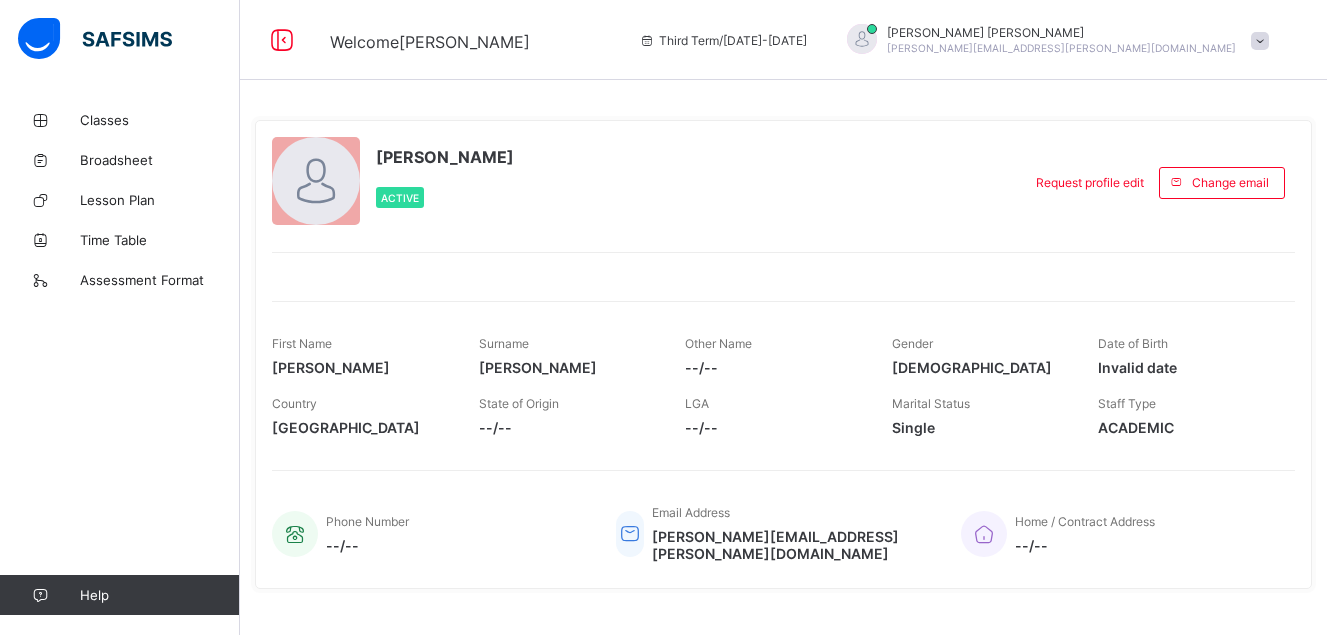 scroll, scrollTop: 0, scrollLeft: 0, axis: both 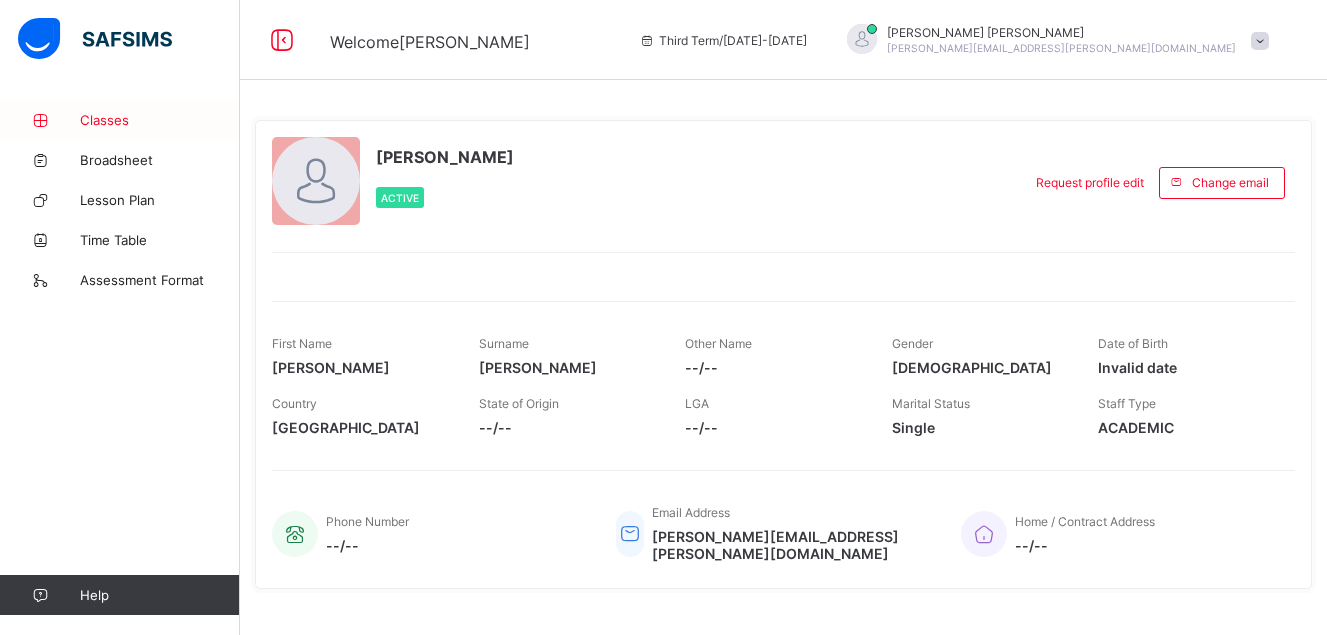 click on "Classes" at bounding box center (160, 120) 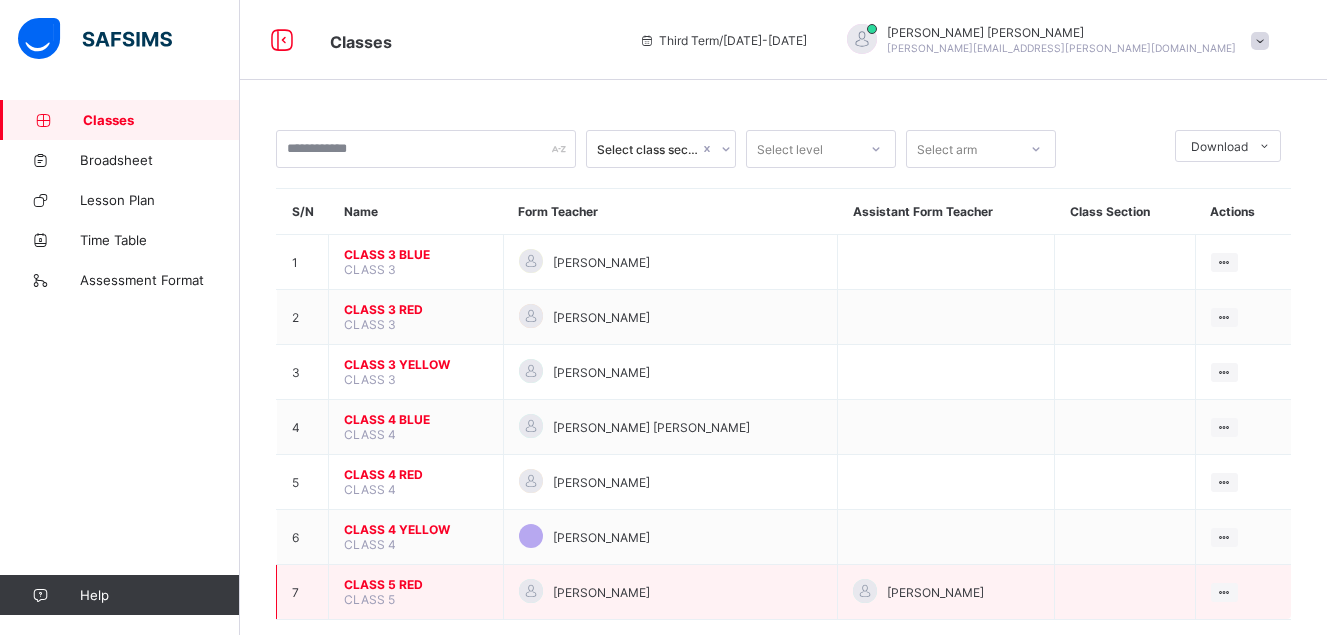click on "CLASS 5   RED" at bounding box center [416, 584] 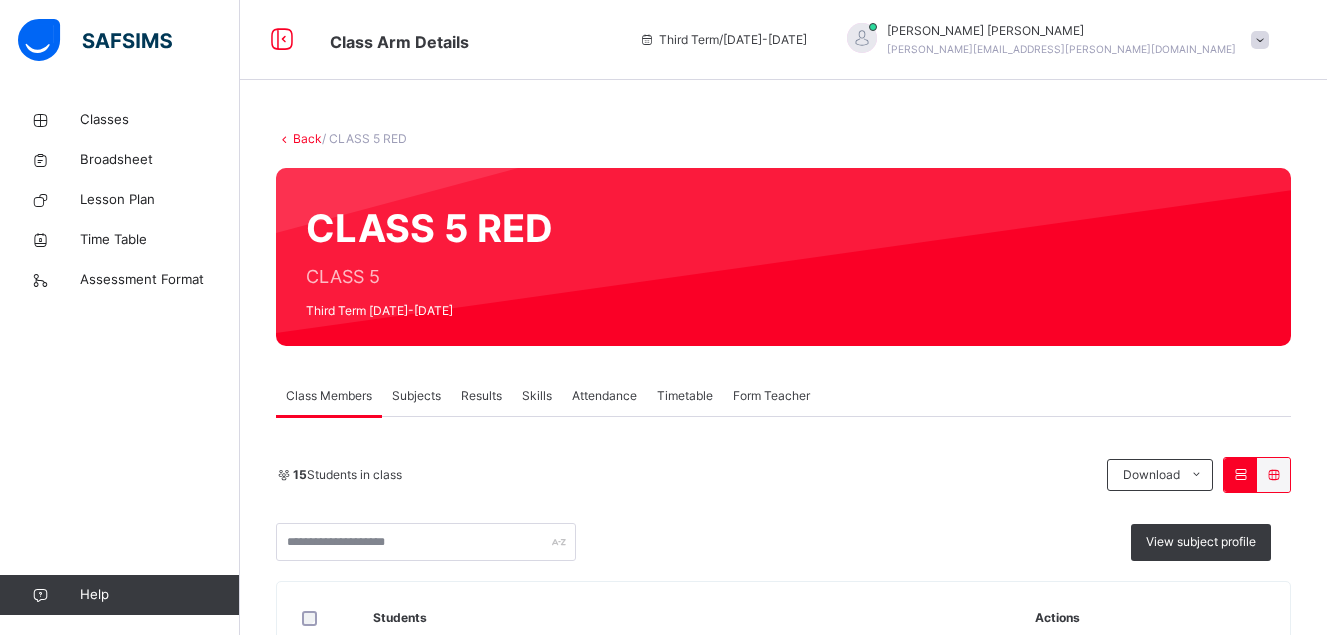 click on "Attendance" at bounding box center [604, 396] 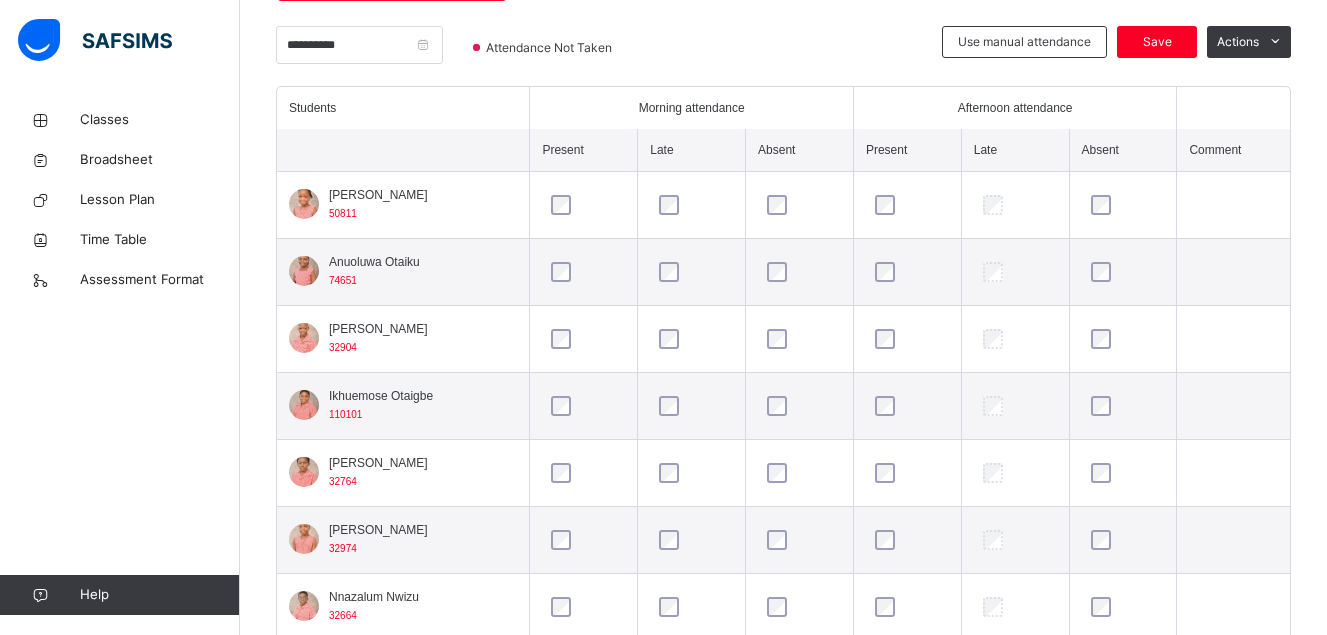 scroll, scrollTop: 499, scrollLeft: 0, axis: vertical 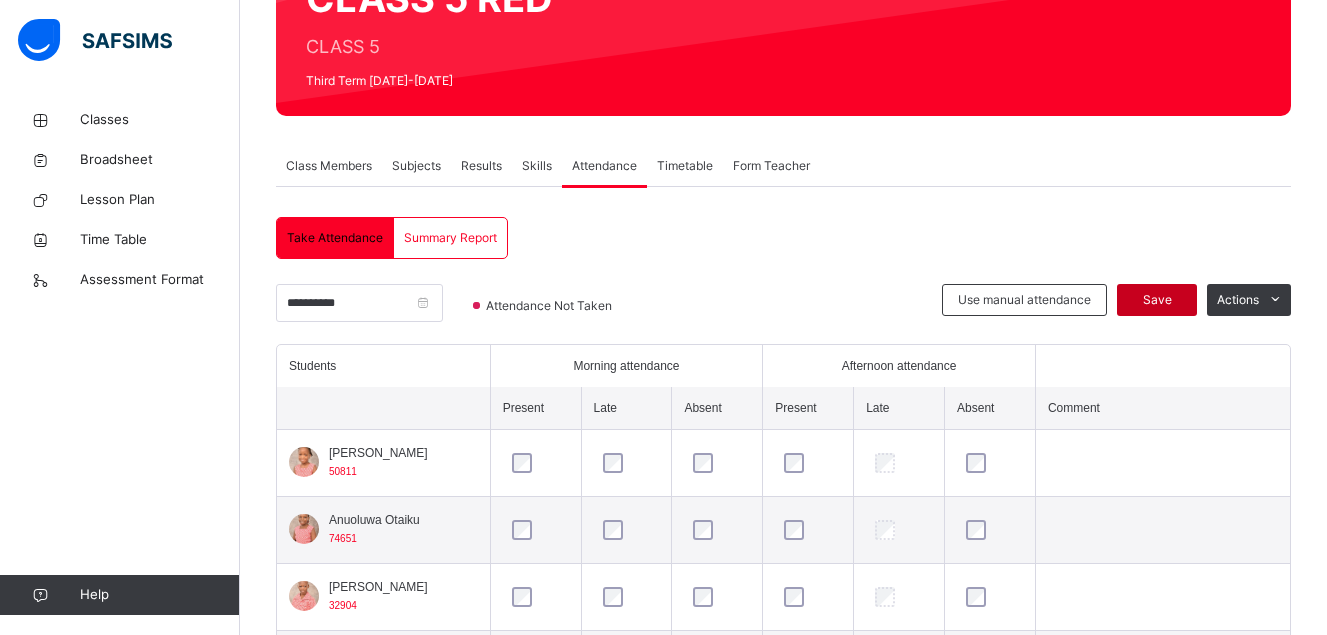 click on "Save" at bounding box center [1157, 300] 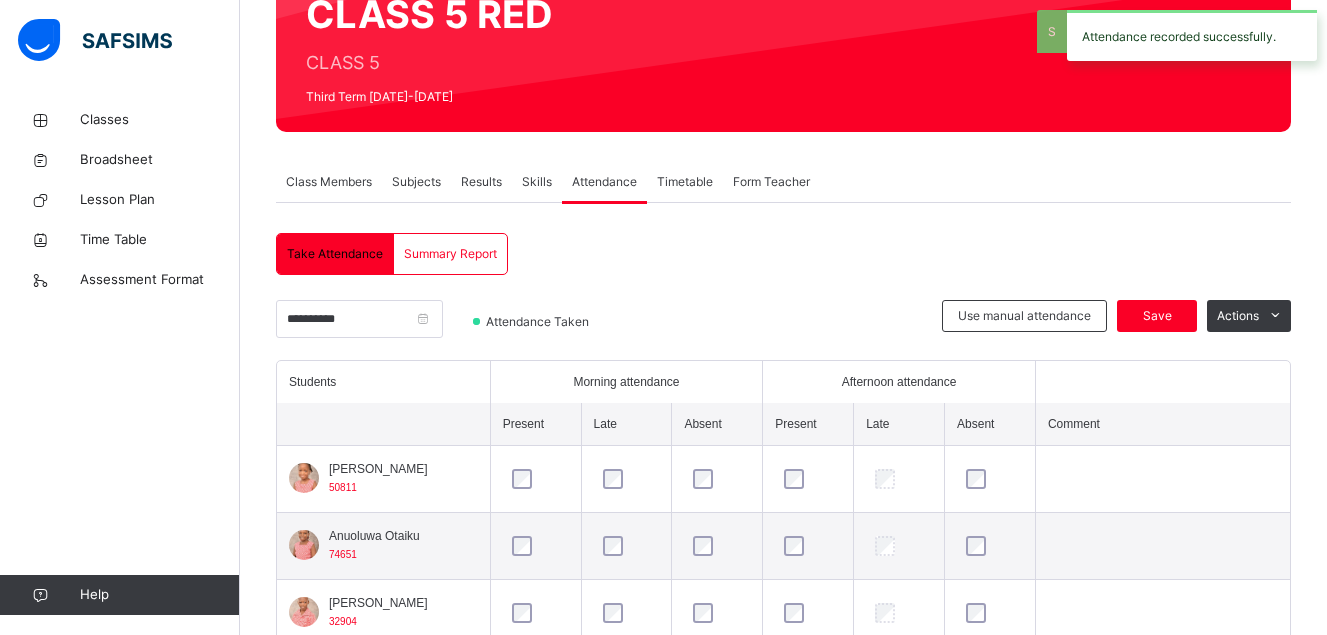 scroll, scrollTop: 230, scrollLeft: 0, axis: vertical 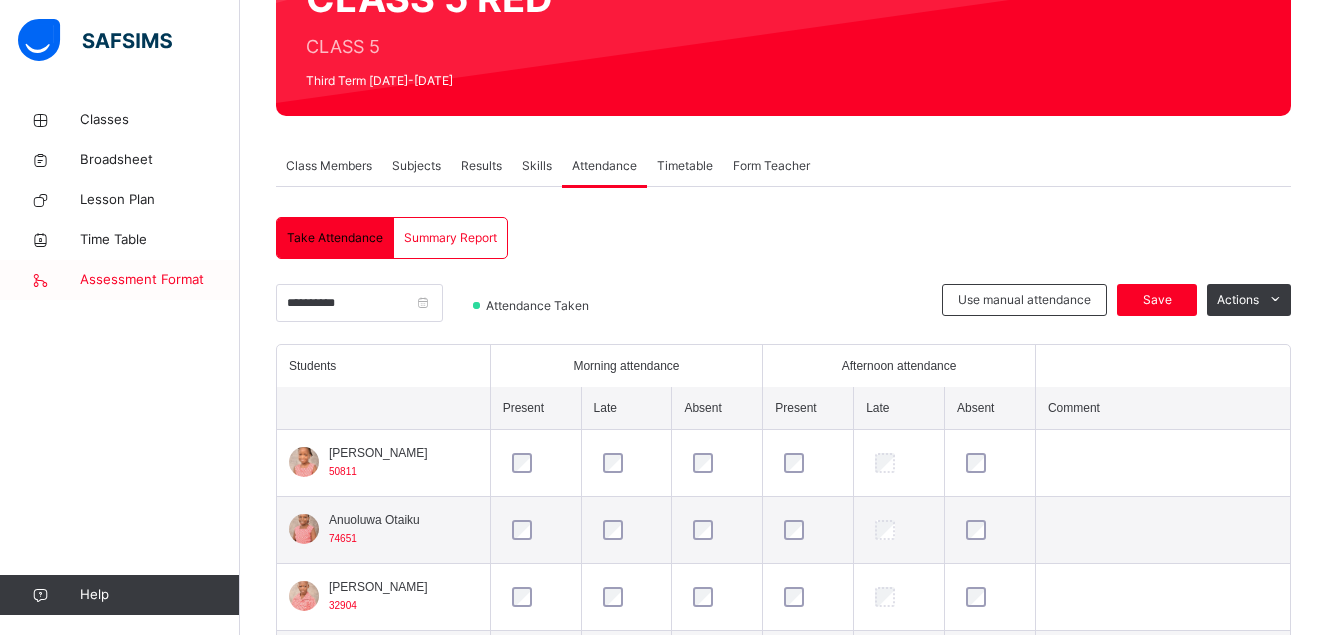 click on "Assessment Format" at bounding box center (160, 280) 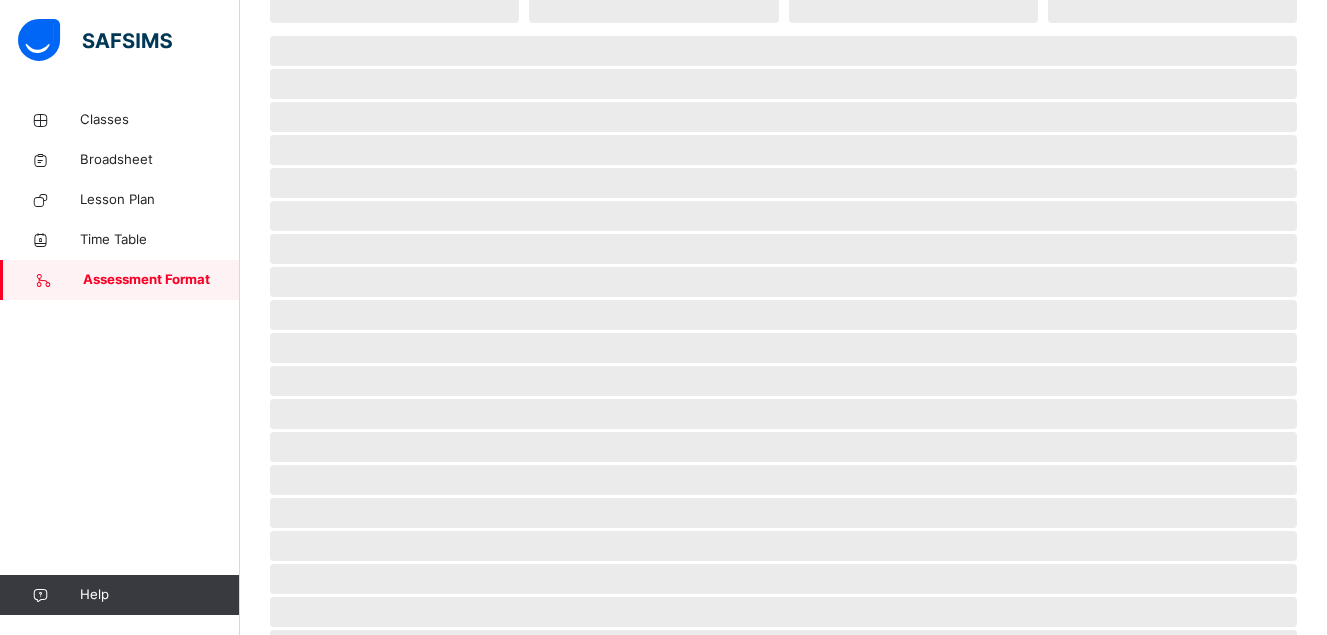 scroll, scrollTop: 0, scrollLeft: 0, axis: both 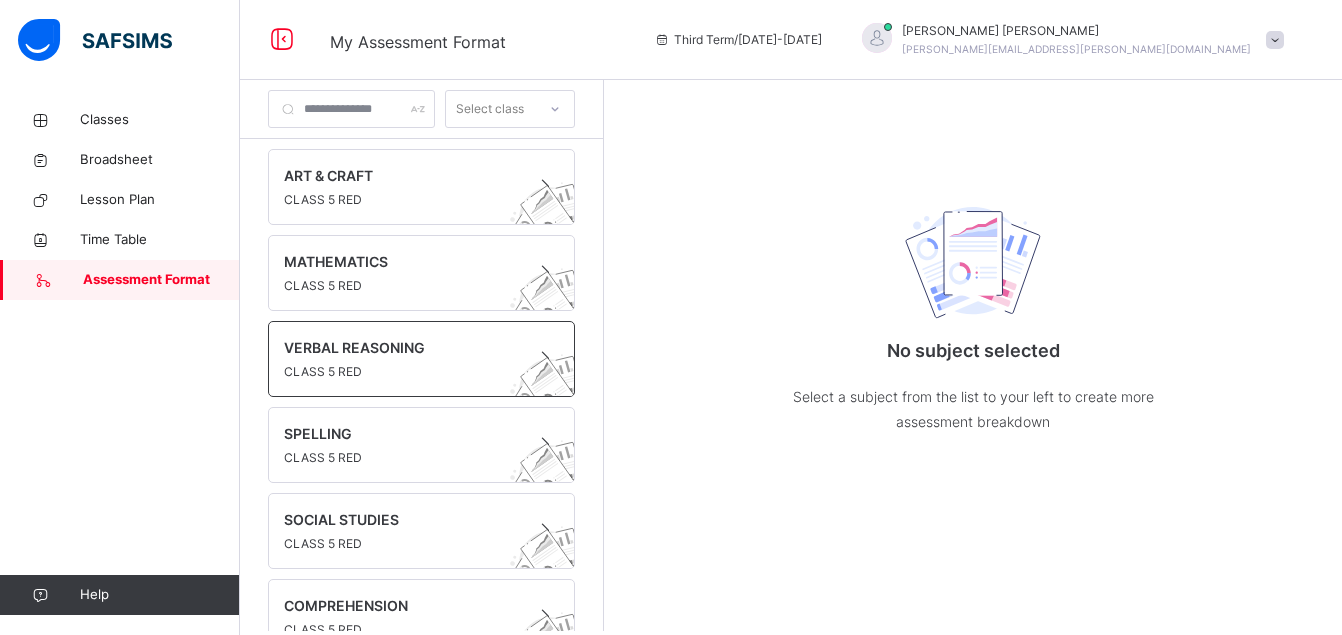 click at bounding box center (402, 360) 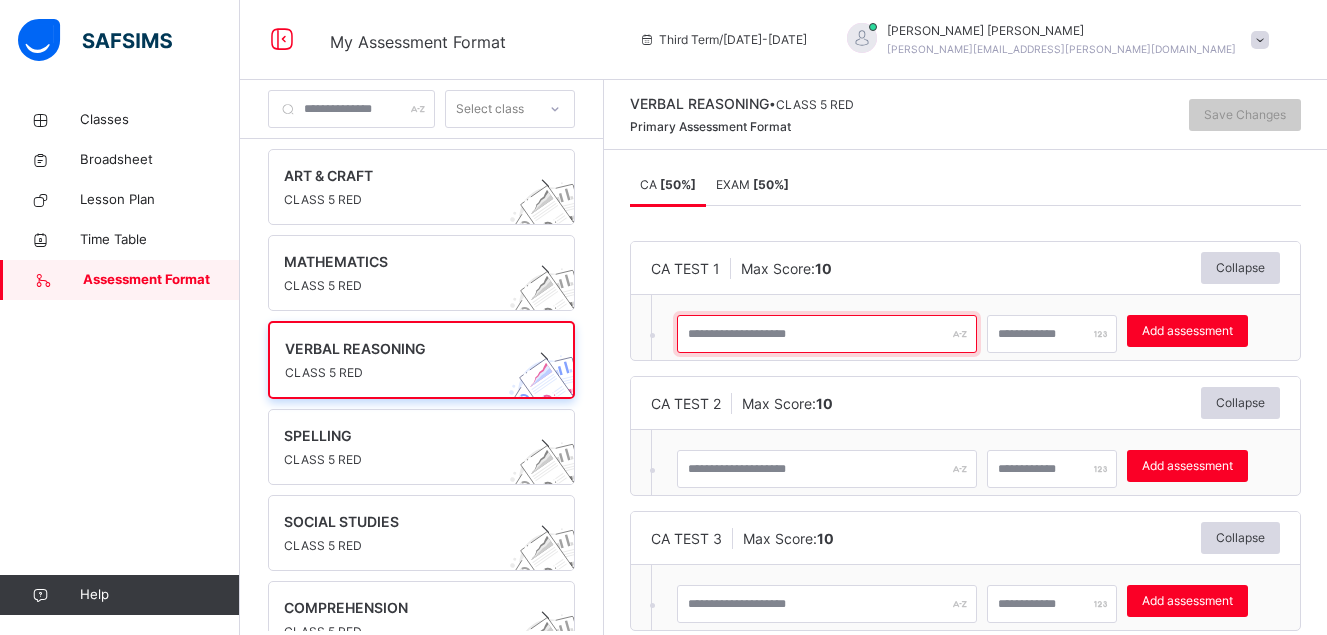 click at bounding box center [827, 334] 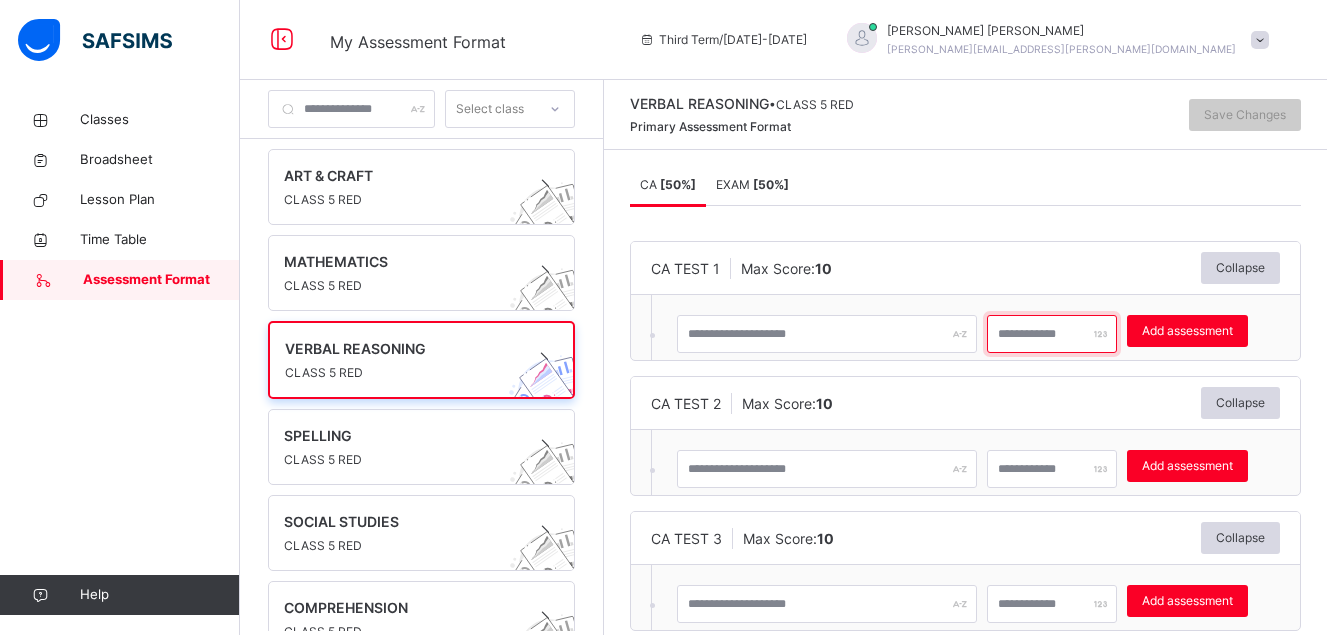 click at bounding box center (1052, 334) 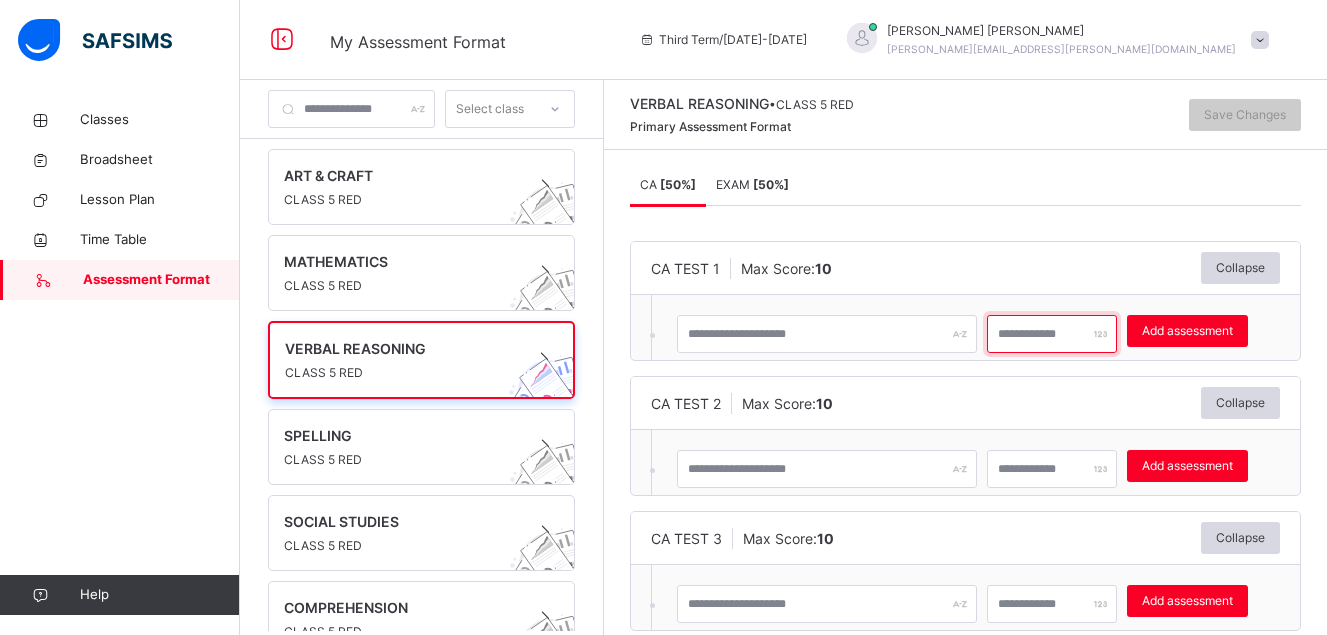 type on "**" 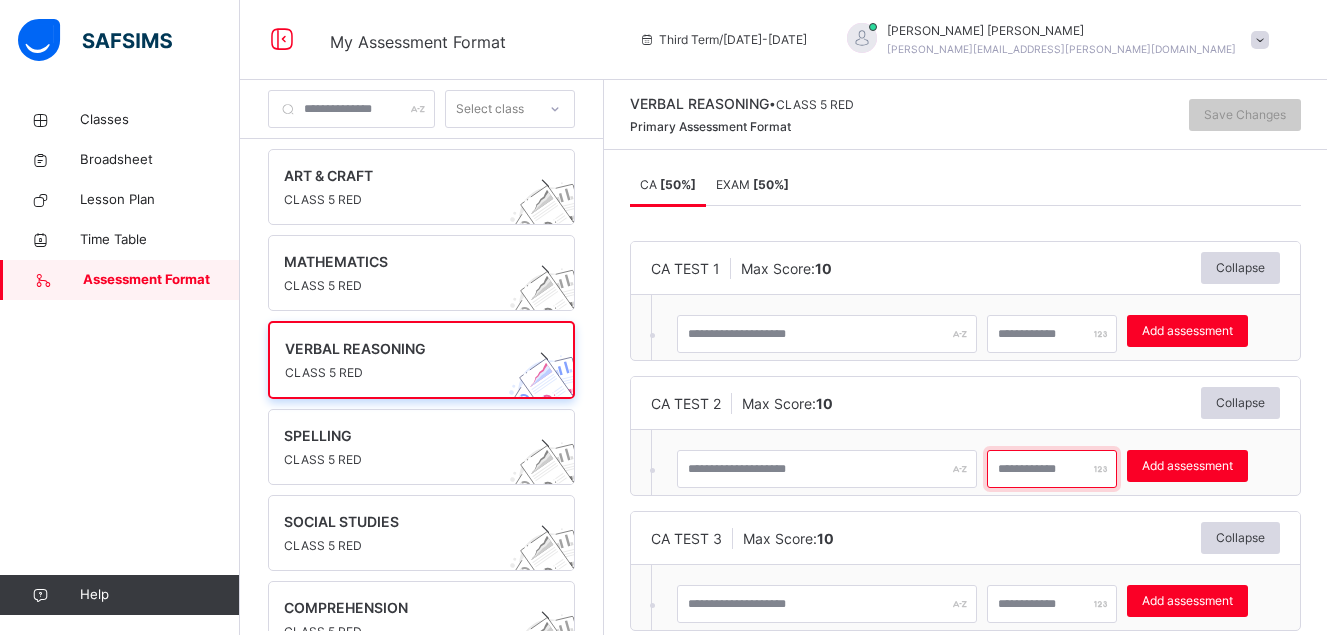 click at bounding box center (1052, 469) 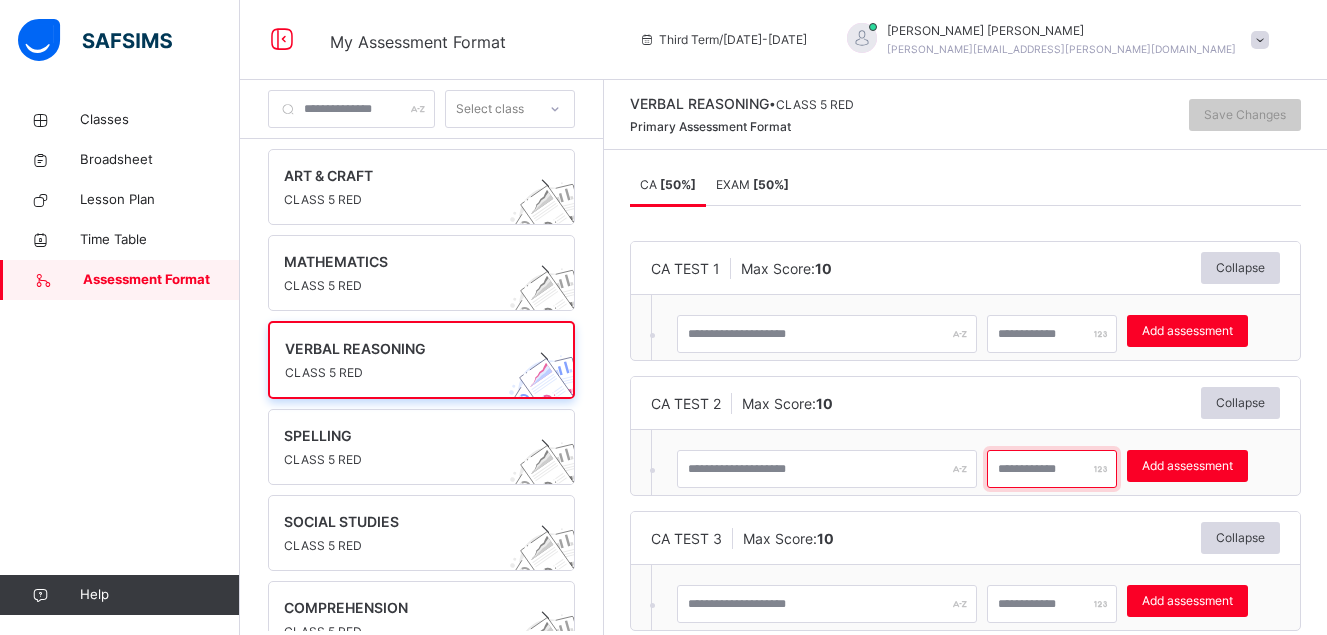 type on "**" 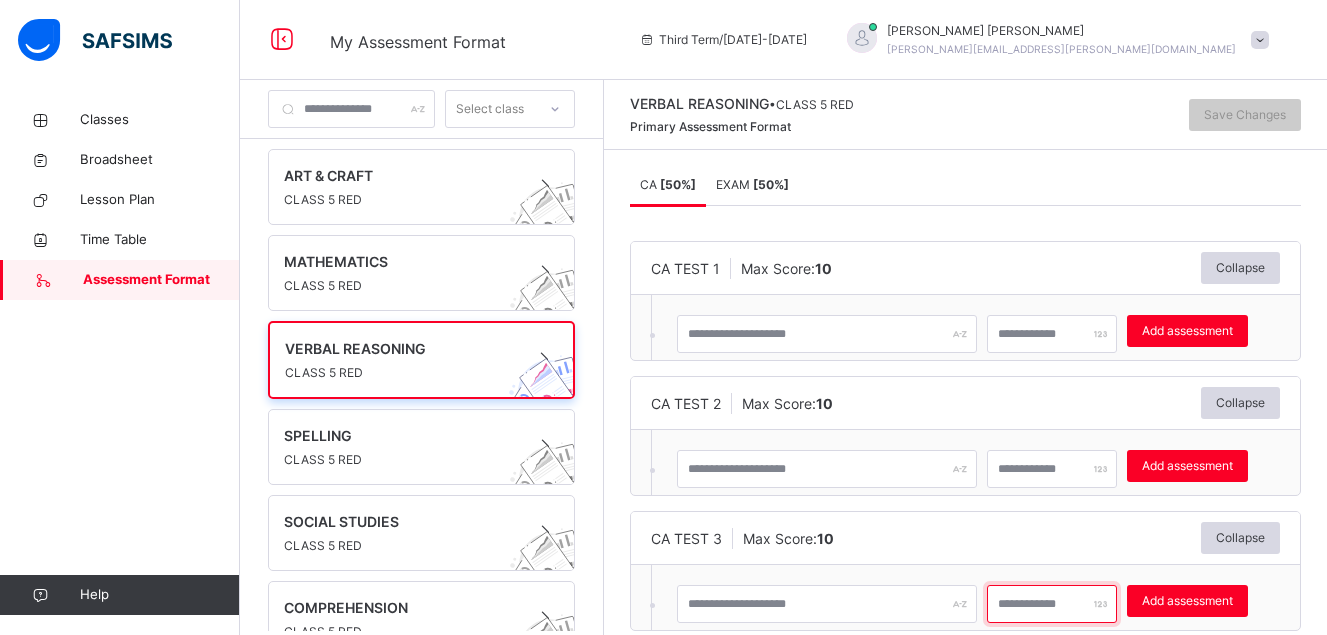 click at bounding box center [1052, 604] 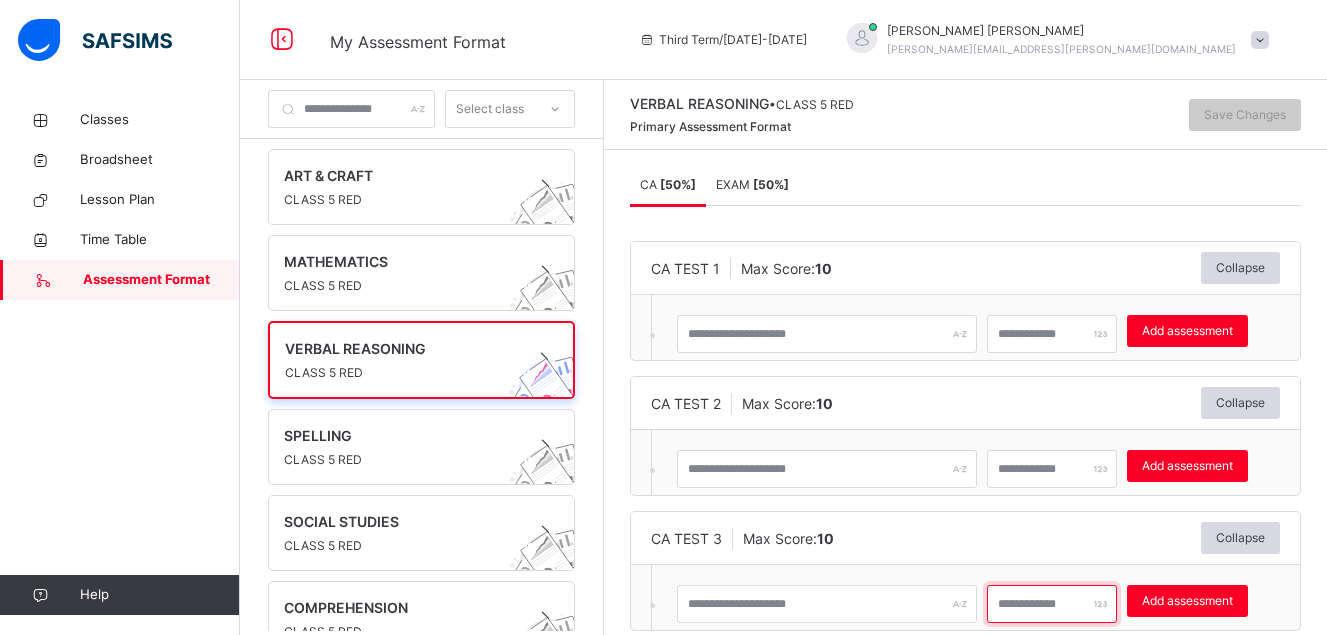 scroll, scrollTop: 7, scrollLeft: 0, axis: vertical 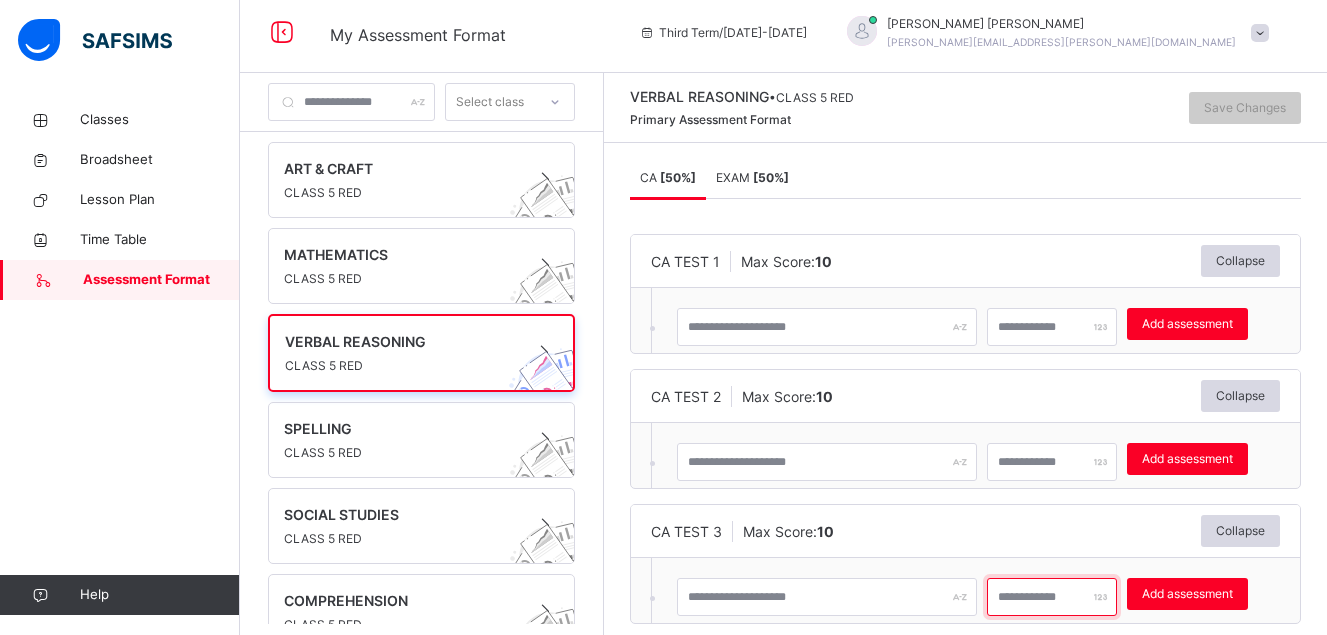 type on "**" 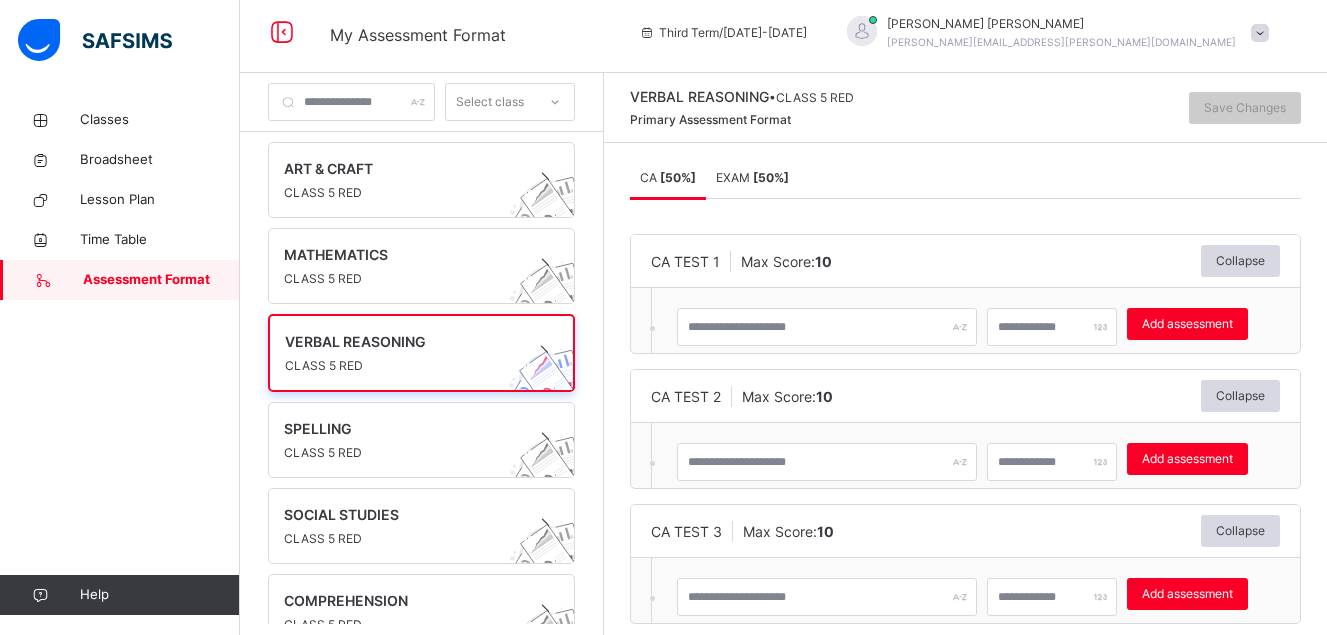 click on "CA    [ 50 %] EXAM   [ 50 %] CA    [ 50 %] EXAM   [ 50 %] CA TEST 1 Max Score:  10 Collapse ** Add assessment × Deleting Sub-assessment Note:  that this sub-assessment has scores in it.  Deleting  this sub-assessment will also  delete  the  scores  associated with it. Are you sure you want to continue? Cancel Yes, Delete sub-assessment. CA TEST 2 Max Score:  10 Collapse ** Add assessment × Deleting Sub-assessment Note:  that this sub-assessment has scores in it.  Deleting  this sub-assessment will also  delete  the  scores  associated with it. Are you sure you want to continue? Cancel Yes, Delete sub-assessment. CA TEST 3 Max Score:  10 Collapse ** Add assessment × Deleting Sub-assessment Note:  that this sub-assessment has scores in it.  Deleting  this sub-assessment will also  delete  the  scores  associated with it. Are you sure you want to continue? Cancel Yes, Delete sub-assessment. CA TEST 4 Max Score:  10 Collapse Add assessment × Deleting Sub-assessment Note: Deleting delete  the  scores Cancel 10" at bounding box center (965, 389) 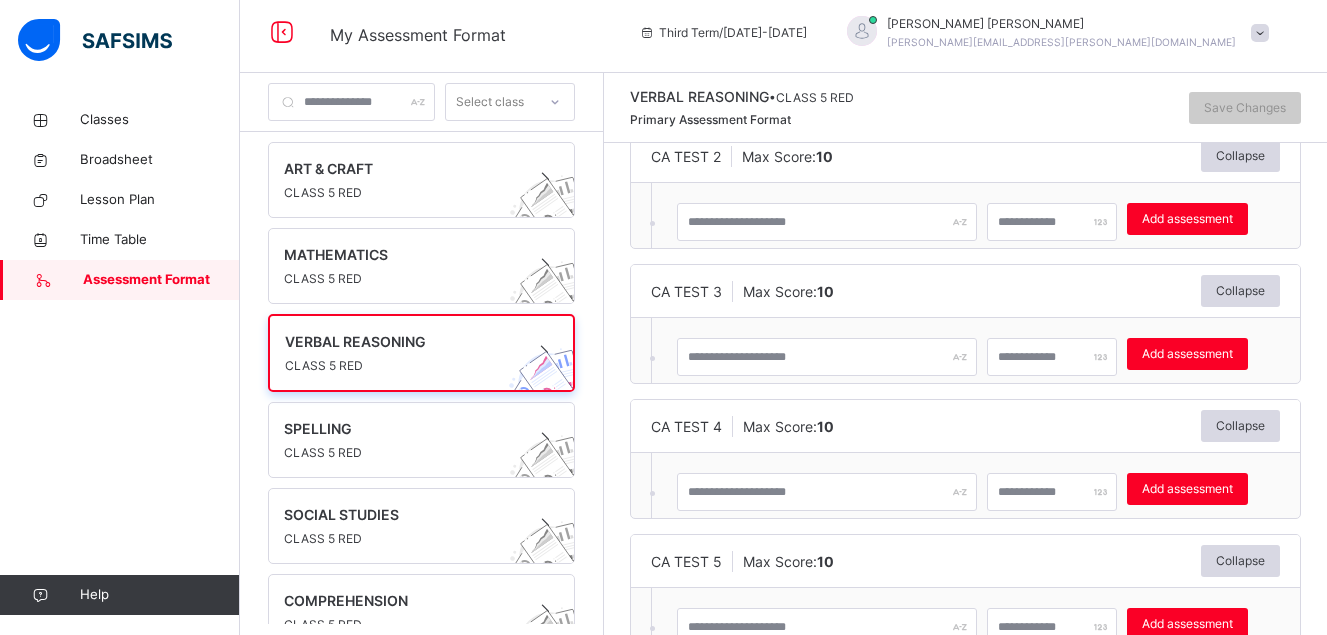 scroll, scrollTop: 280, scrollLeft: 0, axis: vertical 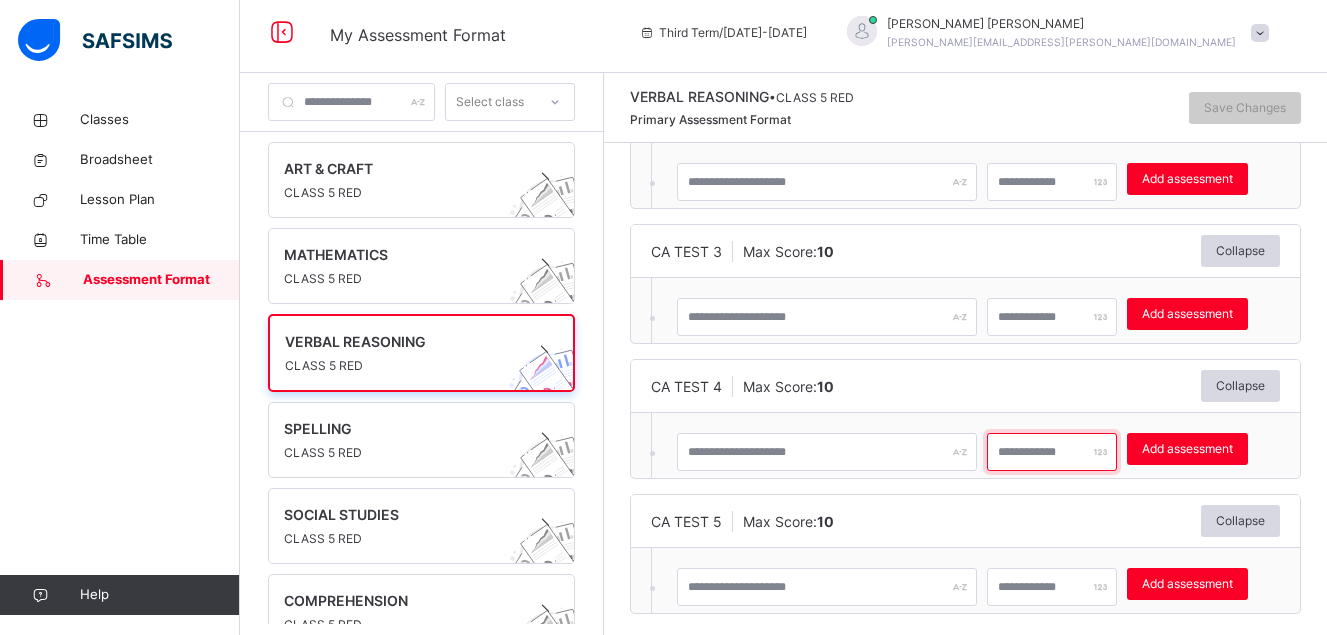 click at bounding box center (1052, 452) 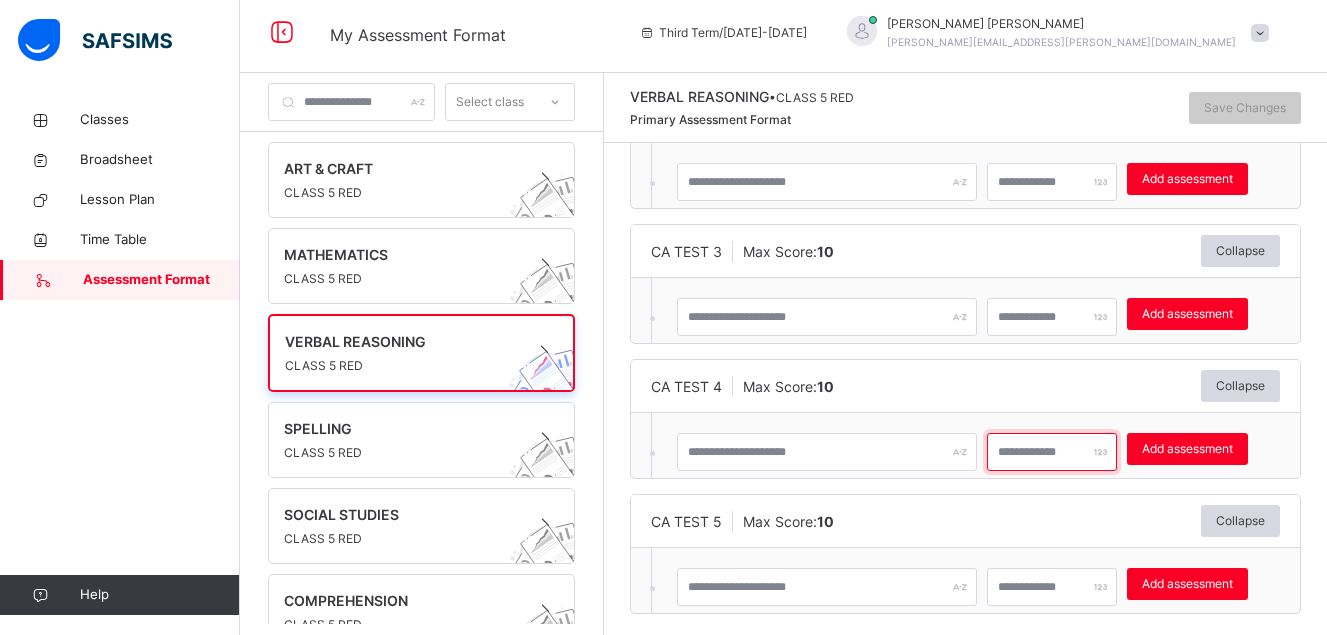 type on "**" 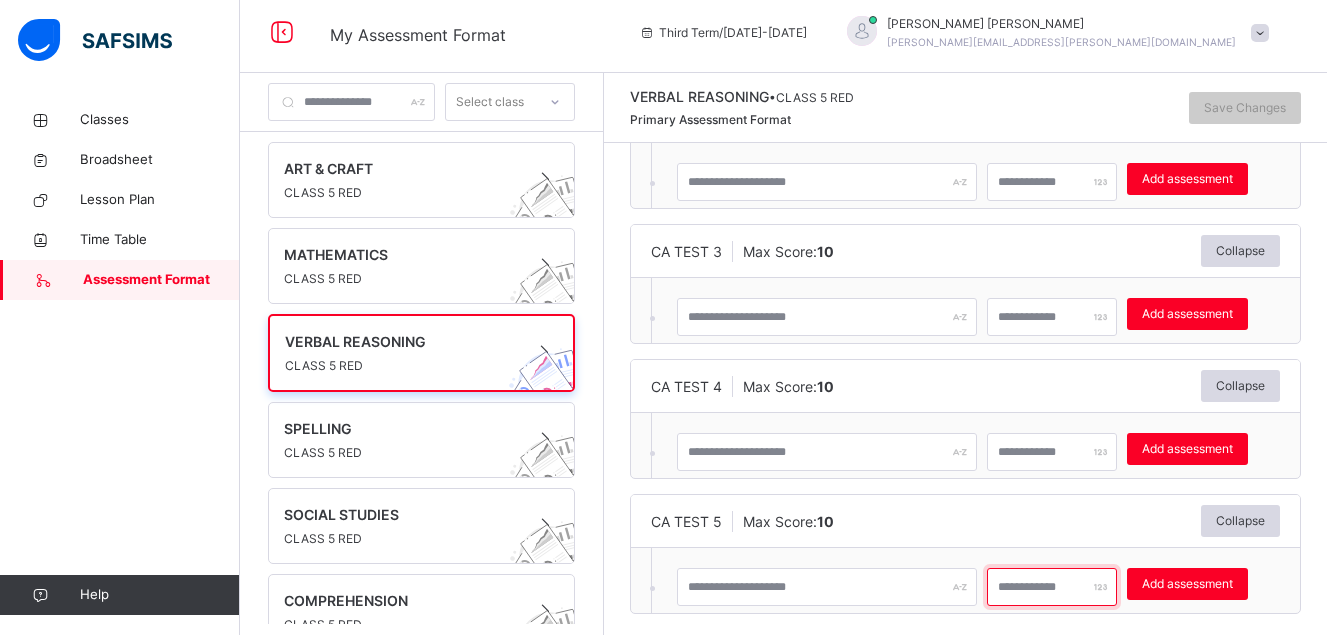 click at bounding box center [1052, 587] 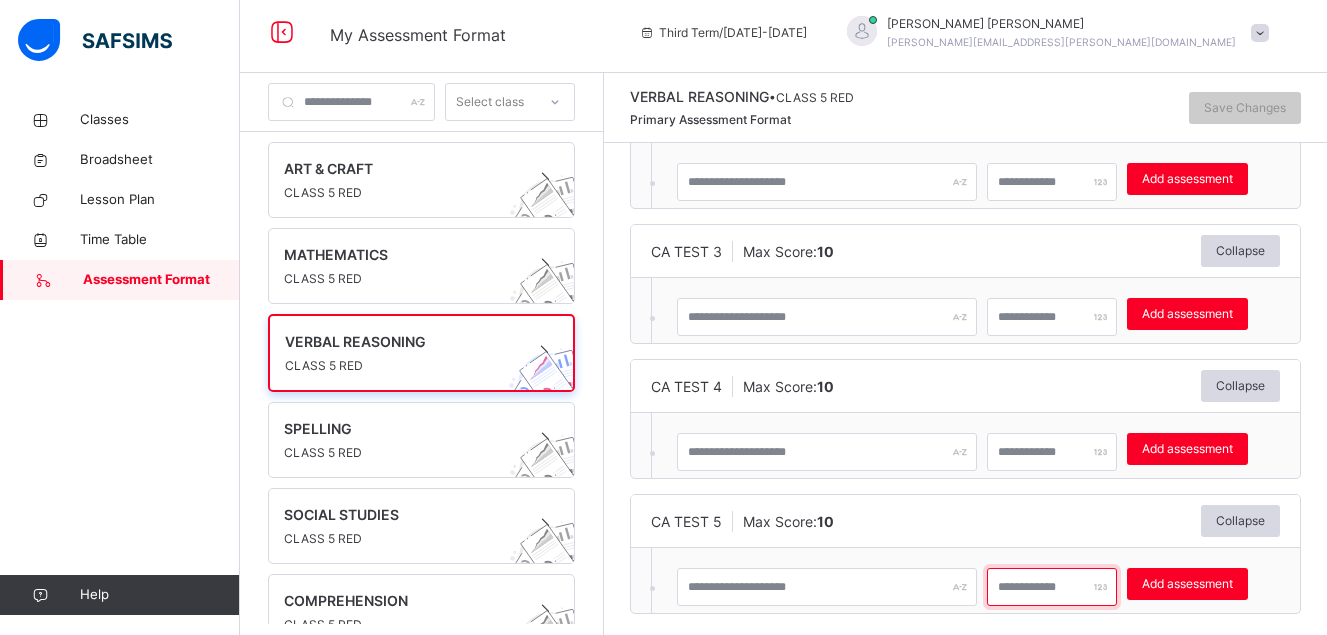 scroll, scrollTop: 0, scrollLeft: 0, axis: both 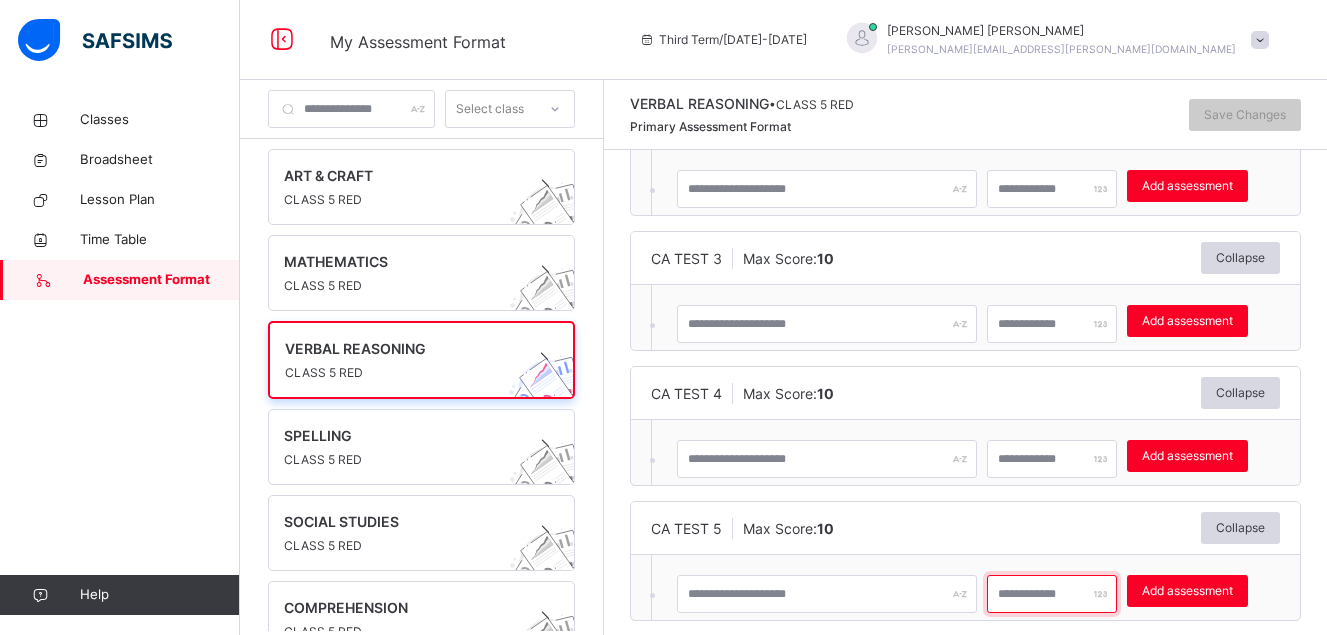 type on "**" 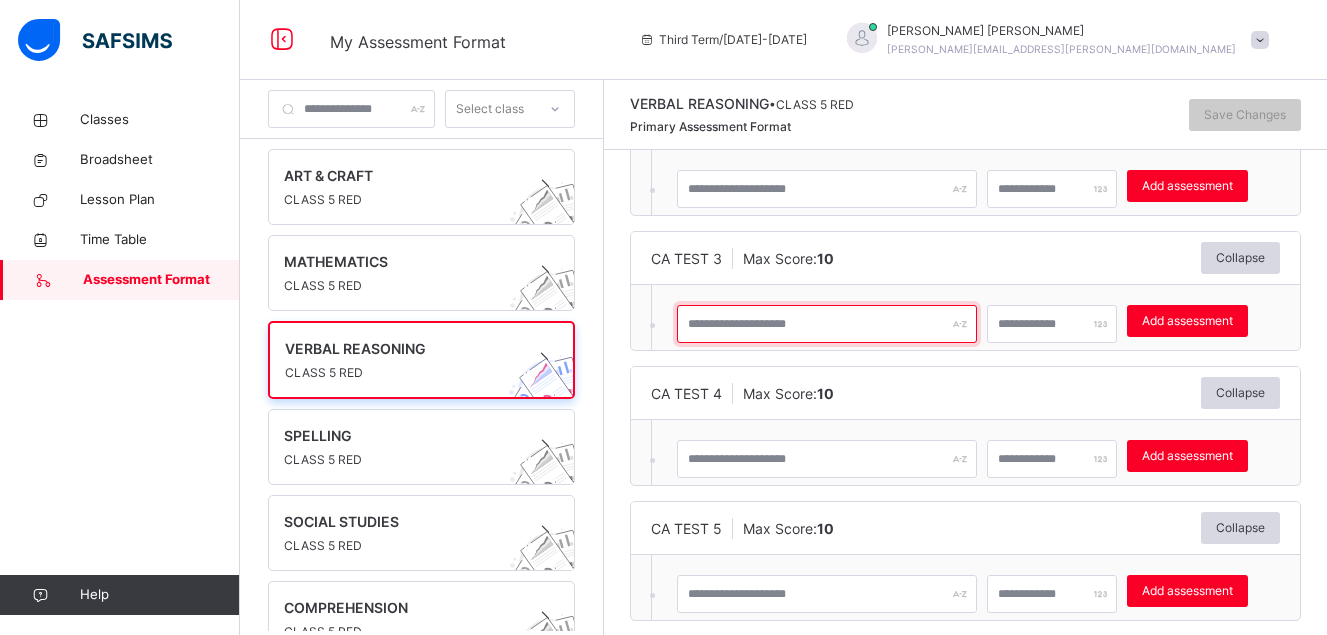 click at bounding box center [827, 324] 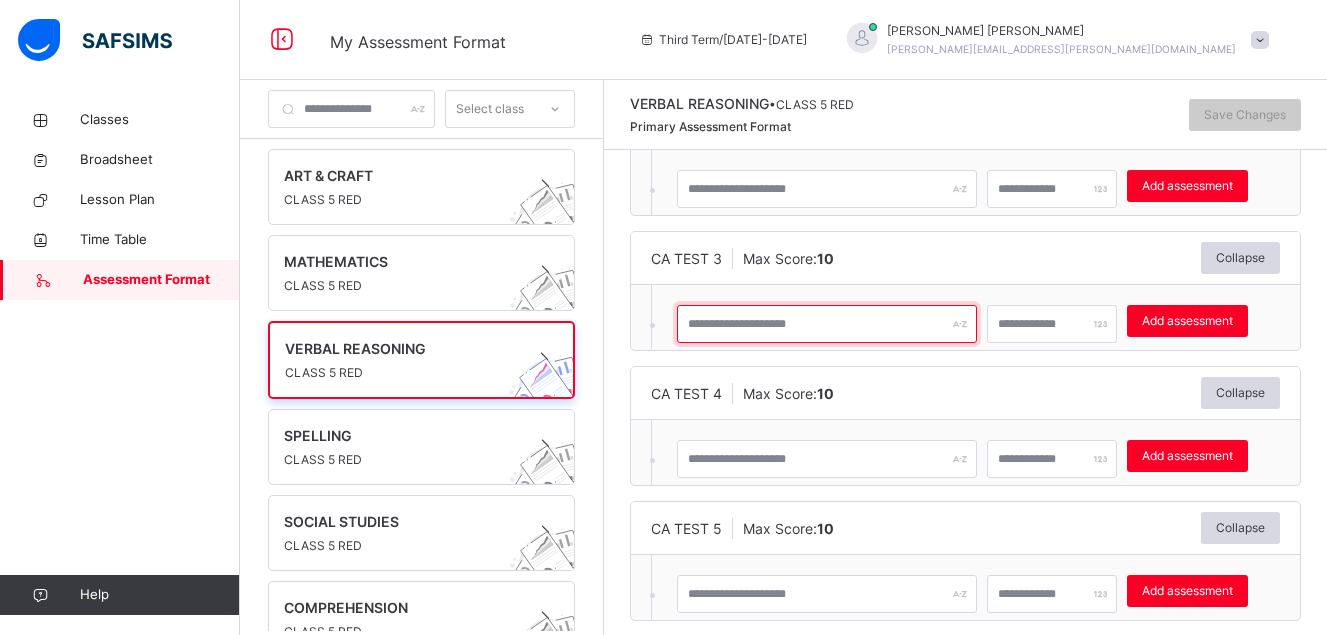 scroll, scrollTop: 7, scrollLeft: 0, axis: vertical 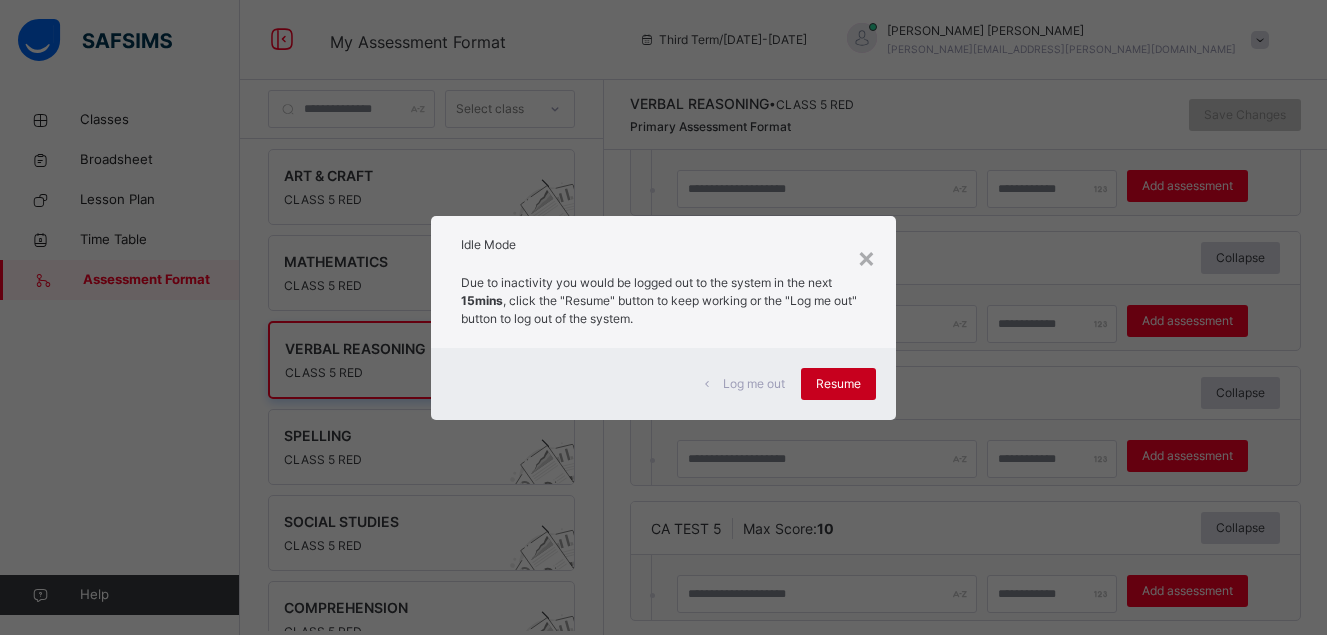 click on "Resume" at bounding box center (838, 384) 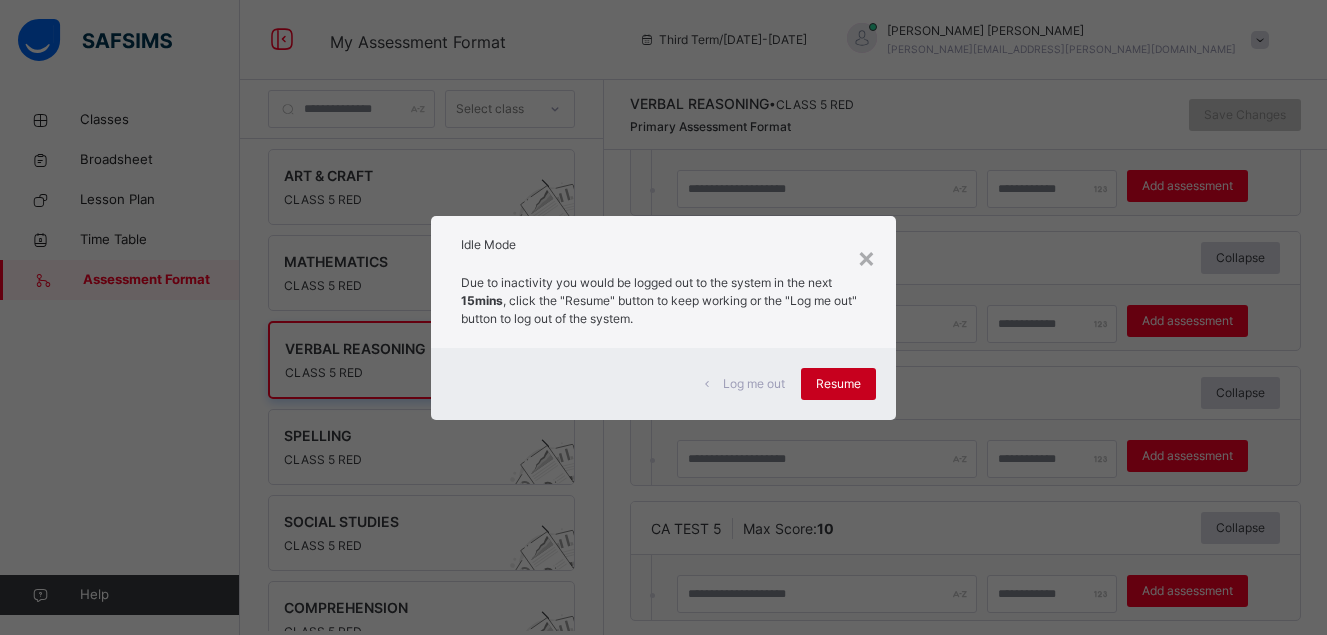 click on "Resume" at bounding box center (838, 384) 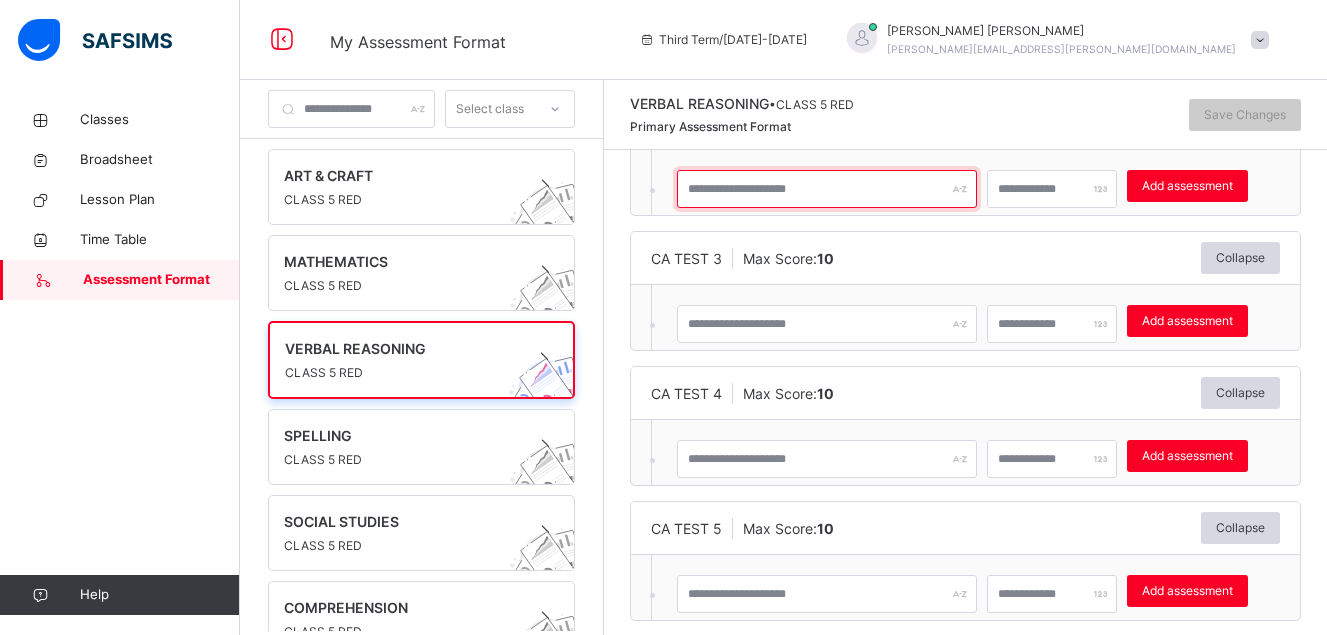 click at bounding box center (827, 189) 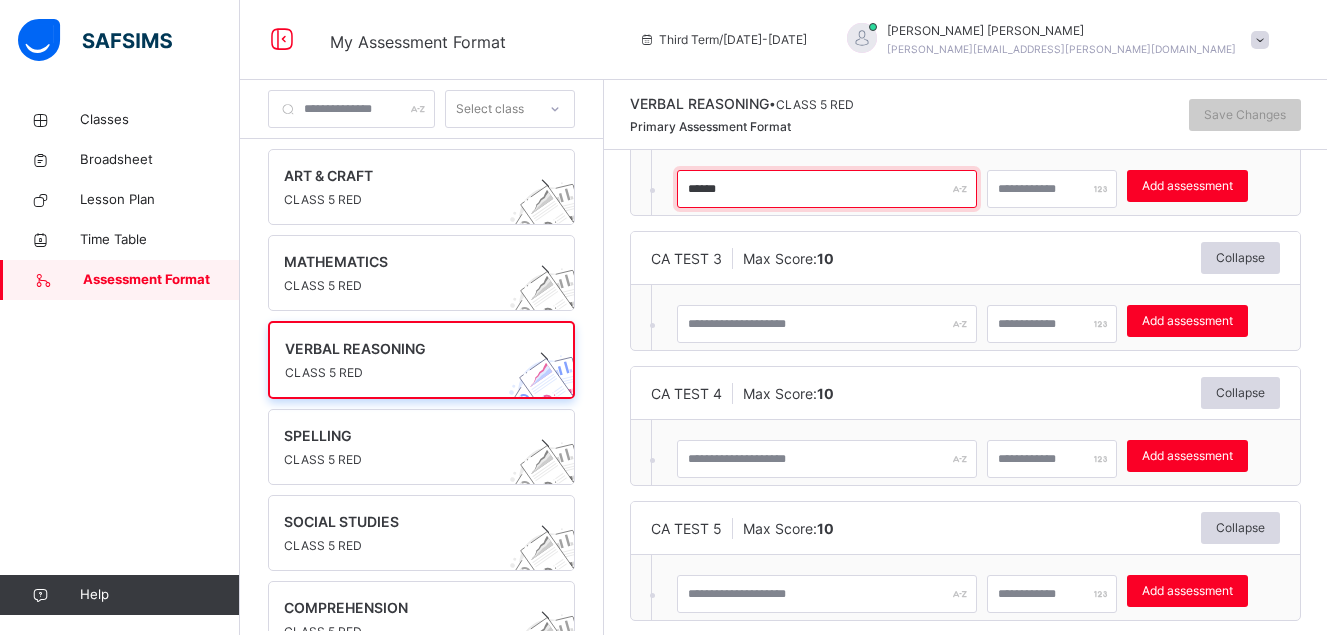 type on "******" 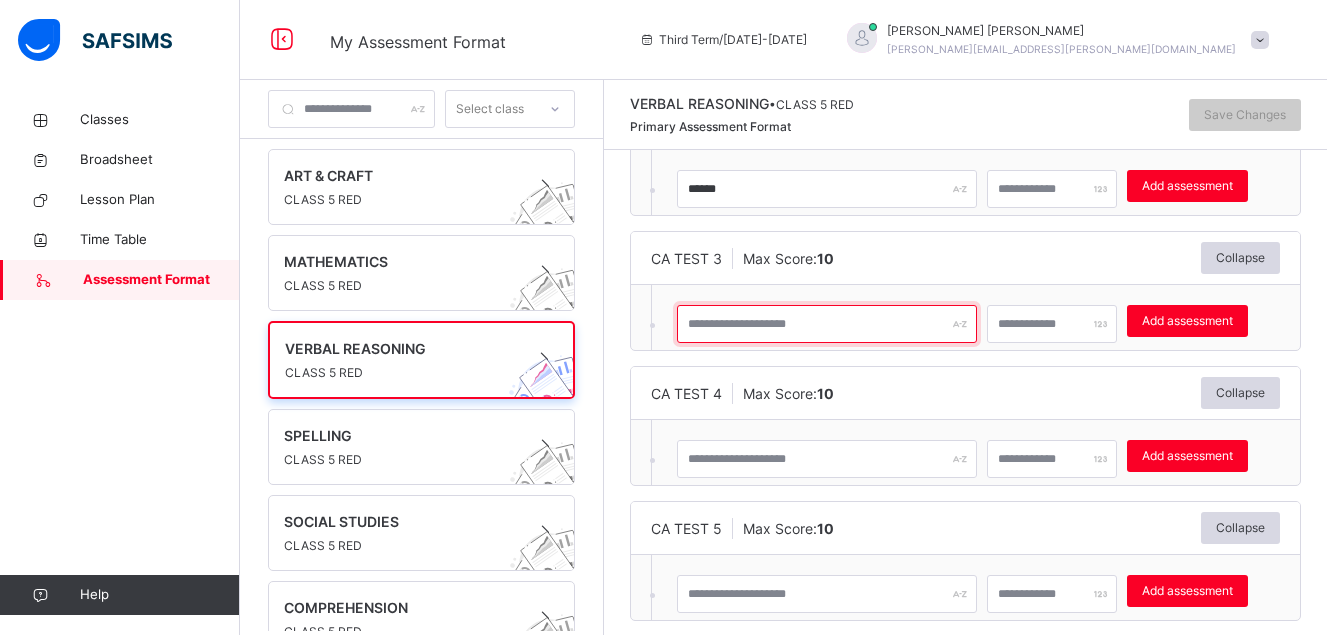 click at bounding box center [827, 324] 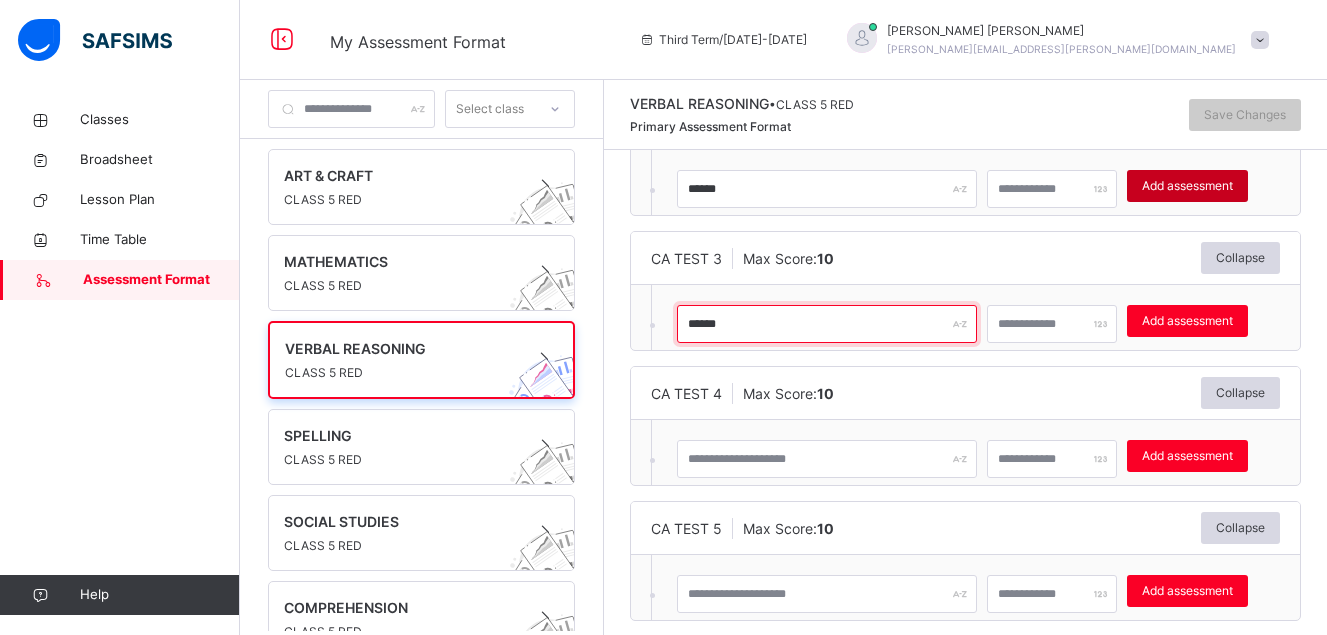 type on "******" 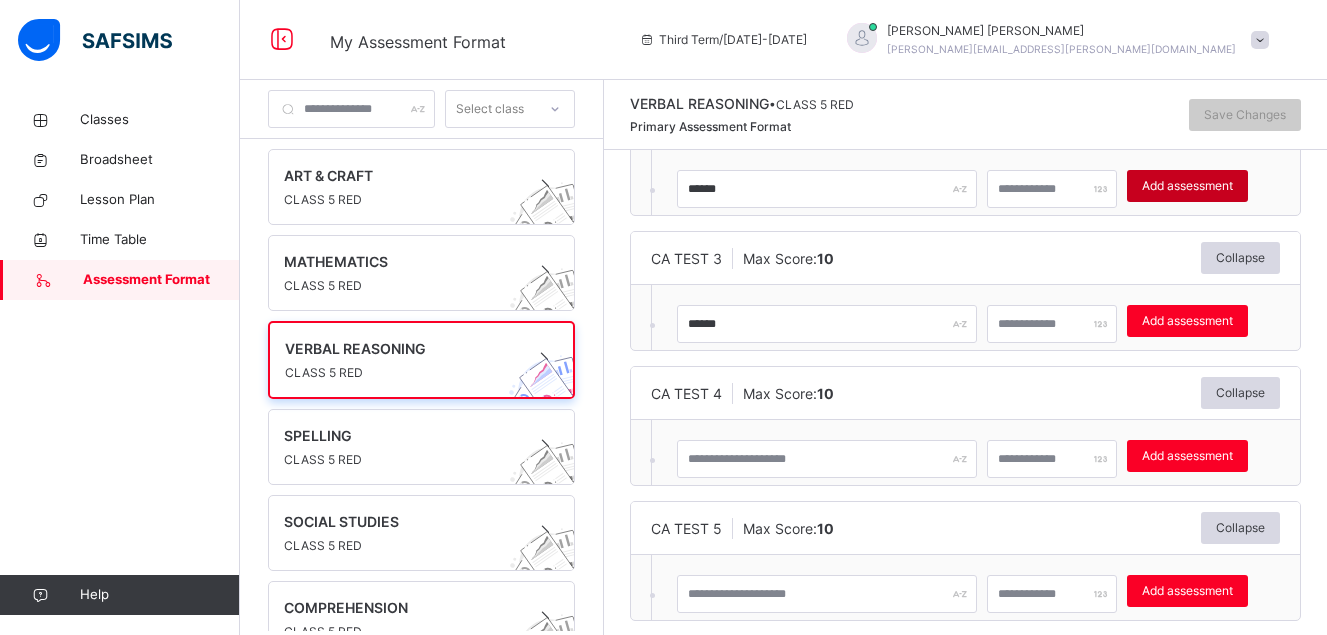 click on "Add assessment" at bounding box center (1187, 186) 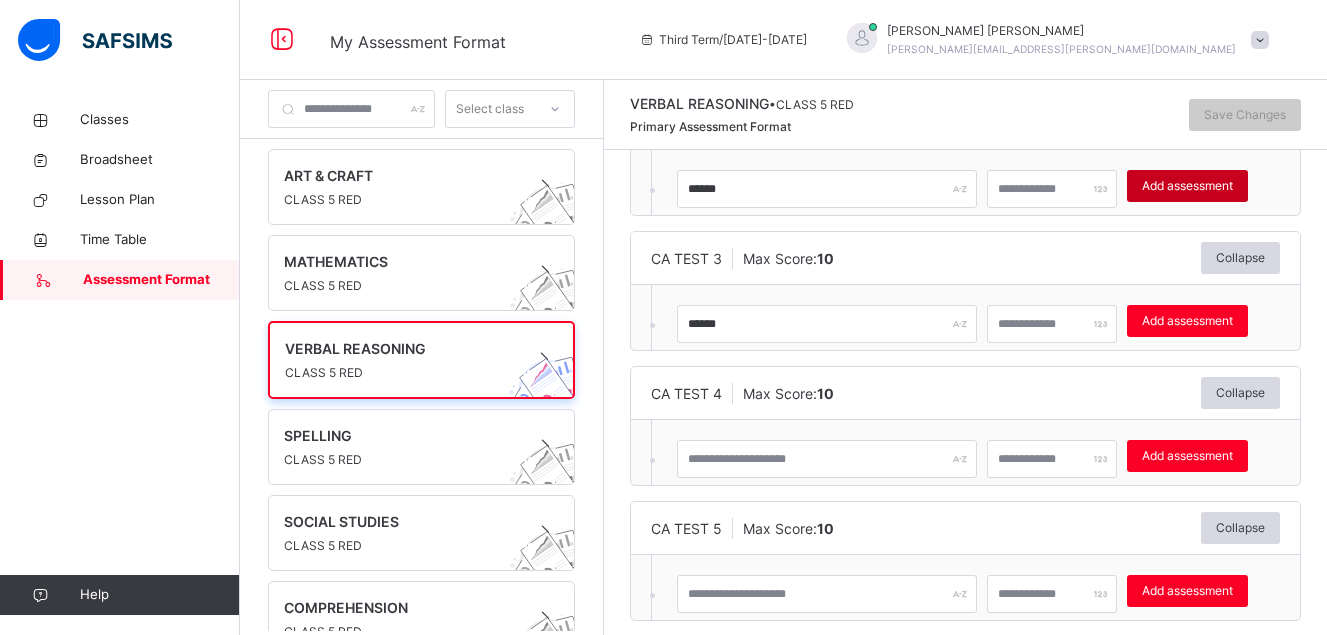 type 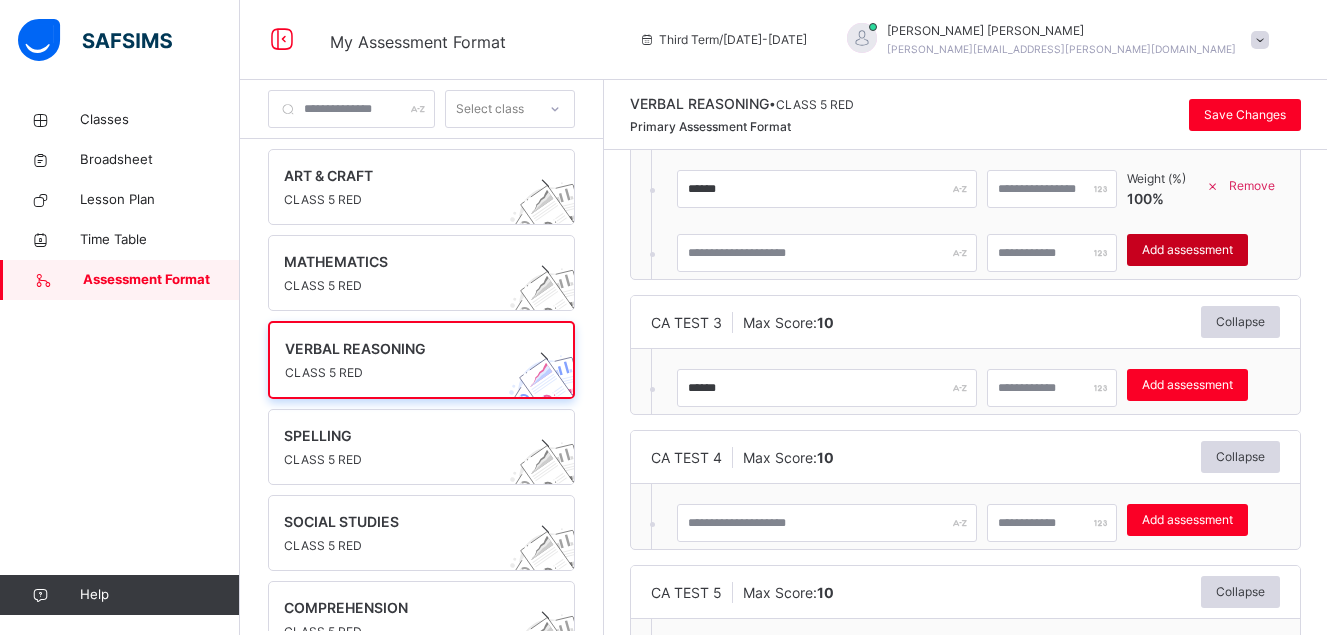 click on "Add assessment" at bounding box center [1187, 250] 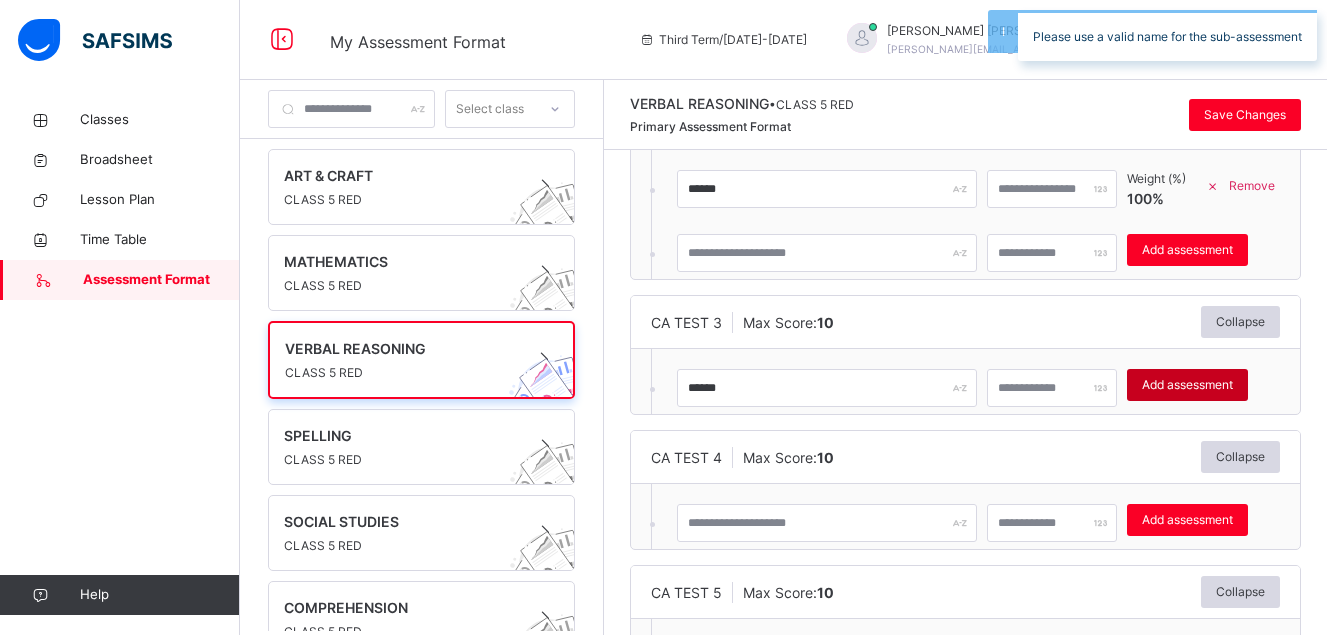 click on "Add assessment" at bounding box center [1187, 385] 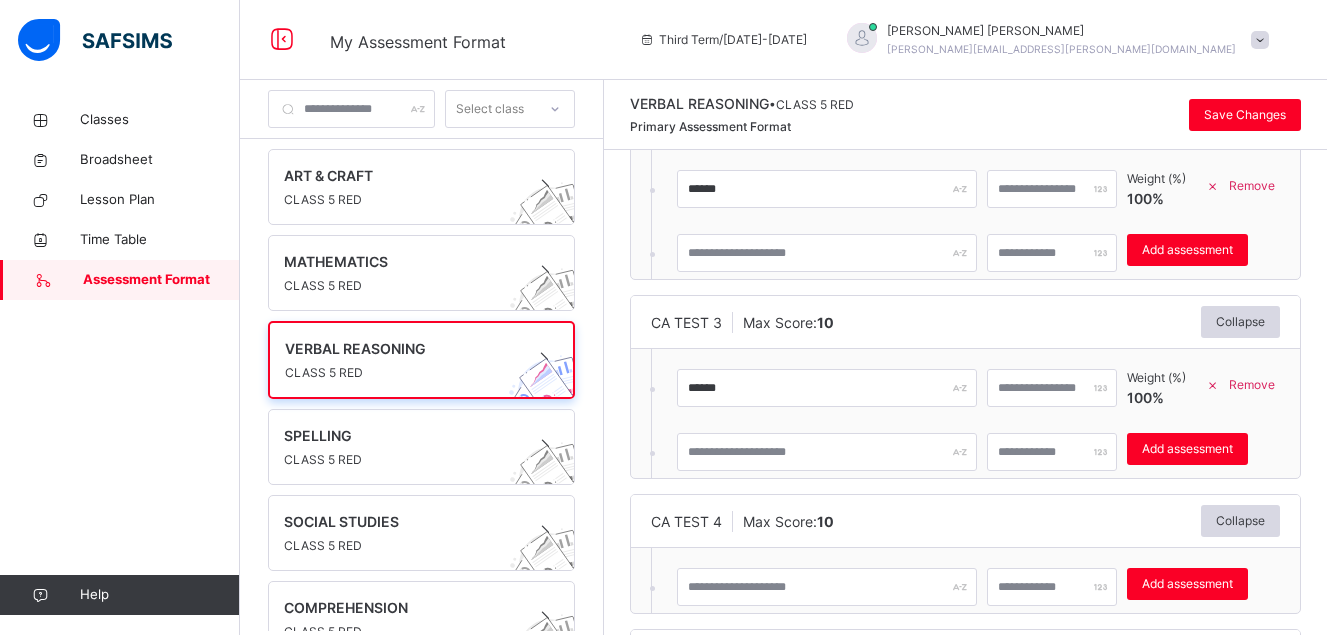 click on "CA TEST 1 Max Score:  10 Collapse ** Add assessment × Deleting Sub-assessment Note:  that this sub-assessment has scores in it.  Deleting  this sub-assessment will also  delete  the  scores  associated with it. Are you sure you want to continue? Cancel Yes, Delete sub-assessment. CA TEST 2 Max Score:  10 Collapse ****** **  Weight (%)  100 %   Remove   * Add assessment × Deleting Sub-assessment Note:  that this sub-assessment has scores in it.  Deleting  this sub-assessment will also  delete  the  scores  associated with it. Are you sure you want to continue? Cancel Yes, Delete sub-assessment. CA TEST 3 Max Score:  10 Collapse ****** **  Weight (%)  100 %   Remove   * Add assessment × Deleting Sub-assessment Note:  that this sub-assessment has scores in it.  Deleting  this sub-assessment will also  delete  the  scores  associated with it. Are you sure you want to continue? Cancel Yes, Delete sub-assessment. CA TEST 4 Max Score:  10 Collapse ** Add assessment × Deleting Sub-assessment Note: Deleting delete" at bounding box center (965, 355) 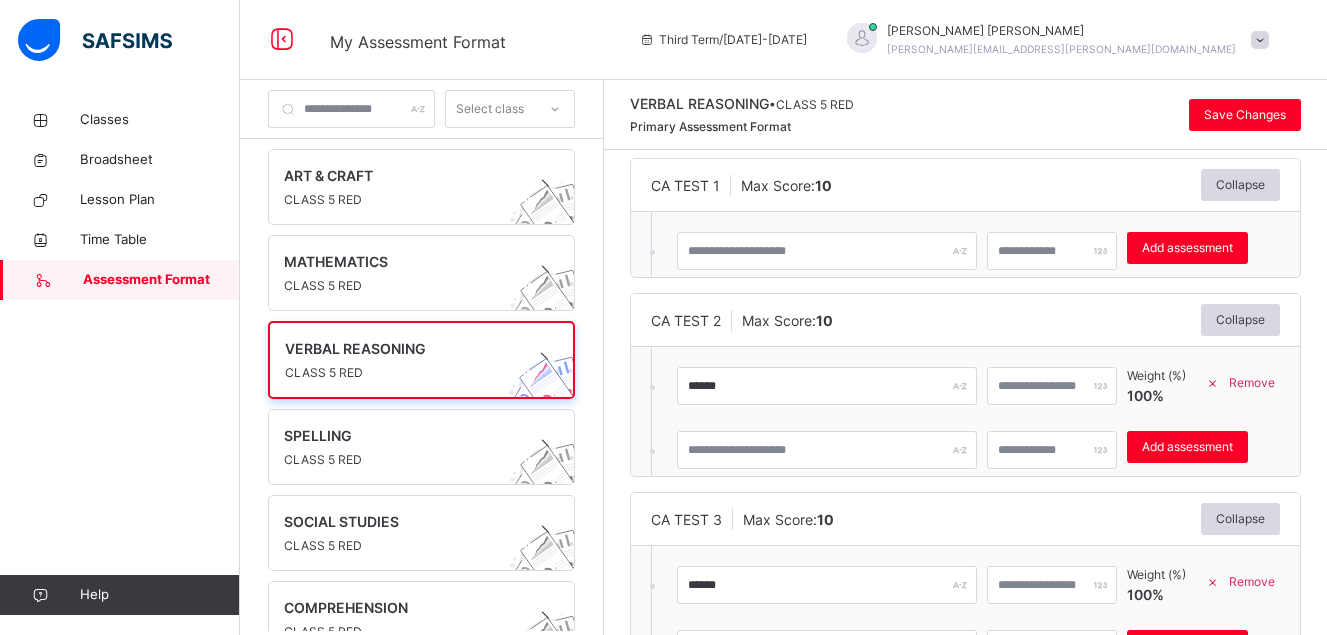 scroll, scrollTop: 0, scrollLeft: 0, axis: both 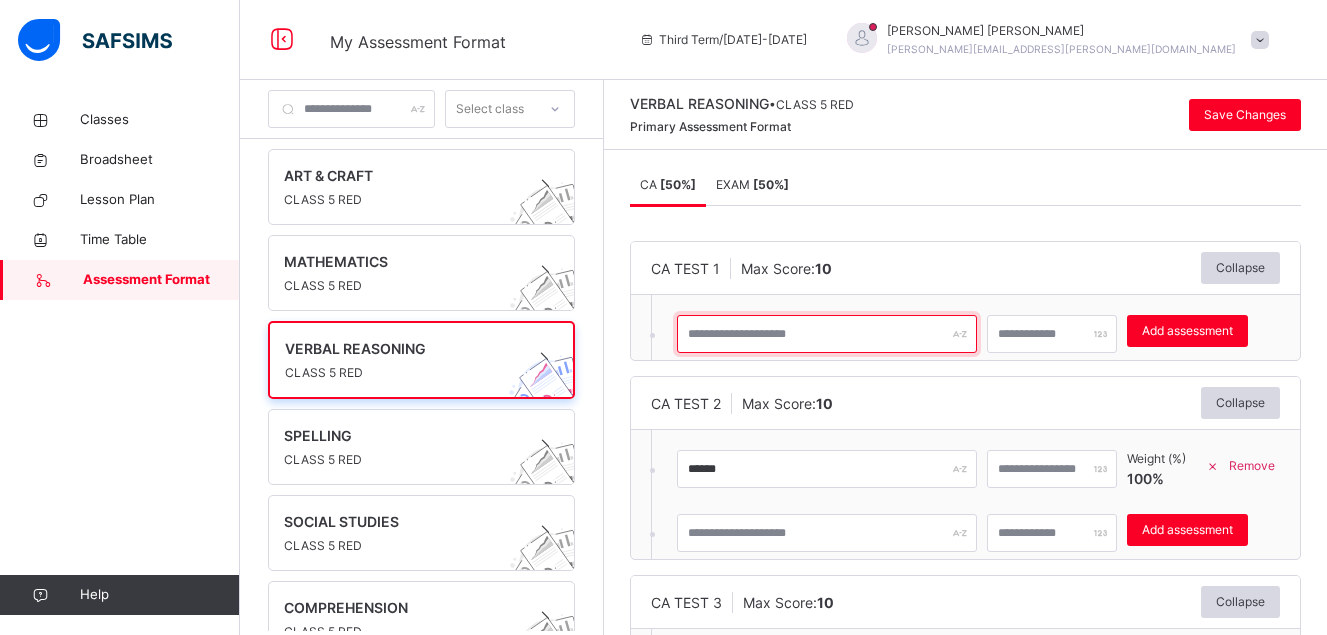 click at bounding box center (827, 334) 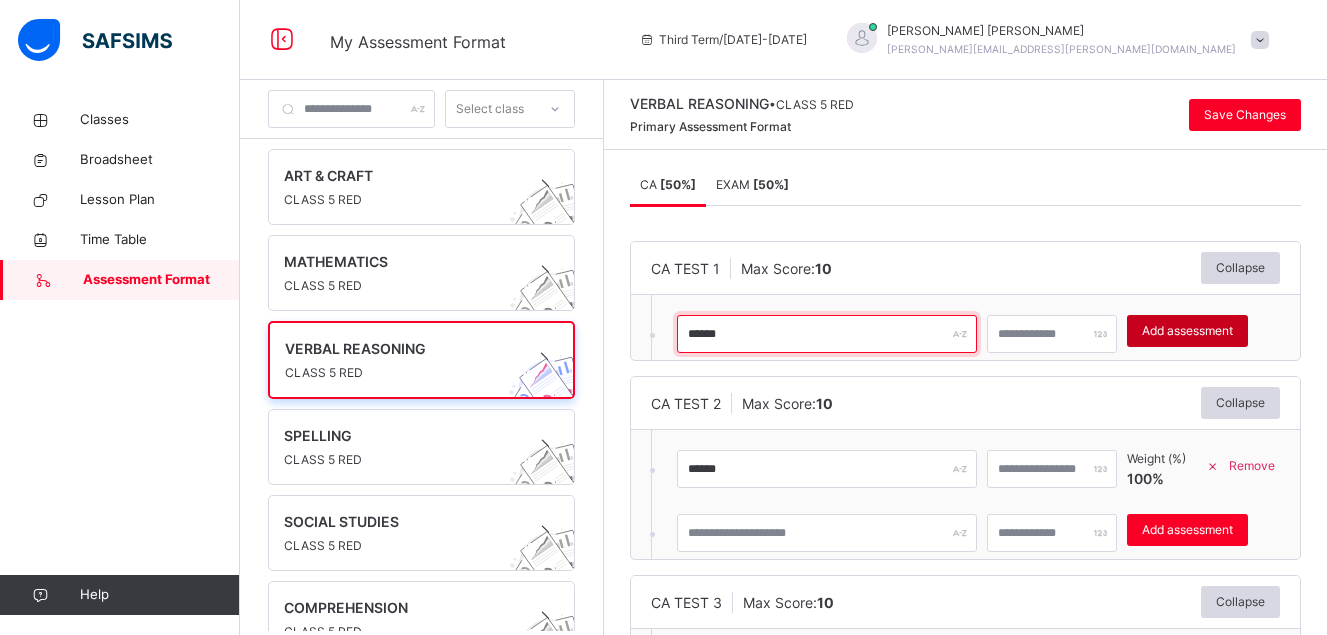 type on "******" 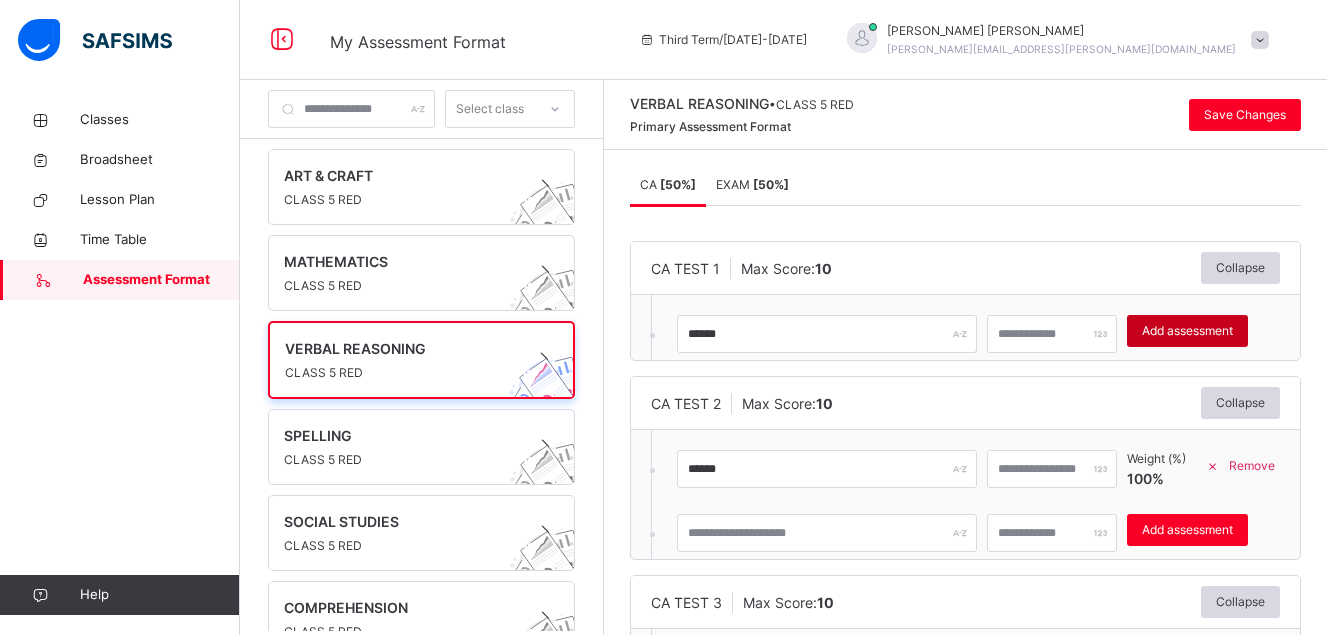 click on "Add assessment" at bounding box center (1187, 331) 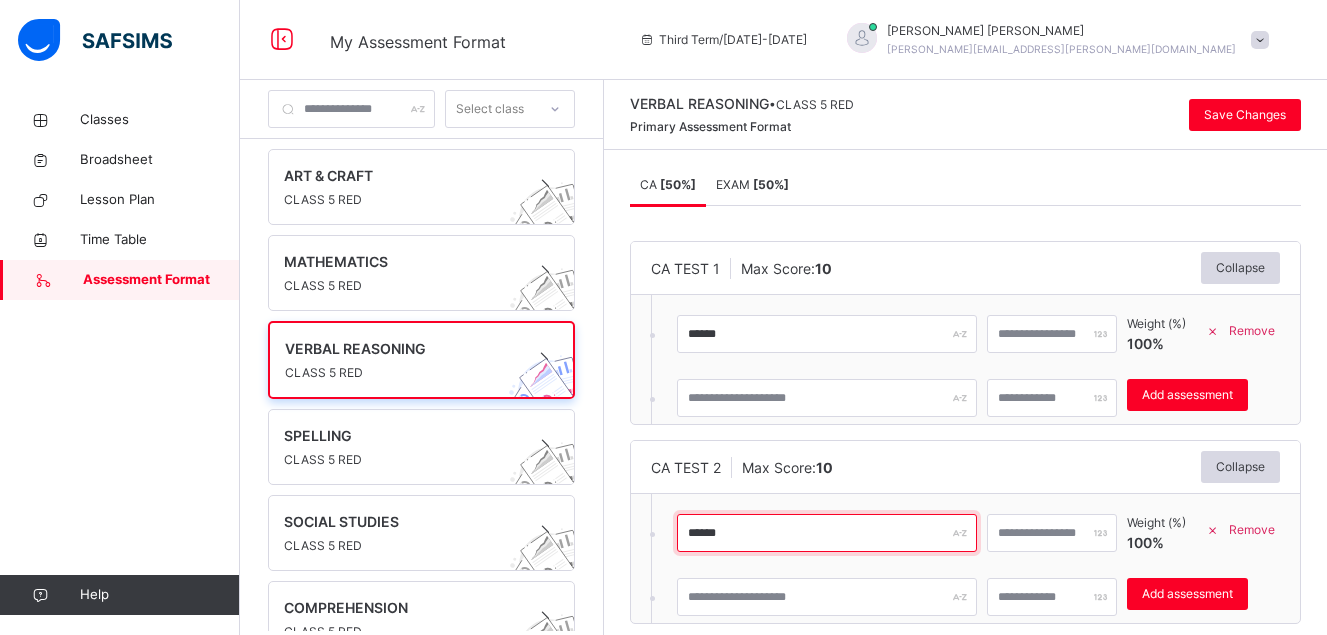 click on "******" at bounding box center [827, 533] 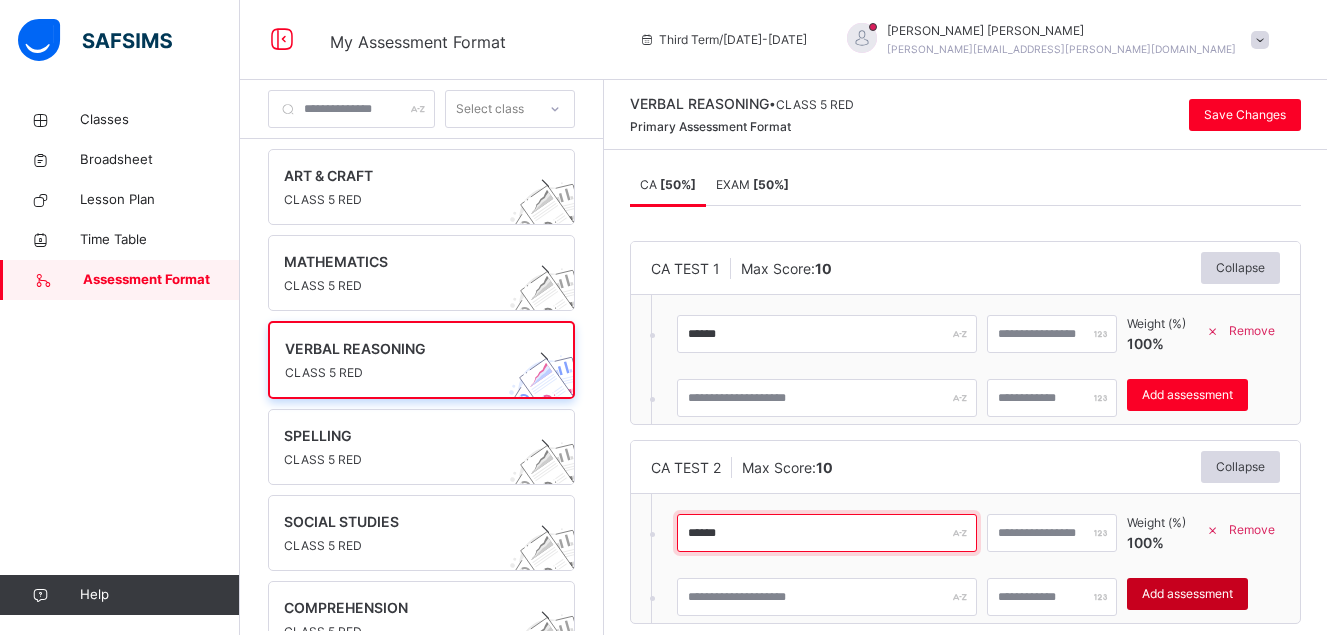 type on "******" 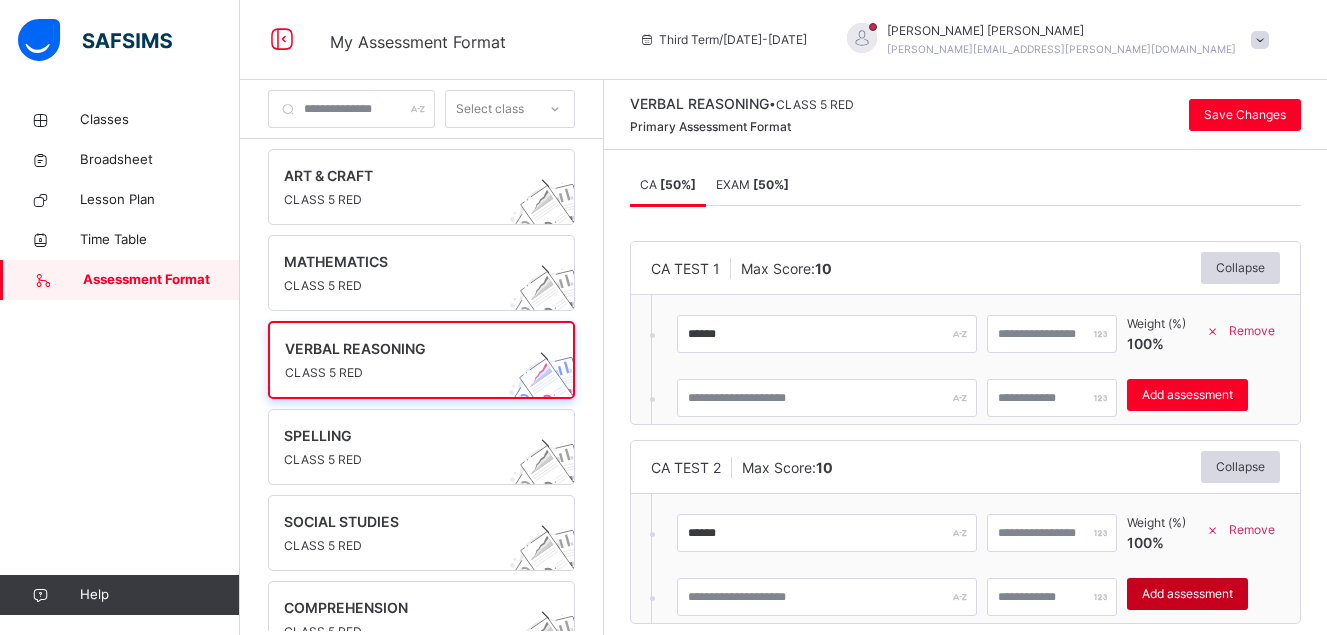 click on "Add assessment" at bounding box center [1187, 594] 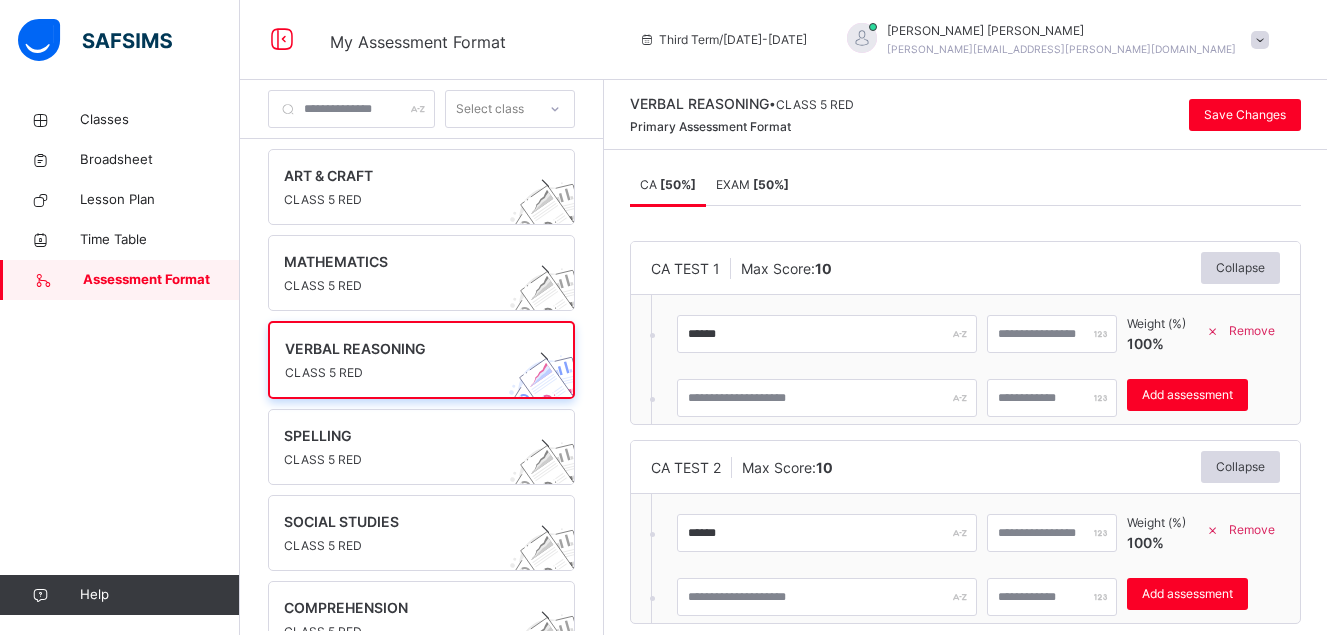 scroll, scrollTop: 7, scrollLeft: 0, axis: vertical 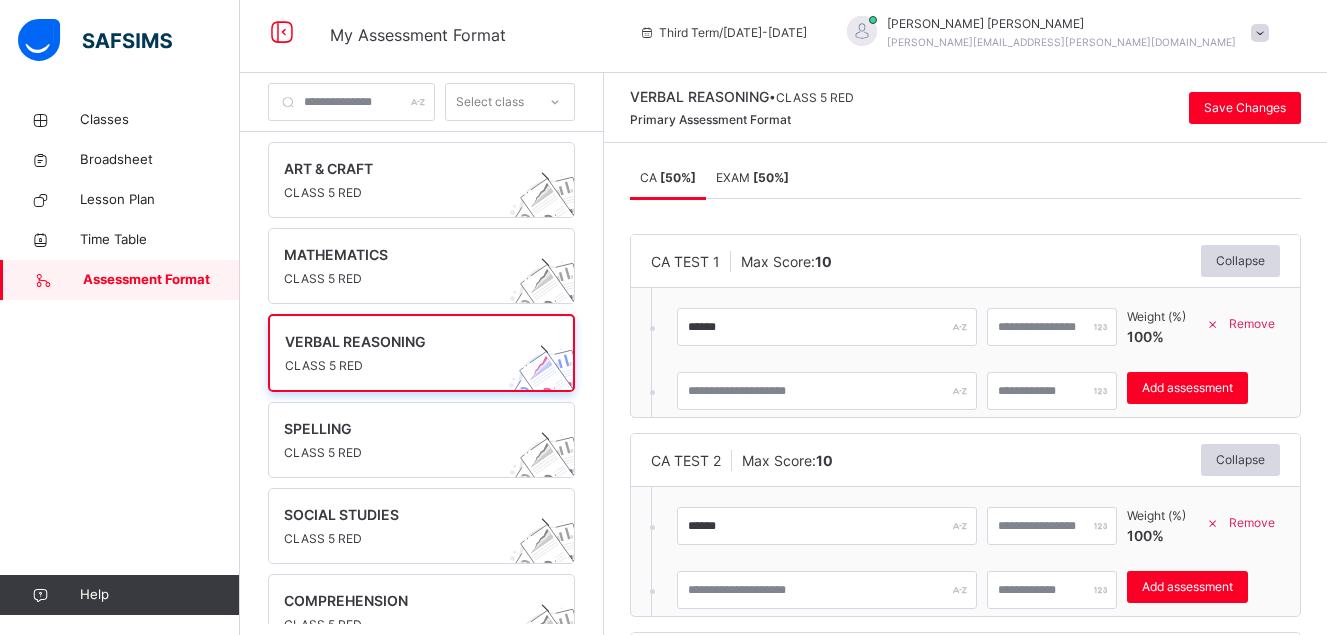 click on "CA TEST 2 Max Score:  10 Collapse ****** **  Weight (%)  100 %   Remove   * Add assessment × Deleting Sub-assessment Note:  that this sub-assessment has scores in it.  Deleting  this sub-assessment will also  delete  the  scores  associated with it. Are you sure you want to continue? Cancel Yes, Delete sub-assessment." at bounding box center (965, 525) 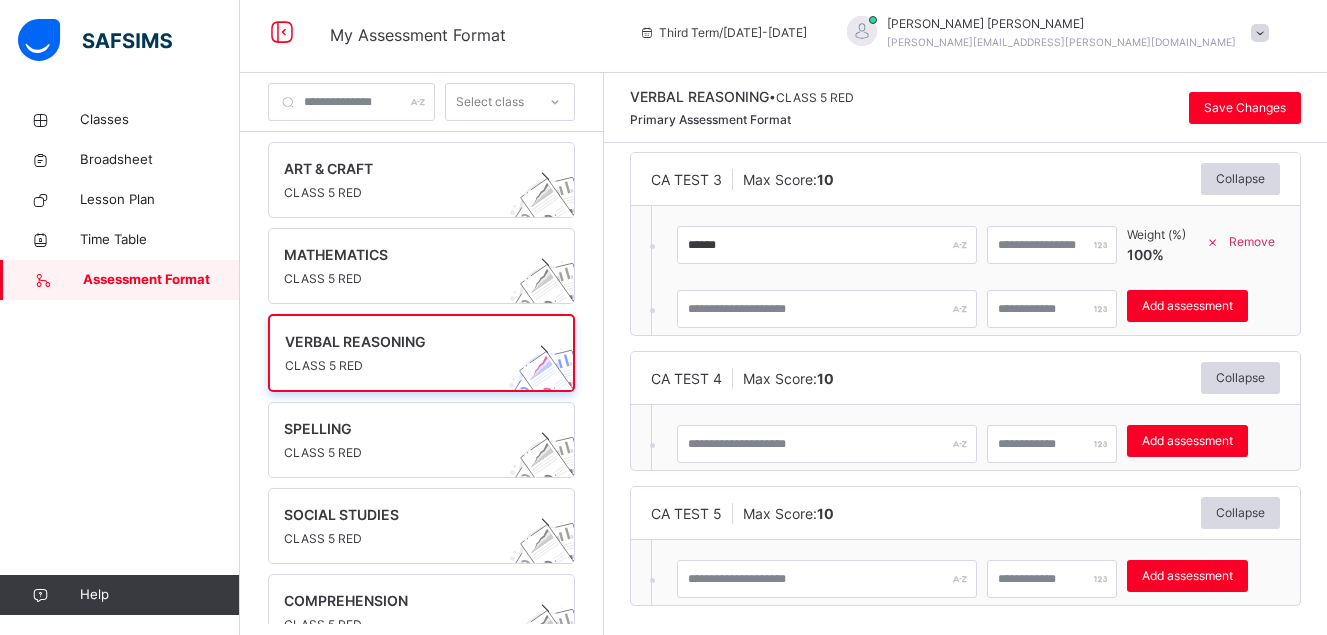 scroll, scrollTop: 501, scrollLeft: 0, axis: vertical 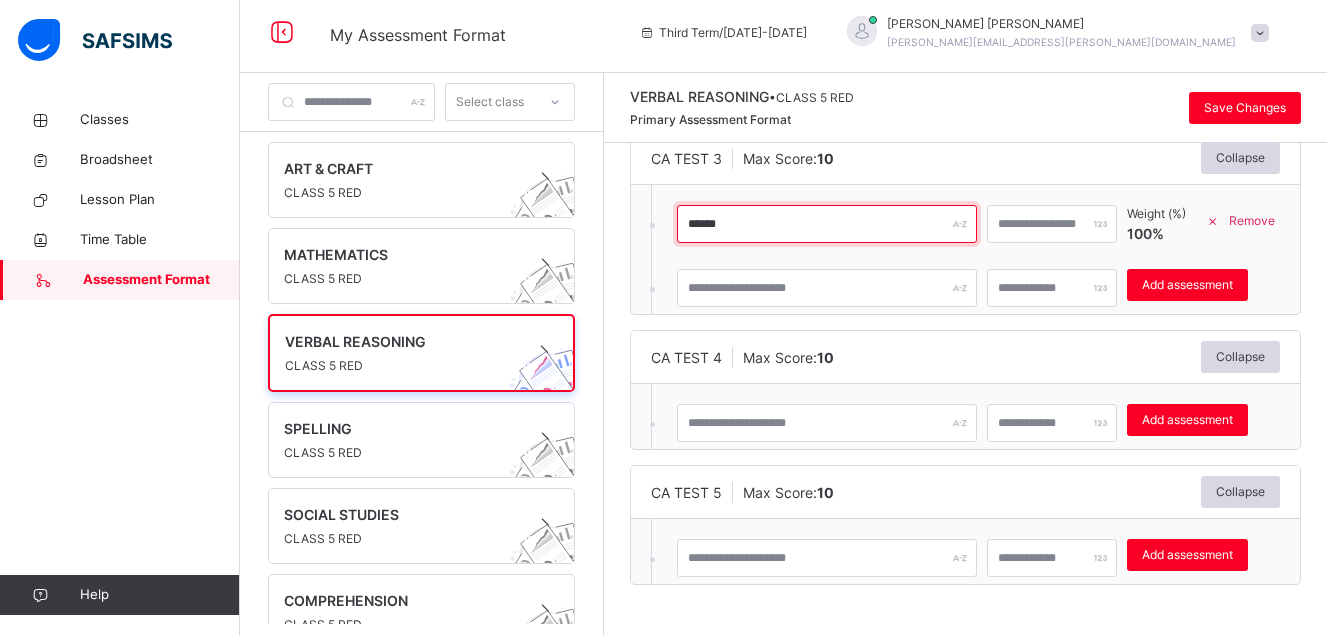 click on "******" at bounding box center (827, 224) 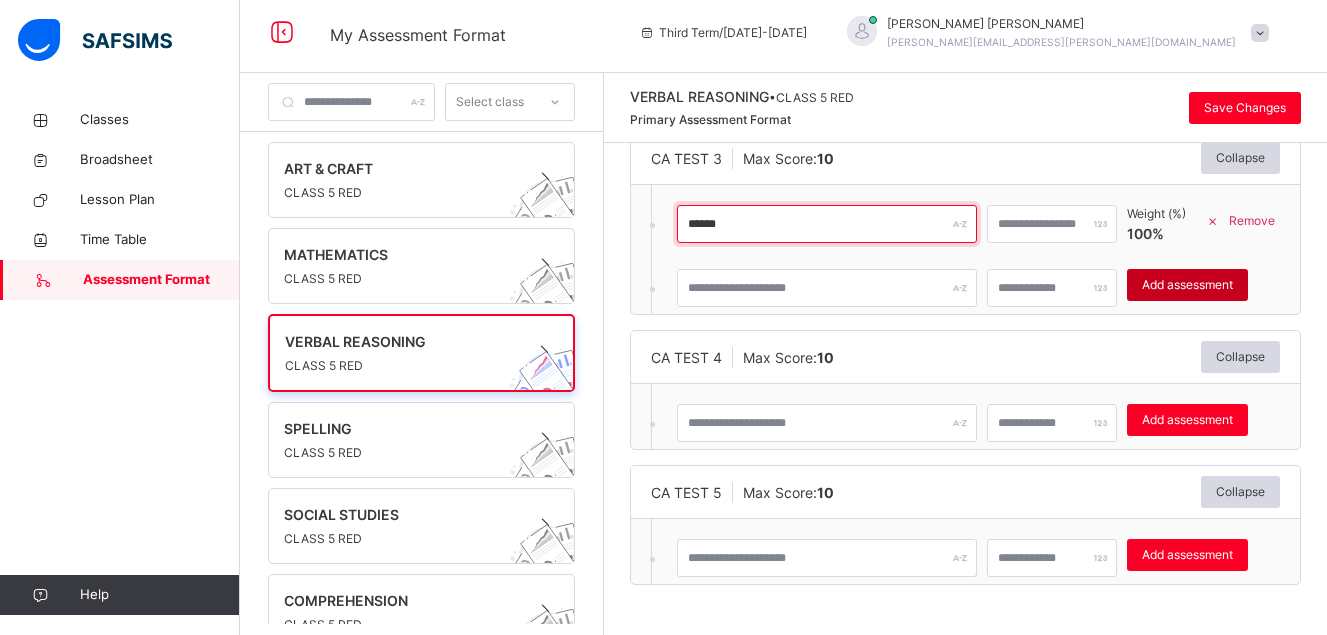 type on "******" 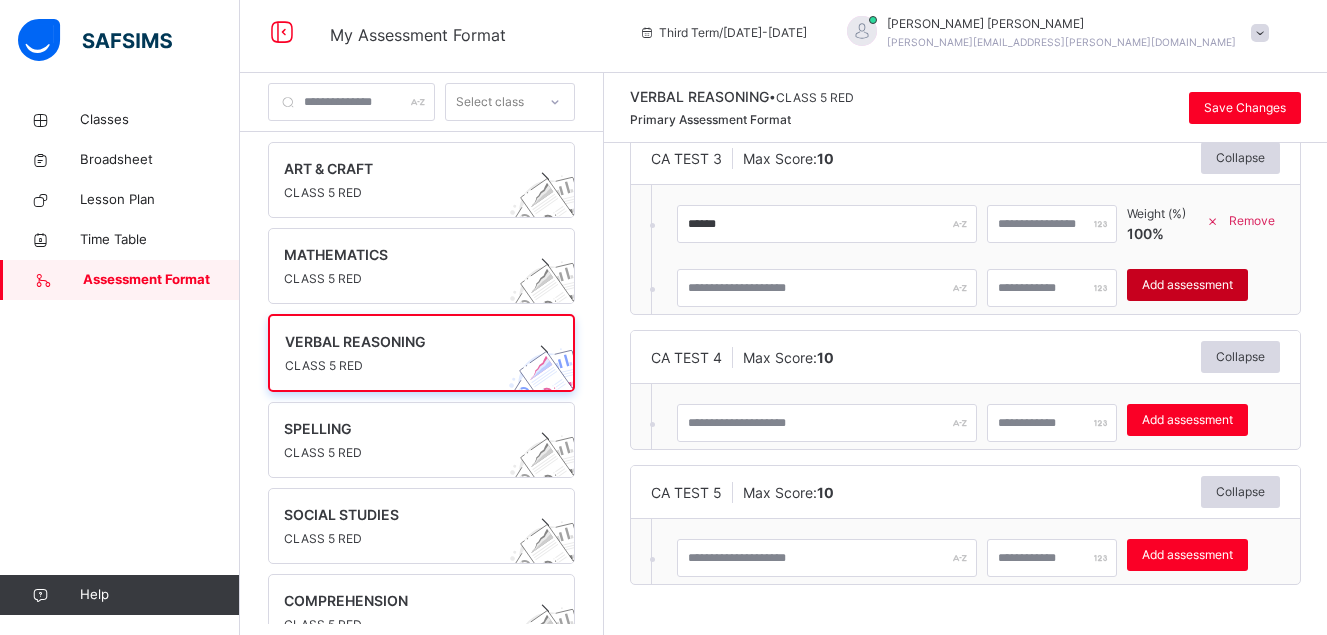 click on "Add assessment" at bounding box center (1187, 285) 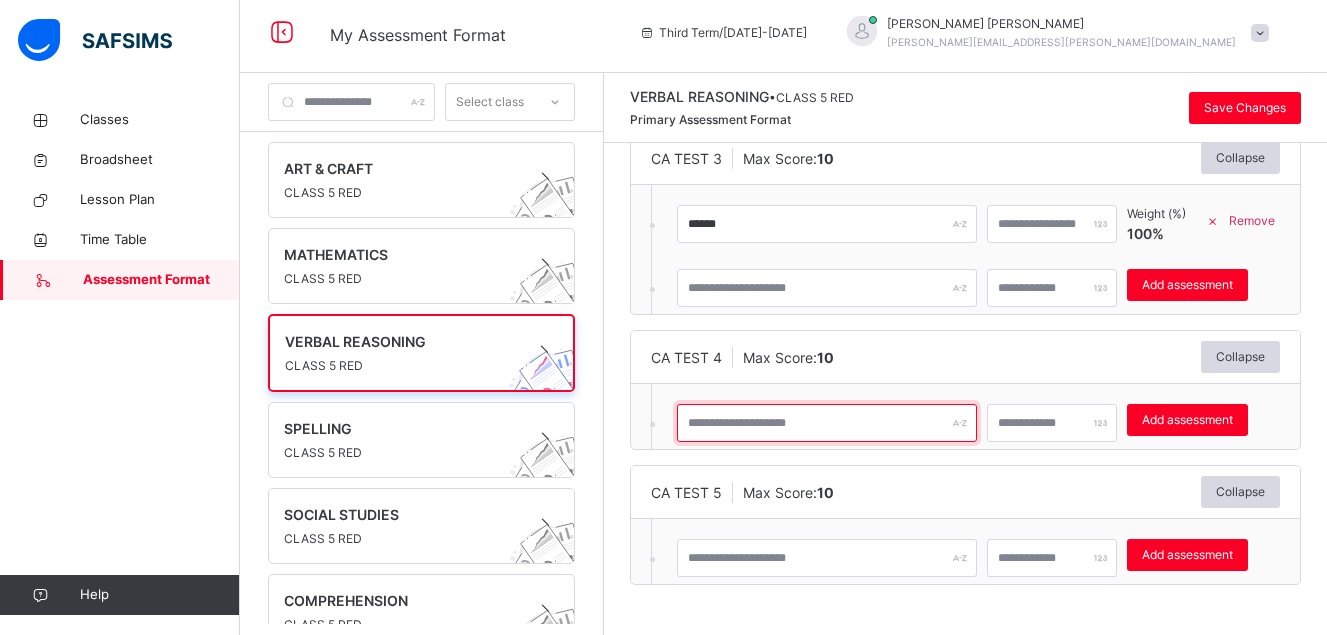 click at bounding box center (827, 423) 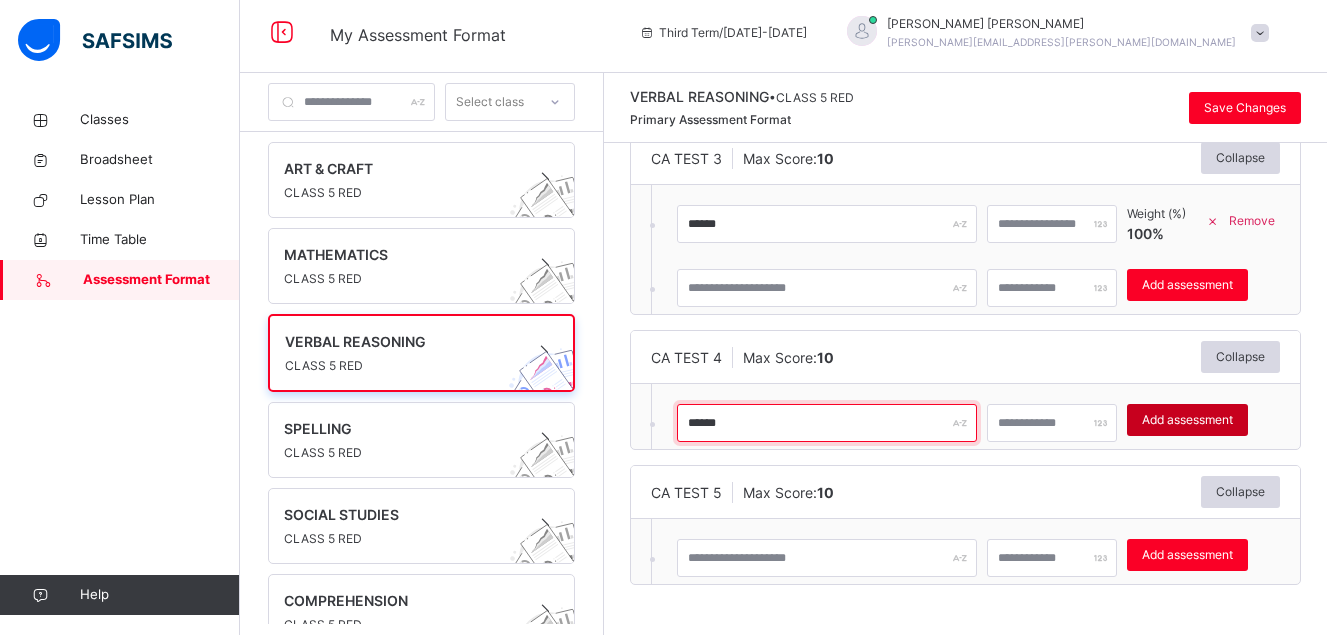 type on "******" 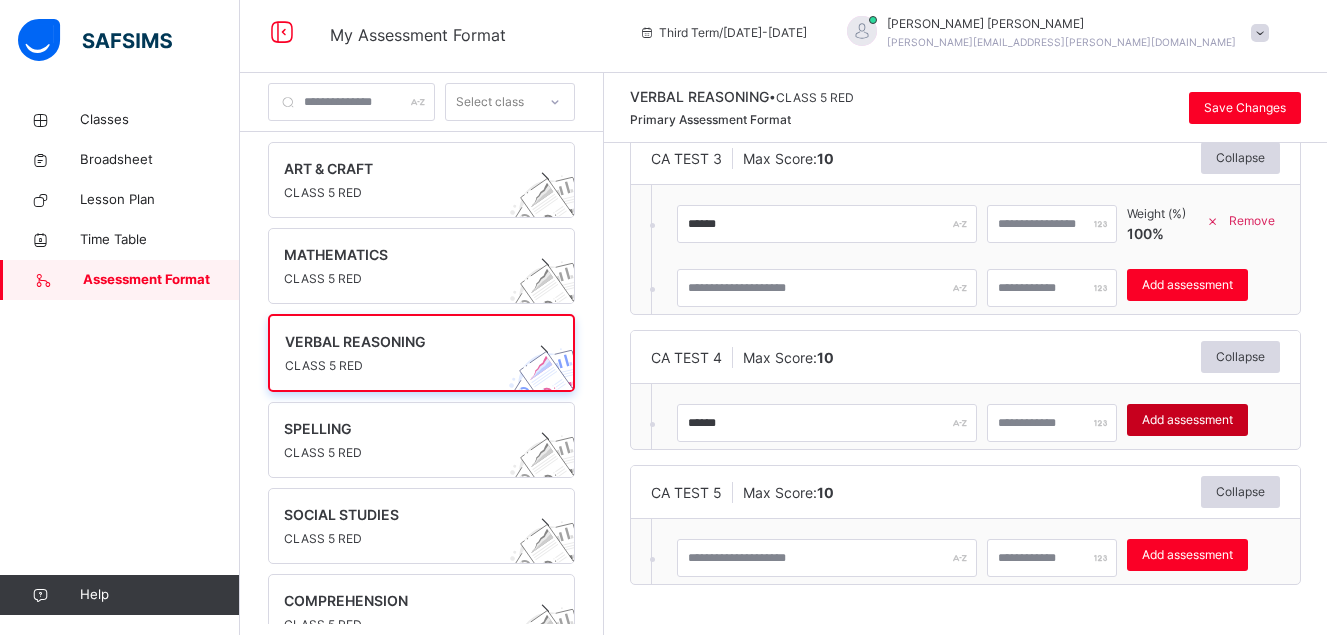 click on "Add assessment" at bounding box center [1187, 420] 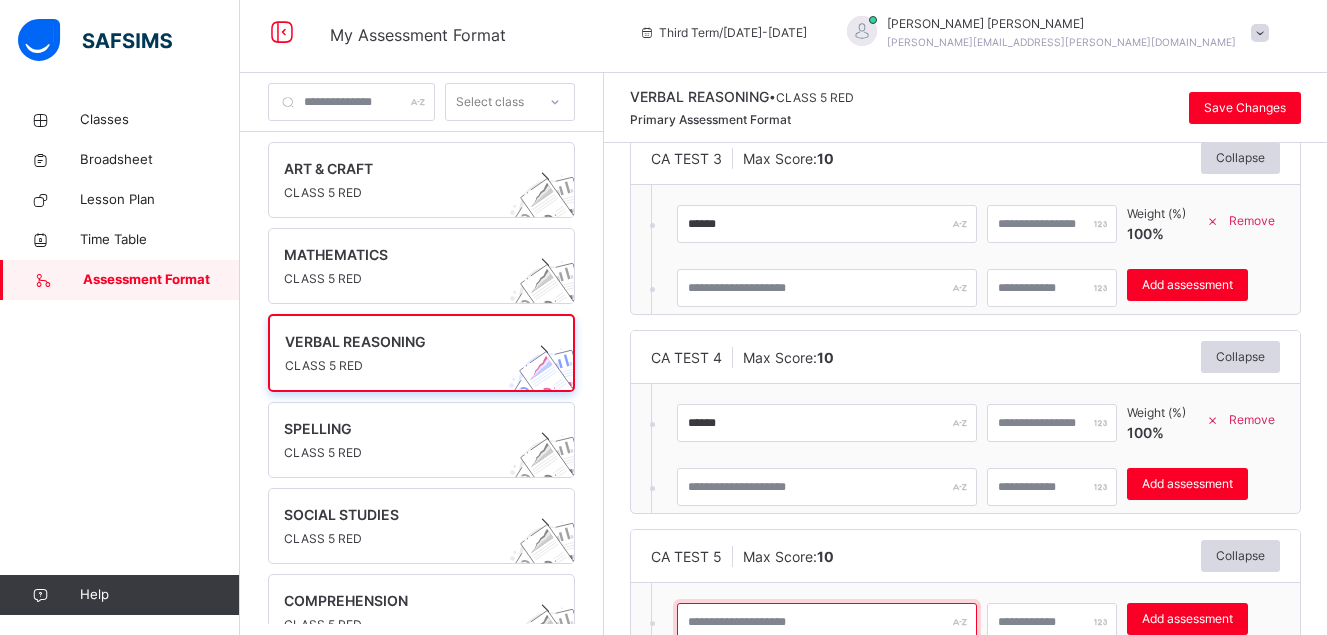 click at bounding box center (827, 622) 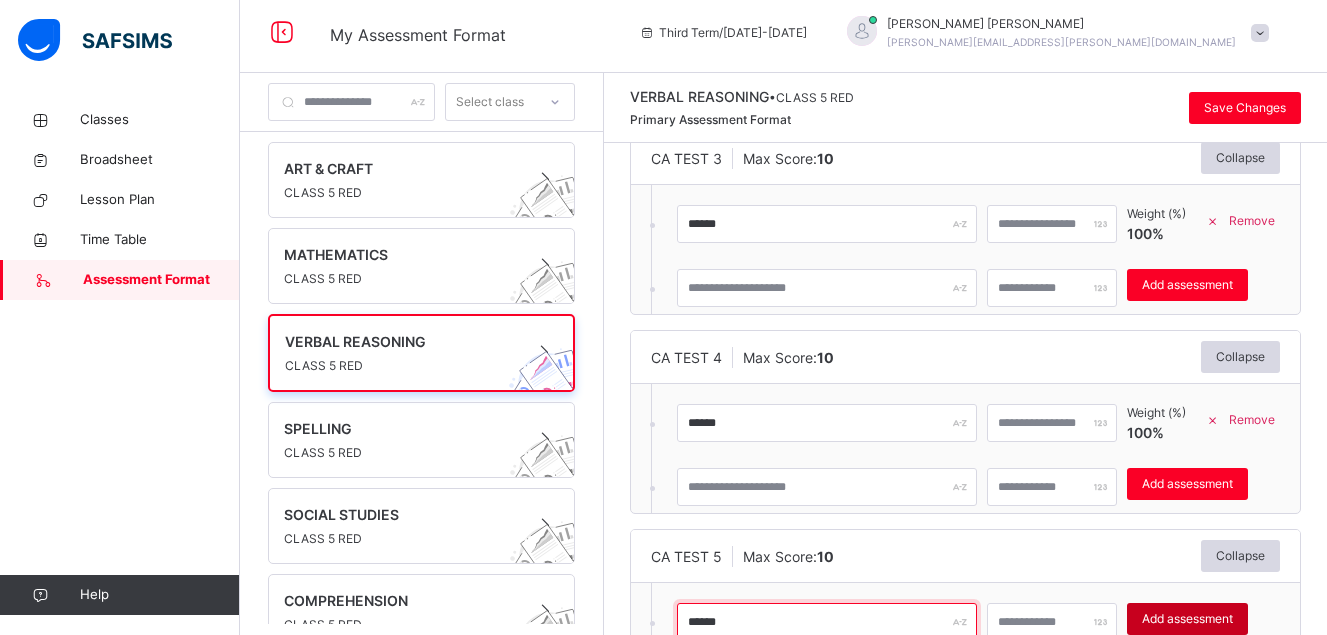 type on "******" 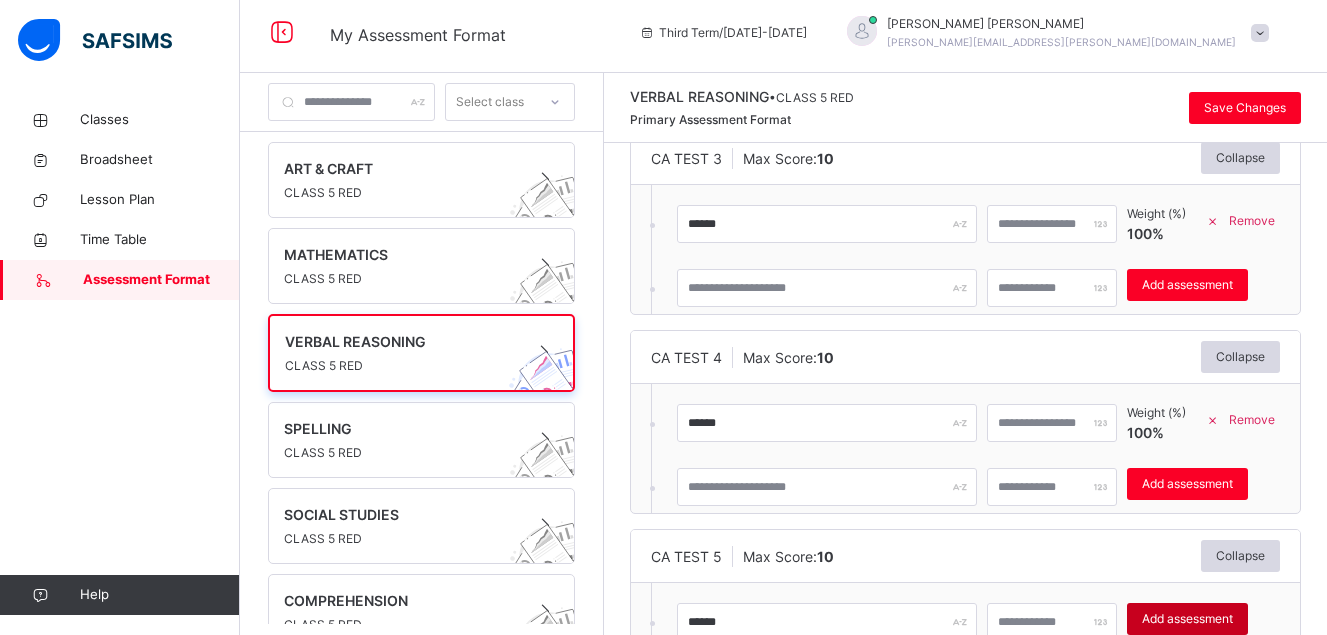 click on "Add assessment" at bounding box center (1187, 619) 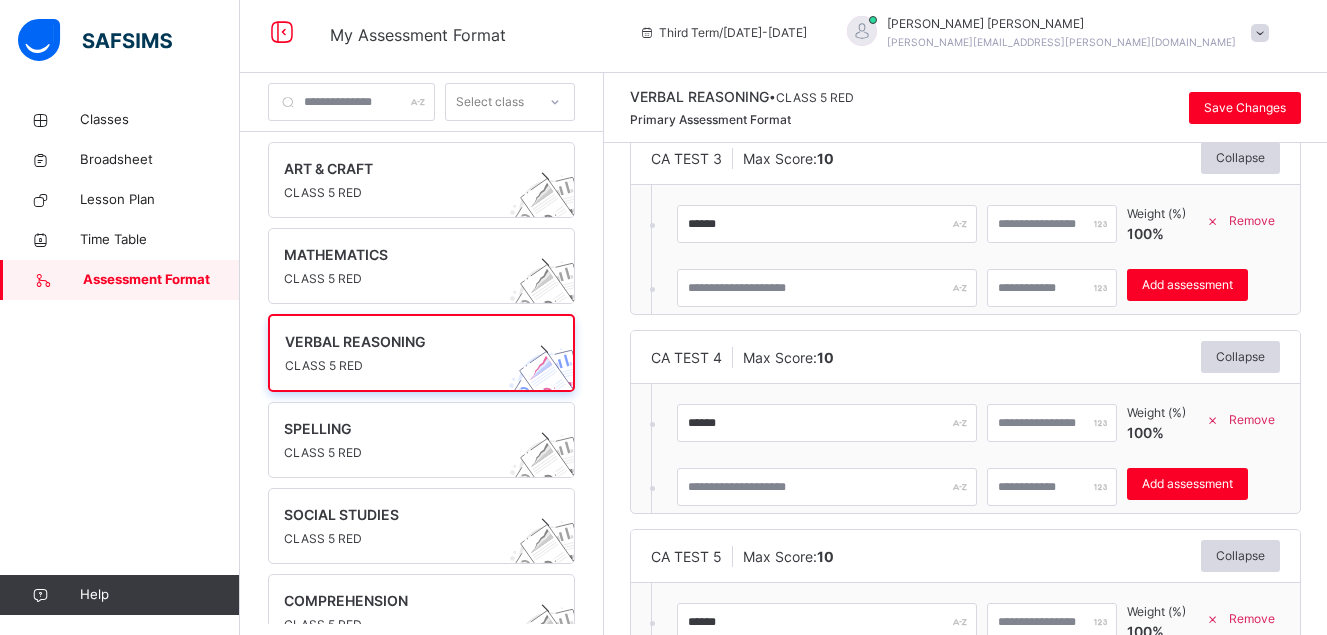 click on "Save Changes" at bounding box center (1082, 107) 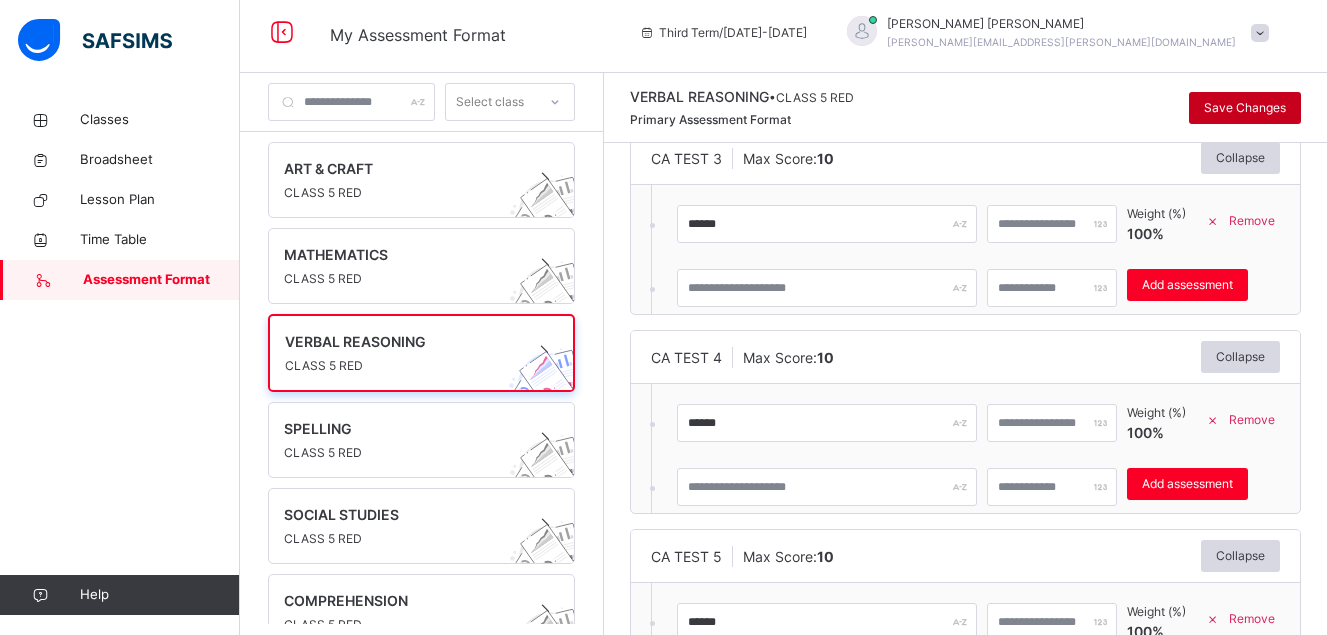 click on "Save Changes" at bounding box center [1245, 108] 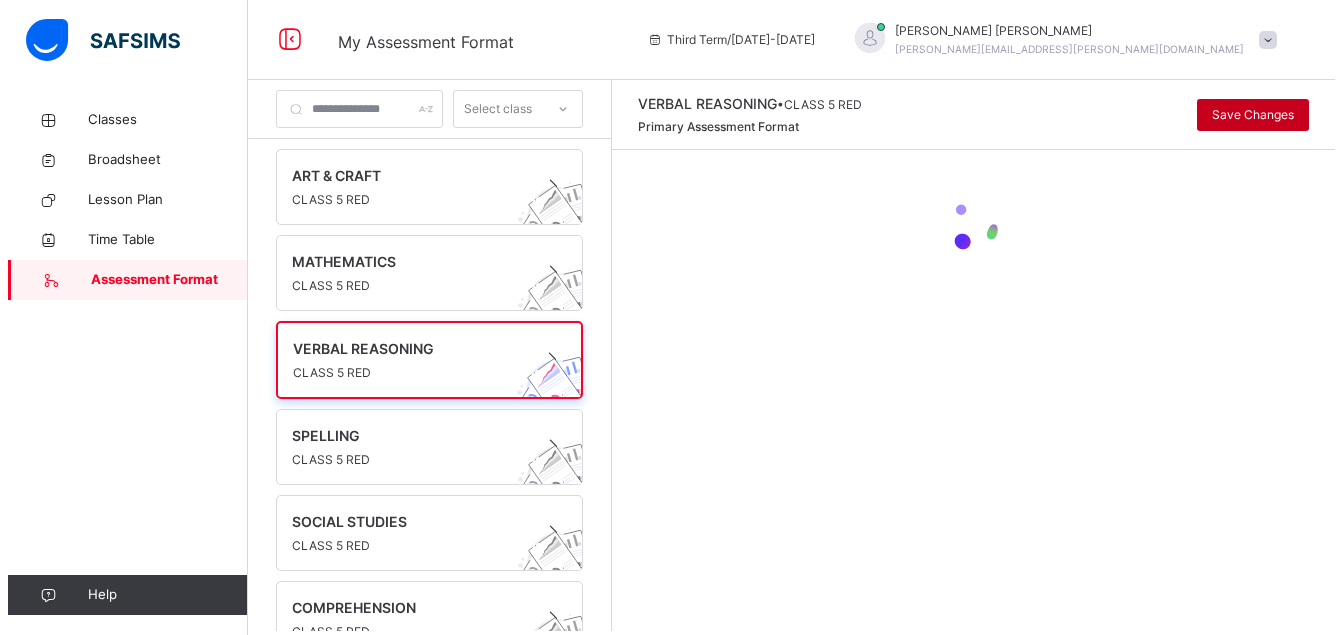 scroll, scrollTop: 0, scrollLeft: 0, axis: both 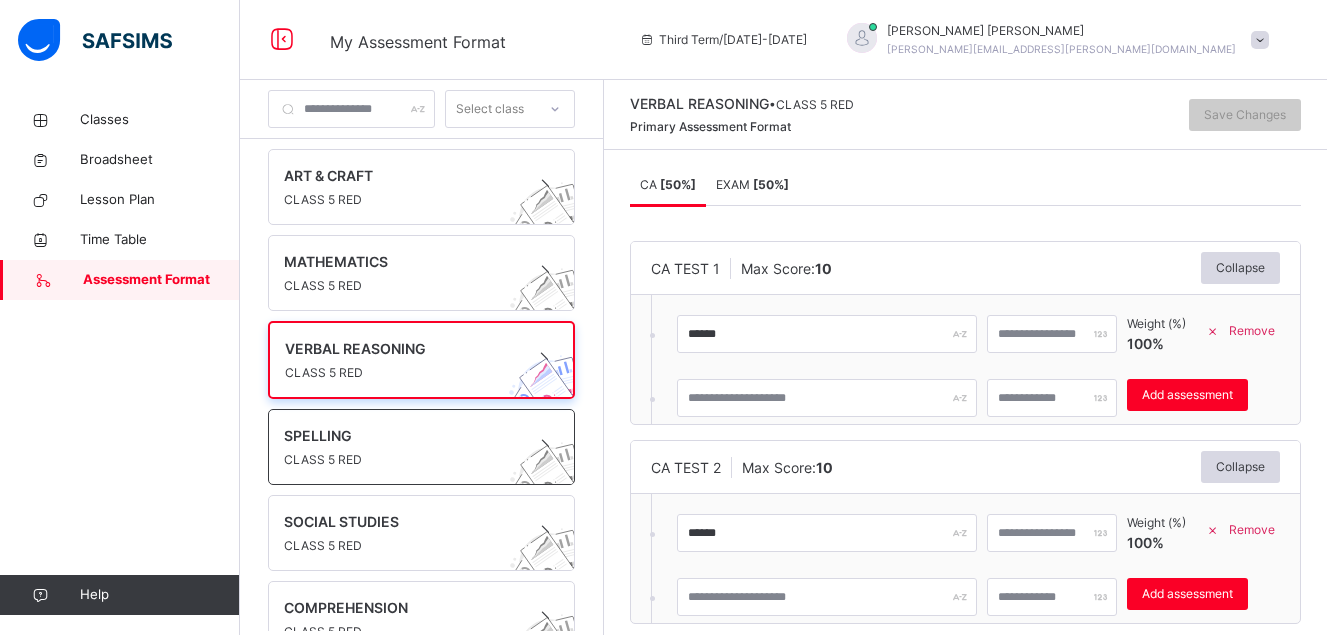 click at bounding box center (402, 448) 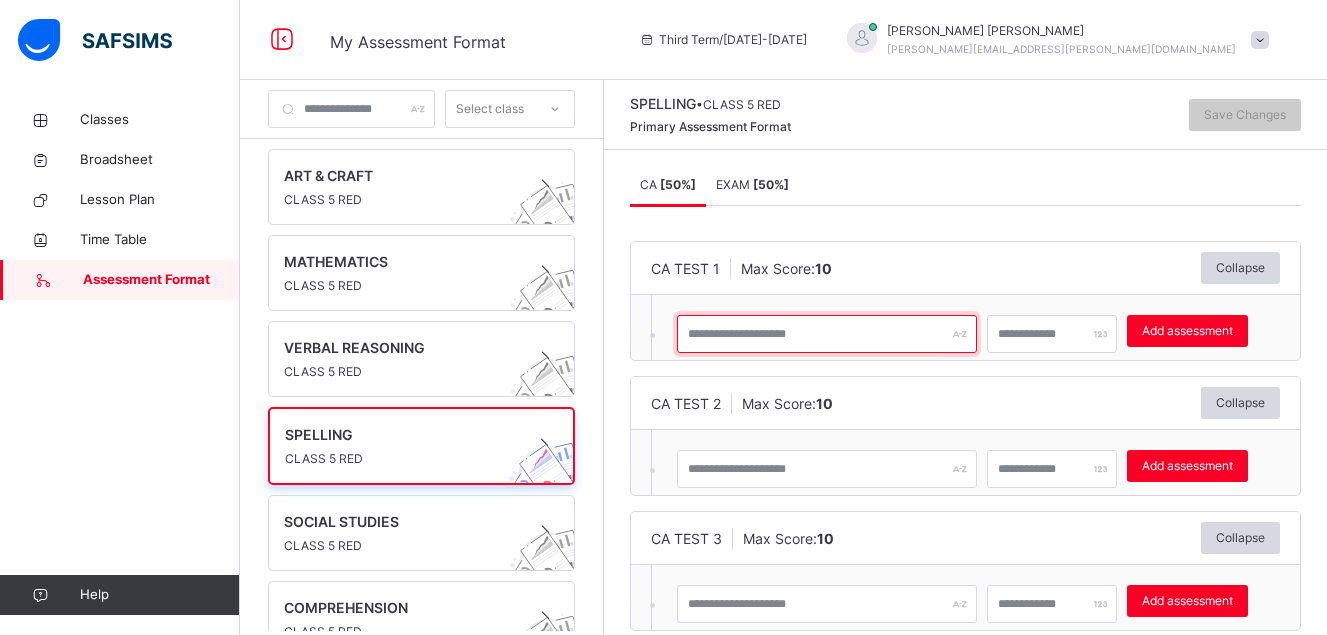 click at bounding box center (827, 334) 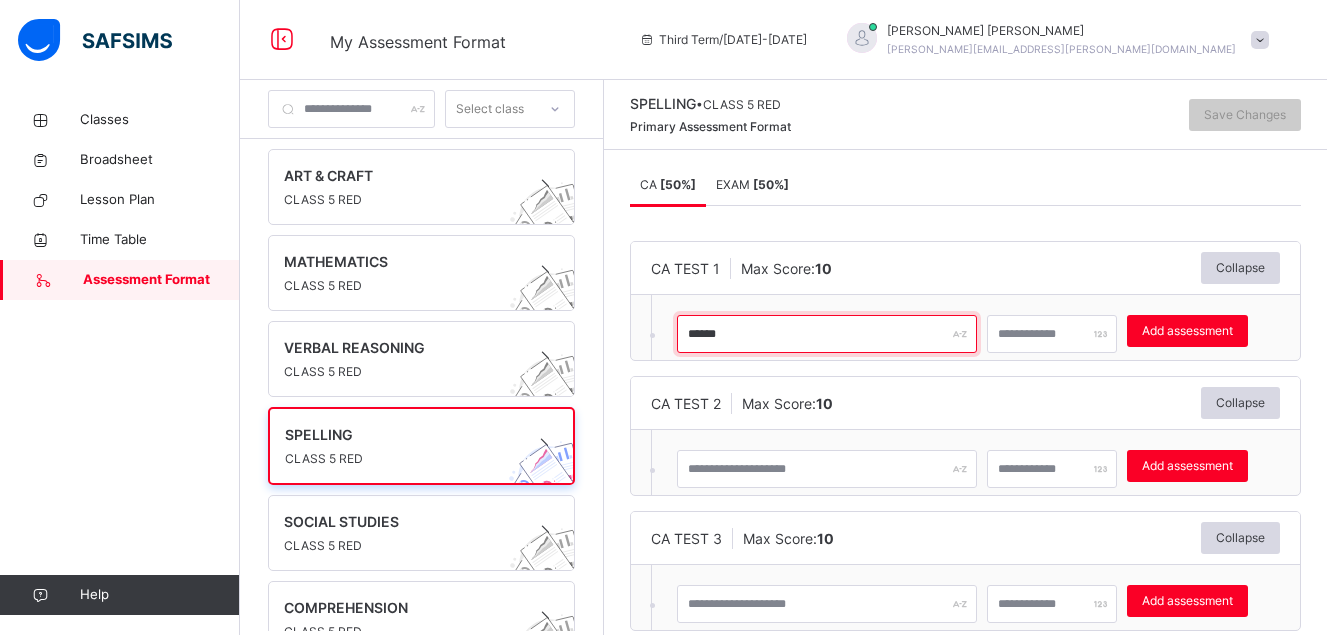 type on "******" 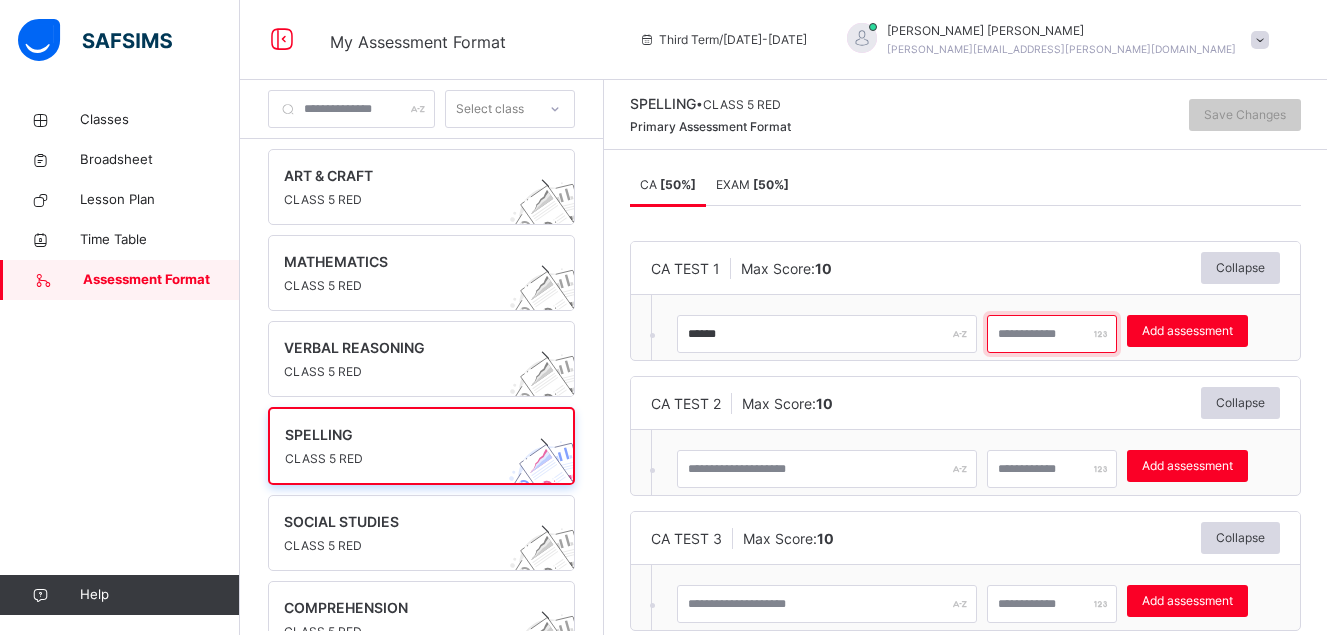 click at bounding box center (1052, 334) 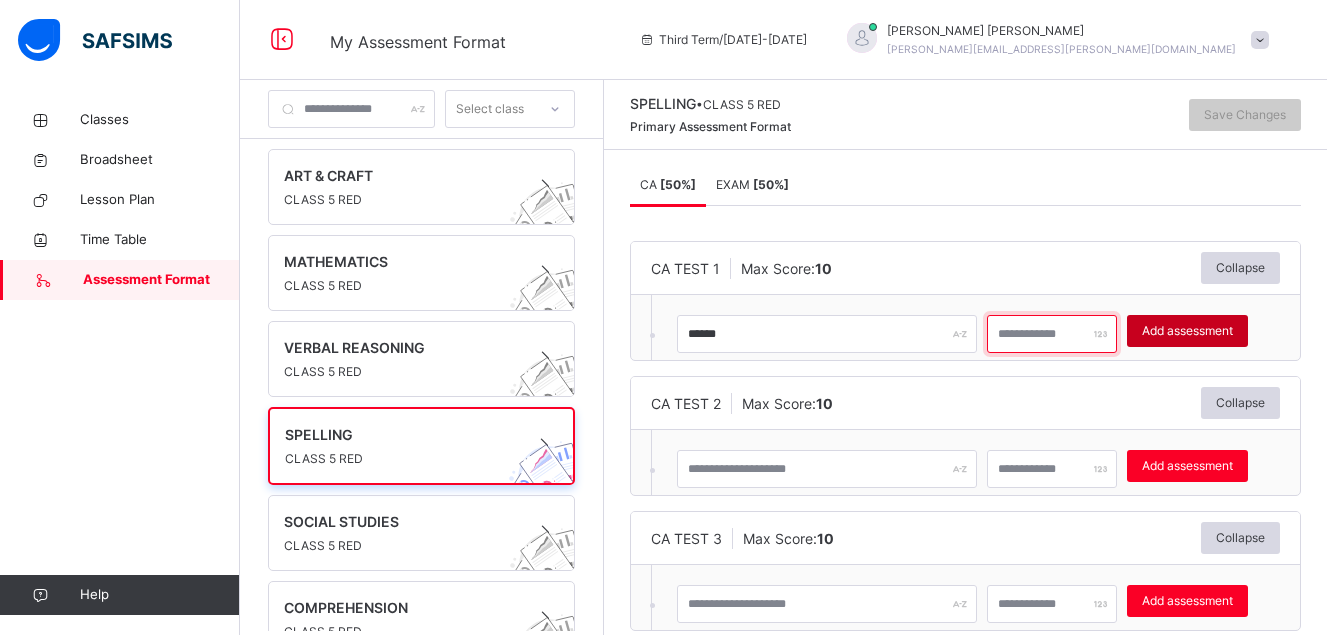 type on "**" 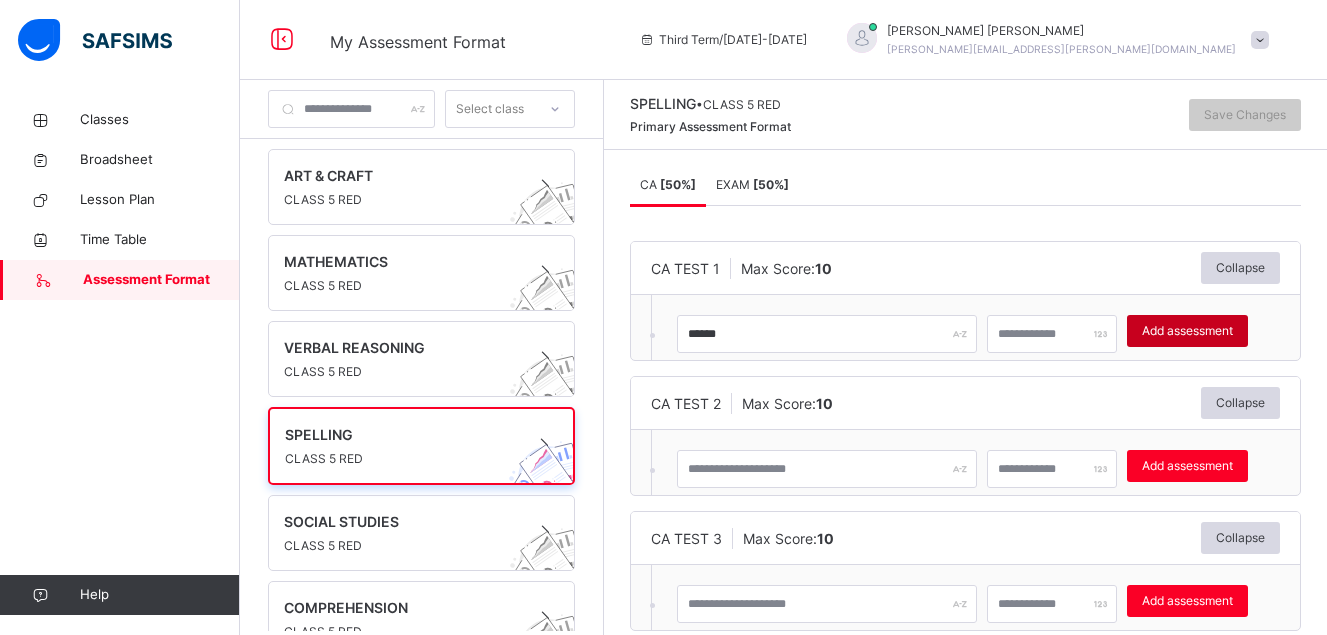 click on "Add assessment" at bounding box center [1187, 331] 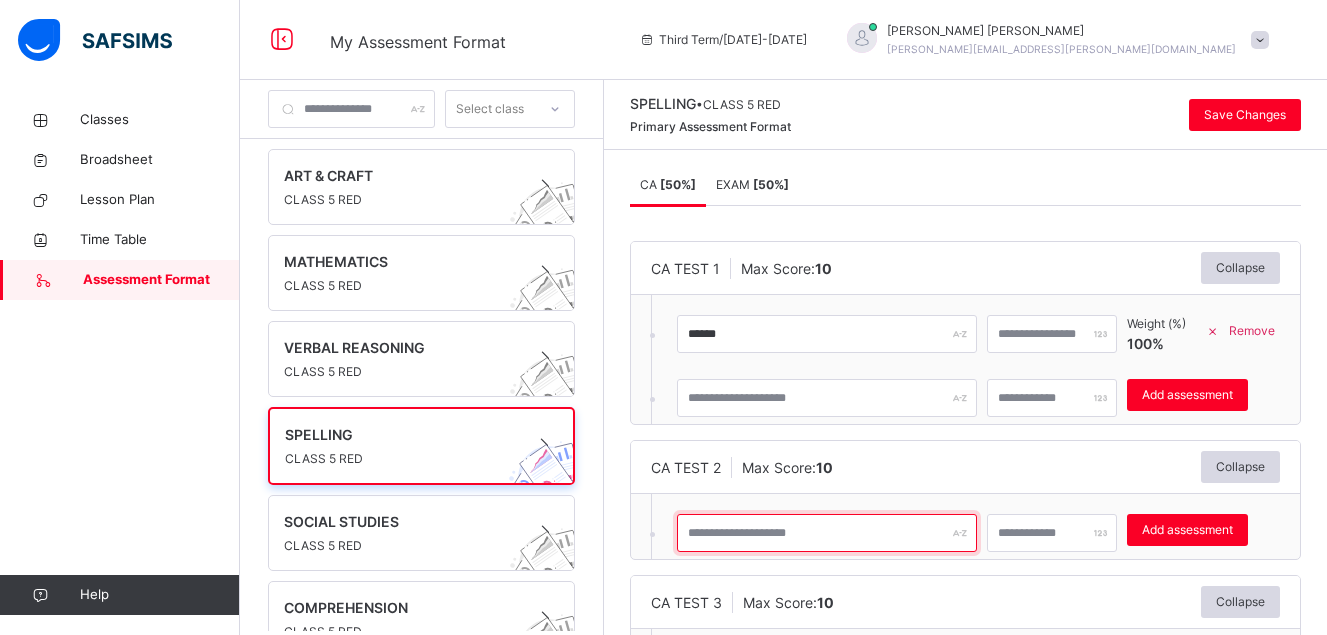 click at bounding box center (827, 533) 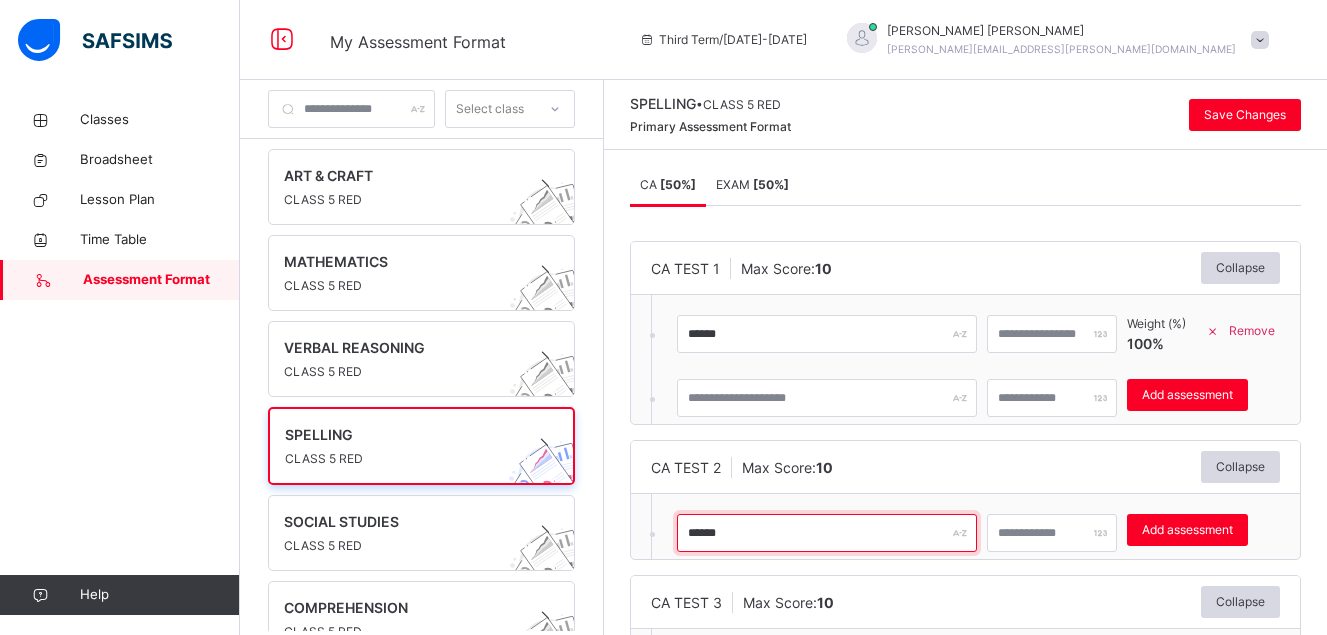 type on "******" 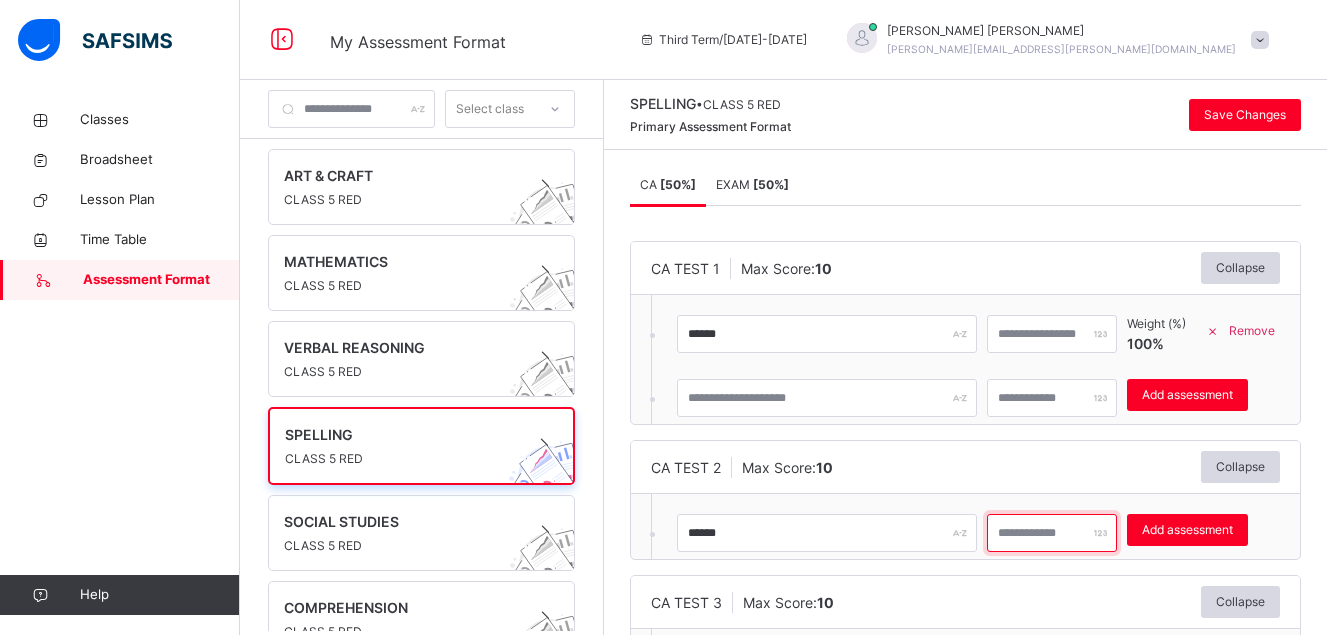 click at bounding box center [1052, 533] 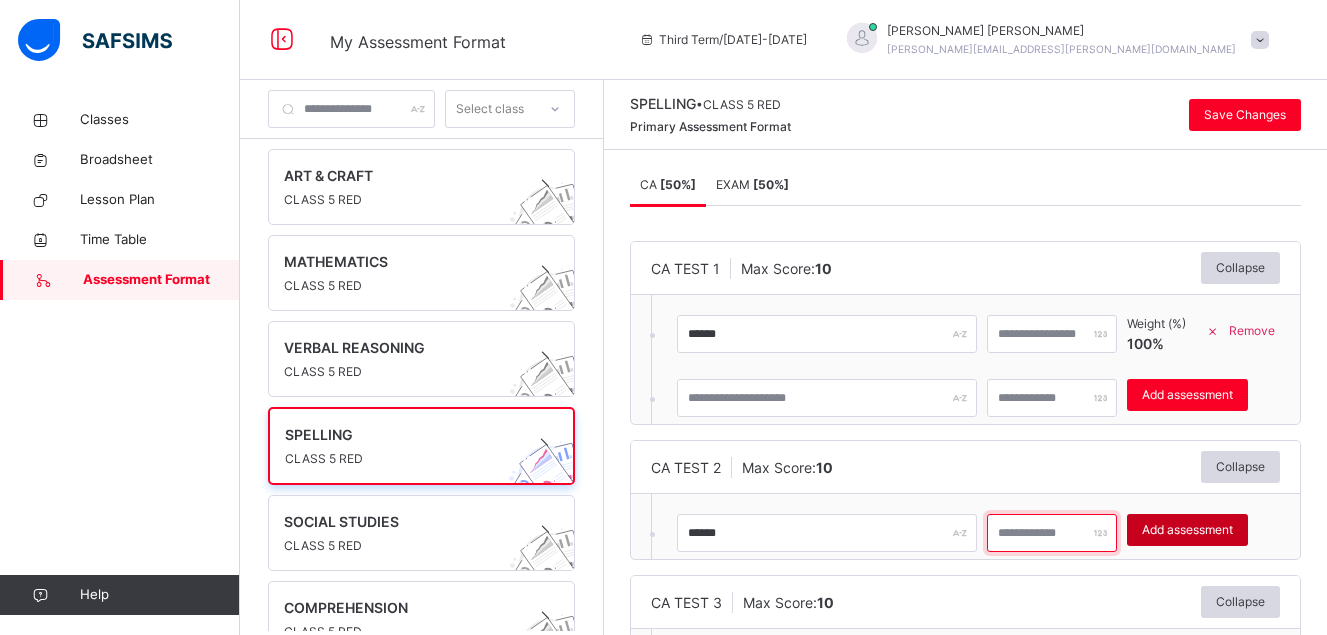 type on "**" 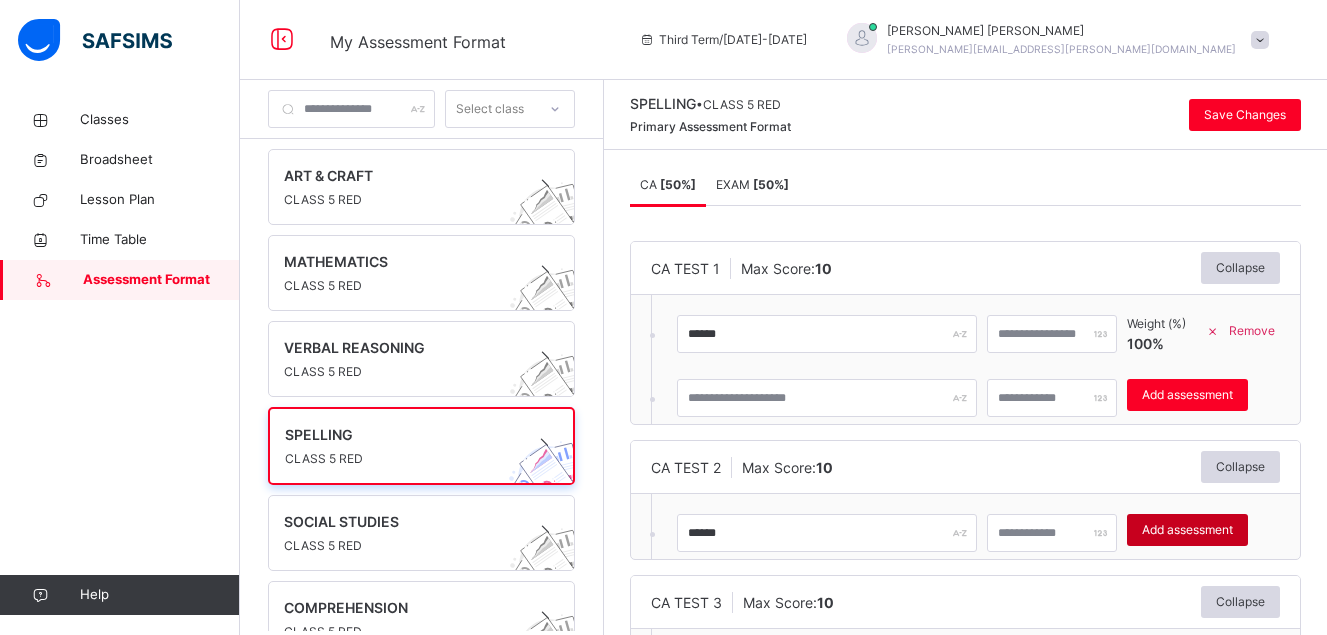 click on "Add assessment" at bounding box center [1187, 530] 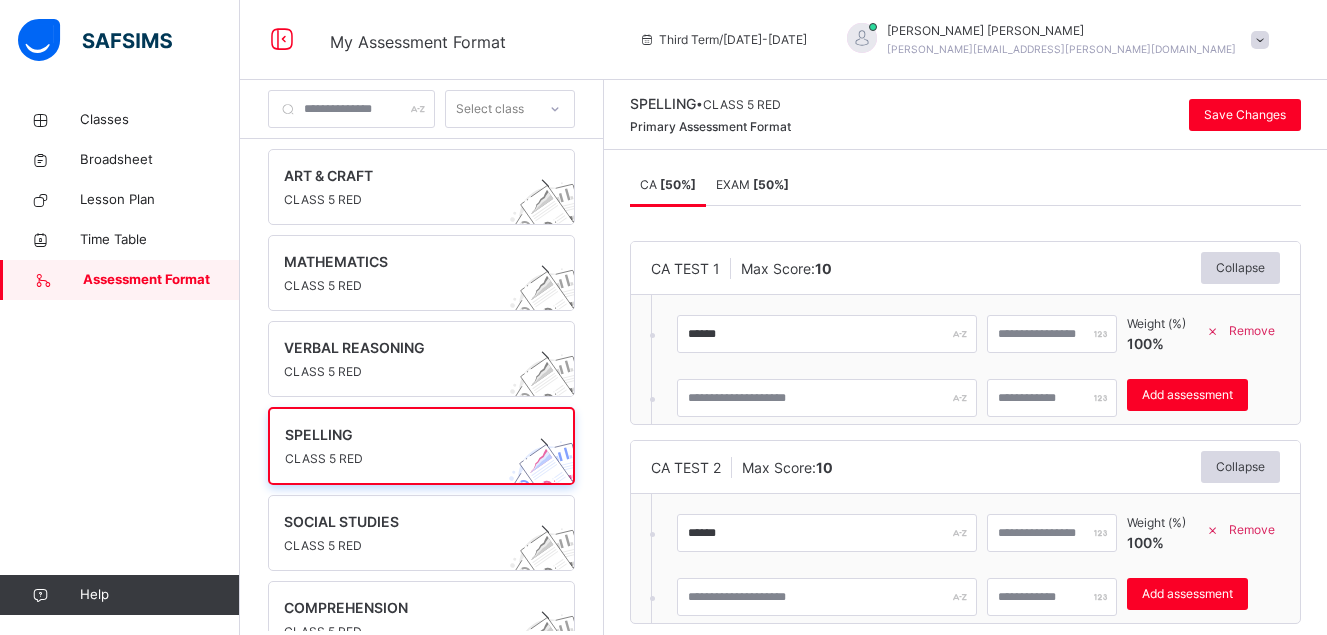 click on "CA TEST 2 Max Score:  10 Collapse ****** **  Weight (%)  100 %   Remove   * Add assessment × Deleting Sub-assessment Note:  that this sub-assessment has scores in it.  Deleting  this sub-assessment will also  delete  the  scores  associated with it. Are you sure you want to continue? Cancel Yes, Delete sub-assessment." at bounding box center (965, 532) 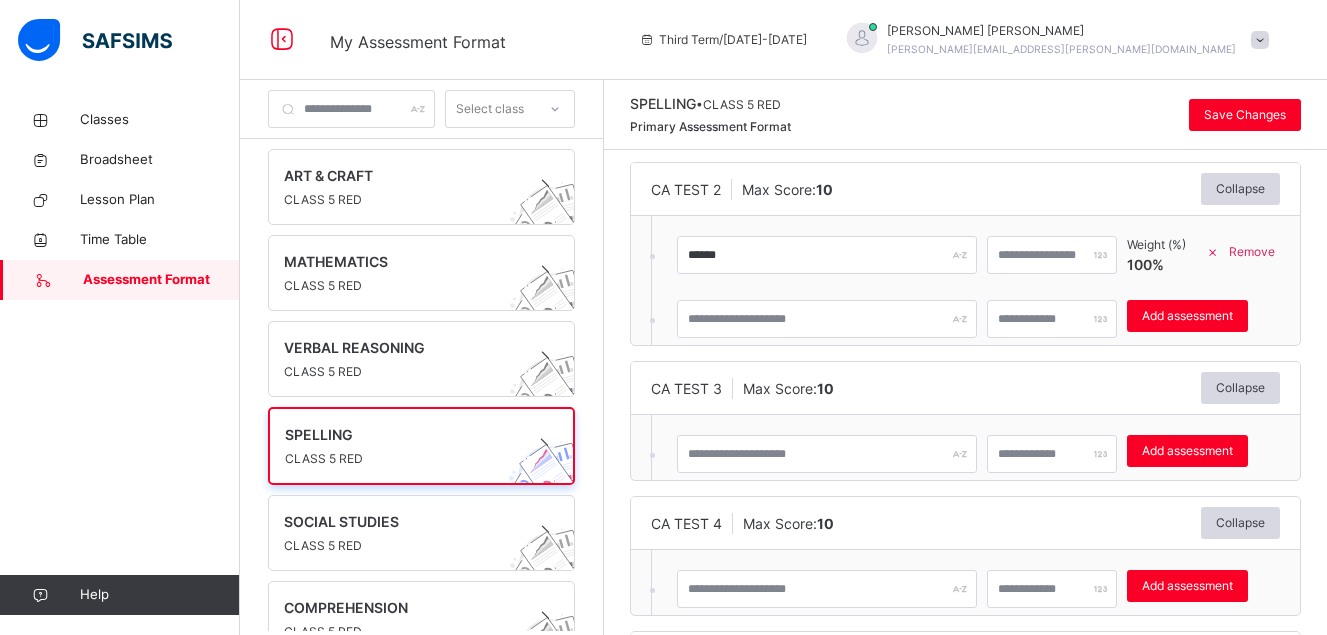 scroll, scrollTop: 280, scrollLeft: 0, axis: vertical 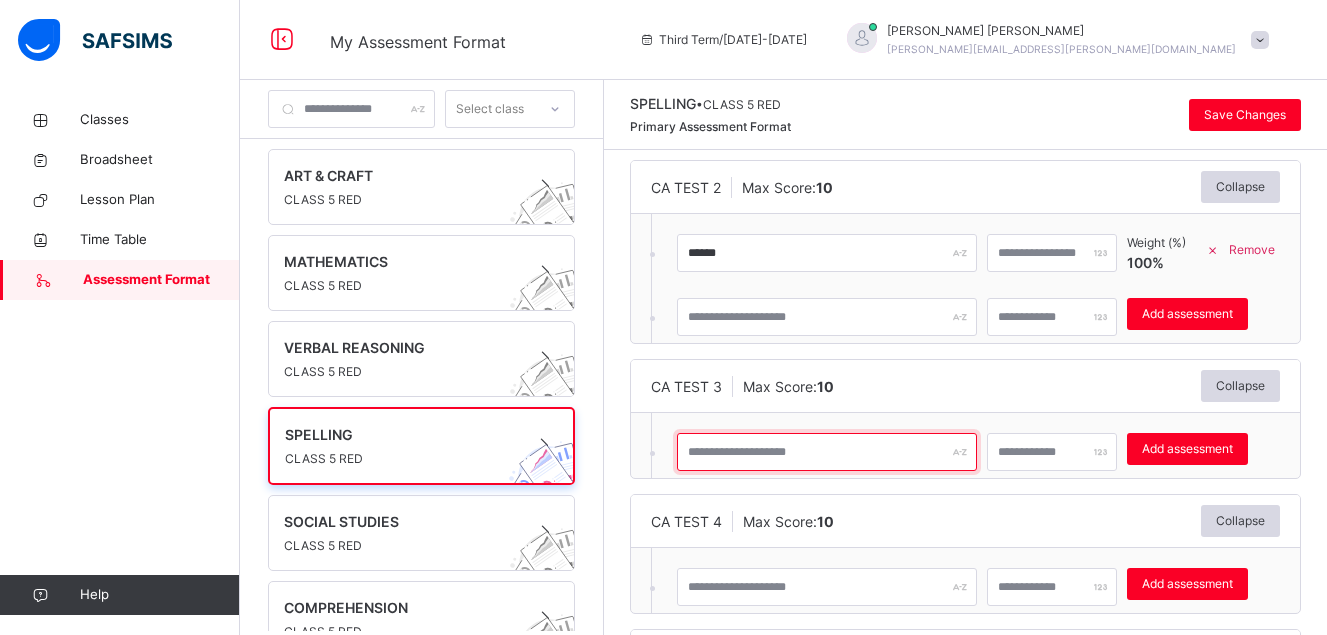 click at bounding box center (827, 452) 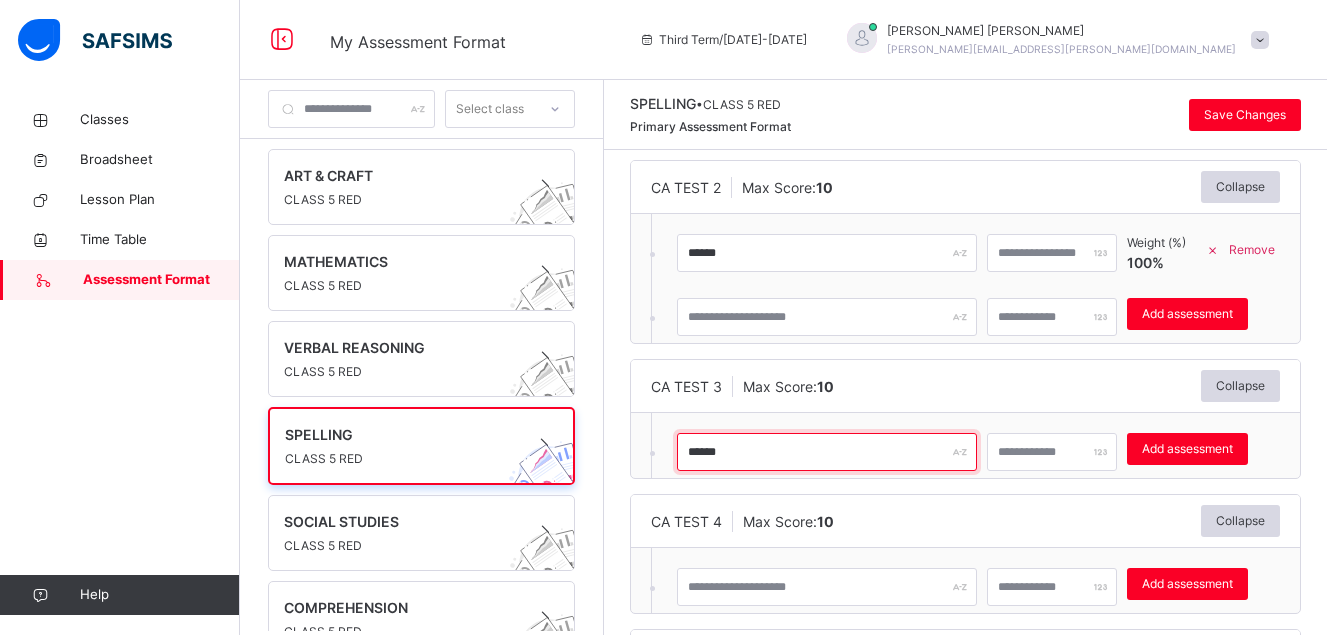 type on "******" 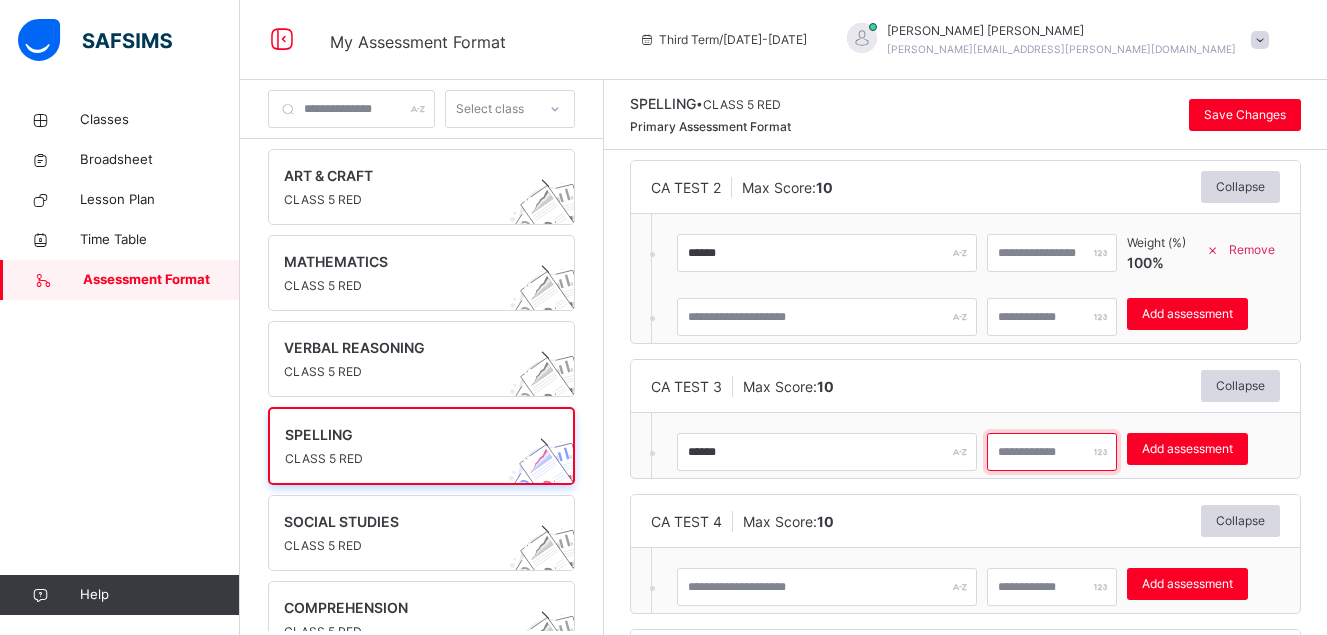 click at bounding box center (1052, 452) 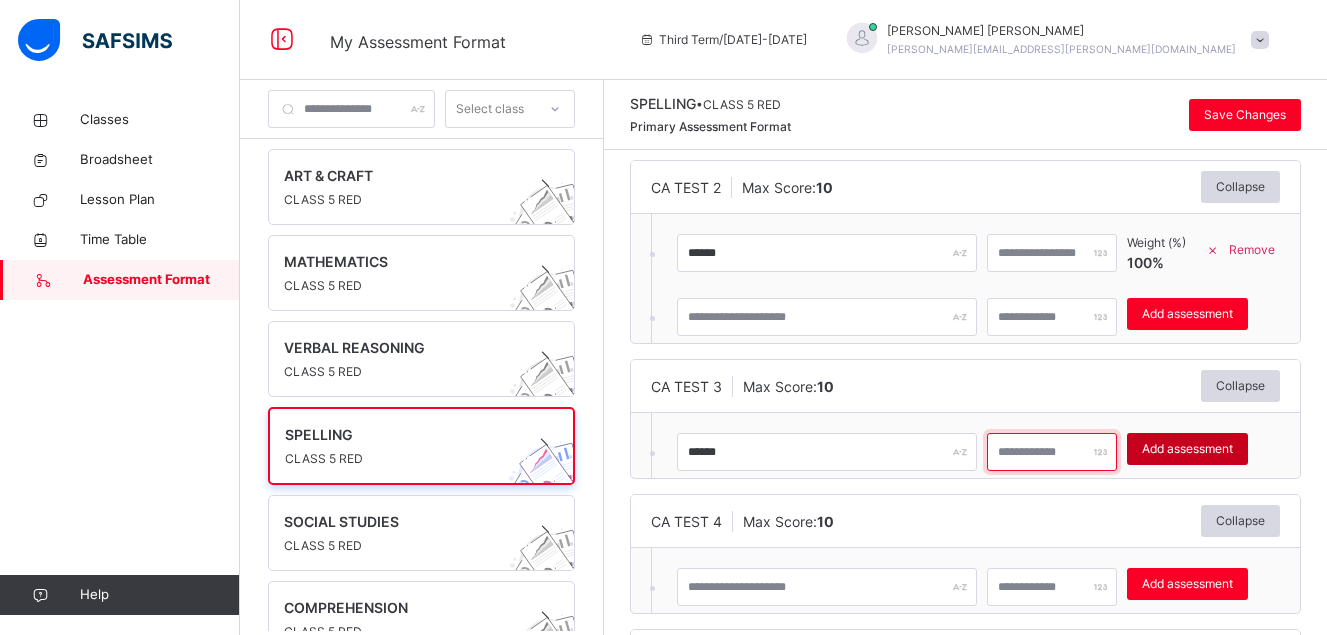 type on "**" 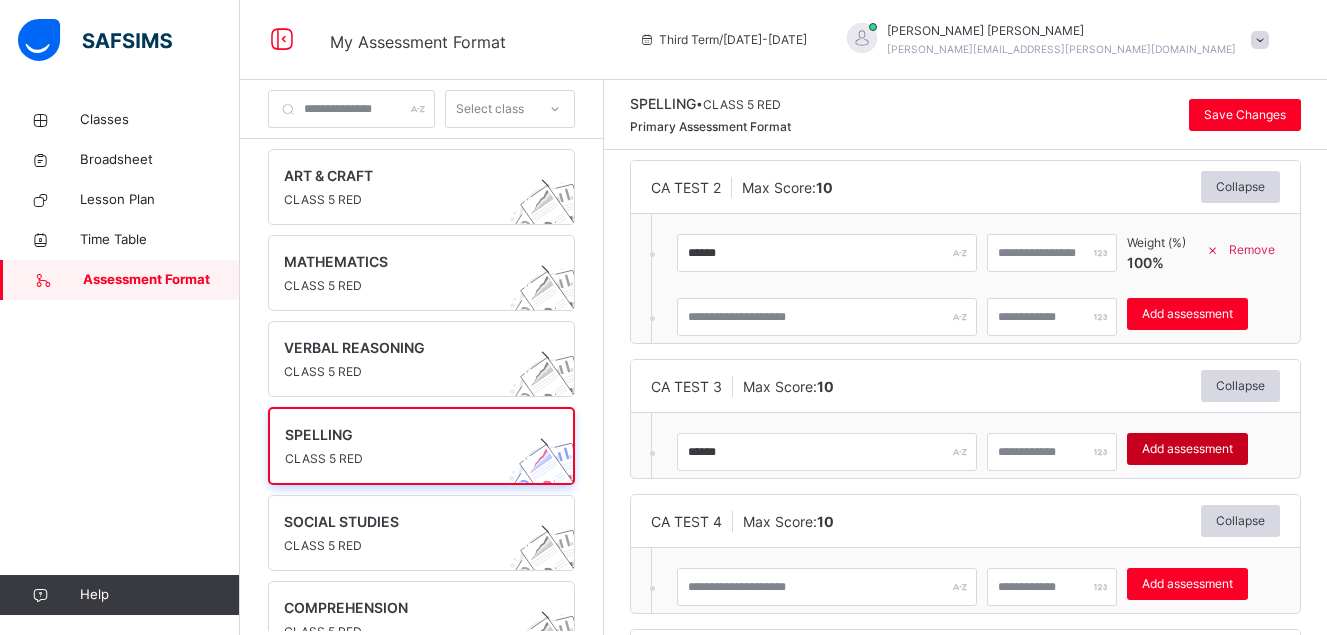 click on "Add assessment" at bounding box center [1187, 449] 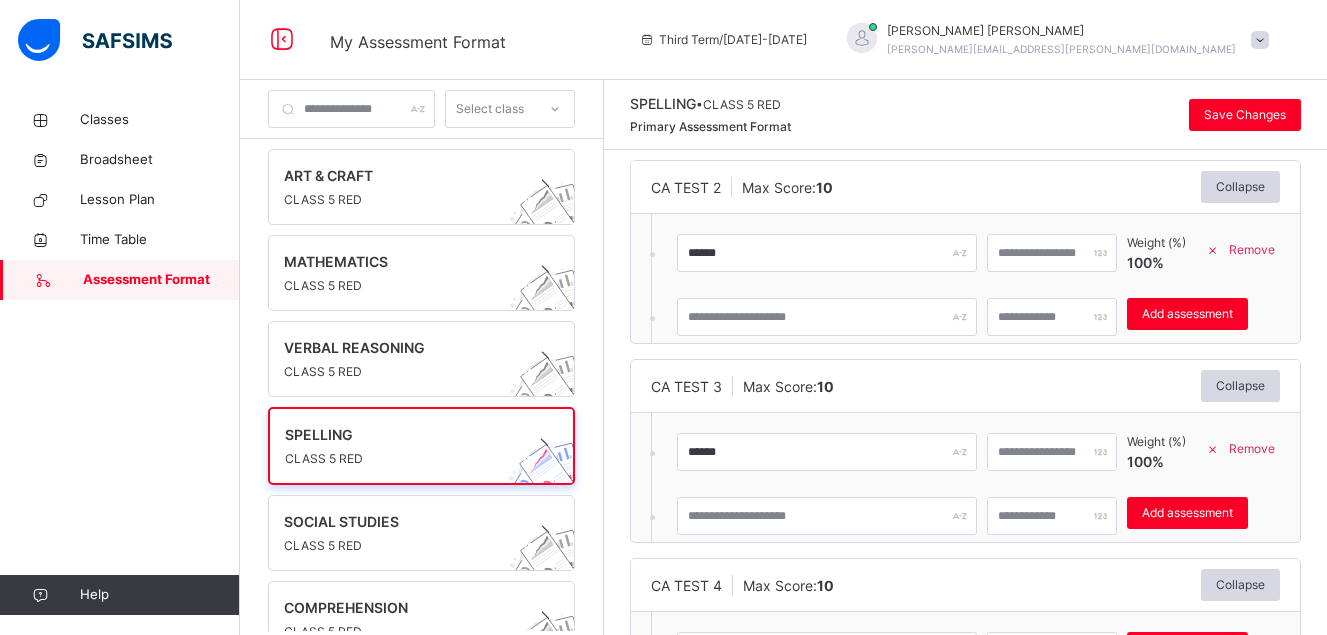 click on "CA TEST 3 Max Score:  10 Collapse ****** **  Weight (%)  100 %   Remove   * Add assessment × Deleting Sub-assessment Note:  that this sub-assessment has scores in it.  Deleting  this sub-assessment will also  delete  the  scores  associated with it. Are you sure you want to continue? Cancel Yes, Delete sub-assessment." at bounding box center (965, 451) 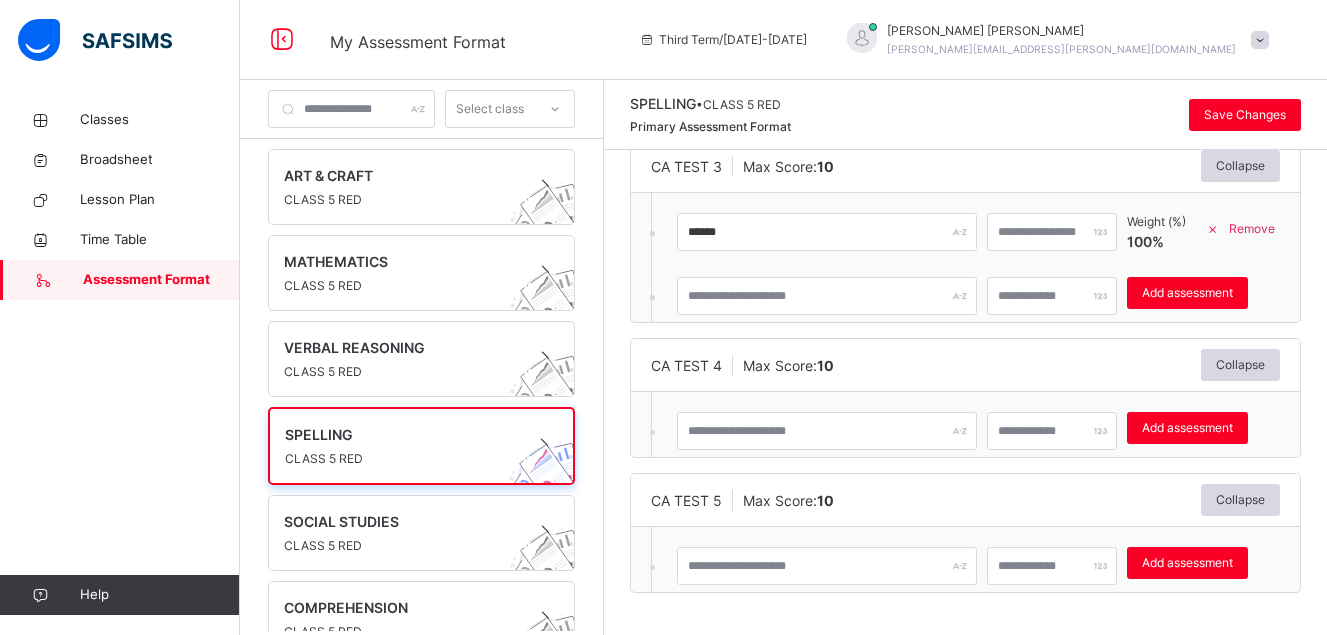 scroll, scrollTop: 501, scrollLeft: 0, axis: vertical 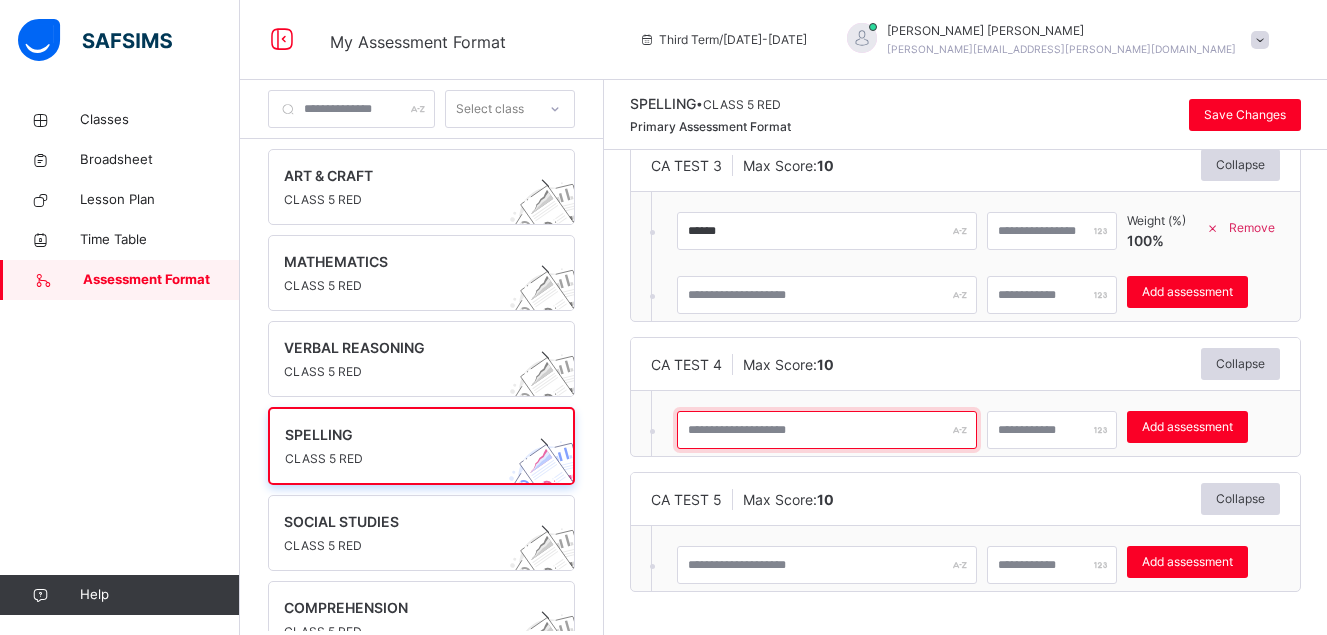 click at bounding box center (827, 430) 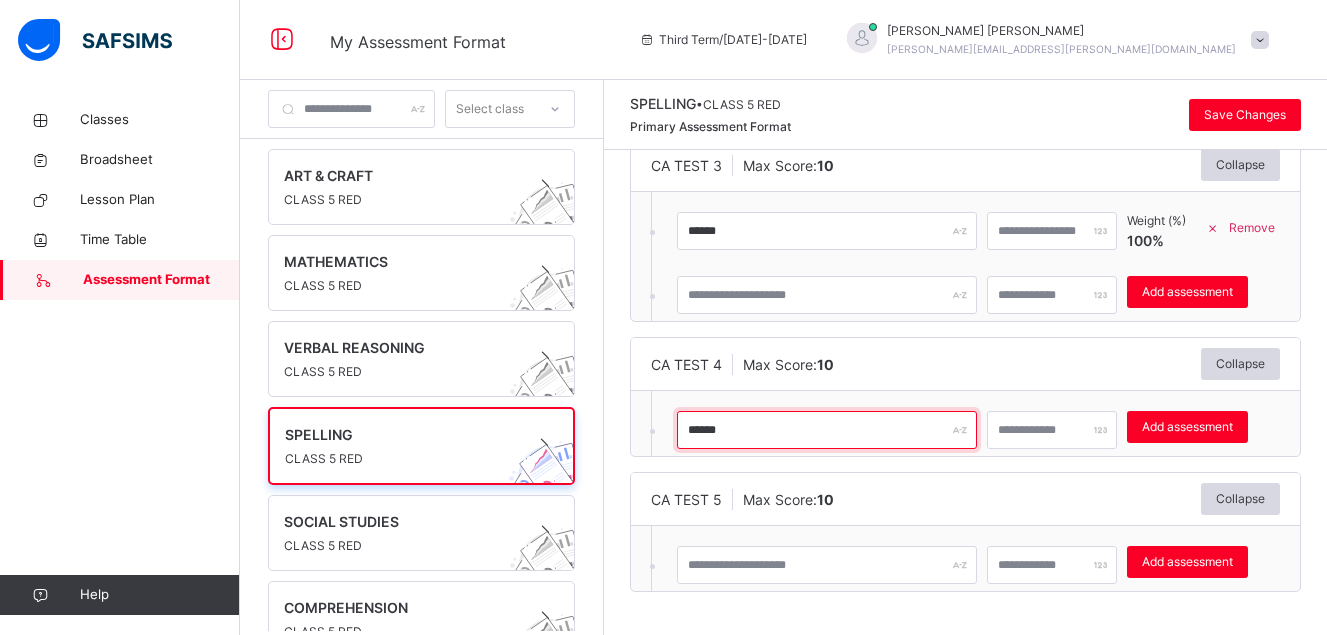 type on "******" 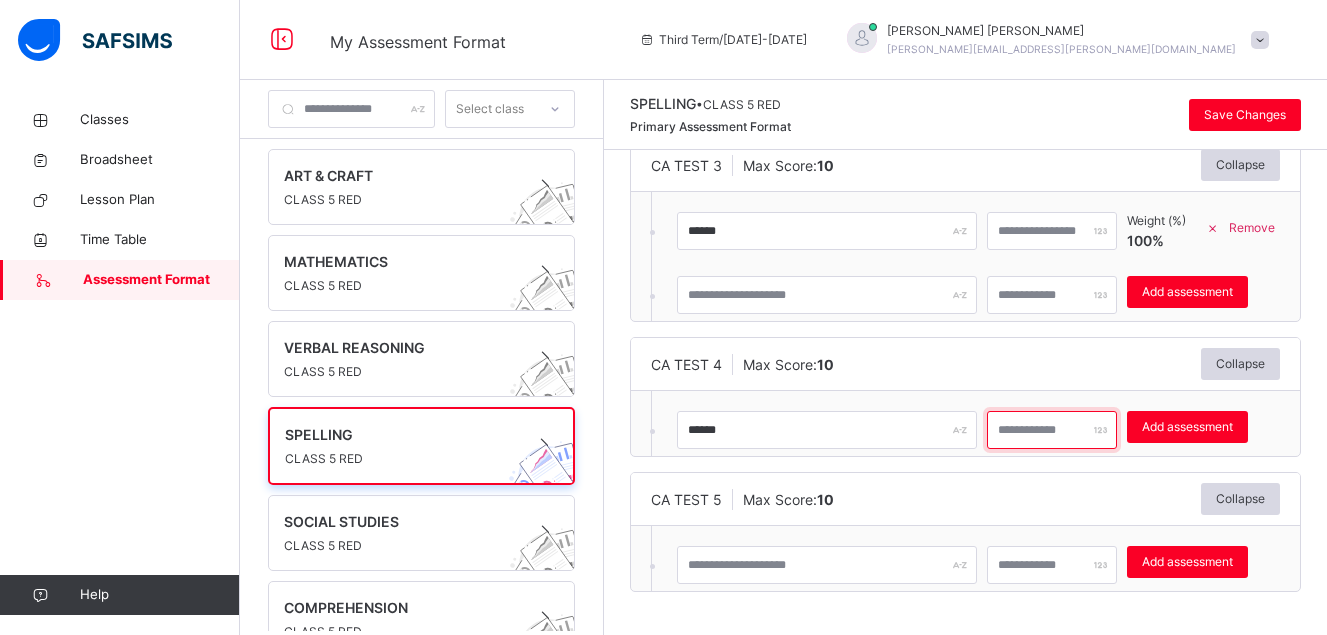 click at bounding box center [1052, 430] 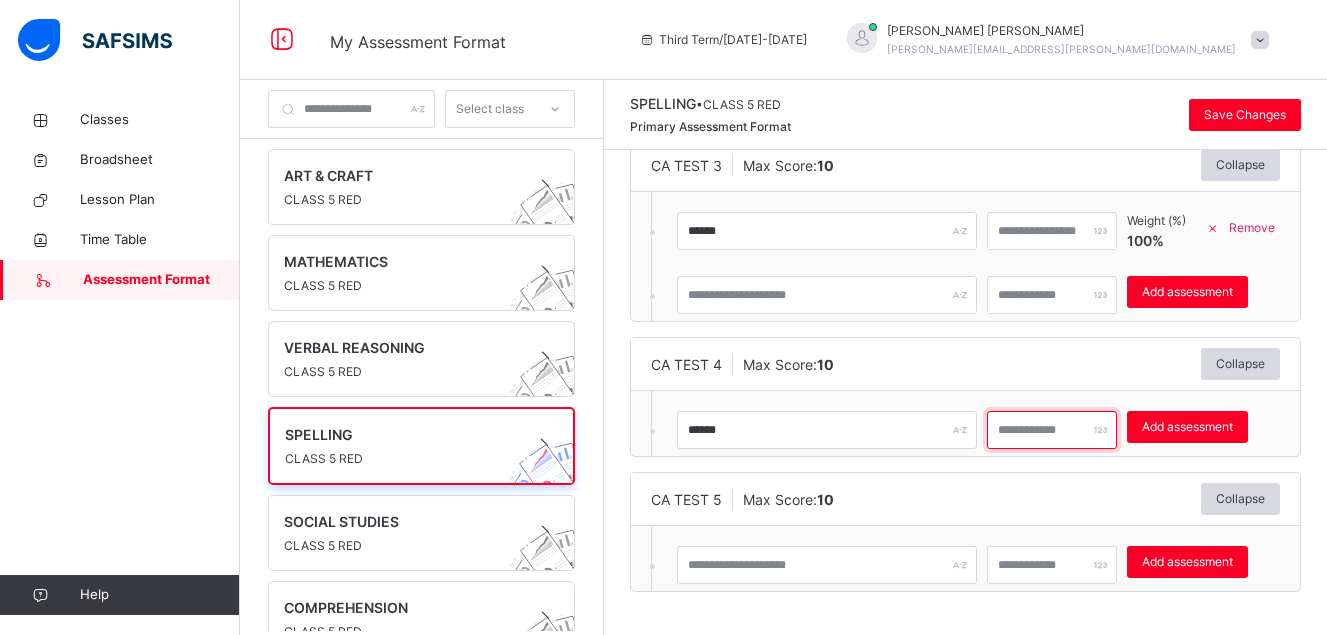 type on "**" 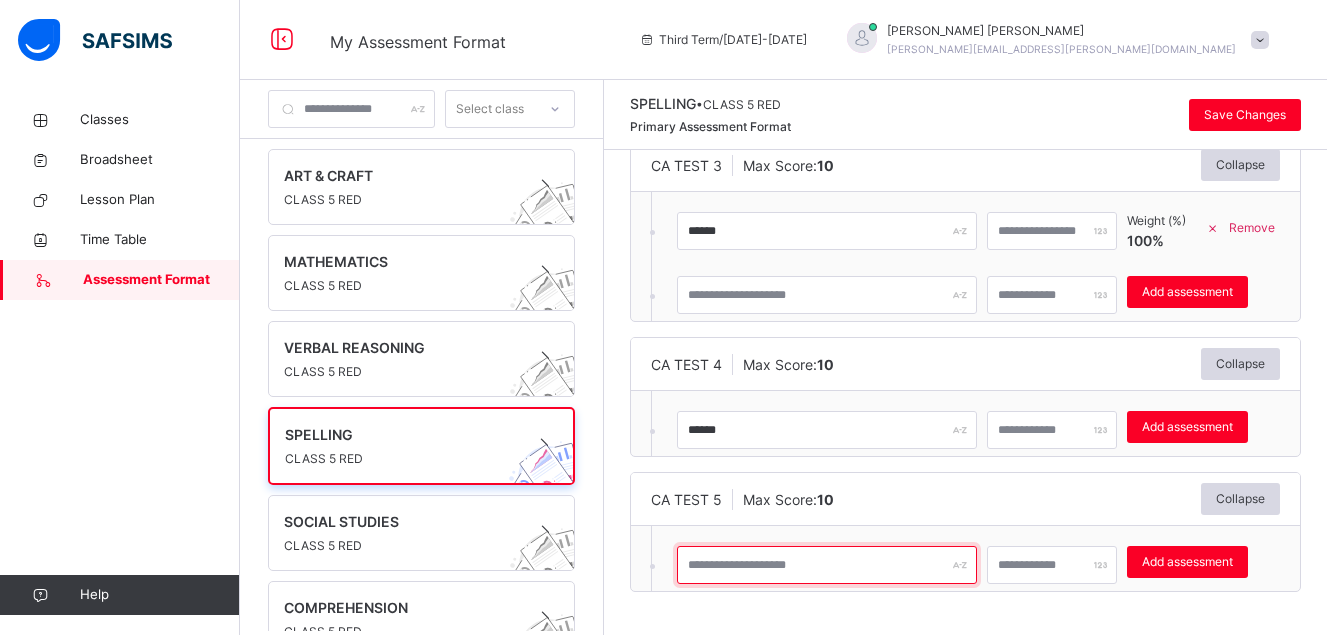 click at bounding box center [827, 565] 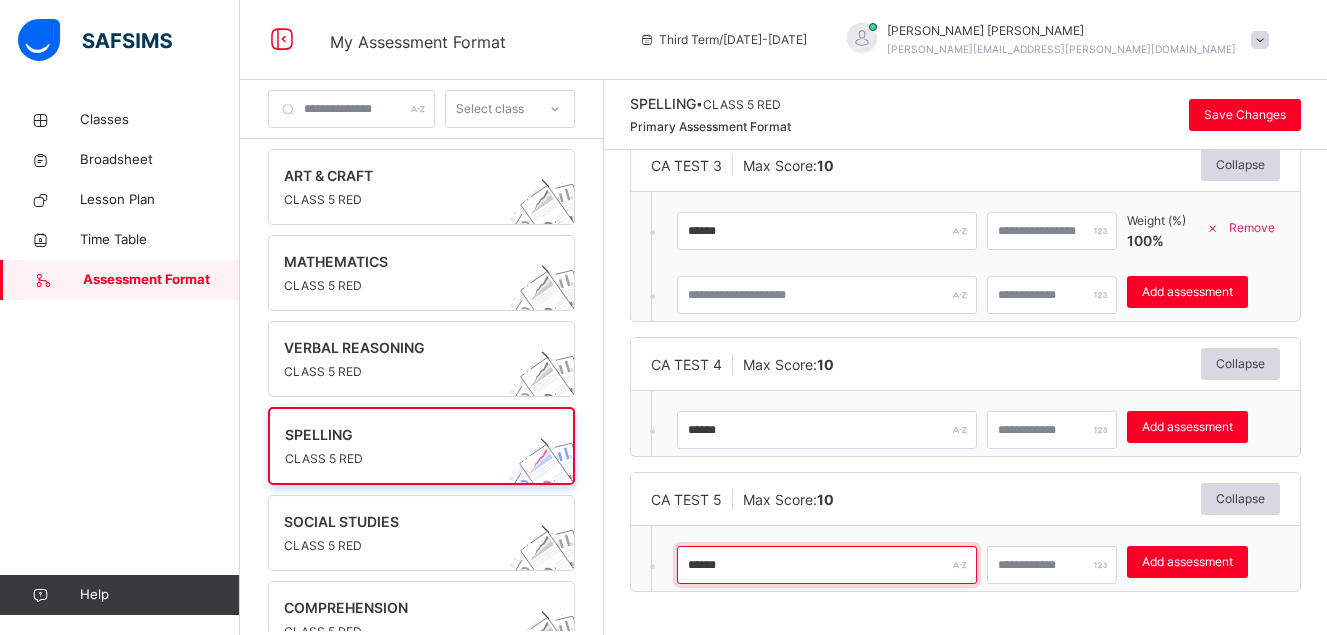 type on "******" 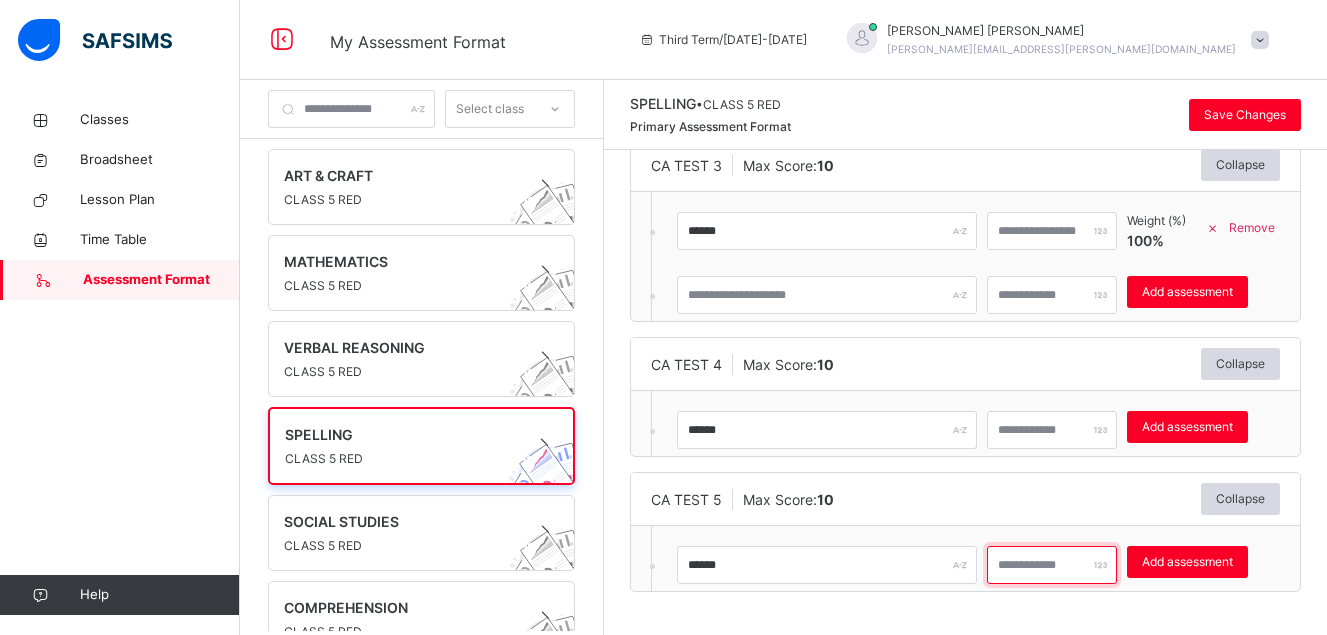 click at bounding box center [1052, 565] 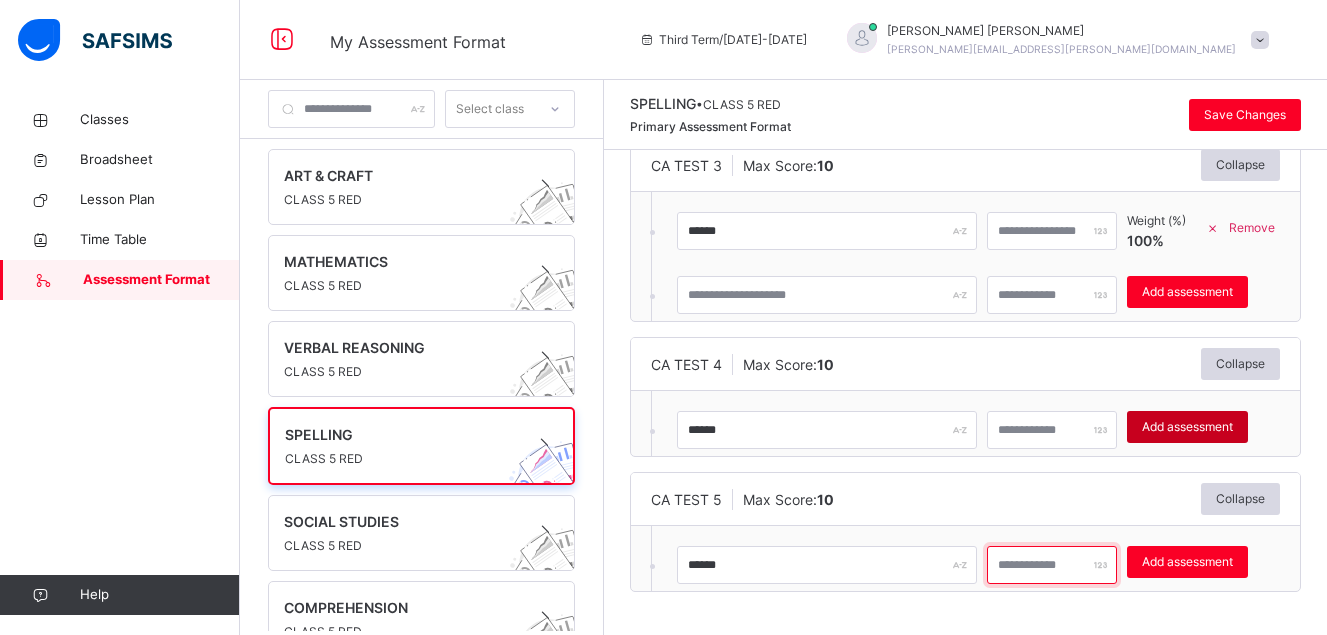 type on "**" 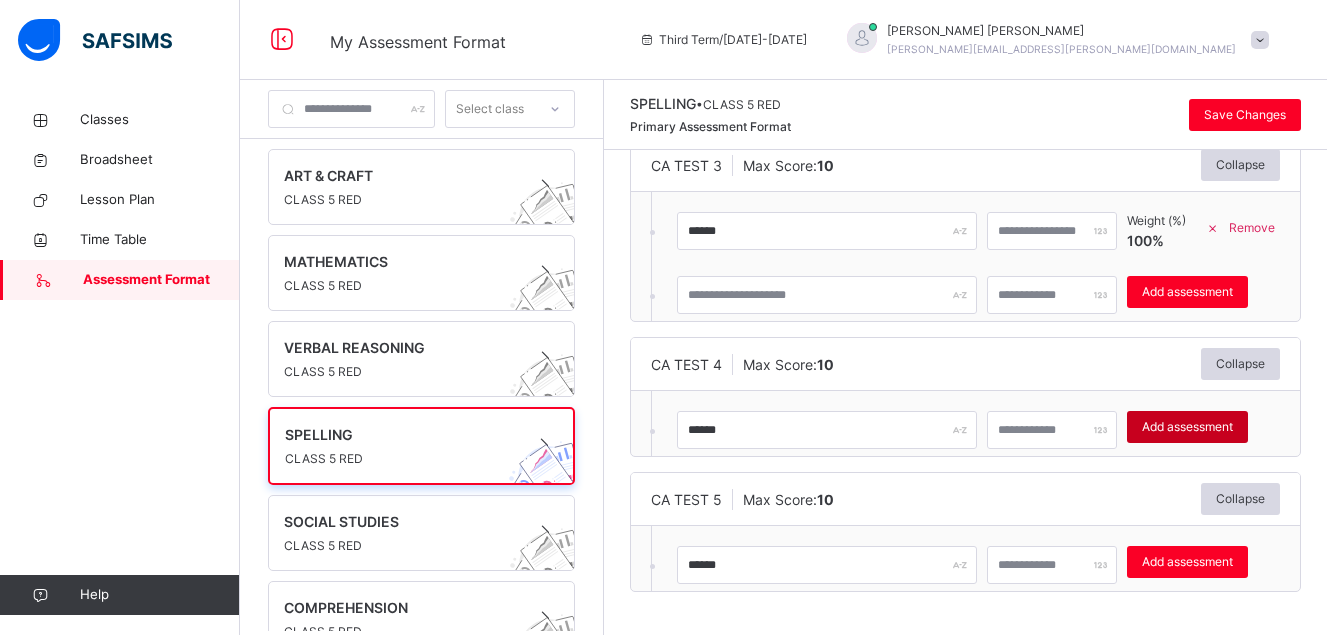 click on "Add assessment" at bounding box center [1187, 427] 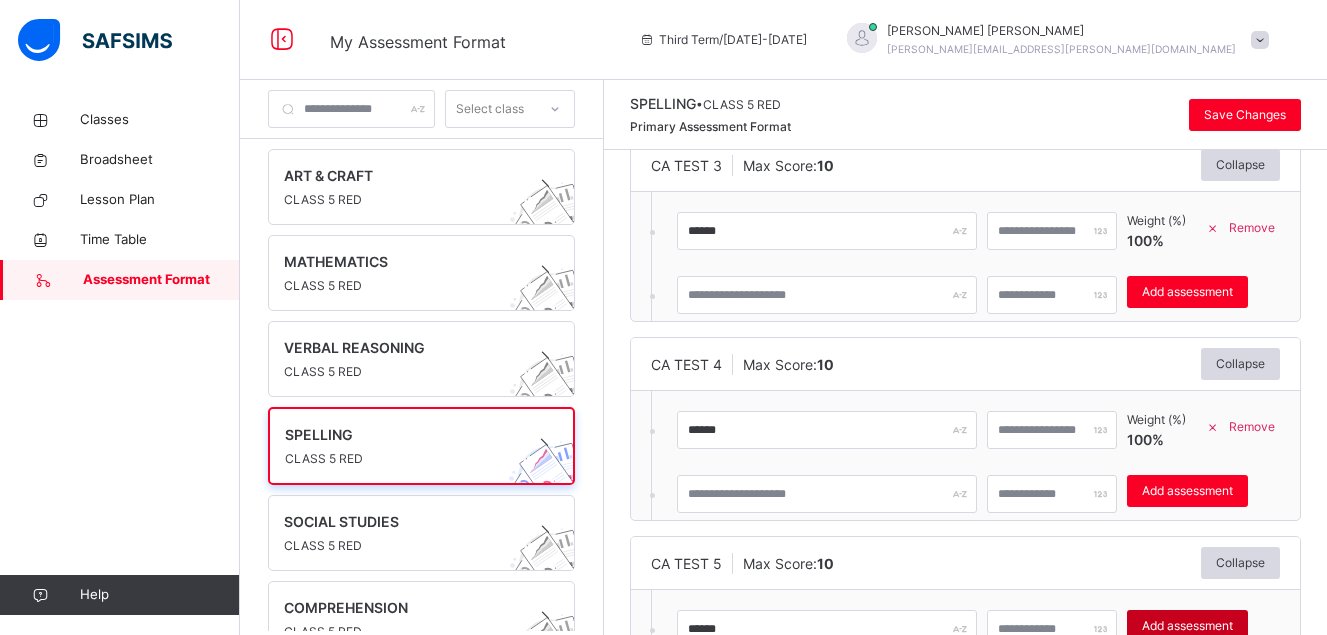 click on "Add assessment" at bounding box center [1187, 626] 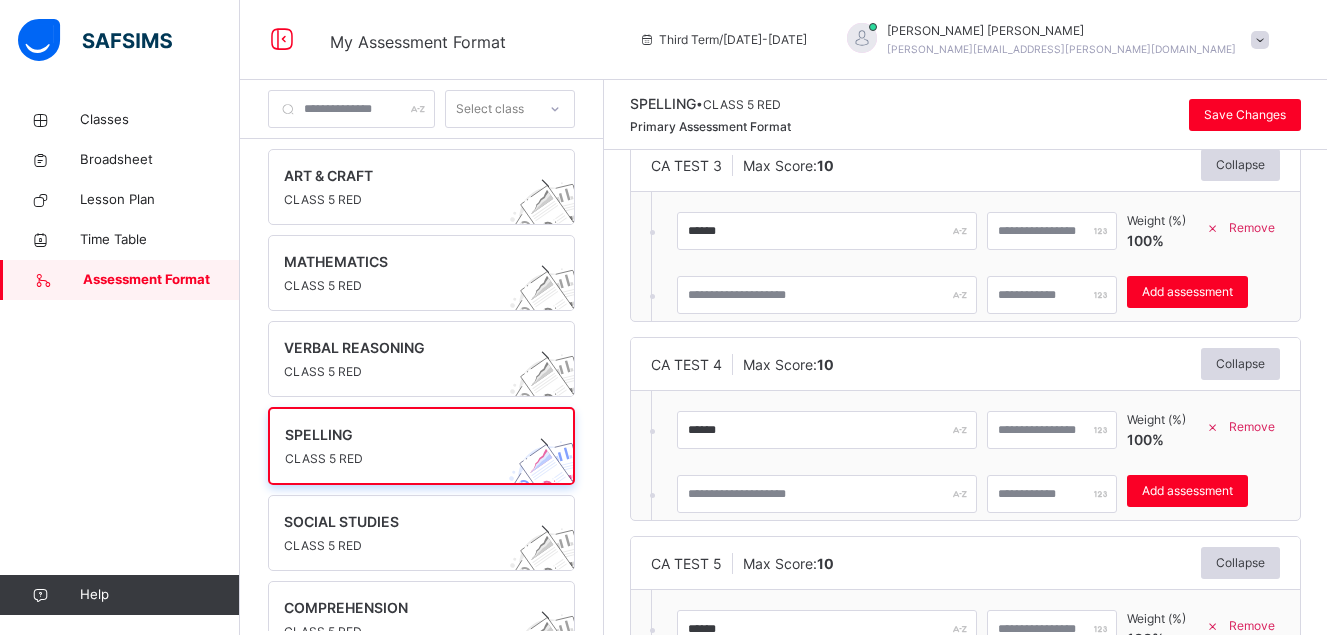 click on "CA TEST 5 Max Score:  10 Collapse ****** **  Weight (%)  100 %   Remove   * Add assessment × Deleting Sub-assessment Note:  that this sub-assessment has scores in it.  Deleting  this sub-assessment will also  delete  the  scores  associated with it. Are you sure you want to continue? Cancel Yes, Delete sub-assessment." at bounding box center [965, 628] 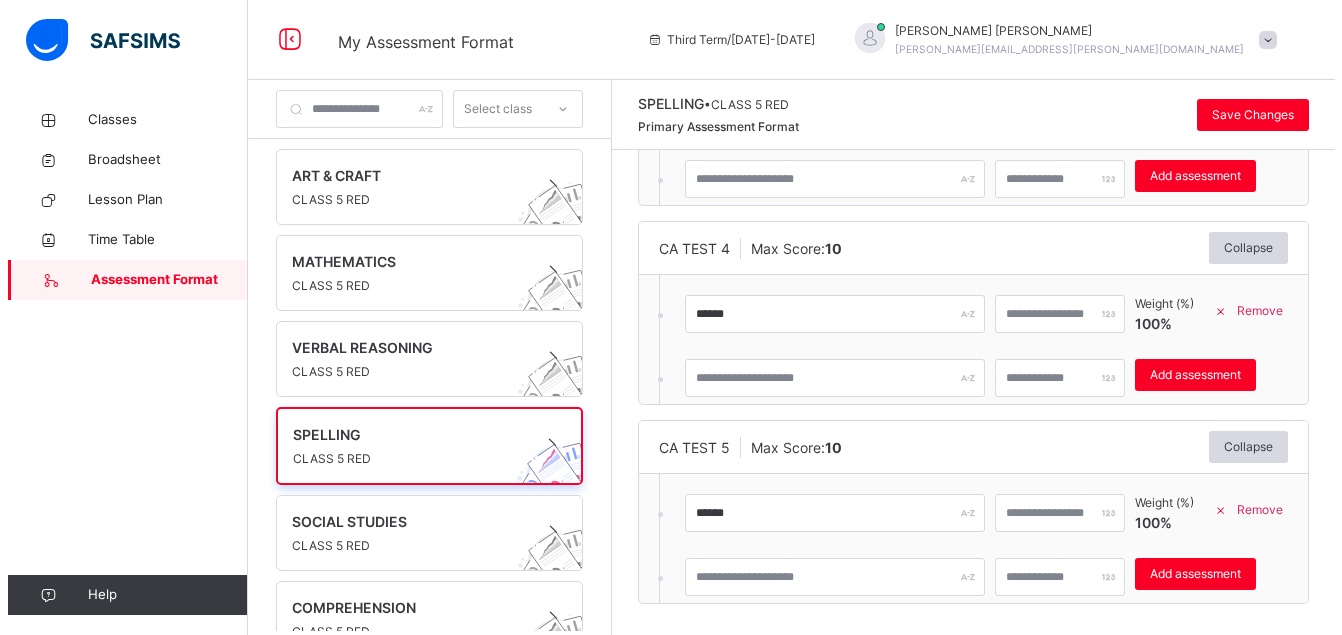 scroll, scrollTop: 621, scrollLeft: 0, axis: vertical 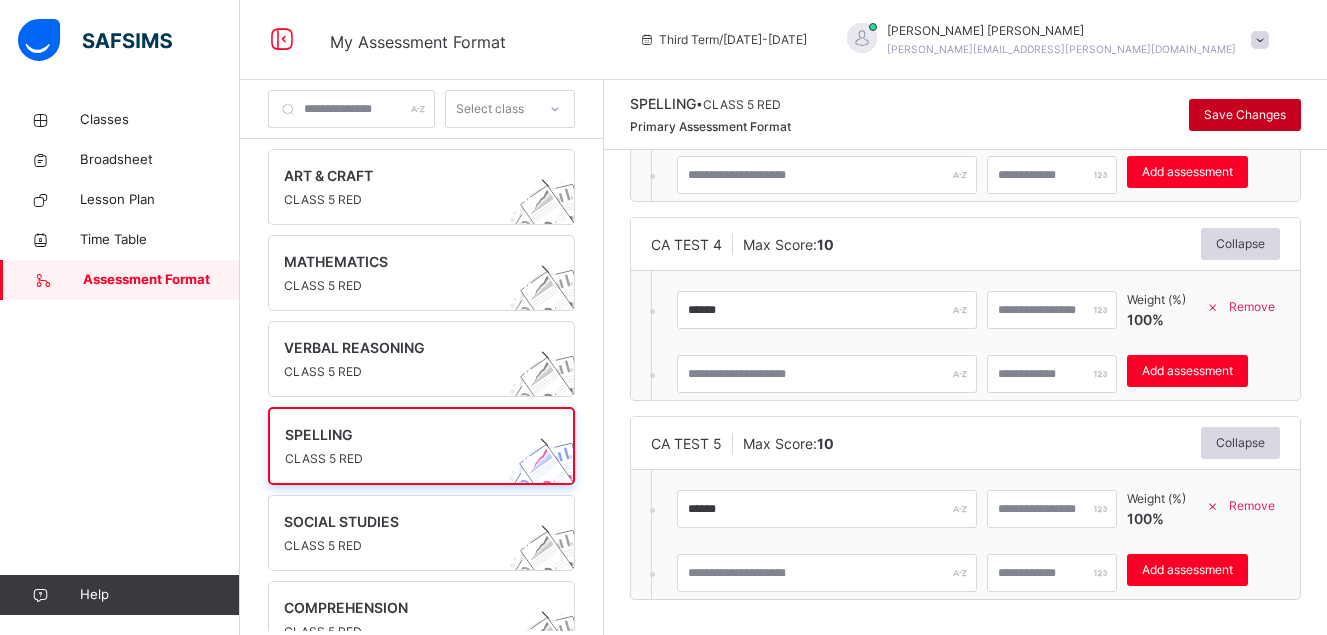click on "Save Changes" at bounding box center [1245, 115] 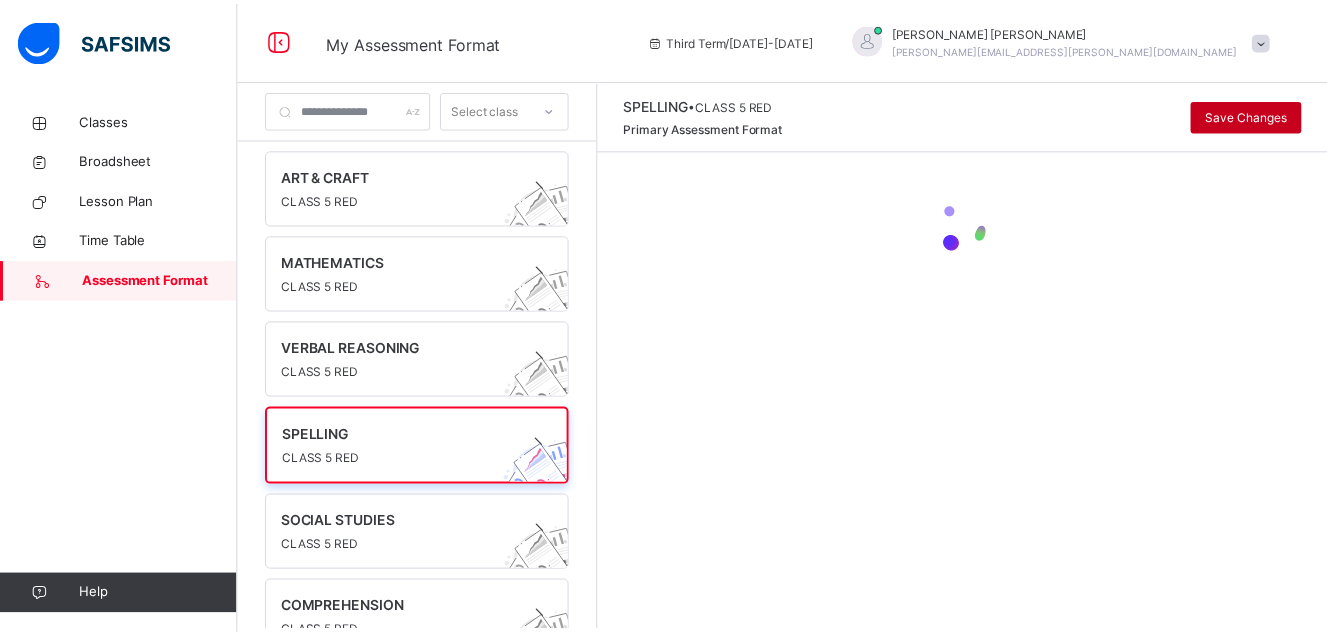 scroll, scrollTop: 0, scrollLeft: 0, axis: both 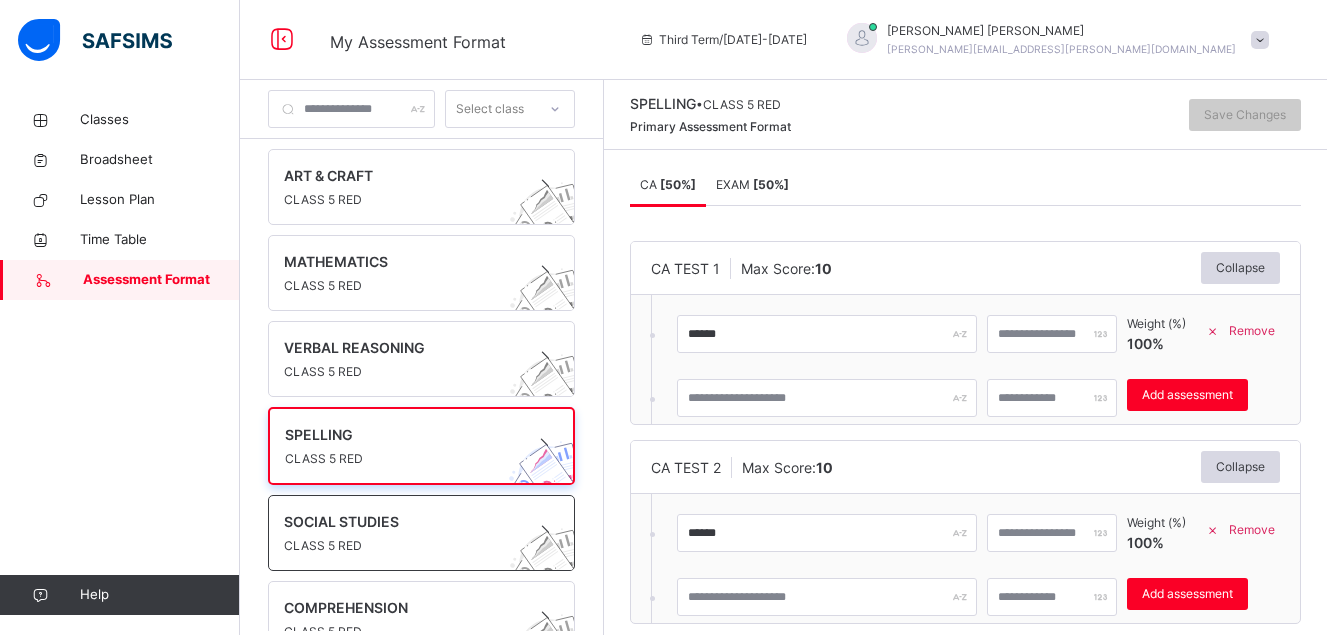 click on "CLASS 5 RED" at bounding box center [402, 546] 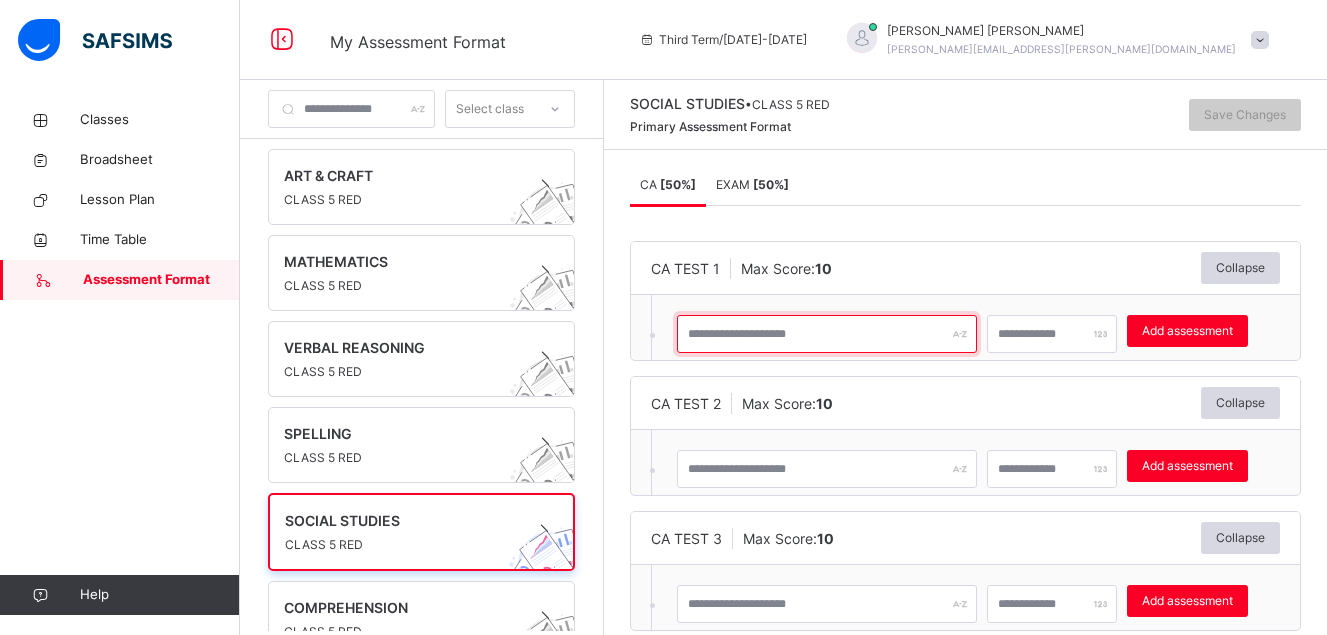 click at bounding box center (827, 334) 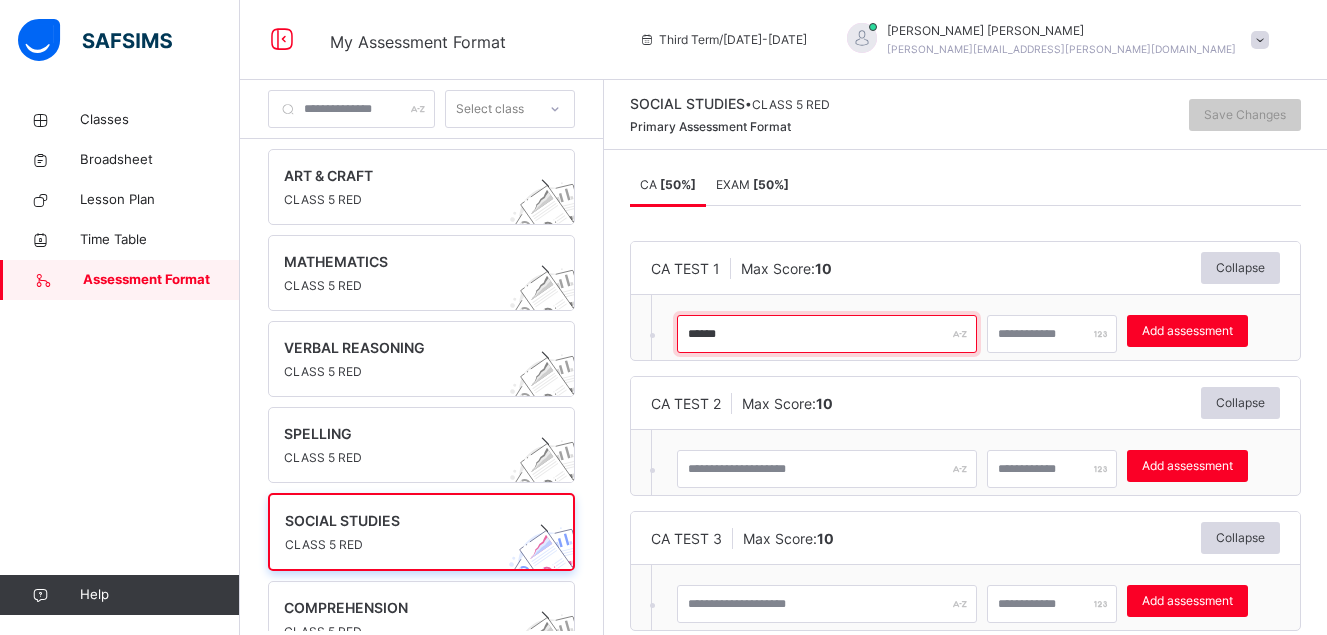 type on "******" 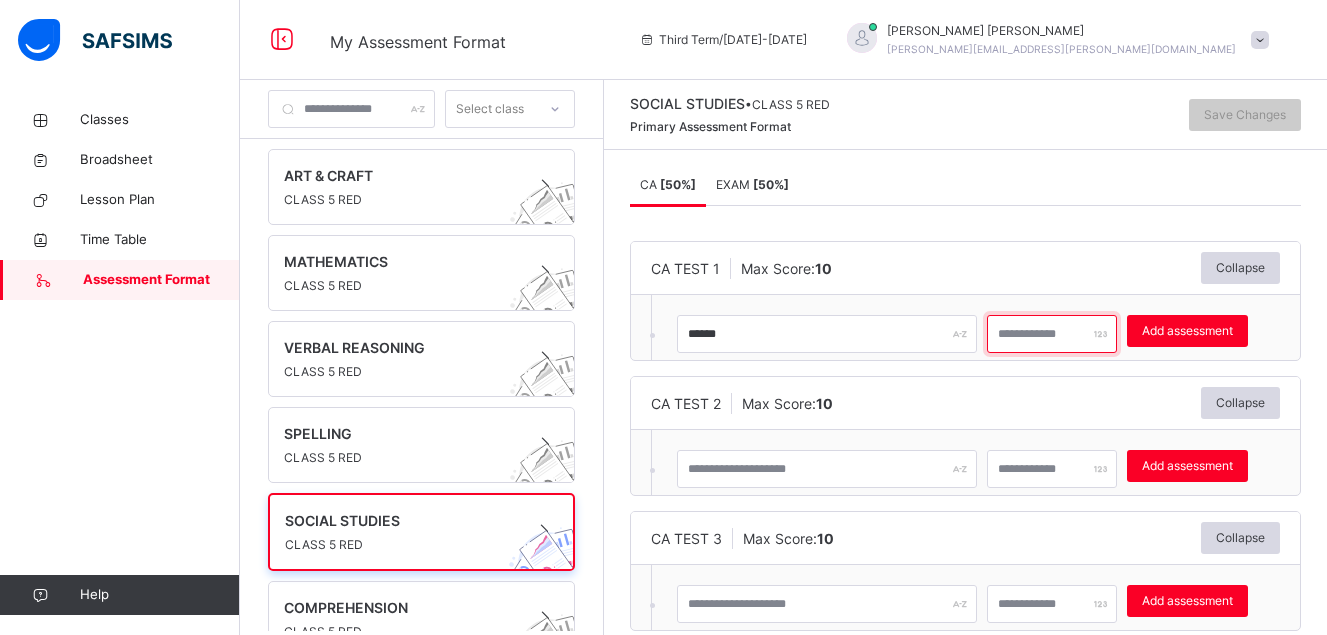 click at bounding box center [1052, 334] 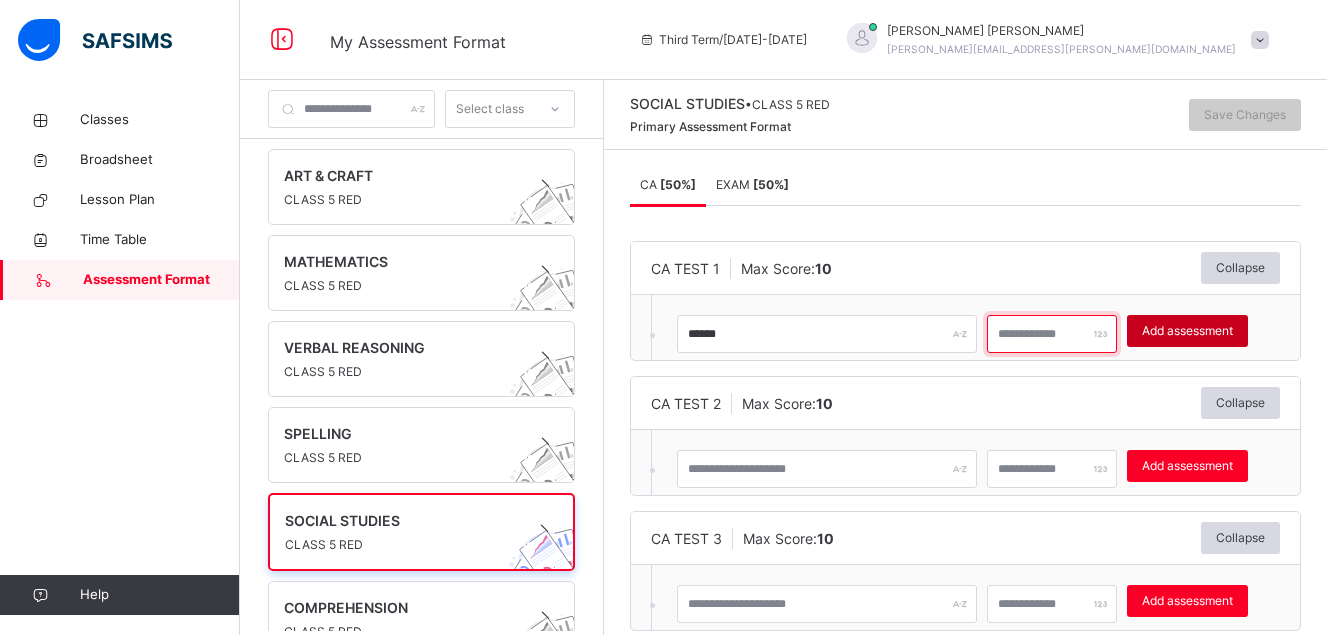 type on "**" 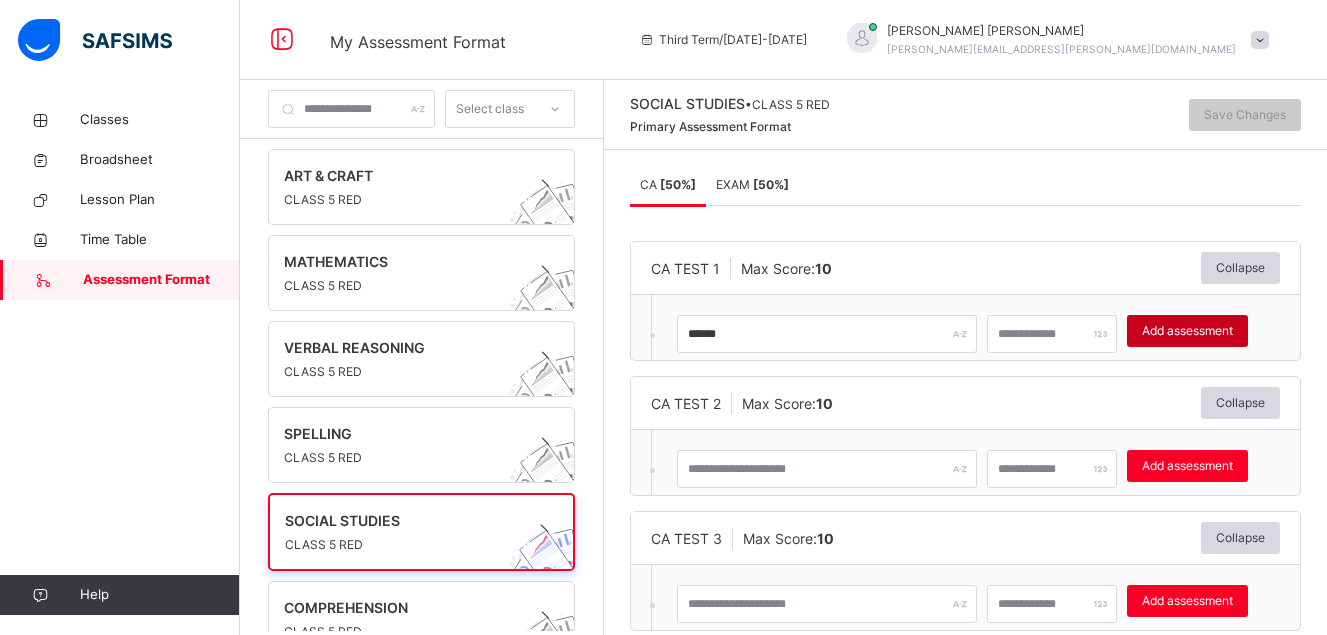 click on "Add assessment" at bounding box center (1187, 331) 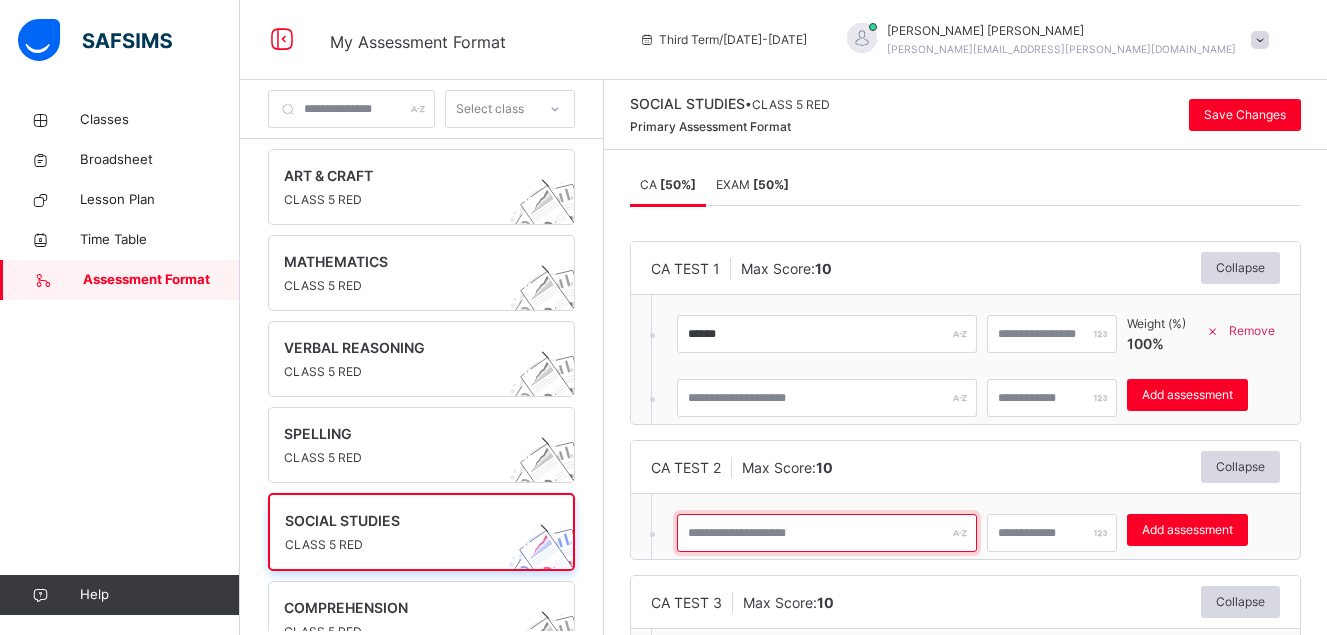click at bounding box center (827, 533) 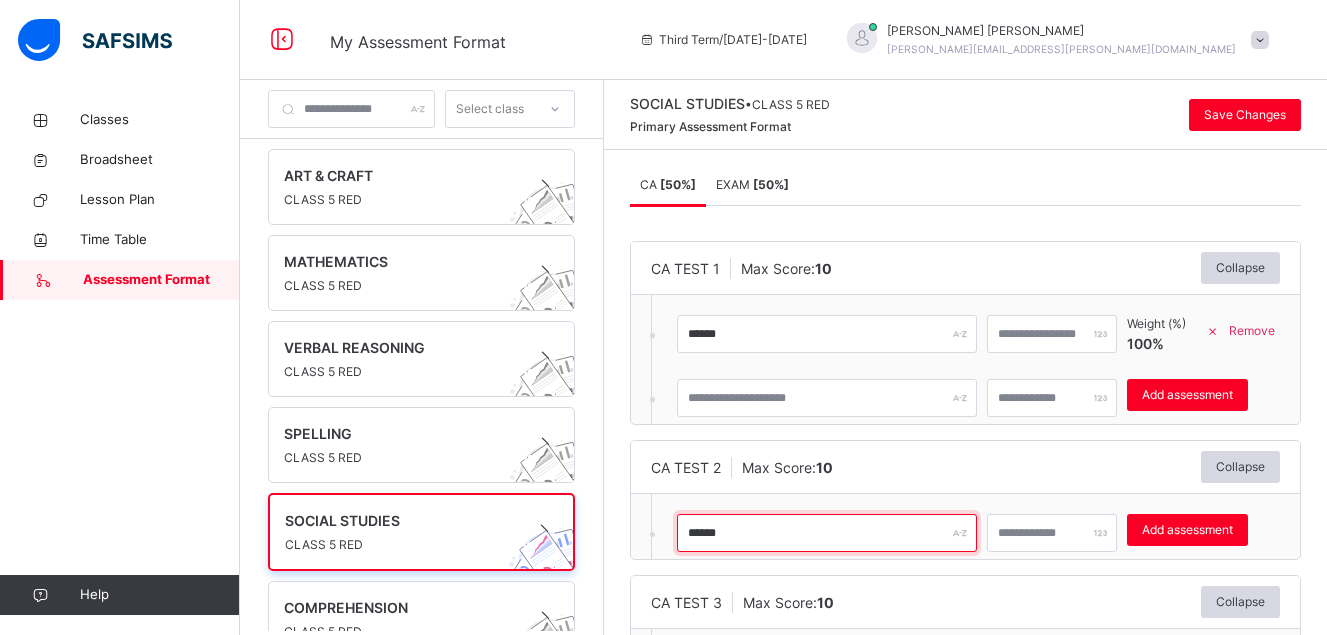 type on "******" 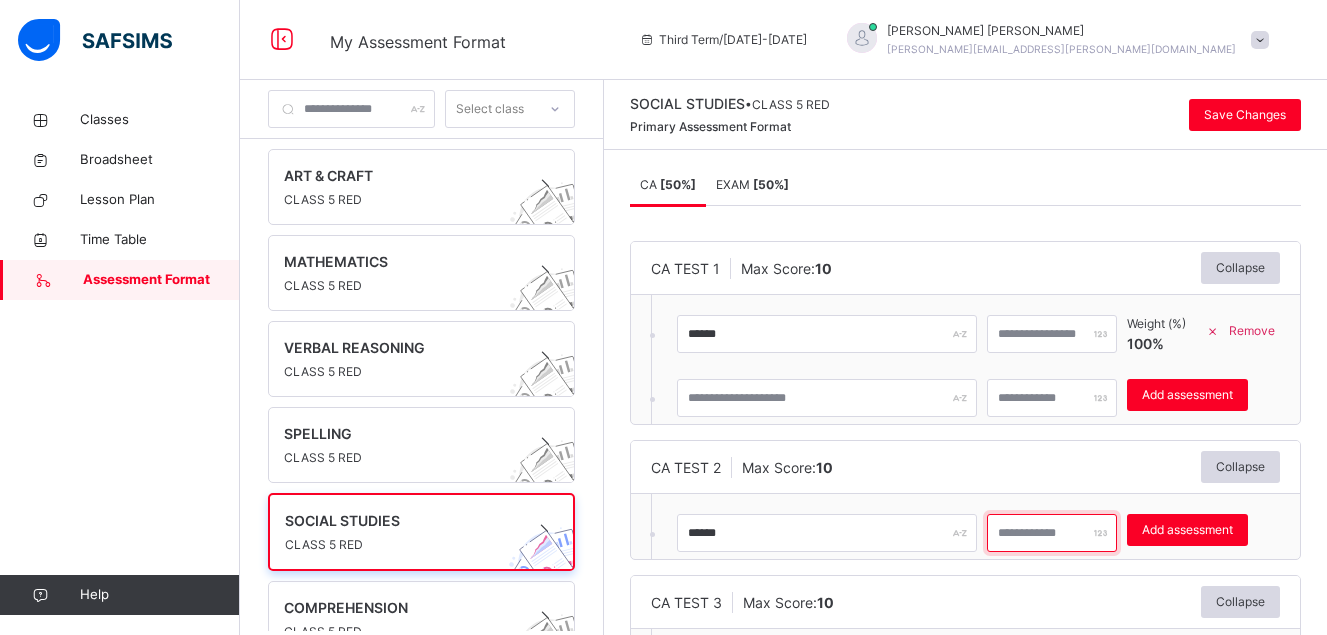 click at bounding box center (1052, 533) 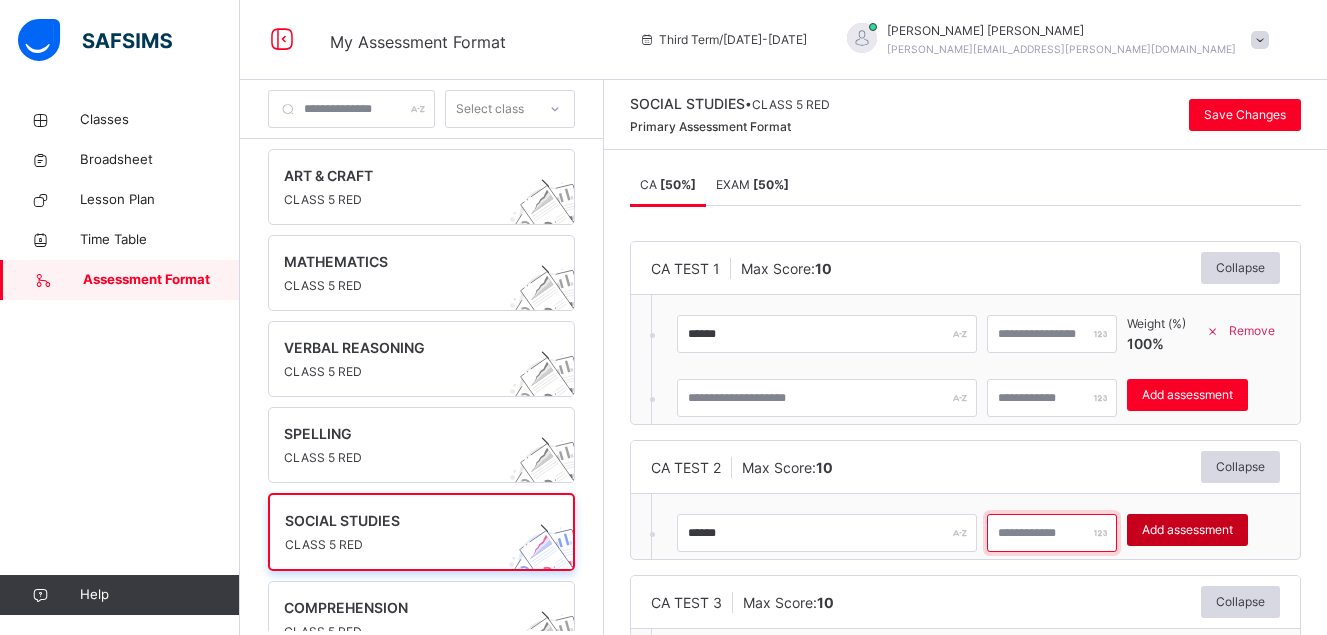 type on "**" 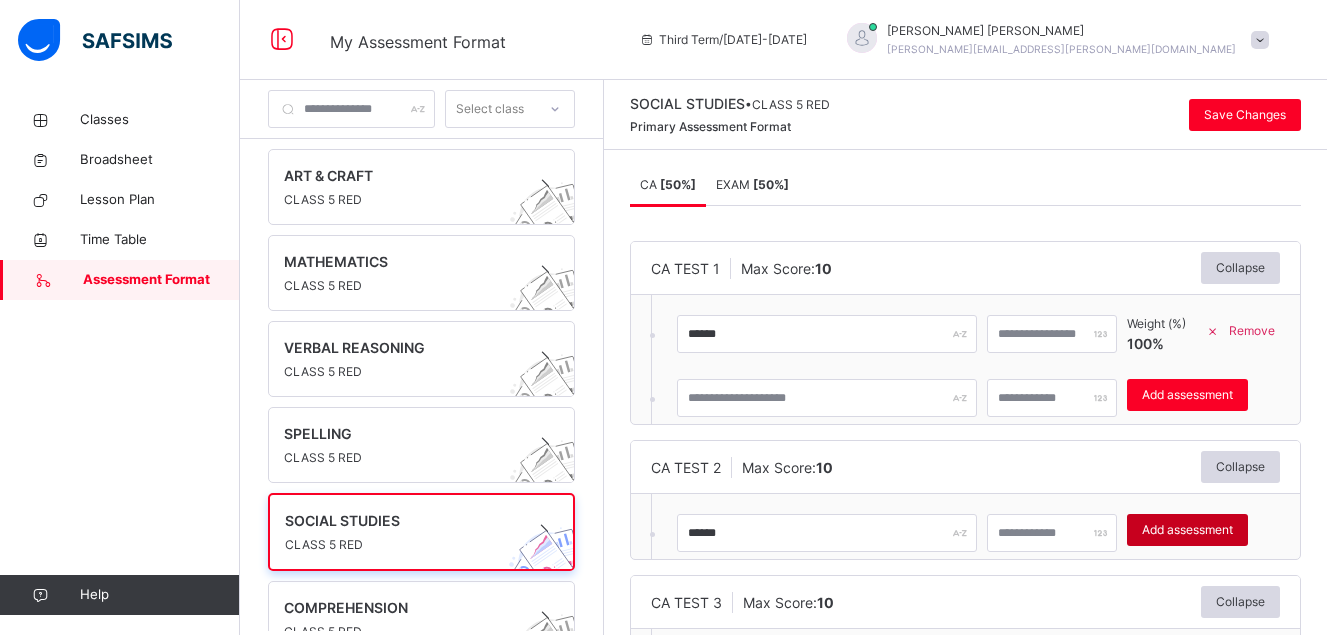 click on "Add assessment" at bounding box center (1187, 530) 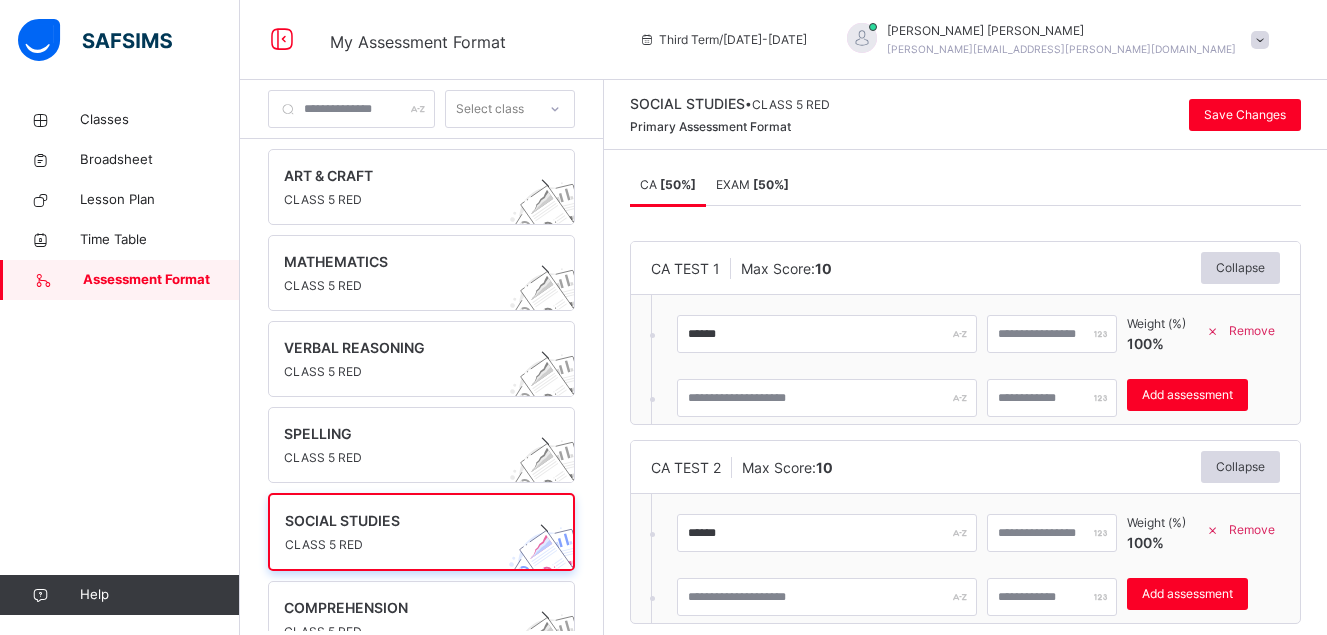 click on "CA TEST 2 Max Score:  10 Collapse ****** **  Weight (%)  100 %   Remove   * Add assessment × Deleting Sub-assessment Note:  that this sub-assessment has scores in it.  Deleting  this sub-assessment will also  delete  the  scores  associated with it. Are you sure you want to continue? Cancel Yes, Delete sub-assessment." at bounding box center [965, 532] 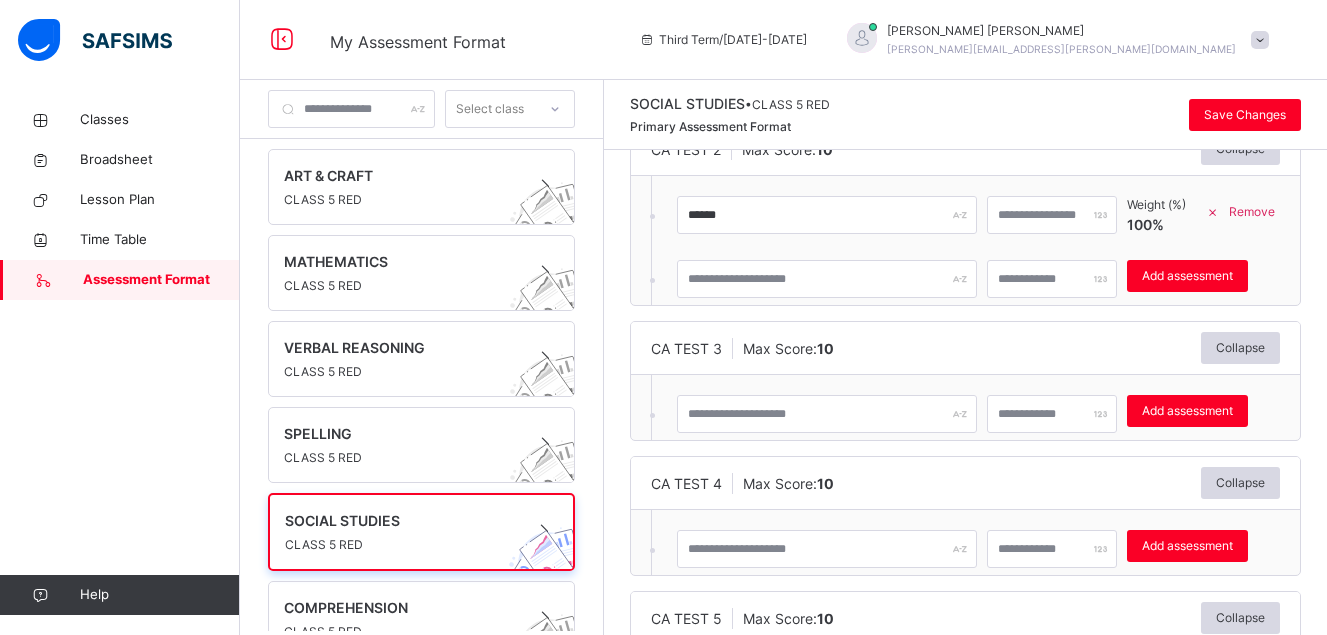 scroll, scrollTop: 320, scrollLeft: 0, axis: vertical 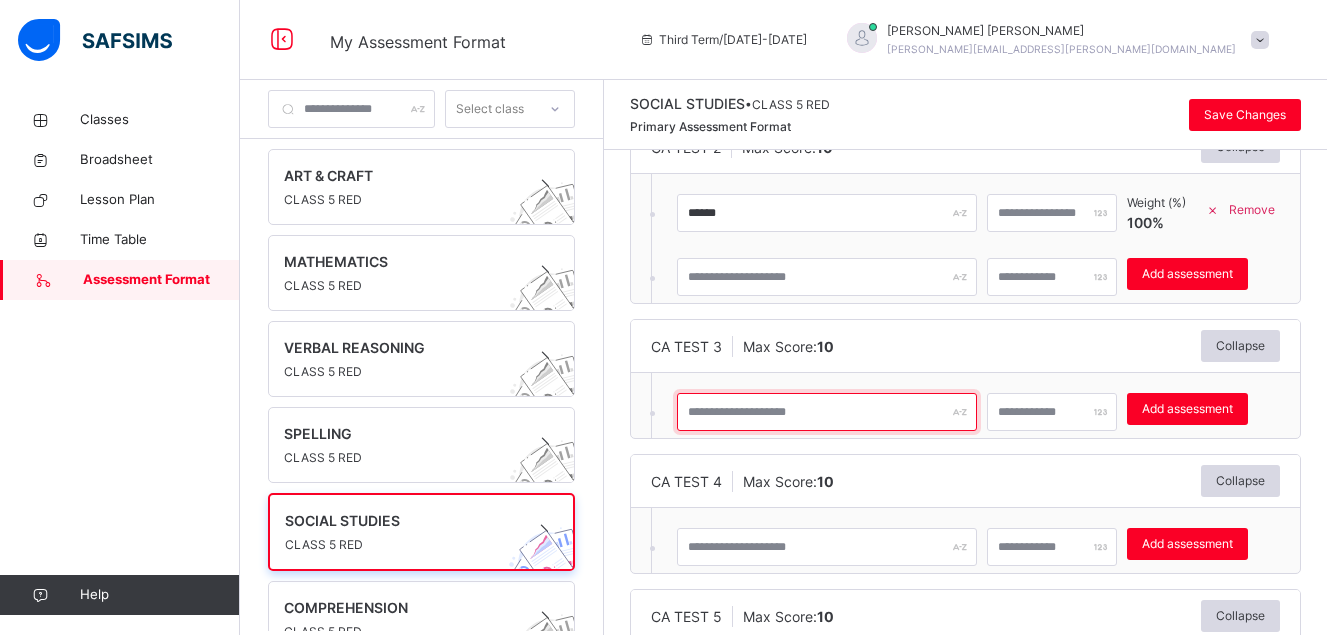 click at bounding box center (827, 412) 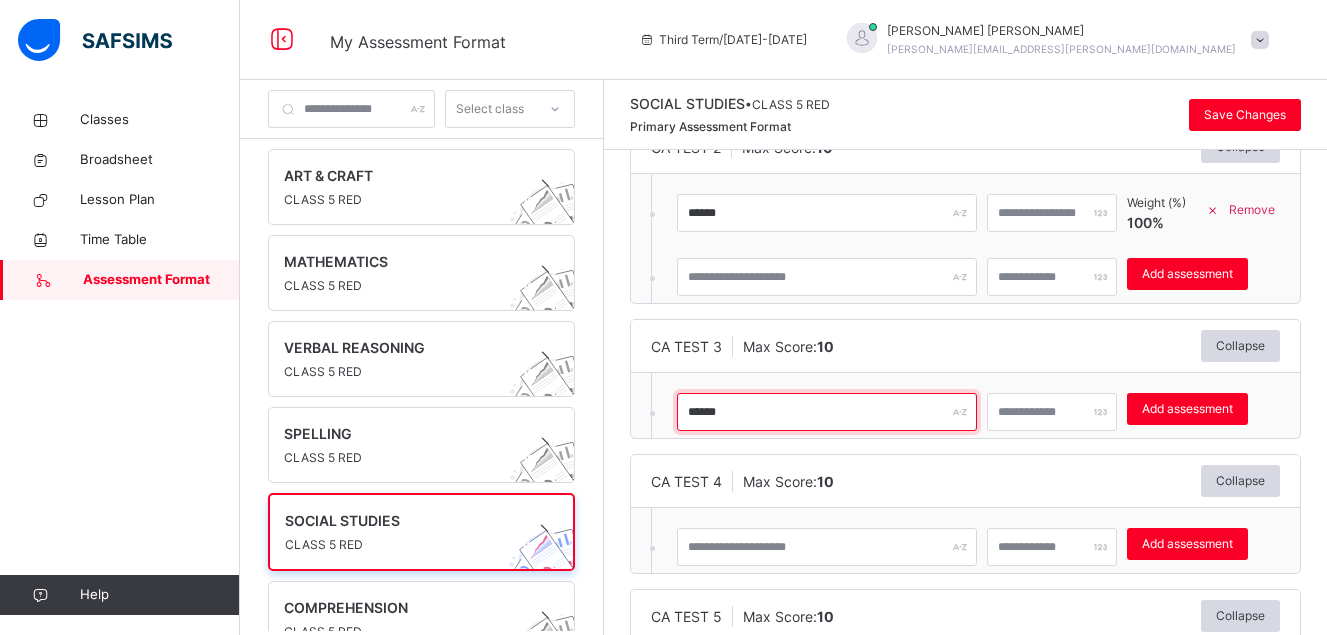 type on "******" 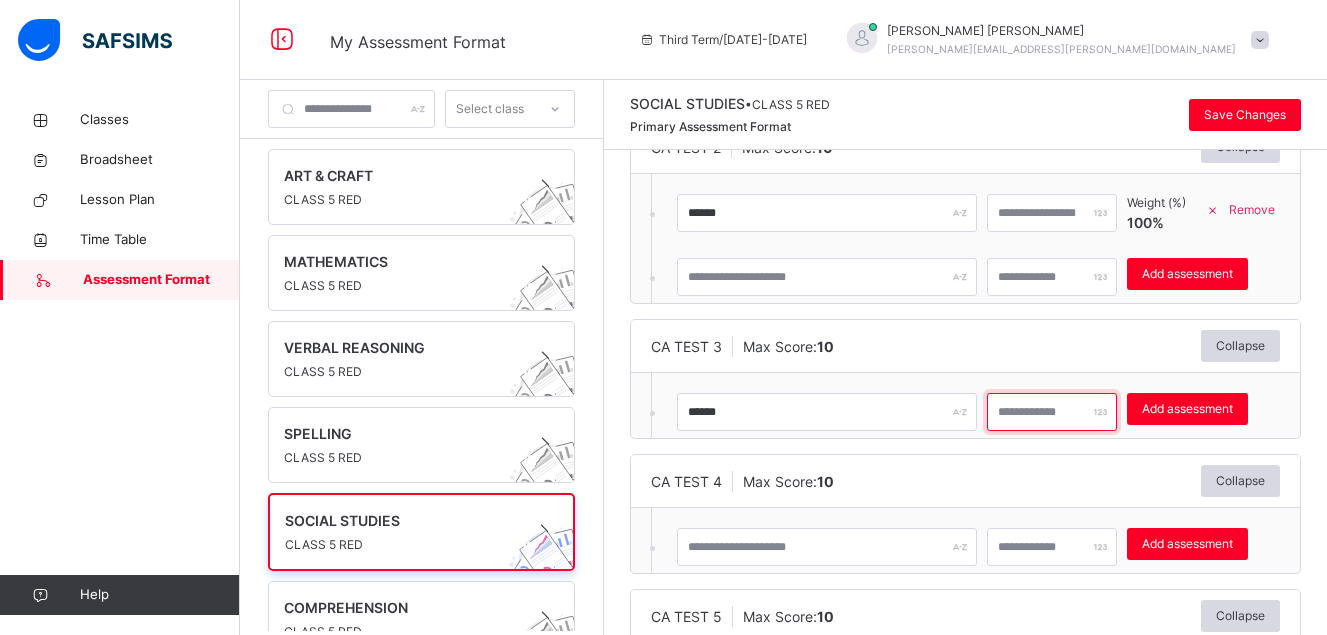 click at bounding box center (1052, 412) 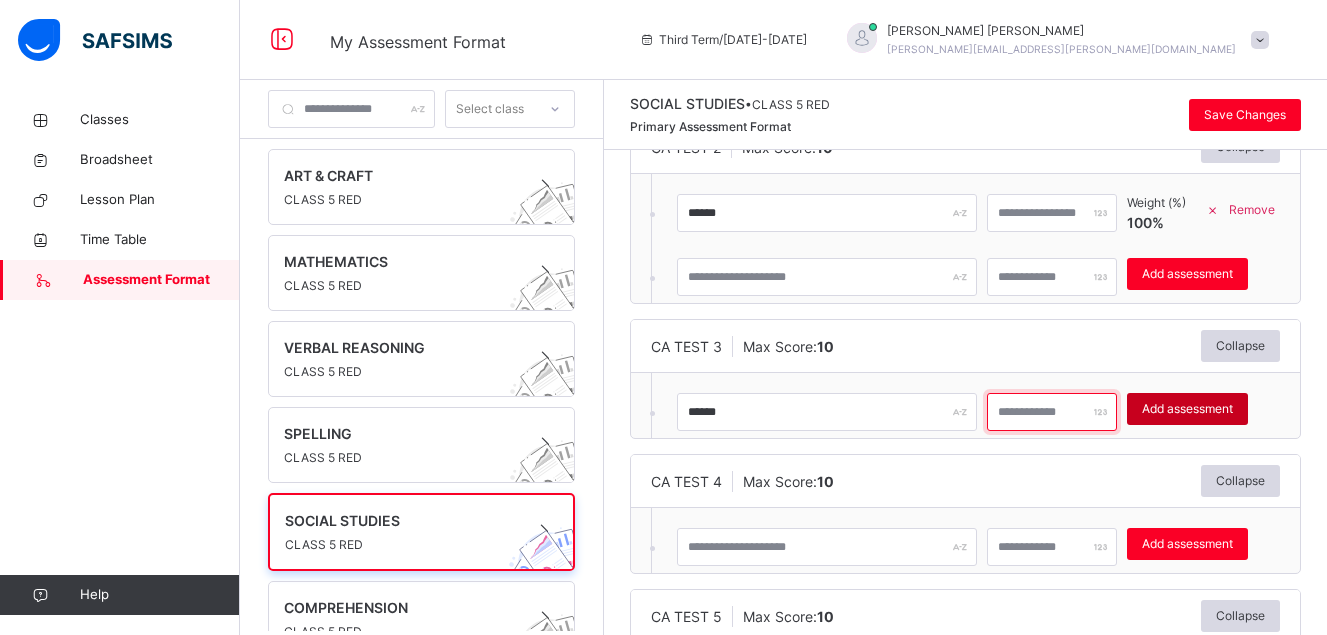 type on "**" 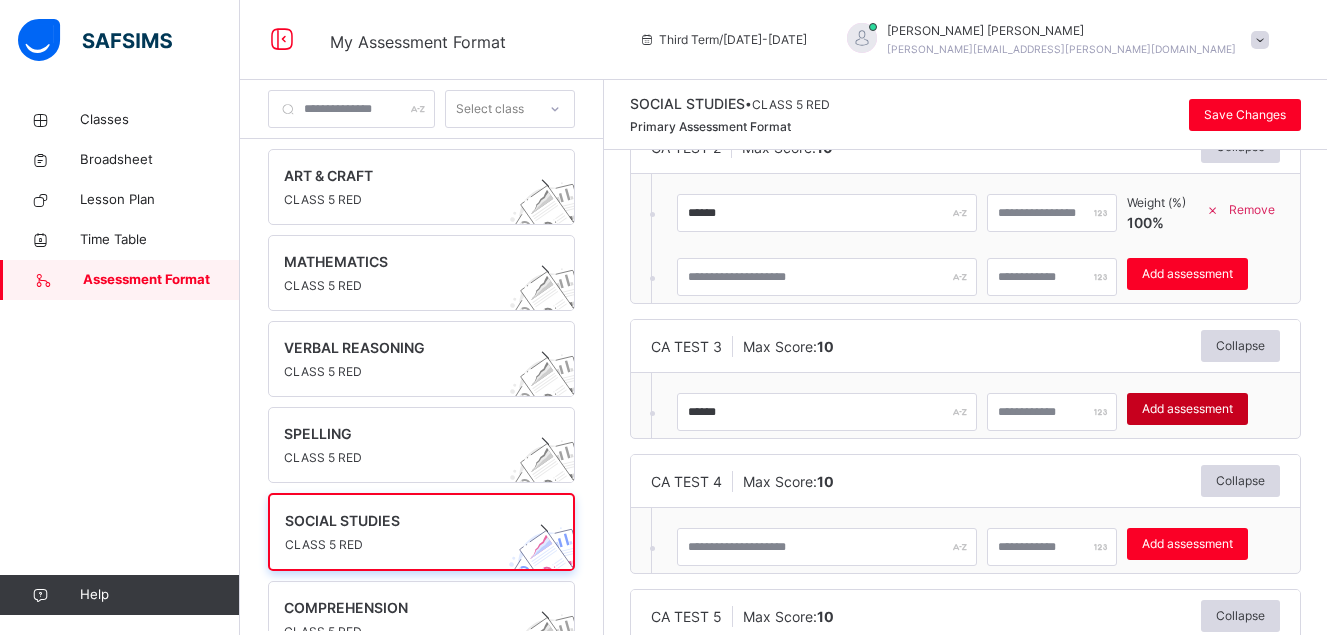 click on "Add assessment" at bounding box center (1187, 409) 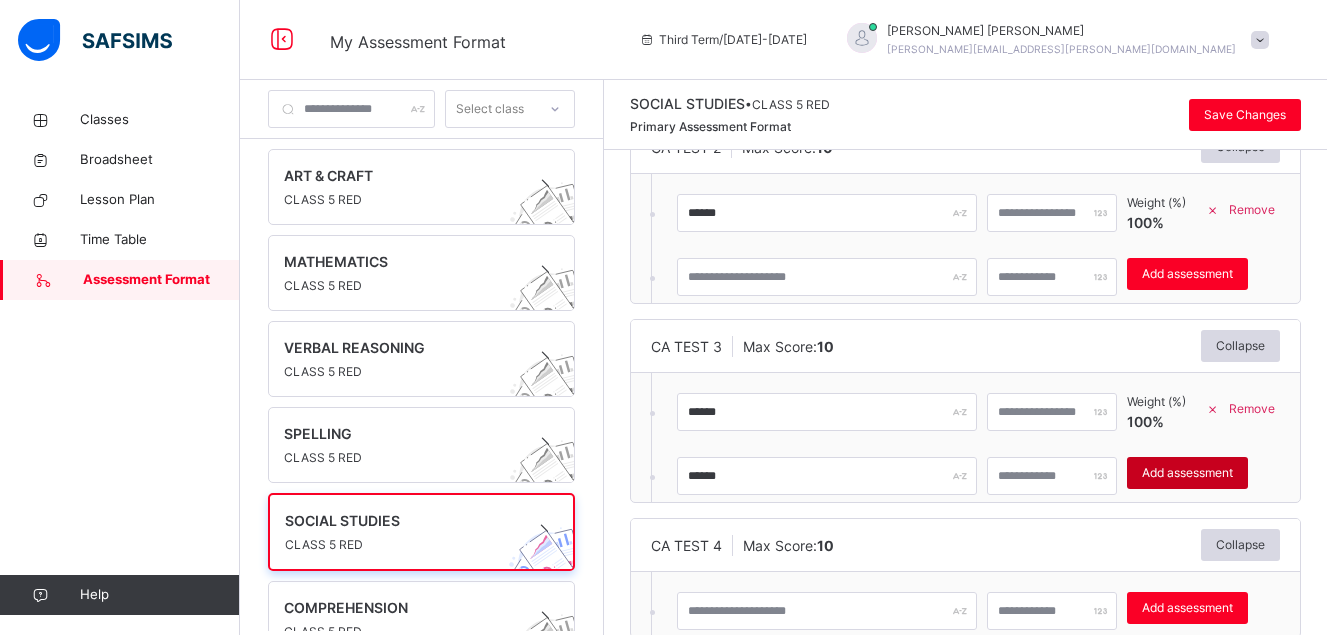 type 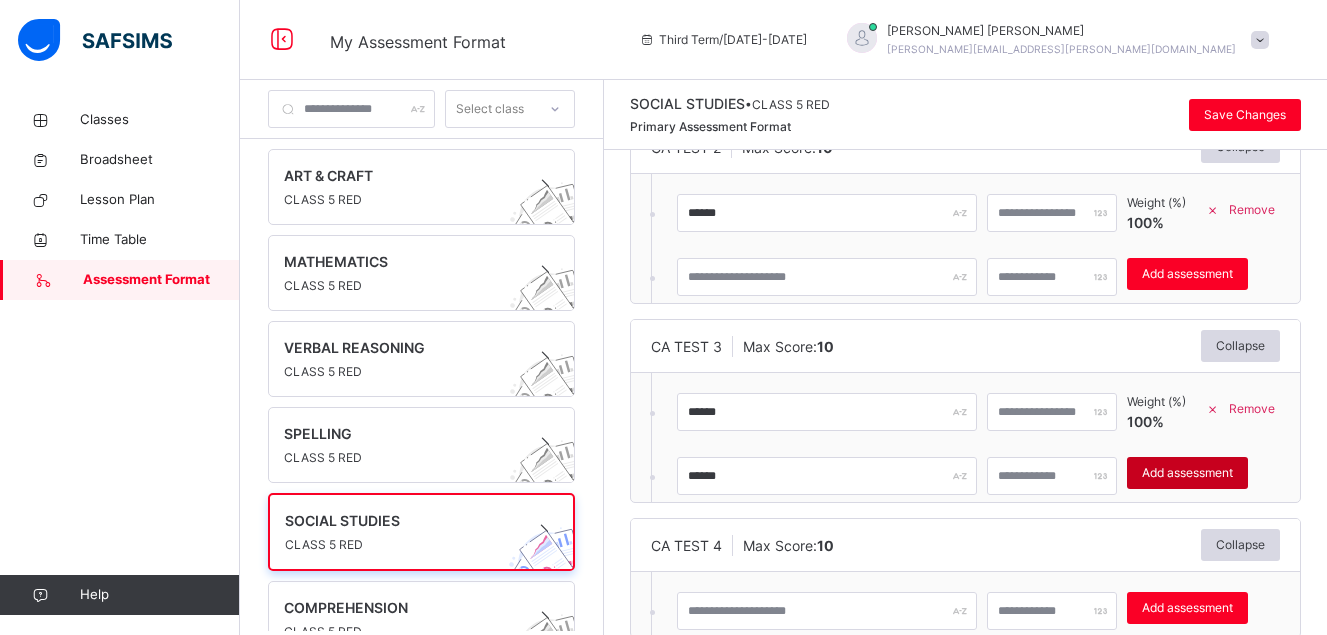 type on "*" 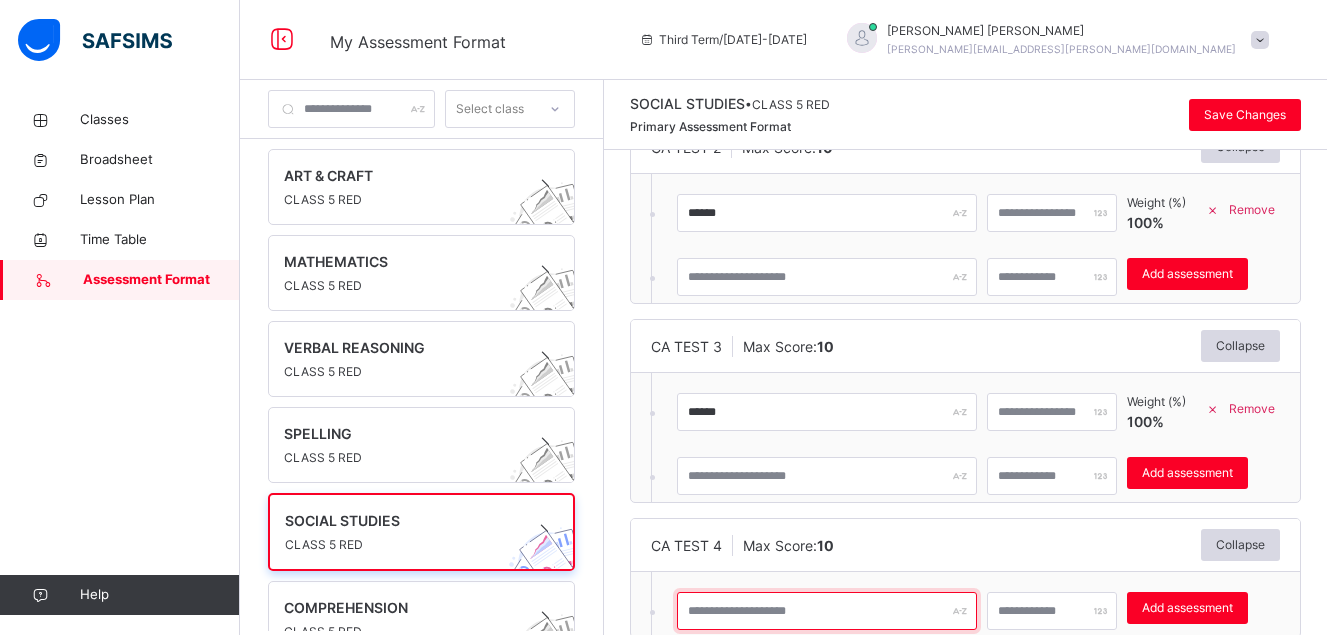 click at bounding box center (827, 611) 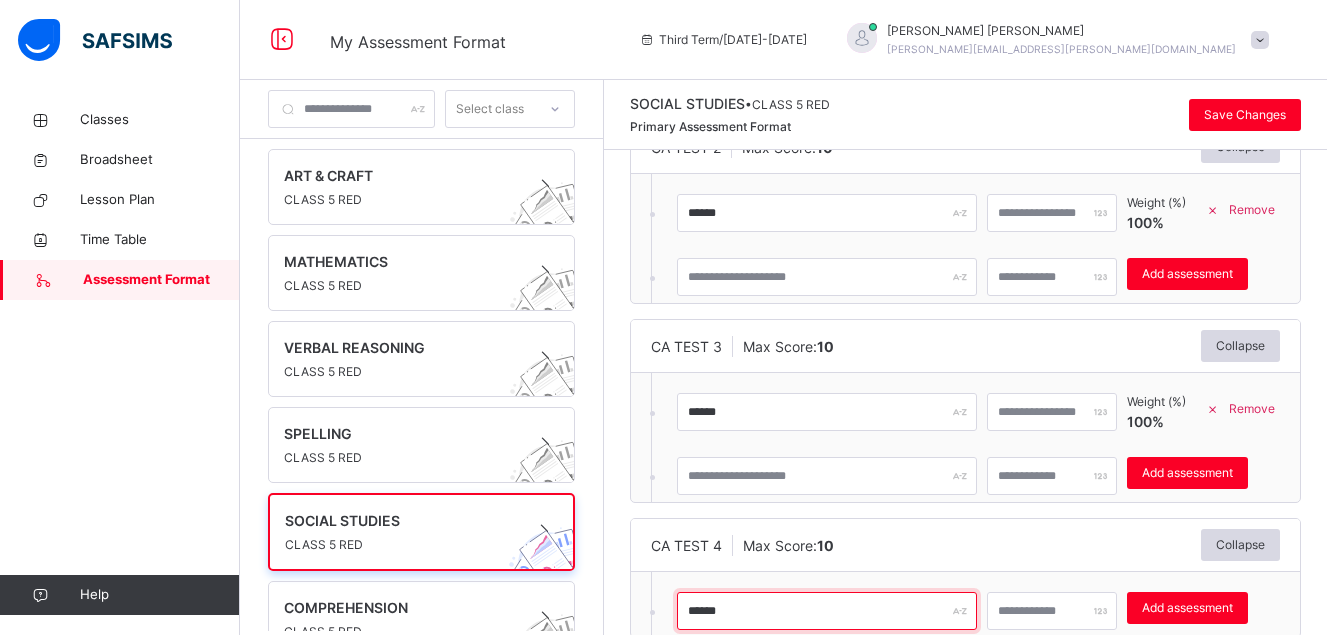 type on "******" 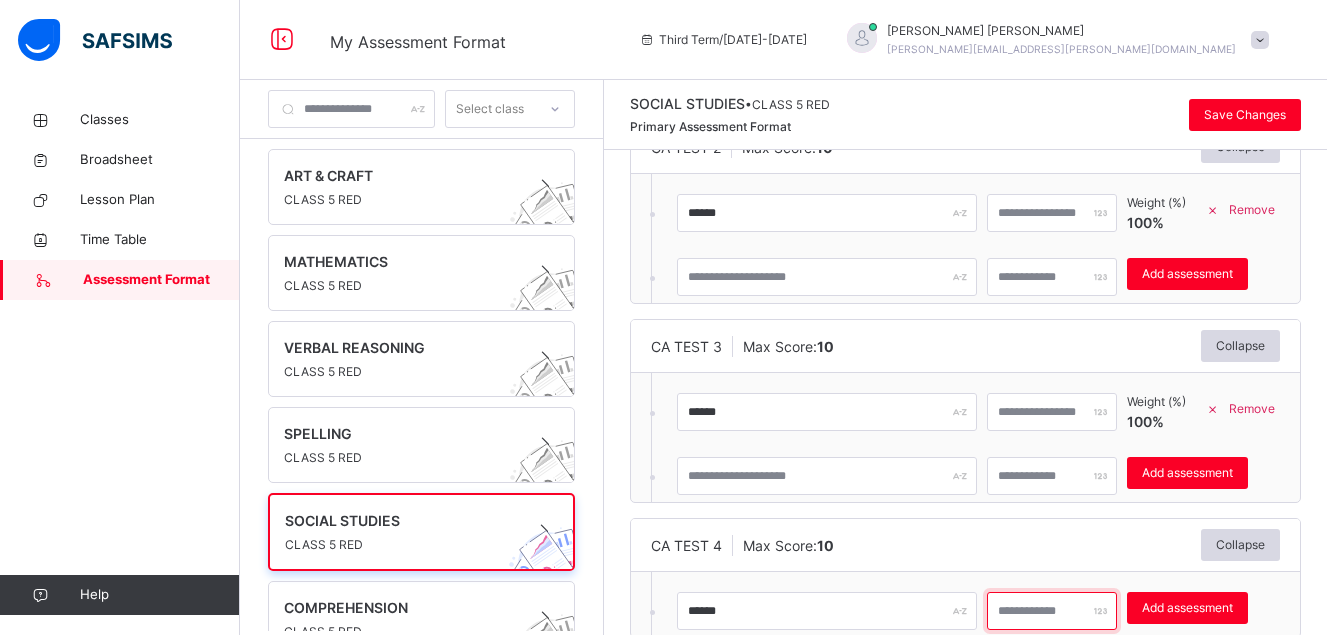 click at bounding box center (1052, 611) 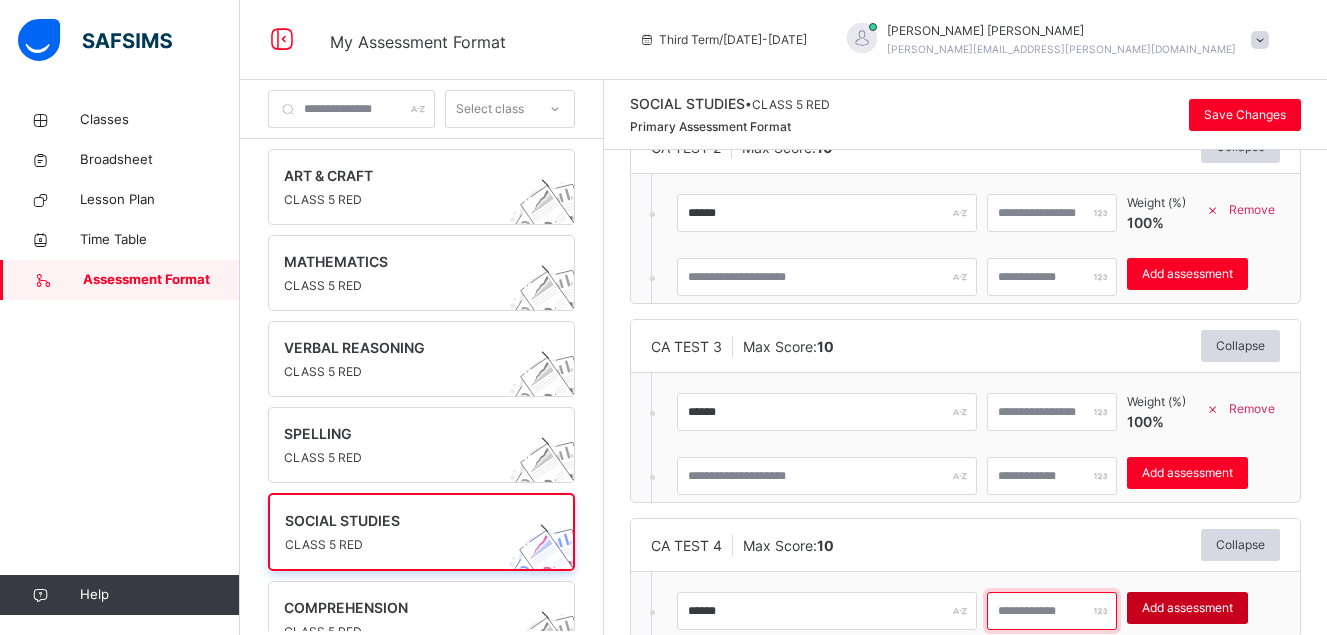 type on "**" 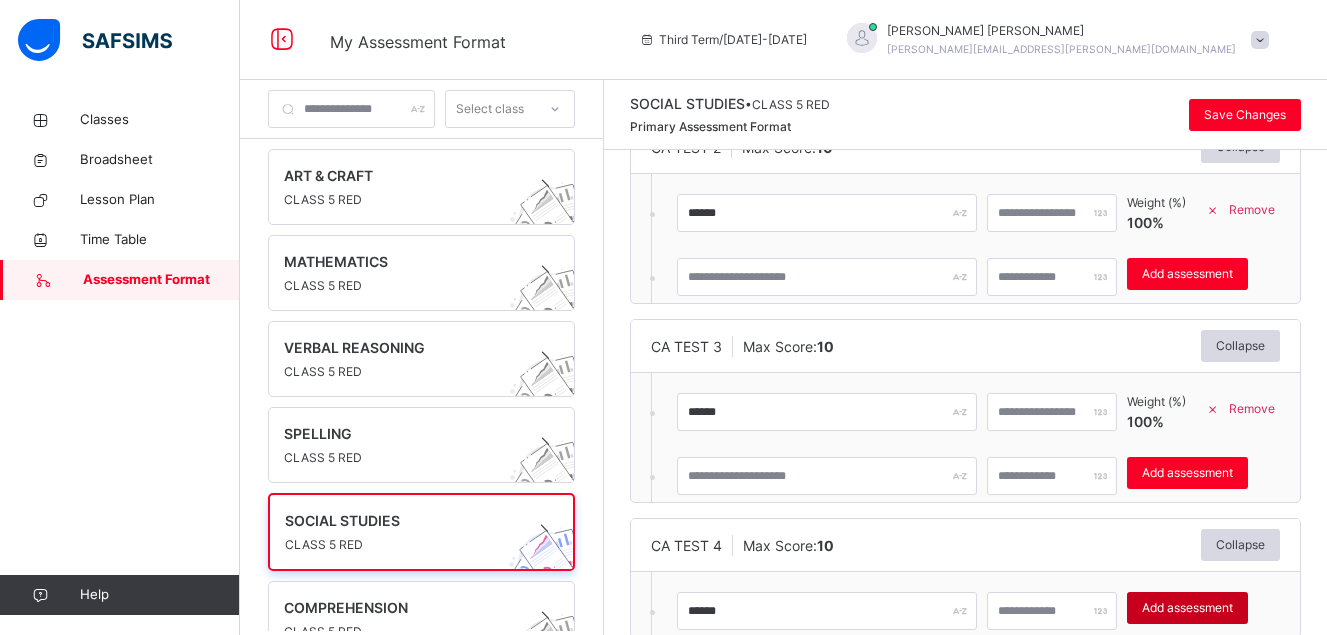 click on "Add assessment" at bounding box center (1187, 608) 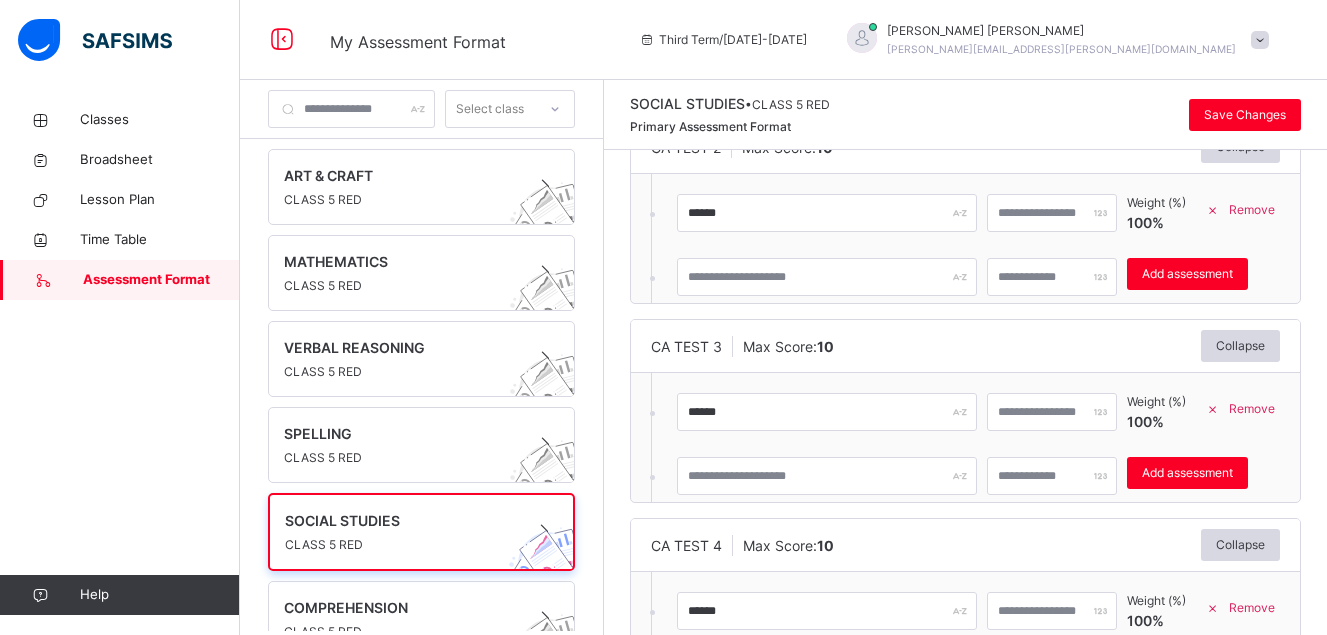 click on "CA TEST 4 Max Score:  10 Collapse ****** **  Weight (%)  100 %   Remove   * Add assessment × Deleting Sub-assessment Note:  that this sub-assessment has scores in it.  Deleting  this sub-assessment will also  delete  the  scores  associated with it. Are you sure you want to continue? Cancel Yes, Delete sub-assessment." at bounding box center [965, 610] 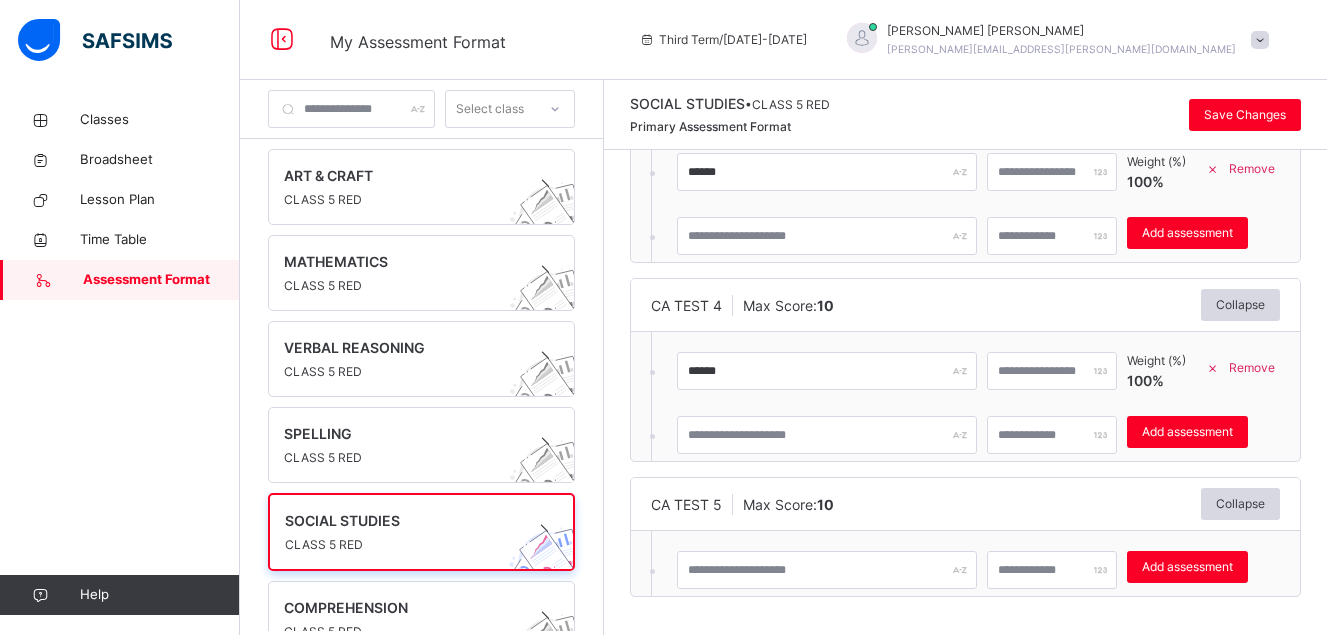 scroll, scrollTop: 565, scrollLeft: 0, axis: vertical 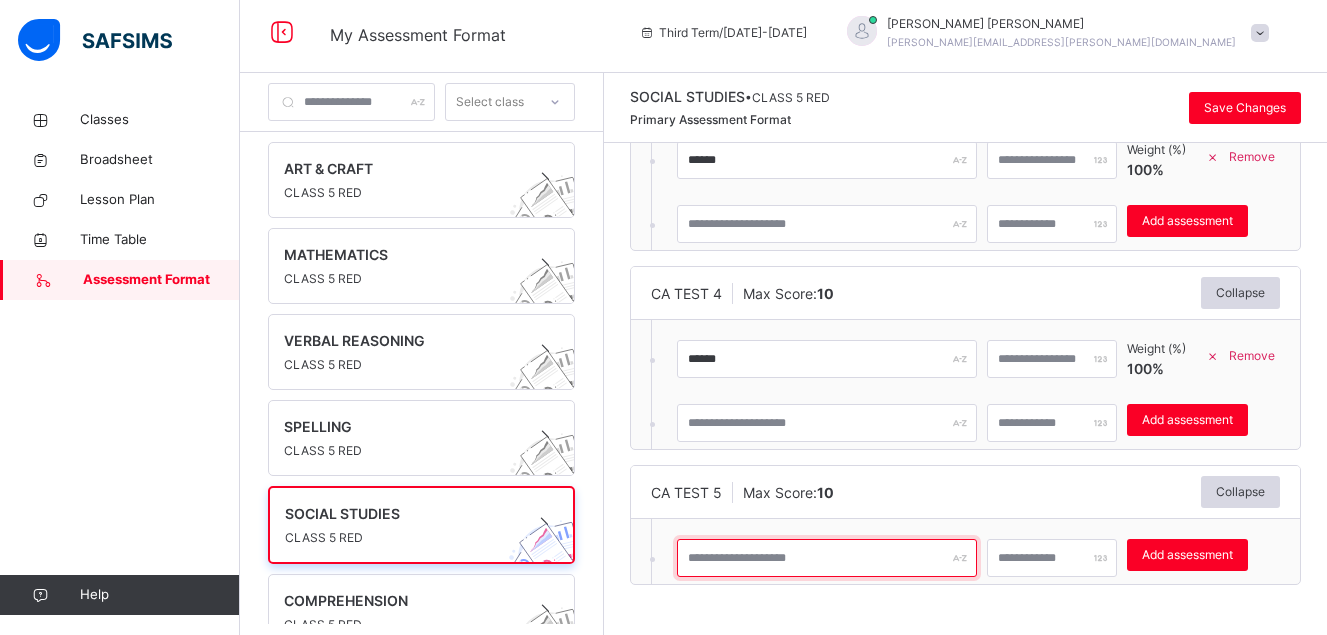 click at bounding box center [827, 558] 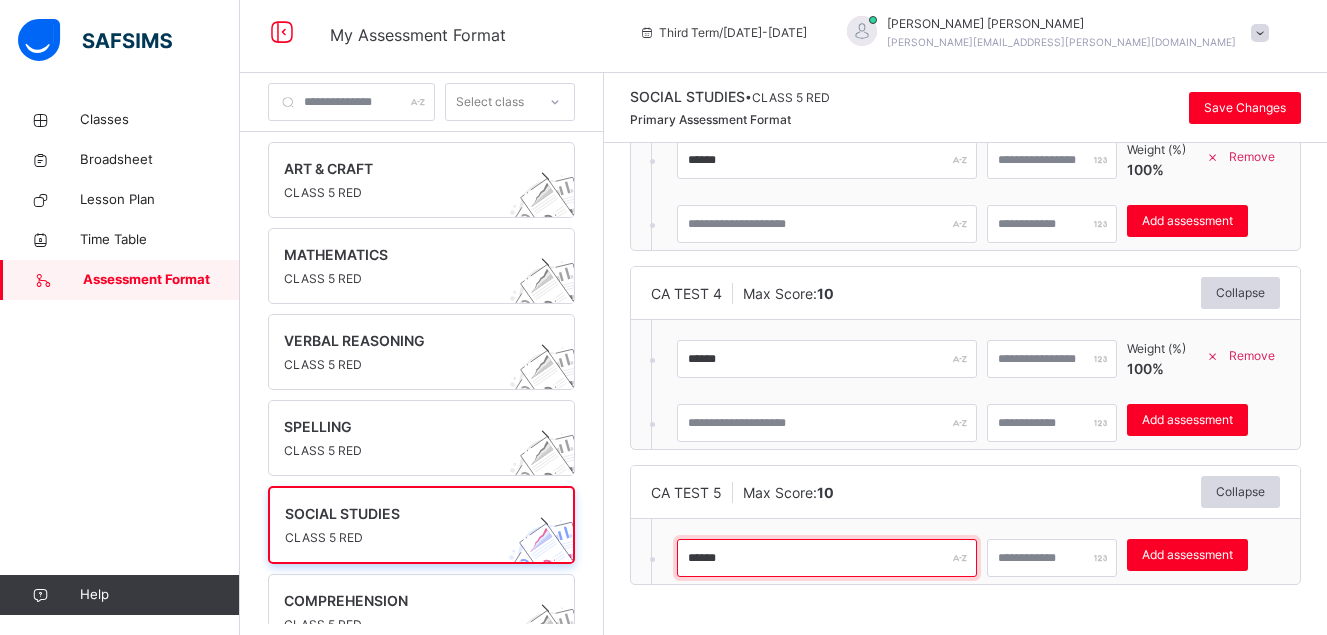 type on "******" 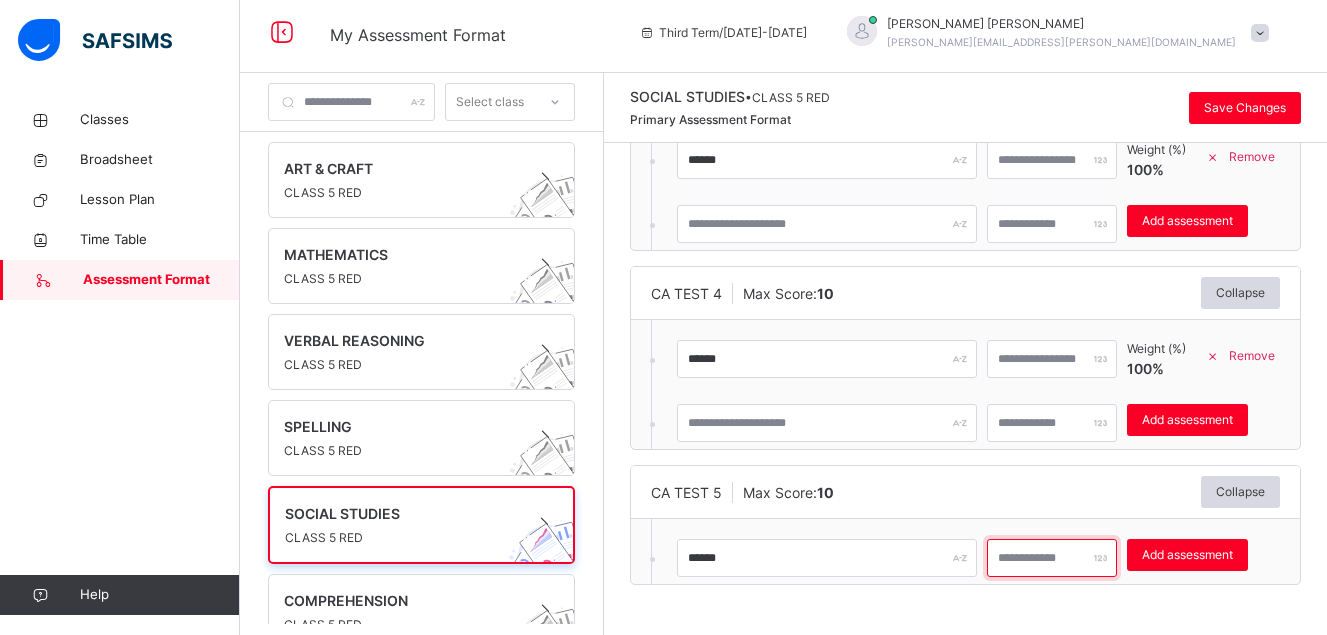 click at bounding box center (1052, 558) 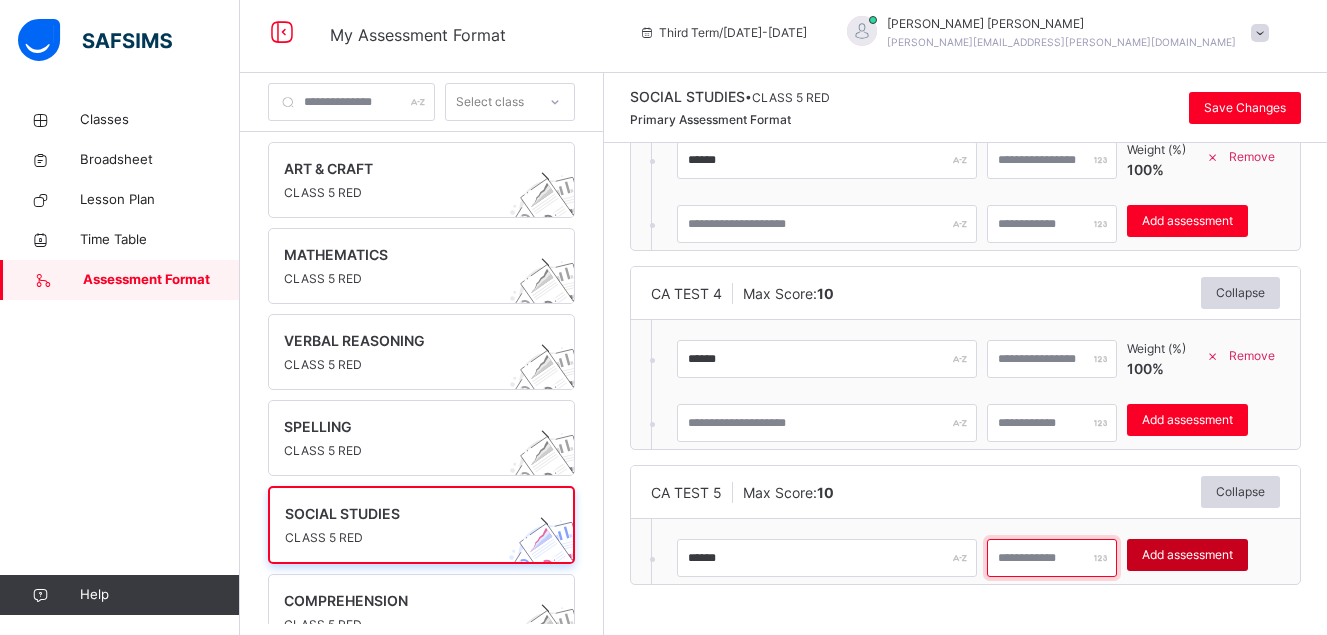 type on "**" 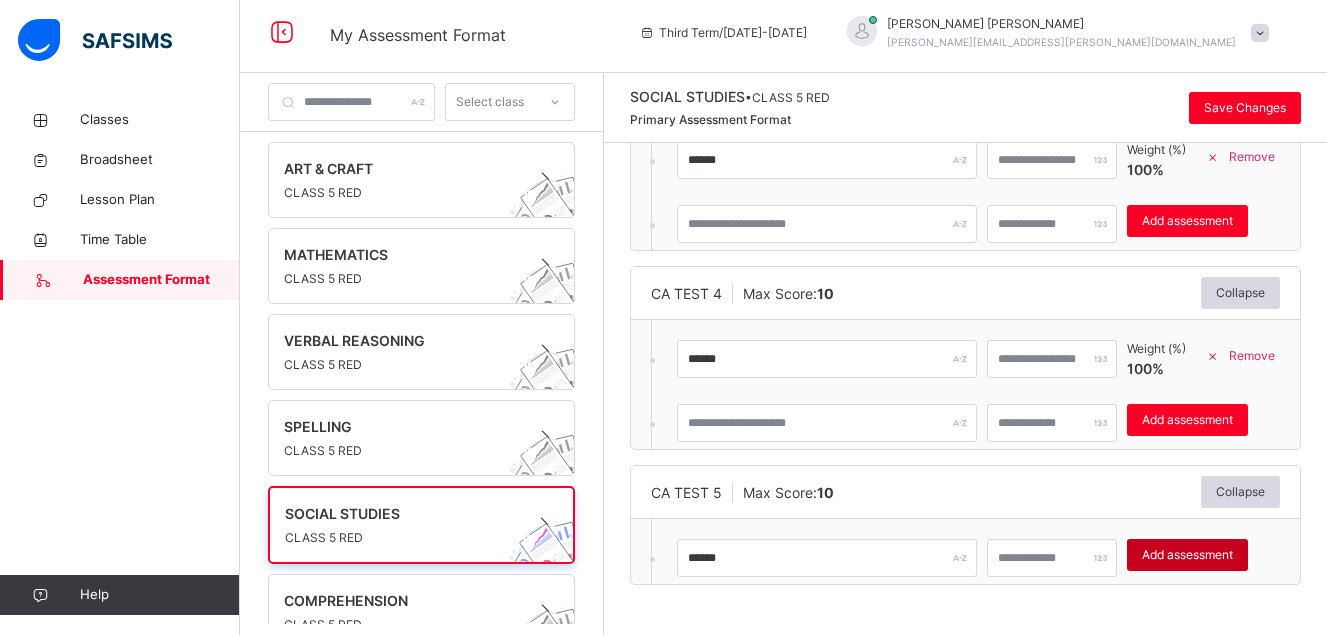 click on "Add assessment" at bounding box center [1187, 555] 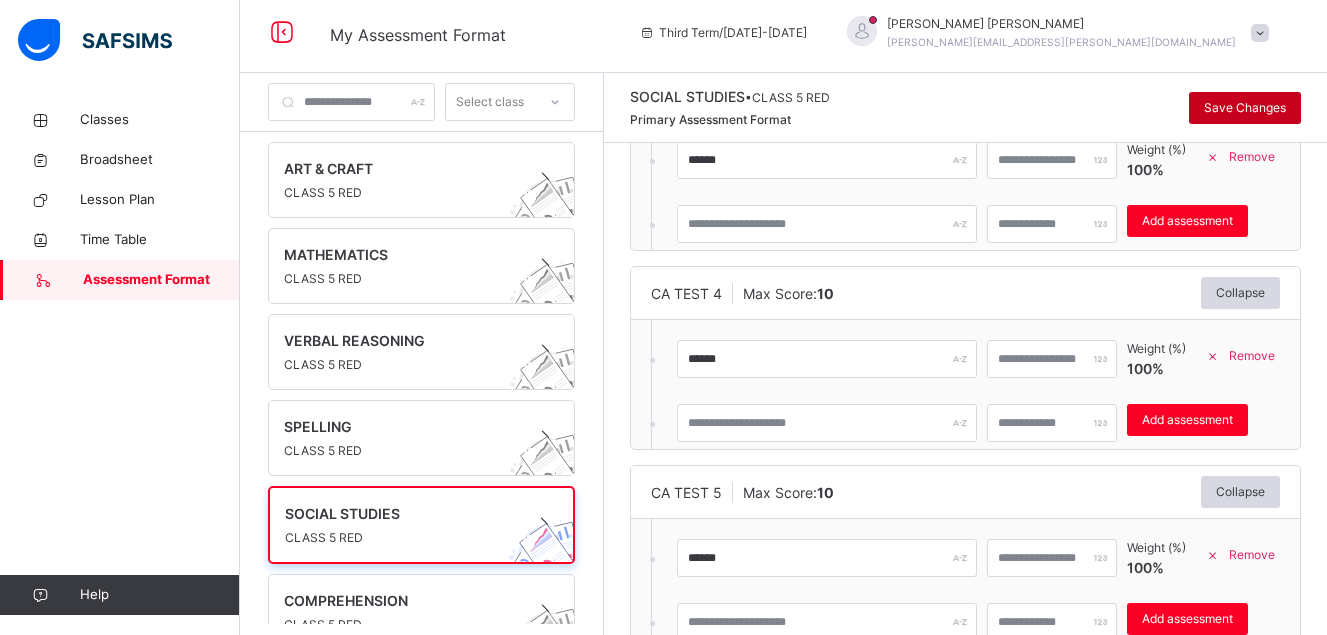 click on "Save Changes" at bounding box center [1245, 108] 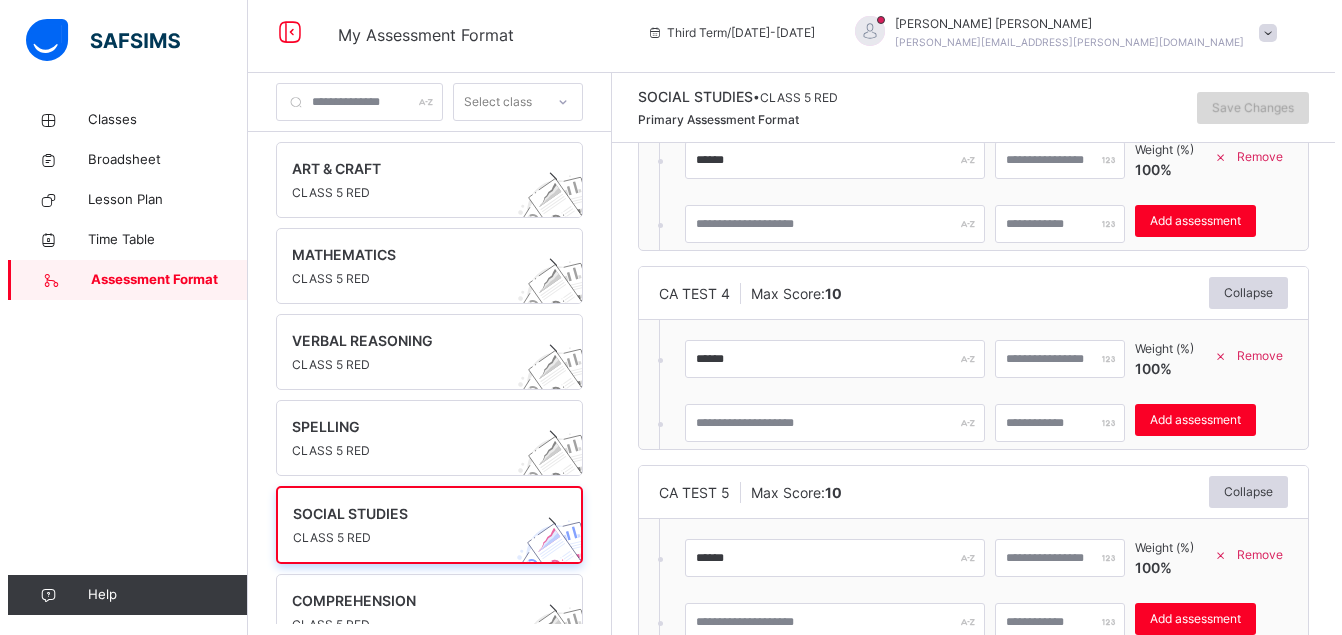 scroll, scrollTop: 0, scrollLeft: 0, axis: both 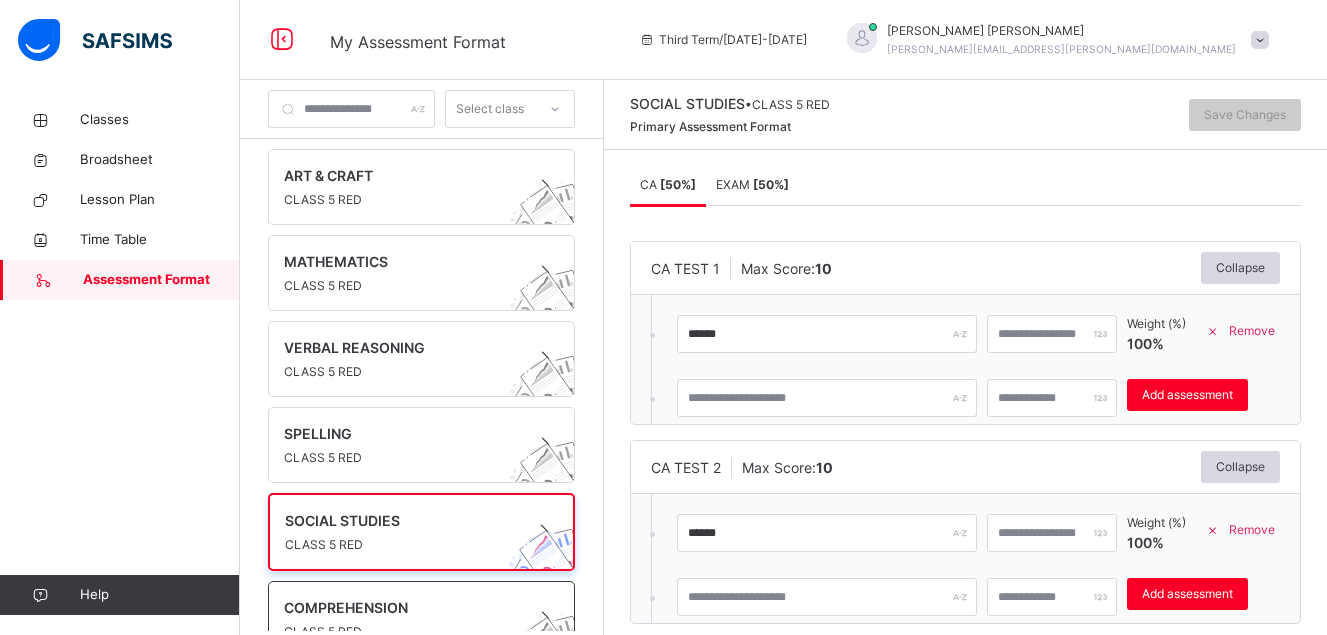 click on "COMPREHENSION" at bounding box center [402, 607] 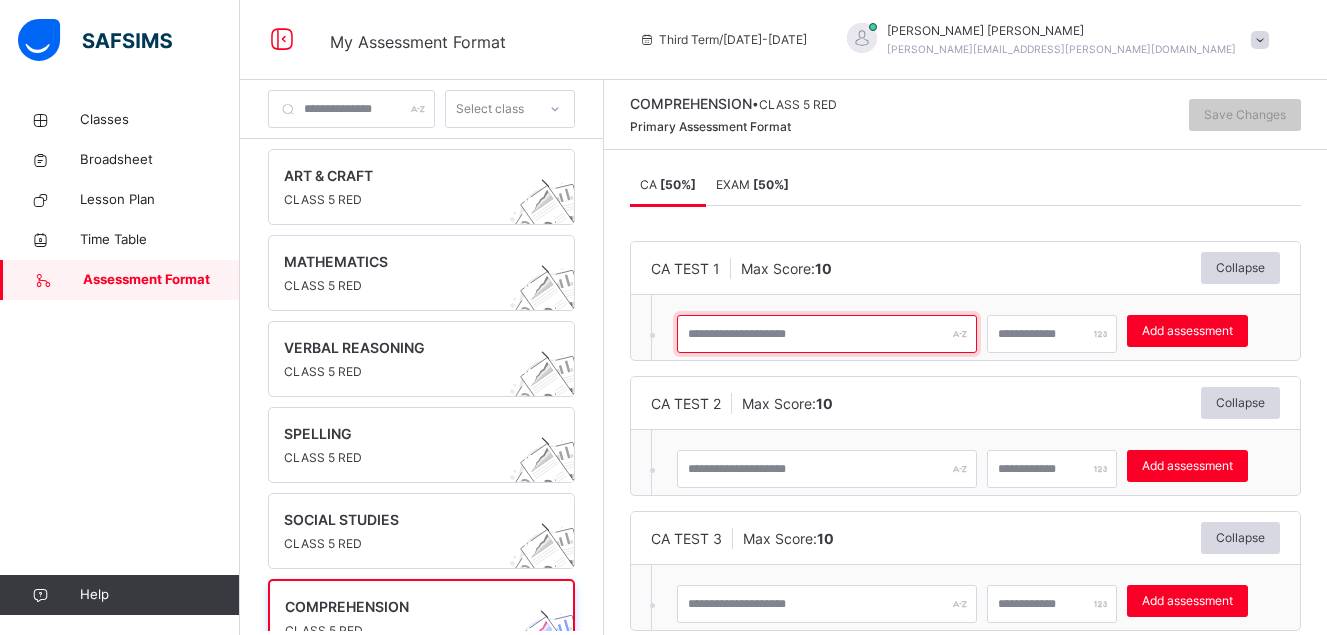 click at bounding box center [827, 334] 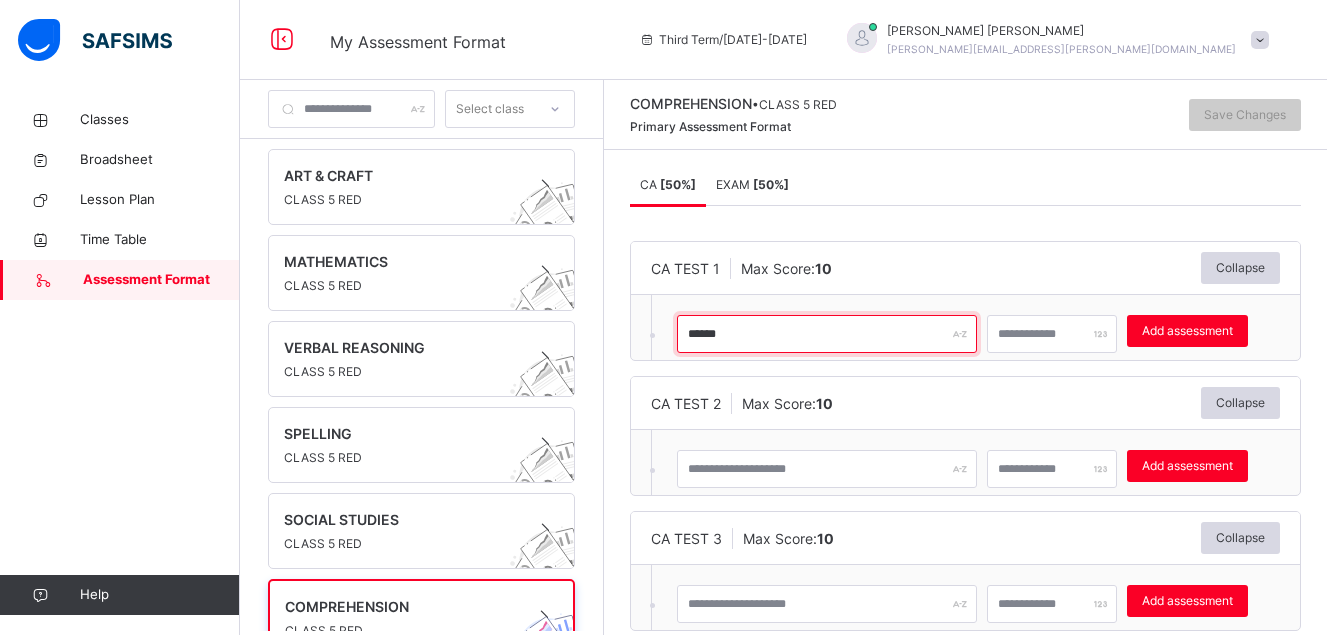 type on "******" 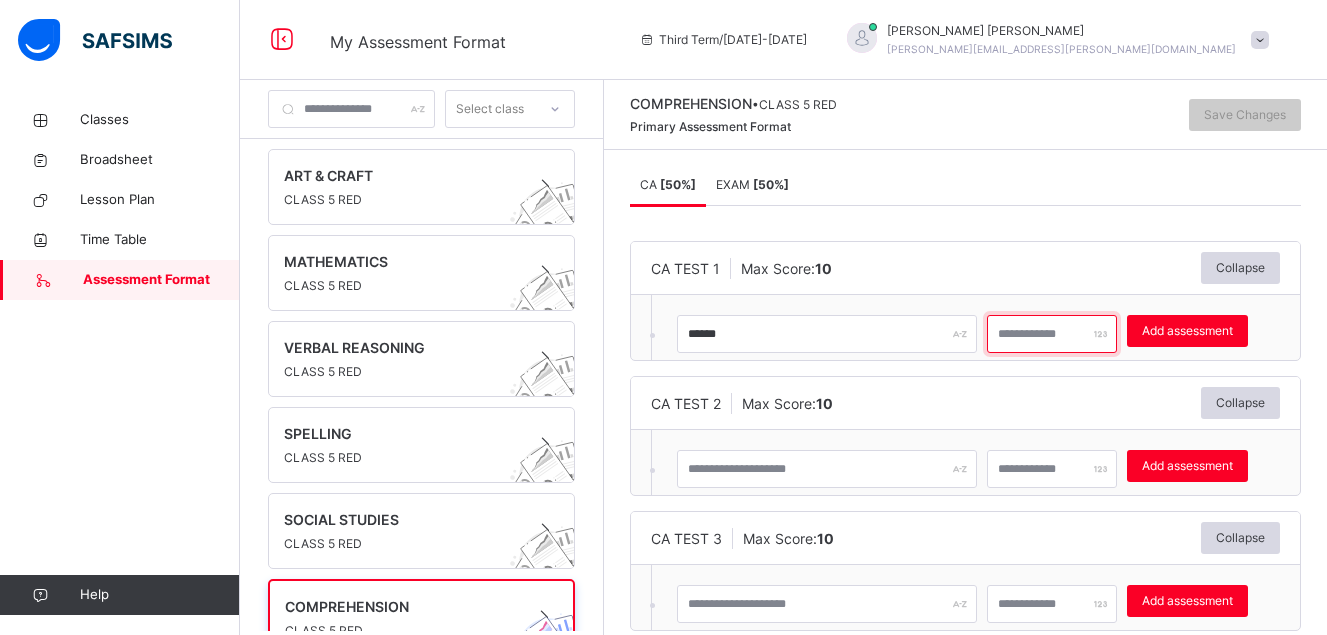 click at bounding box center [1052, 334] 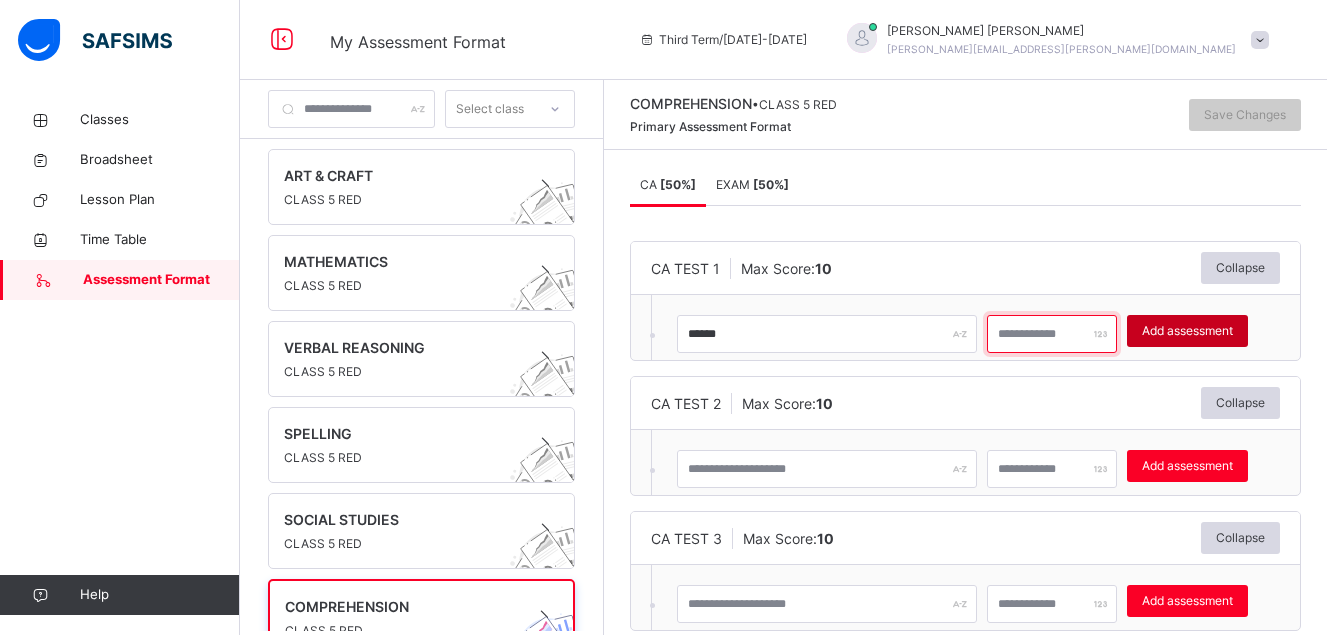 type on "**" 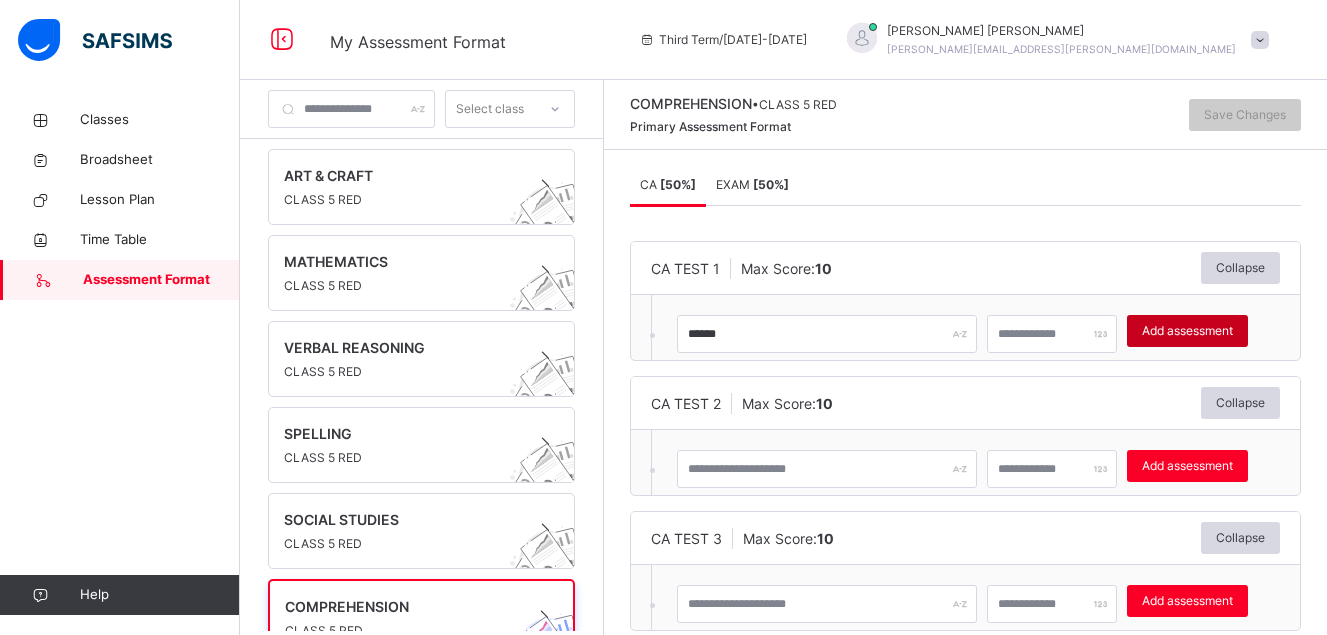 click on "Add assessment" at bounding box center [1187, 331] 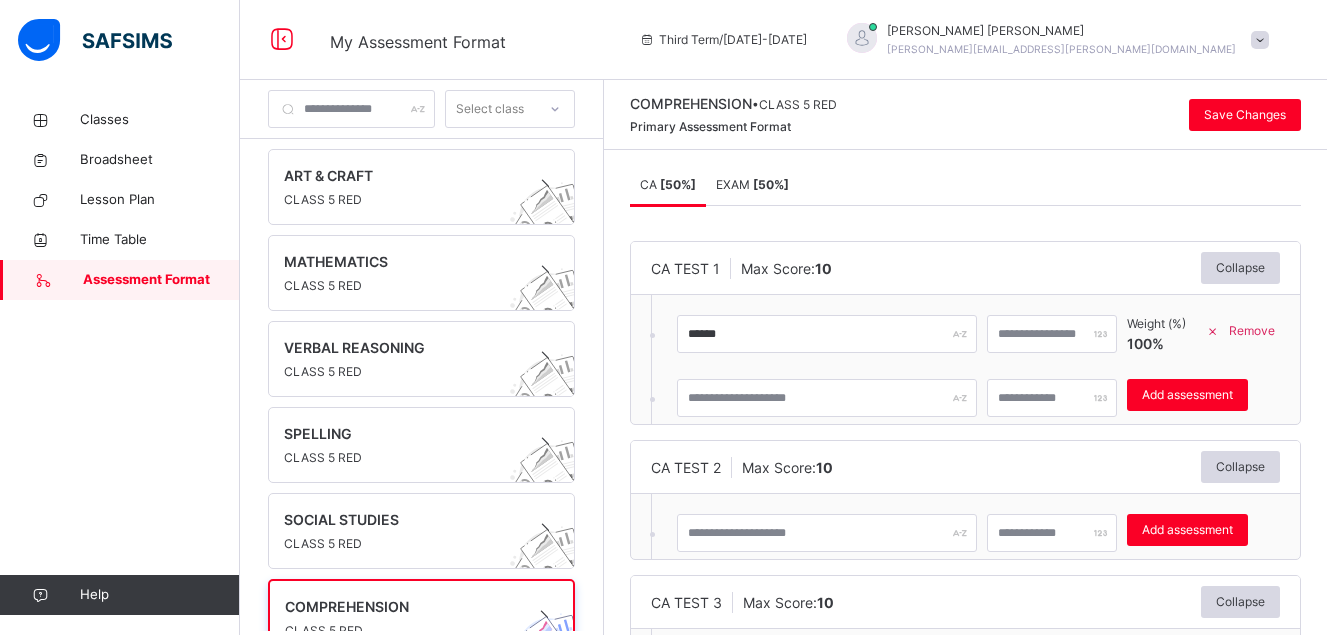 scroll, scrollTop: 7, scrollLeft: 0, axis: vertical 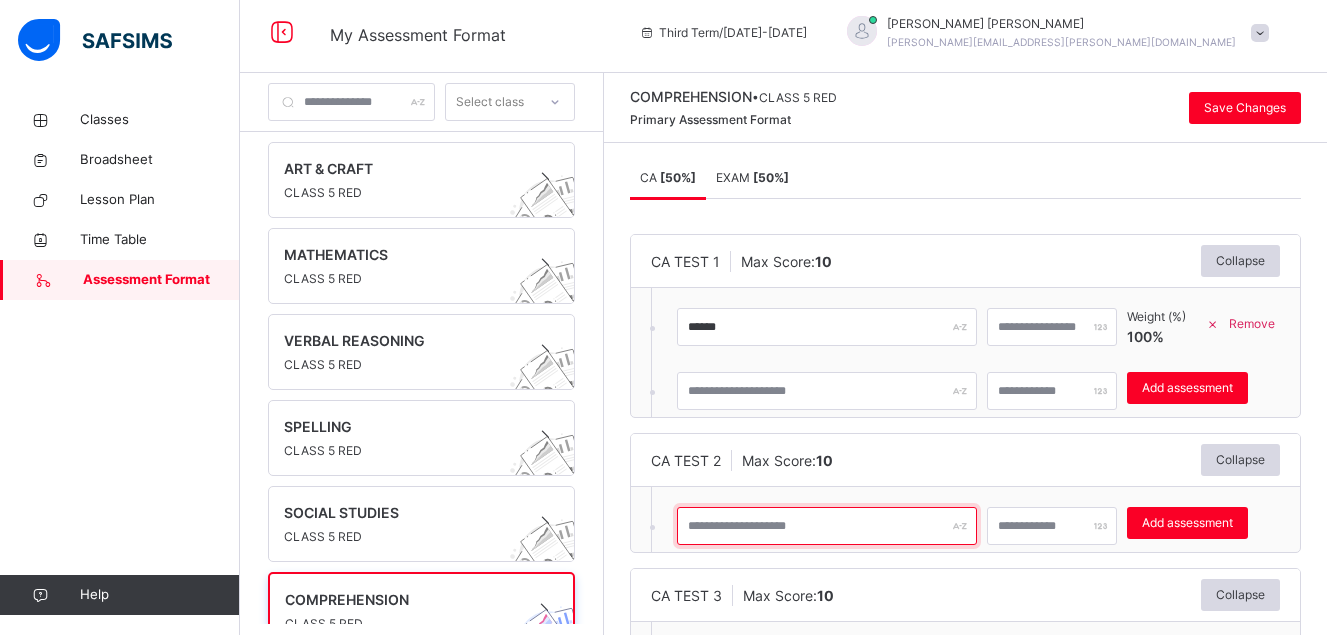 click at bounding box center [827, 526] 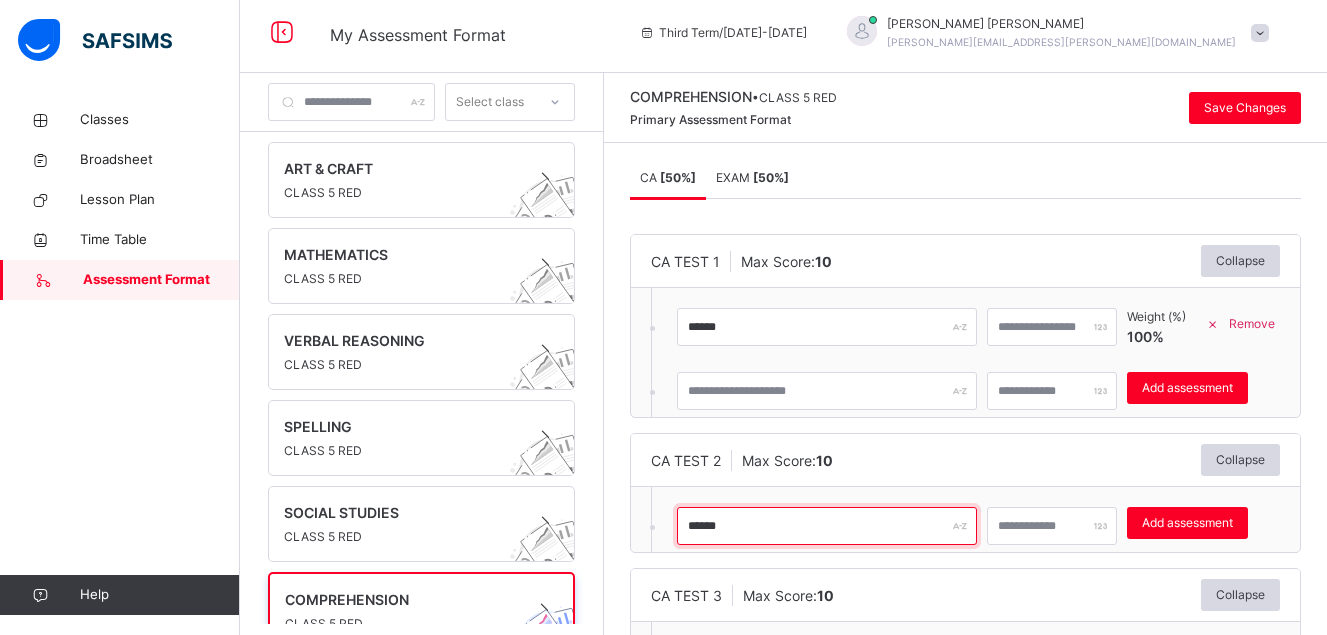 type on "******" 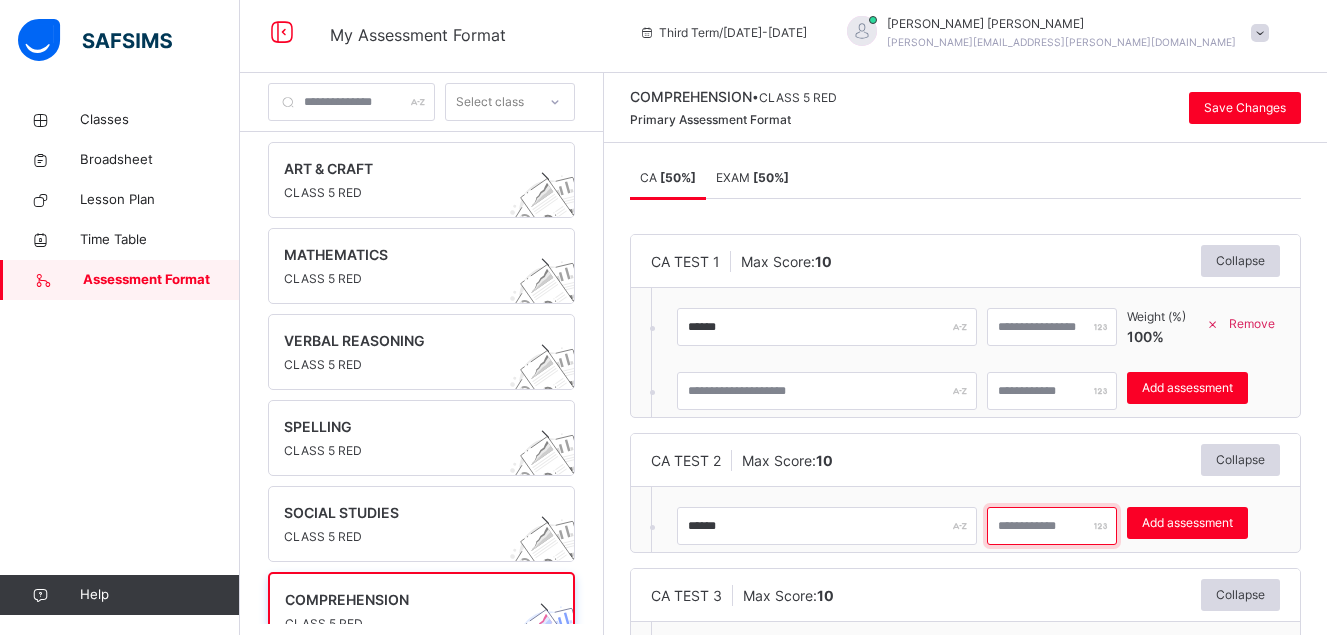 click at bounding box center [1052, 526] 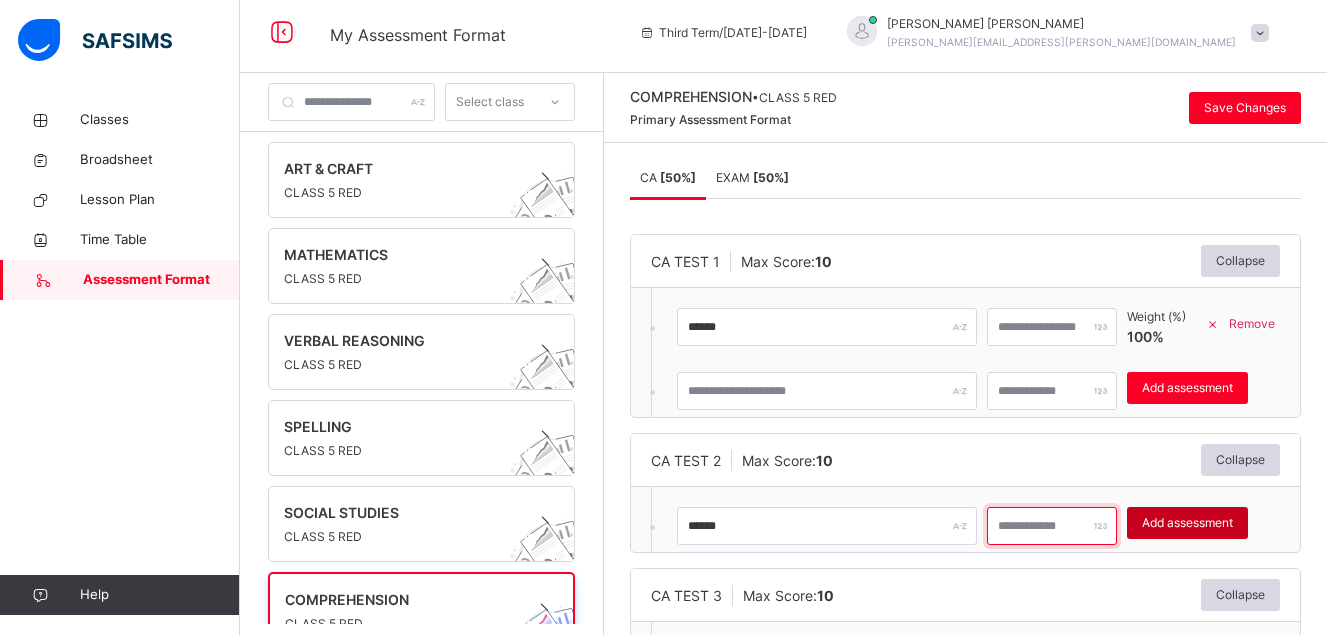 type on "**" 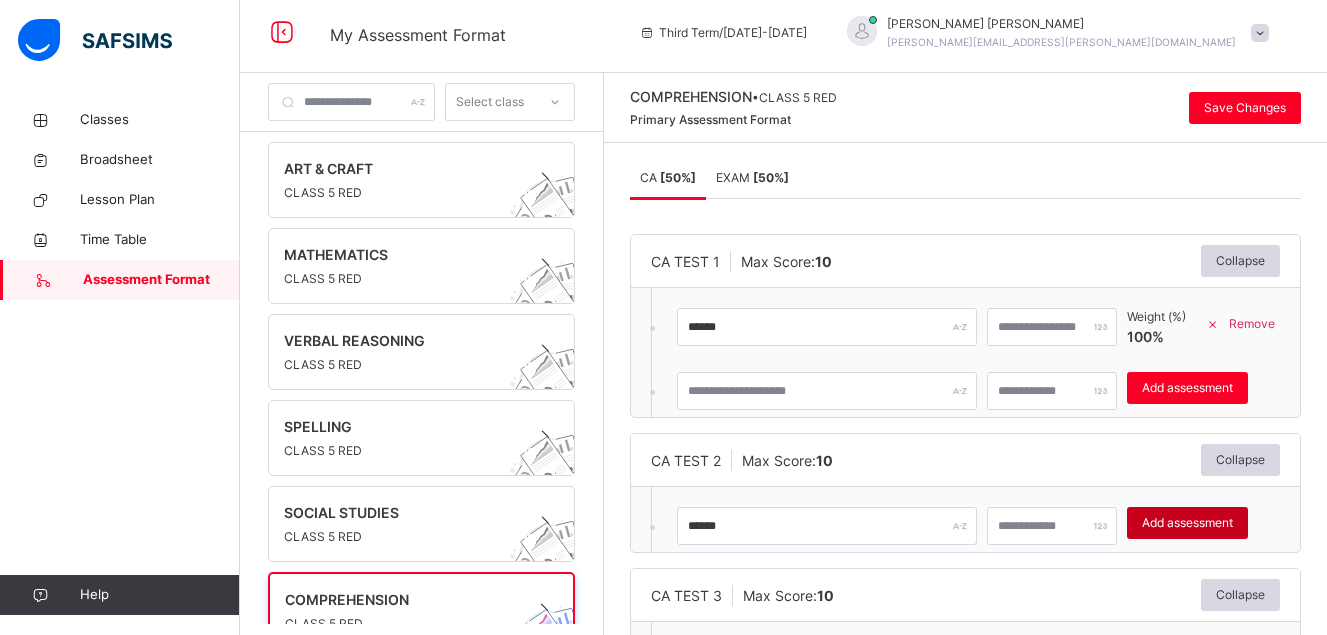 click on "Add assessment" at bounding box center [1187, 523] 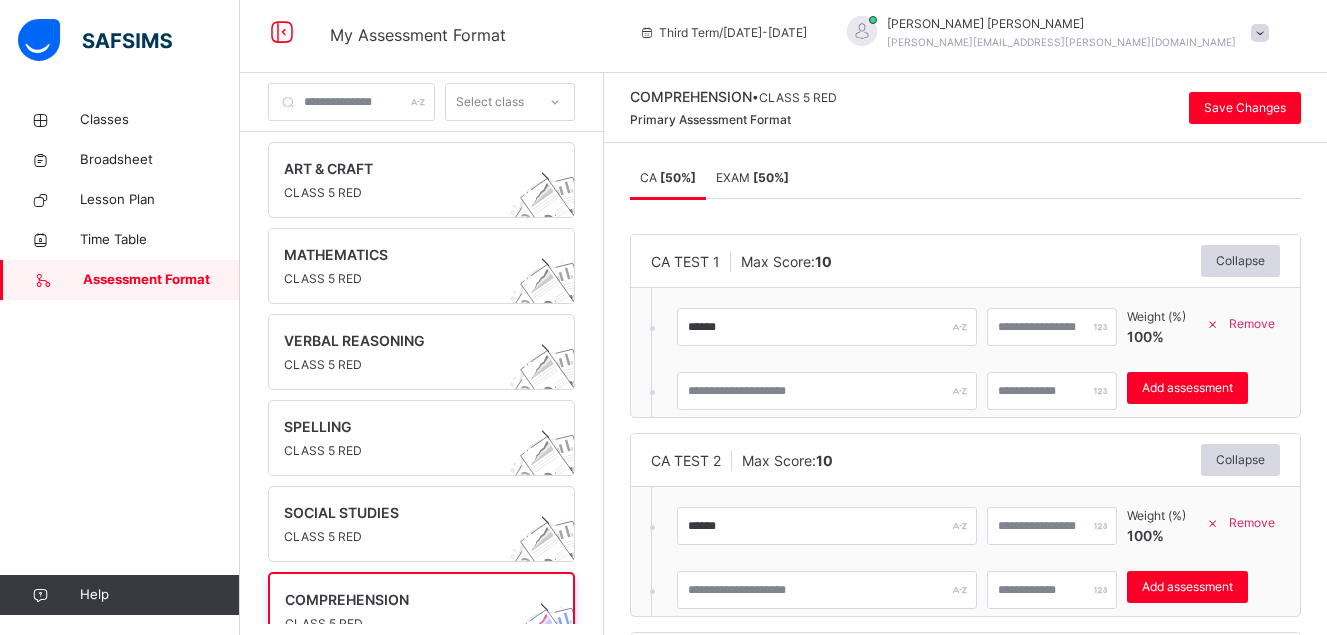 click on "CA TEST 2 Max Score:  10 Collapse ****** **  Weight (%)  100 %   Remove   * Add assessment × Deleting Sub-assessment Note:  that this sub-assessment has scores in it.  Deleting  this sub-assessment will also  delete  the  scores  associated with it. Are you sure you want to continue? Cancel Yes, Delete sub-assessment." at bounding box center [965, 525] 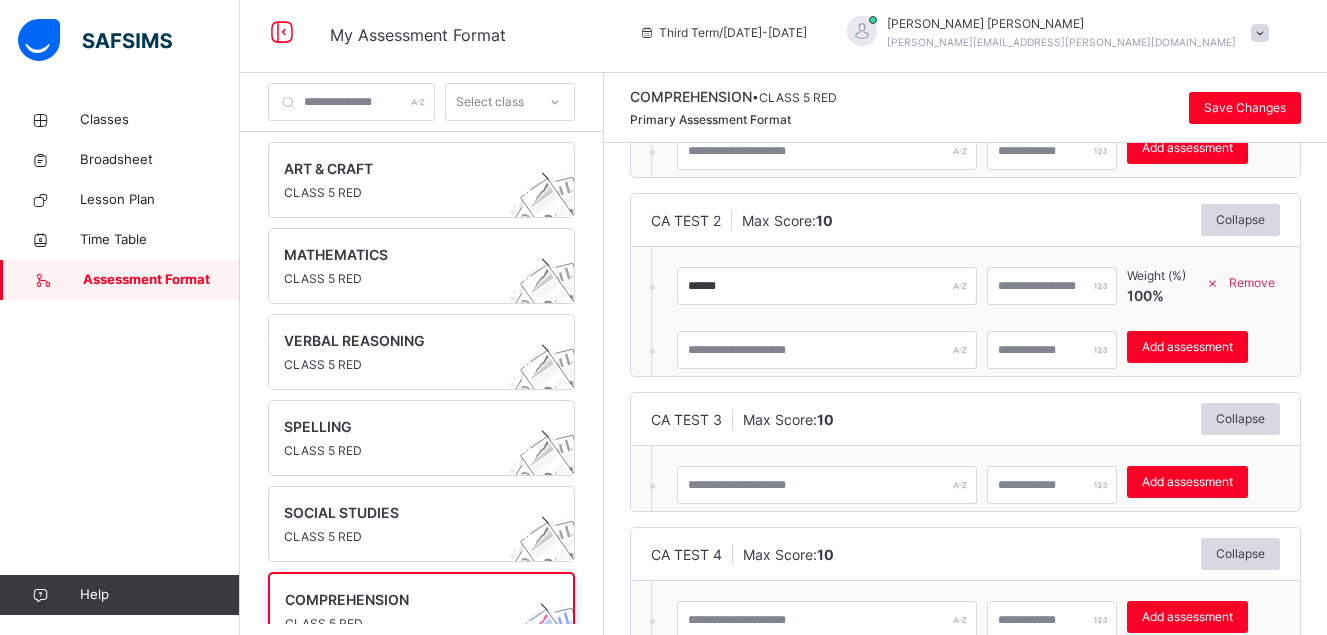 scroll, scrollTop: 280, scrollLeft: 0, axis: vertical 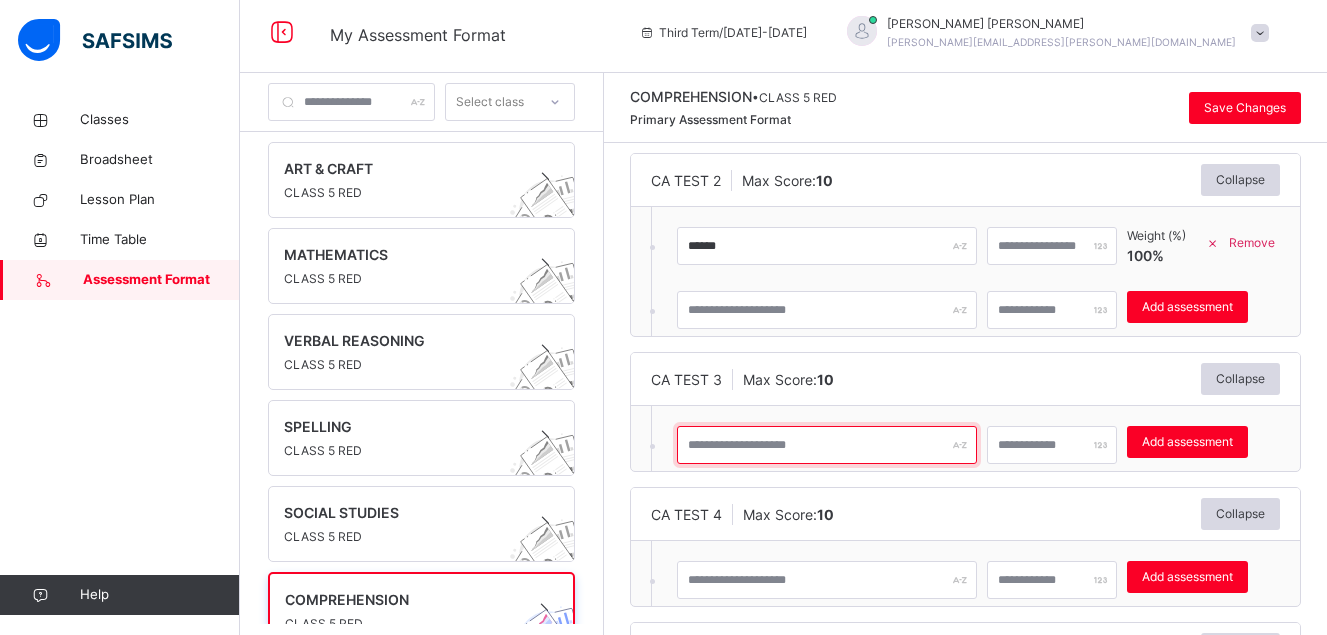 click at bounding box center [827, 445] 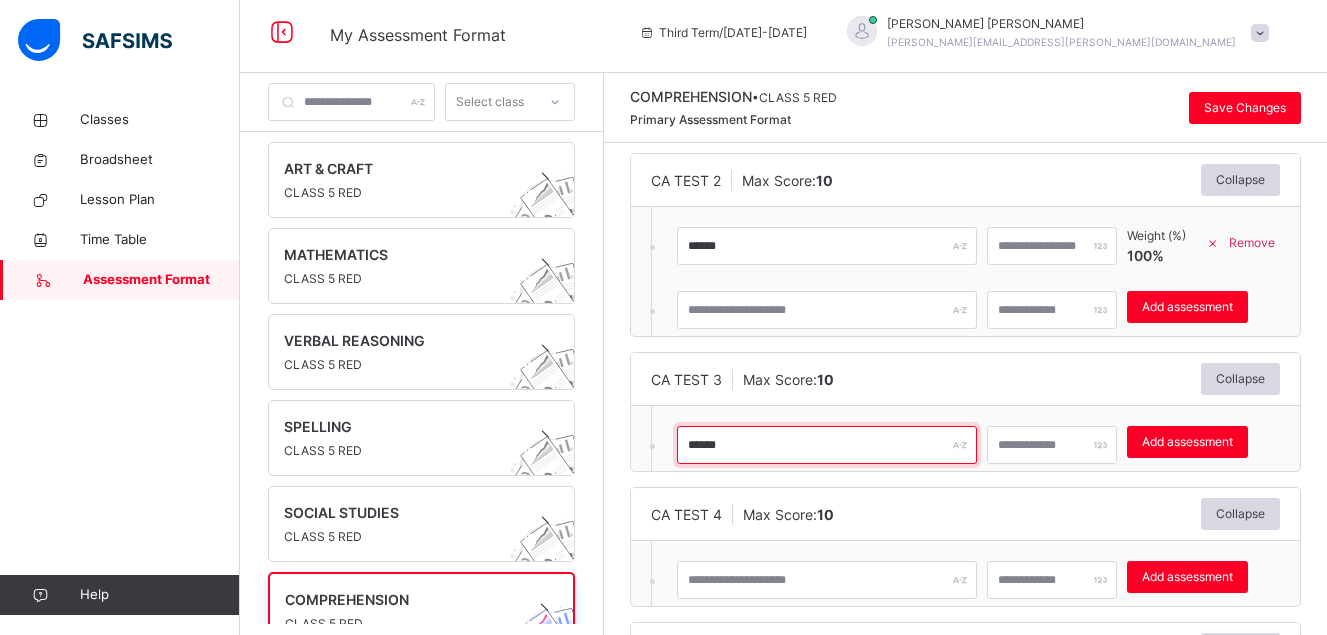type on "******" 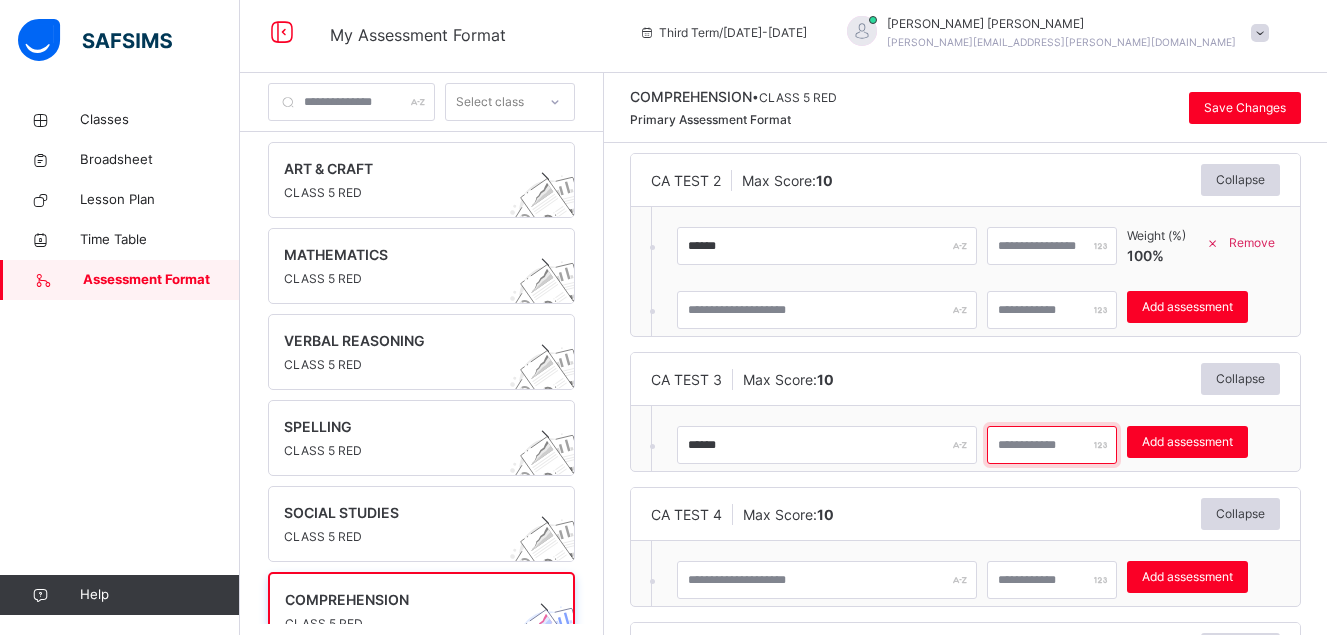 click at bounding box center (1052, 445) 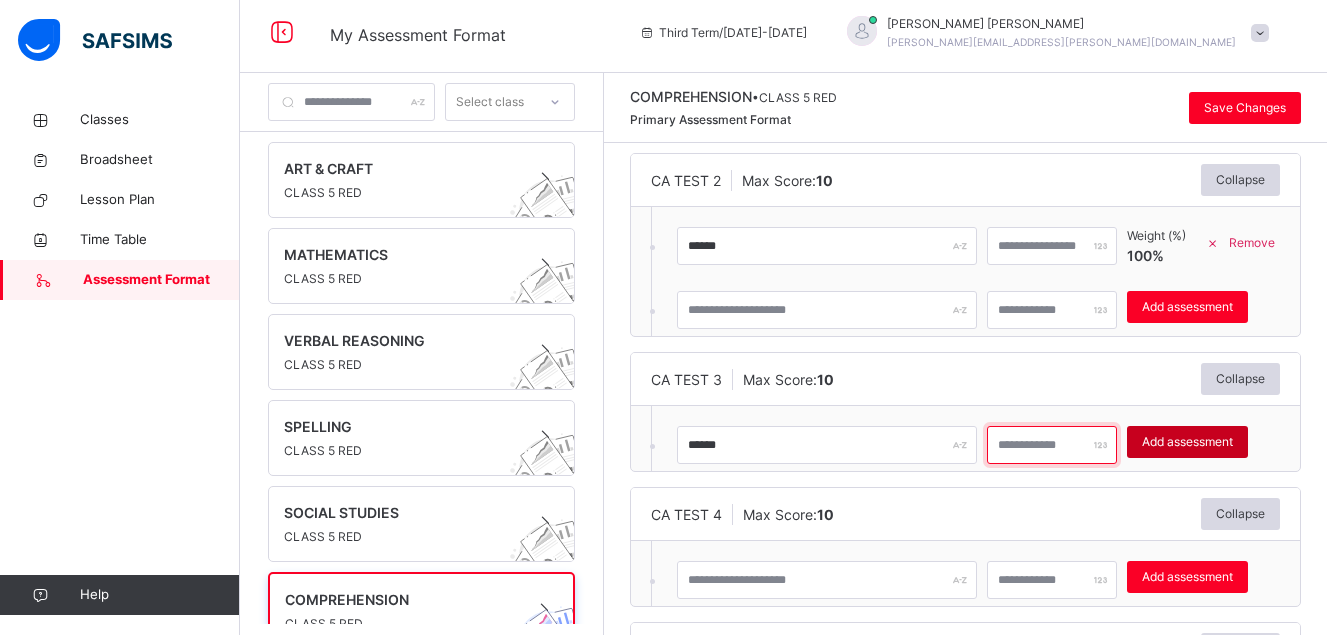 type on "**" 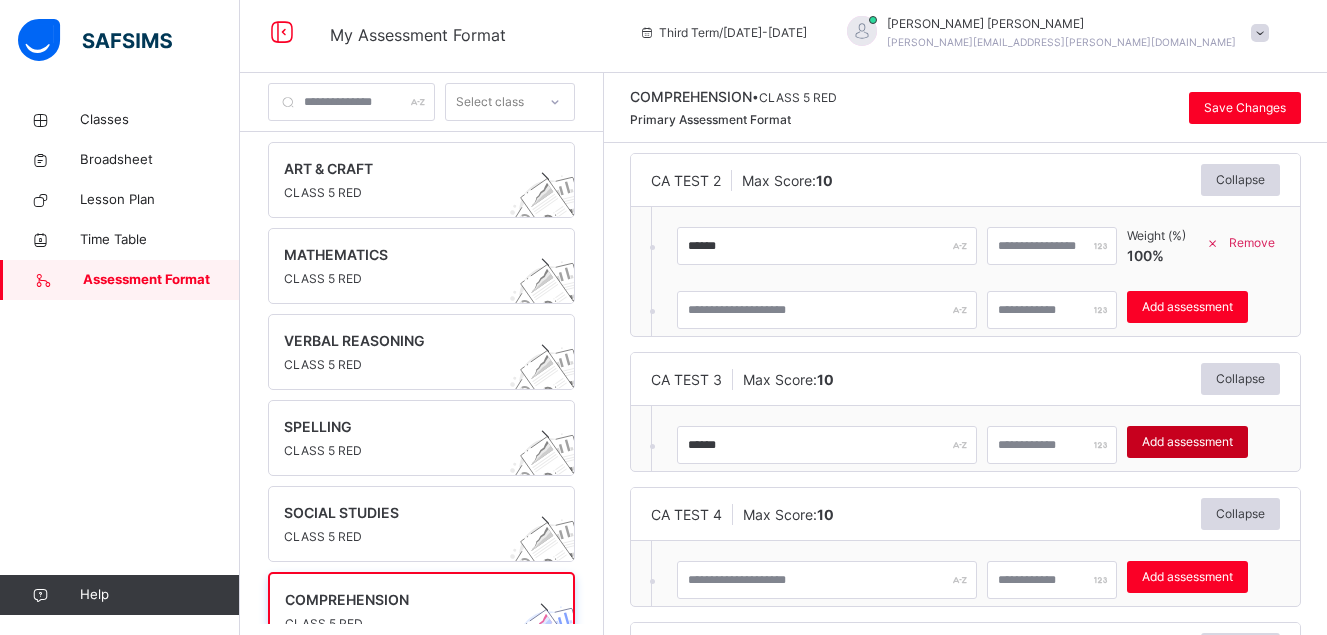 click on "Add assessment" at bounding box center (1187, 442) 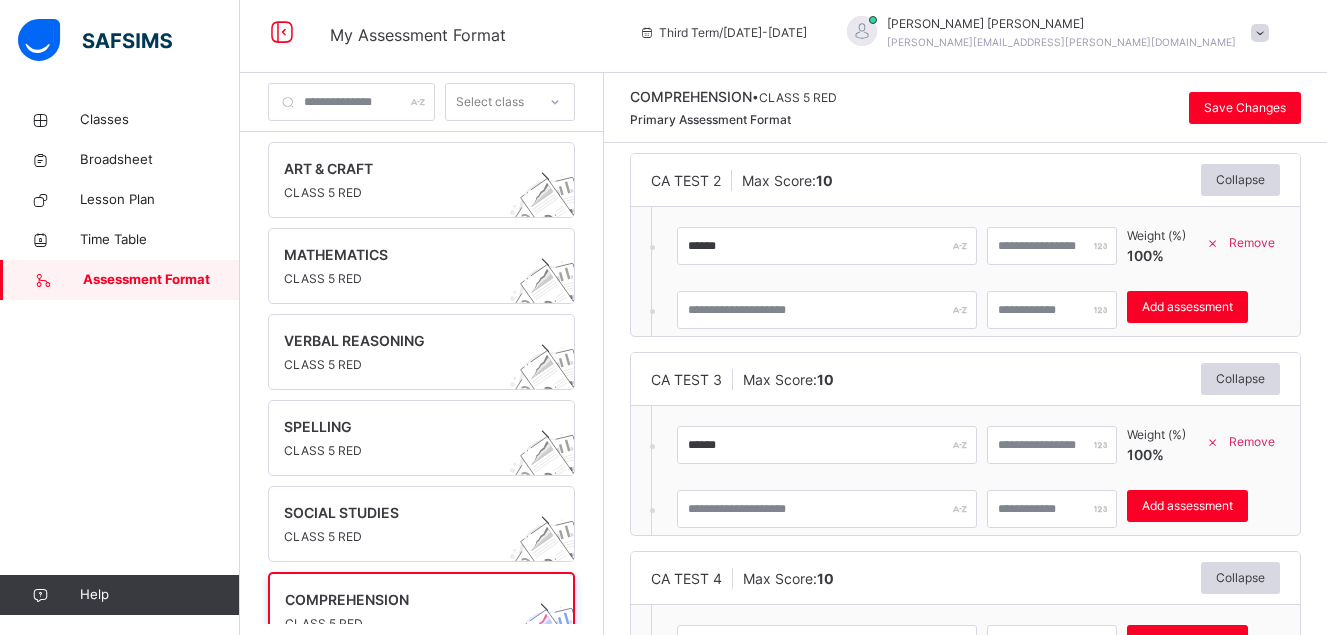 click on "CA TEST 3 Max Score:  10 Collapse ****** **  Weight (%)  100 %   Remove   * Add assessment × Deleting Sub-assessment Note:  that this sub-assessment has scores in it.  Deleting  this sub-assessment will also  delete  the  scores  associated with it. Are you sure you want to continue? Cancel Yes, Delete sub-assessment." at bounding box center [965, 444] 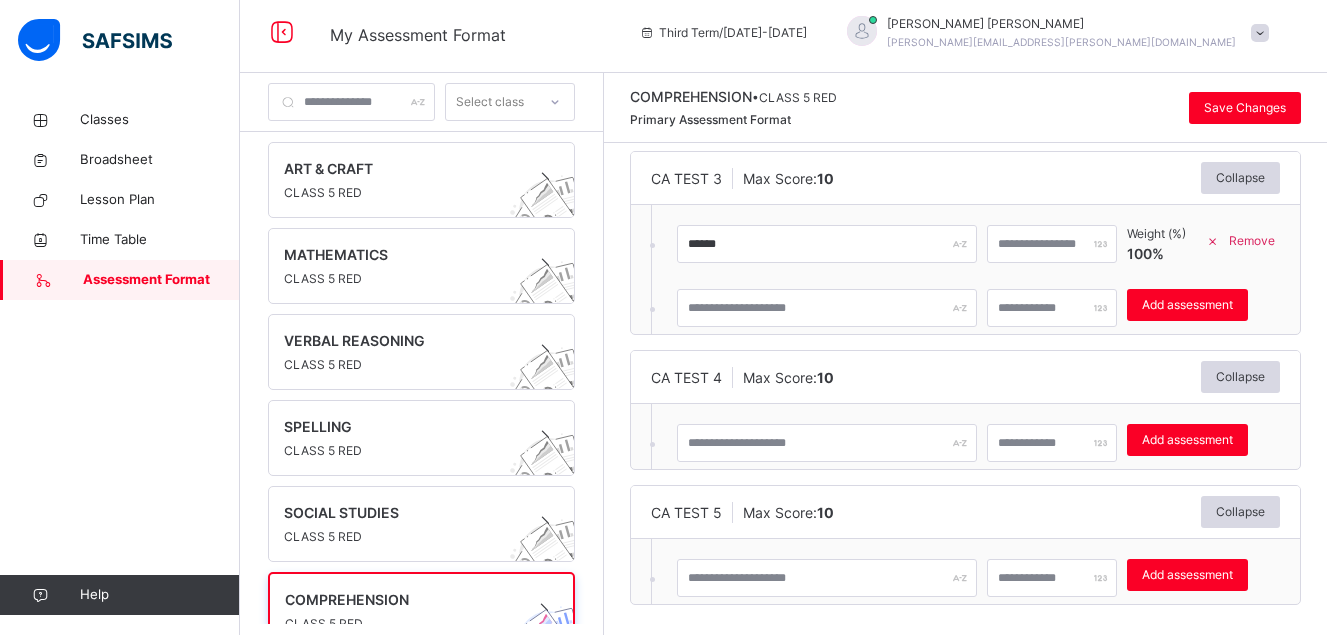 scroll, scrollTop: 501, scrollLeft: 0, axis: vertical 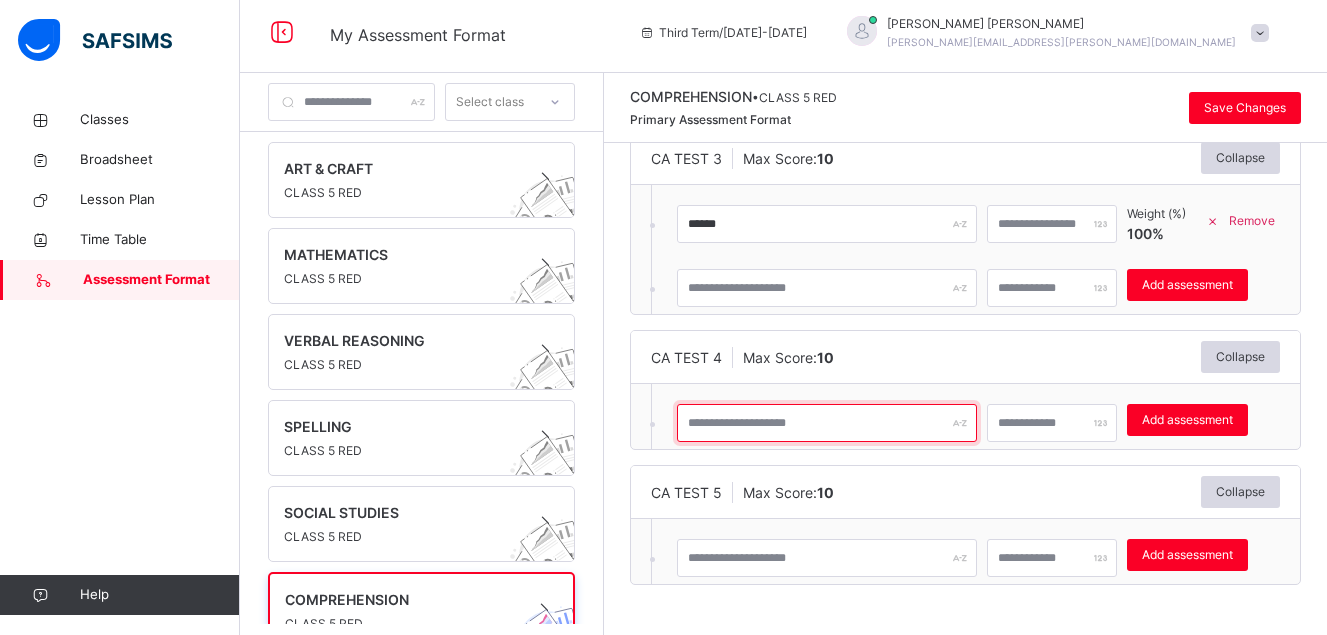 click at bounding box center [827, 423] 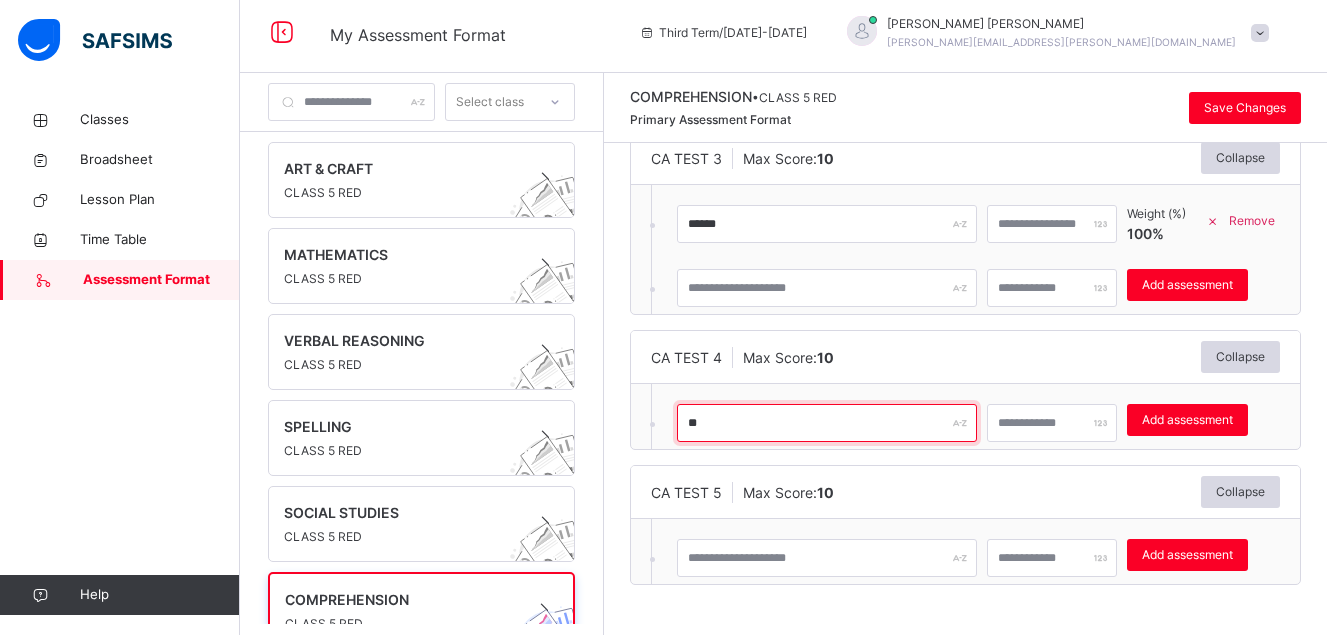 type on "*" 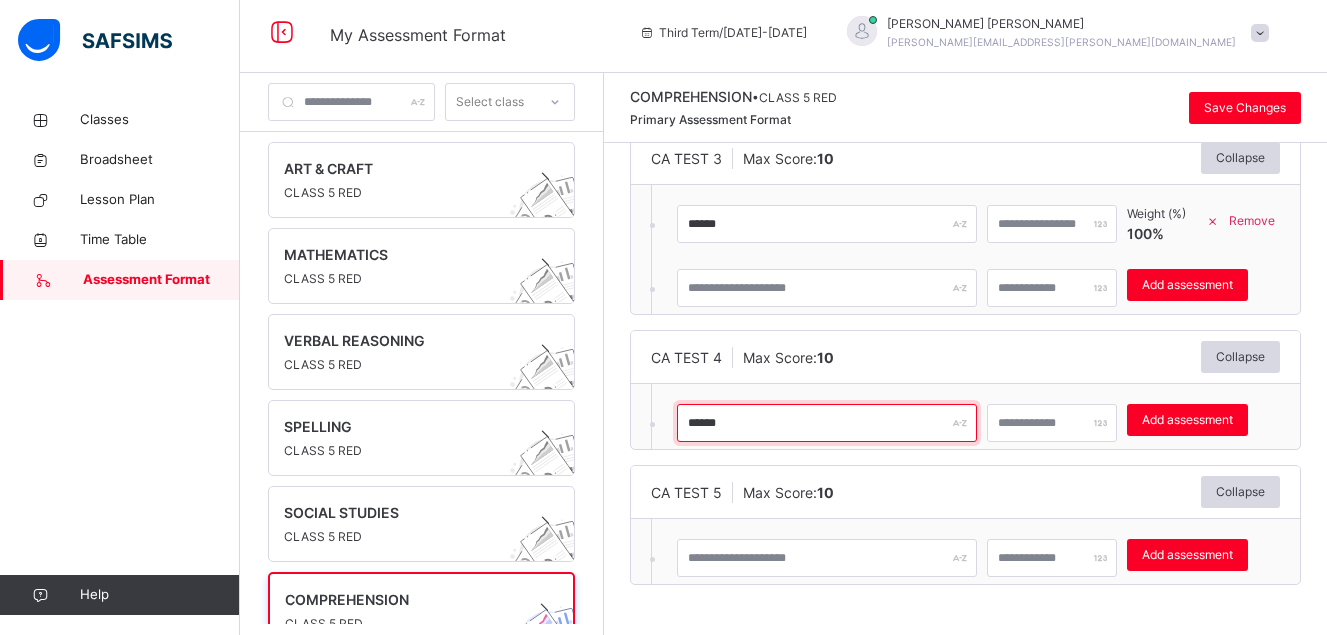type on "******" 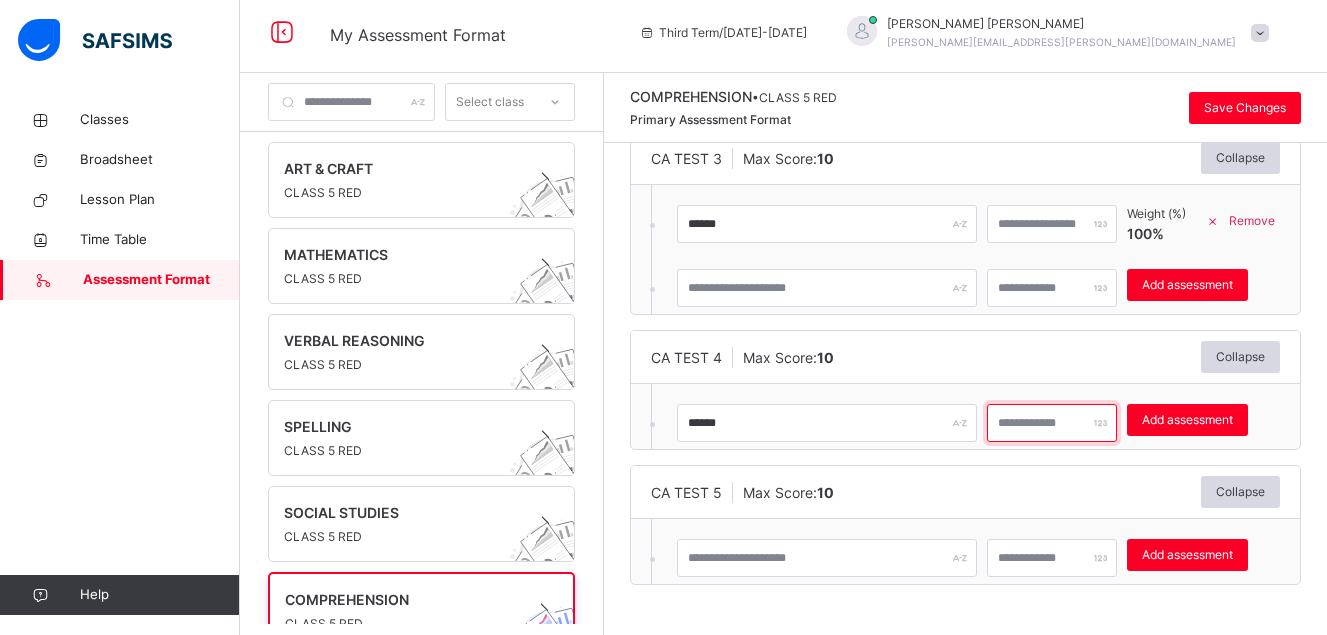 click at bounding box center (1052, 423) 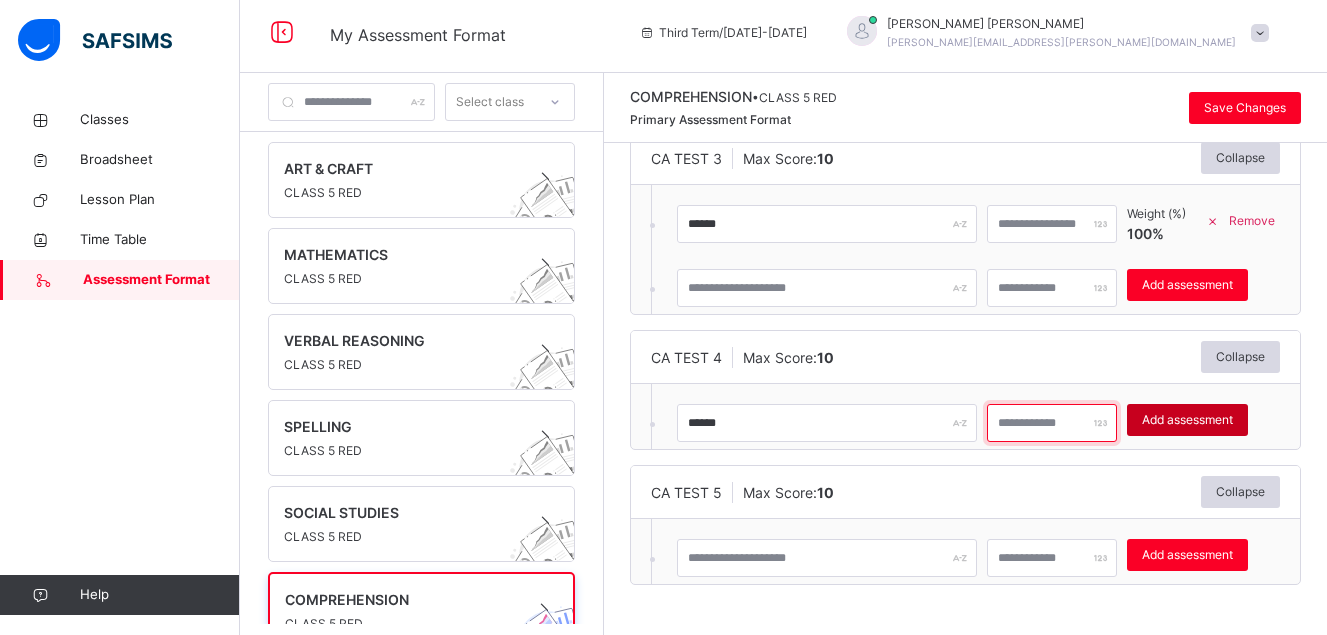 type on "**" 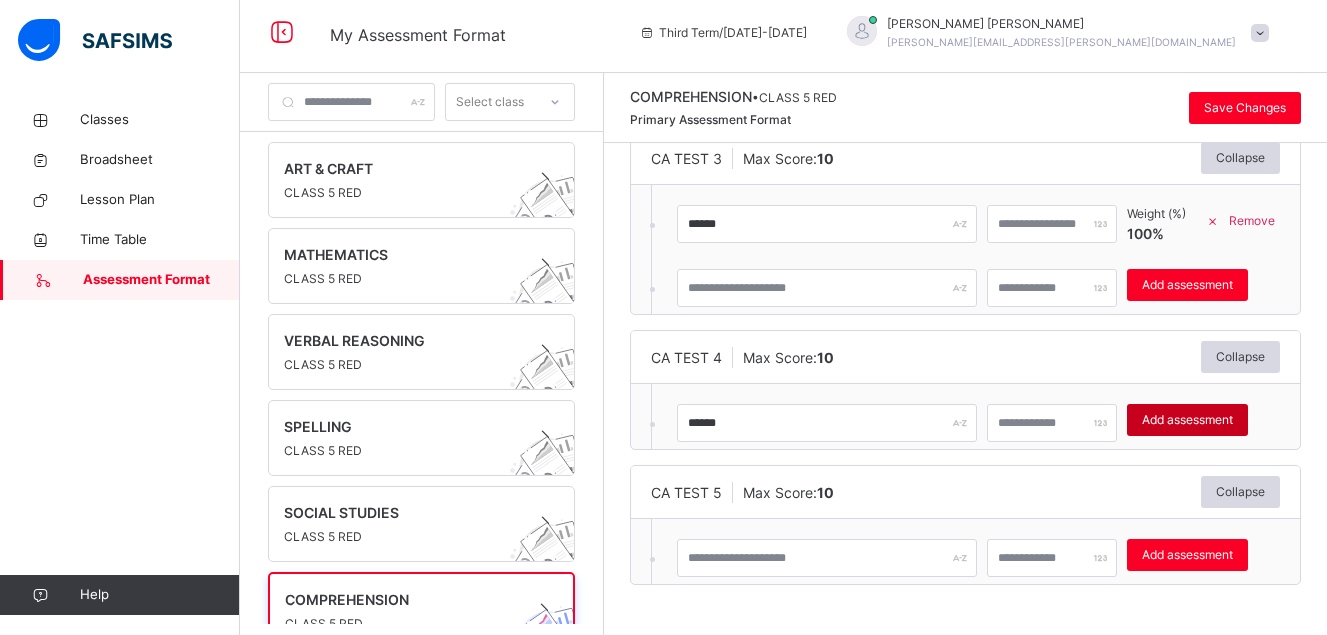 click on "Add assessment" at bounding box center (1187, 420) 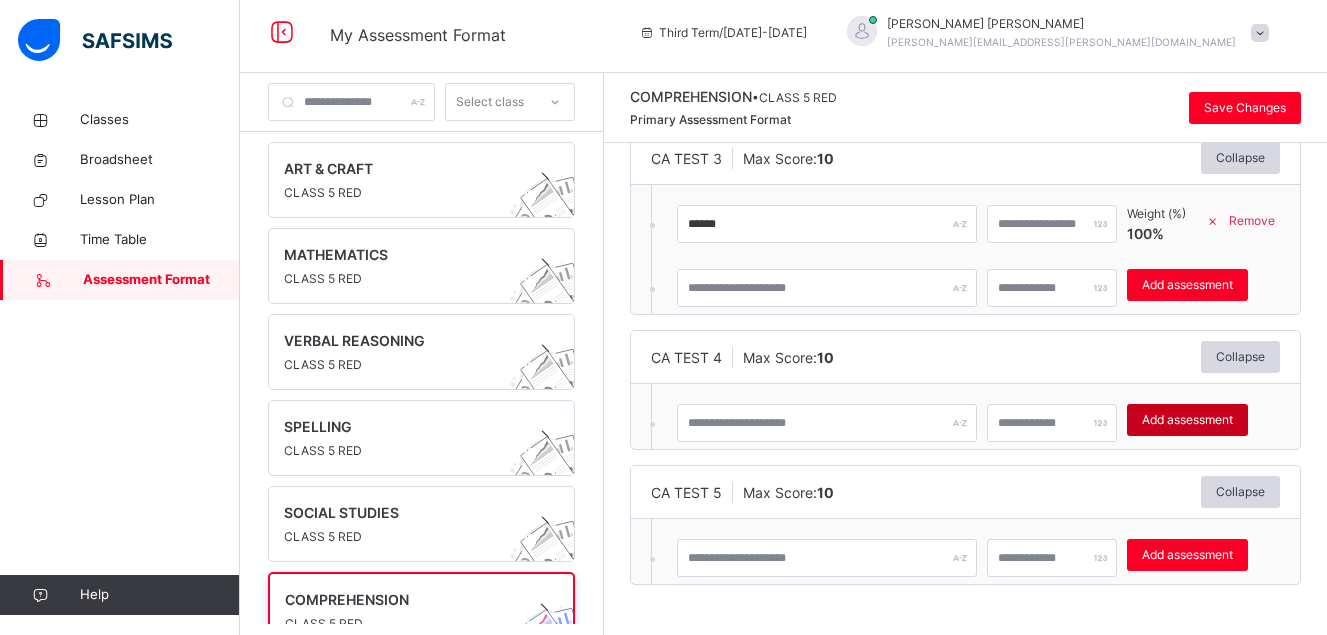 type on "*" 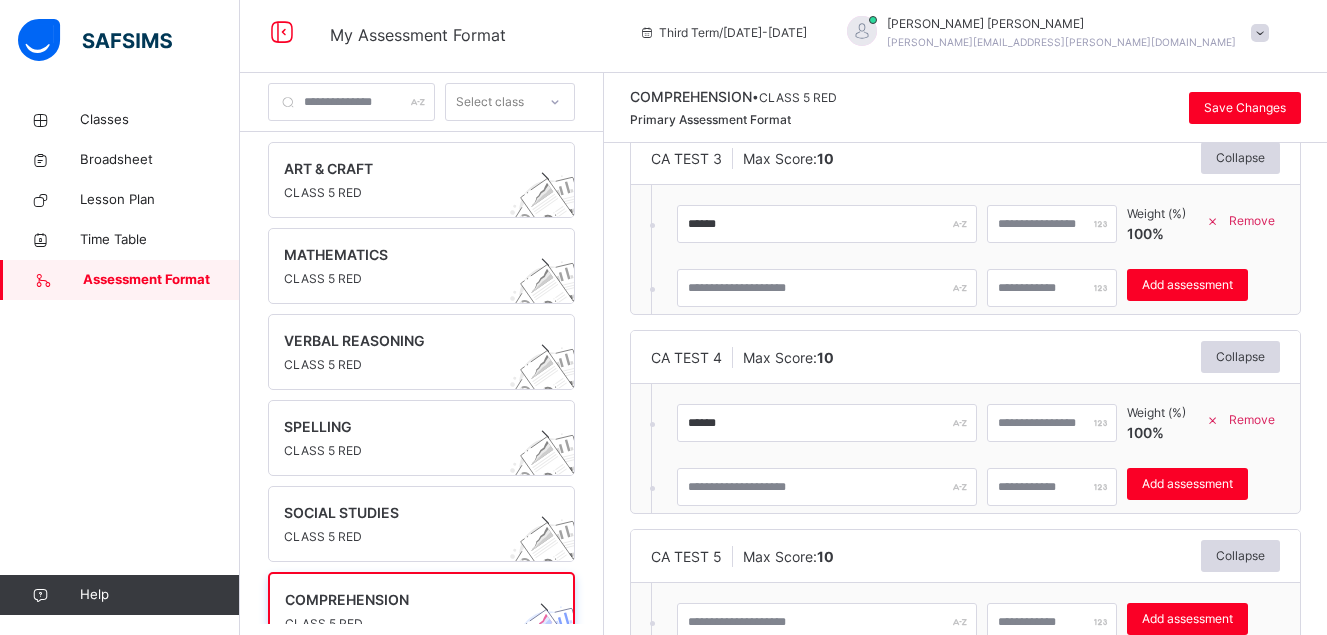 click on "CA TEST 4 Max Score:  10 Collapse ****** **  Weight (%)  100 %   Remove   * Add assessment × Deleting Sub-assessment Note:  that this sub-assessment has scores in it.  Deleting  this sub-assessment will also  delete  the  scores  associated with it. Are you sure you want to continue? Cancel Yes, Delete sub-assessment." at bounding box center (965, 422) 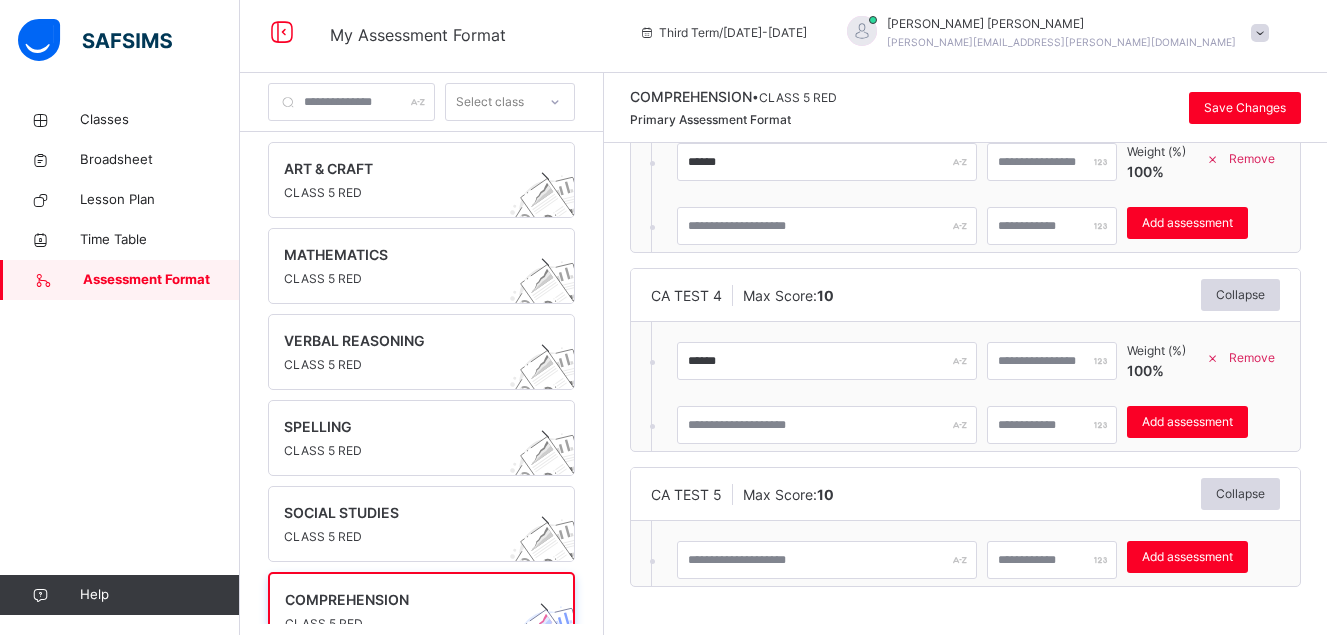 scroll, scrollTop: 565, scrollLeft: 0, axis: vertical 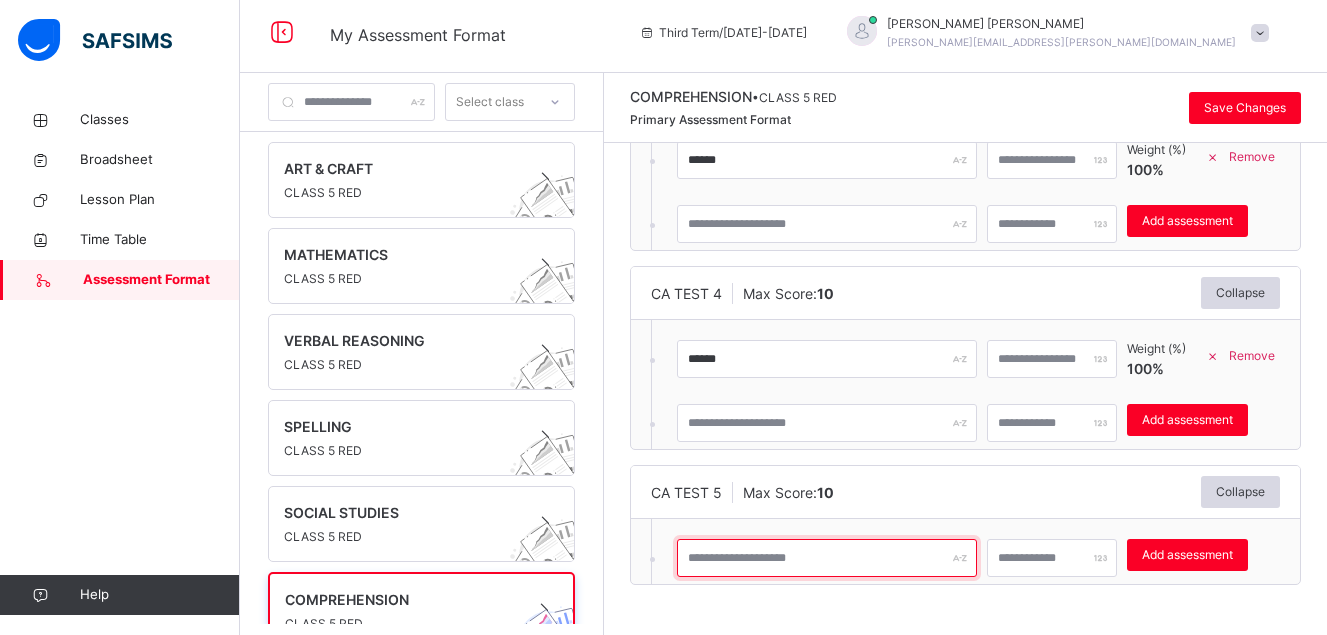 click at bounding box center (827, 558) 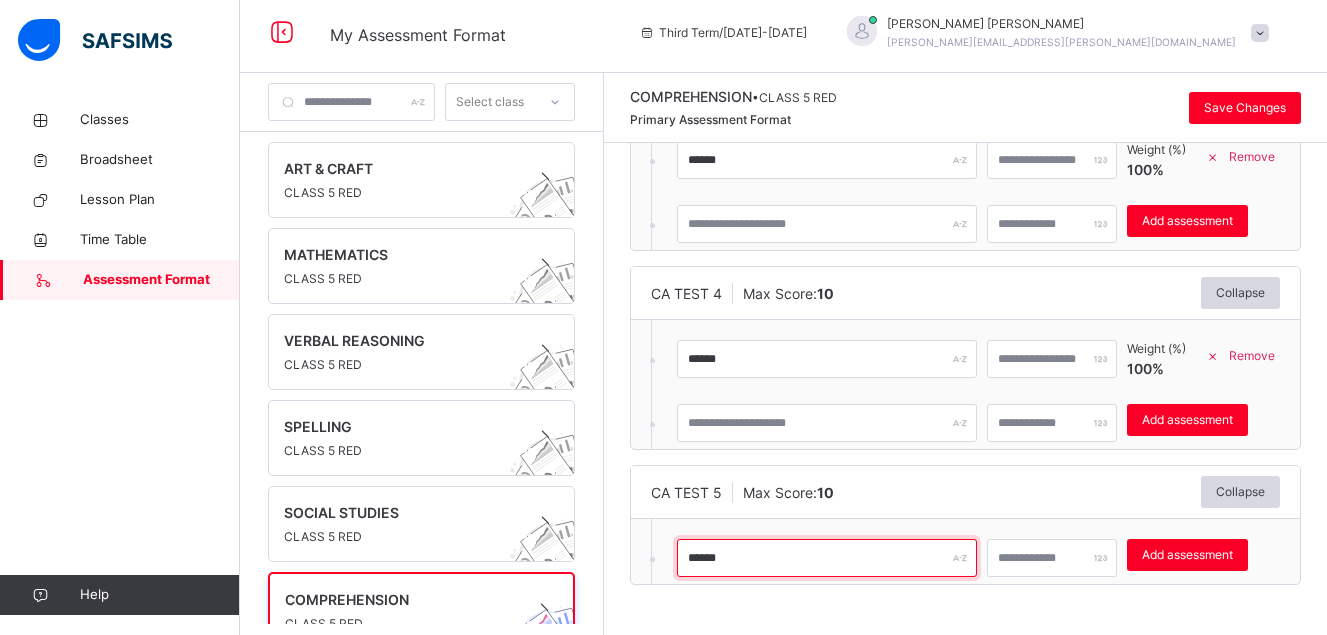 type on "******" 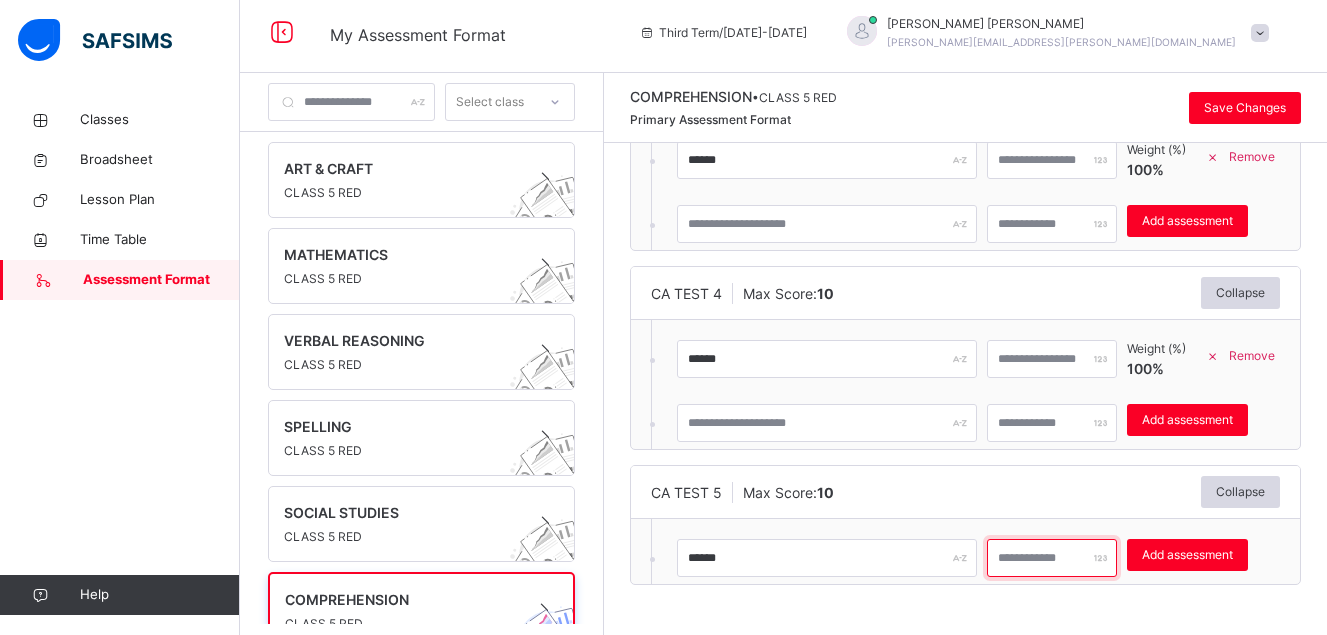 click at bounding box center [1052, 558] 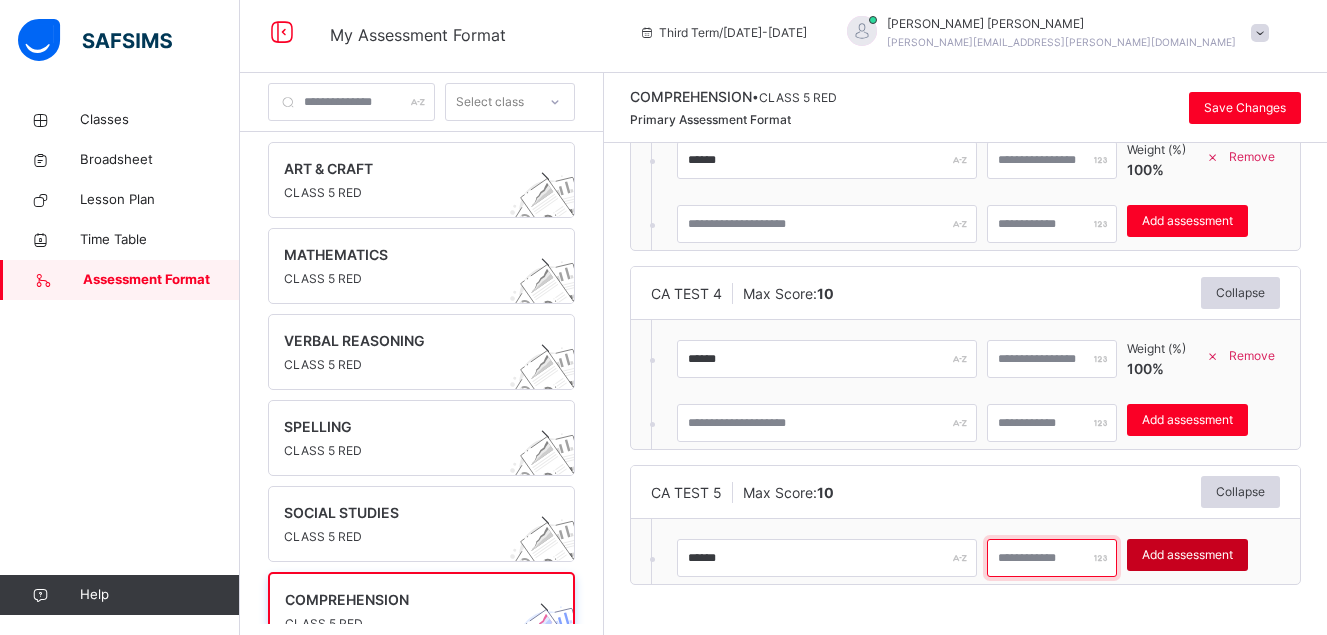 type on "**" 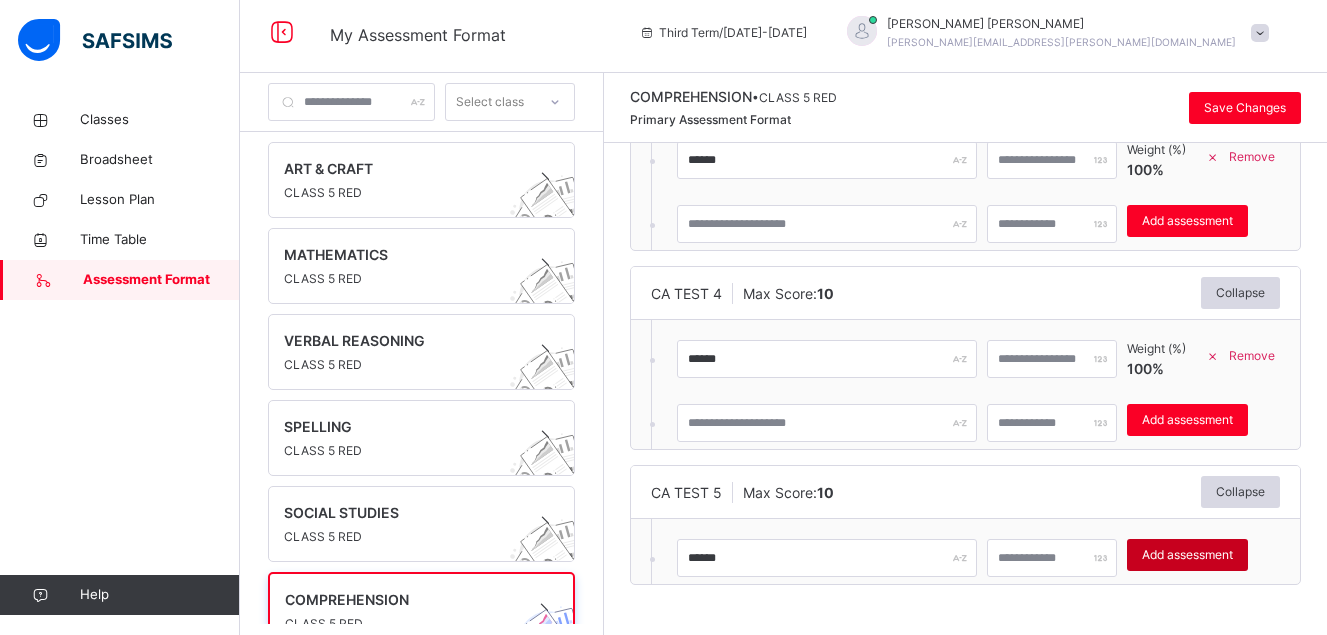 click on "Add assessment" at bounding box center [1187, 555] 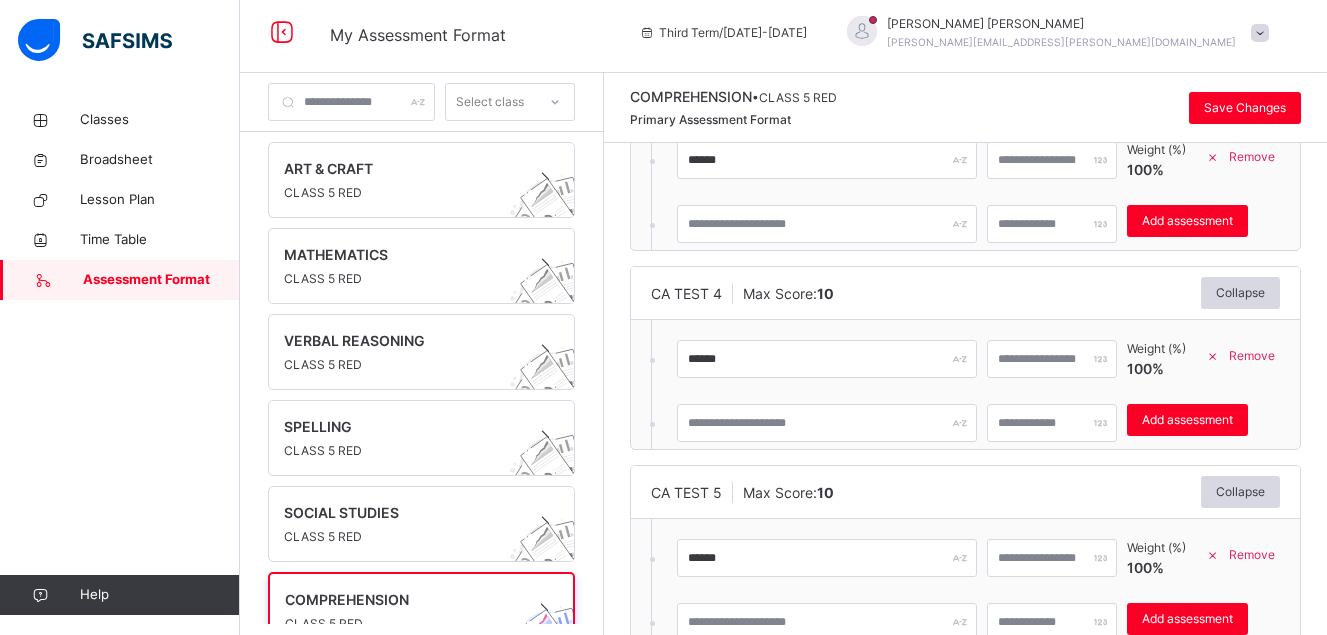 scroll, scrollTop: 0, scrollLeft: 0, axis: both 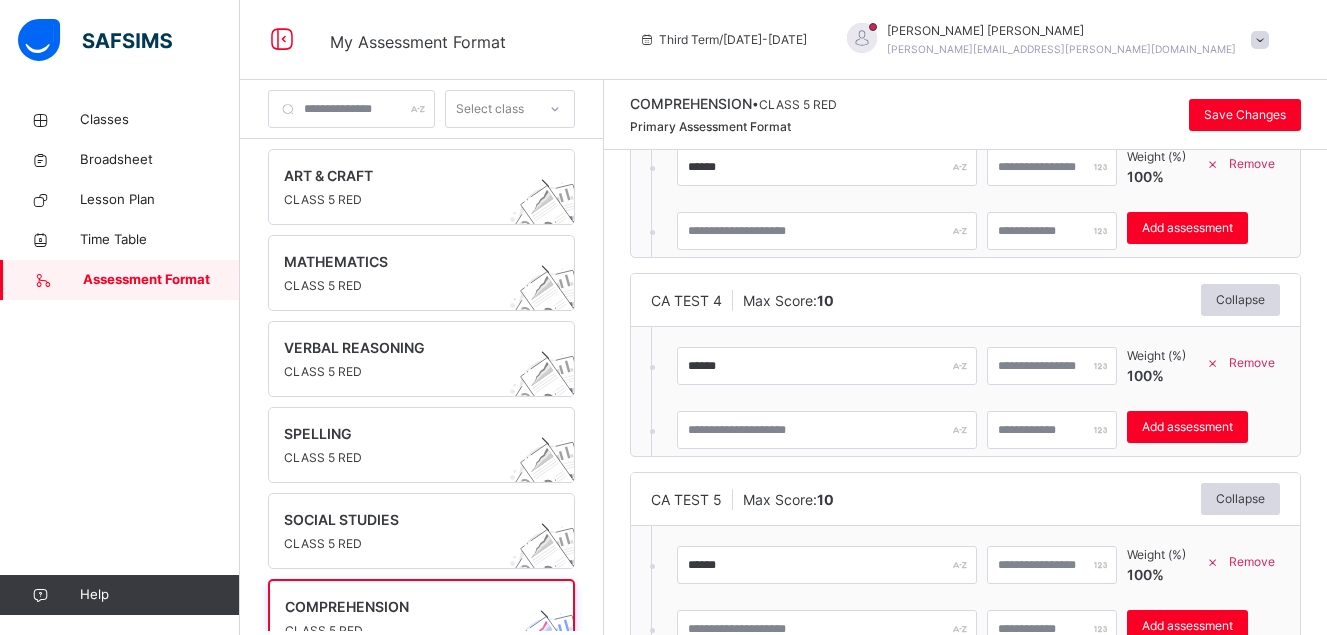 click on "CA TEST 5 Max Score:  10 Collapse ****** **  Weight (%)  100 %   Remove   * Add assessment × Deleting Sub-assessment Note:  that this sub-assessment has scores in it.  Deleting  this sub-assessment will also  delete  the  scores  associated with it. Are you sure you want to continue? Cancel Yes, Delete sub-assessment." at bounding box center [965, 564] 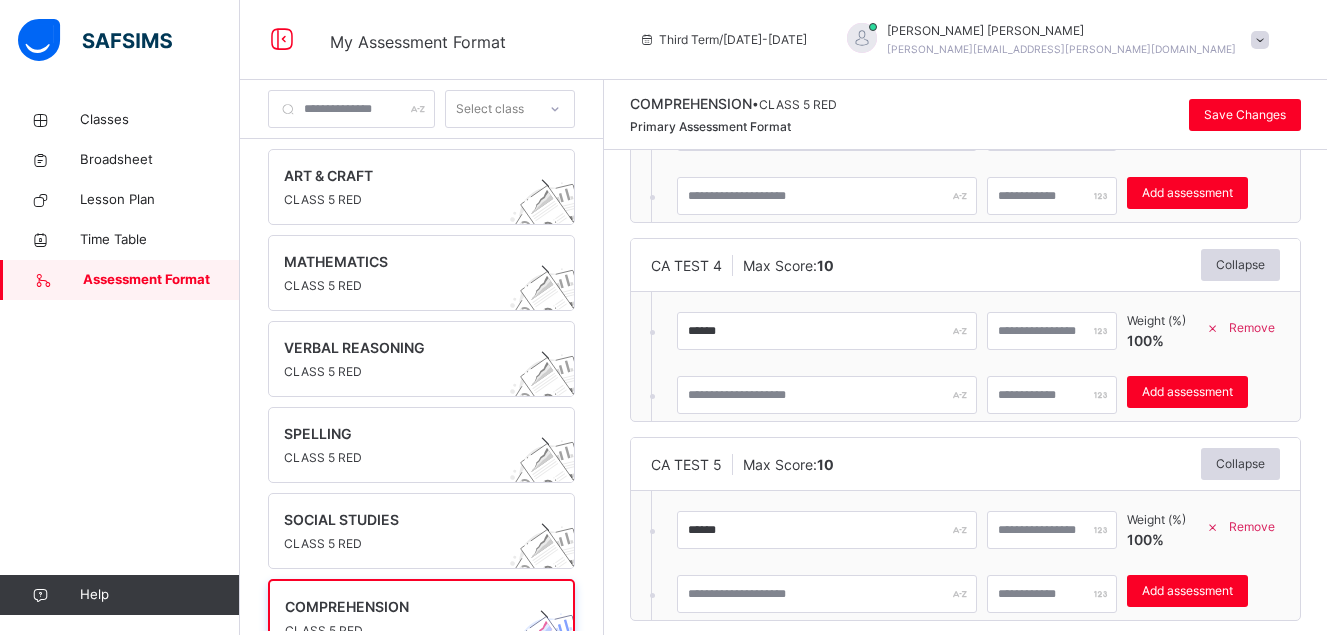 scroll, scrollTop: 628, scrollLeft: 0, axis: vertical 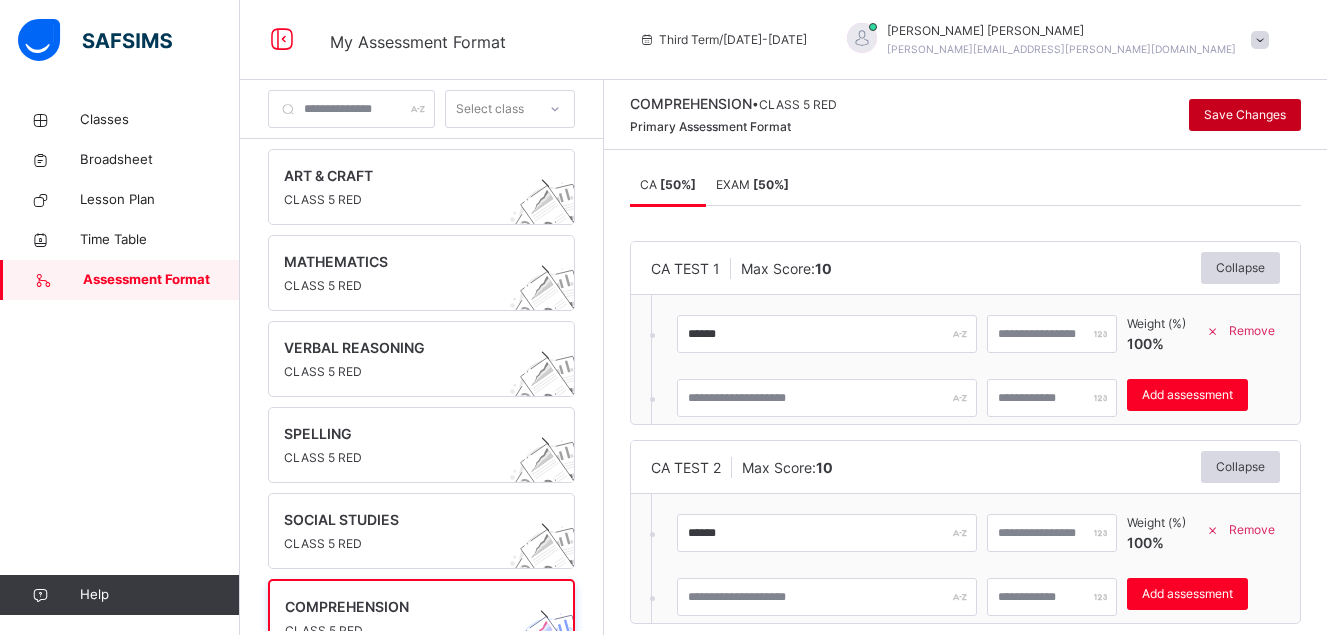 click on "Save Changes" at bounding box center (1245, 115) 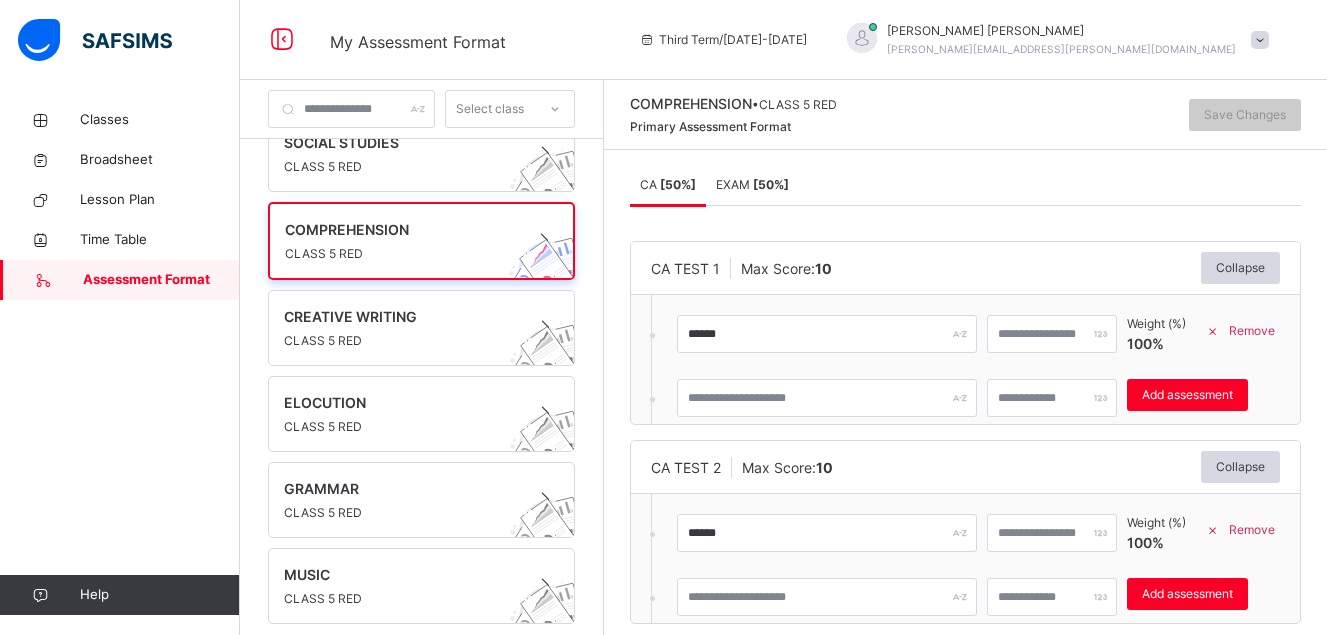 scroll, scrollTop: 403, scrollLeft: 0, axis: vertical 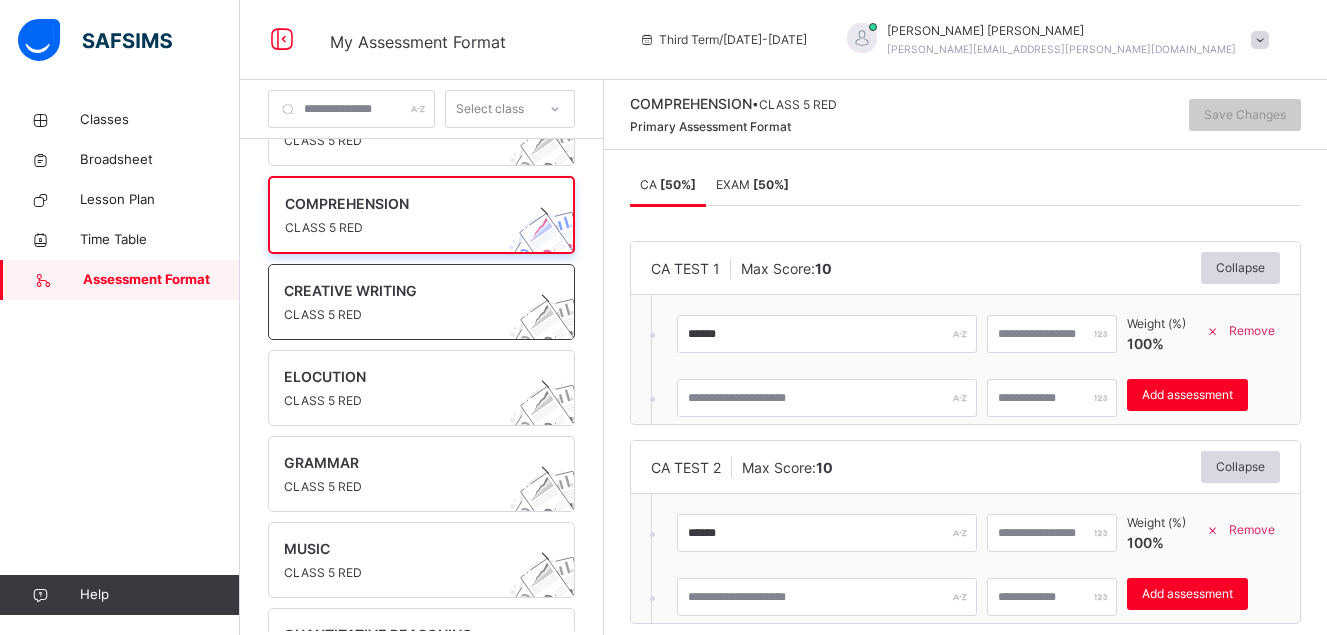 click on "CREATIVE WRITING" at bounding box center [402, 290] 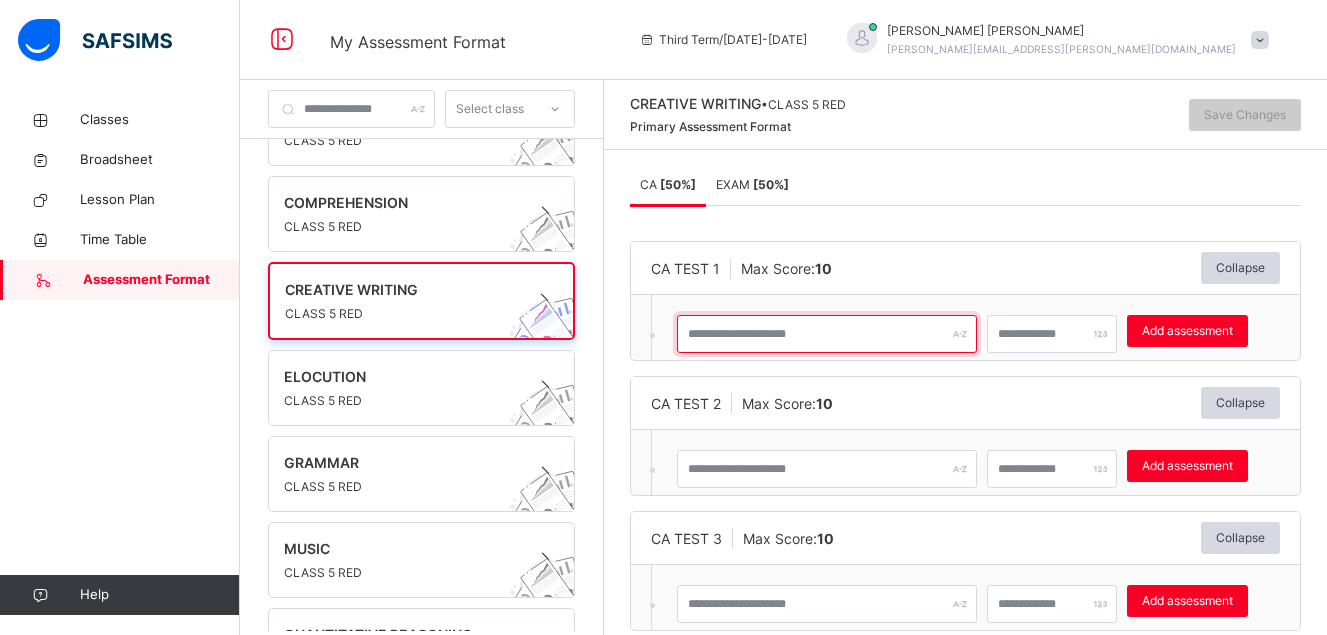 click at bounding box center [827, 334] 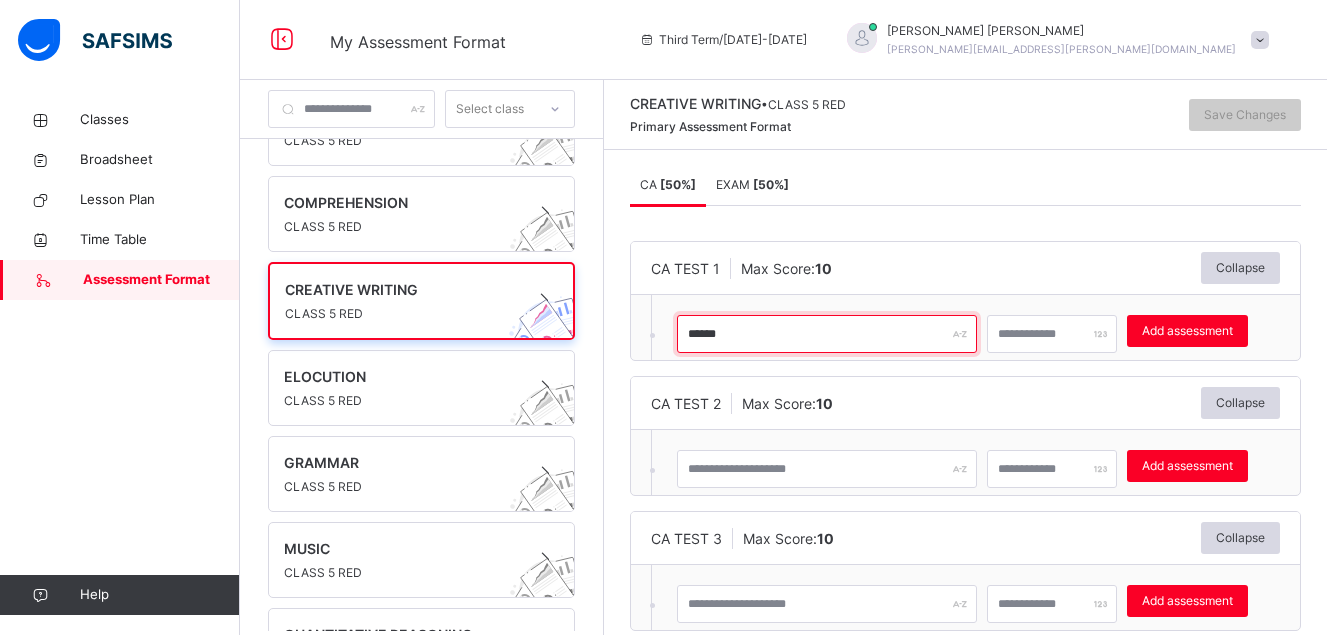 type on "******" 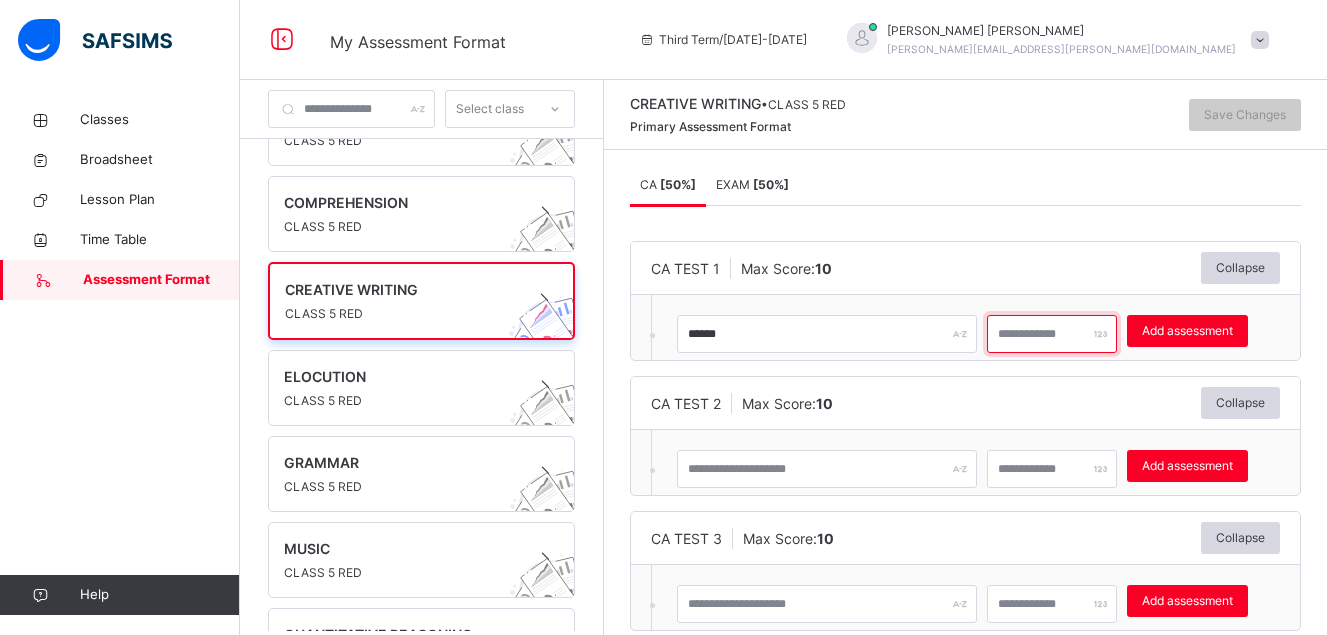 click at bounding box center [1052, 334] 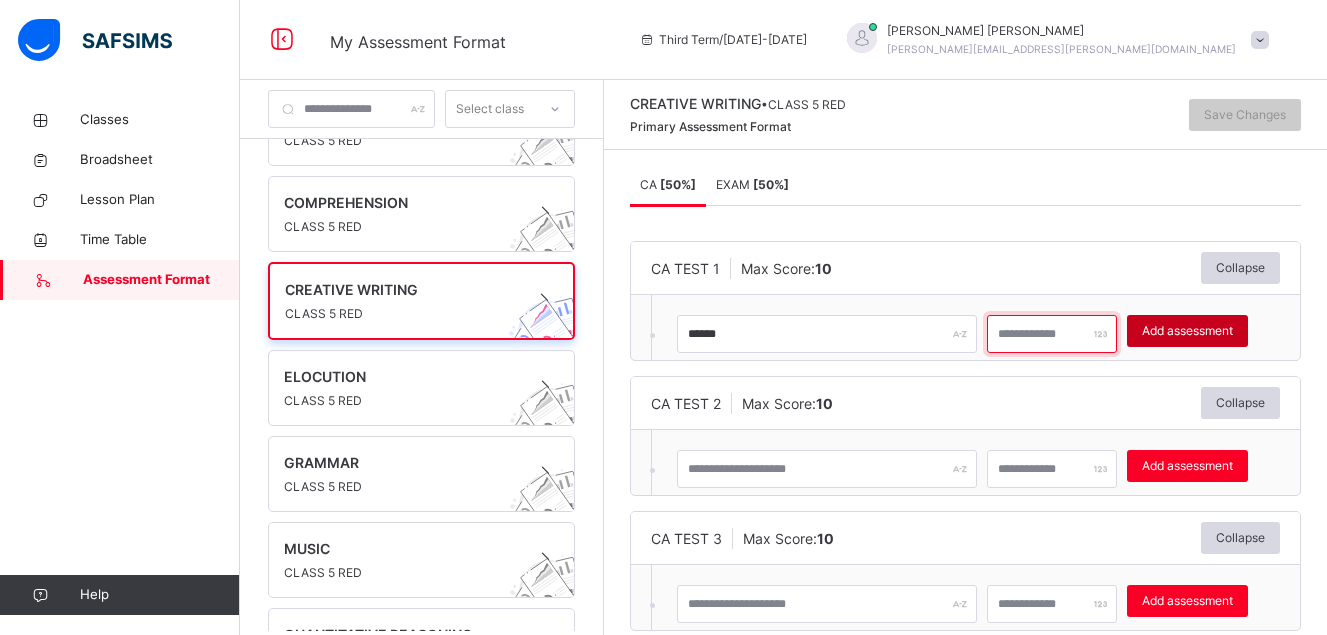 type on "**" 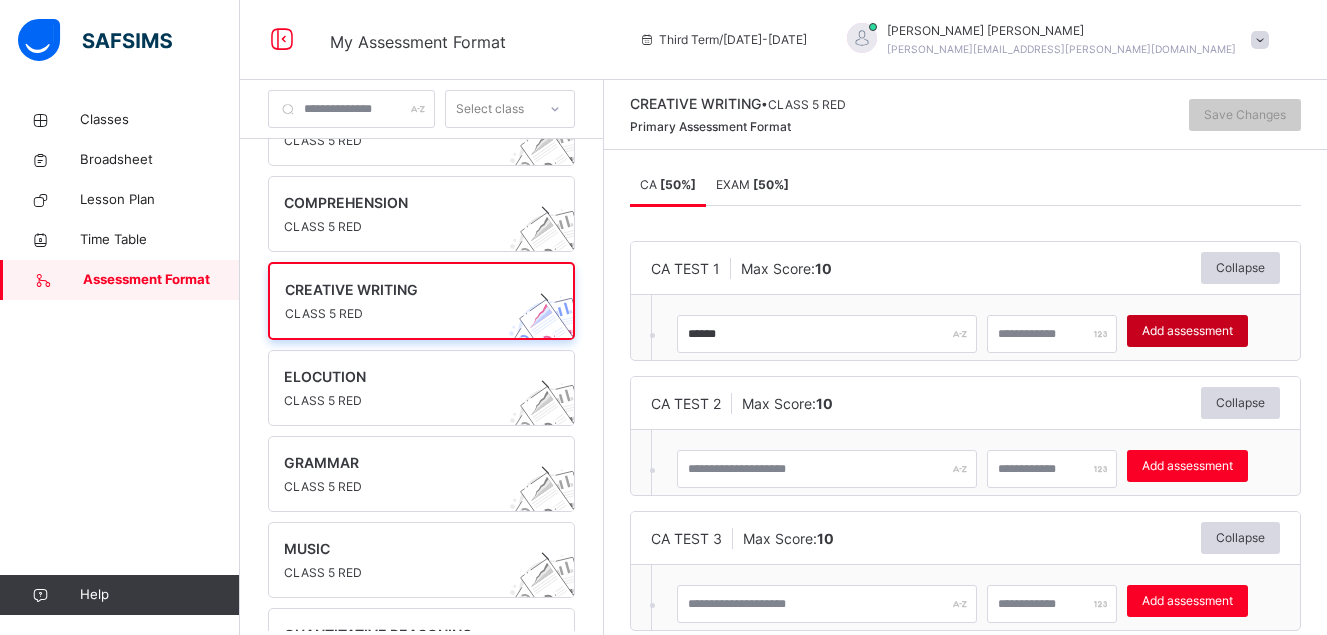click on "Add assessment" at bounding box center [1187, 331] 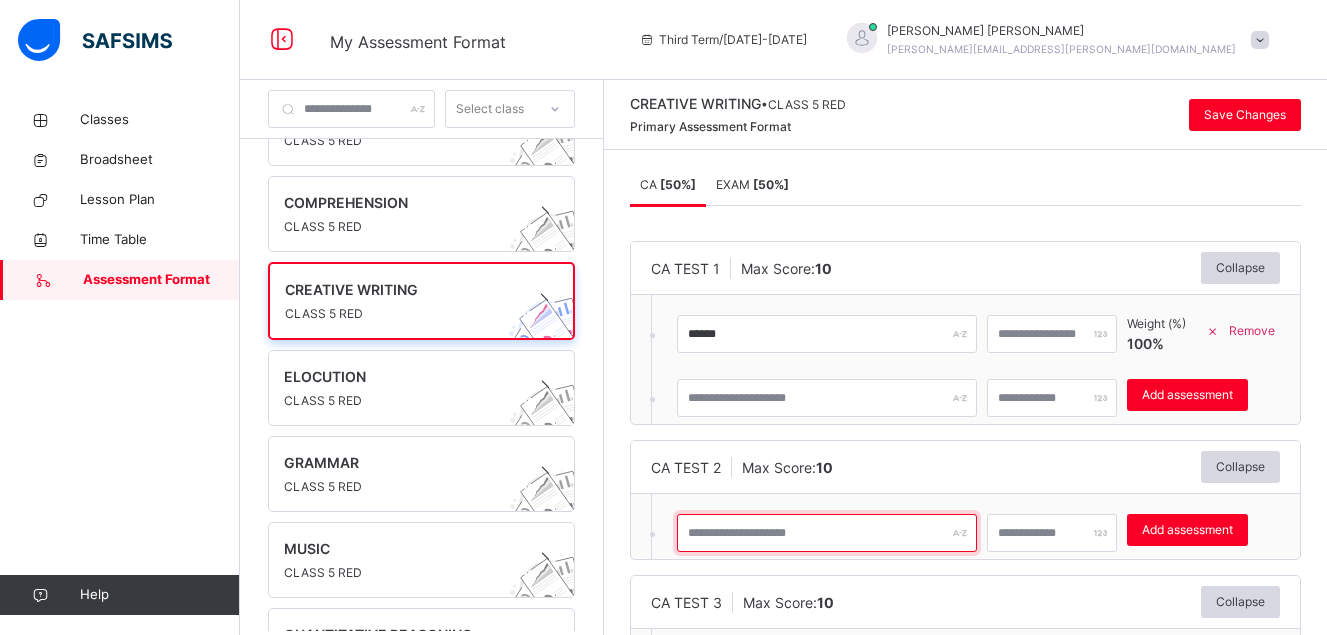 click at bounding box center [827, 533] 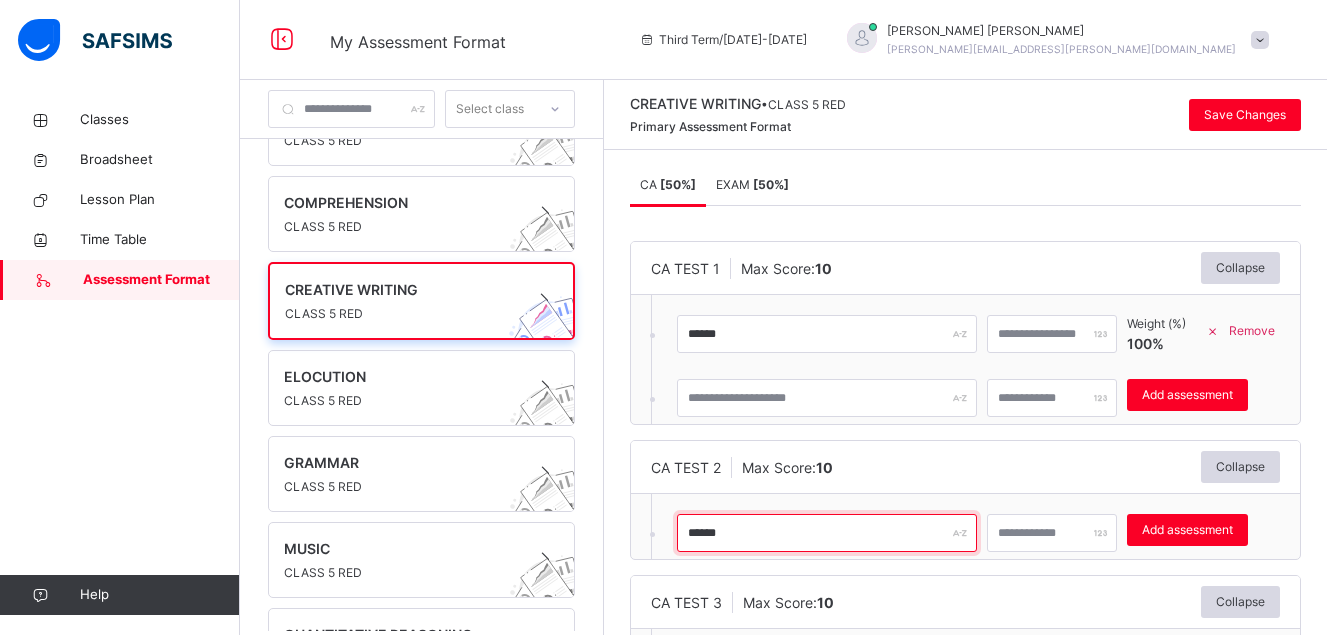 type on "******" 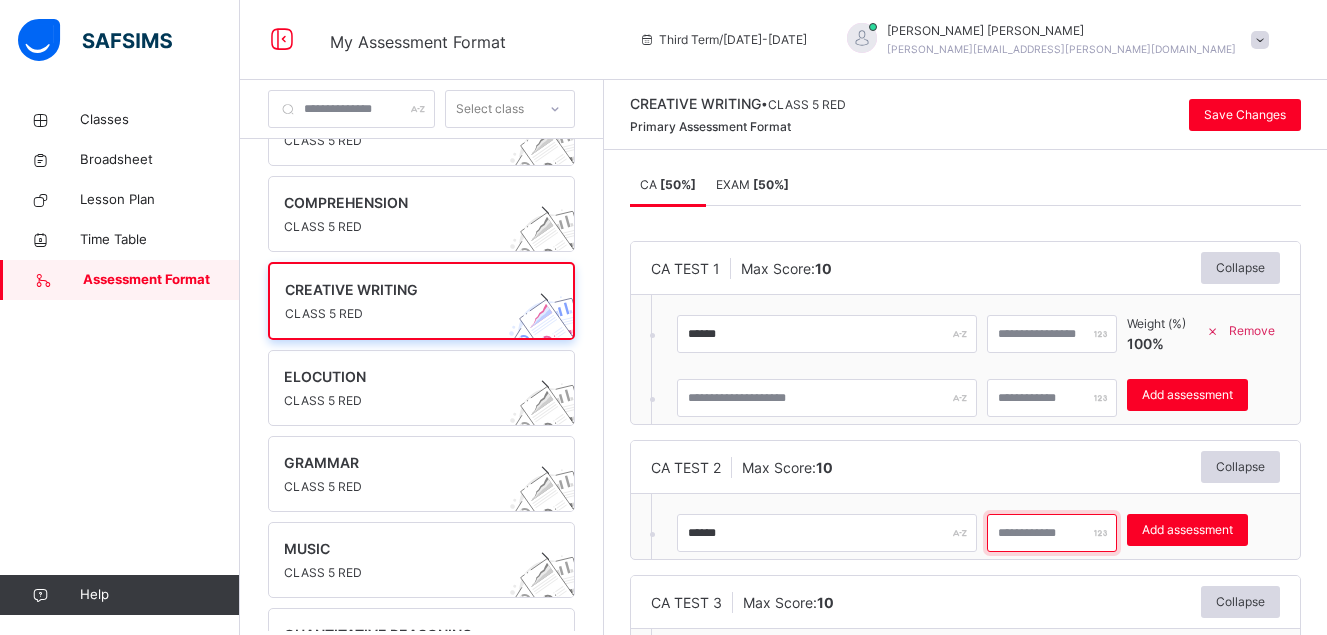click at bounding box center (1052, 533) 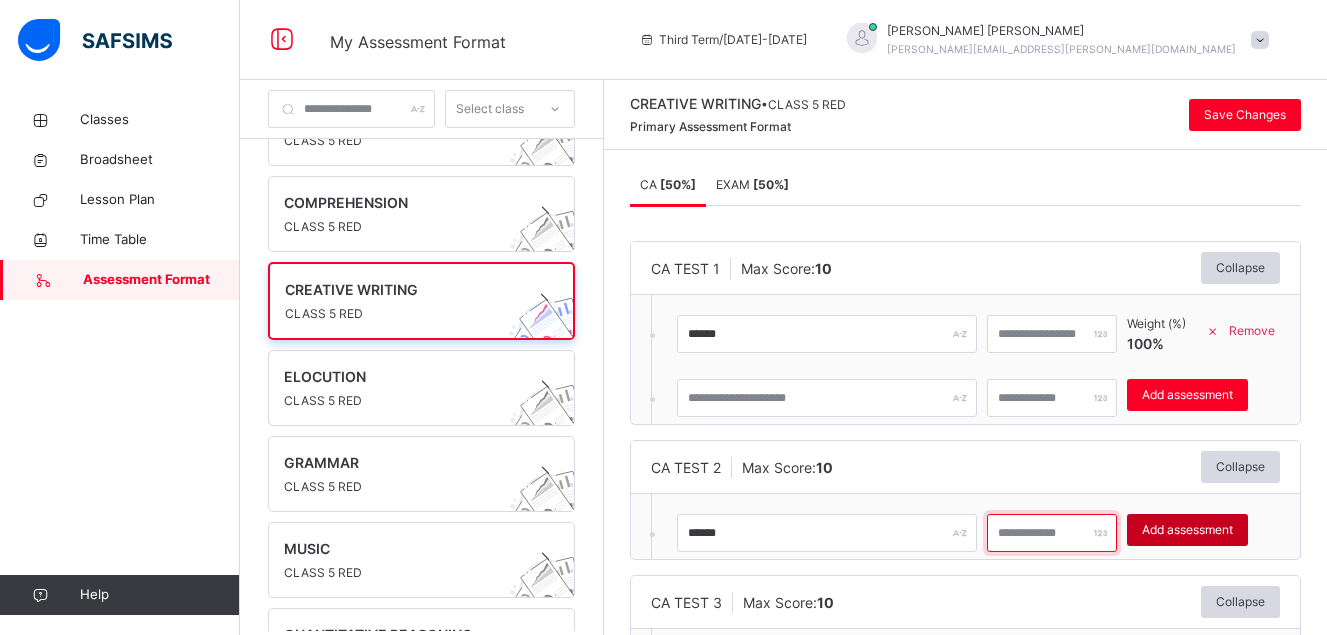type on "**" 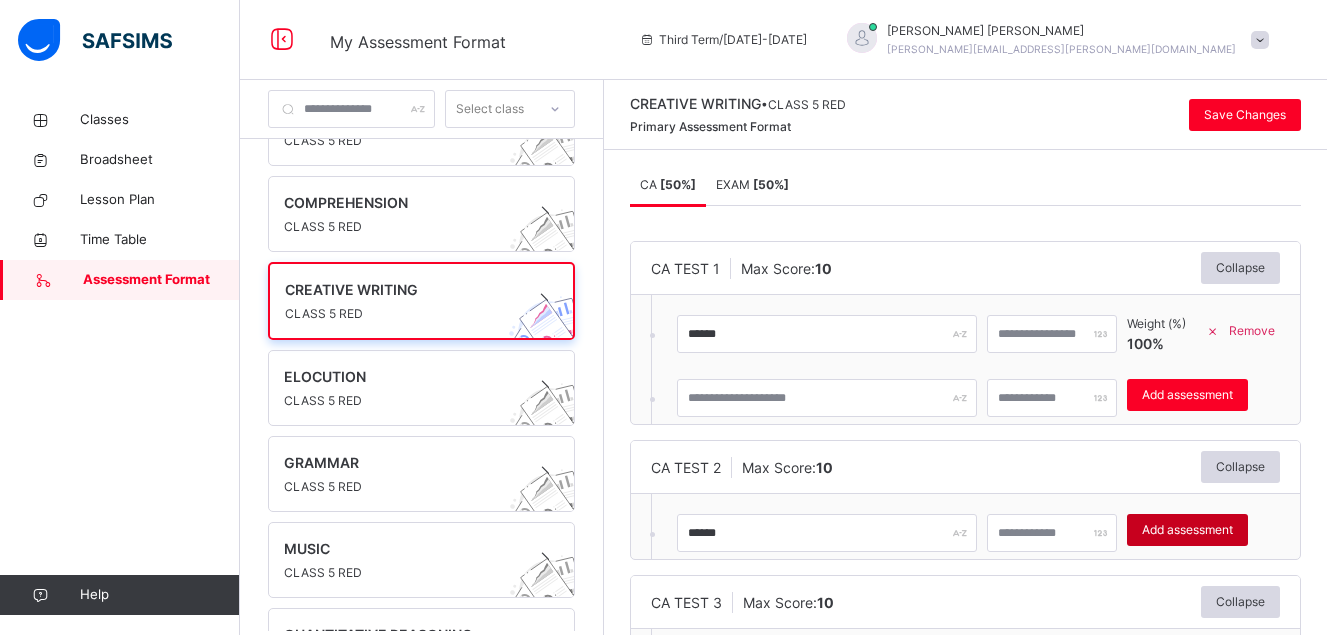 click on "Add assessment" at bounding box center (1187, 530) 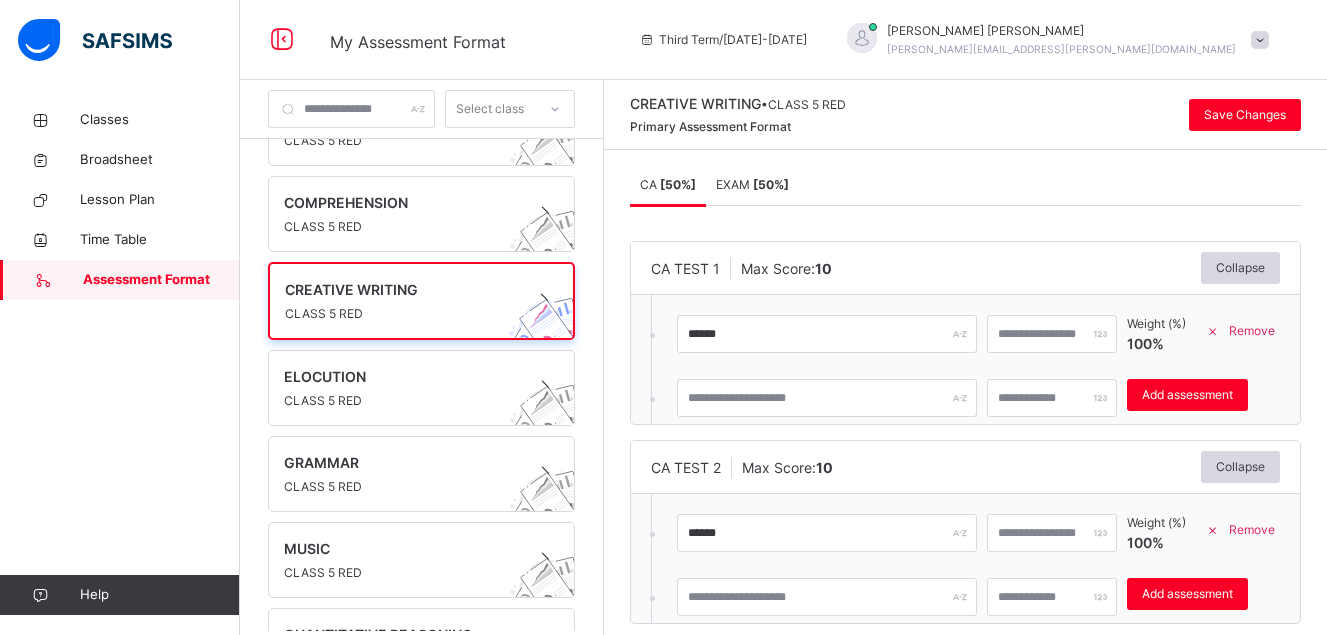 click on "CA TEST 2 Max Score:  10 Collapse ****** **  Weight (%)  100 %   Remove   * Add assessment × Deleting Sub-assessment Note:  that this sub-assessment has scores in it.  Deleting  this sub-assessment will also  delete  the  scores  associated with it. Are you sure you want to continue? Cancel Yes, Delete sub-assessment." at bounding box center [965, 532] 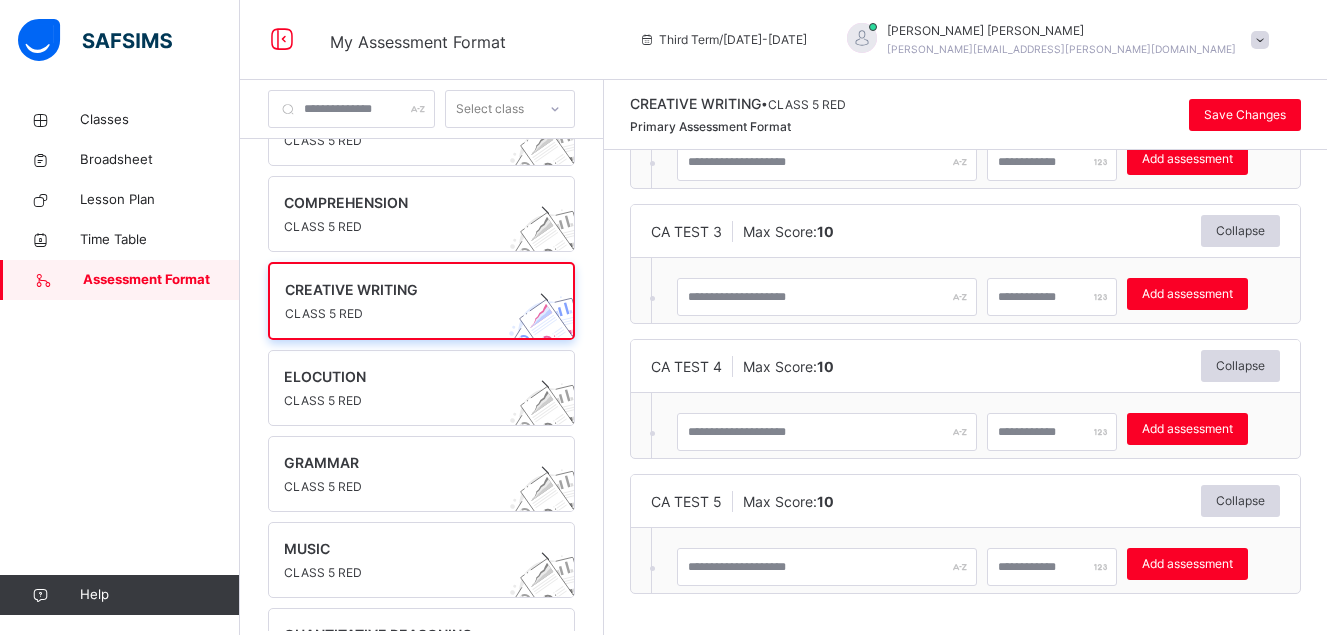 scroll, scrollTop: 437, scrollLeft: 0, axis: vertical 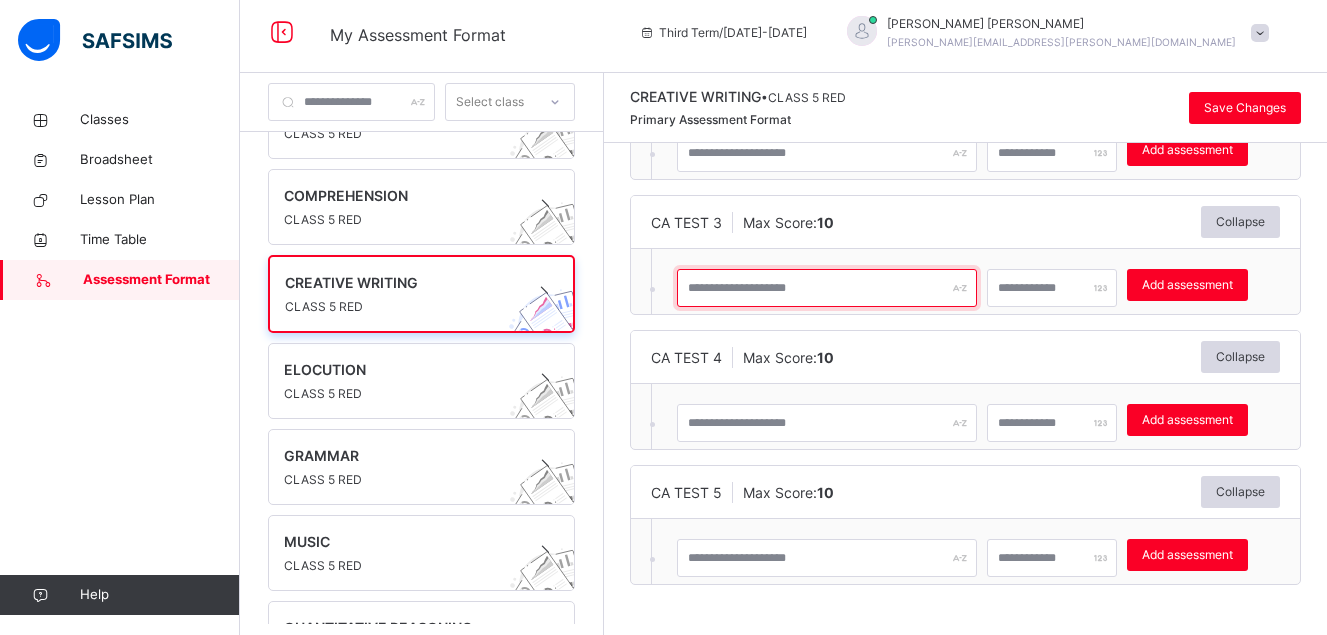 click at bounding box center (827, 288) 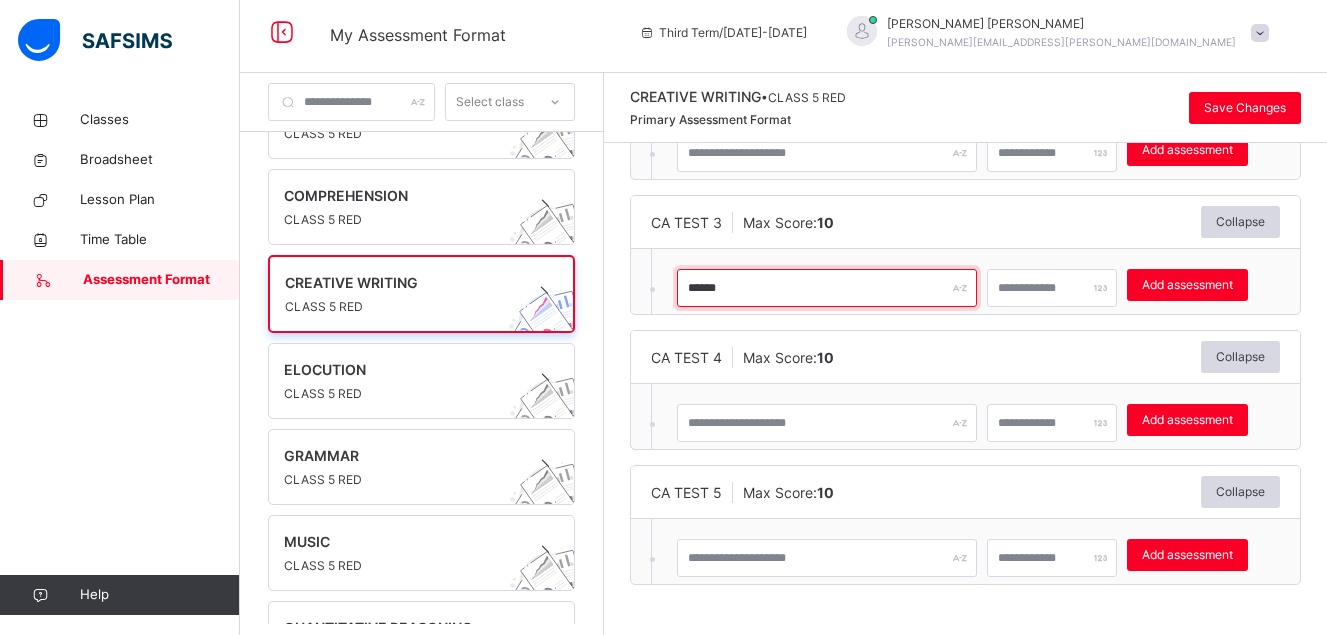 type on "******" 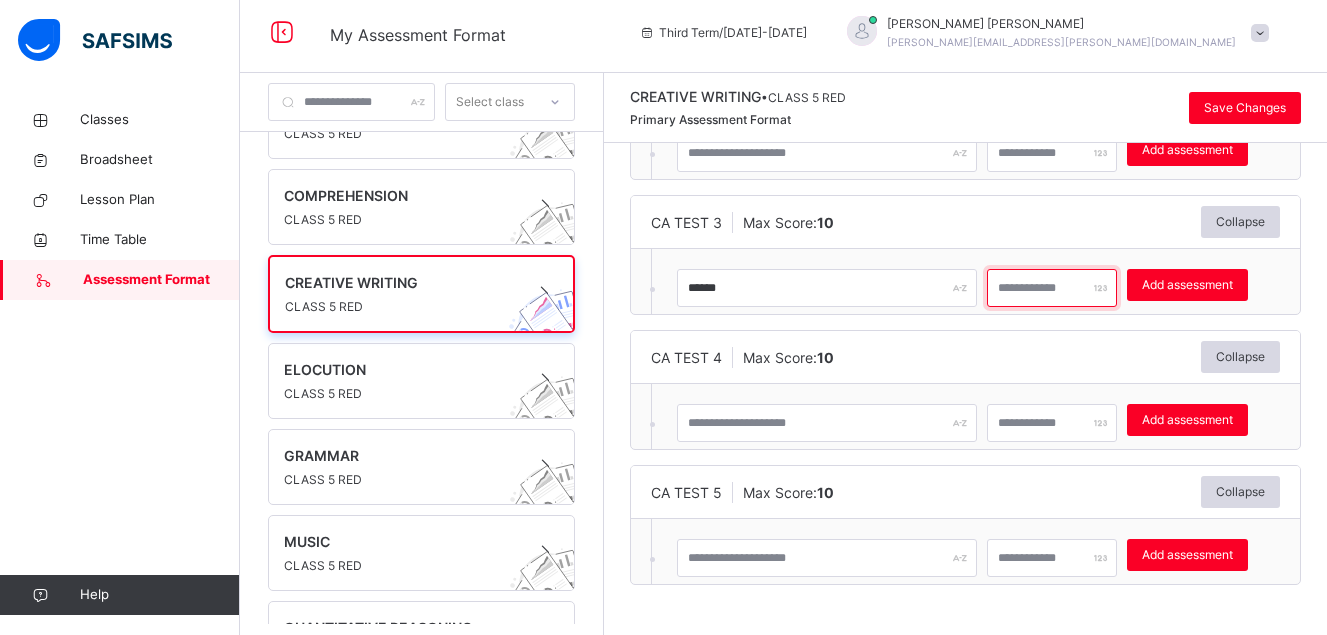 click at bounding box center [1052, 288] 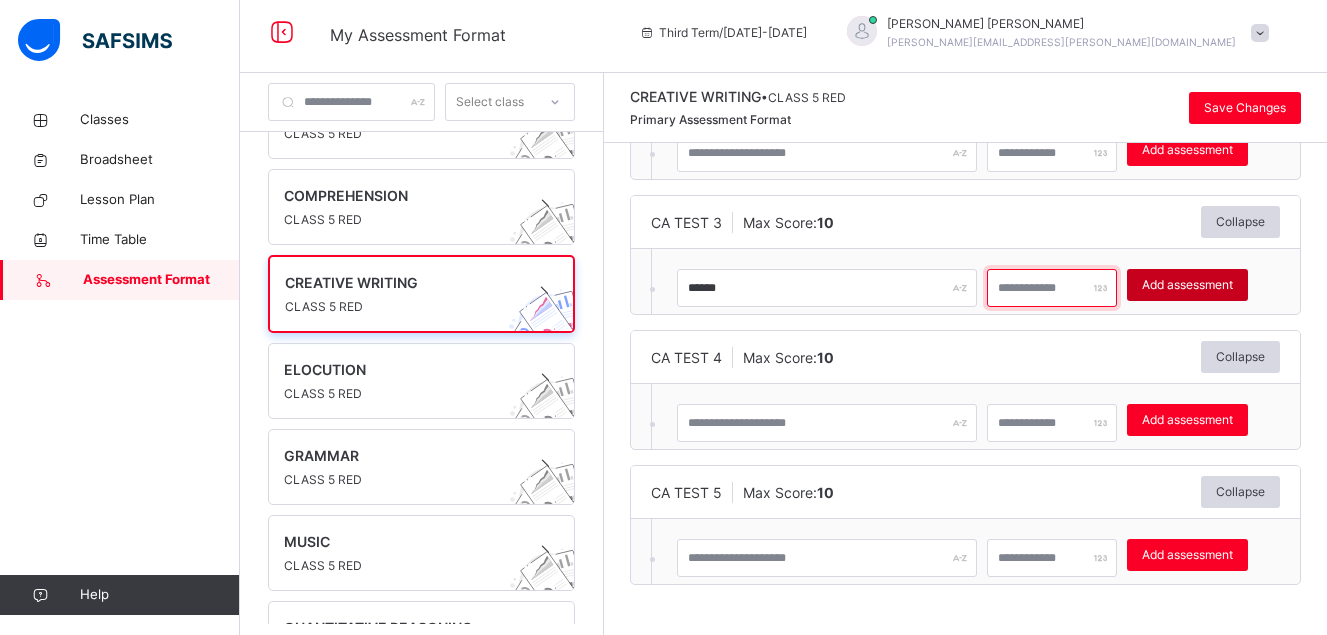 type on "**" 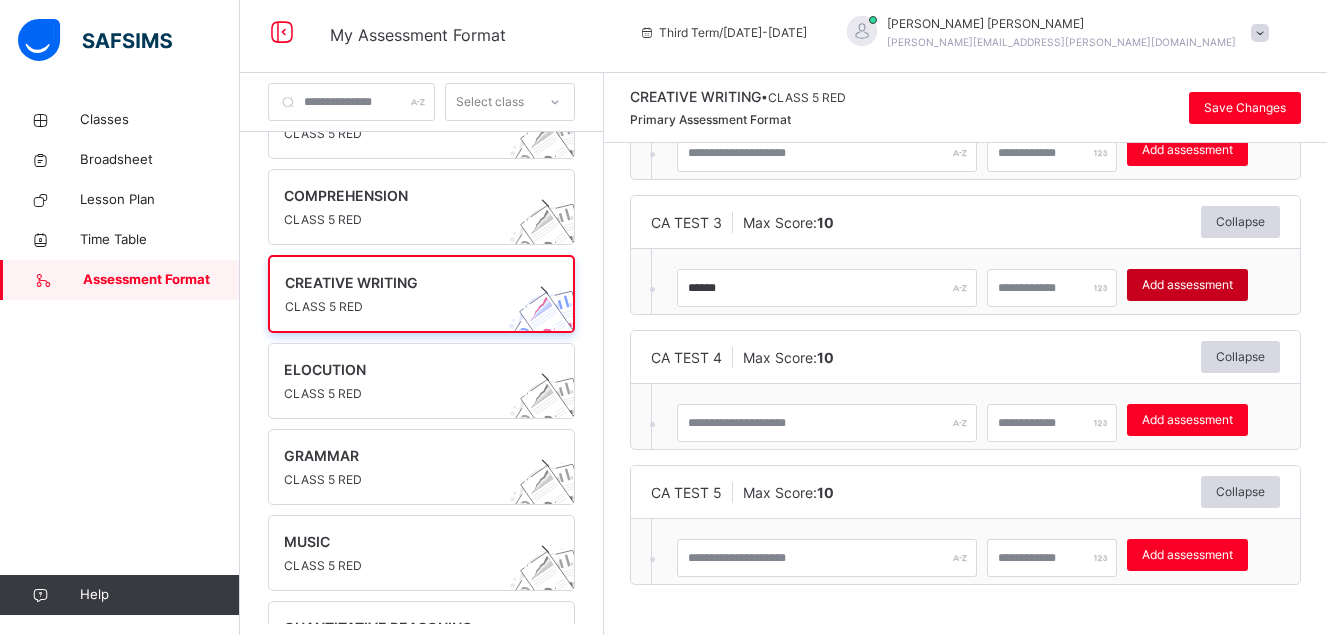 click on "Add assessment" at bounding box center [1187, 285] 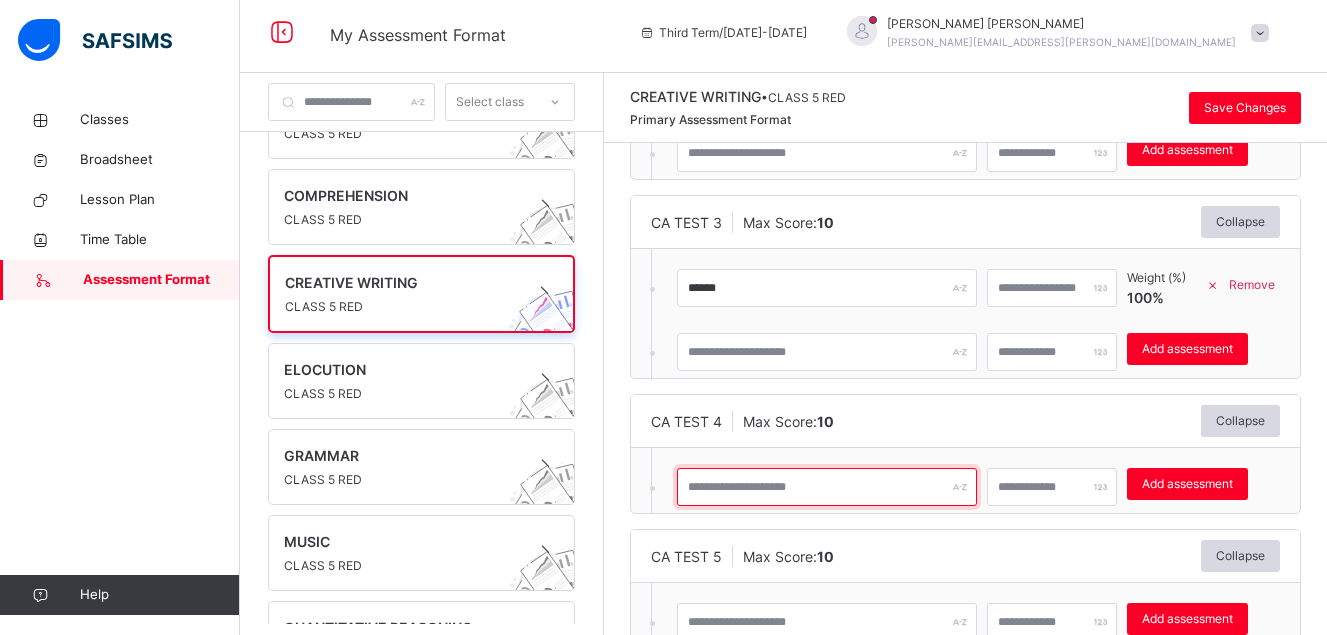 click at bounding box center [827, 487] 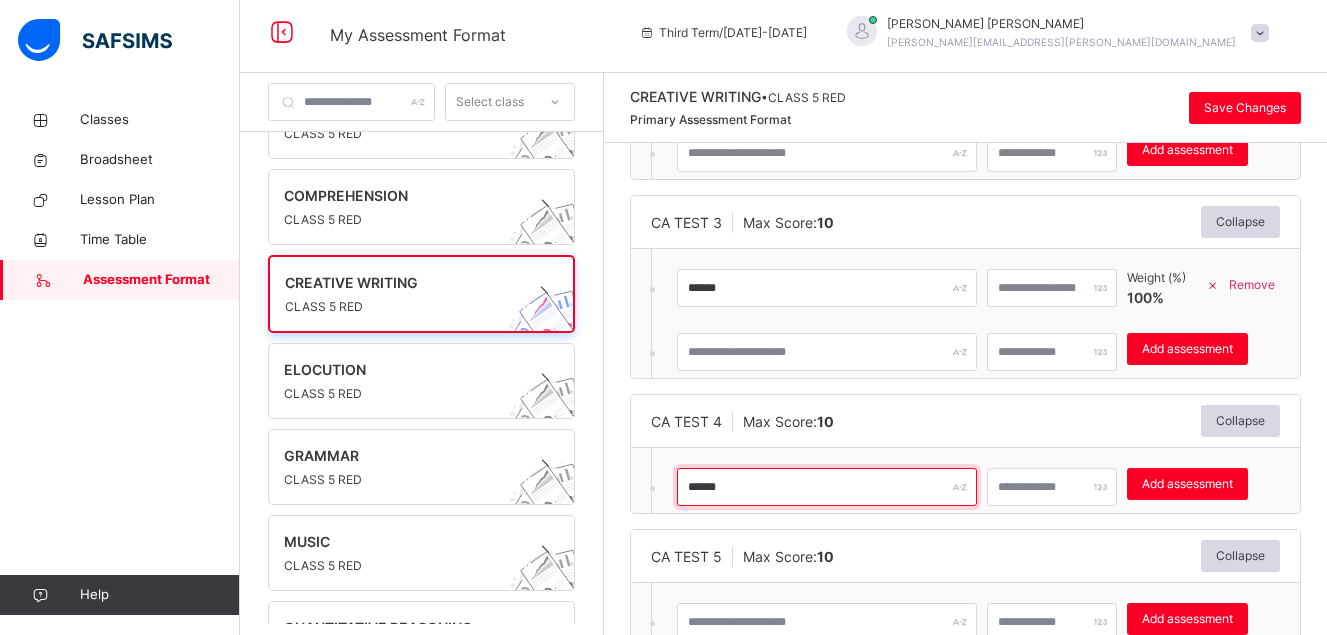 type on "******" 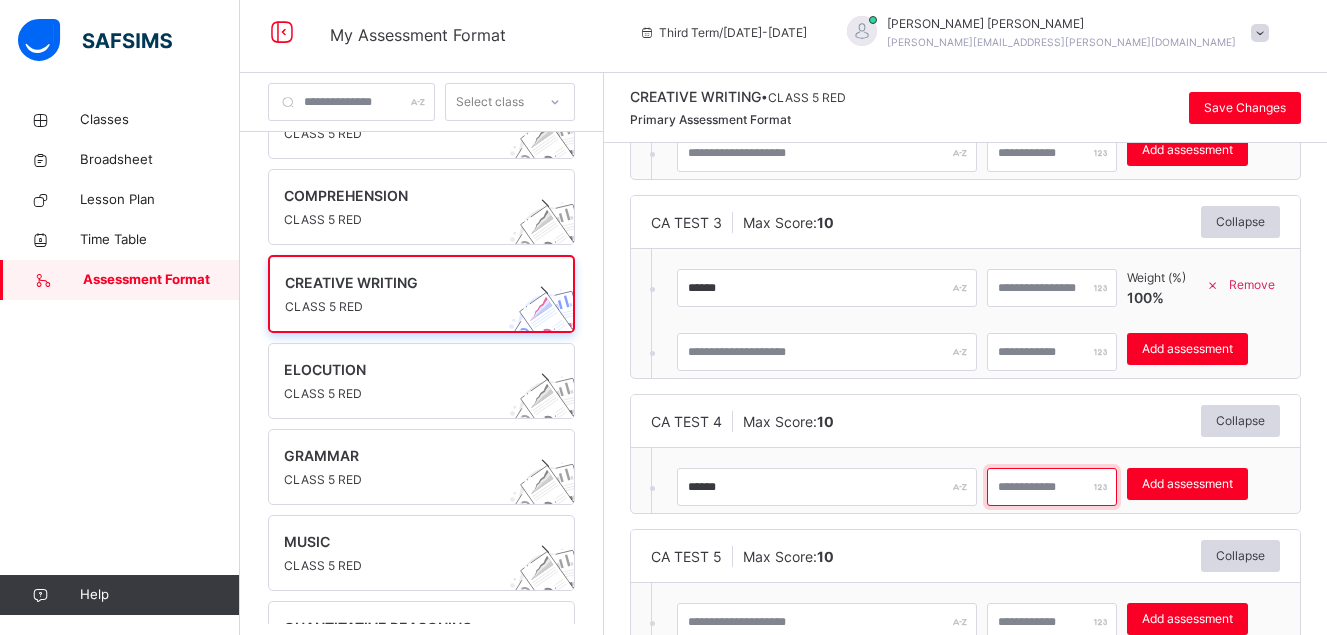 click at bounding box center (1052, 487) 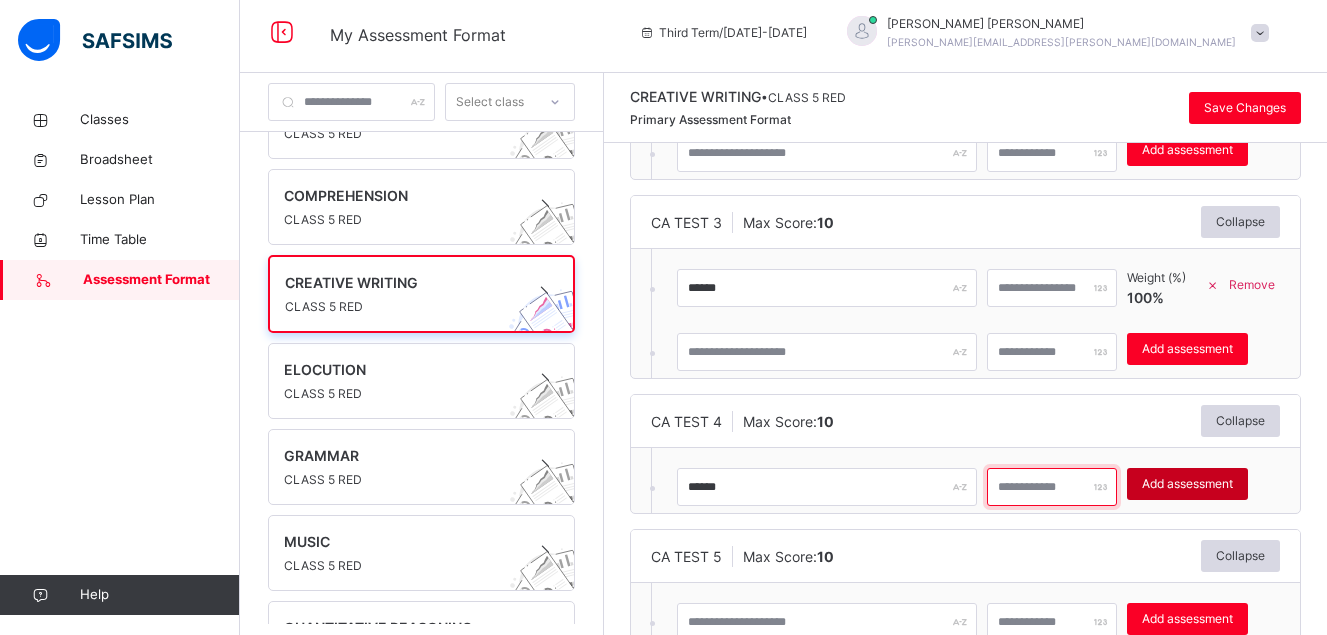 type on "**" 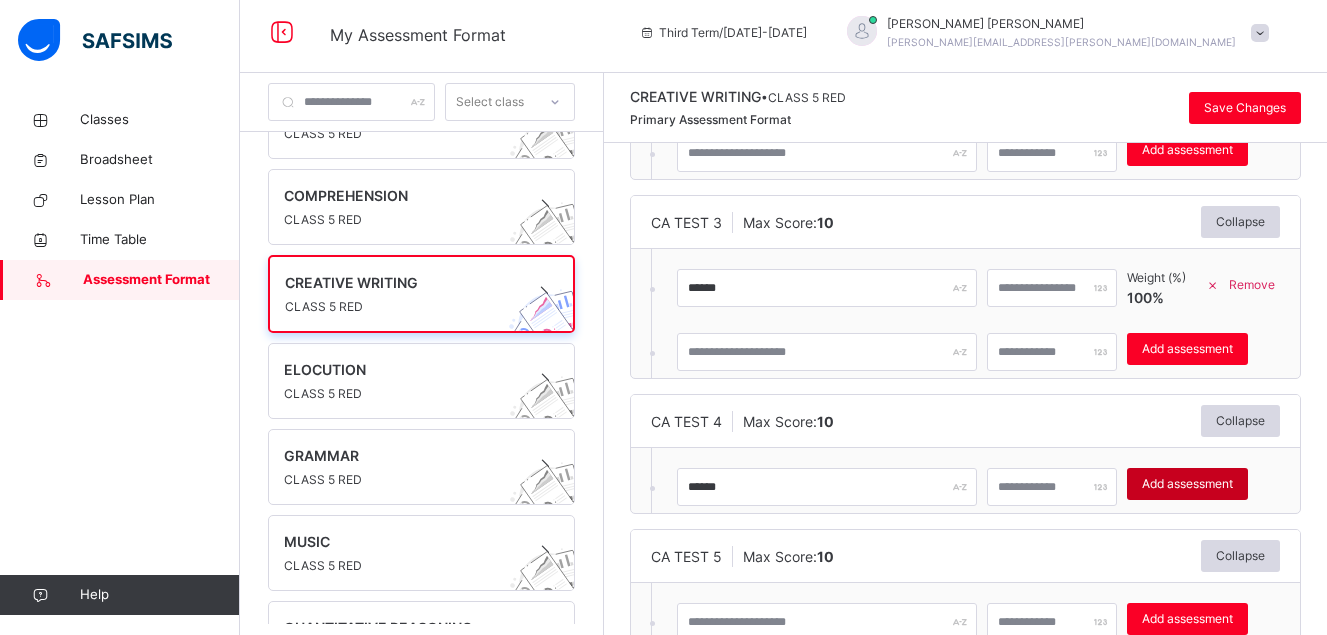 click on "Add assessment" at bounding box center (1187, 484) 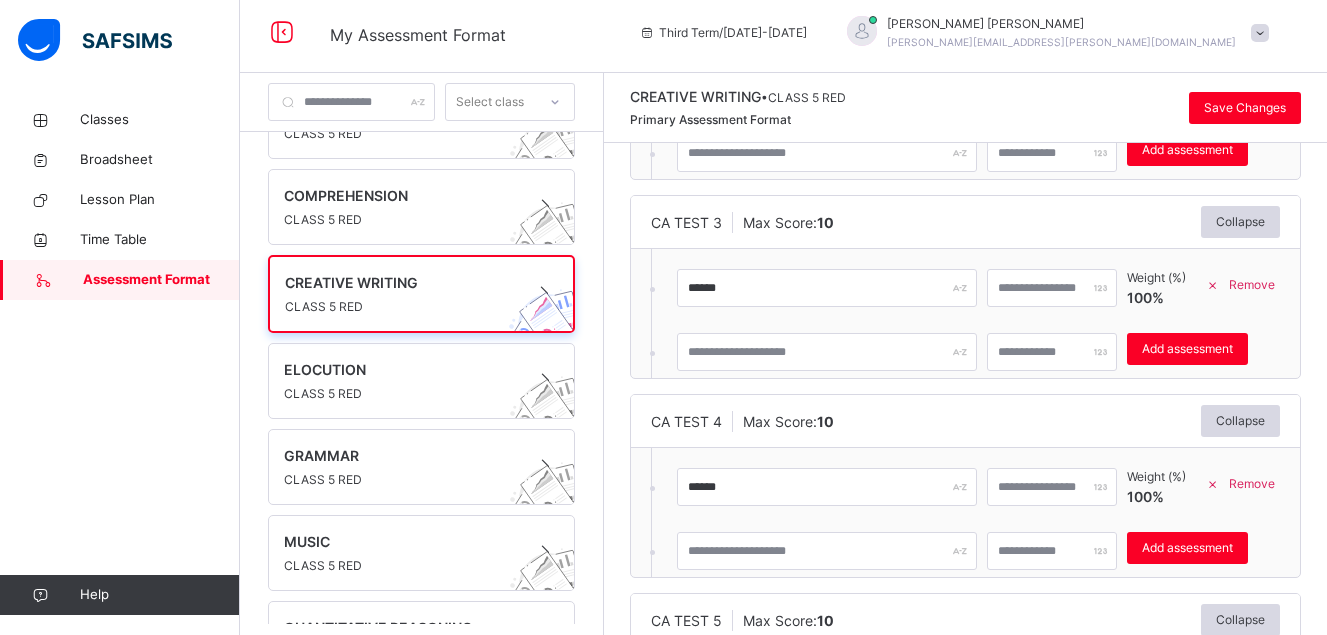 click on "CA TEST 4 Max Score:  10 Collapse ****** **  Weight (%)  100 %   Remove   * Add assessment × Deleting Sub-assessment Note:  that this sub-assessment has scores in it.  Deleting  this sub-assessment will also  delete  the  scores  associated with it. Are you sure you want to continue? Cancel Yes, Delete sub-assessment." at bounding box center (965, 486) 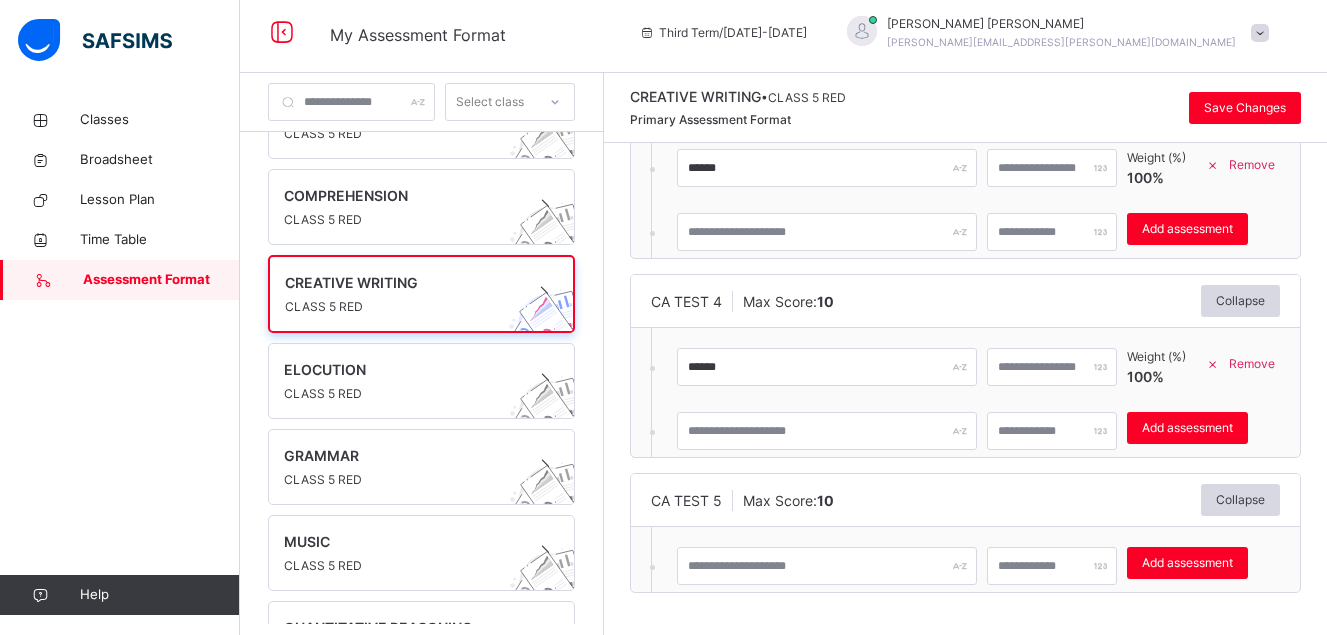 scroll, scrollTop: 565, scrollLeft: 0, axis: vertical 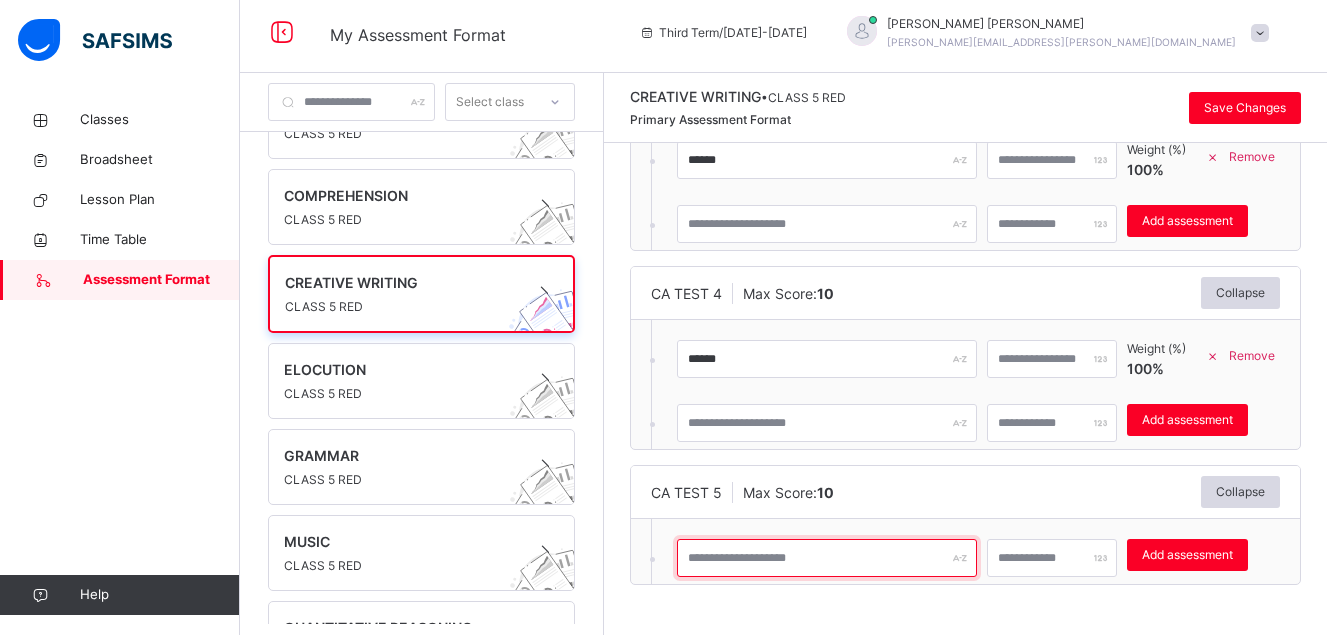 click at bounding box center [827, 558] 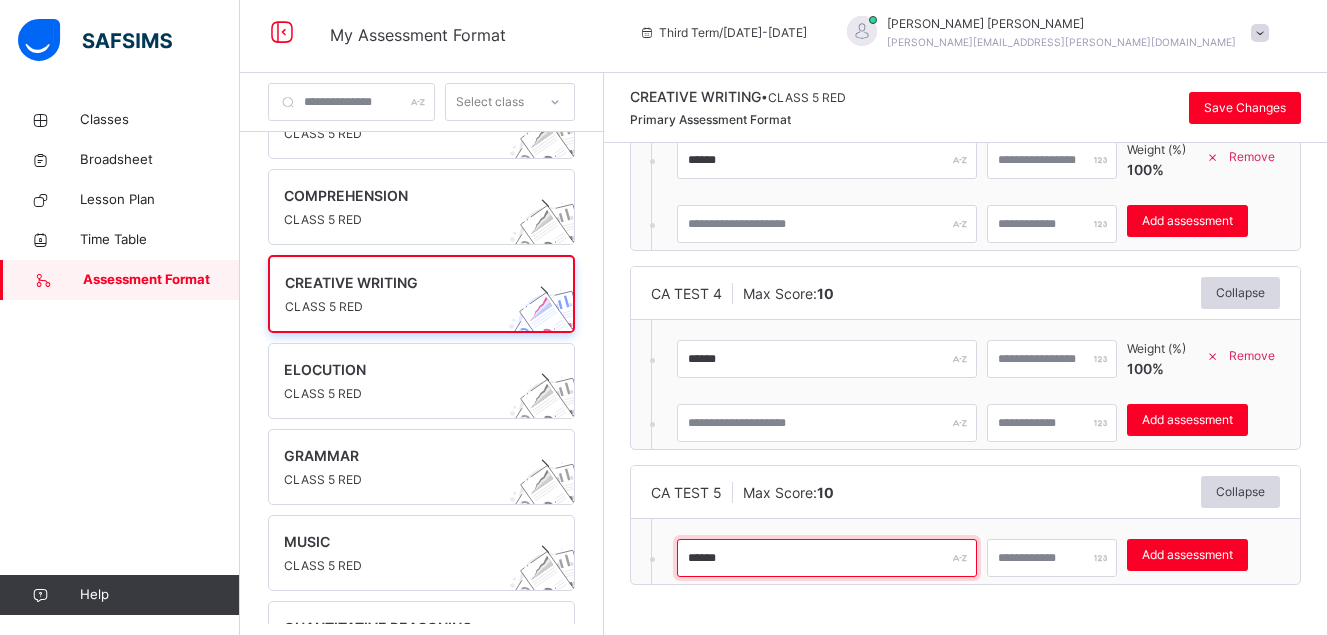 type on "******" 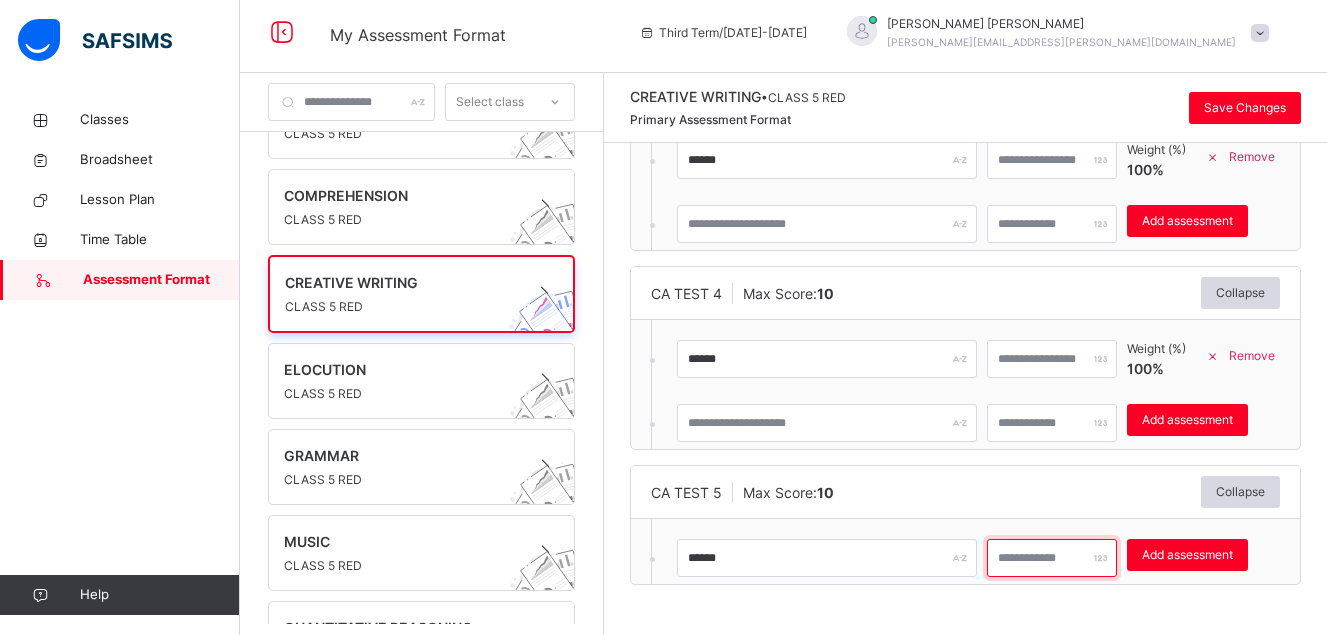 click at bounding box center (1052, 558) 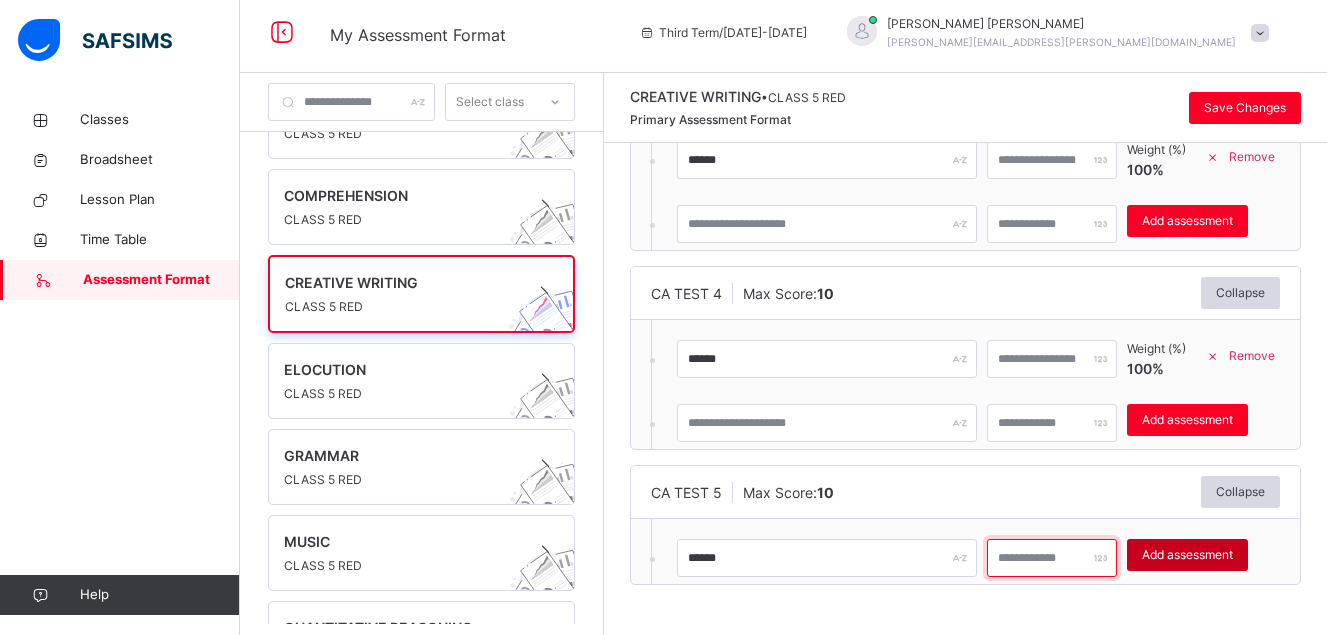 type on "**" 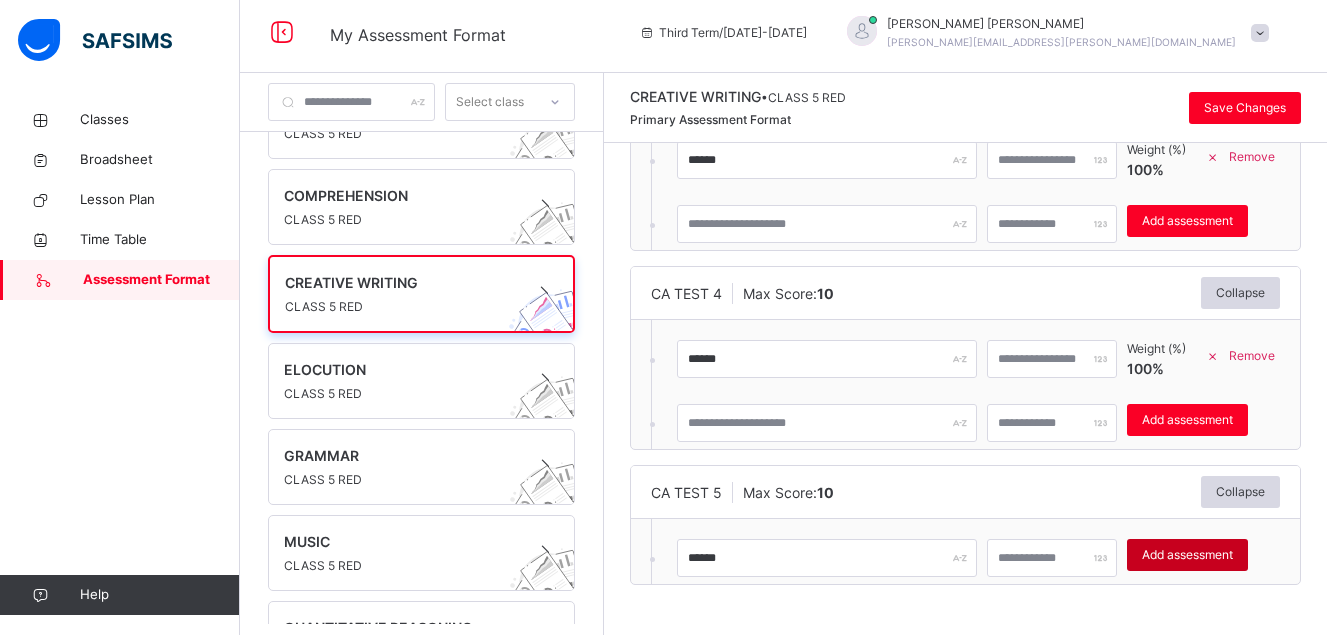click on "Add assessment" at bounding box center (1187, 555) 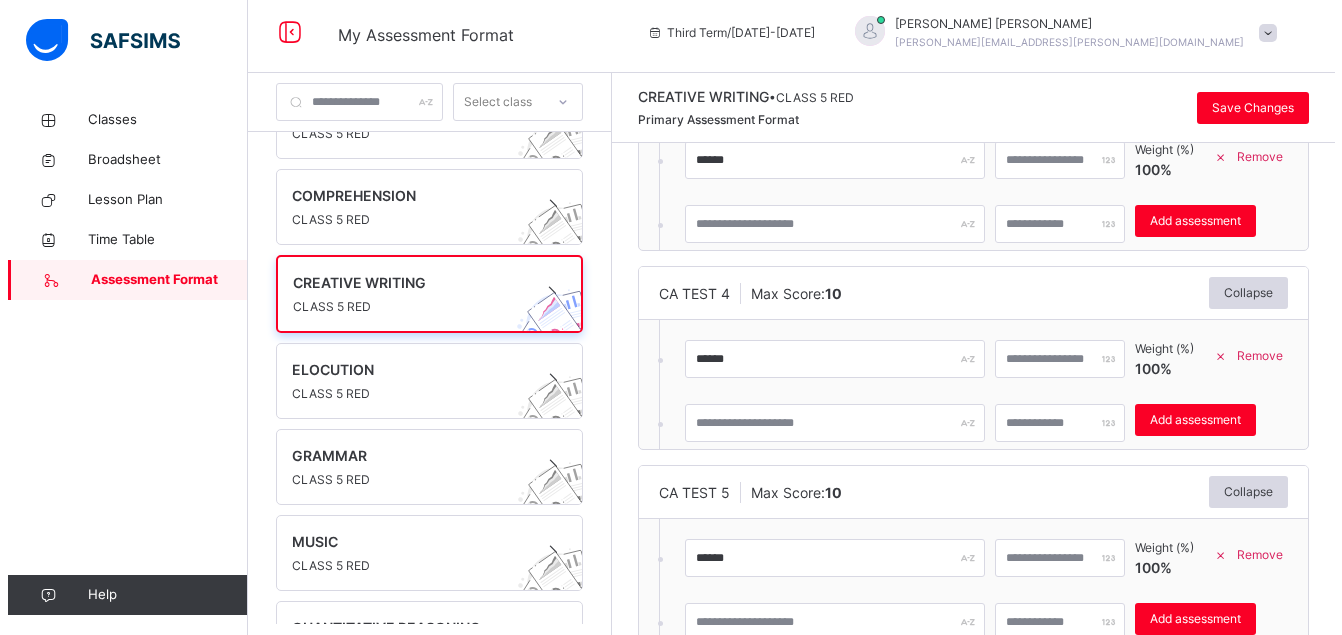 scroll, scrollTop: 0, scrollLeft: 0, axis: both 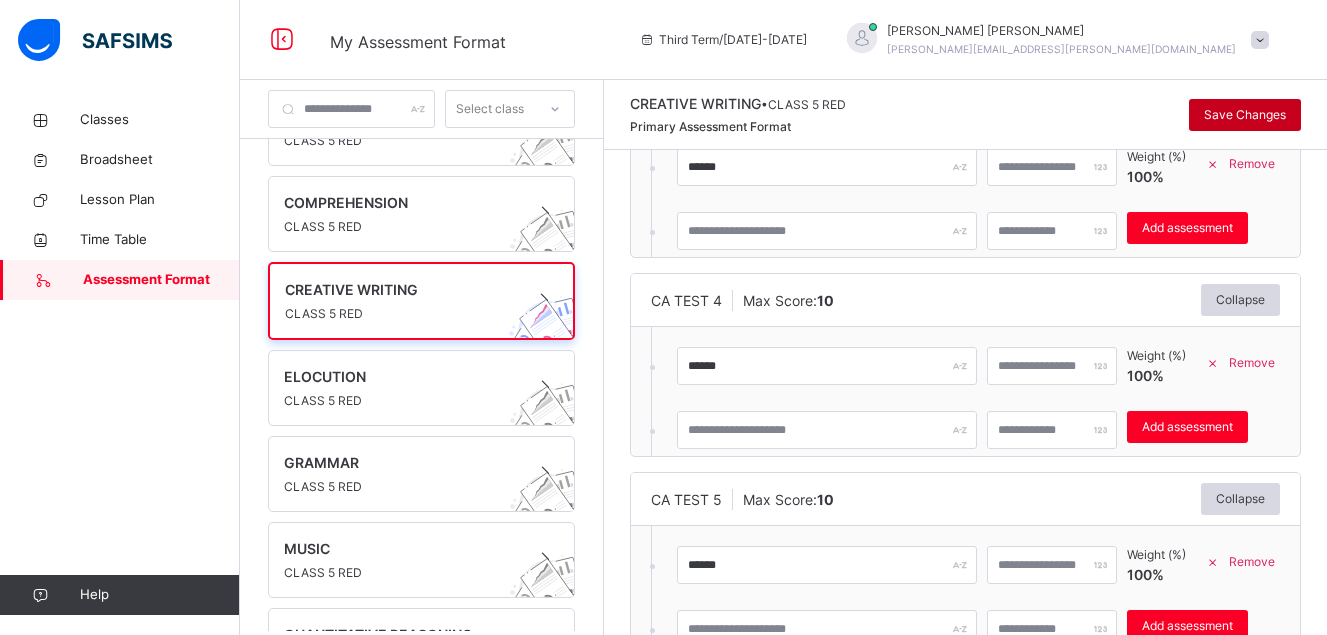 click on "Save Changes" at bounding box center [1245, 115] 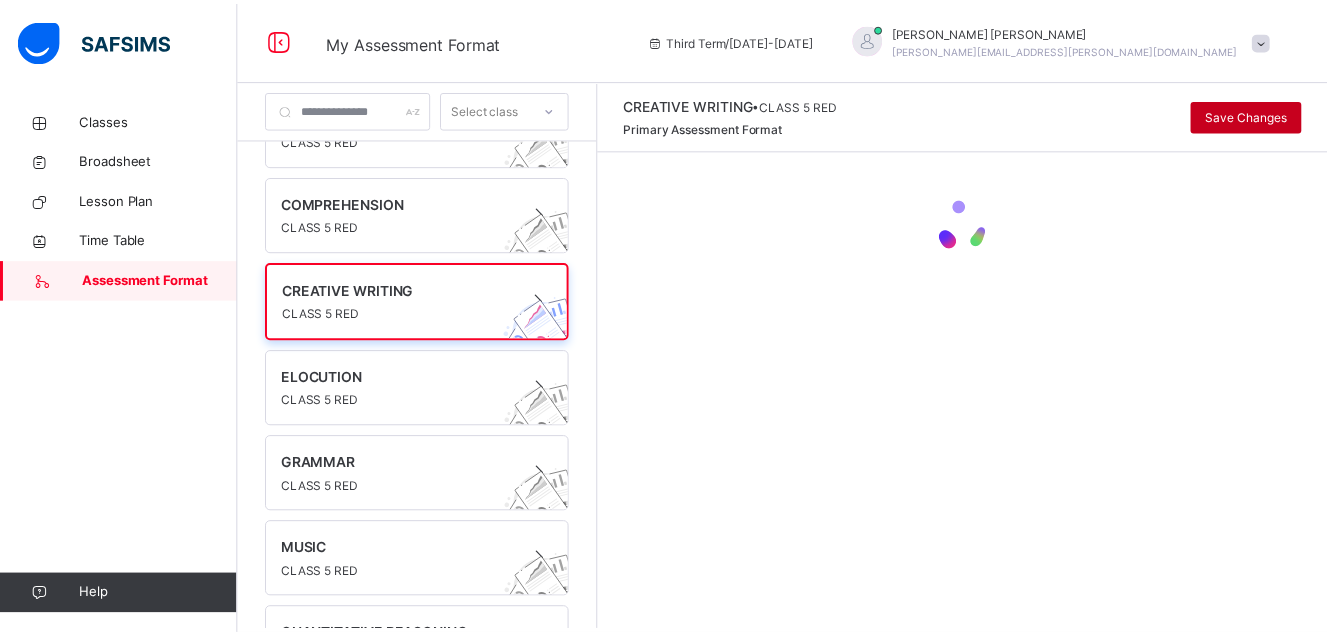scroll, scrollTop: 0, scrollLeft: 0, axis: both 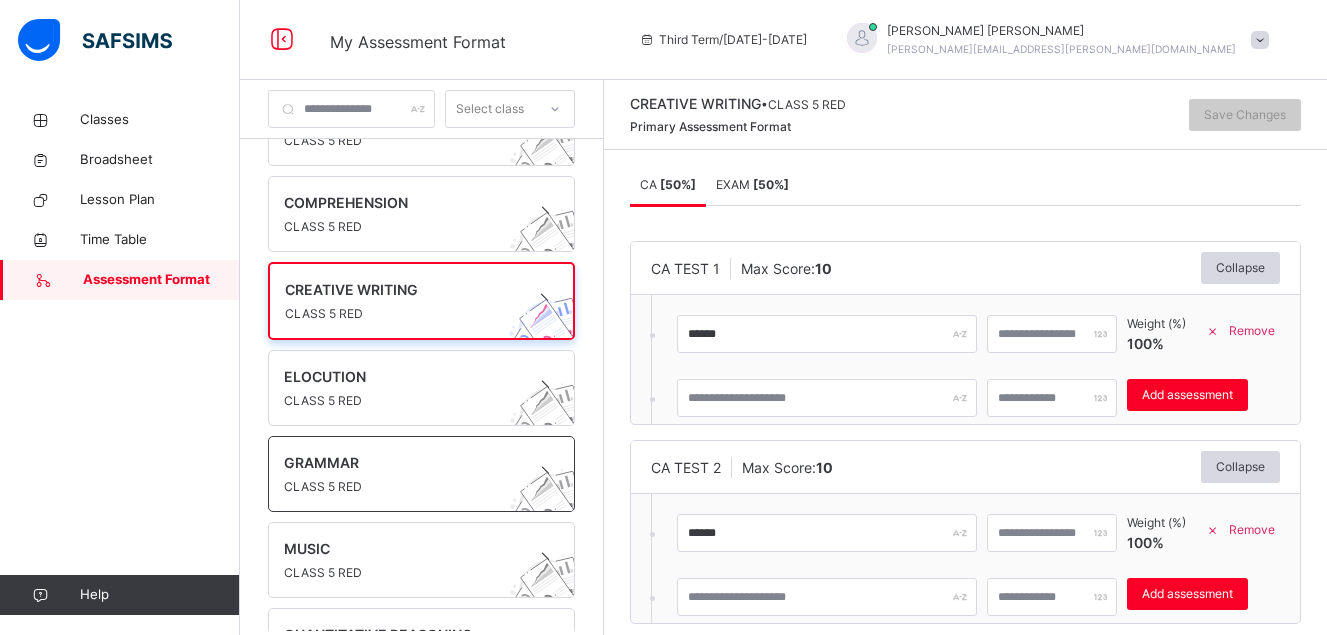 click on "CLASS 5 RED" at bounding box center (402, 487) 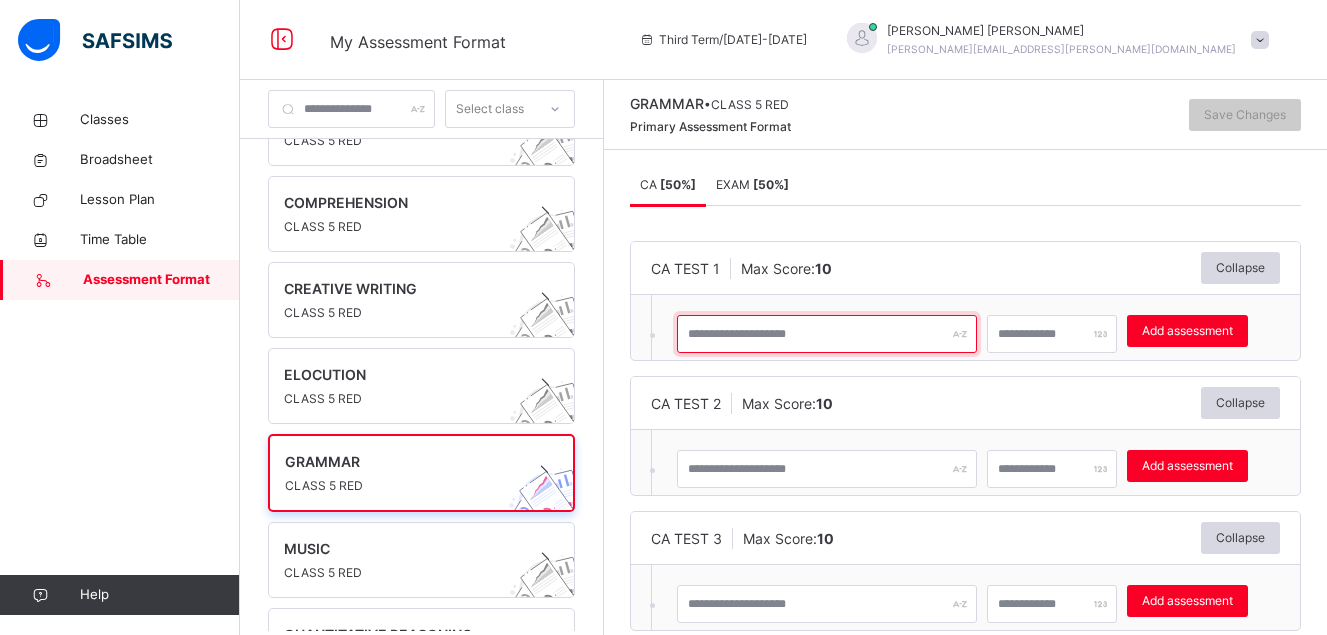 click at bounding box center [827, 334] 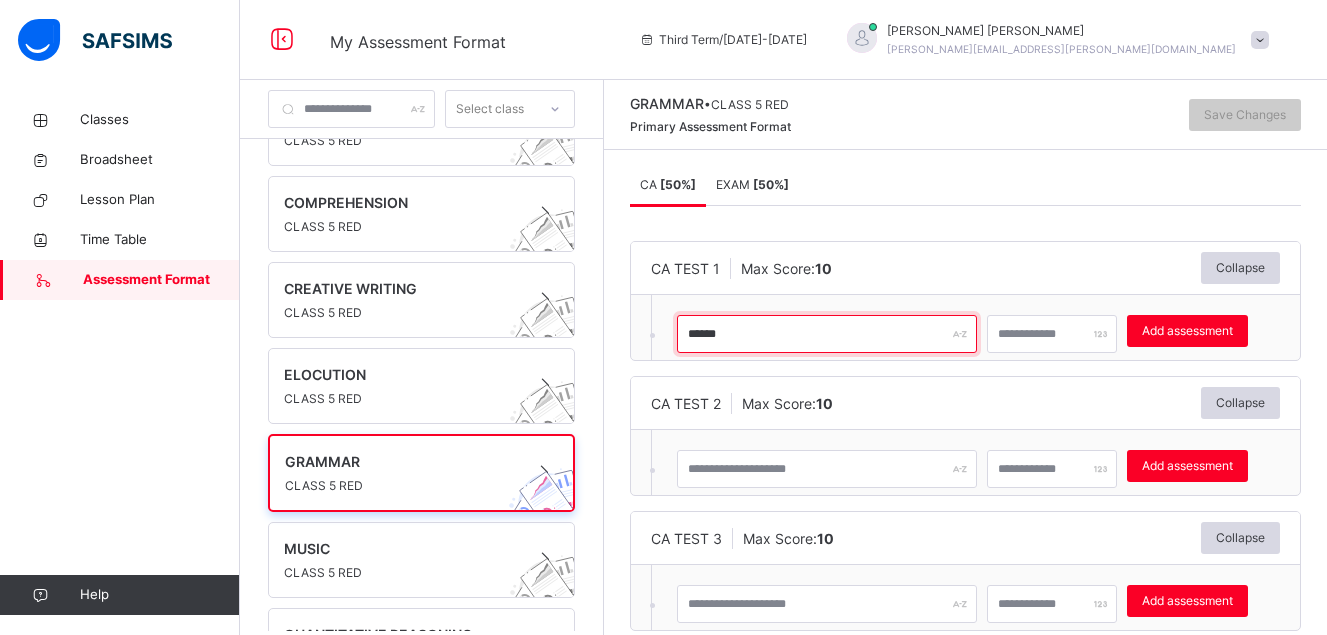 type on "******" 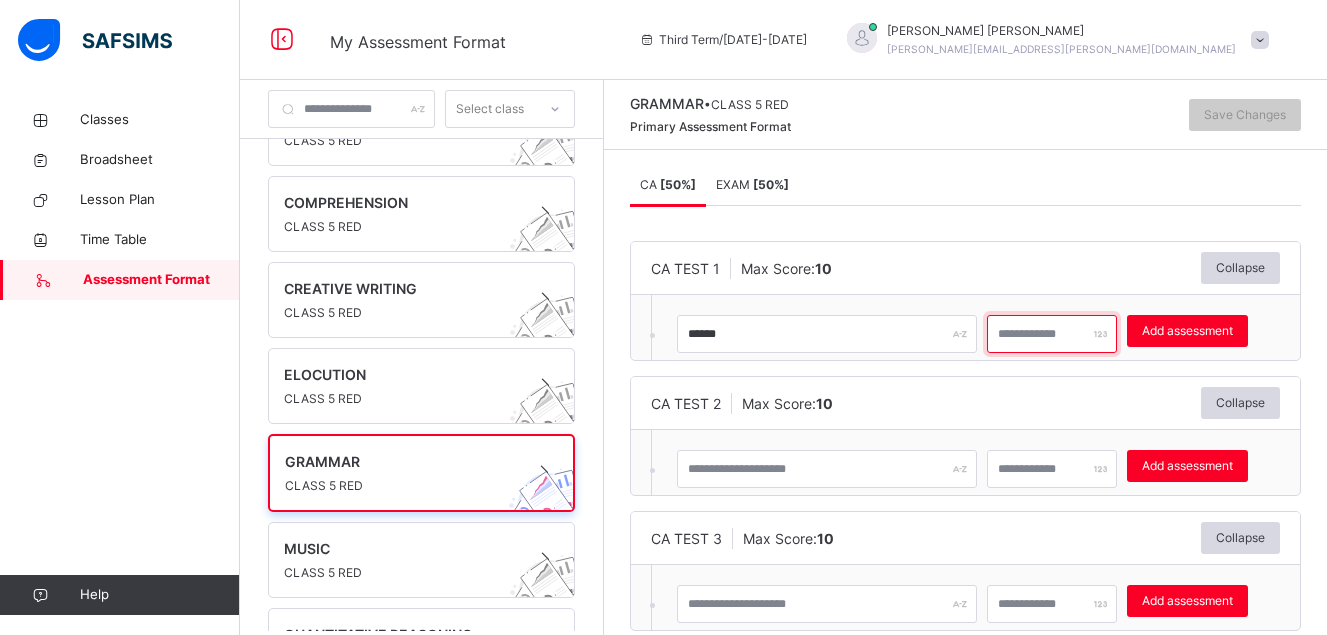click at bounding box center (1052, 334) 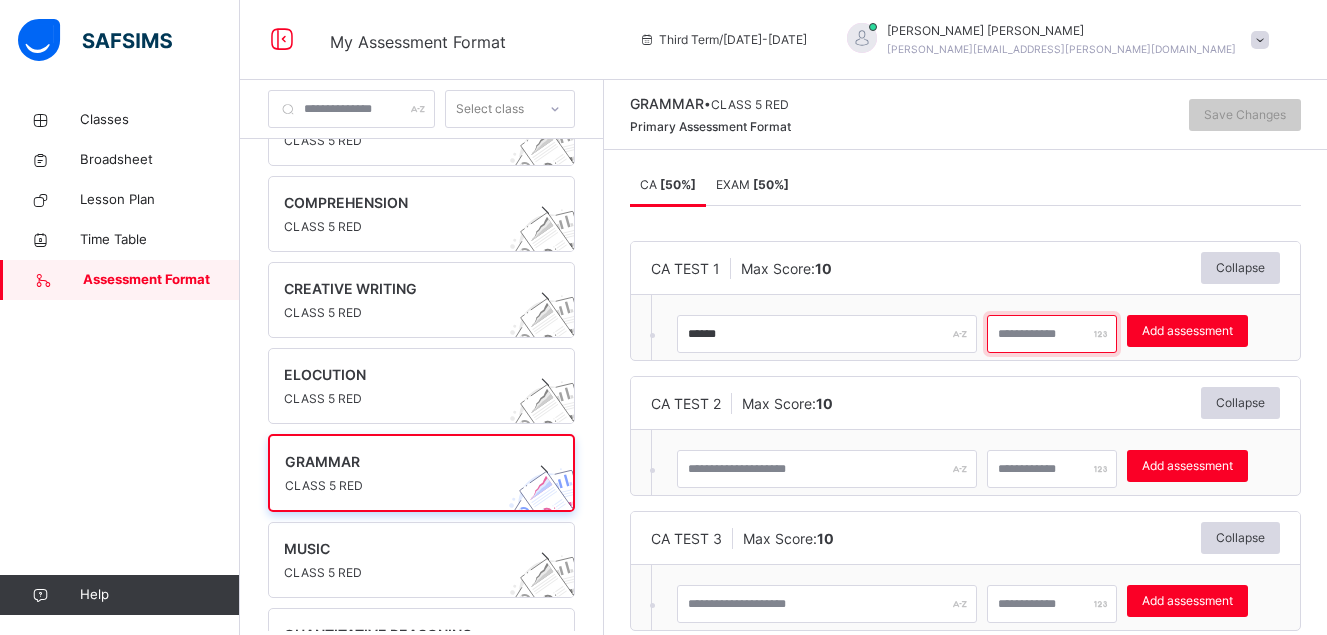 type on "**" 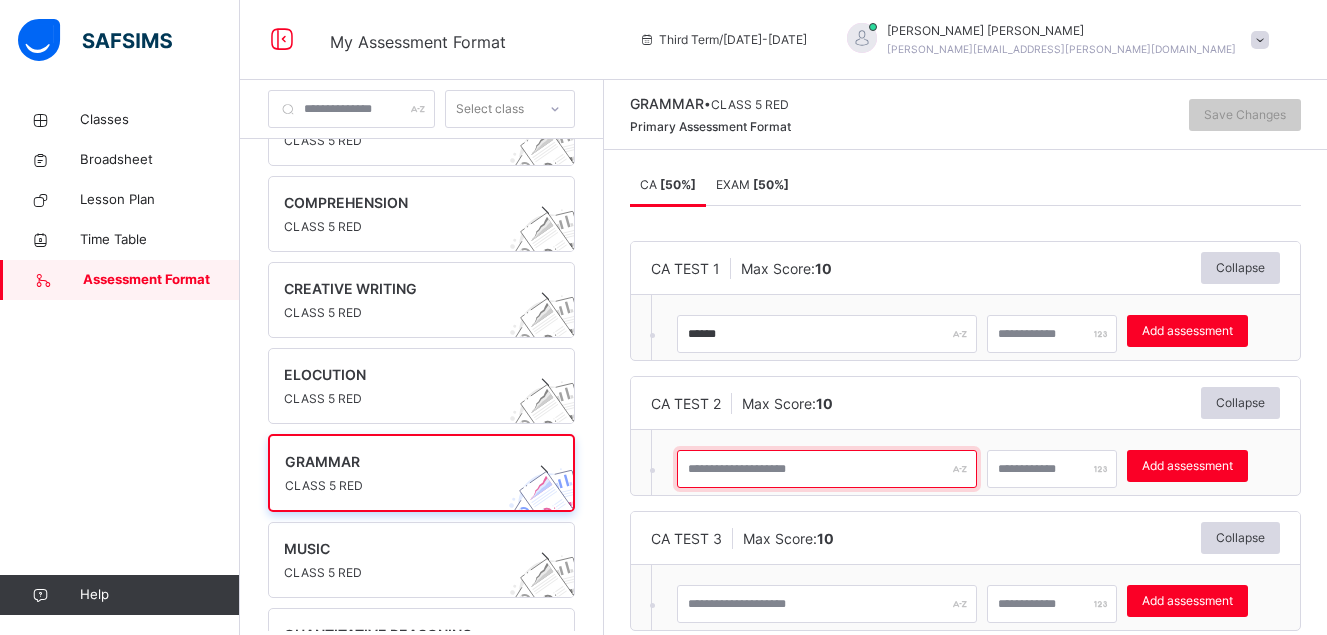 click at bounding box center [827, 469] 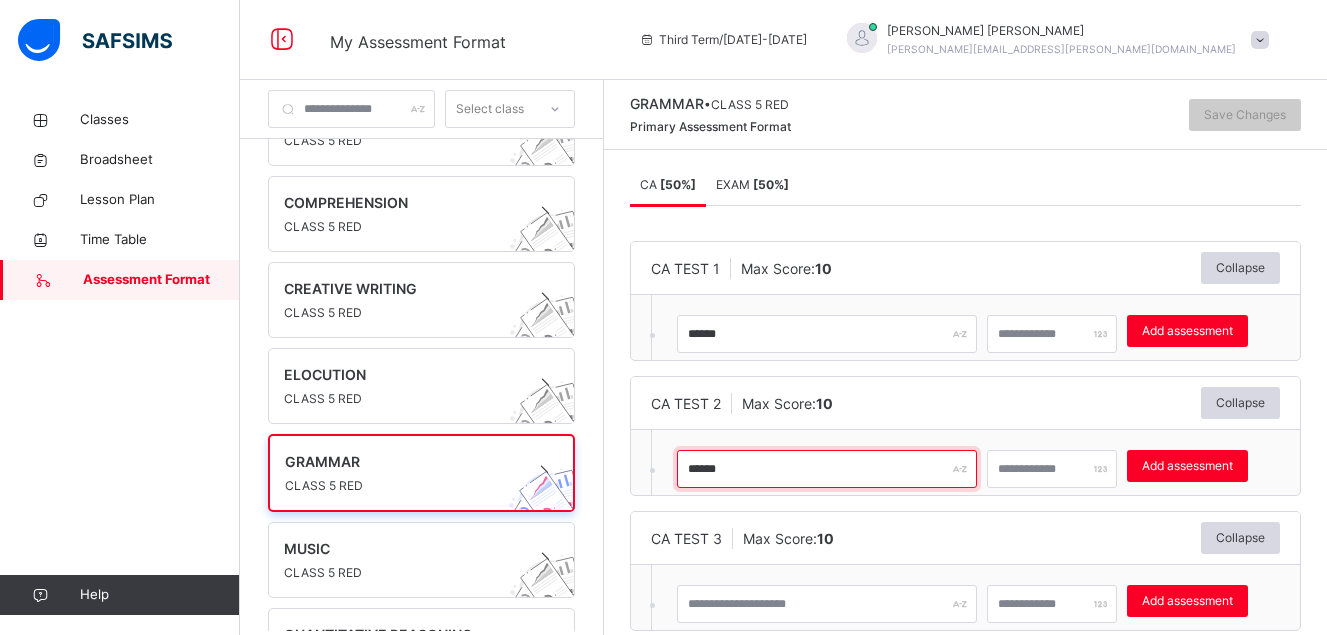 type on "******" 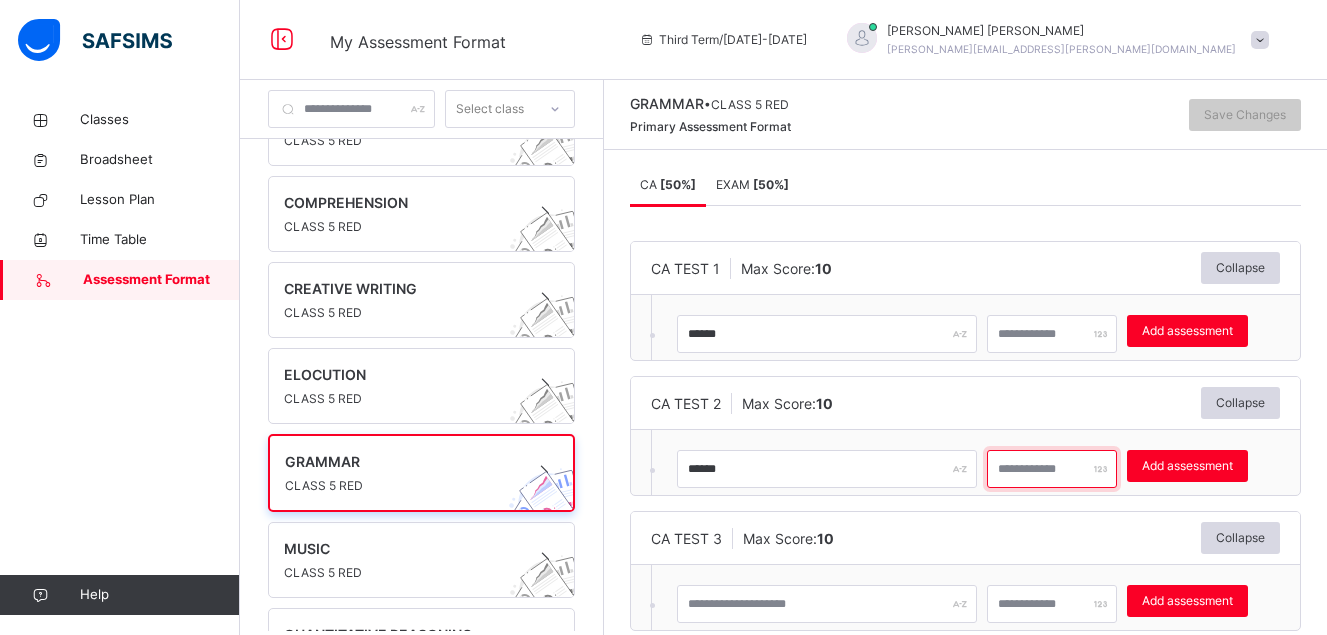 click at bounding box center [1052, 469] 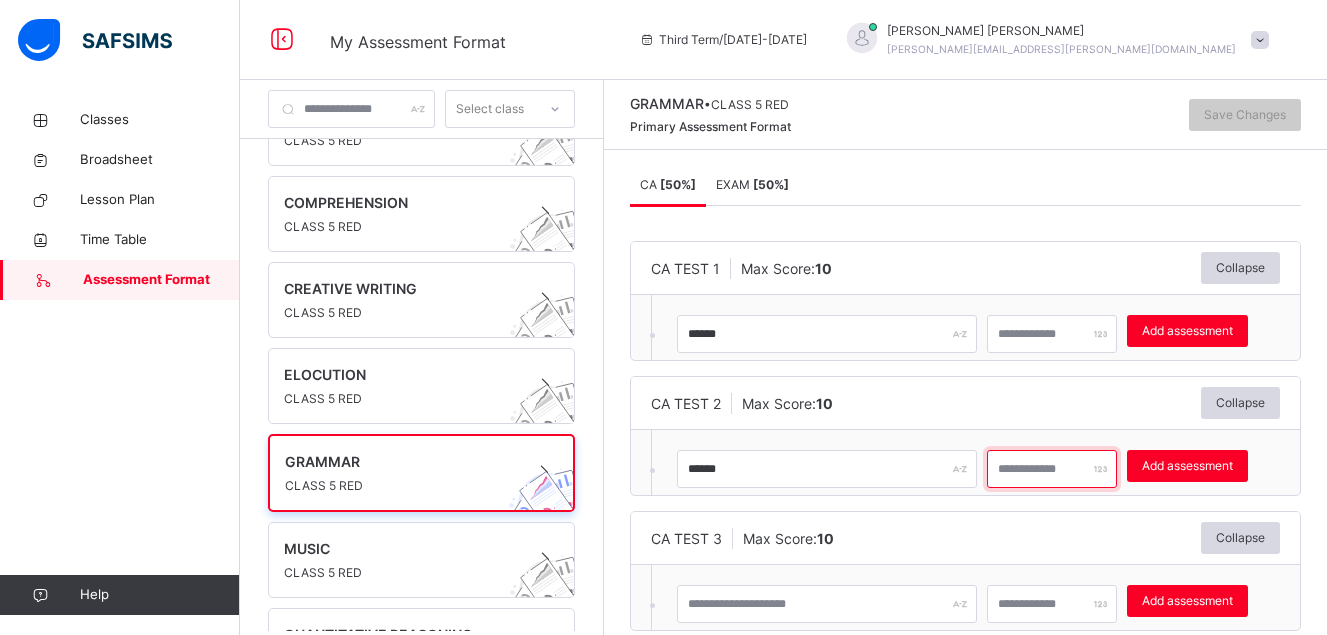 type on "**" 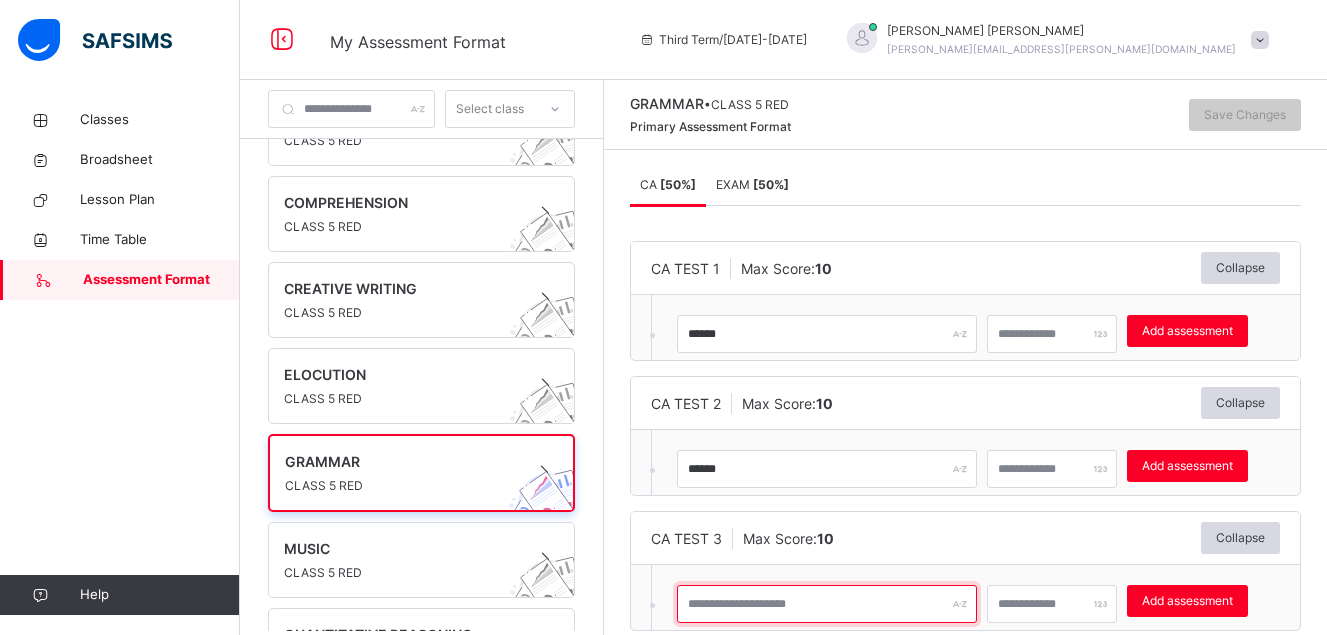 click at bounding box center (827, 604) 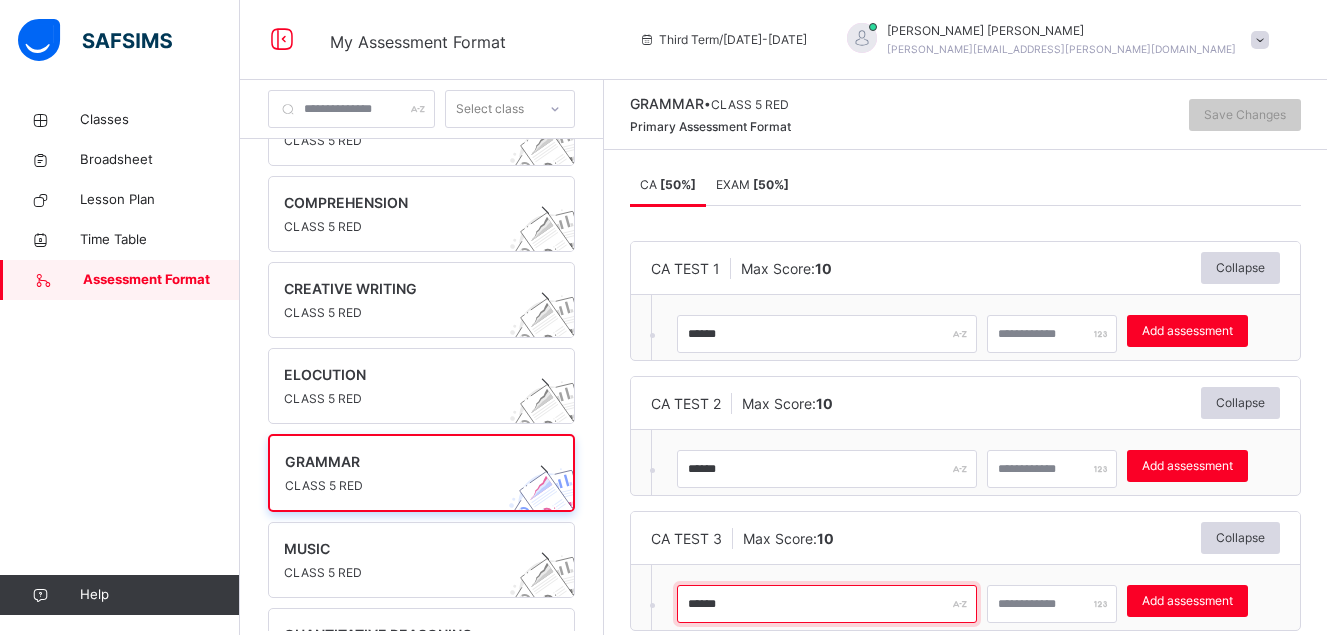 type on "******" 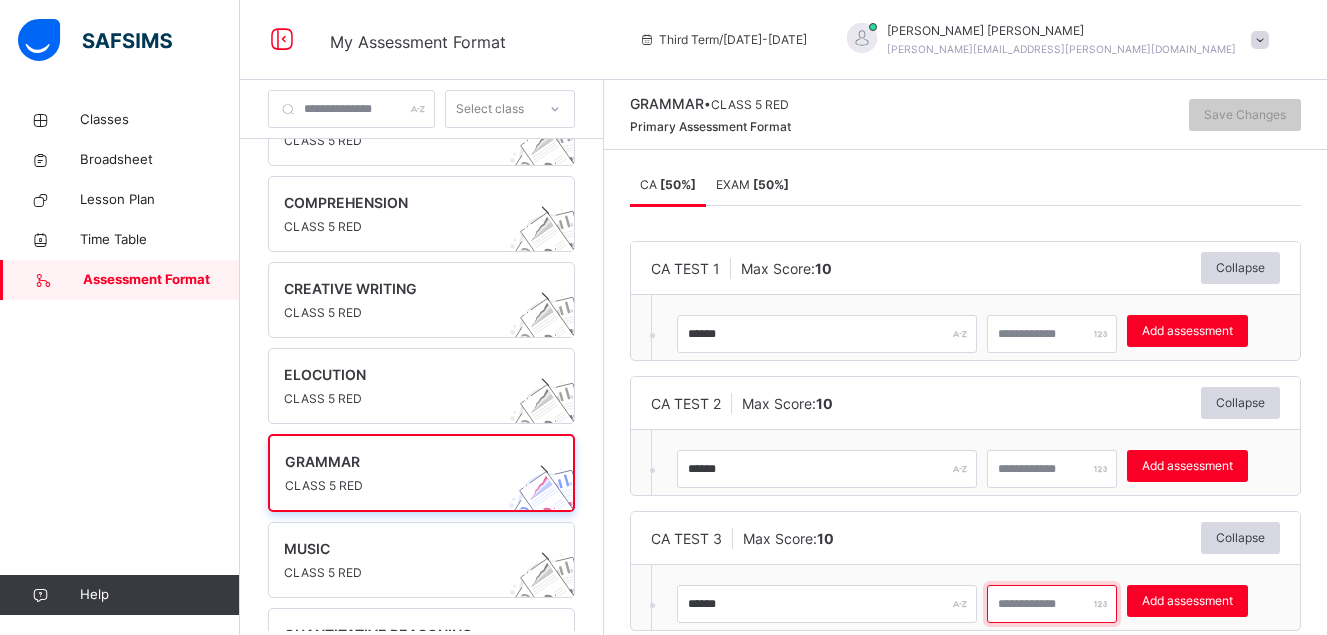 click at bounding box center (1052, 604) 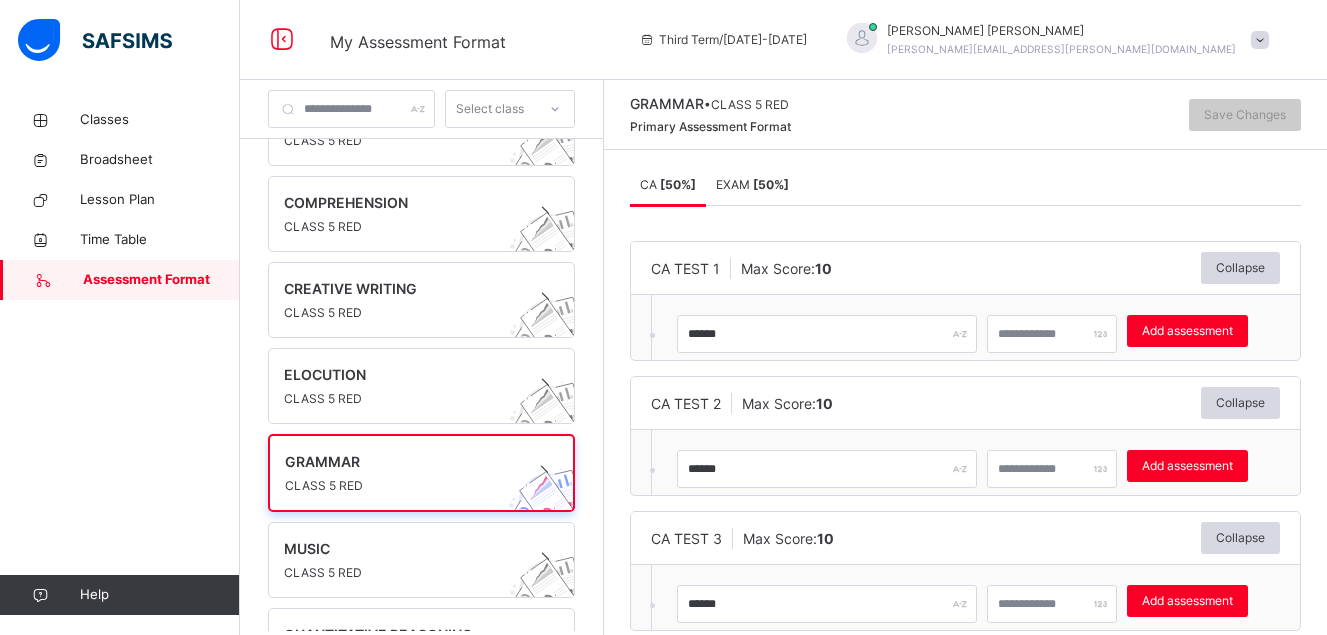 click on "CA    [ 50 %] EXAM   [ 50 %] CA    [ 50 %] EXAM   [ 50 %] CA TEST 1 Max Score:  10 Collapse ****** ** Add assessment × Deleting Sub-assessment Note:  that this sub-assessment has scores in it.  Deleting  this sub-assessment will also  delete  the  scores  associated with it. Are you sure you want to continue? Cancel Yes, Delete sub-assessment. CA TEST 2 Max Score:  10 Collapse ****** ** Add assessment × Deleting Sub-assessment Note:  that this sub-assessment has scores in it.  Deleting  this sub-assessment will also  delete  the  scores  associated with it. Are you sure you want to continue? Cancel Yes, Delete sub-assessment. CA TEST 3 Max Score:  10 Collapse ****** ** Add assessment × Deleting Sub-assessment Note:  that this sub-assessment has scores in it.  Deleting  this sub-assessment will also  delete  the  scores  associated with it. Are you sure you want to continue? Cancel Yes, Delete sub-assessment. CA TEST 4 Max Score:  10 Collapse Add assessment × Deleting Sub-assessment Note: Deleting delete" at bounding box center (965, 396) 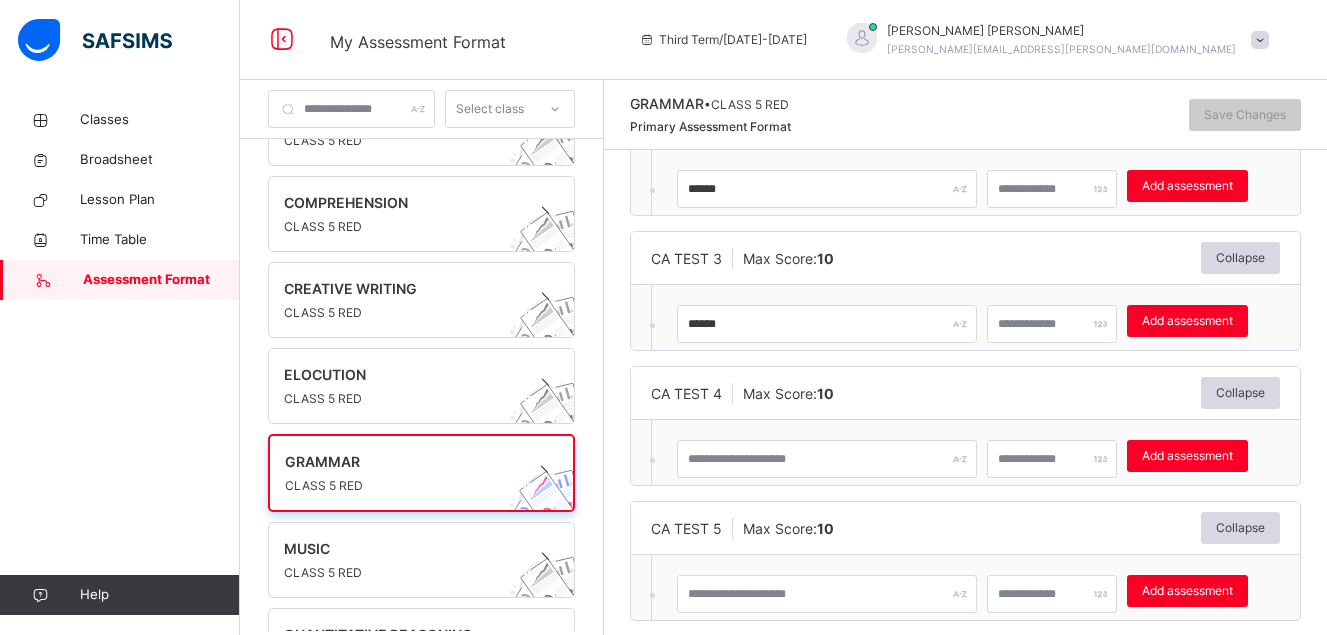 scroll, scrollTop: 309, scrollLeft: 0, axis: vertical 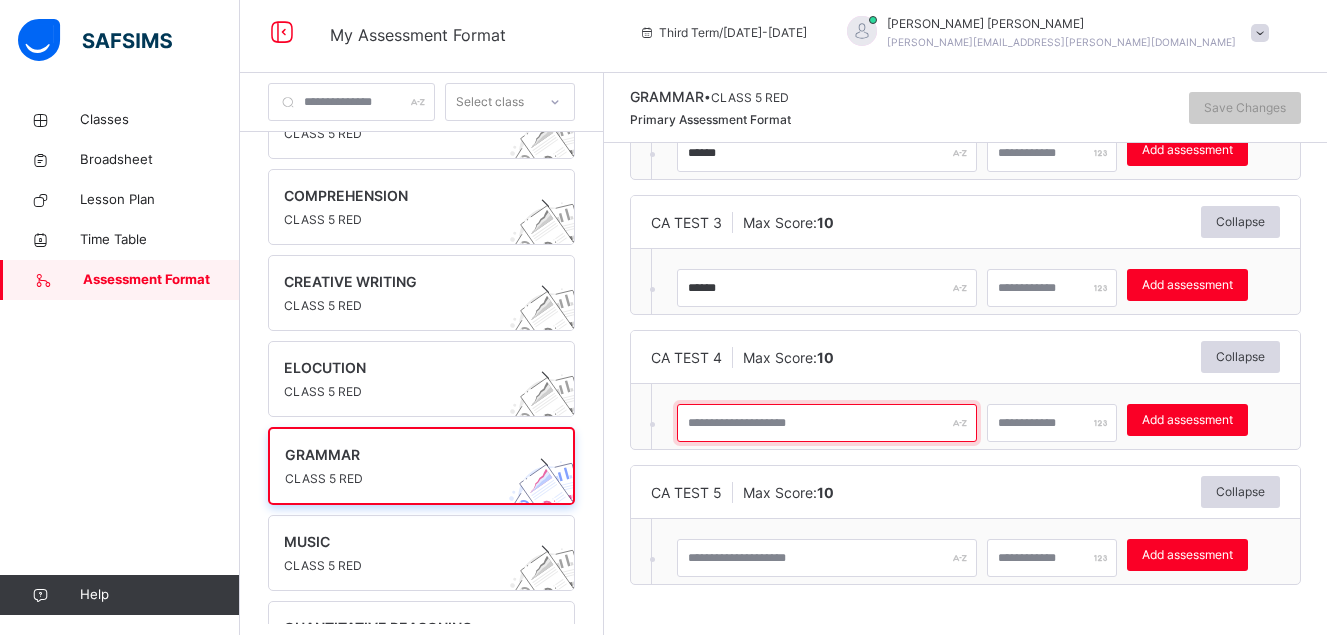 click at bounding box center (827, 423) 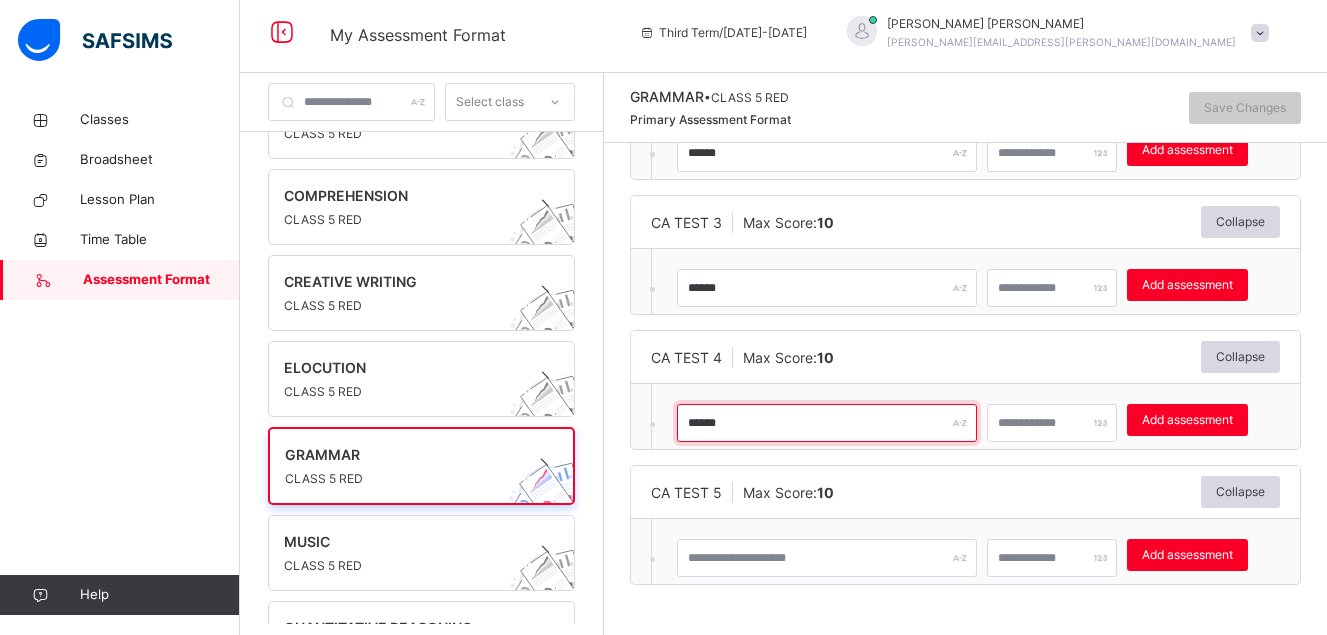 type on "******" 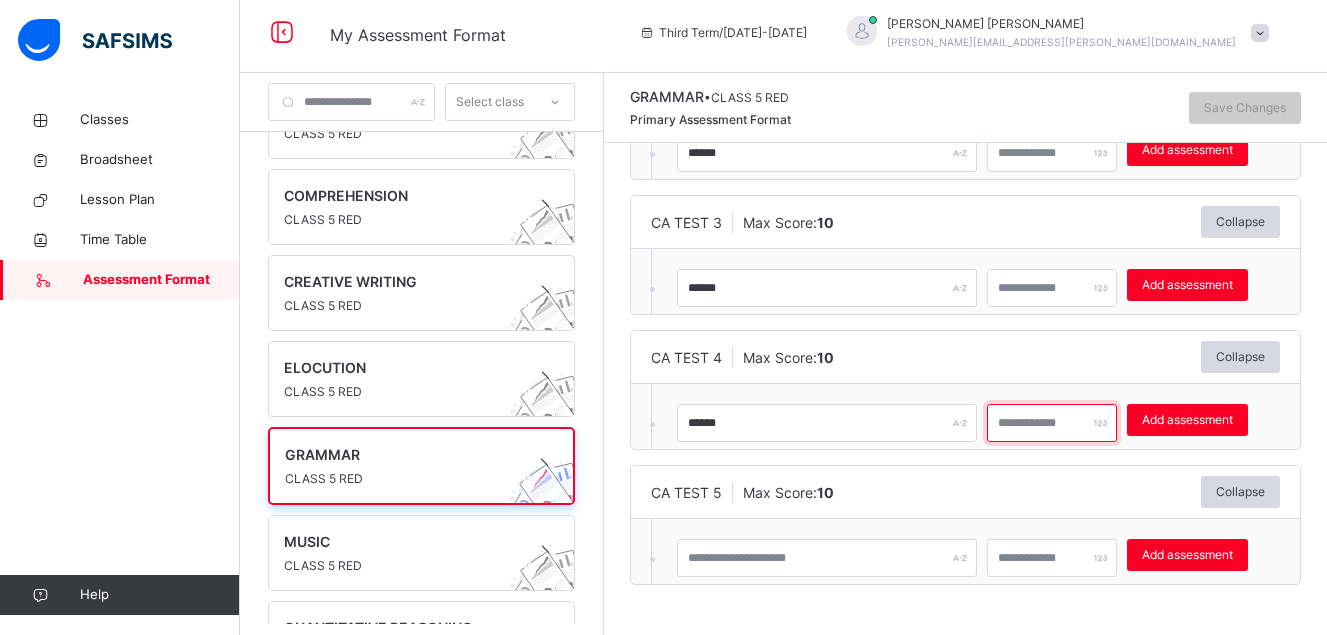click at bounding box center [1052, 423] 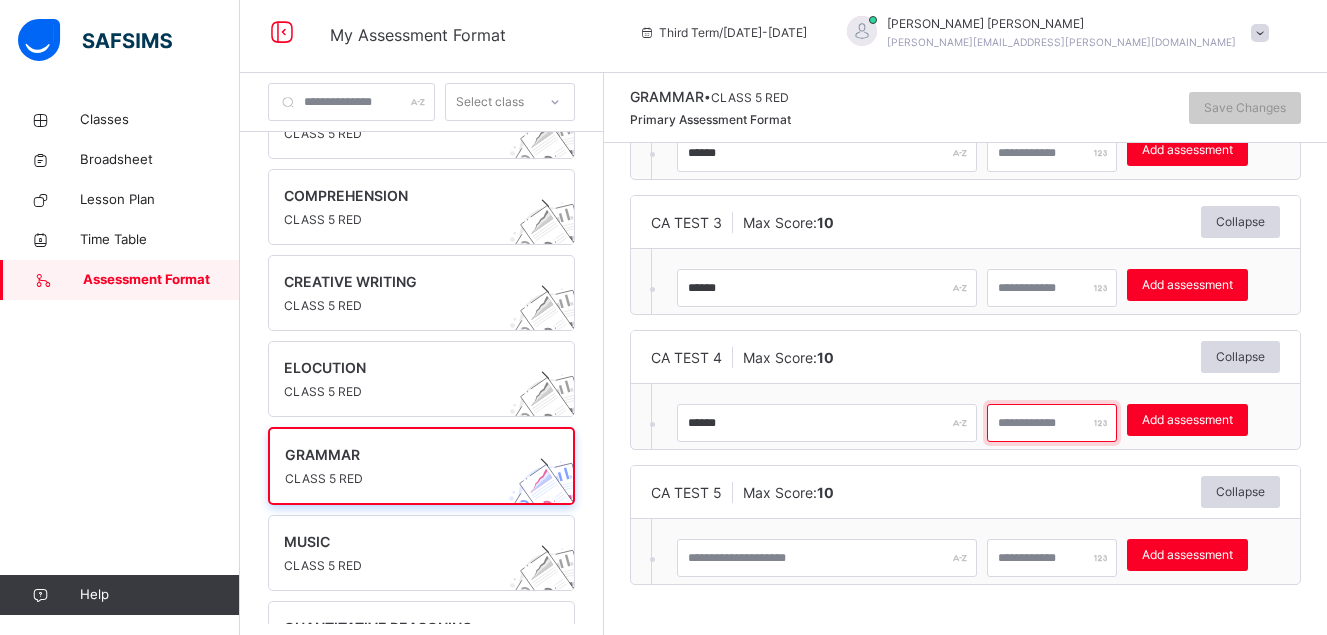 type on "**" 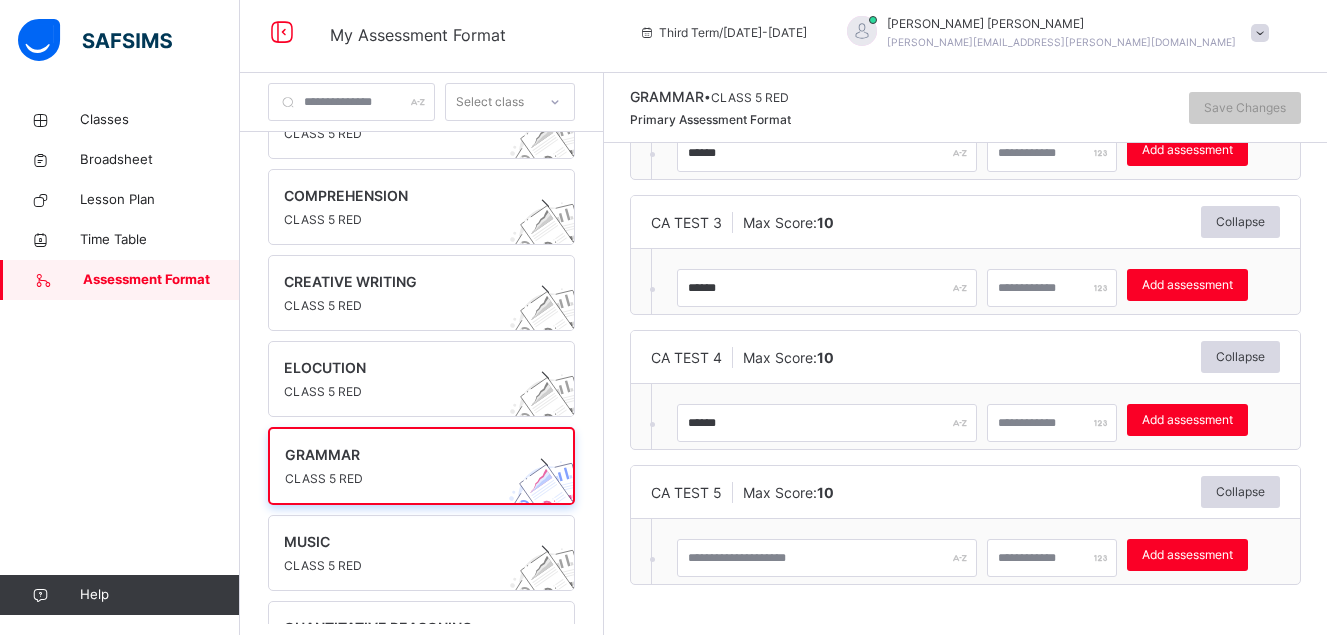 click on "GRAMMAR   •   CLASS 5   RED Primary Assessment Format Save Changes" at bounding box center [965, 108] 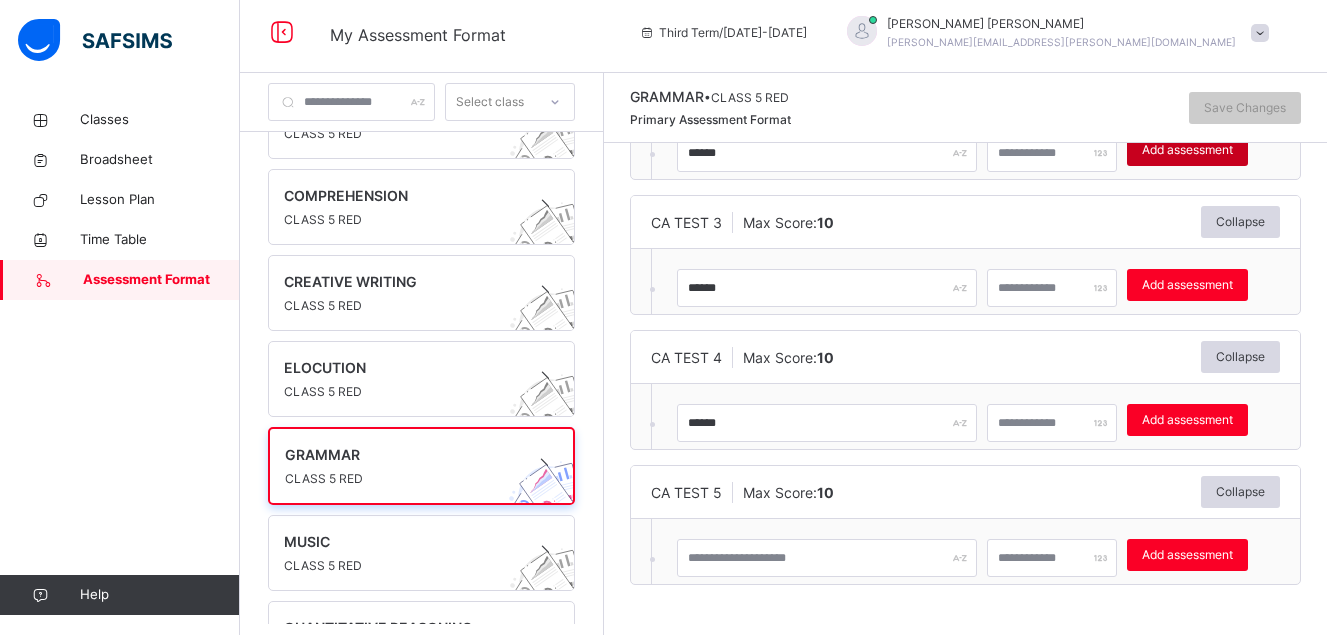 click on "Add assessment" at bounding box center (1187, 150) 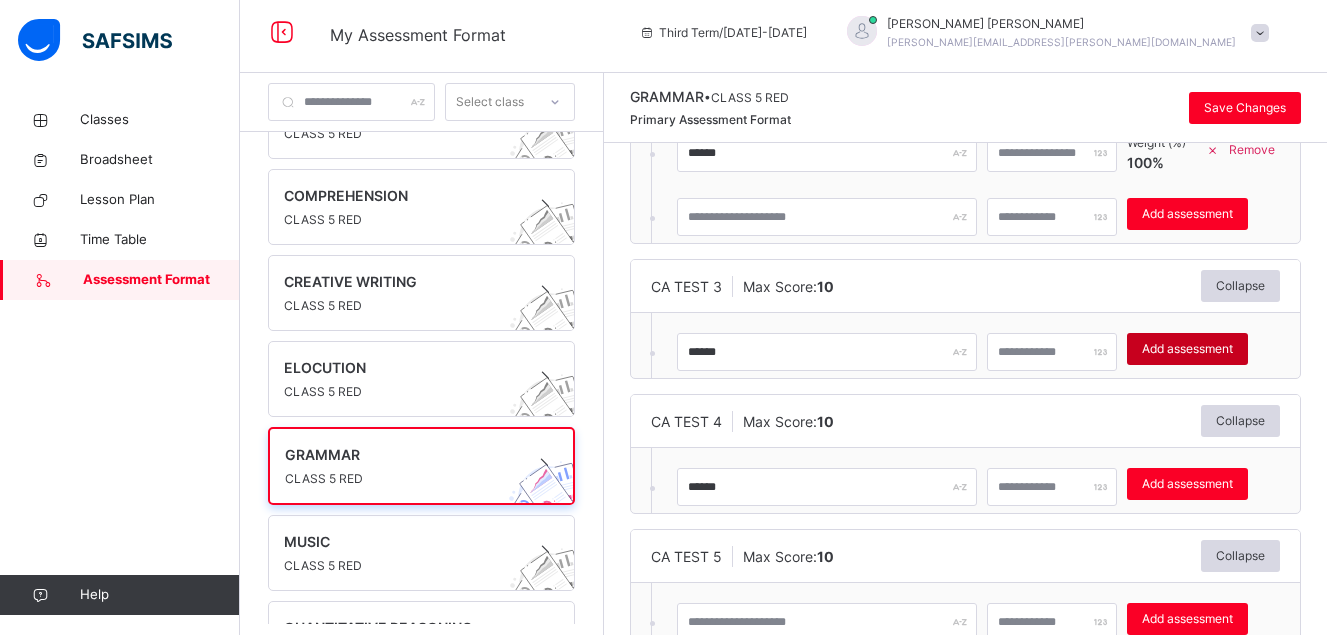 click on "Add assessment" at bounding box center [1187, 349] 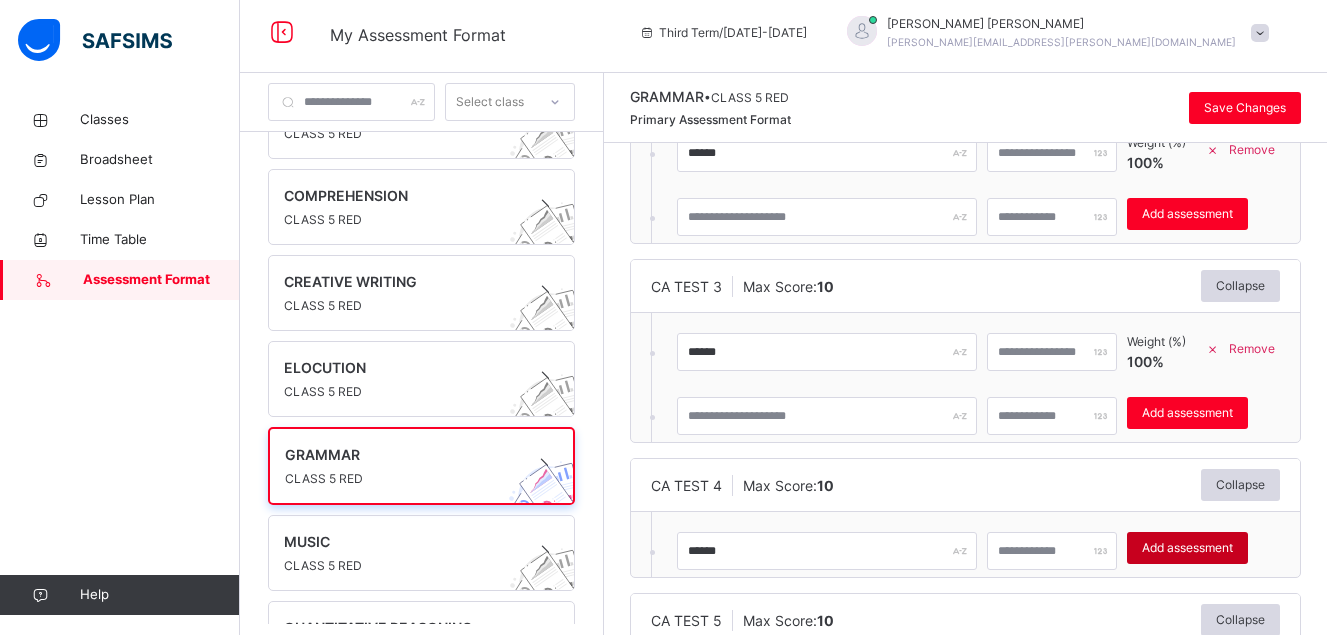 click on "Add assessment" at bounding box center [1187, 548] 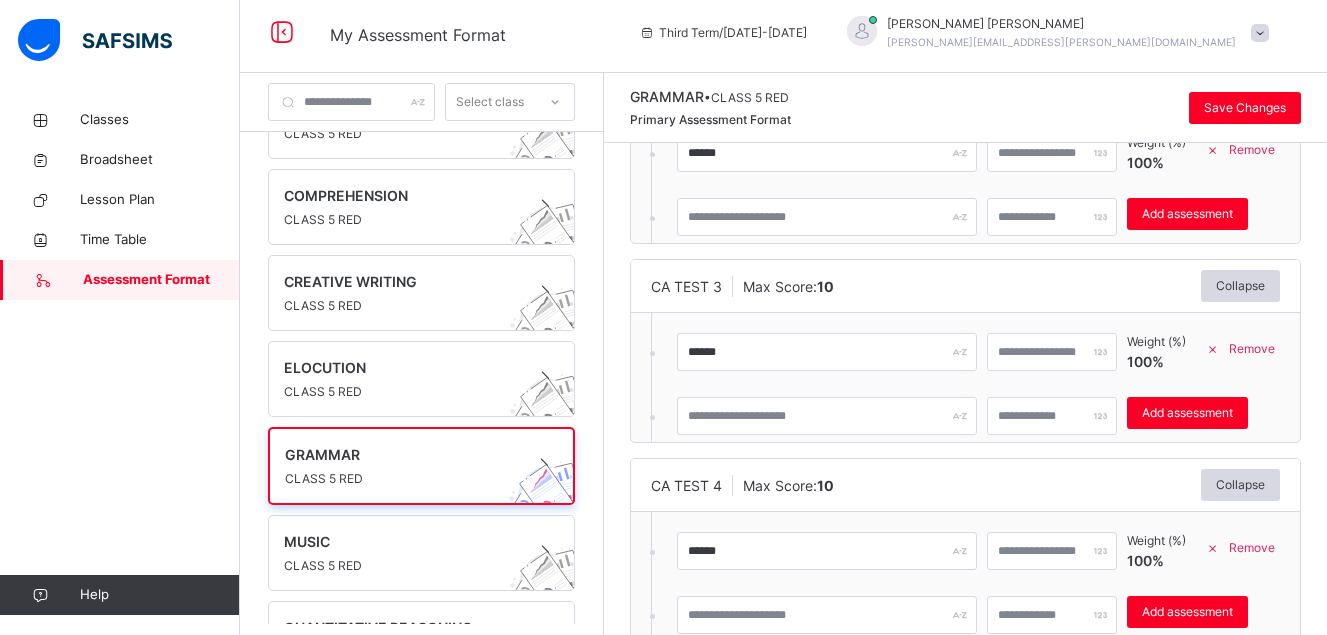 click on "CA TEST 4 Max Score:  10 Collapse ****** **  Weight (%)  100 %   Remove   * Add assessment × Deleting Sub-assessment Note:  that this sub-assessment has scores in it.  Deleting  this sub-assessment will also  delete  the  scores  associated with it. Are you sure you want to continue? Cancel Yes, Delete sub-assessment." at bounding box center [965, 550] 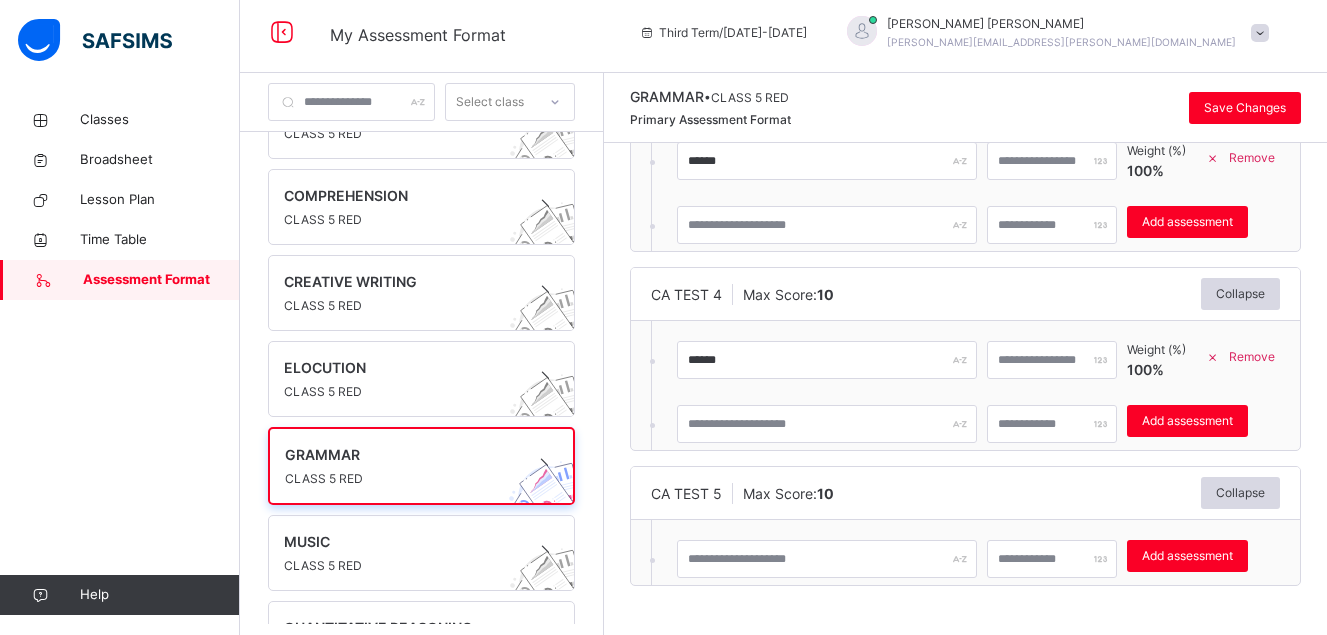 scroll, scrollTop: 501, scrollLeft: 0, axis: vertical 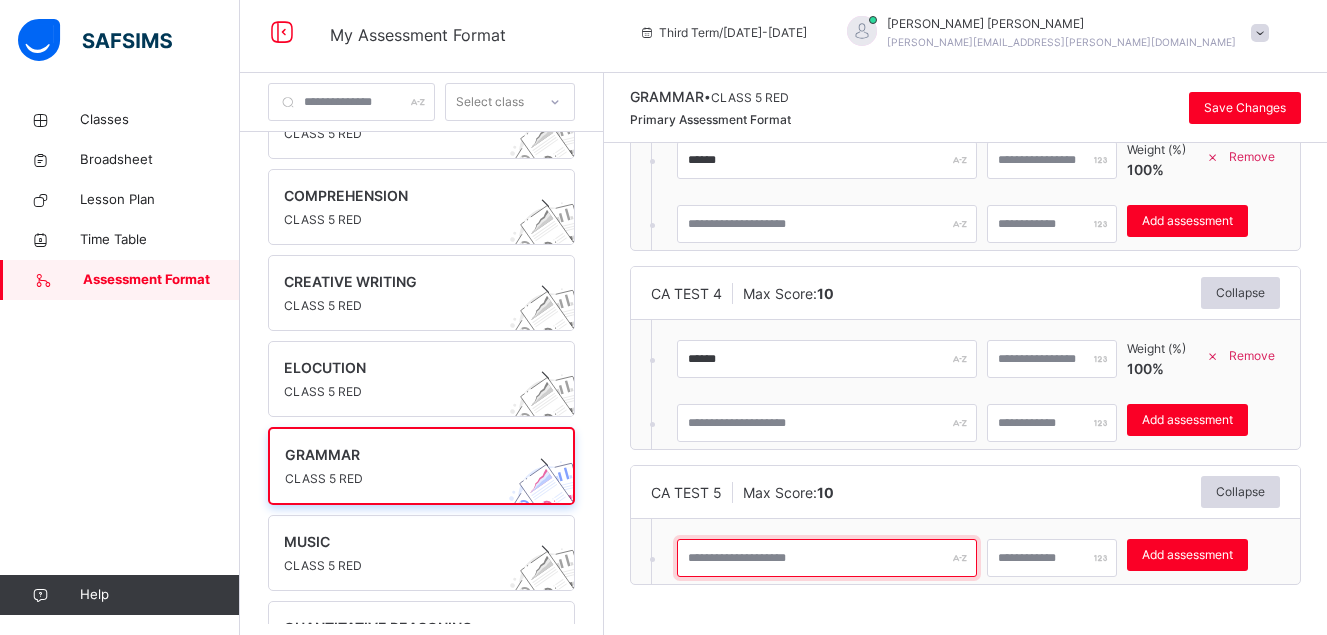 click at bounding box center (827, 558) 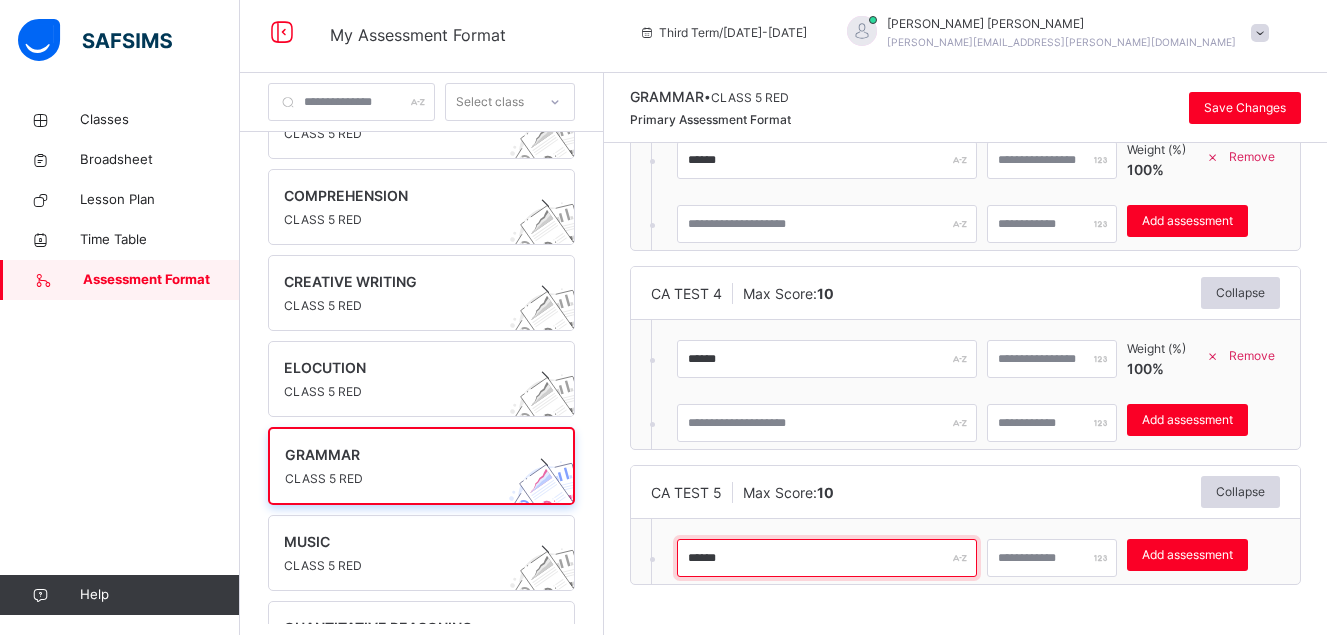 type on "******" 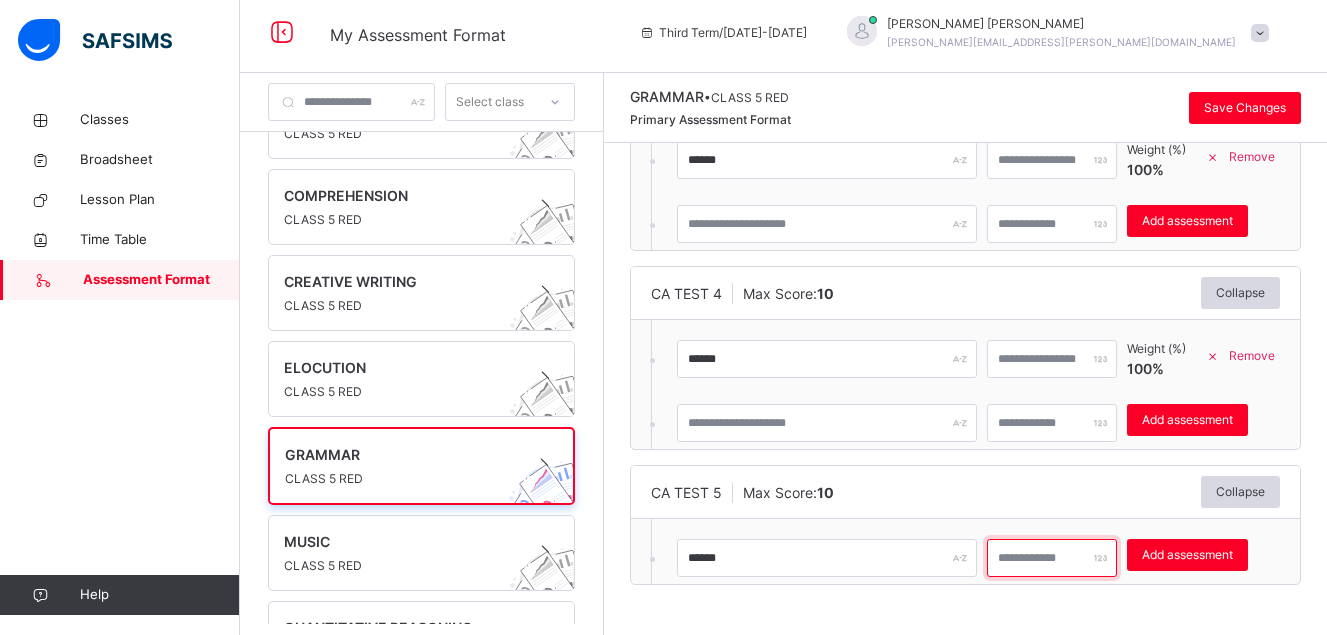 click at bounding box center (1052, 558) 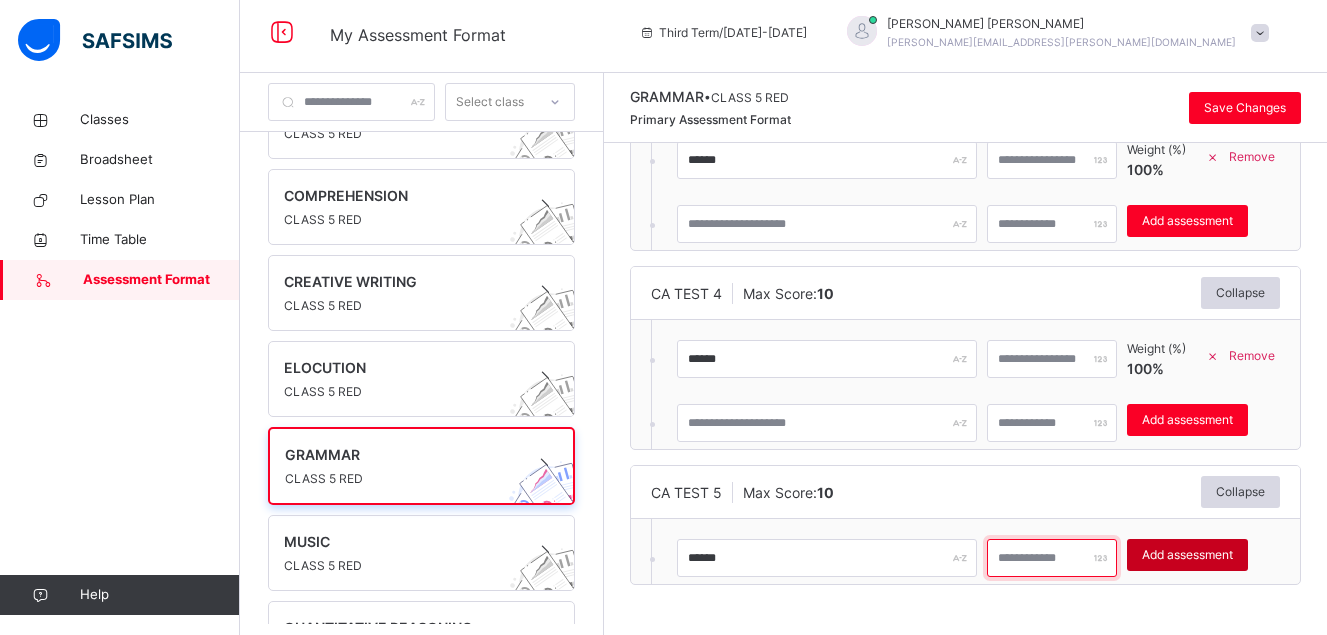 type on "**" 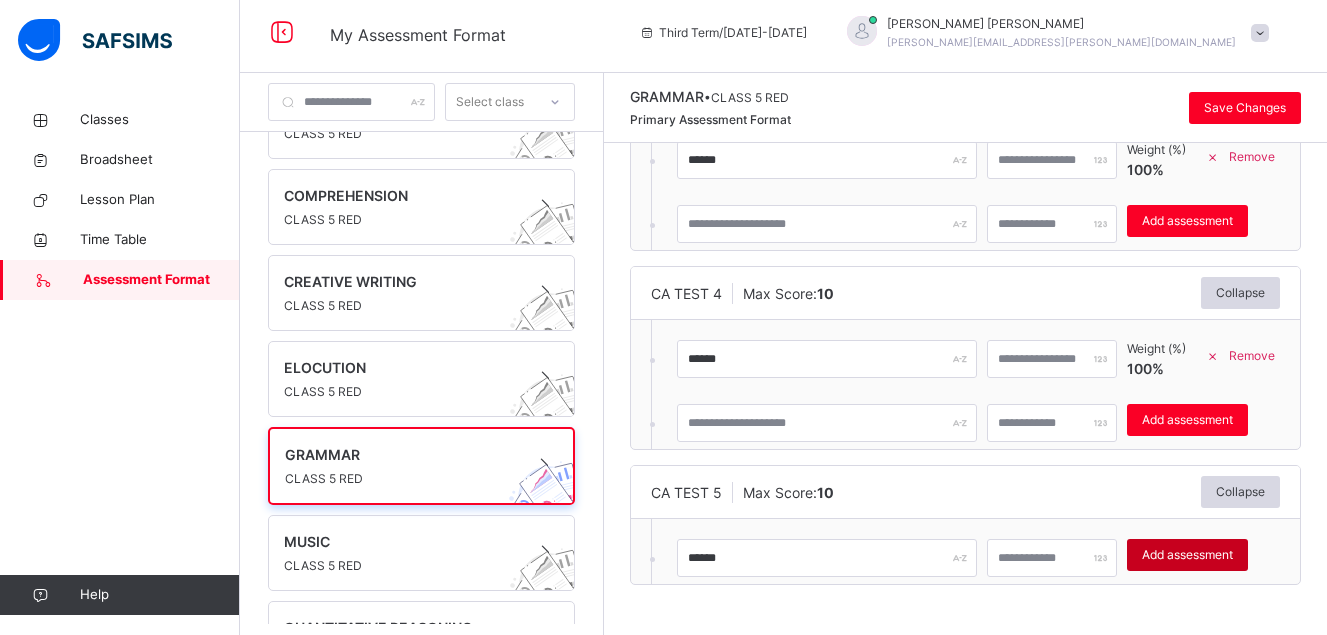 click on "Add assessment" at bounding box center (1187, 555) 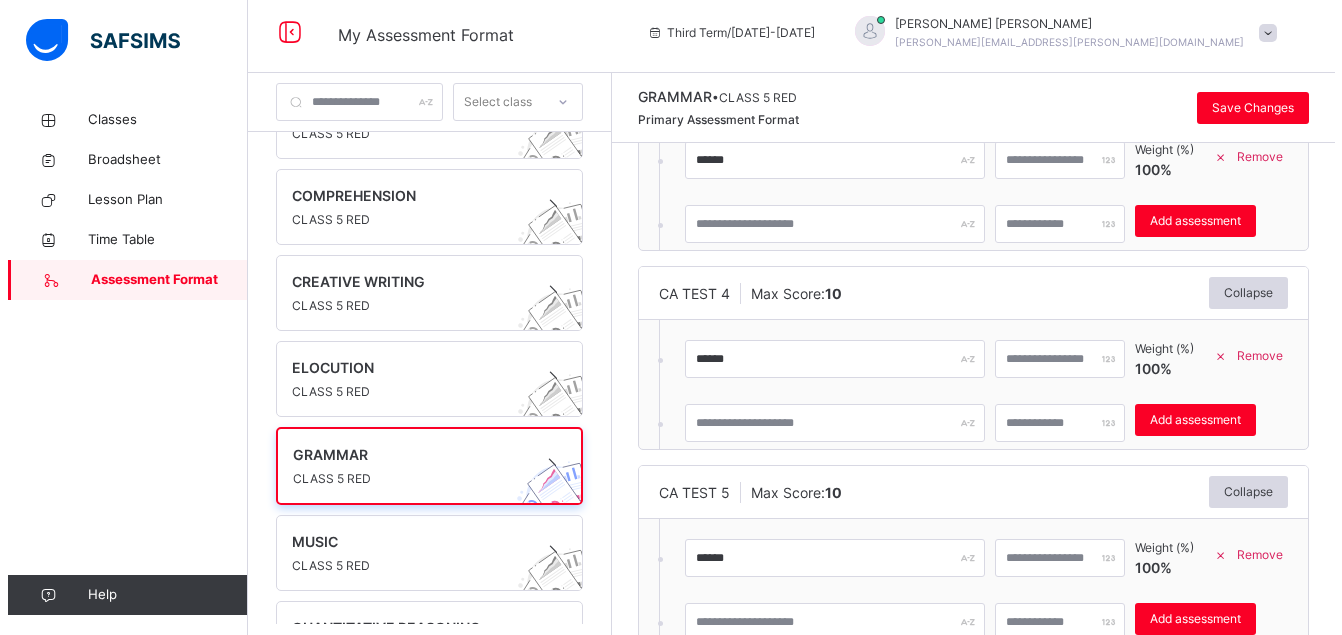 scroll, scrollTop: 0, scrollLeft: 0, axis: both 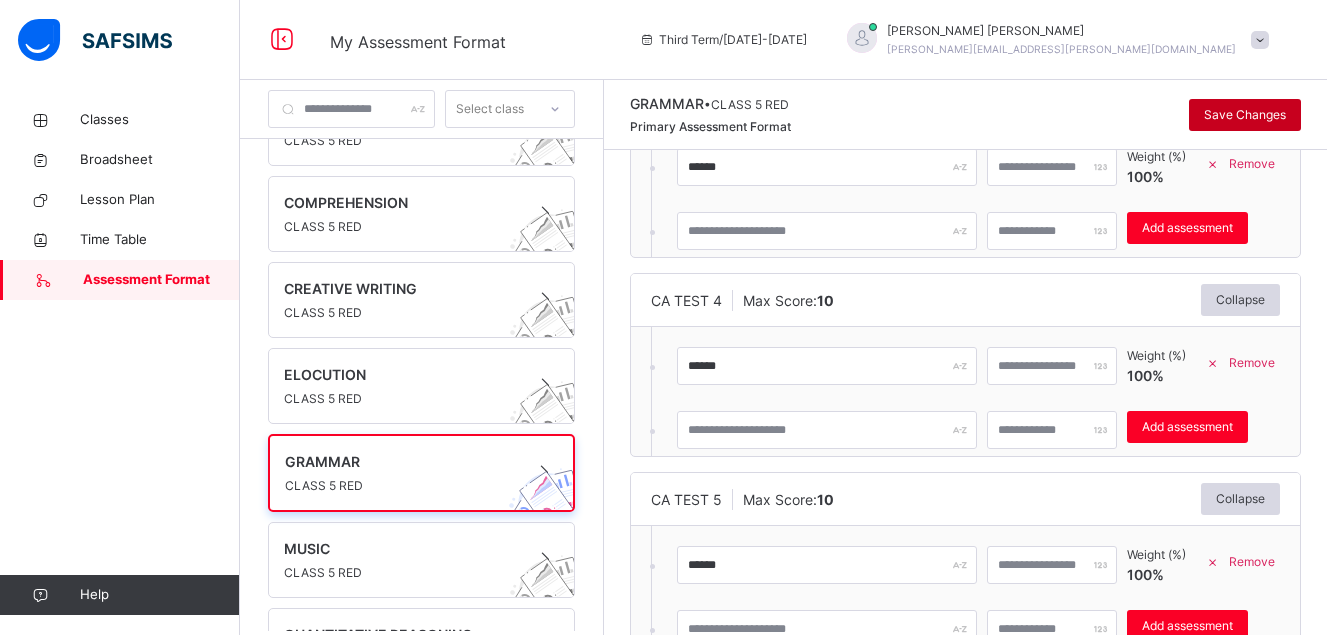 click on "Save Changes" at bounding box center (1245, 115) 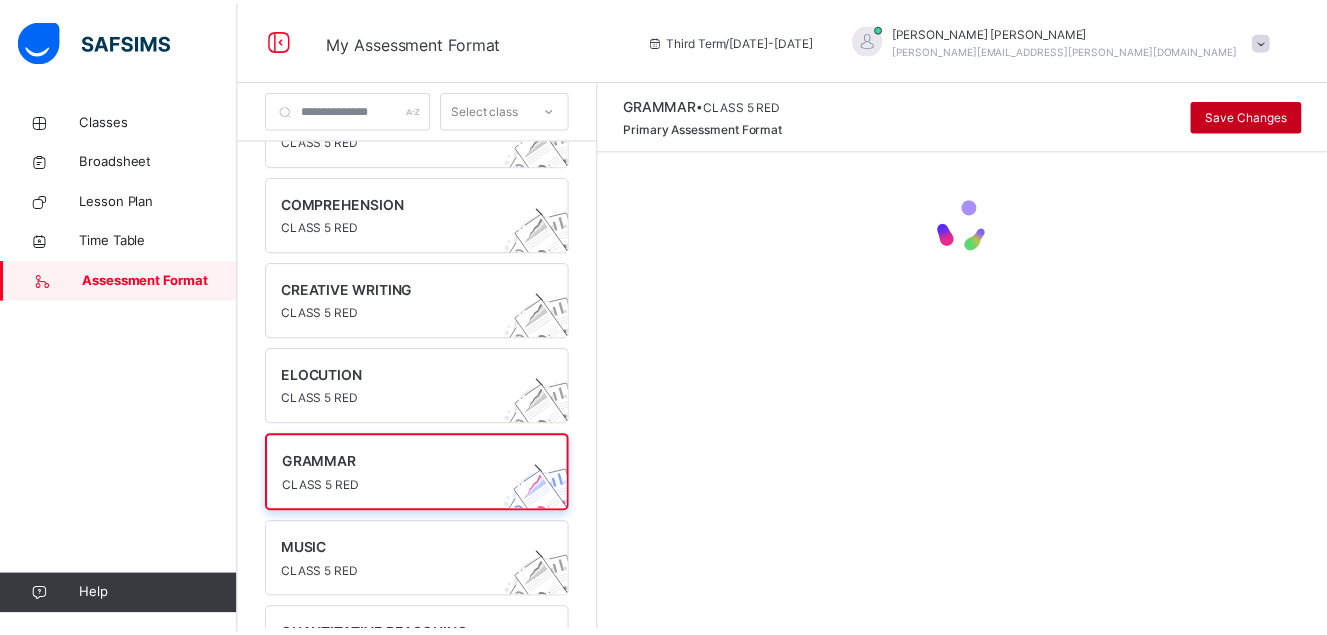 scroll, scrollTop: 0, scrollLeft: 0, axis: both 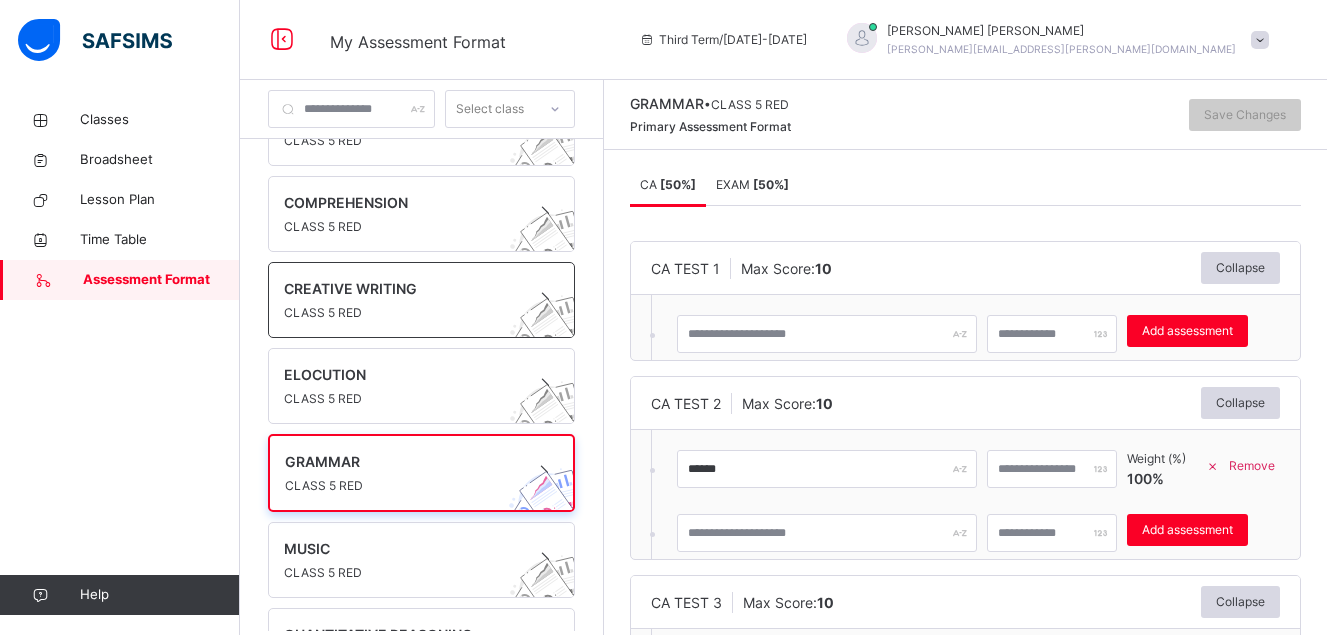 click on "CLASS 5 RED" at bounding box center [402, 313] 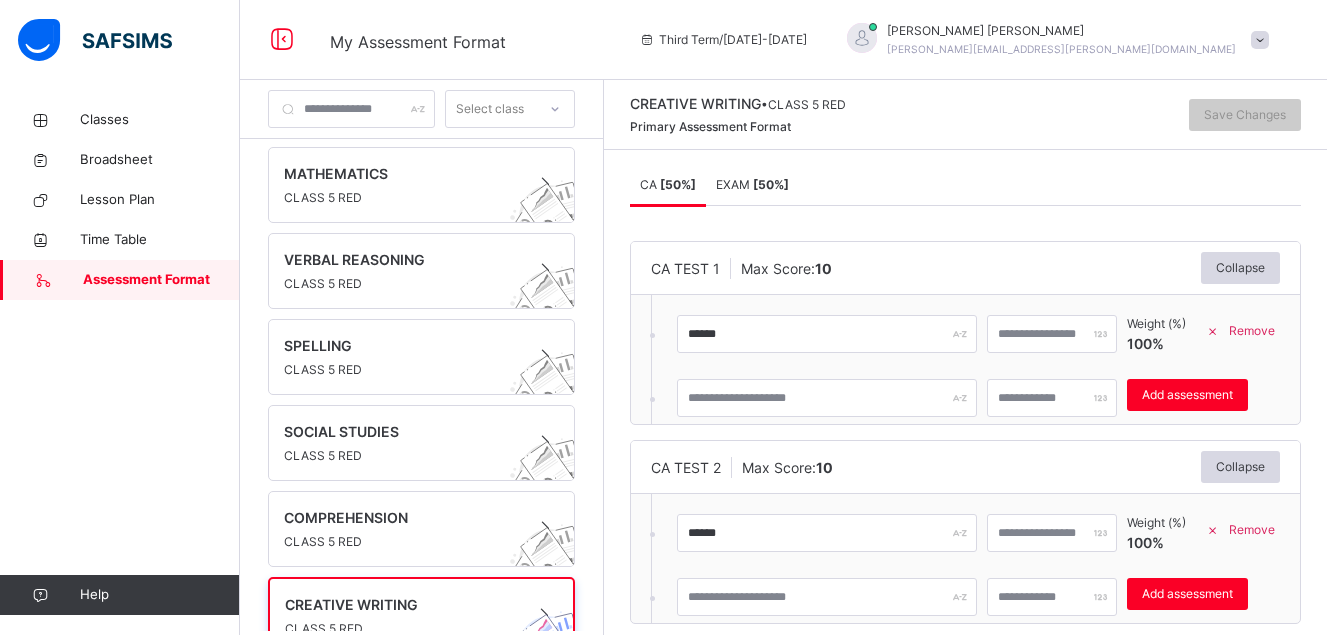 scroll, scrollTop: 0, scrollLeft: 0, axis: both 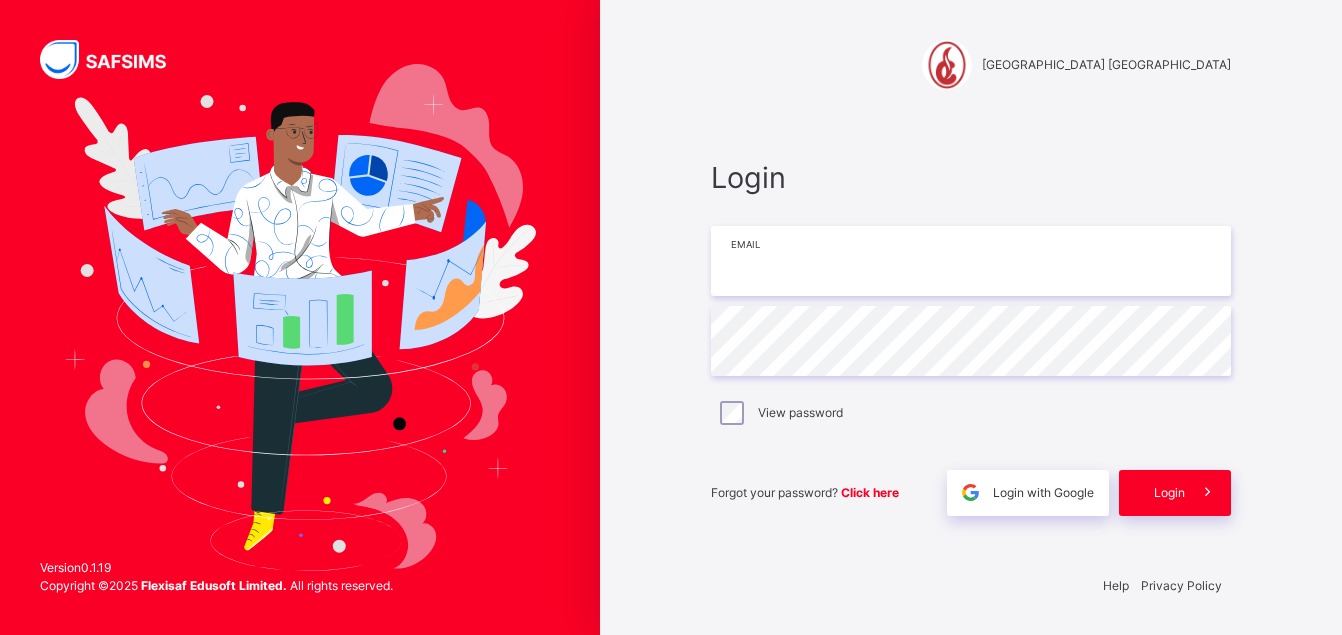 type on "**********" 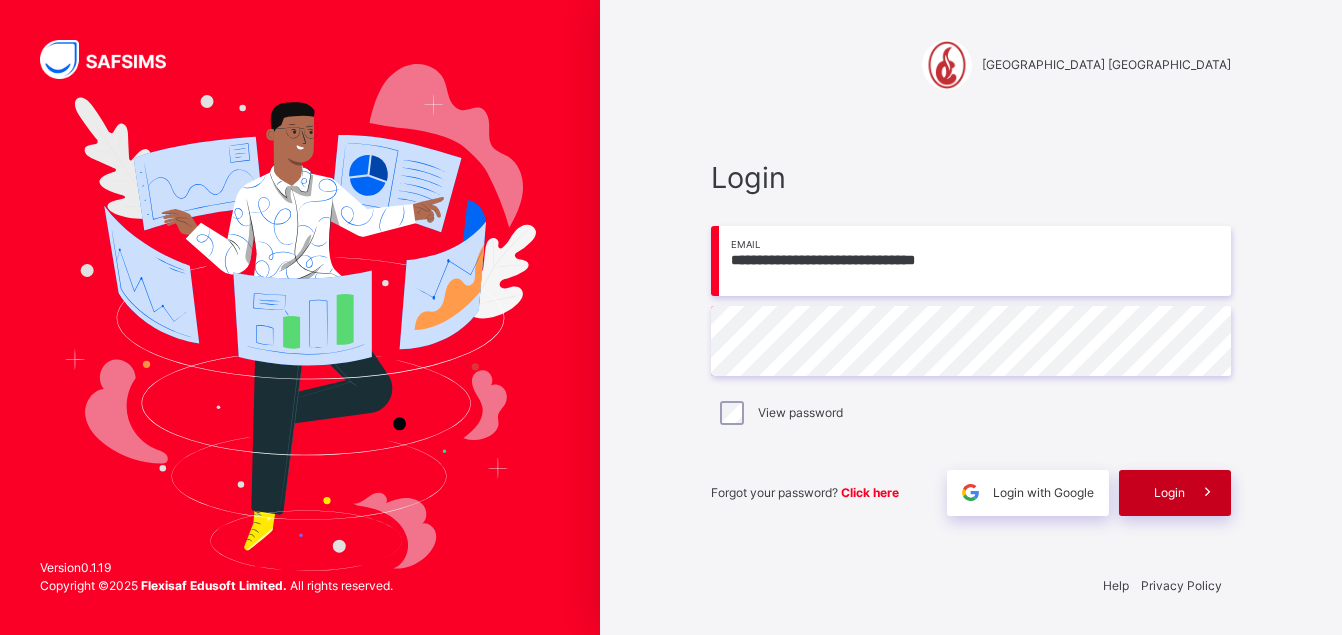 click on "Login" at bounding box center (1169, 493) 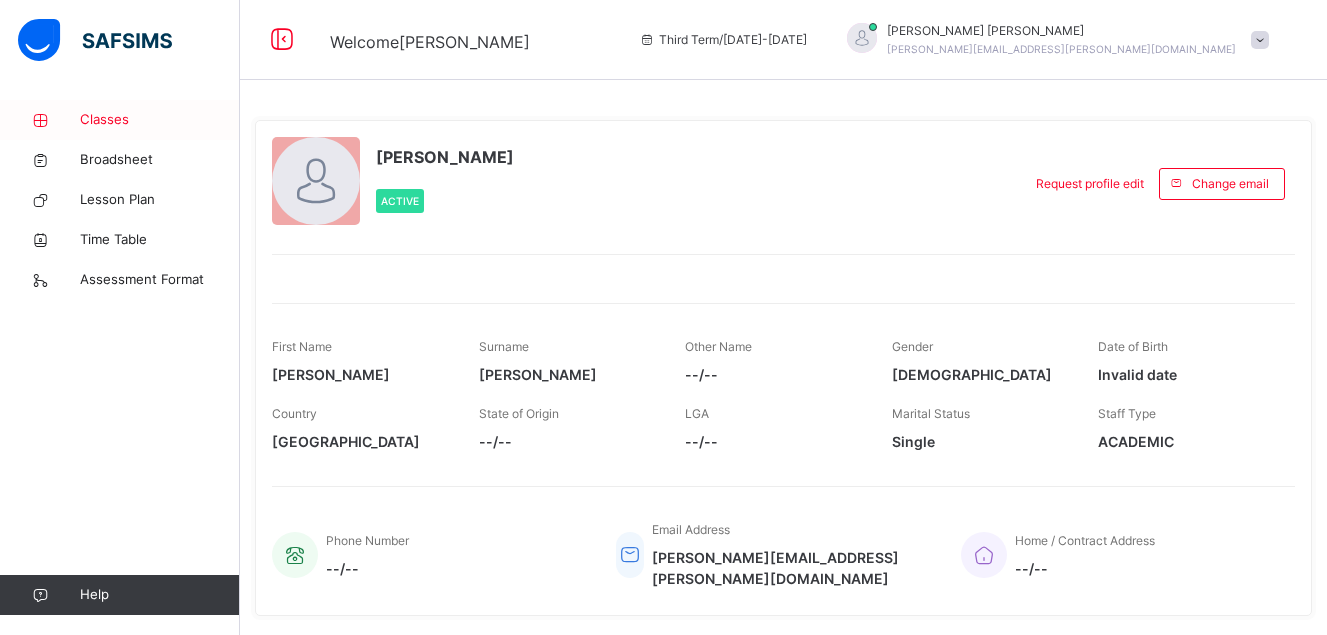 click on "Classes" at bounding box center [160, 120] 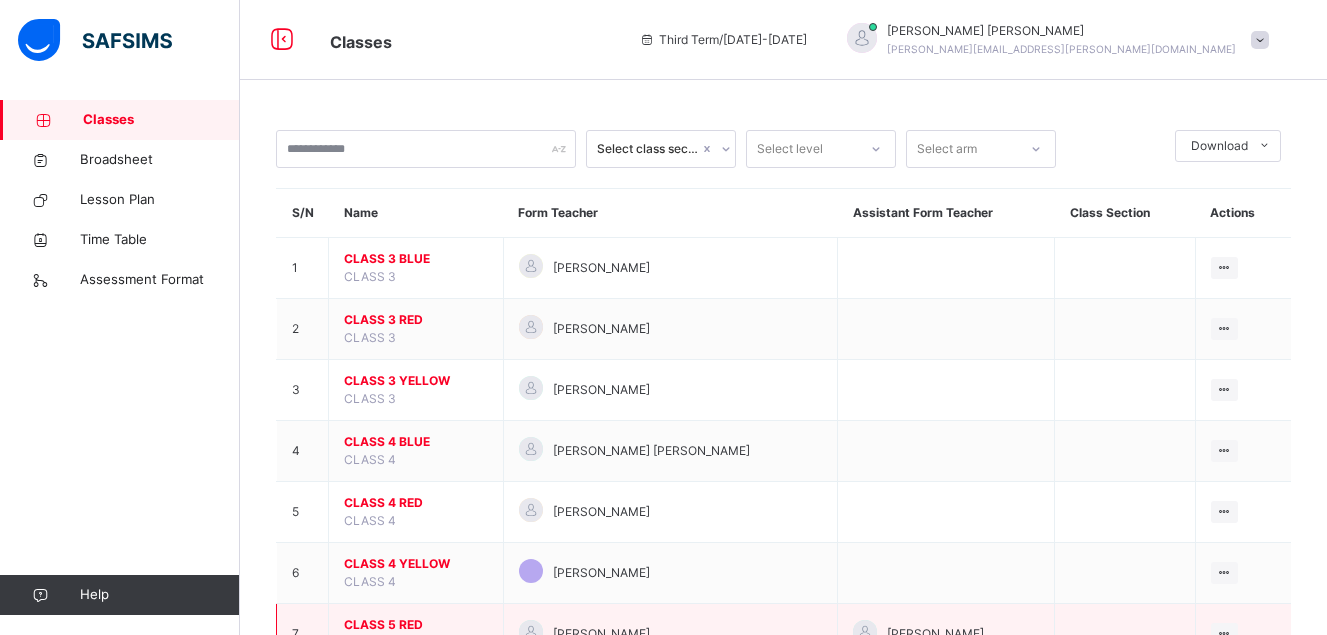 click on "CLASS 5   RED" at bounding box center (416, 625) 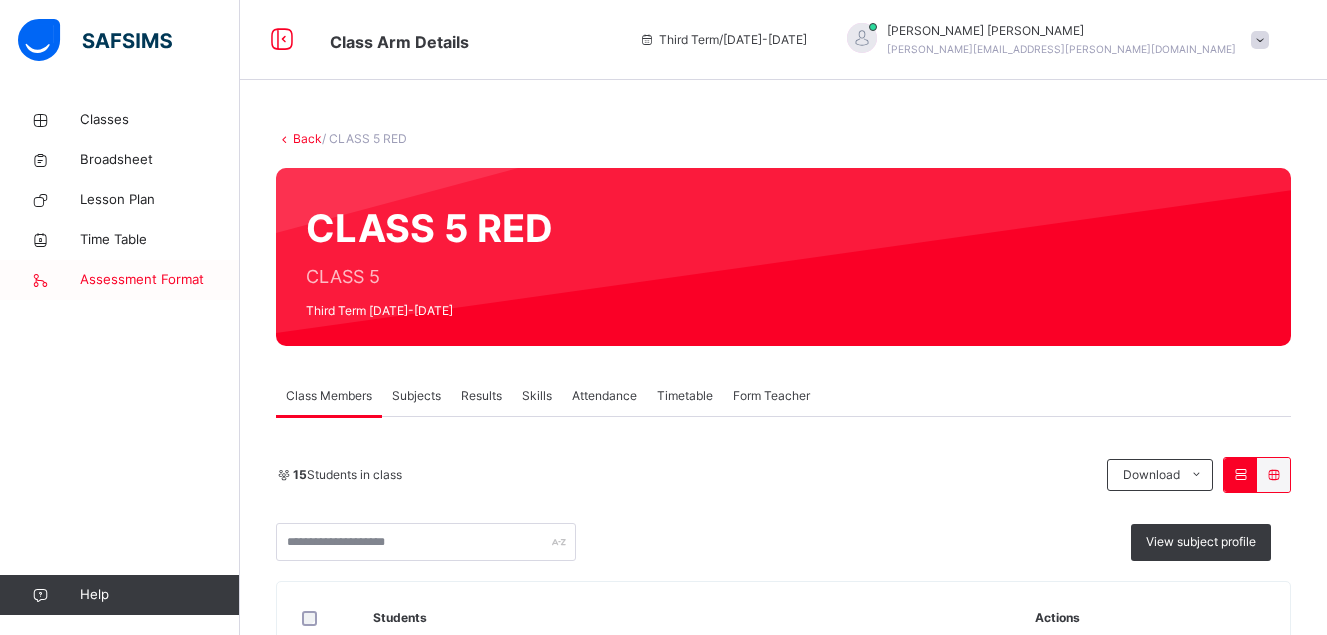 click on "Assessment Format" at bounding box center (160, 280) 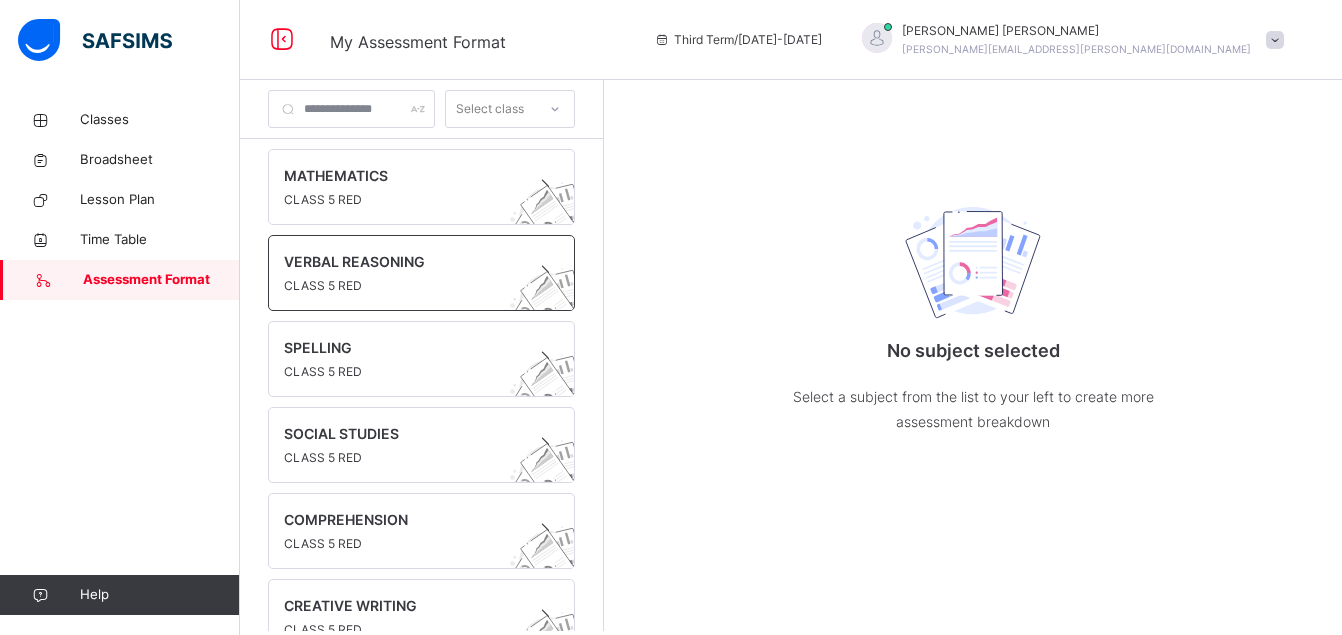 click on "VERBAL REASONING" at bounding box center (402, 261) 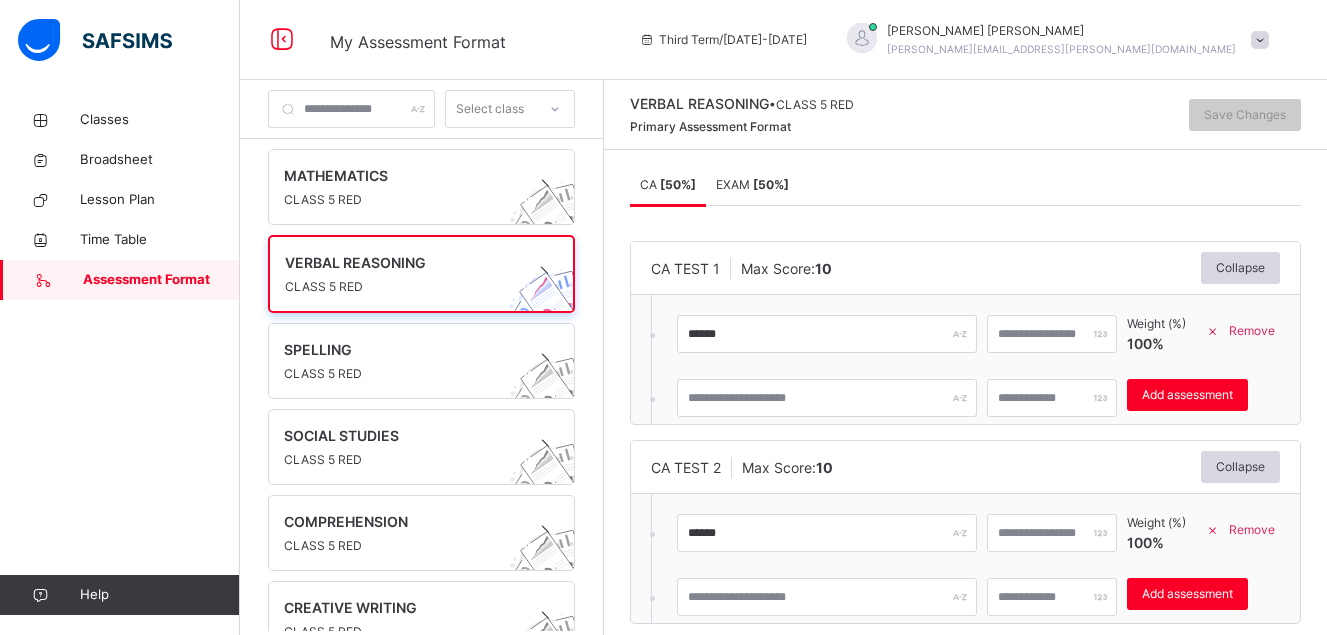 click on "CA TEST 1 Max Score:  10 Collapse ****** **  Weight (%)  100 %   Remove   Add assessment × Deleting Sub-assessment Note:  that this sub-assessment has scores in it.  Deleting  this sub-assessment will also  delete  the  scores  associated with it. Are you sure you want to continue? Cancel Yes, Delete sub-assessment." at bounding box center [965, 333] 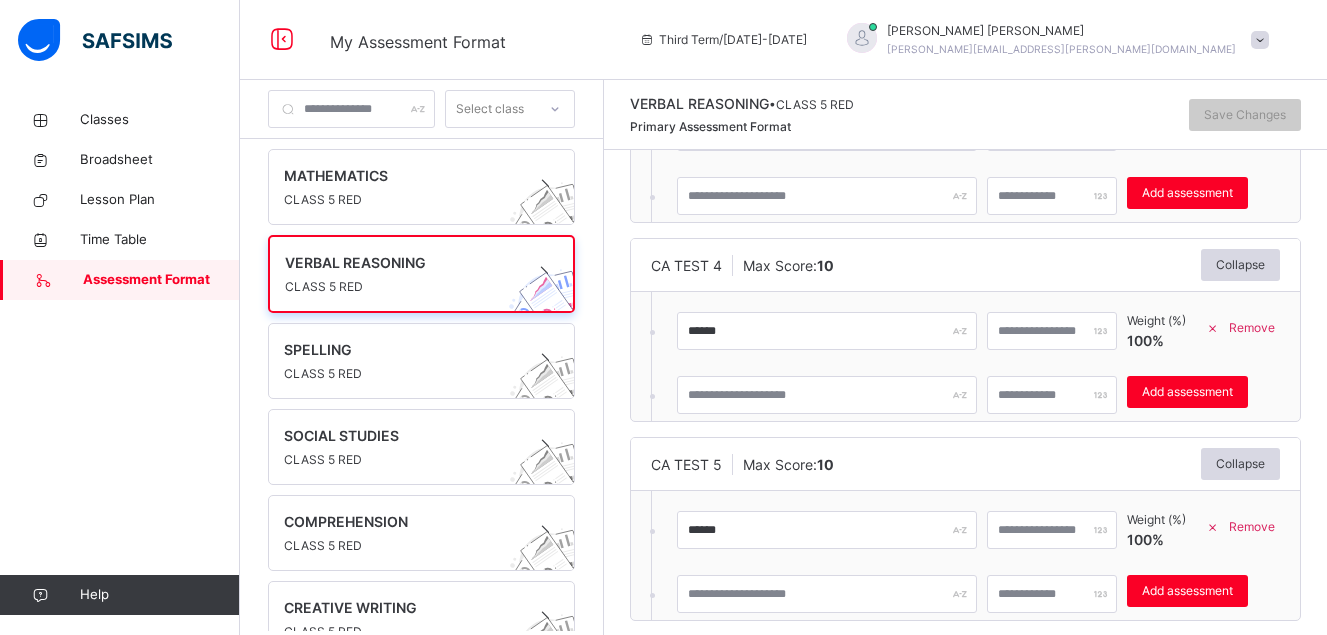 scroll, scrollTop: 629, scrollLeft: 0, axis: vertical 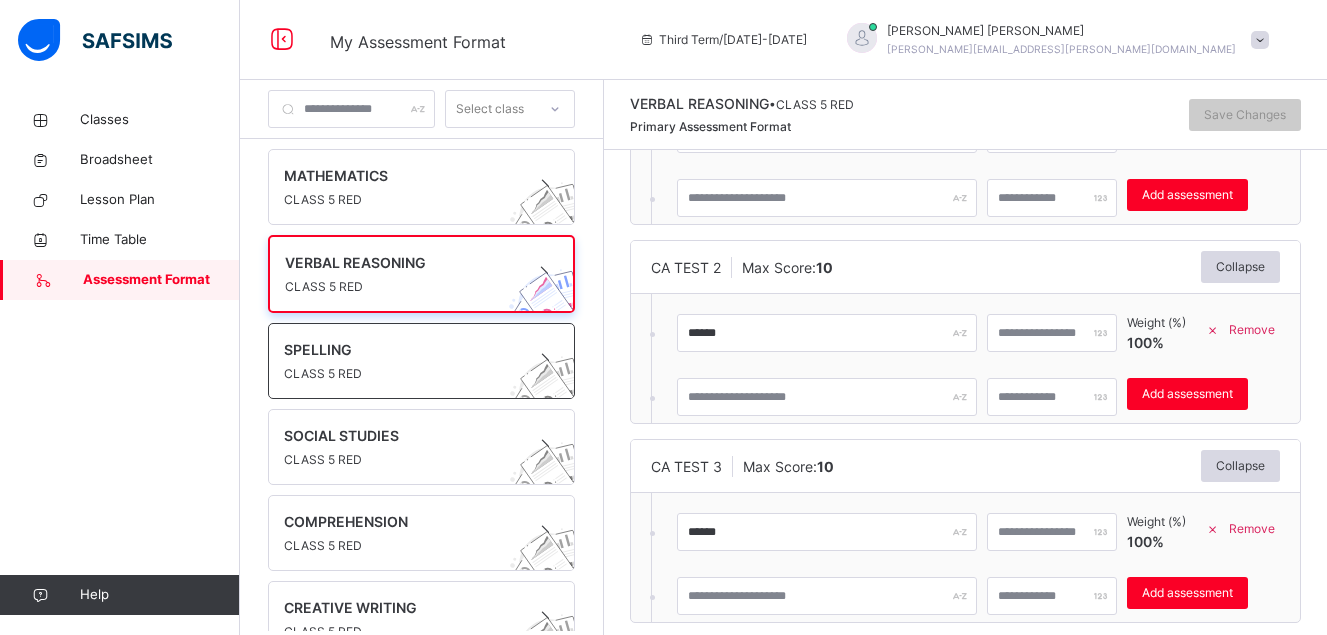 click on "SPELLING" at bounding box center (402, 349) 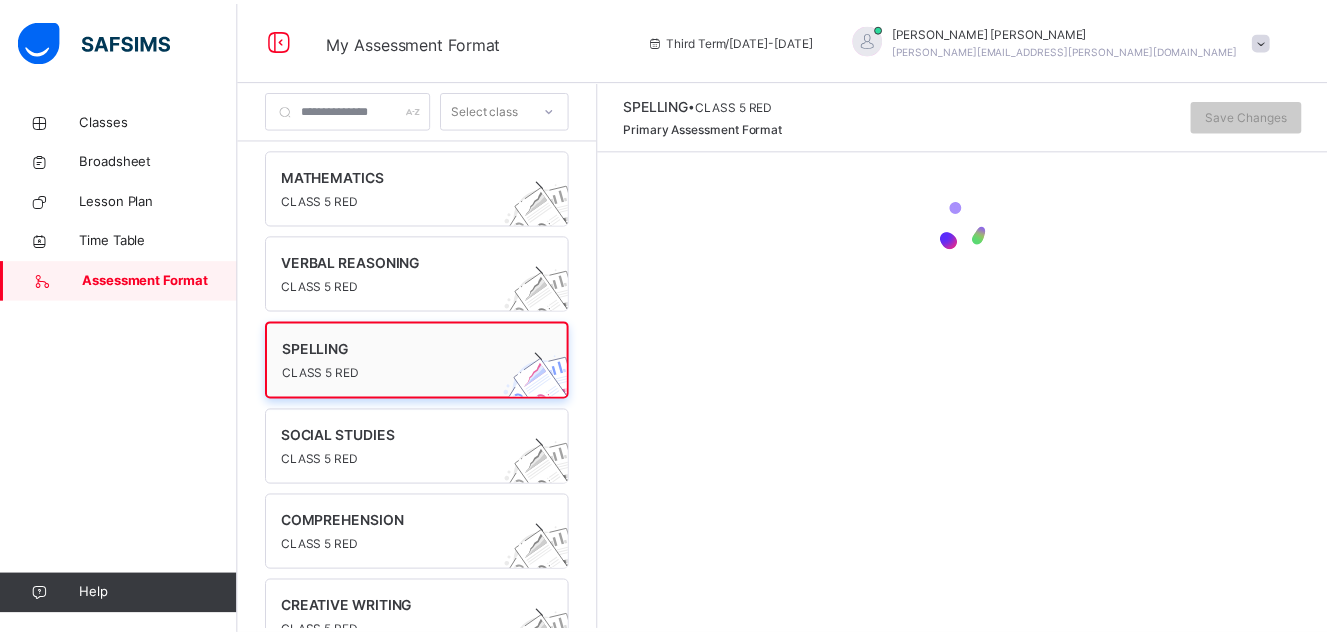 scroll, scrollTop: 0, scrollLeft: 0, axis: both 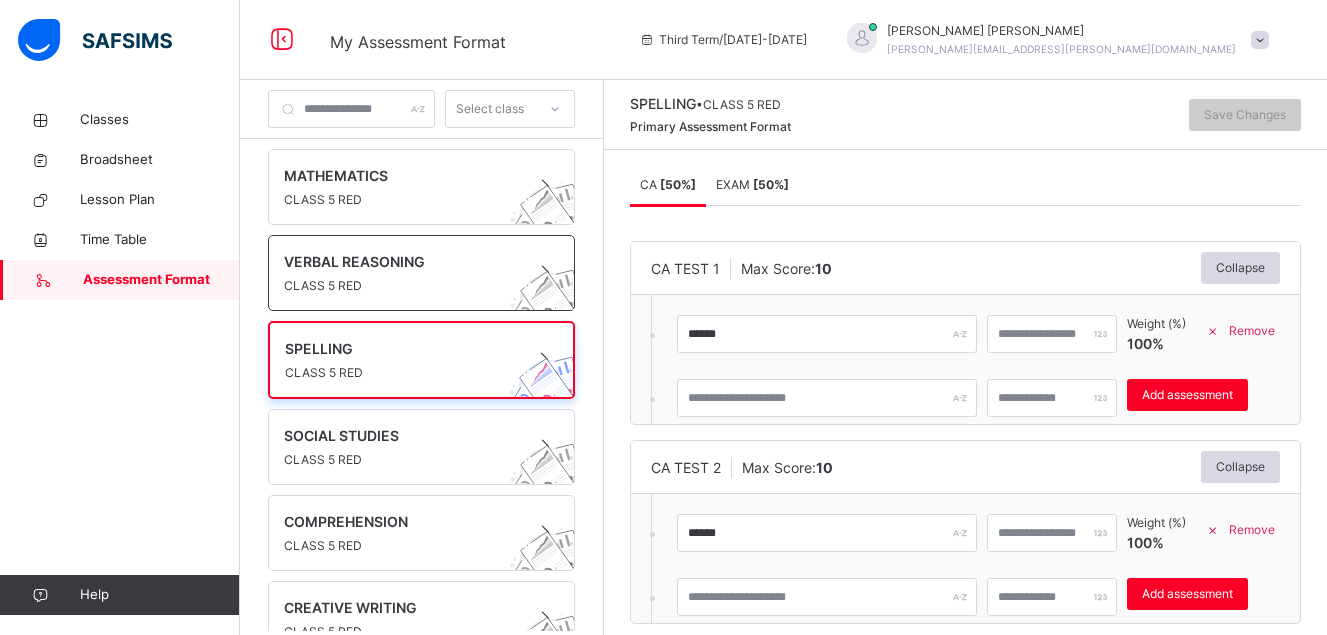 click on "VERBAL REASONING" at bounding box center [402, 261] 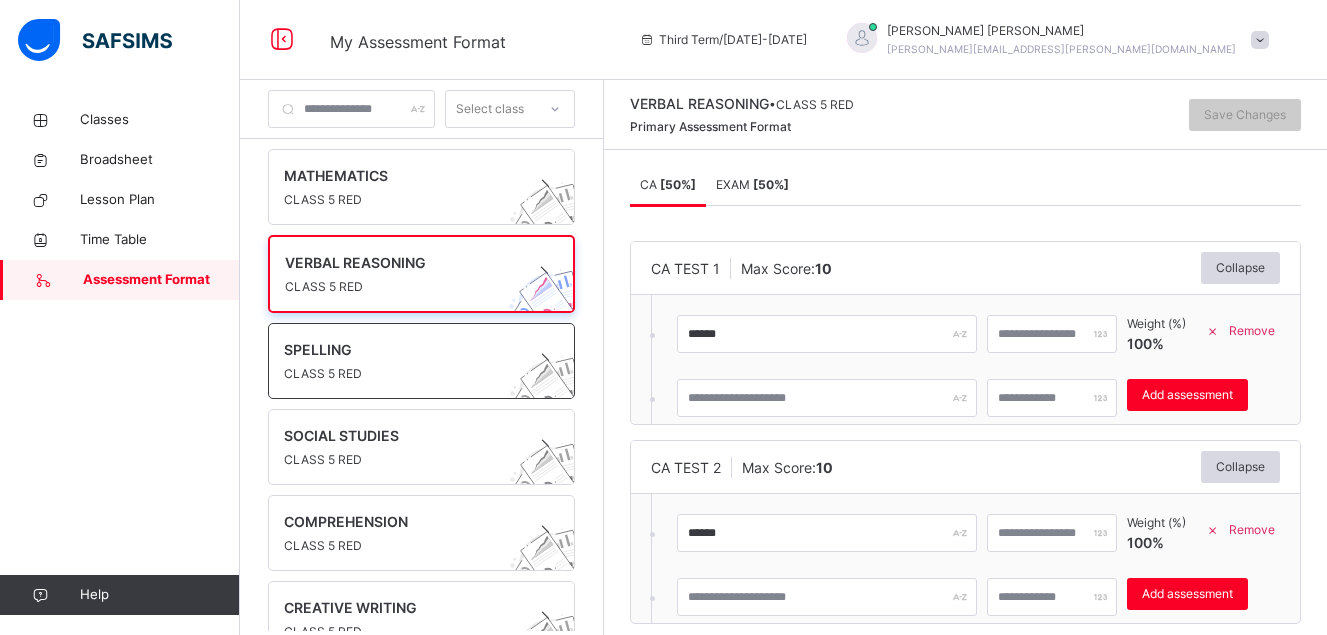 click at bounding box center [402, 362] 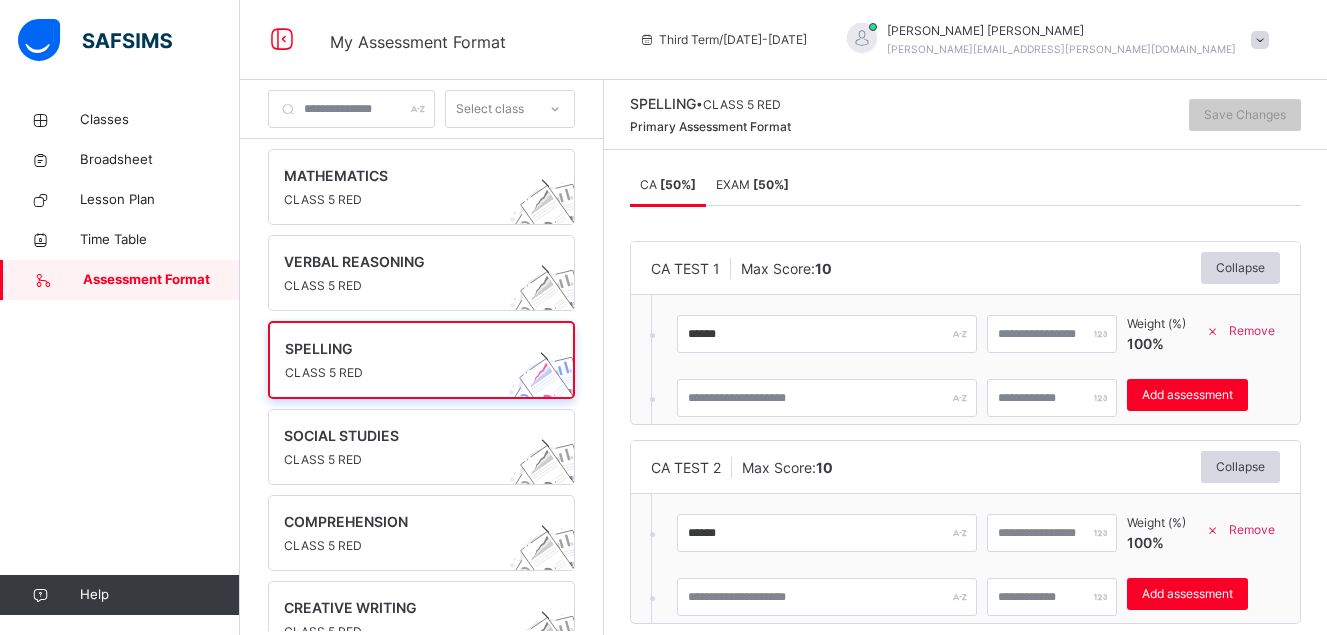 scroll, scrollTop: 7, scrollLeft: 0, axis: vertical 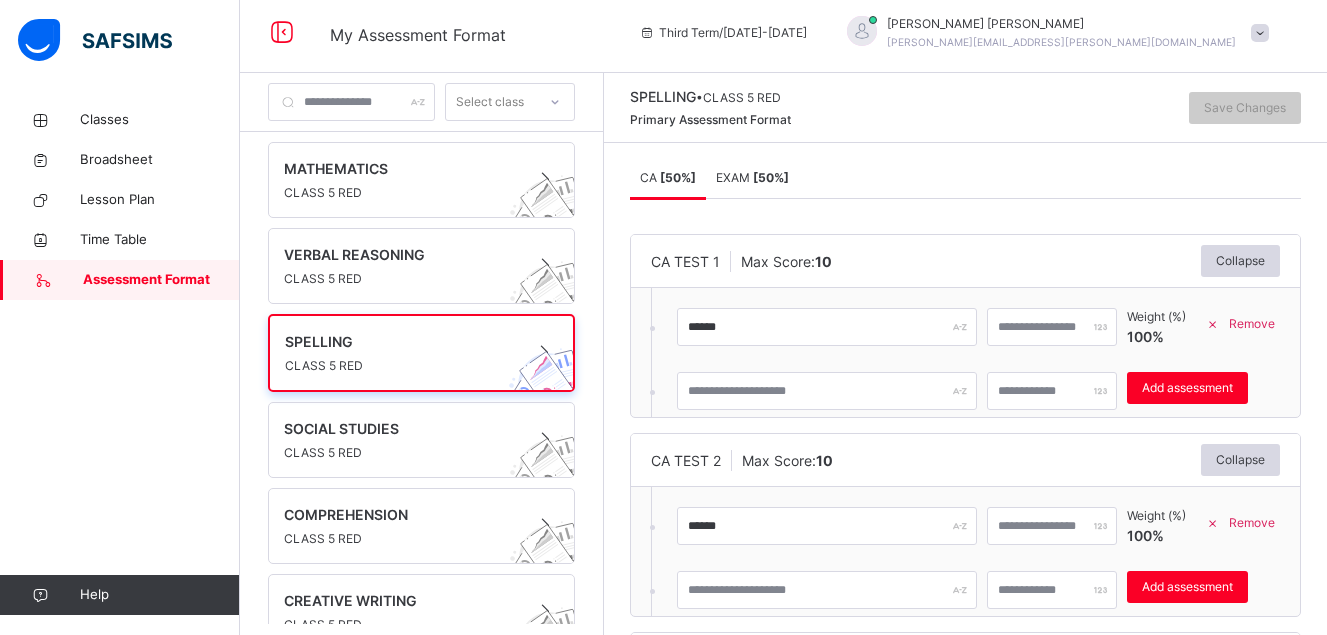 click on "CA TEST 1 Max Score:  10 Collapse ****** **  Weight (%)  100 %   Remove   Add assessment × Deleting Sub-assessment Note:  that this sub-assessment has scores in it.  Deleting  this sub-assessment will also  delete  the  scores  associated with it. Are you sure you want to continue? Cancel Yes, Delete sub-assessment." at bounding box center (965, 326) 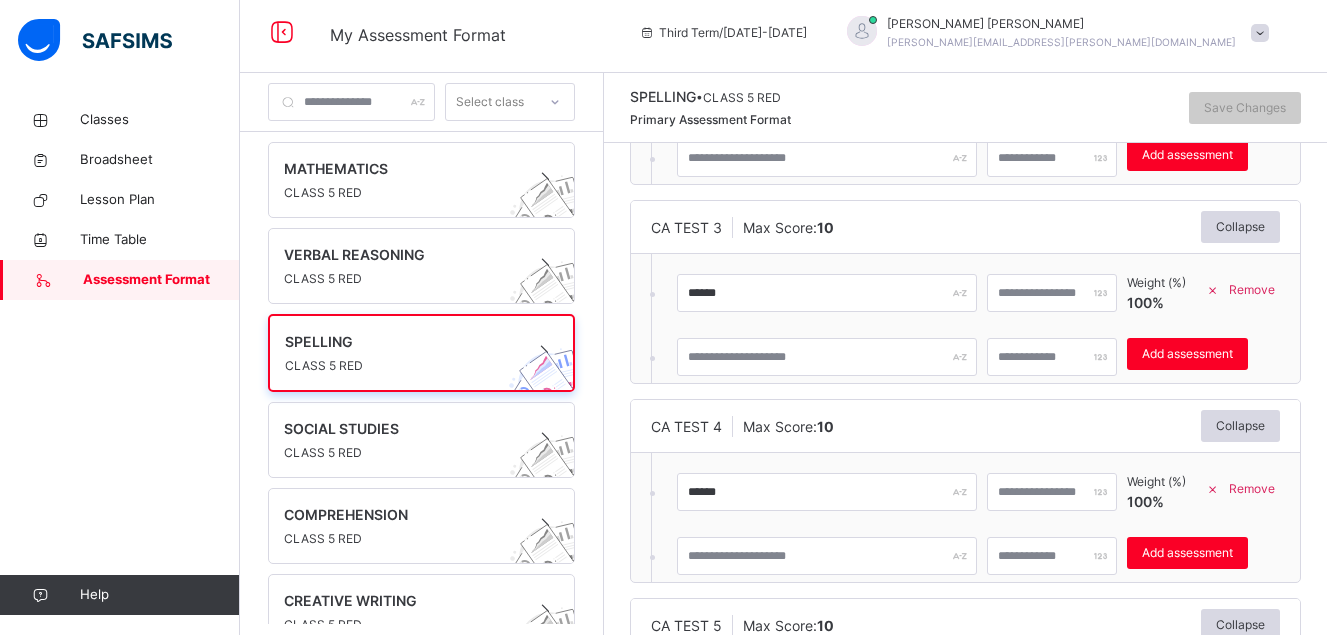 scroll, scrollTop: 429, scrollLeft: 0, axis: vertical 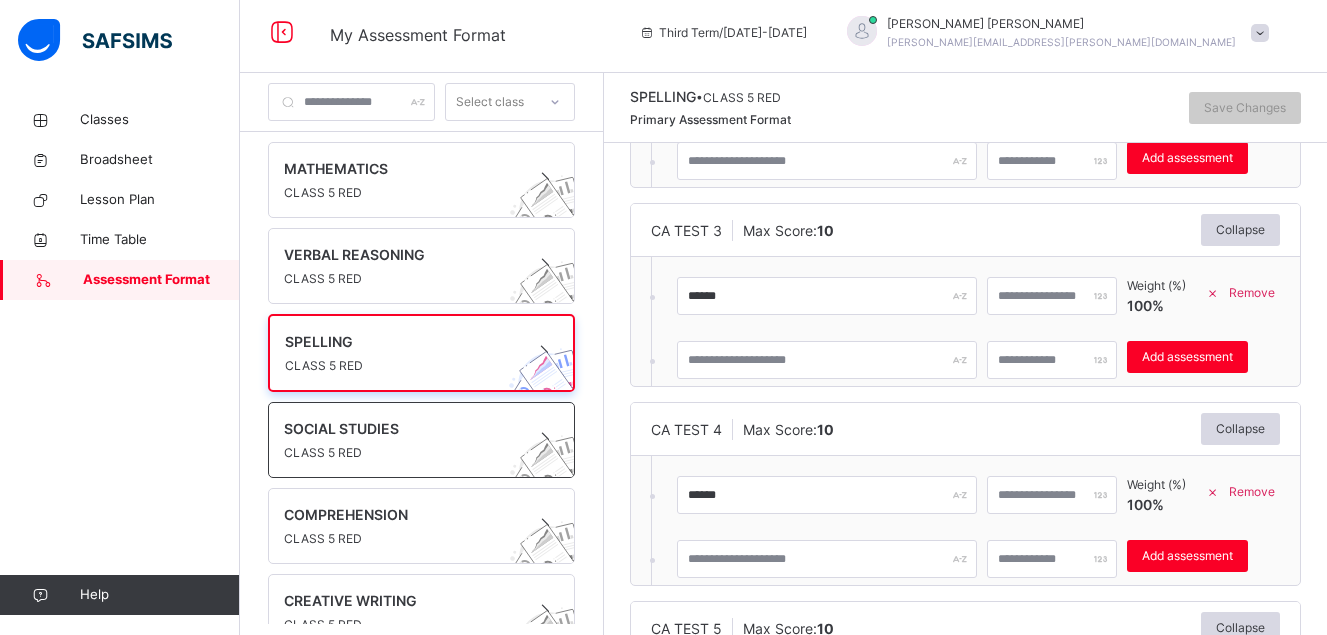click on "CLASS 5 RED" at bounding box center [402, 453] 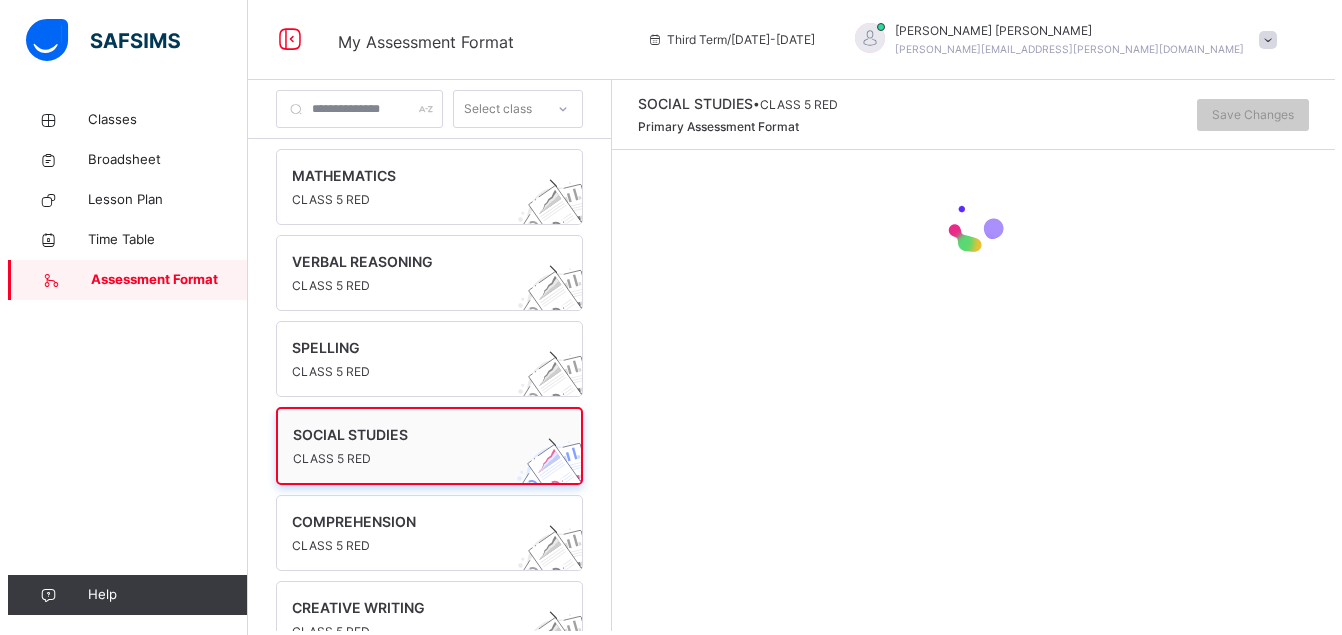 scroll, scrollTop: 0, scrollLeft: 0, axis: both 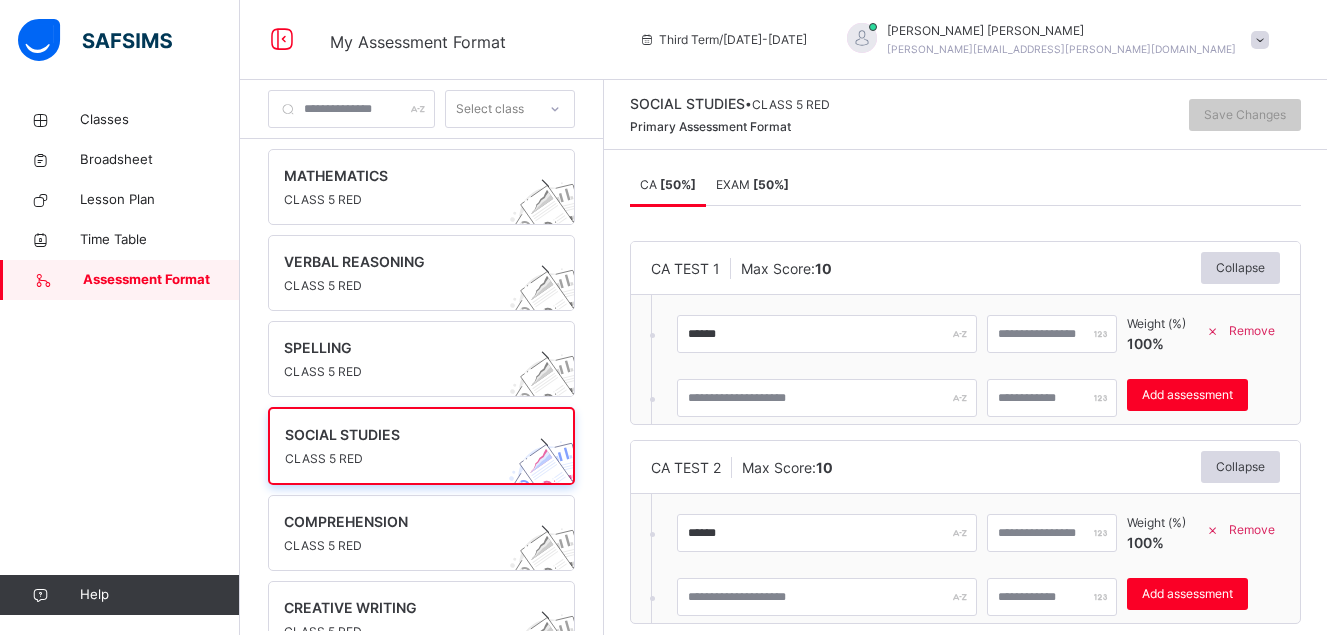 click on "CA TEST 1 Max Score:  10 Collapse ****** **  Weight (%)  100 %   Remove   Add assessment × Deleting Sub-assessment Note:  that this sub-assessment has scores in it.  Deleting  this sub-assessment will also  delete  the  scores  associated with it. Are you sure you want to continue? Cancel Yes, Delete sub-assessment." at bounding box center [965, 333] 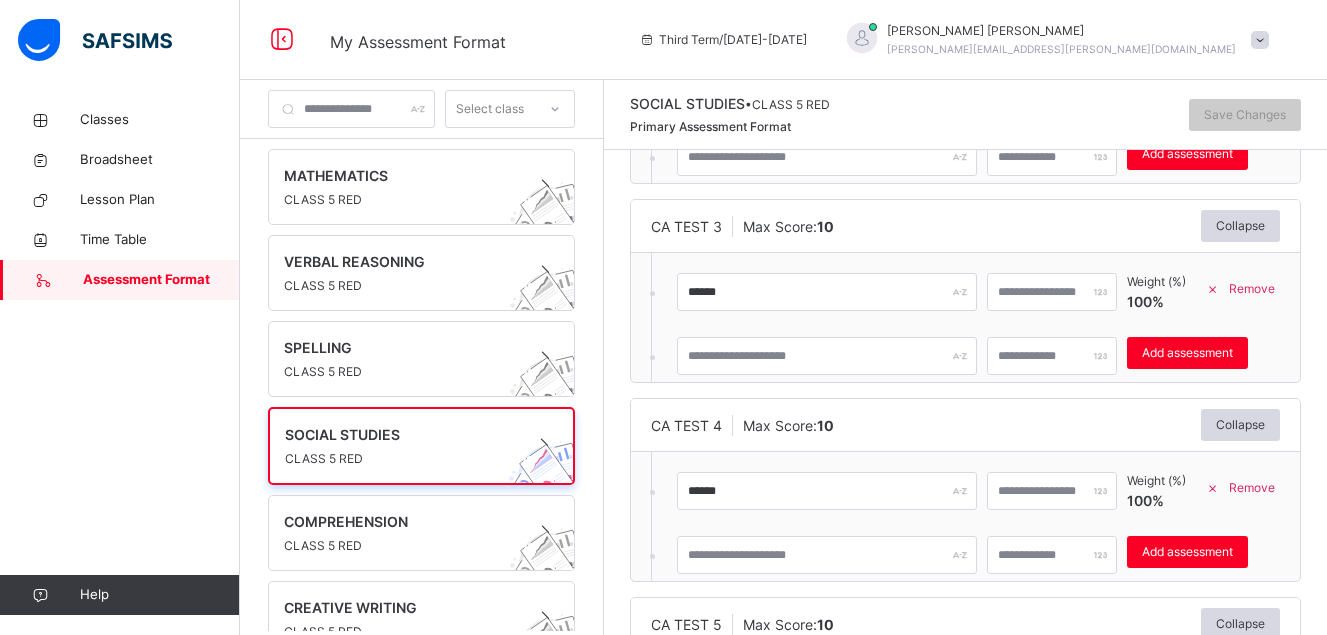 scroll, scrollTop: 511, scrollLeft: 0, axis: vertical 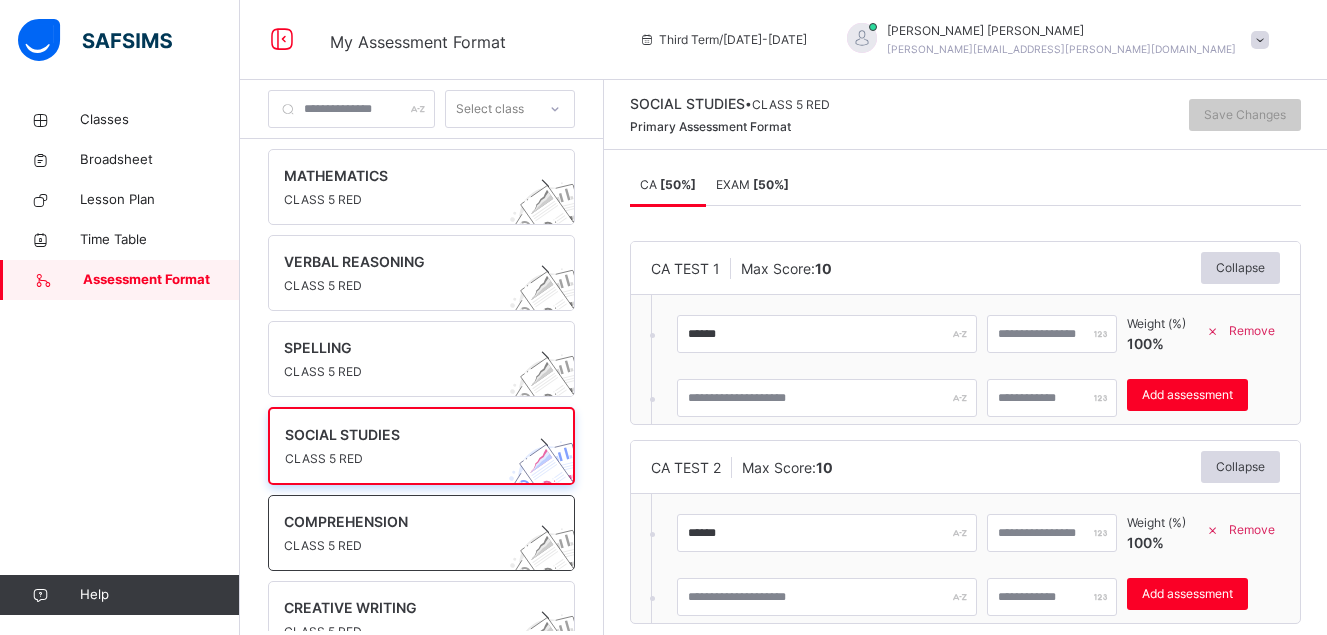 click on "CLASS 5 RED" at bounding box center [402, 546] 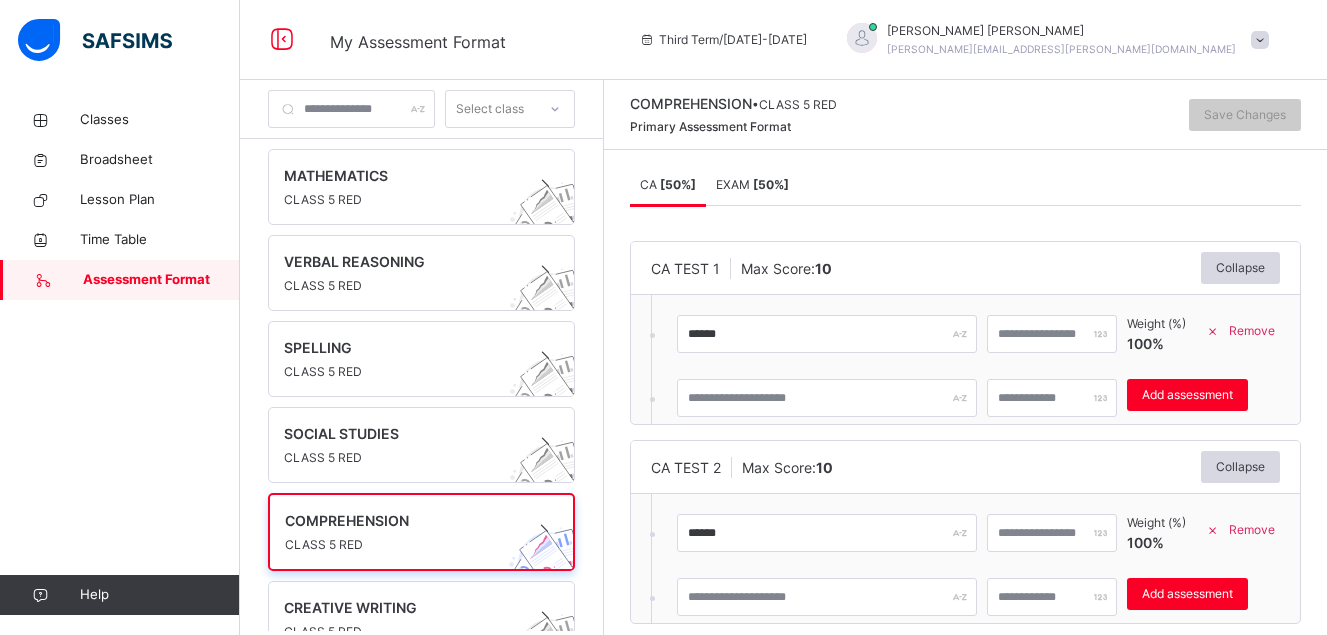 click on "CA TEST 2 Max Score:  10 Collapse ****** **  Weight (%)  100 %   Remove   Add assessment × Deleting Sub-assessment Note:  that this sub-assessment has scores in it.  Deleting  this sub-assessment will also  delete  the  scores  associated with it. Are you sure you want to continue? Cancel Yes, Delete sub-assessment." at bounding box center [965, 532] 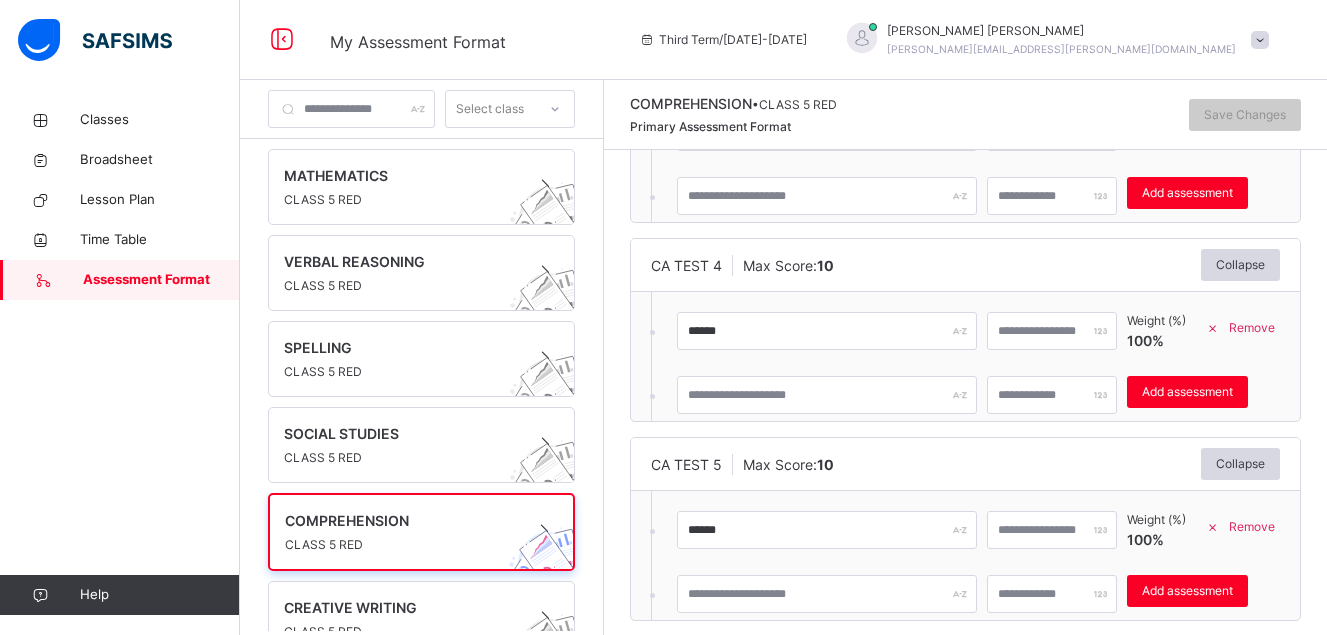 scroll, scrollTop: 629, scrollLeft: 0, axis: vertical 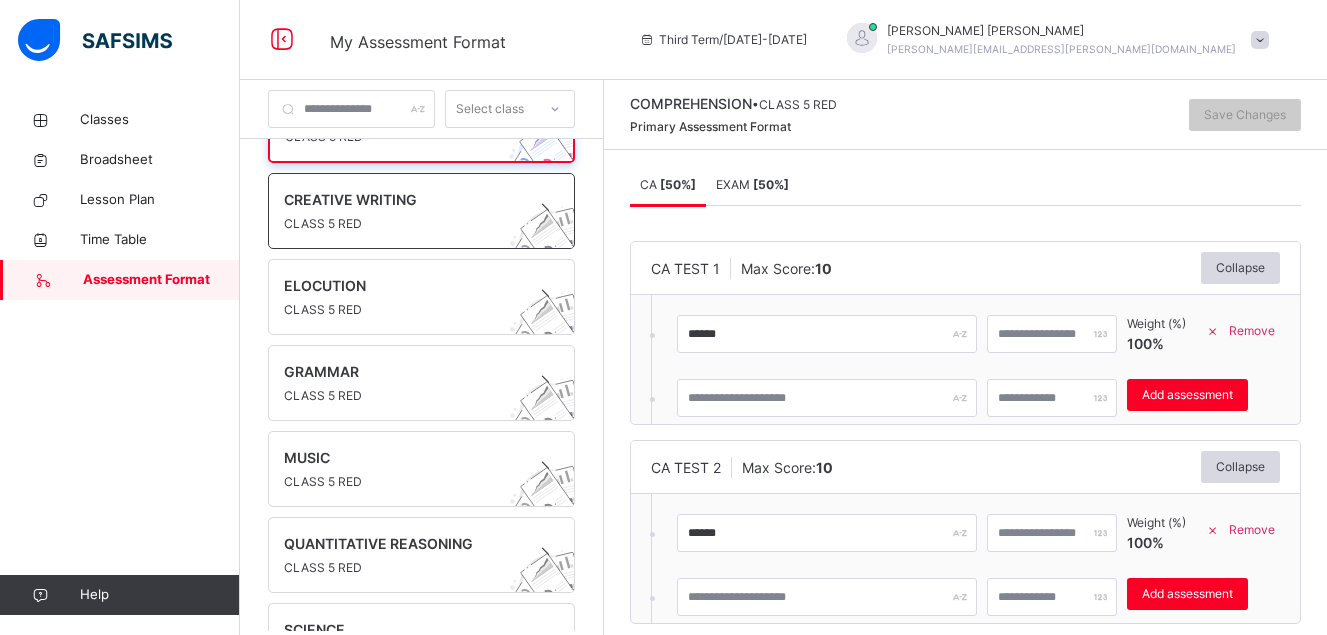 click at bounding box center [402, 212] 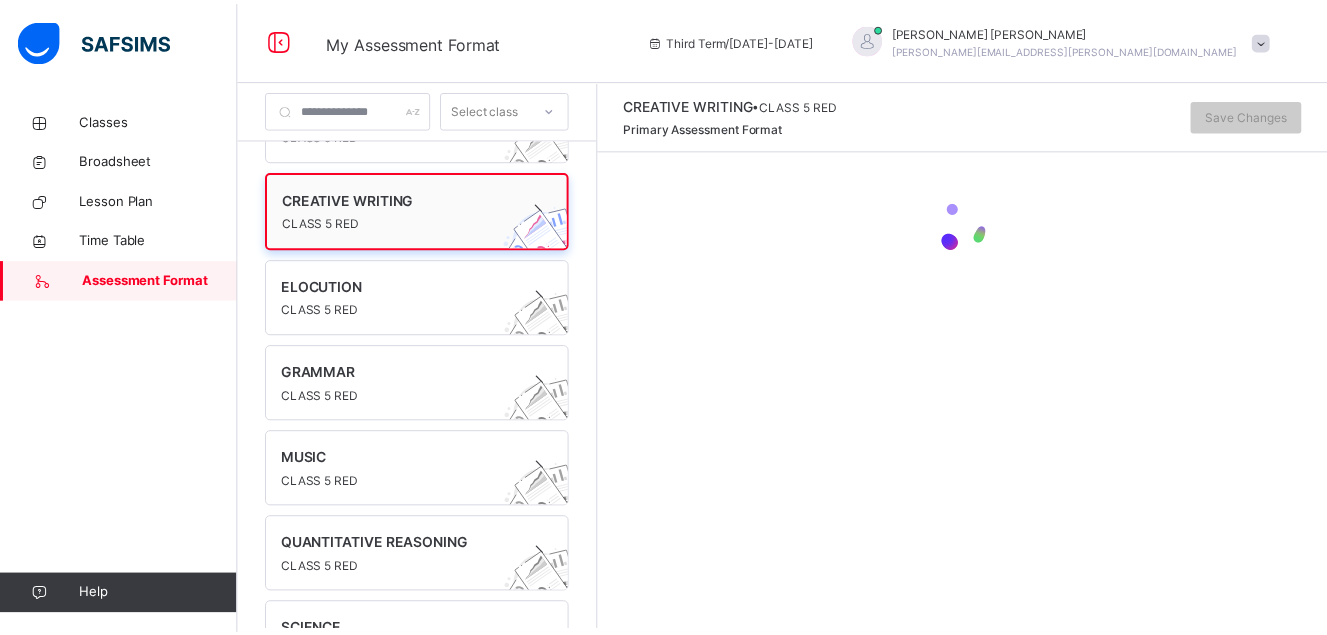 scroll, scrollTop: 407, scrollLeft: 0, axis: vertical 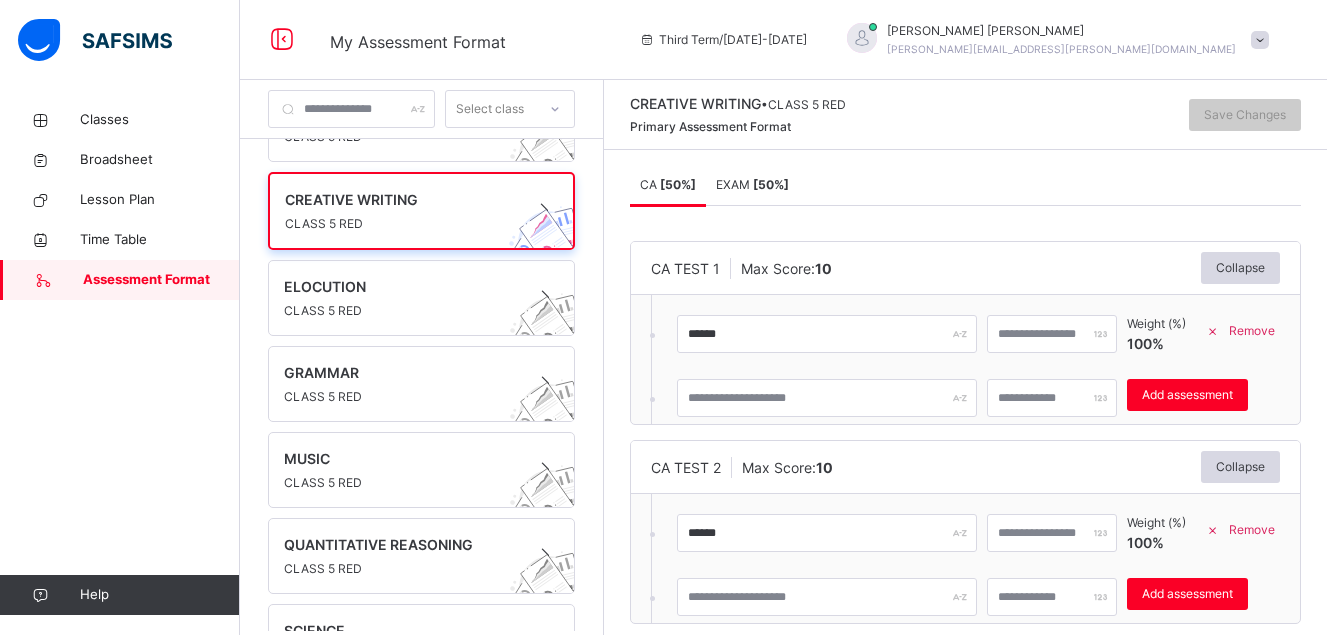 click on "CA TEST 1 Max Score:  10 Collapse ****** **  Weight (%)  100 %   Remove   Add assessment × Deleting Sub-assessment Note:  that this sub-assessment has scores in it.  Deleting  this sub-assessment will also  delete  the  scores  associated with it. Are you sure you want to continue? Cancel Yes, Delete sub-assessment." at bounding box center (965, 333) 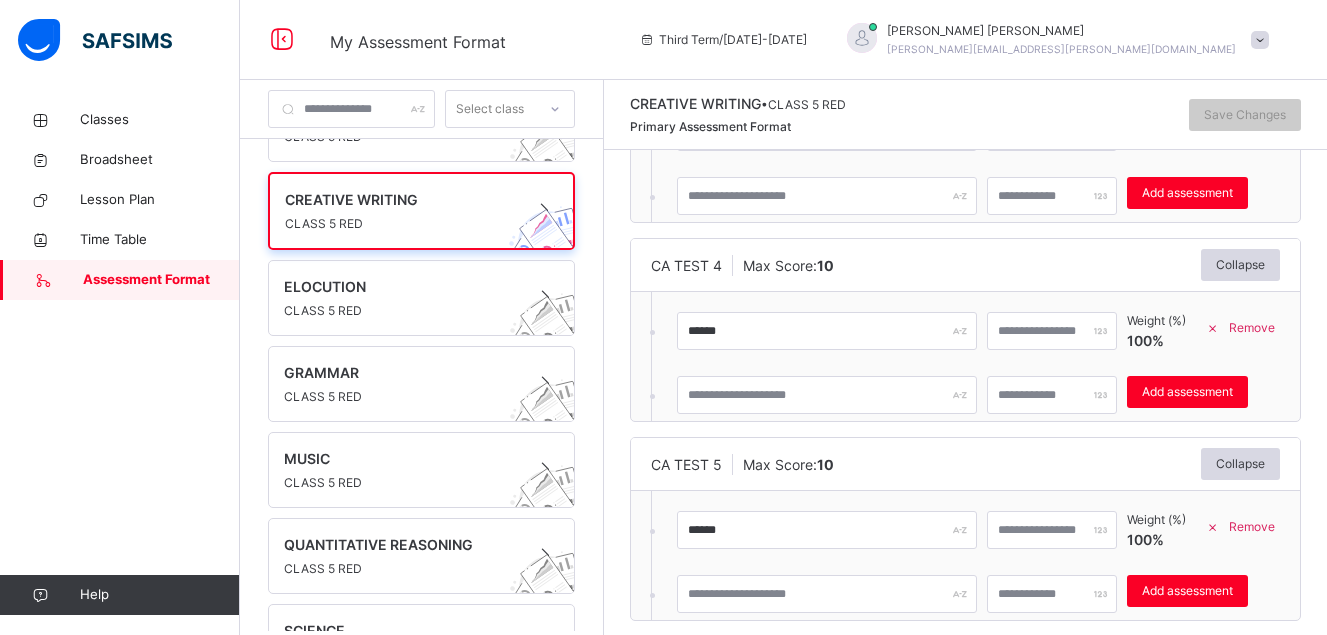 scroll, scrollTop: 629, scrollLeft: 0, axis: vertical 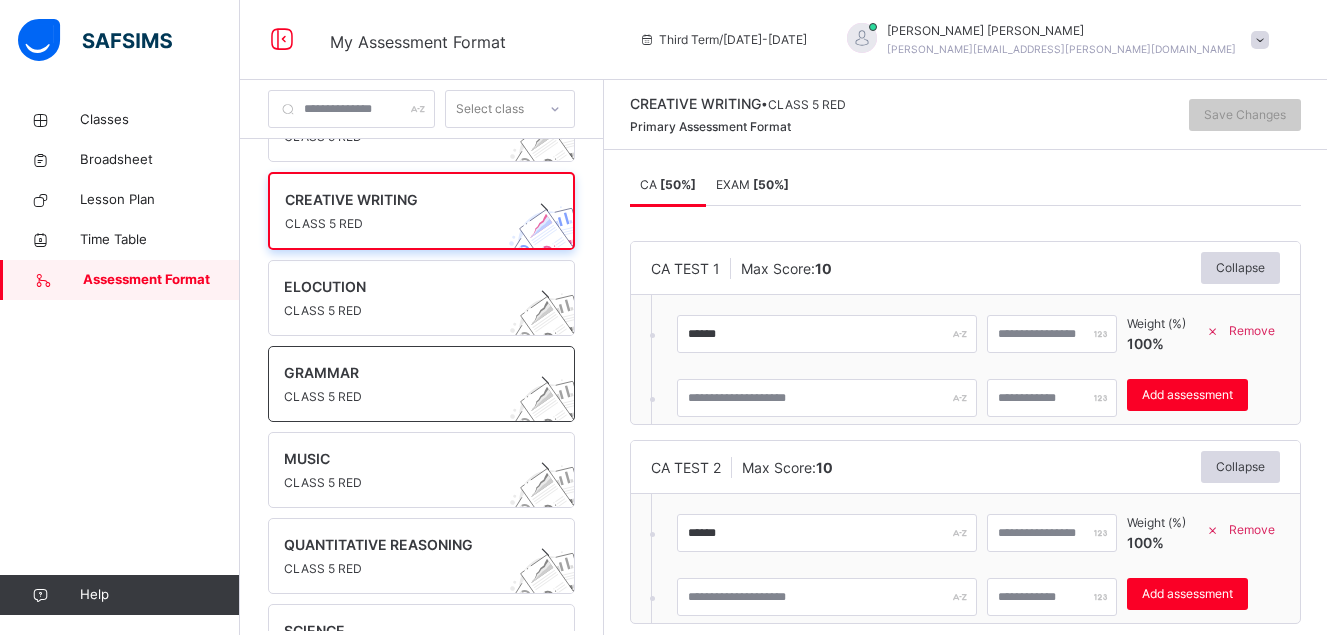 click on "GRAMMAR" at bounding box center (402, 372) 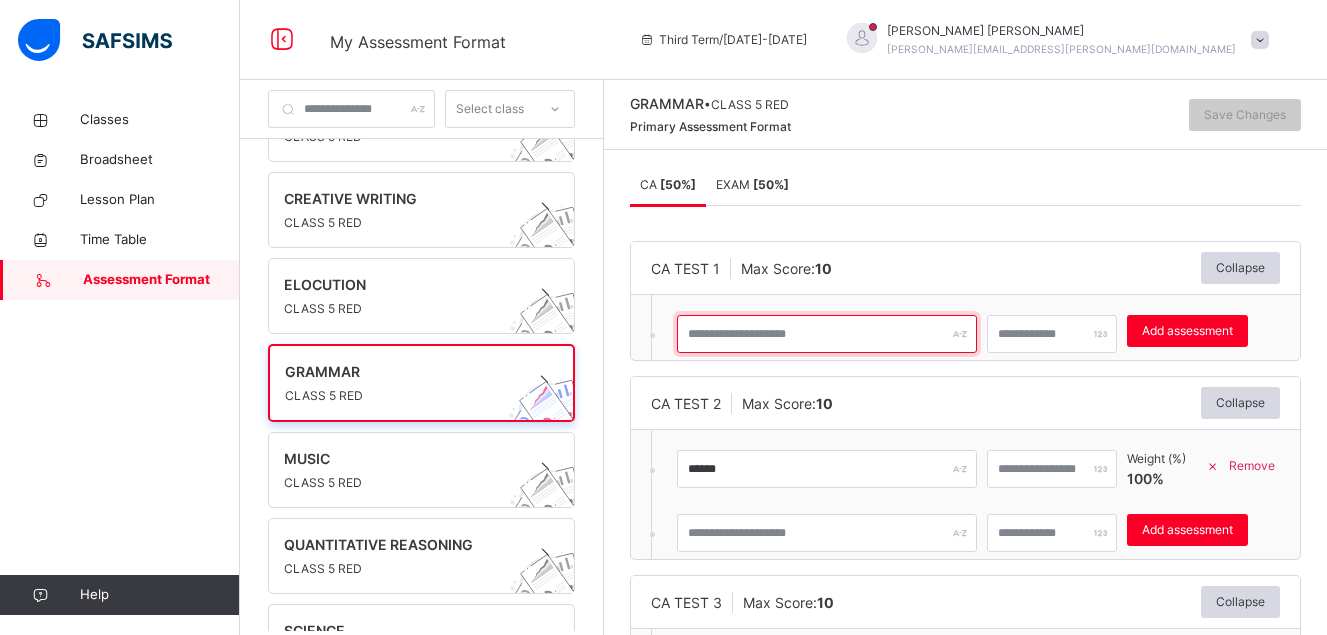 click at bounding box center (827, 334) 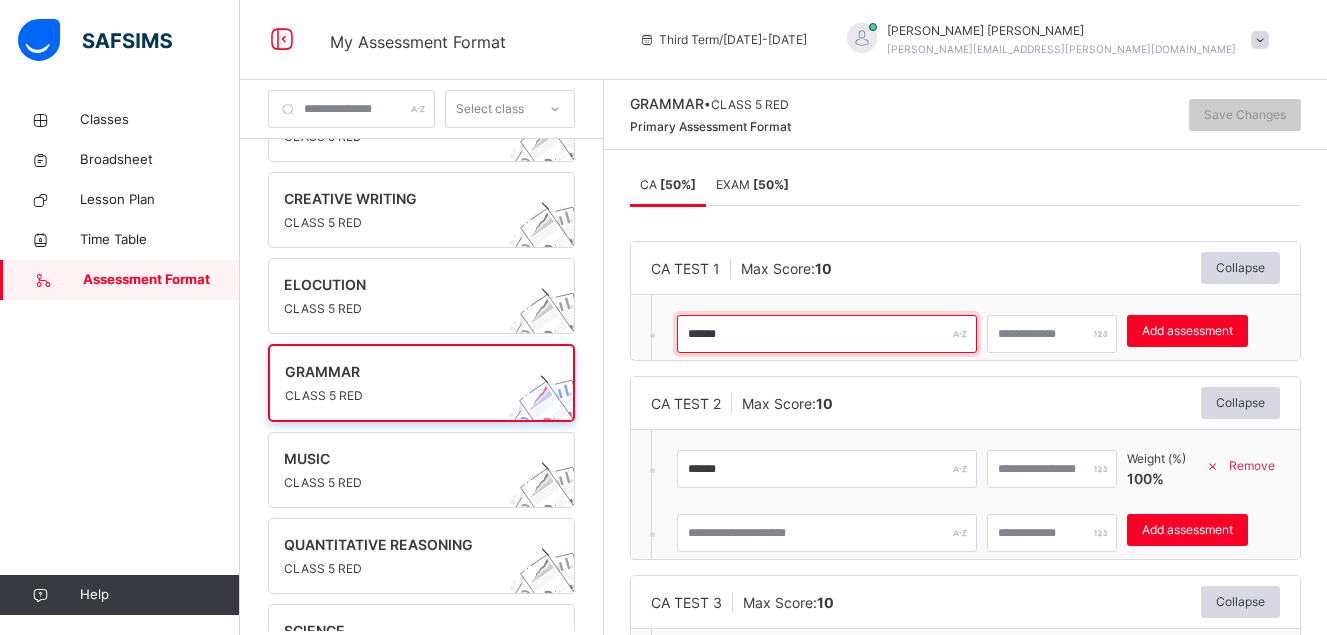 type on "******" 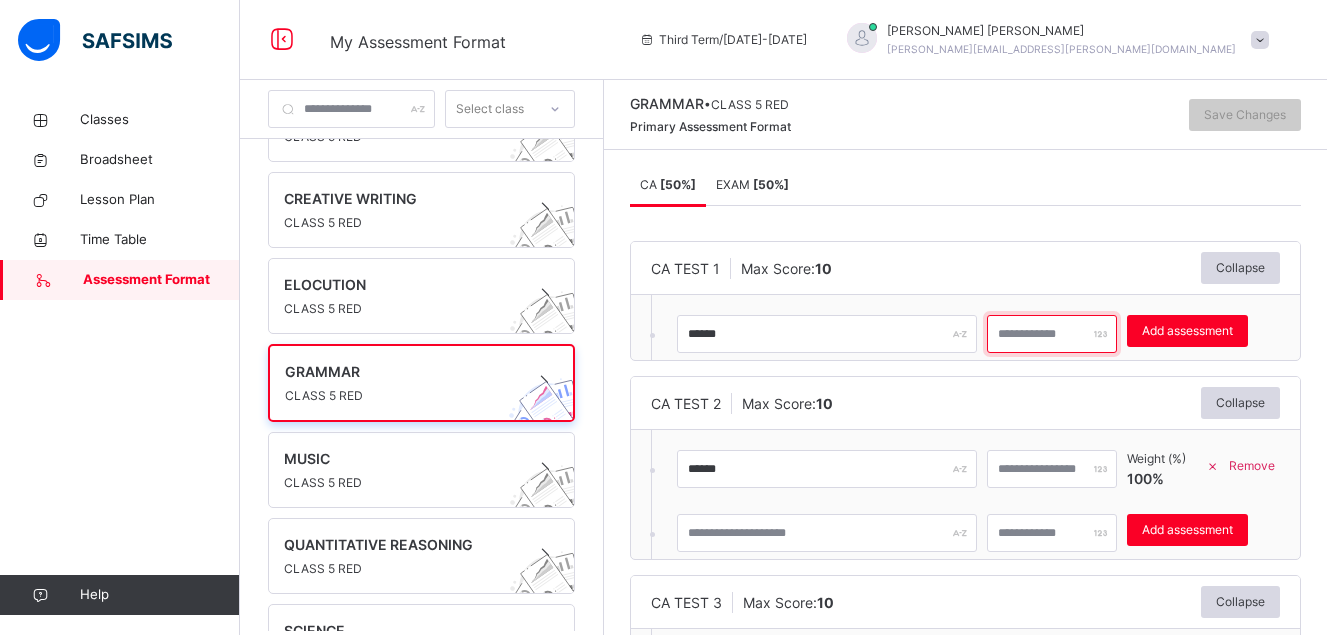 click at bounding box center (1052, 334) 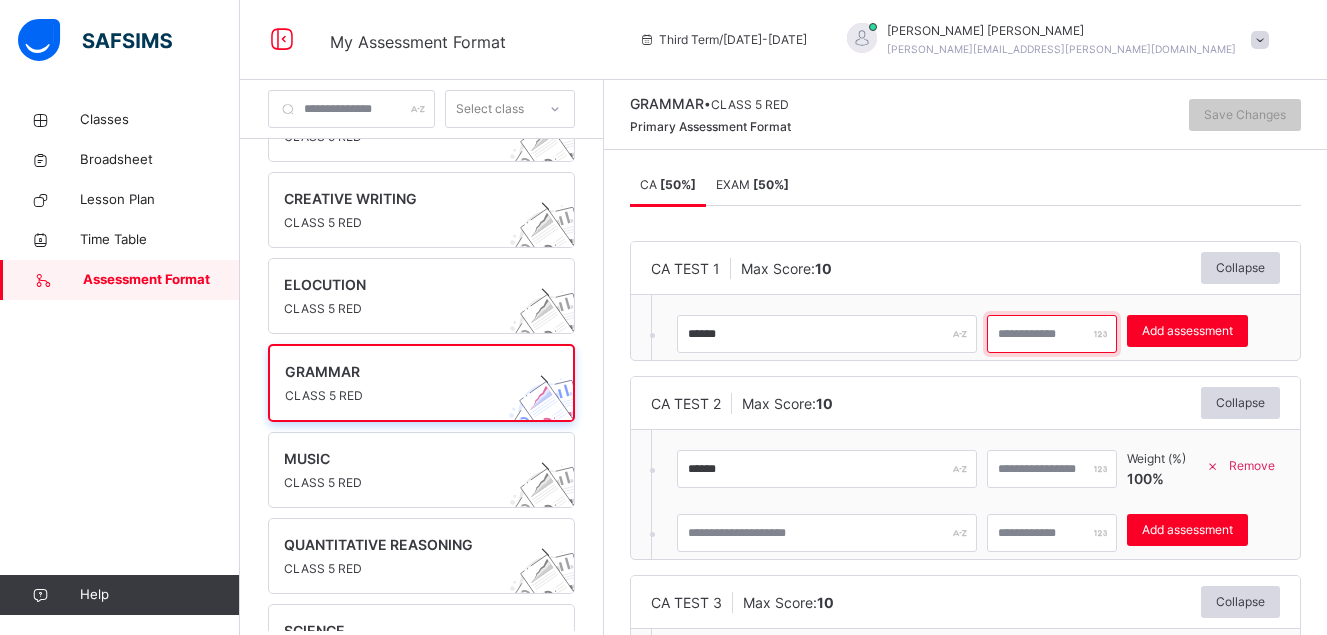 type on "**" 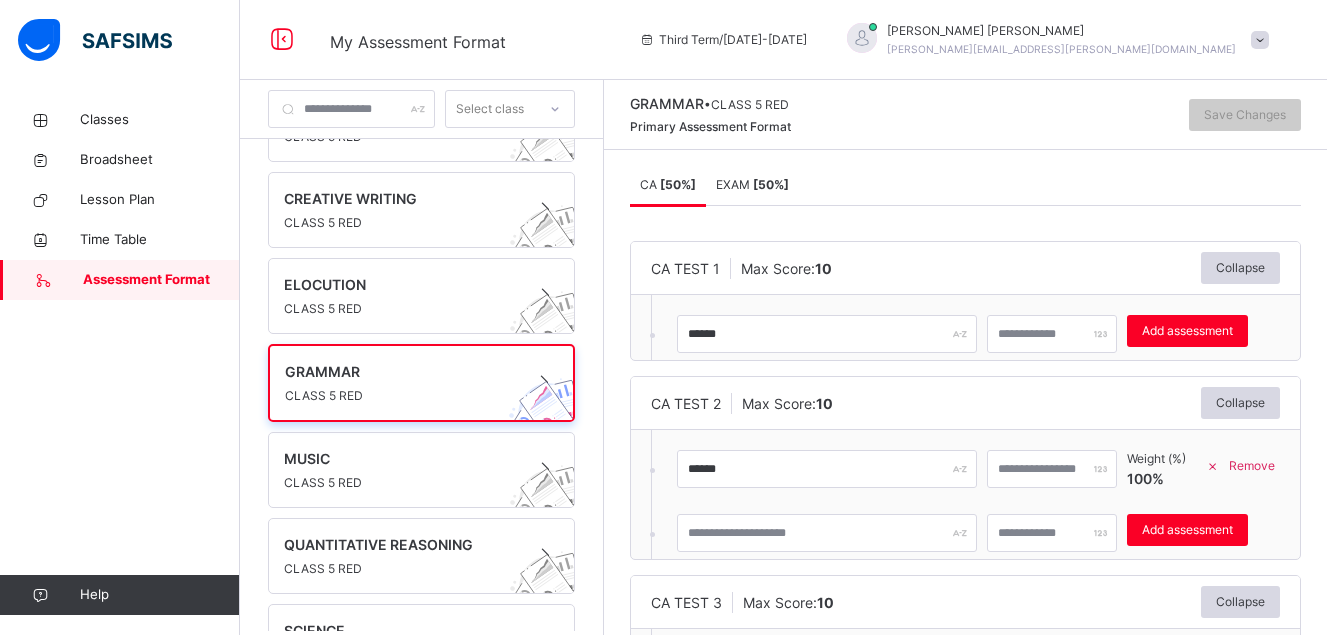 click on "CA TEST 2 Max Score:  10 Collapse ****** **  Weight (%)  100 %   Remove   Add assessment × Deleting Sub-assessment Note:  that this sub-assessment has scores in it.  Deleting  this sub-assessment will also  delete  the  scores  associated with it. Are you sure you want to continue? Cancel Yes, Delete sub-assessment." at bounding box center (965, 468) 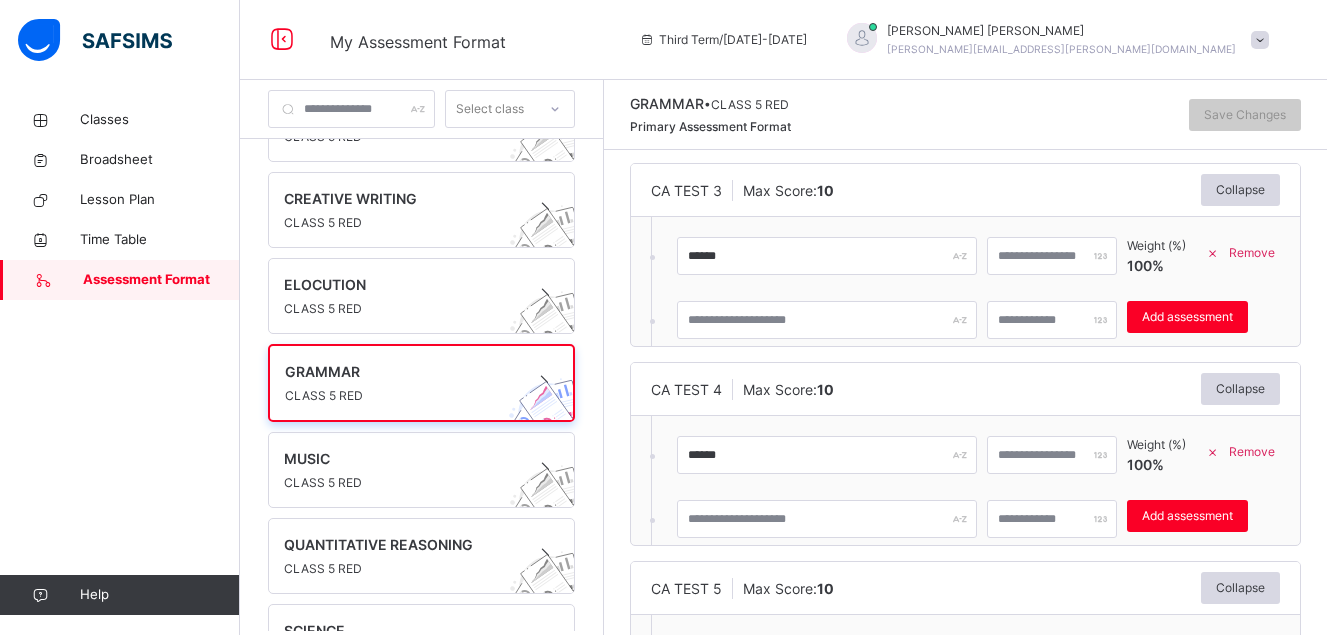 scroll, scrollTop: 559, scrollLeft: 0, axis: vertical 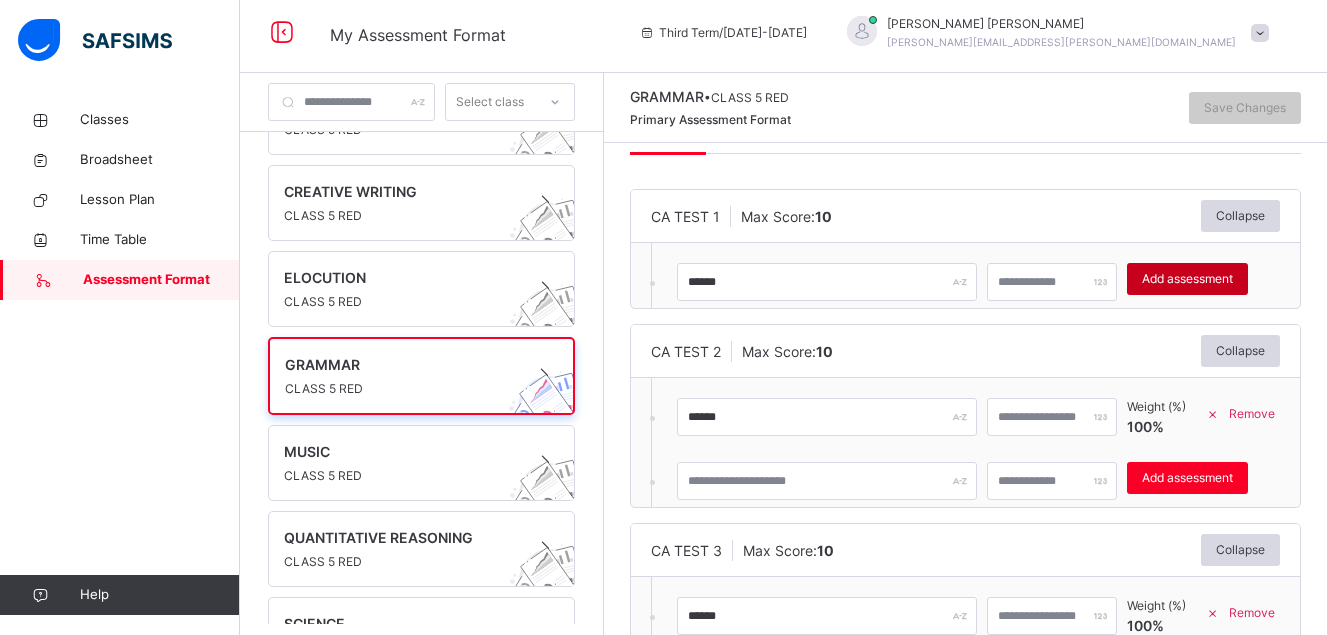 click on "Add assessment" at bounding box center (1187, 279) 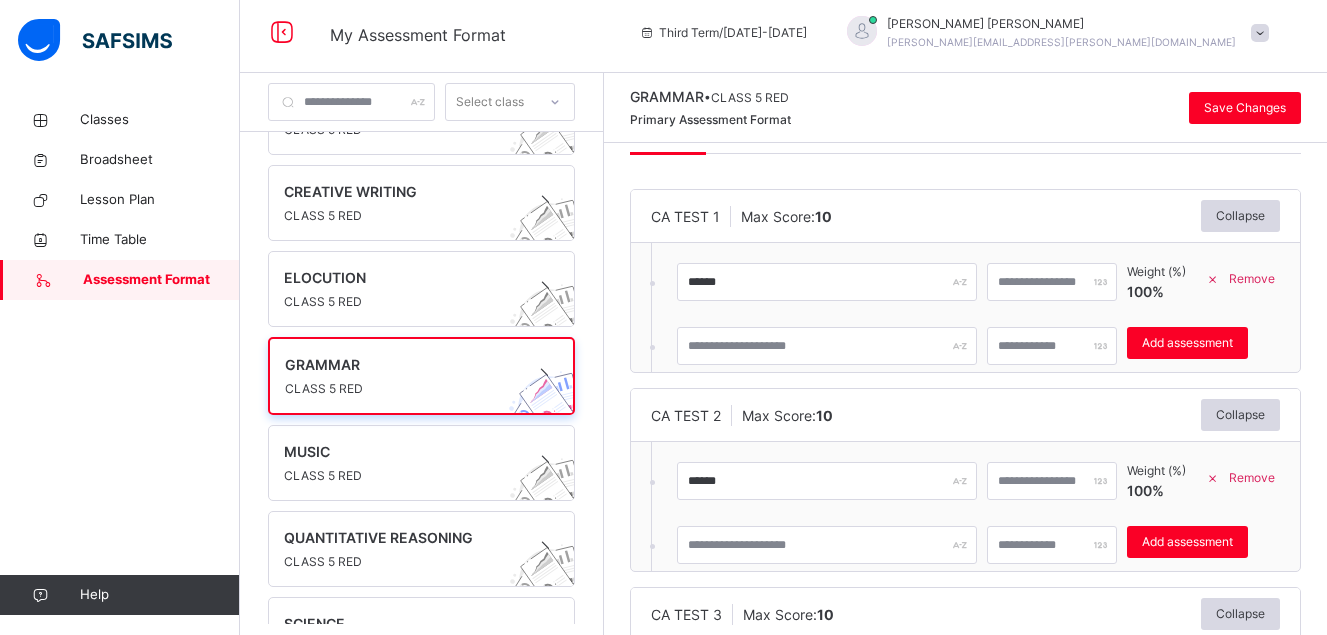 click on "CA TEST 1 Max Score:  10 Collapse ****** **  Weight (%)  100 %   Remove   * Add assessment × Deleting Sub-assessment Note:  that this sub-assessment has scores in it.  Deleting  this sub-assessment will also  delete  the  scores  associated with it. Are you sure you want to continue? Cancel Yes, Delete sub-assessment." at bounding box center (965, 281) 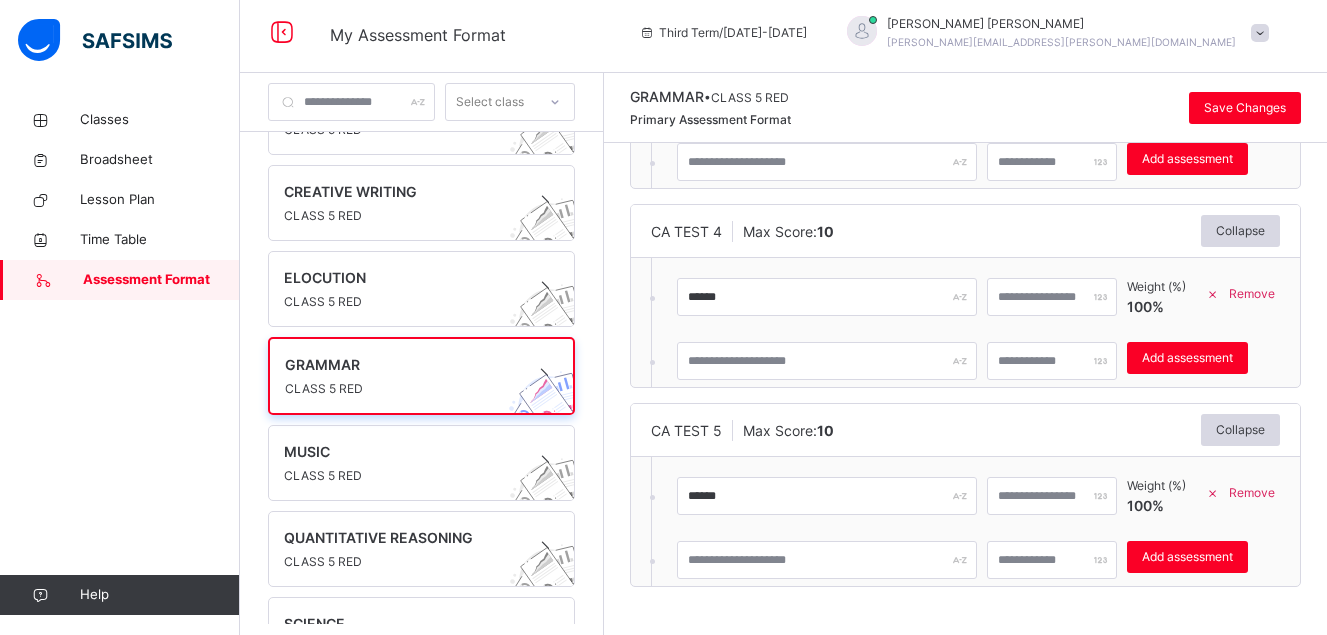 scroll, scrollTop: 629, scrollLeft: 0, axis: vertical 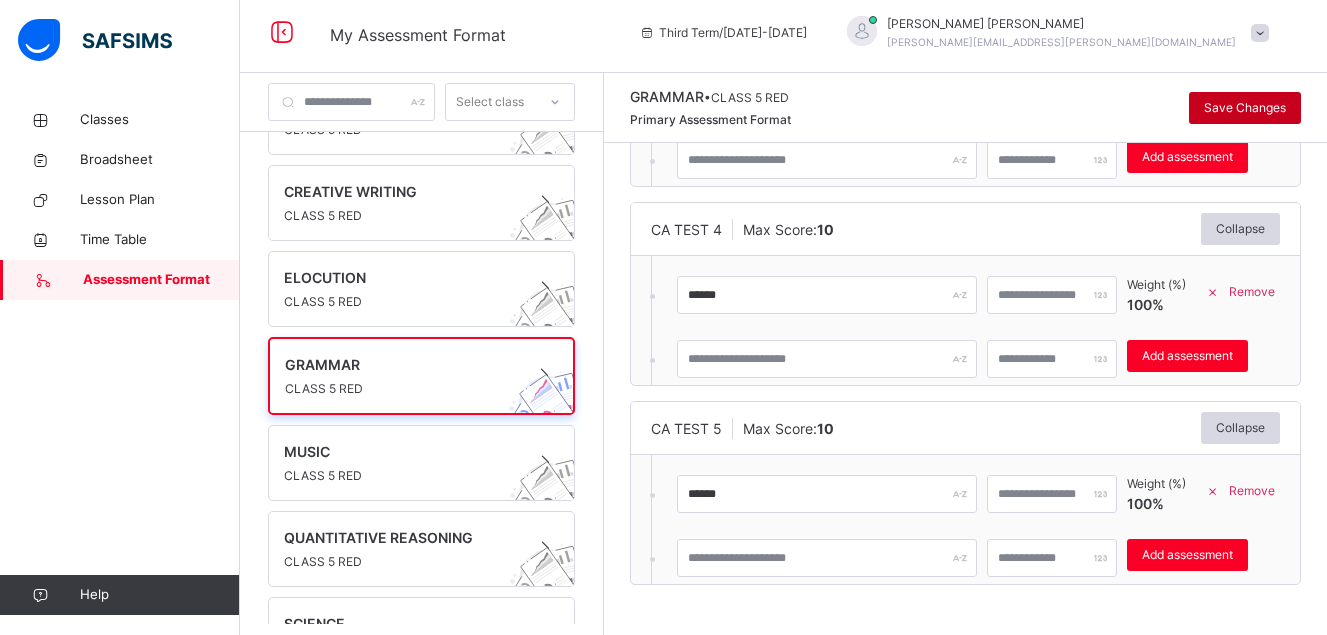 click on "Save Changes" at bounding box center [1245, 108] 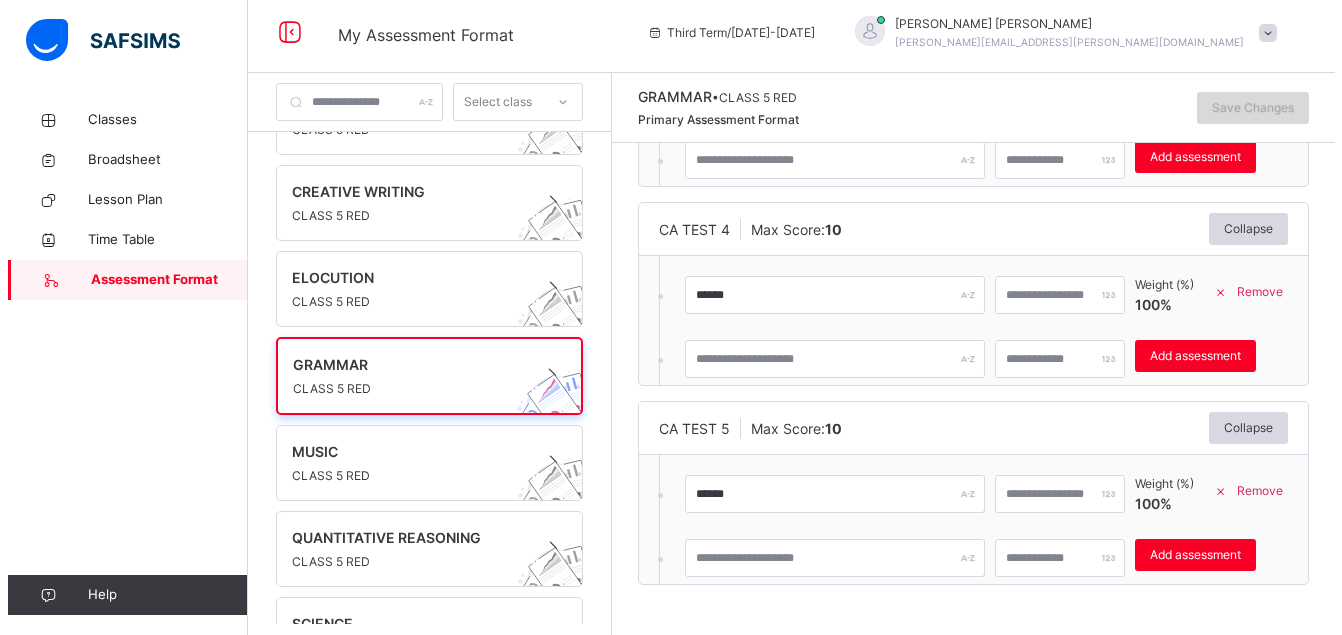 scroll, scrollTop: 0, scrollLeft: 0, axis: both 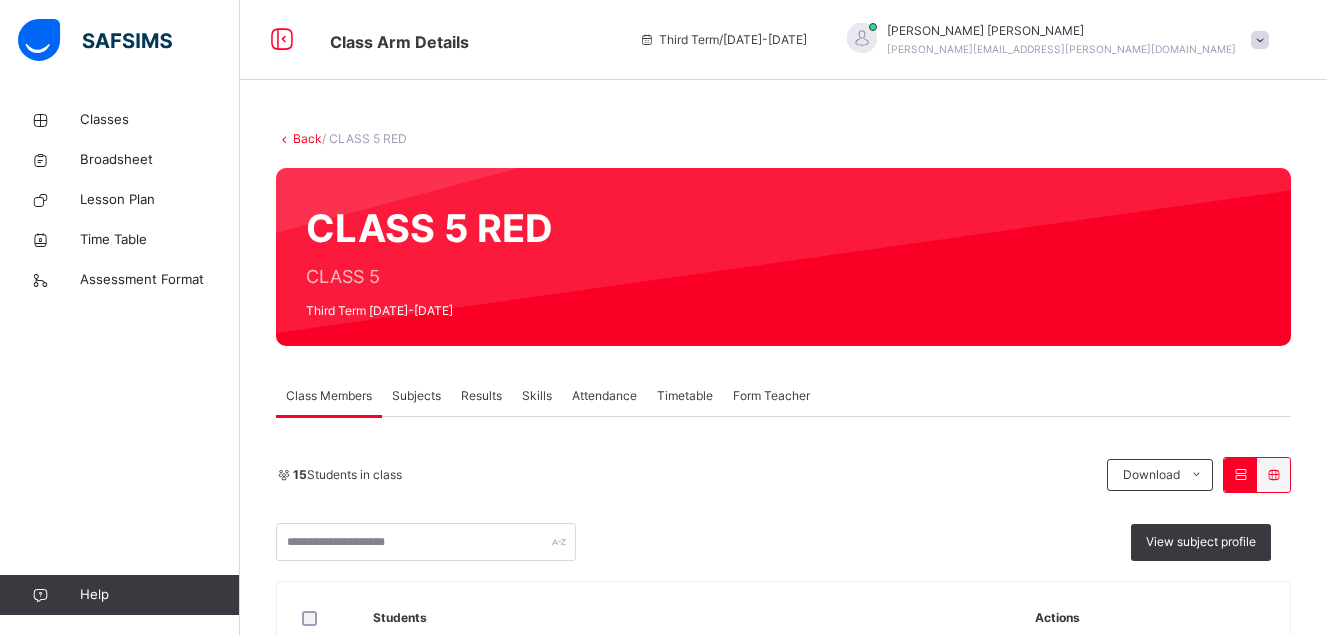 click at bounding box center (1260, 40) 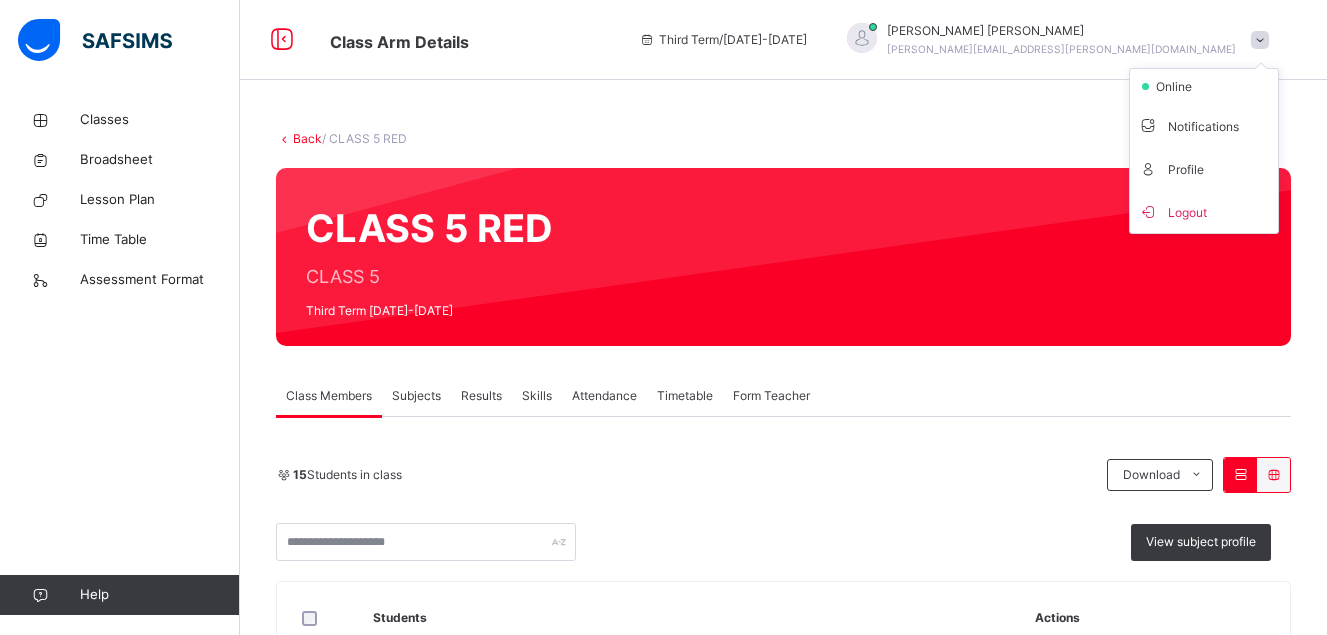 click at bounding box center (1260, 40) 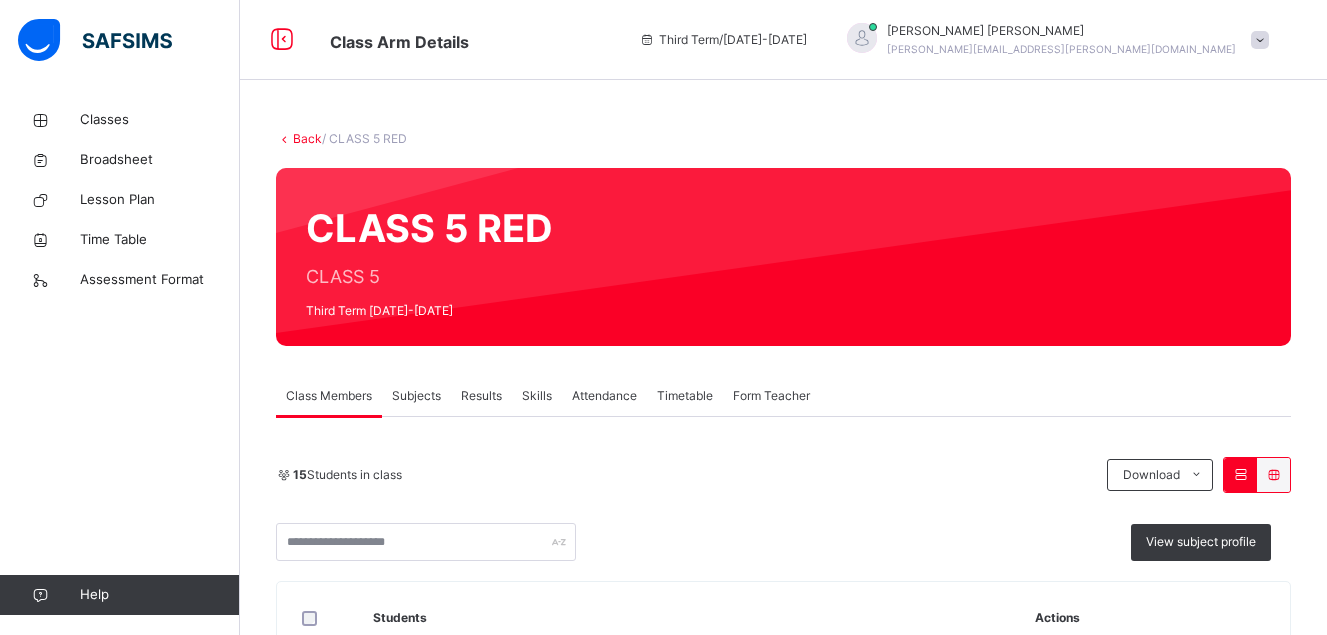 click at bounding box center (1260, 40) 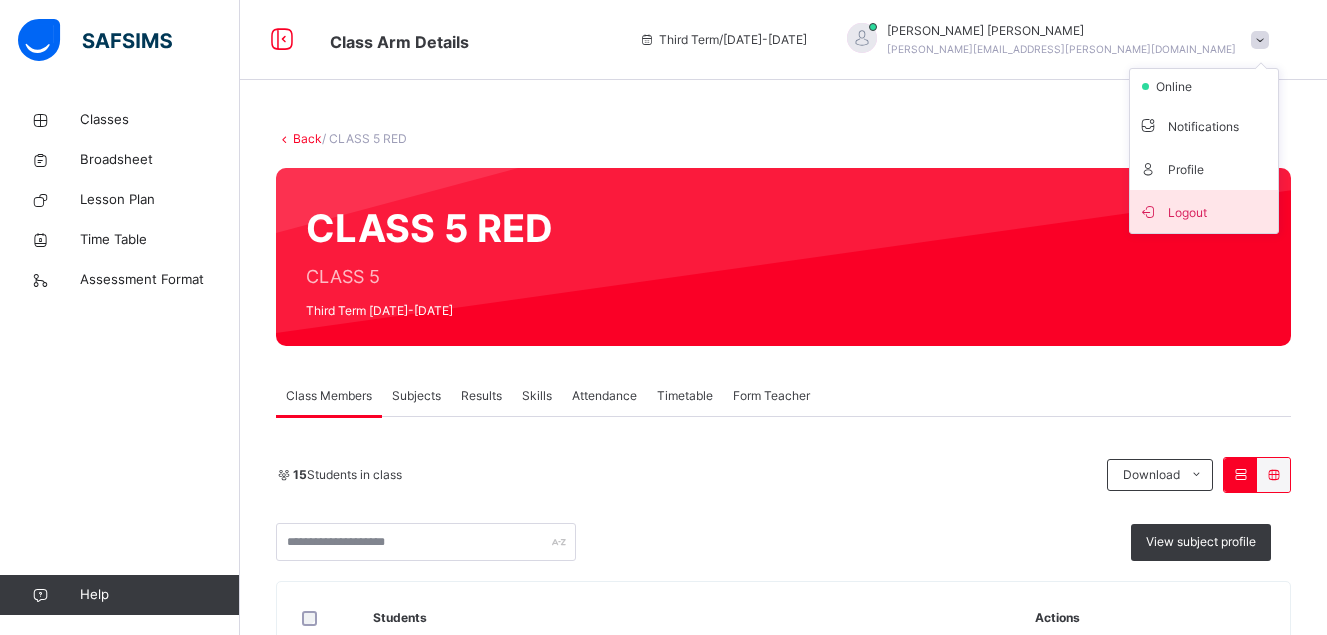 click on "Logout" at bounding box center [1204, 211] 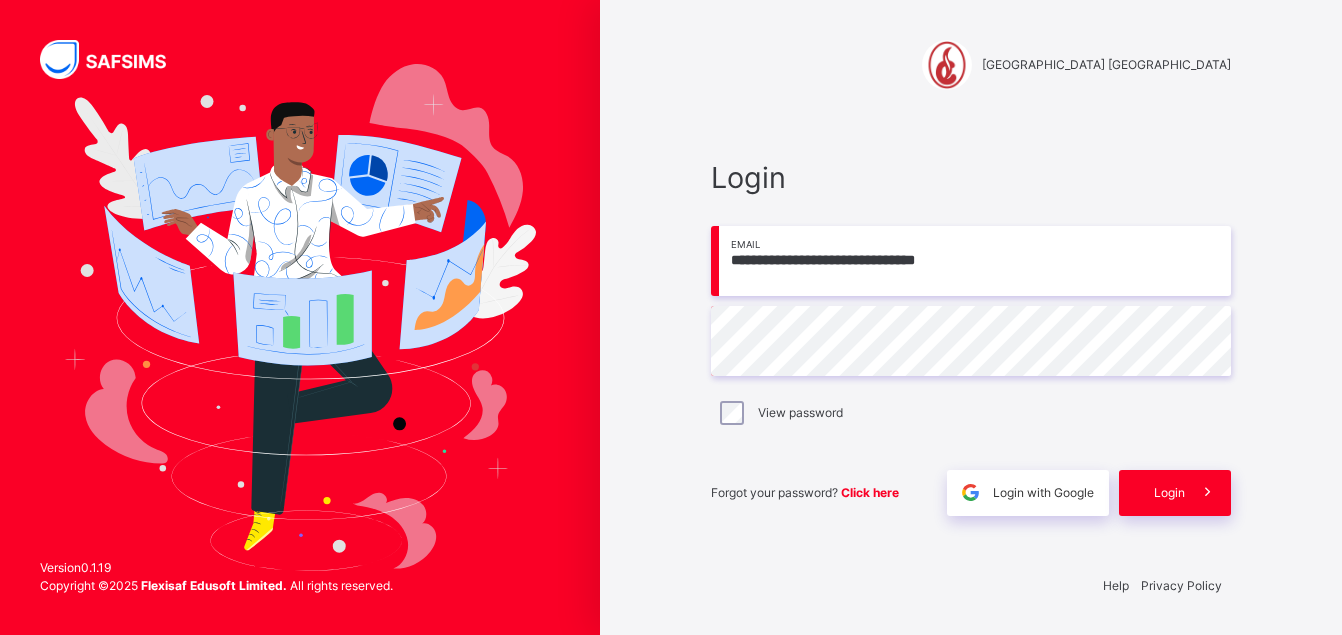 drag, startPoint x: 730, startPoint y: 262, endPoint x: 811, endPoint y: 412, distance: 170.47287 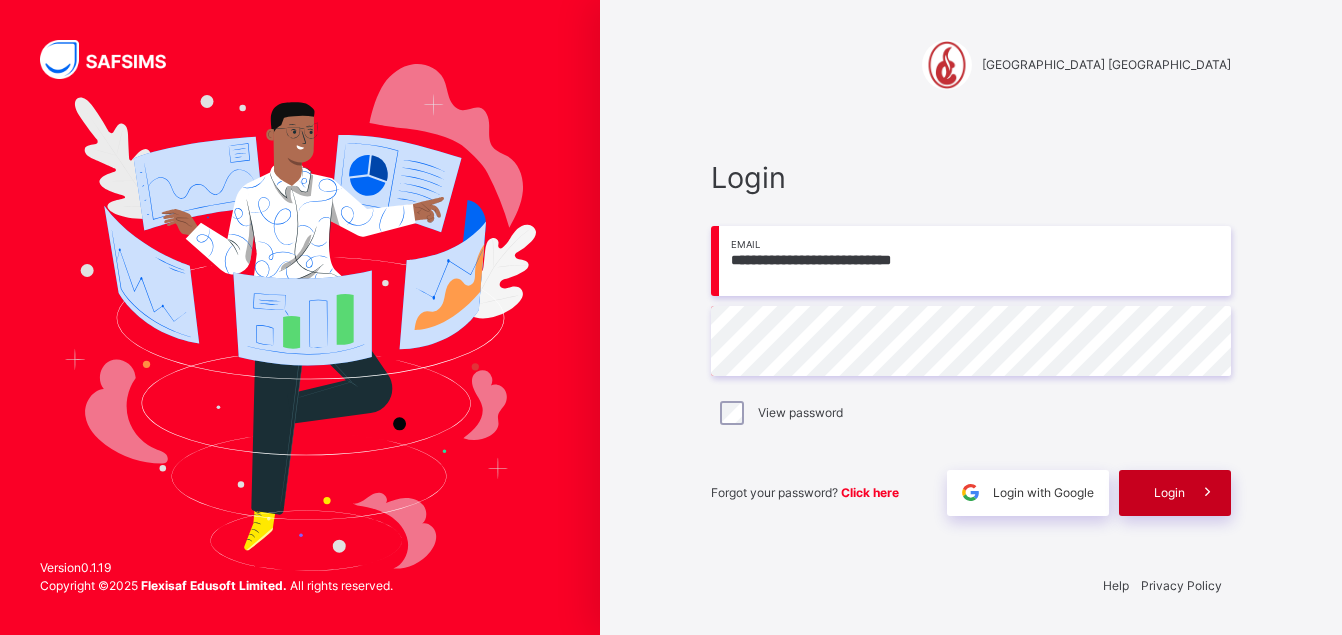 click on "Login" at bounding box center (1169, 493) 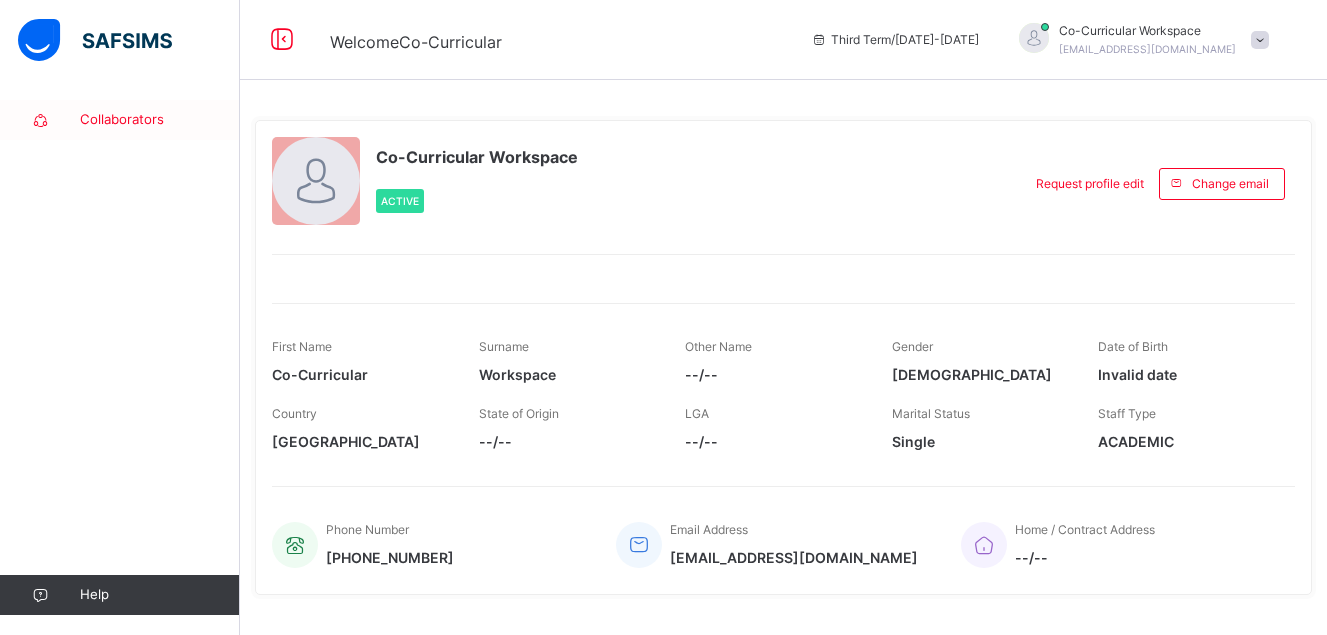 click on "Collaborators" at bounding box center (160, 120) 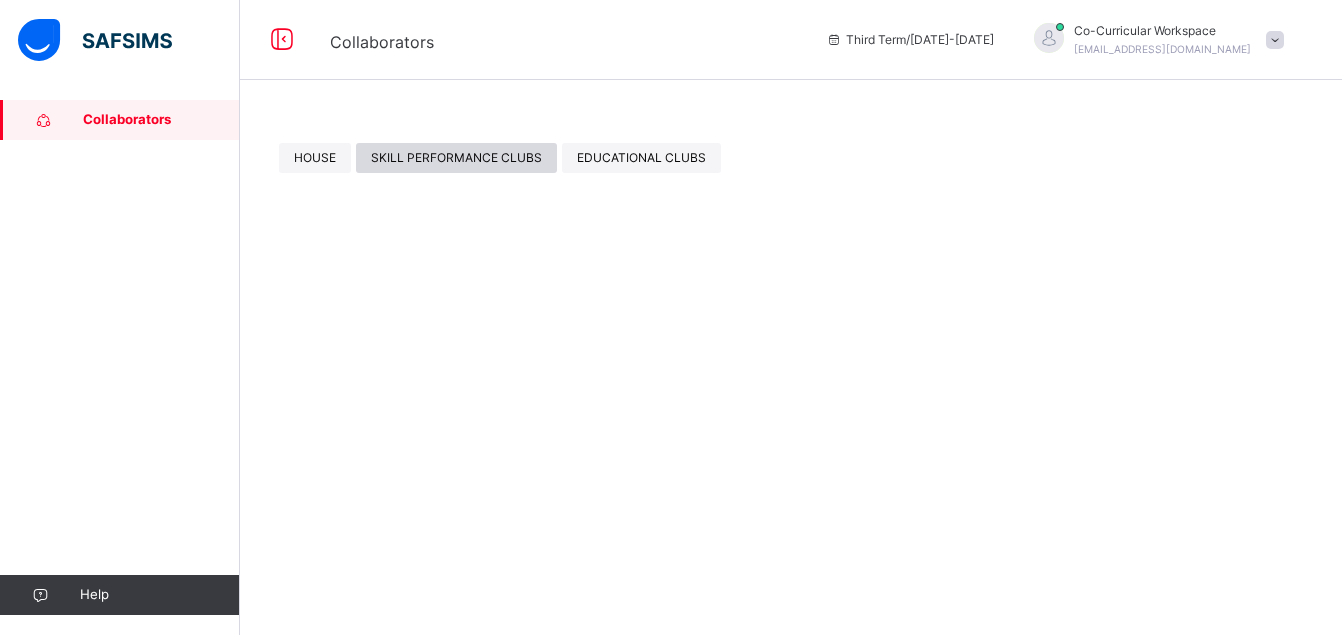 click on "SKILL PERFORMANCE CLUBS" at bounding box center [456, 158] 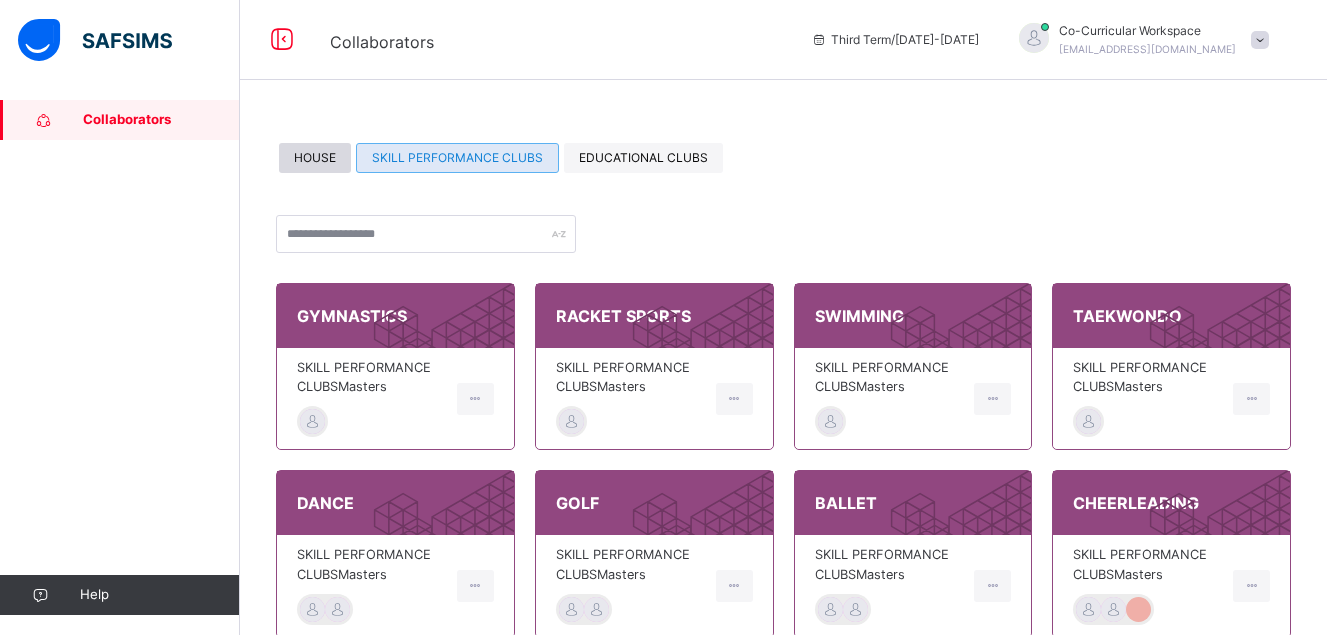 click on "HOUSE" at bounding box center [315, 158] 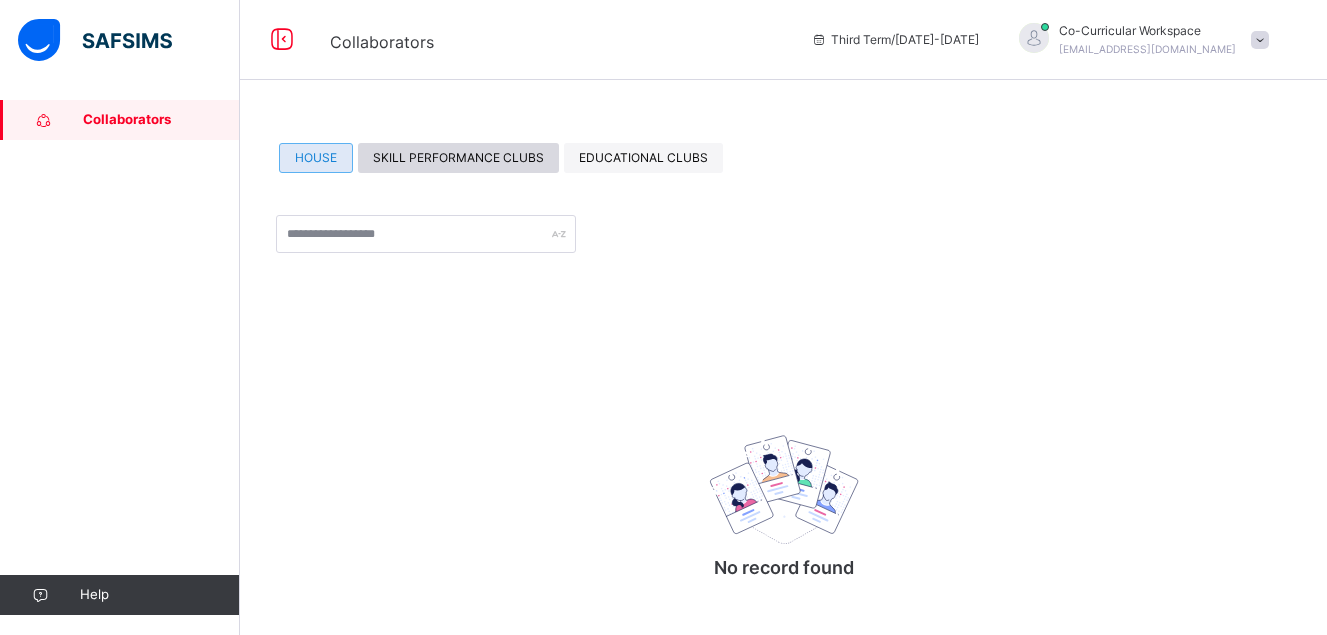 click on "SKILL PERFORMANCE CLUBS" at bounding box center [458, 158] 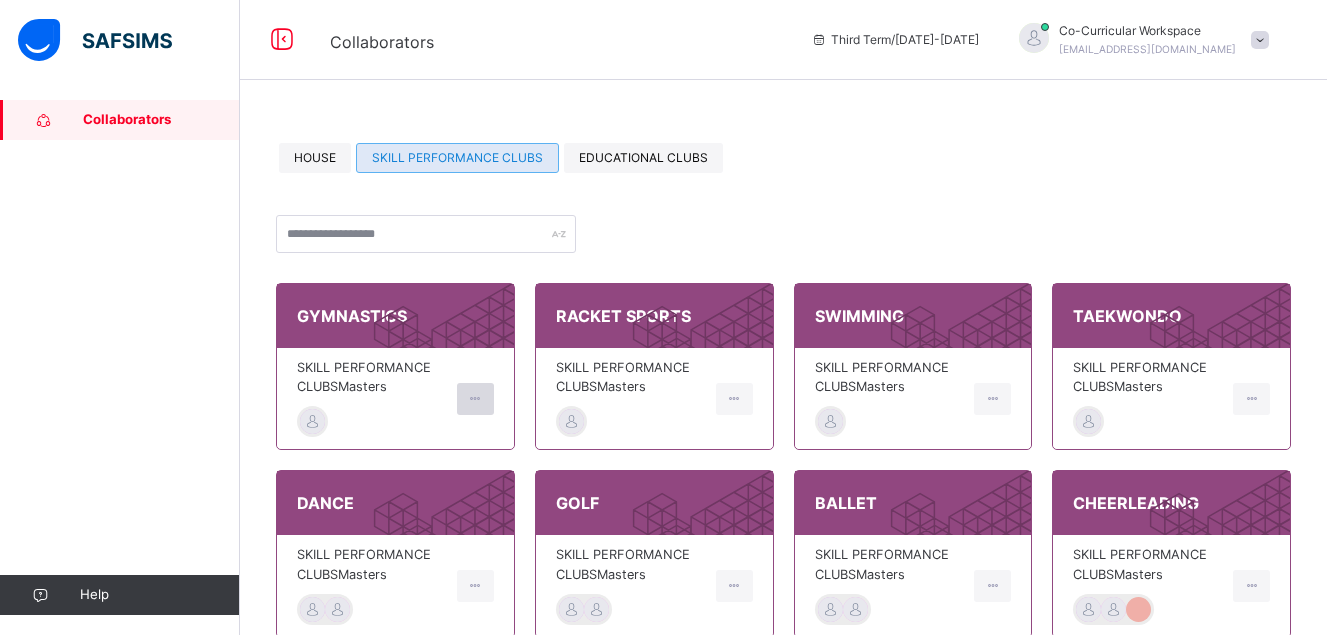 click at bounding box center (475, 399) 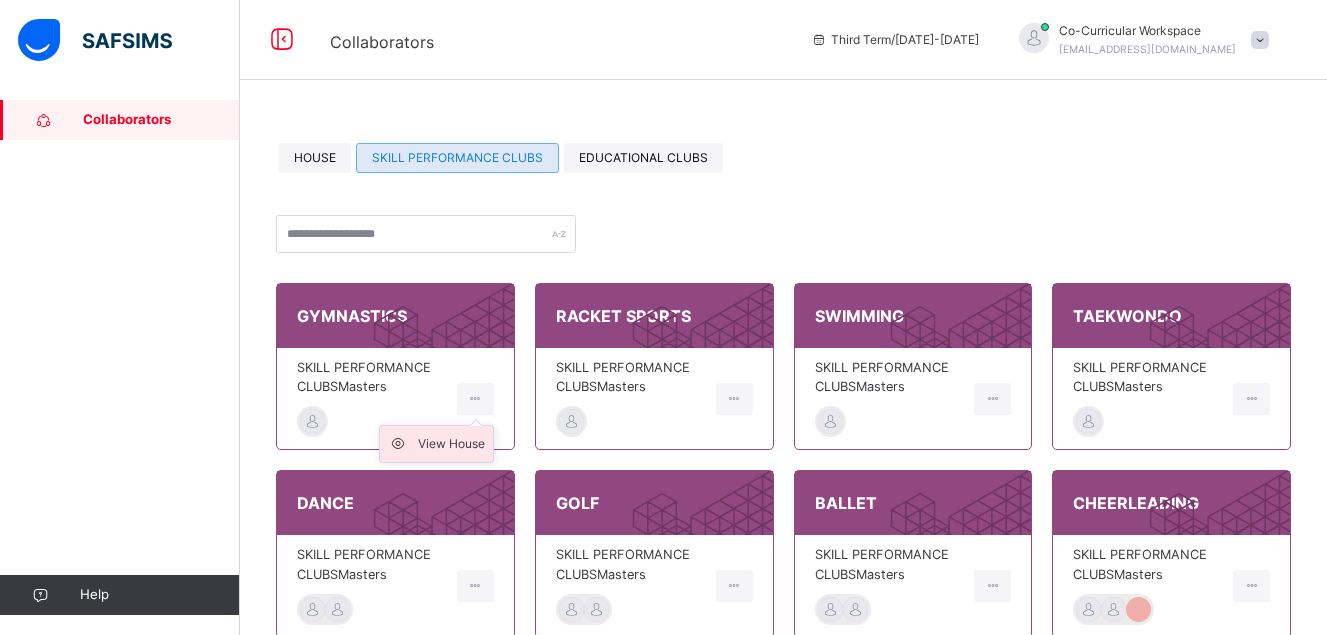 click on "View House" at bounding box center [451, 444] 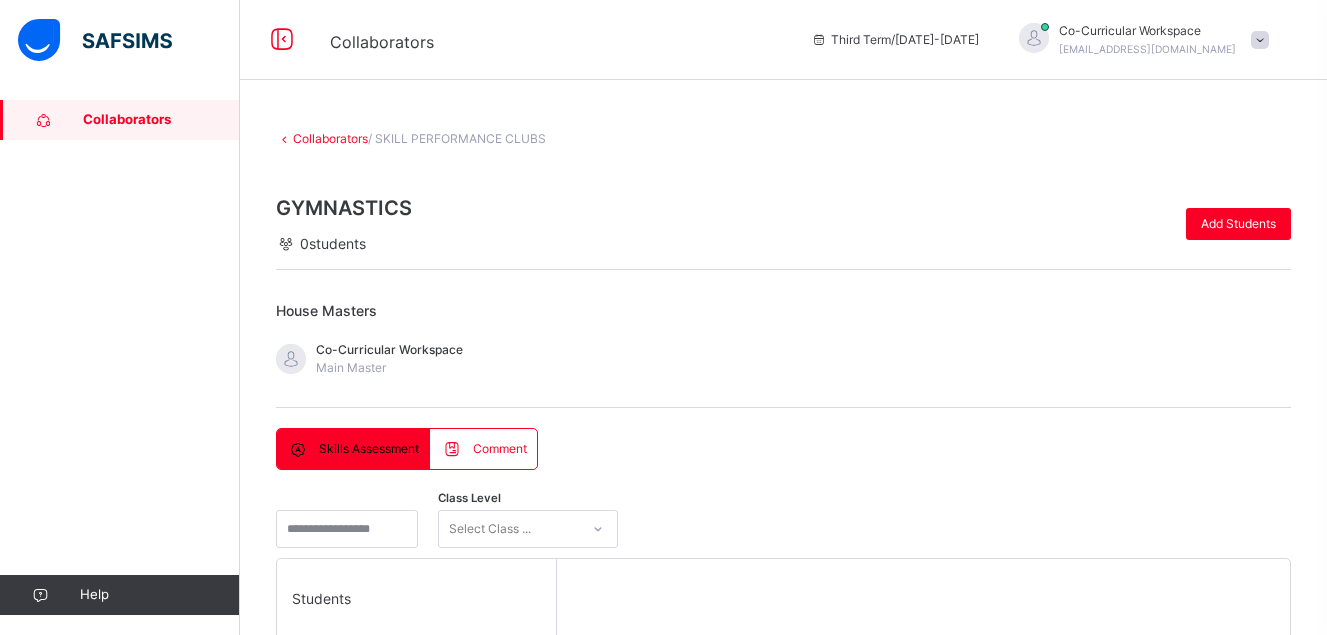 click on "Skills Assessment" at bounding box center (369, 449) 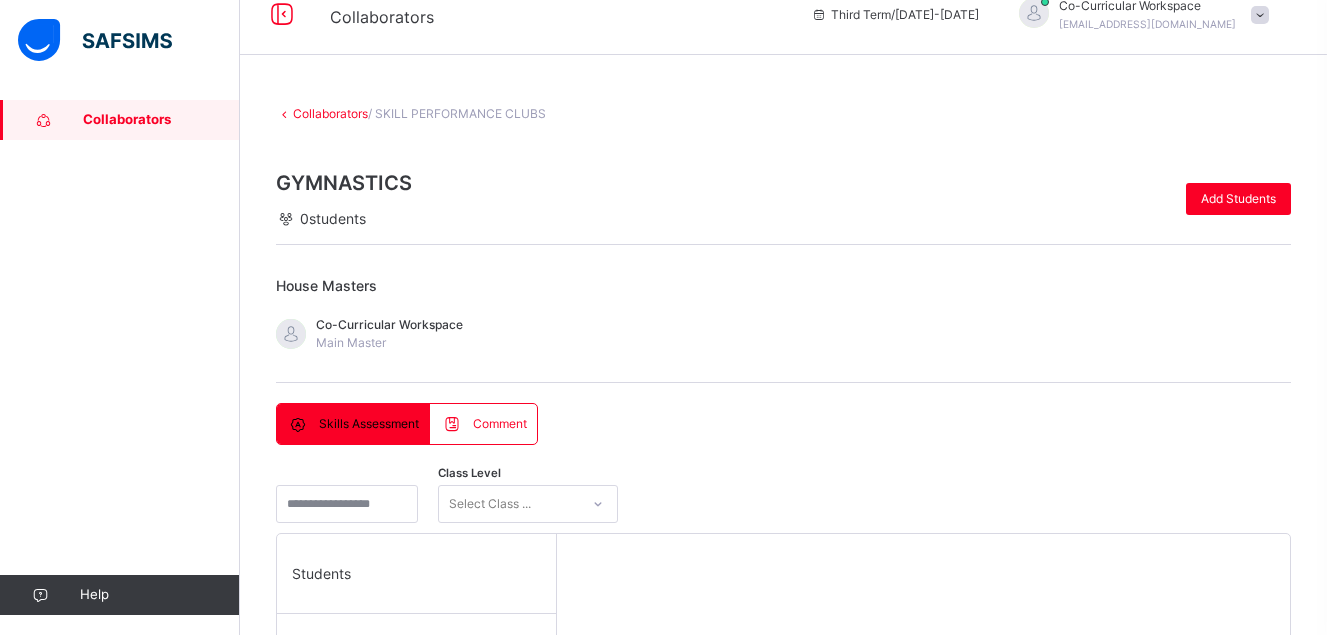 scroll, scrollTop: 0, scrollLeft: 0, axis: both 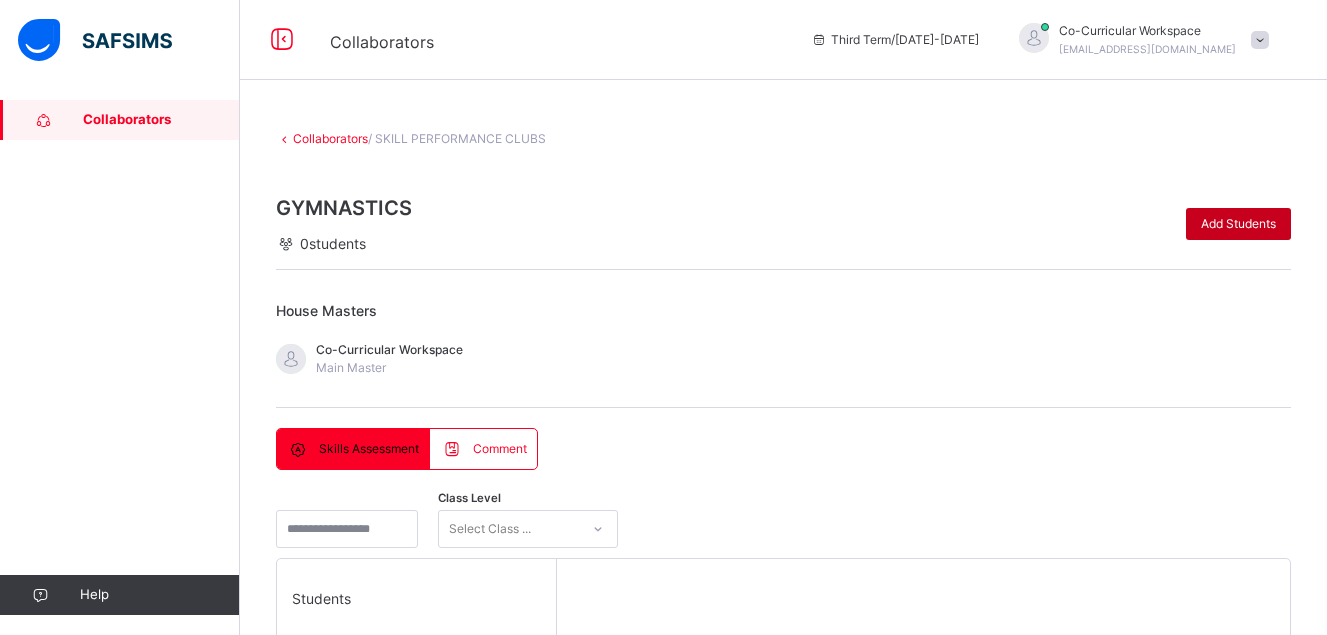 click on "Add Students" at bounding box center [1238, 224] 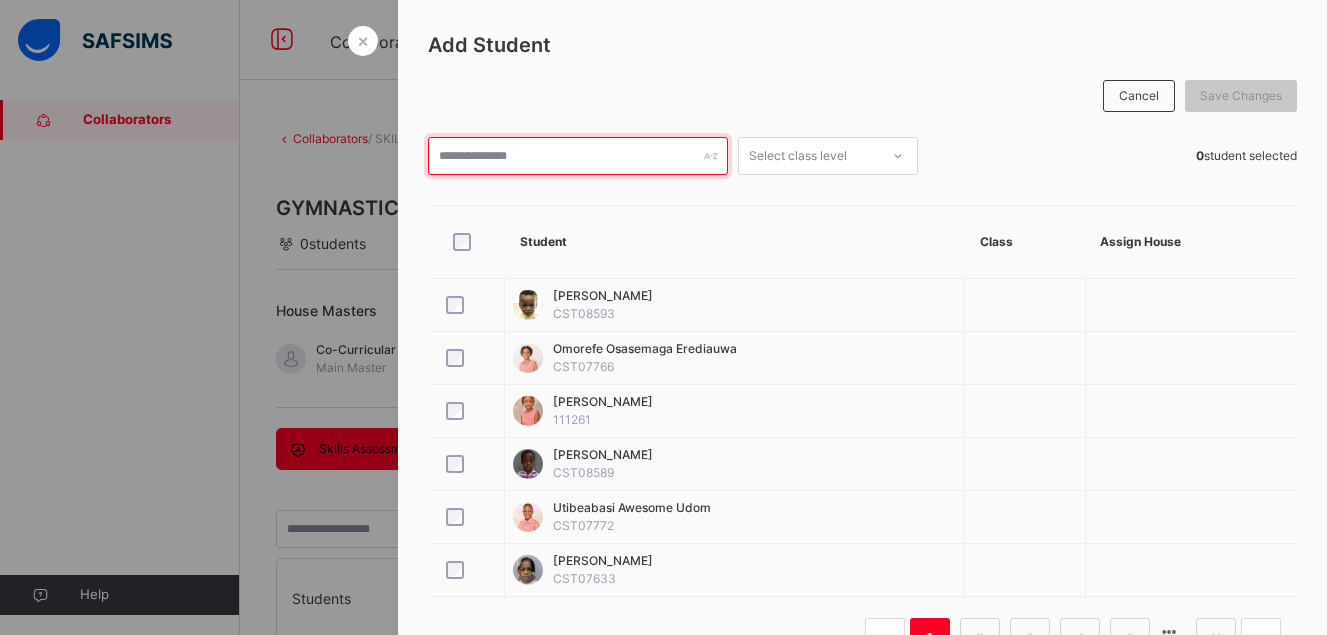 click at bounding box center [578, 156] 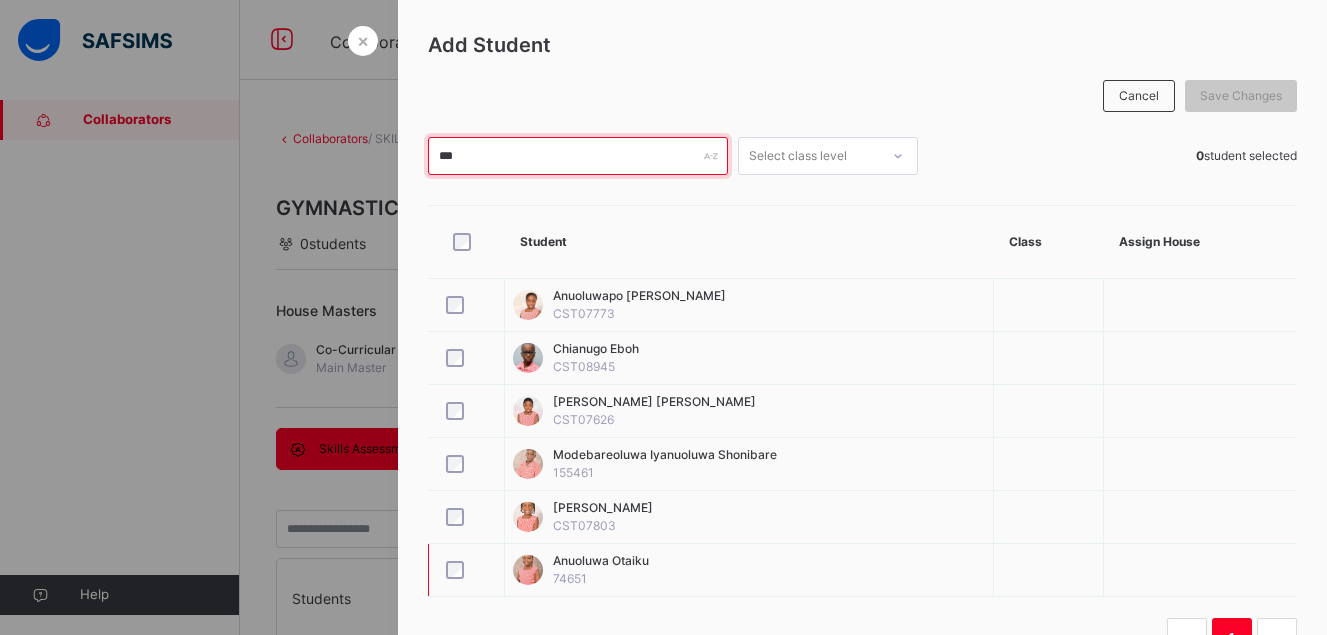 type on "***" 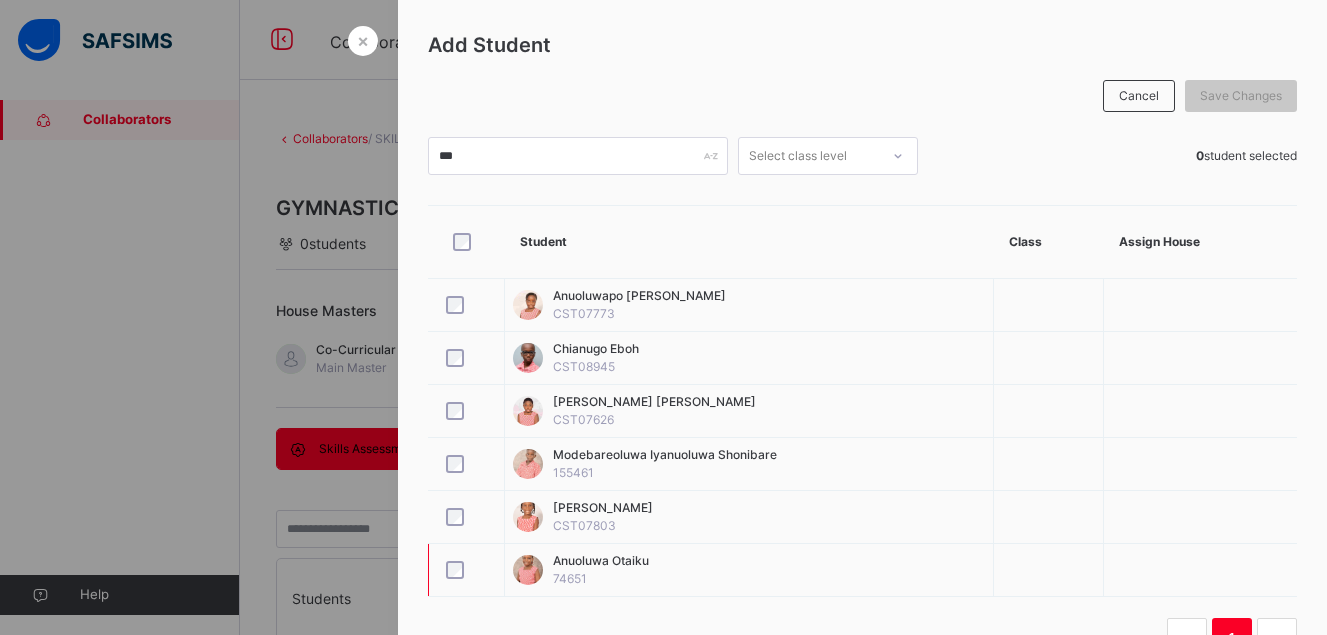 click on "Anuoluwa  Otaiku" at bounding box center [601, 561] 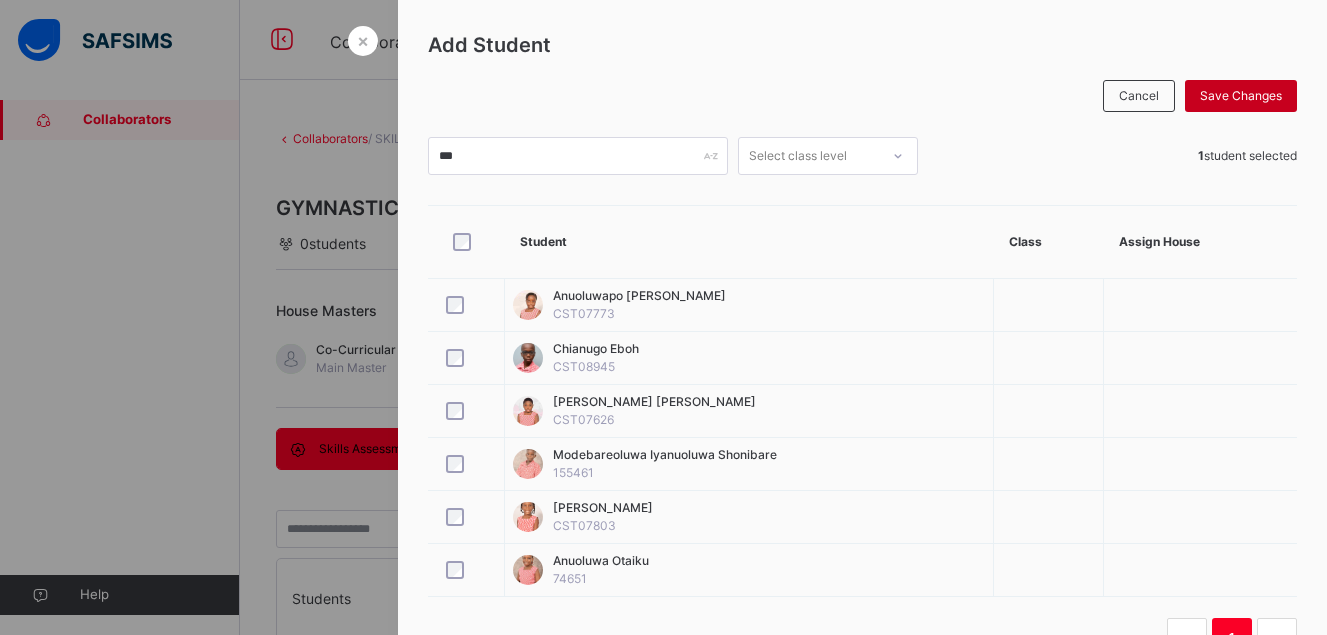 click on "Save Changes" at bounding box center [1241, 96] 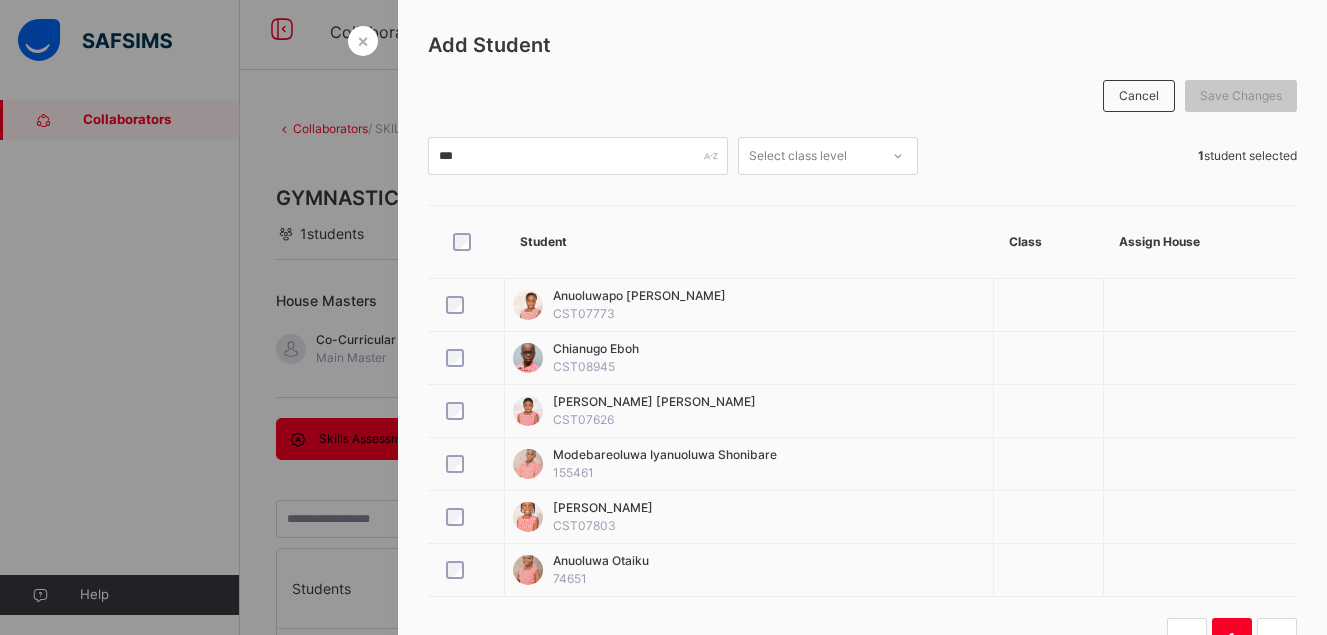 scroll, scrollTop: 0, scrollLeft: 0, axis: both 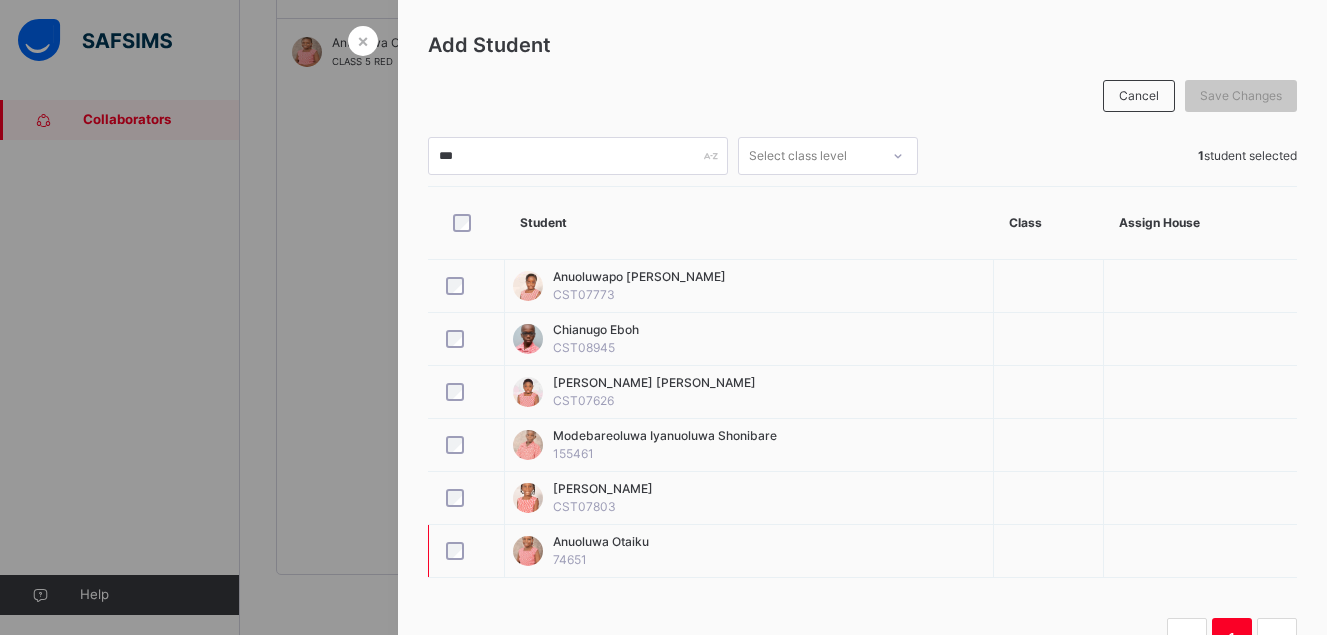 click at bounding box center [1200, 551] 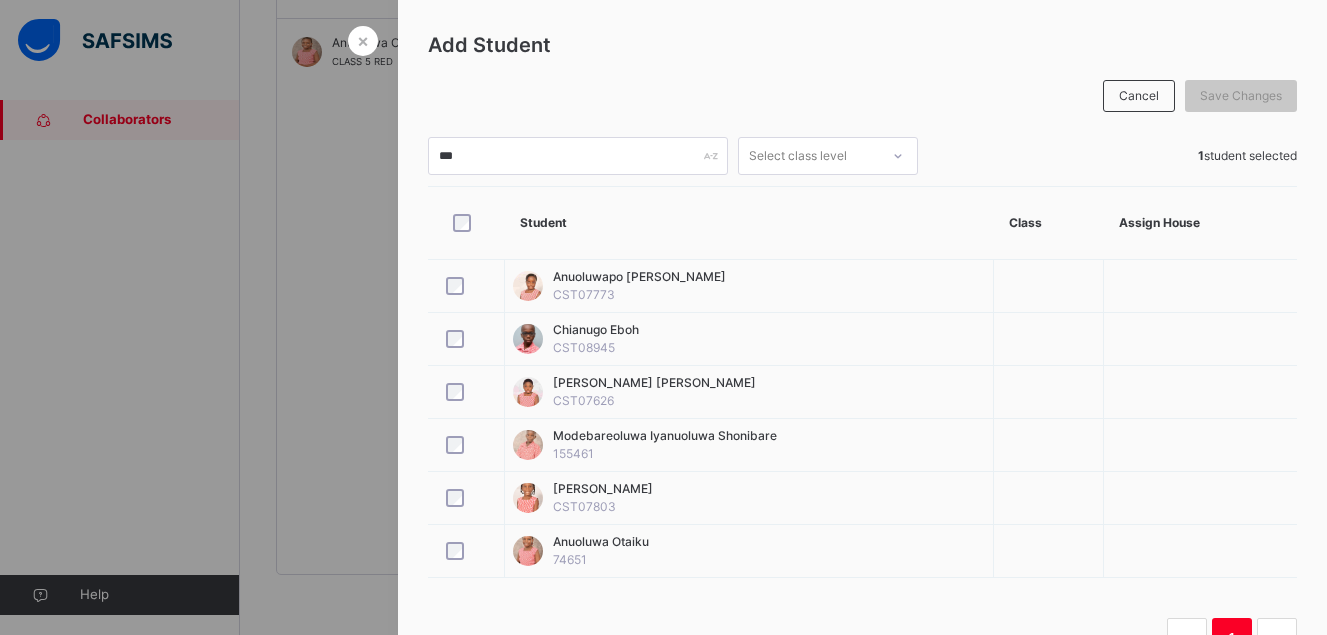 click at bounding box center [663, 317] 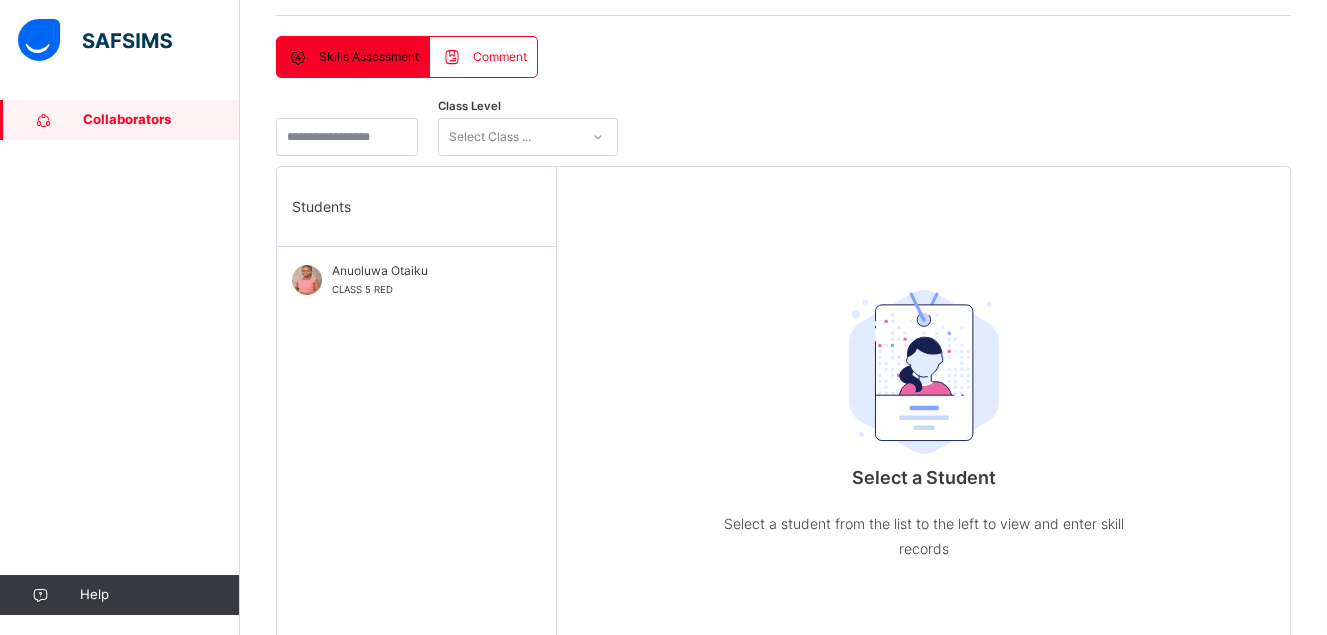 scroll, scrollTop: 390, scrollLeft: 0, axis: vertical 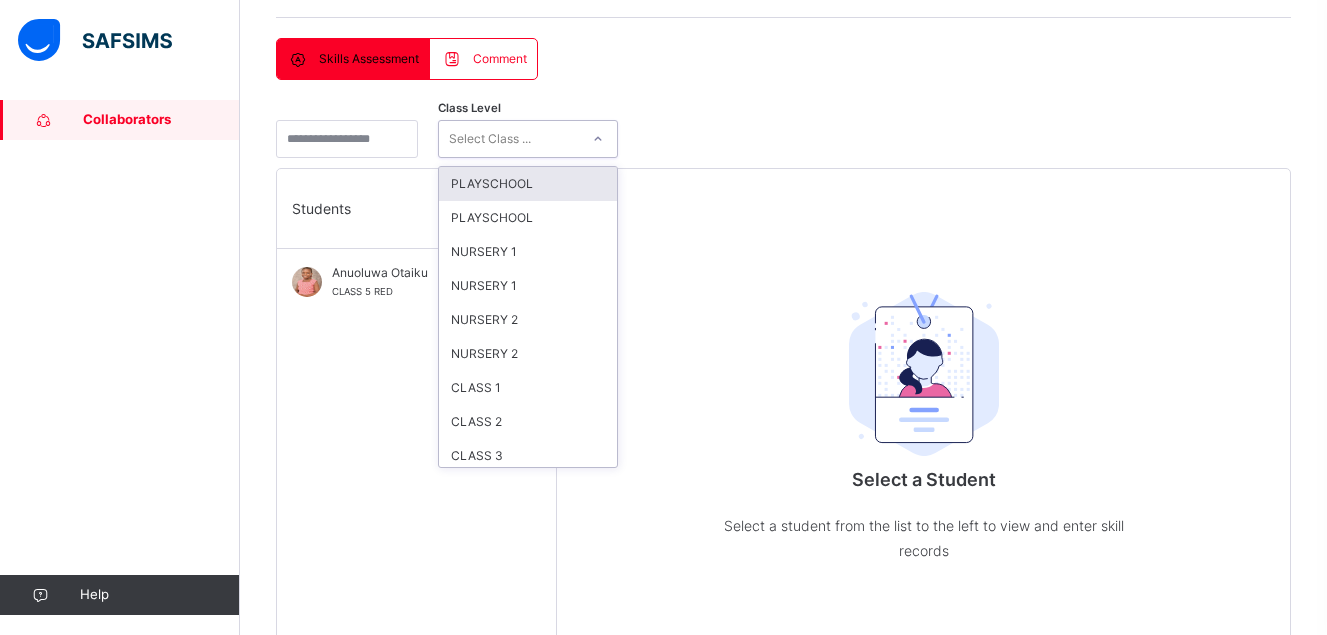 click 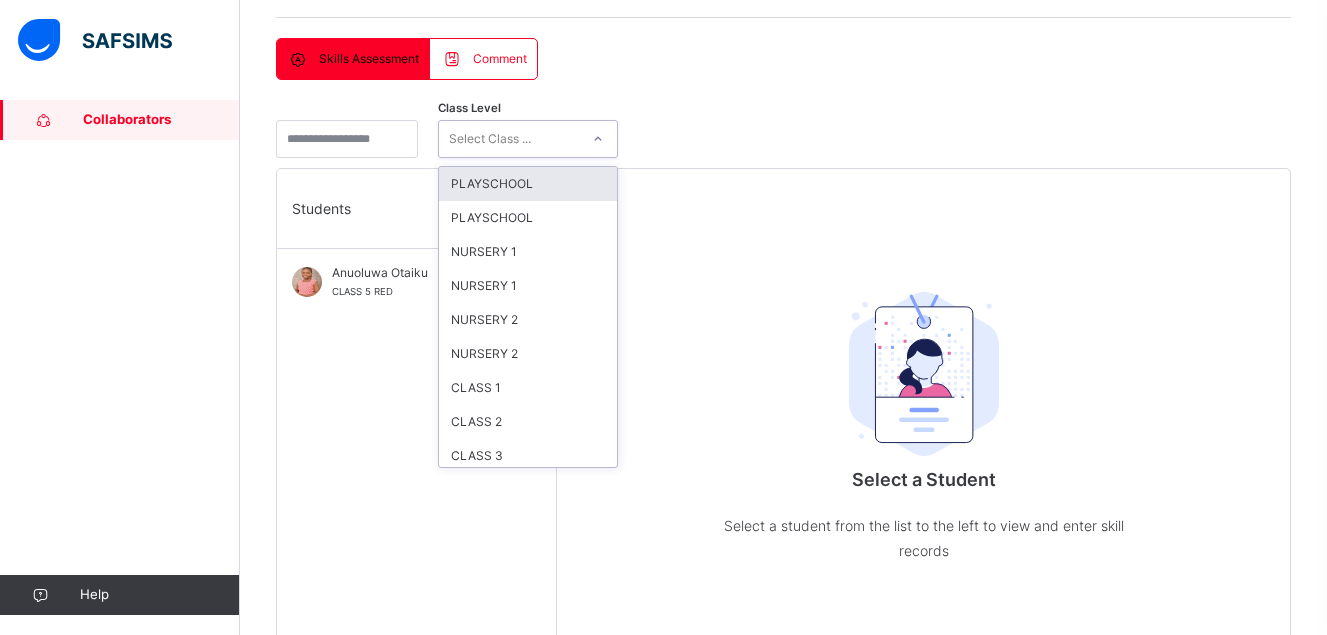 scroll, scrollTop: 108, scrollLeft: 0, axis: vertical 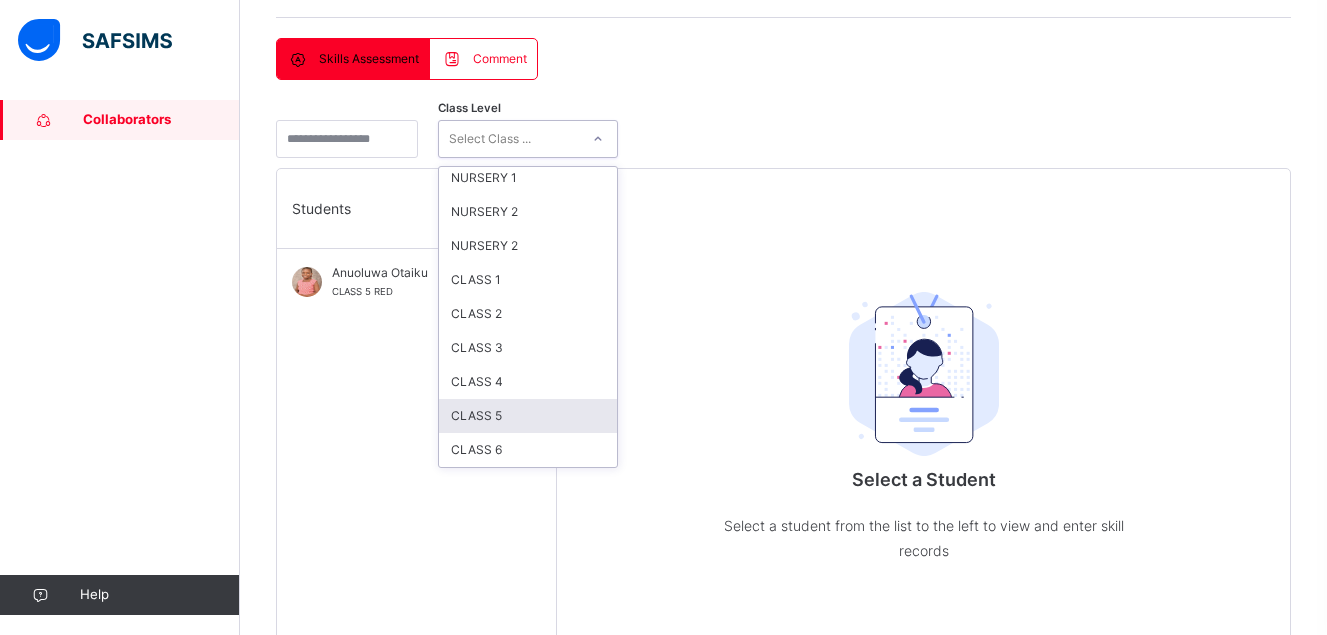 click on "CLASS 5" at bounding box center (528, 416) 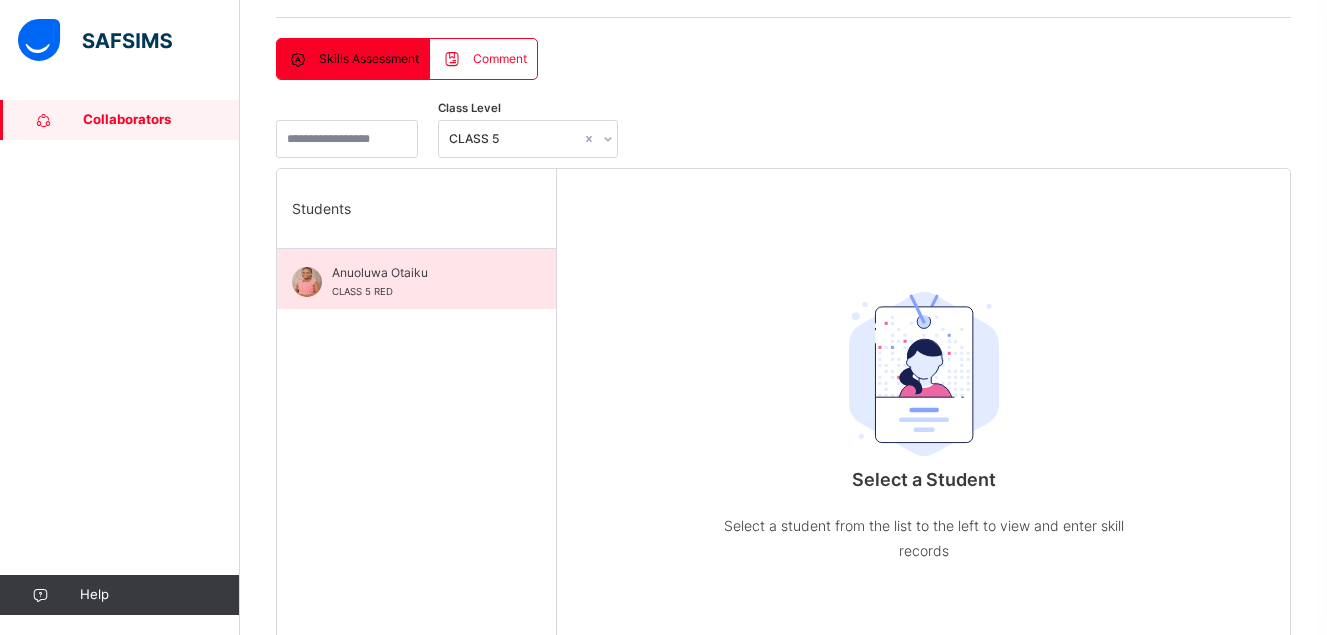 click on "Anuoluwa  Otaiku" at bounding box center [421, 273] 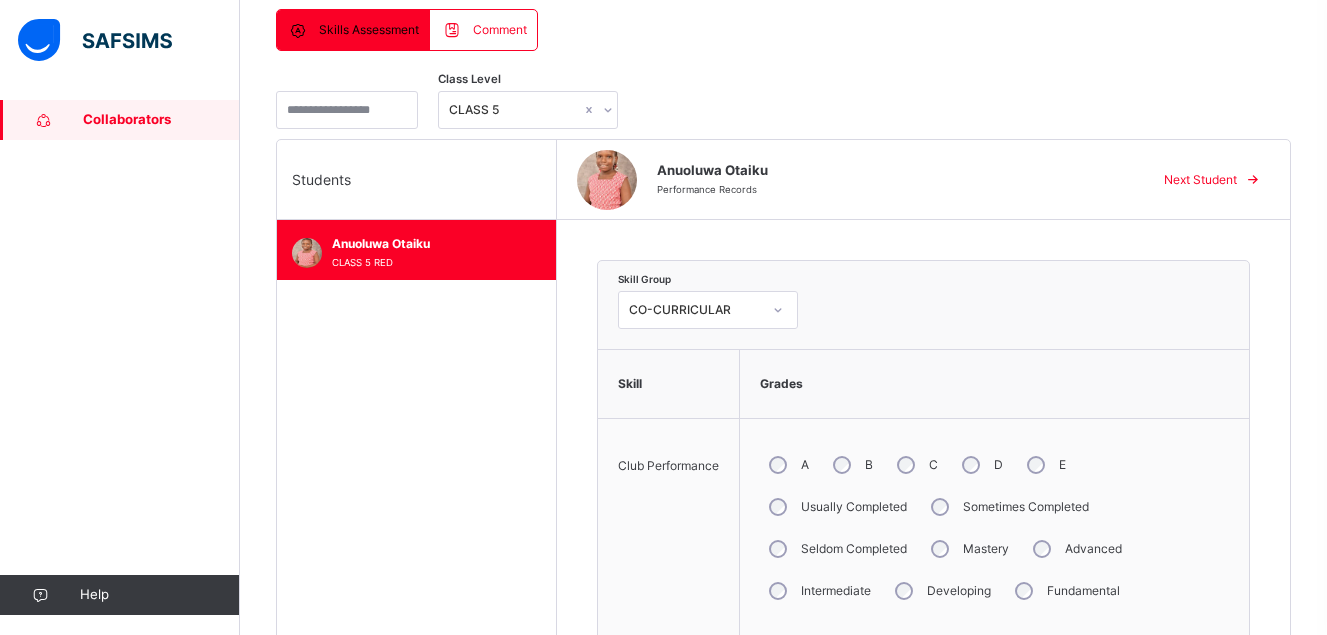 scroll, scrollTop: 423, scrollLeft: 0, axis: vertical 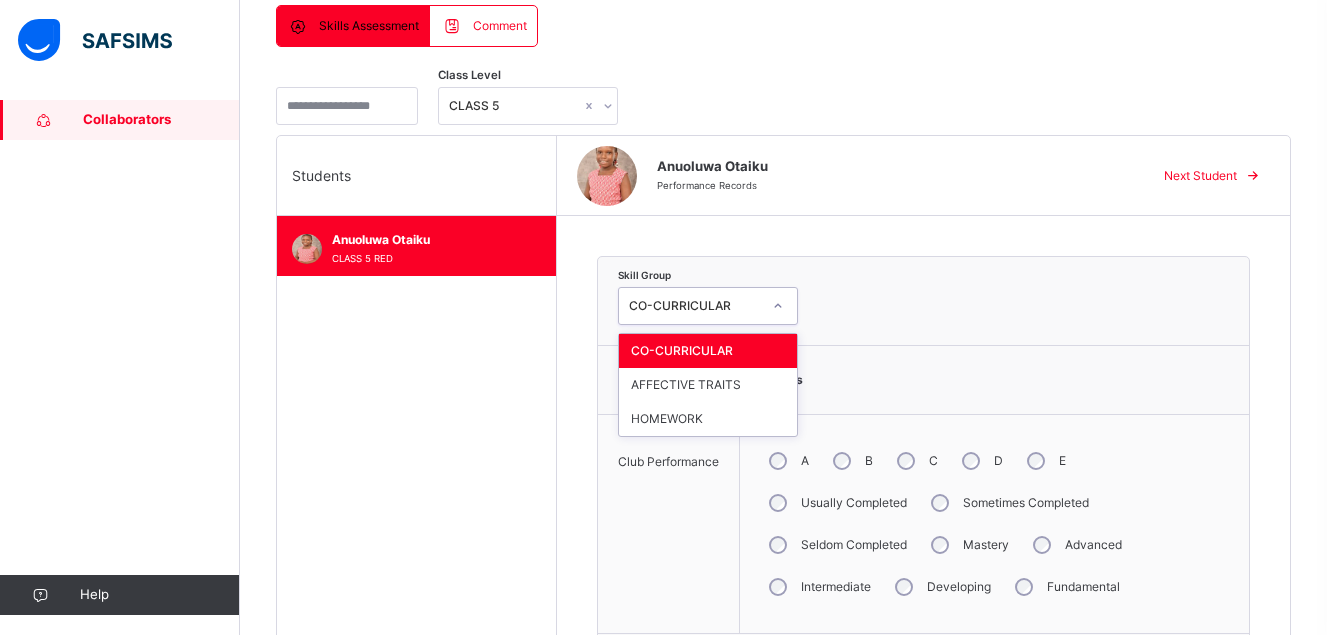 click 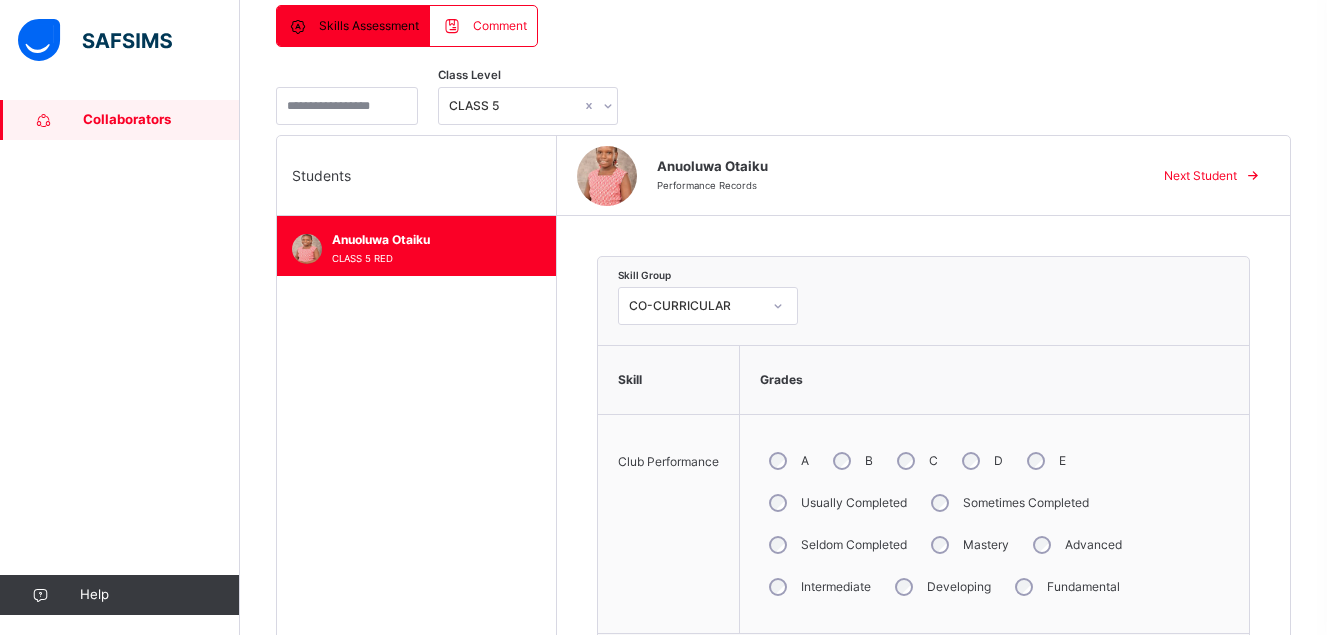 click on "Skill Group CO-CURRICULAR Skill Grades Club Performance A B C D E Usually Completed Sometimes Completed Seldom Completed Mastery Advanced Intermediate Developing Fundamental Save Skill" at bounding box center [923, 481] 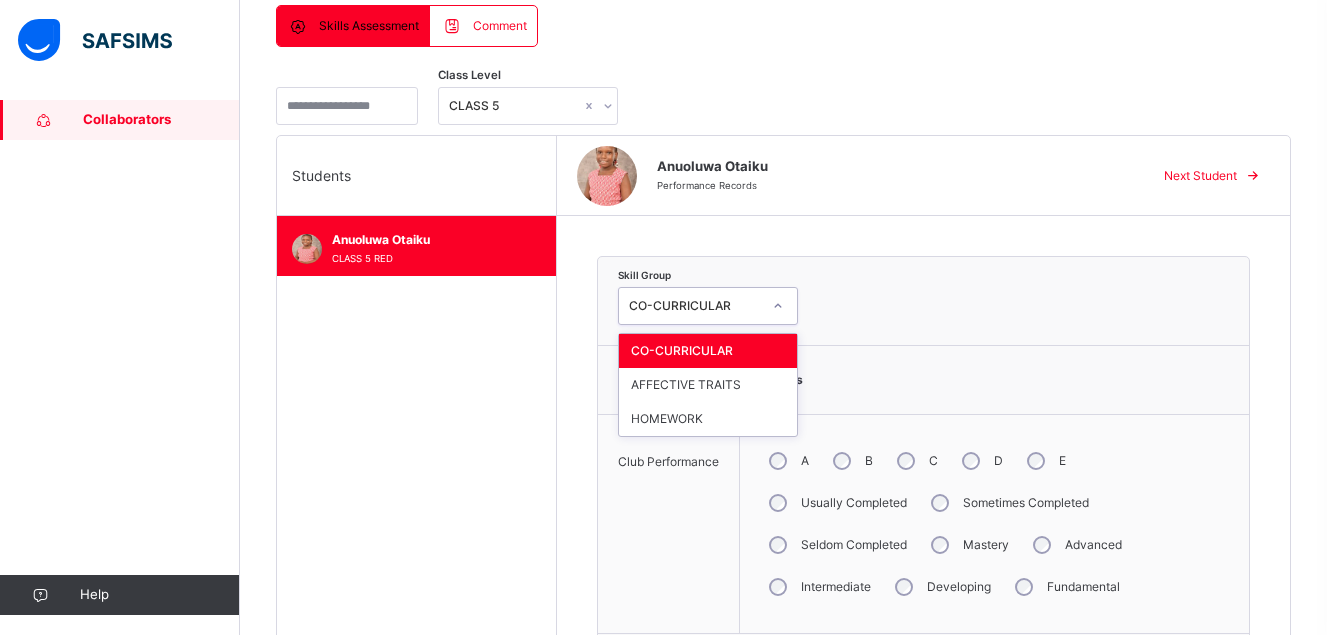 click 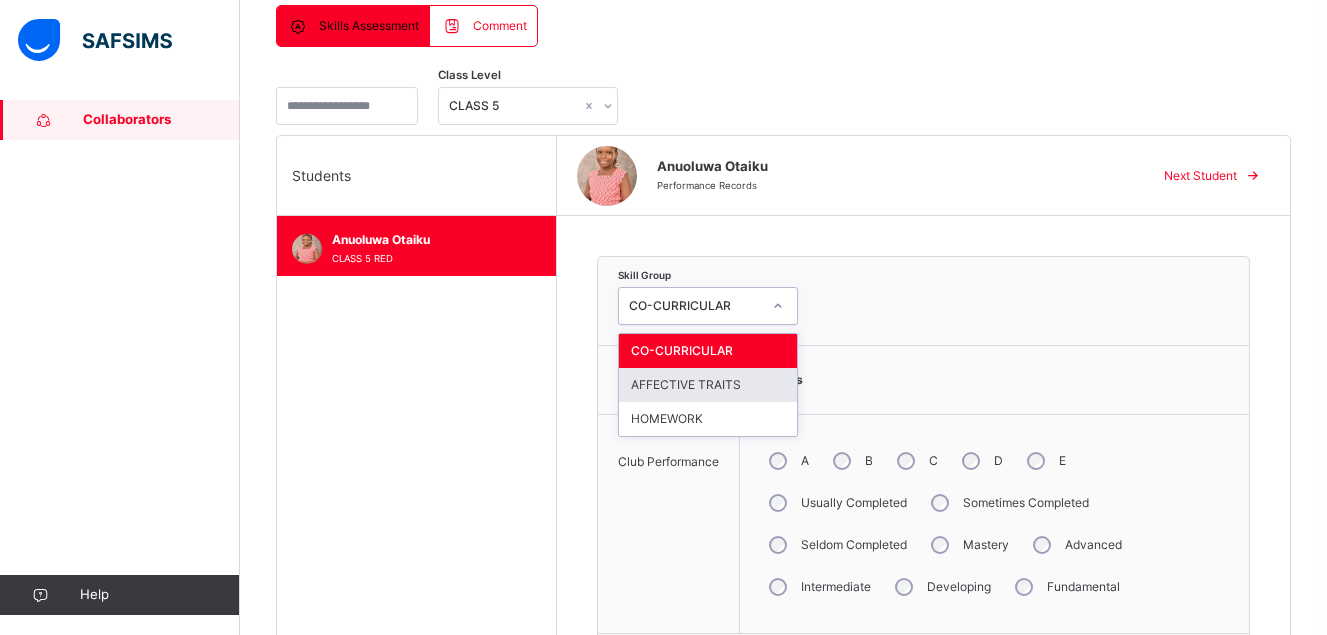 click on "AFFECTIVE TRAITS" at bounding box center [708, 385] 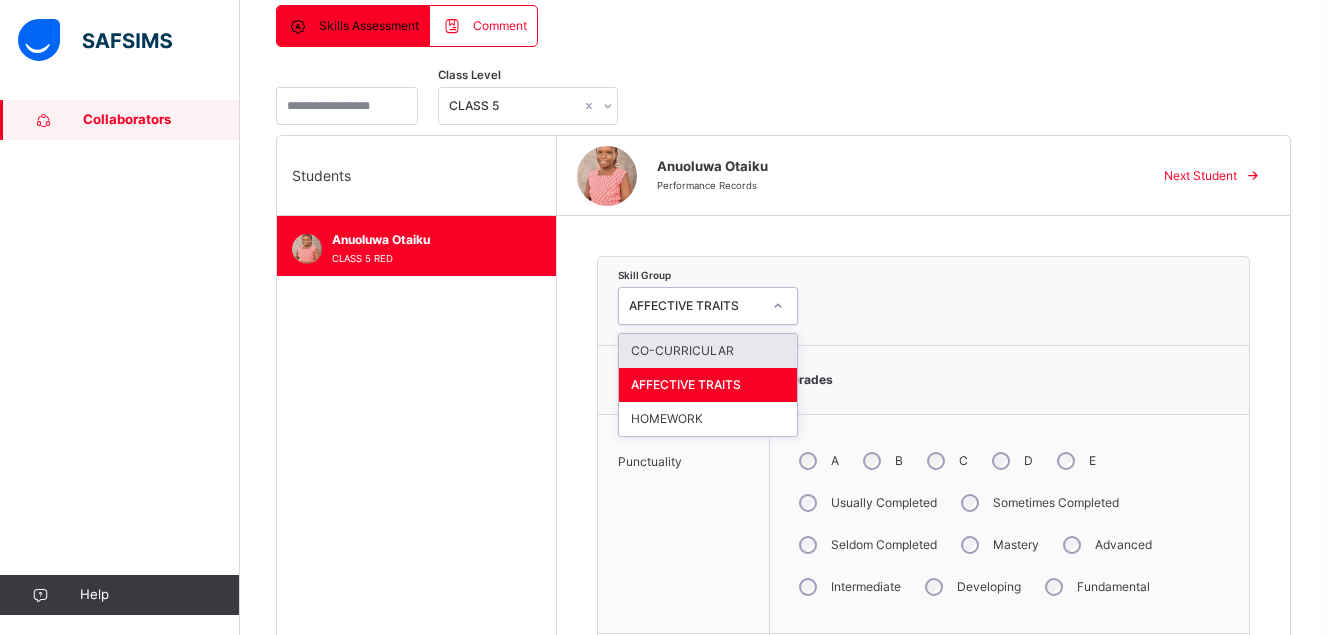 click at bounding box center [778, 306] 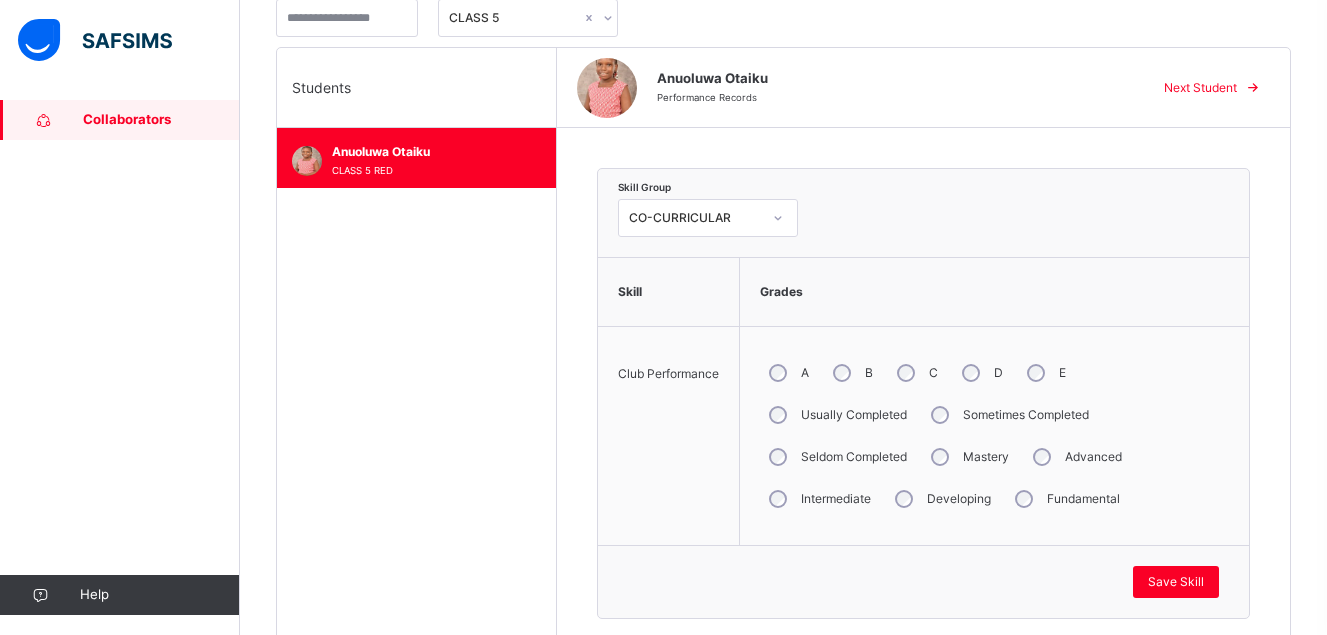 scroll, scrollTop: 515, scrollLeft: 0, axis: vertical 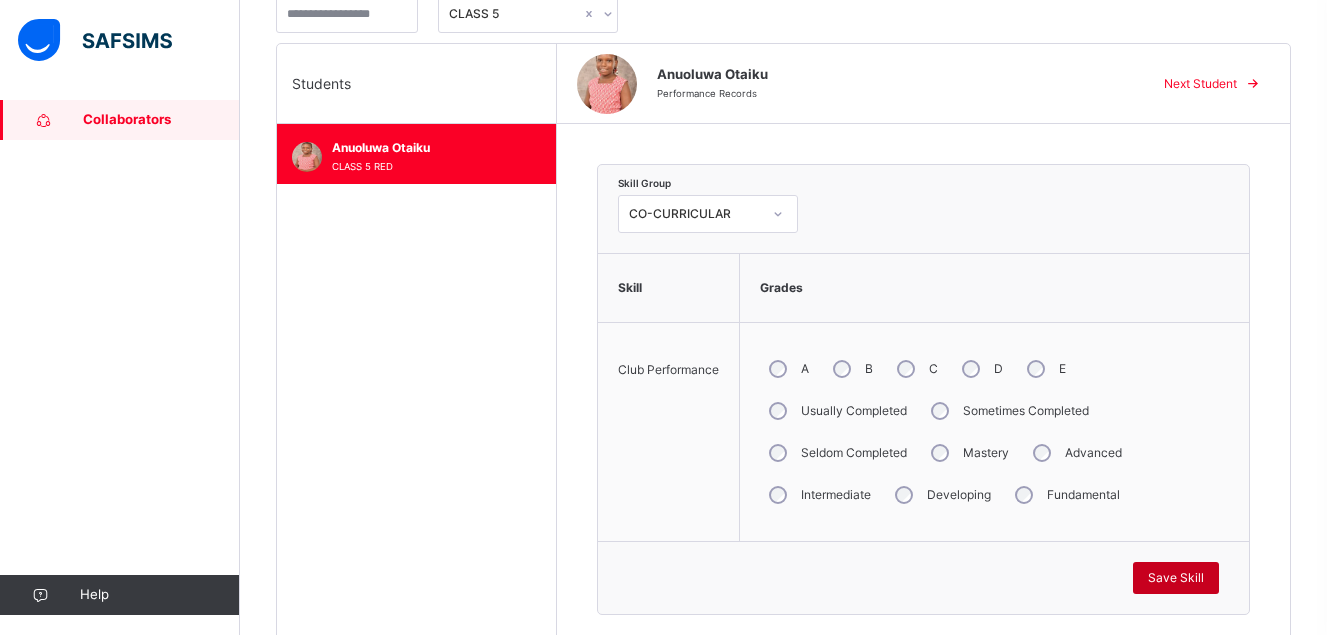 click on "Save Skill" at bounding box center [1176, 578] 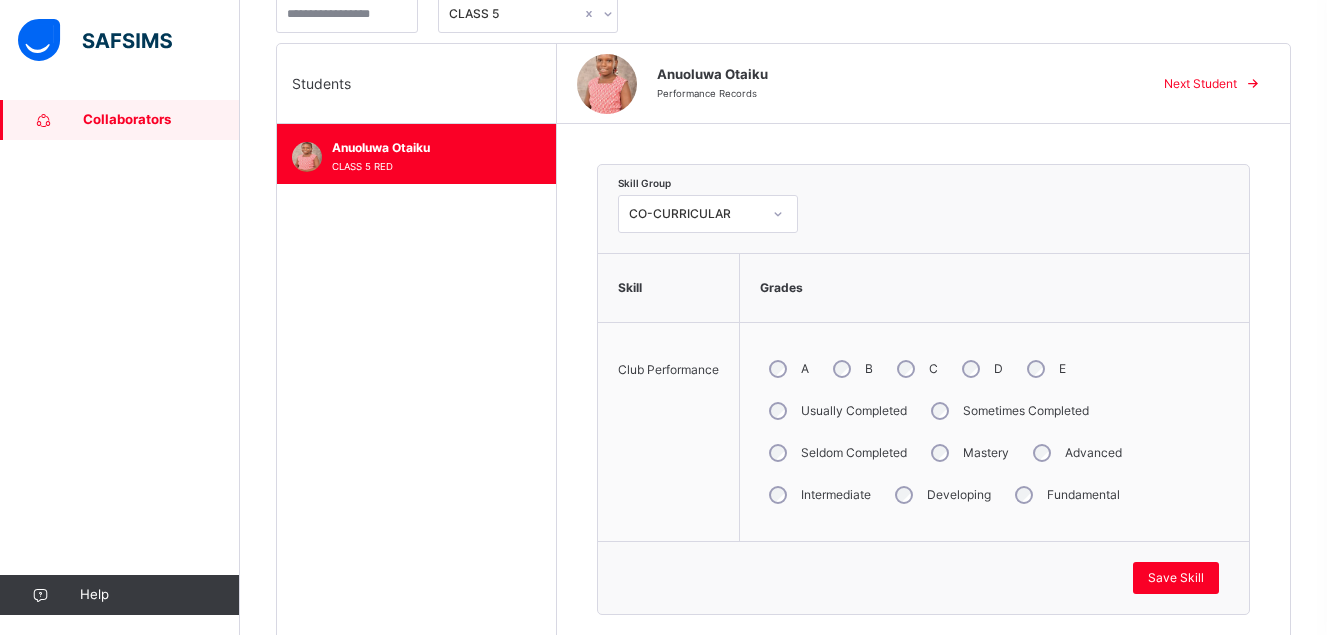 click on "Next Student" at bounding box center [1200, 84] 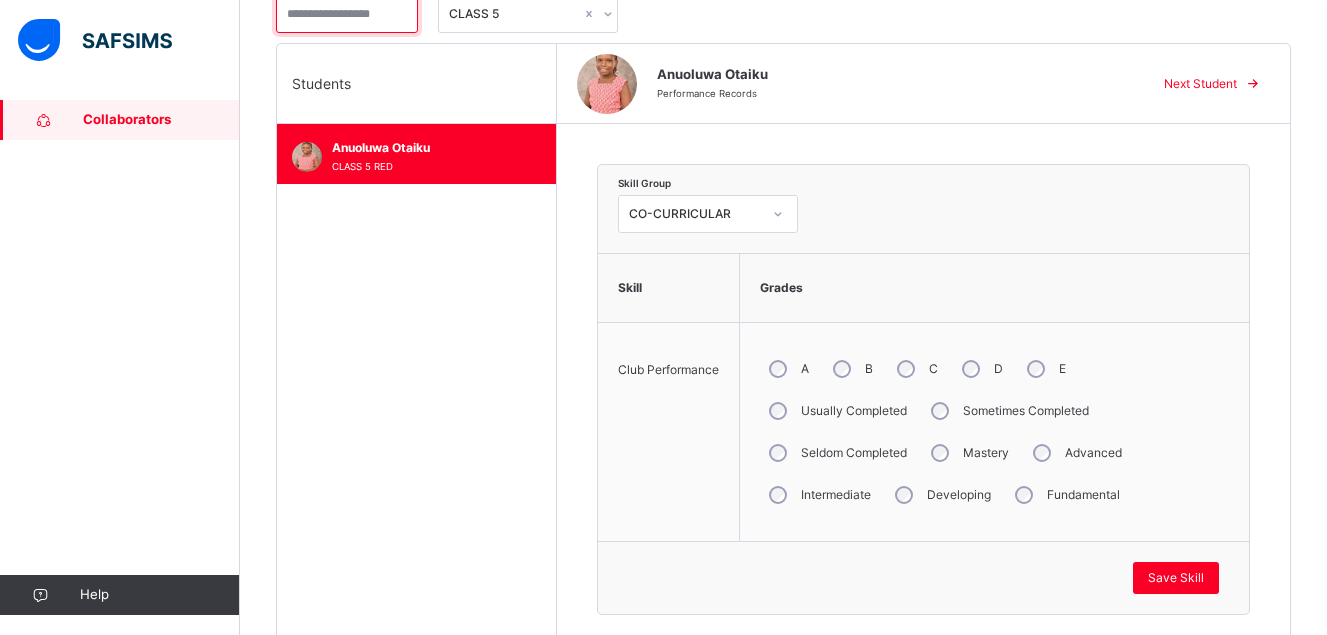 click at bounding box center [347, 14] 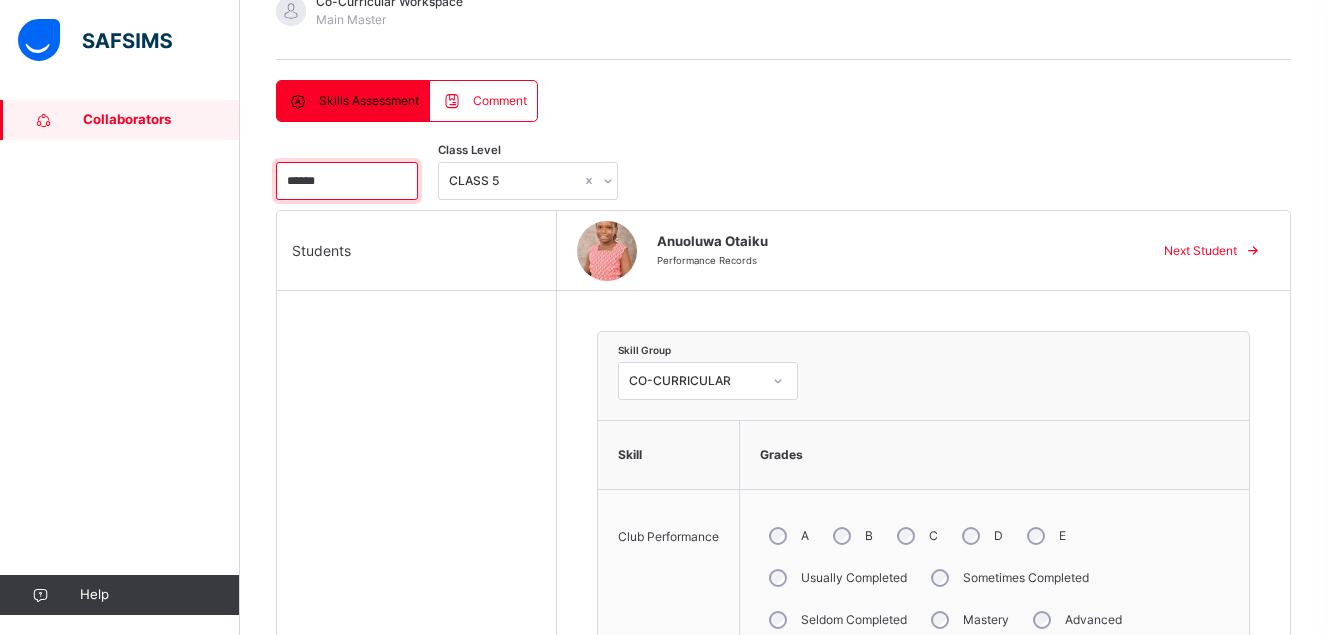 scroll, scrollTop: 312, scrollLeft: 0, axis: vertical 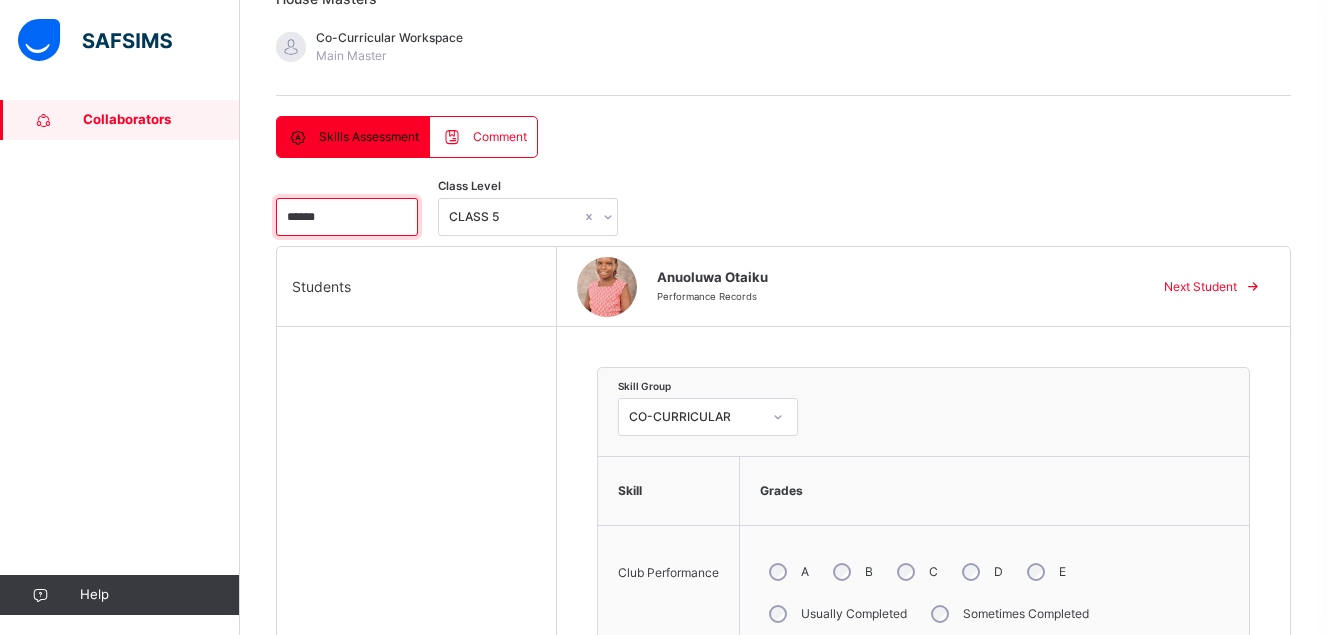 click on "******" at bounding box center [347, 217] 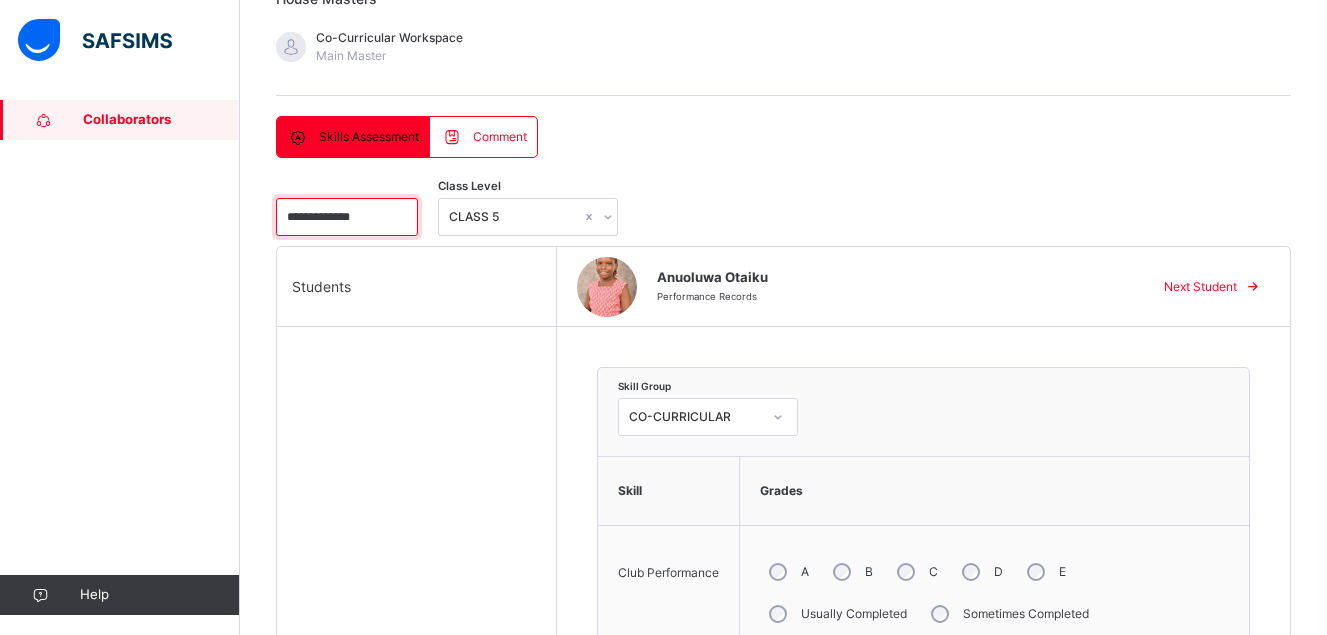 type on "**********" 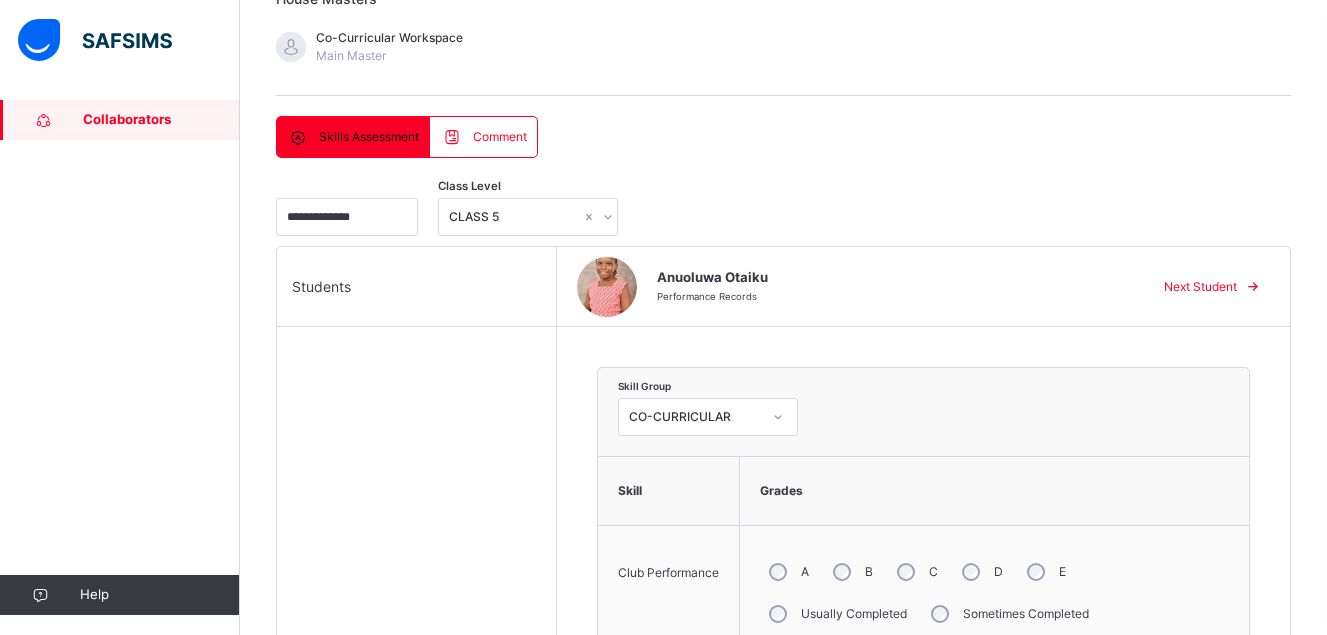 click on "Collaborators" at bounding box center (161, 120) 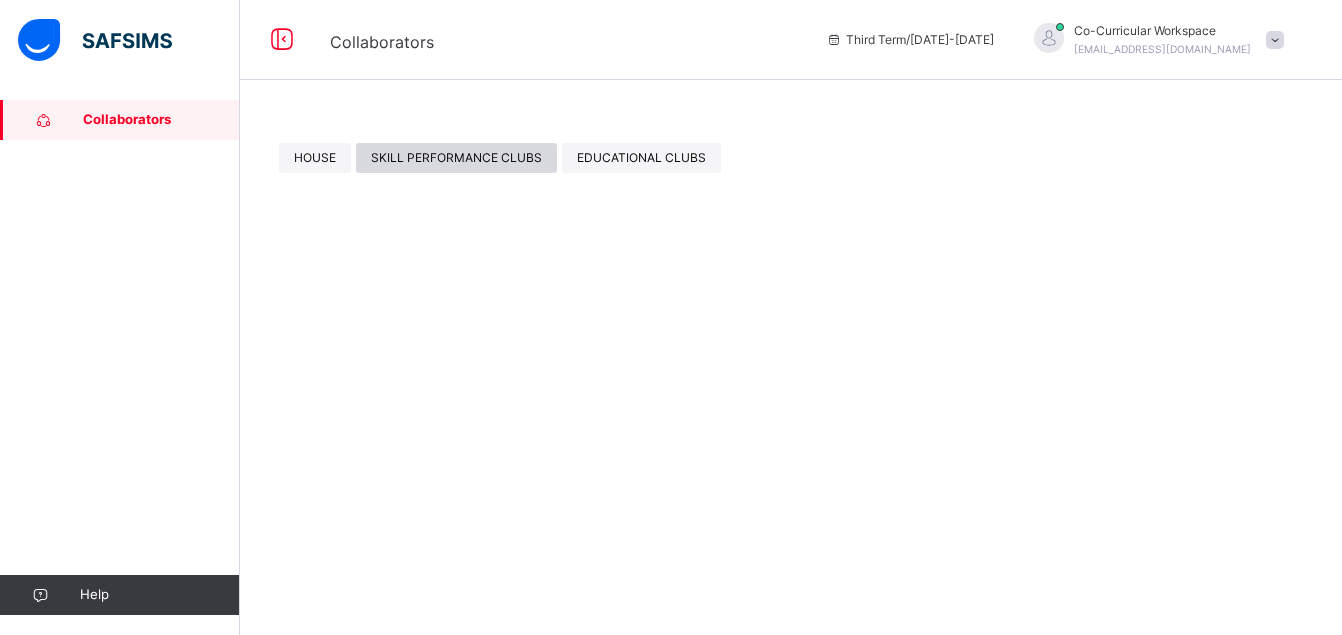 click on "SKILL PERFORMANCE CLUBS" at bounding box center (456, 158) 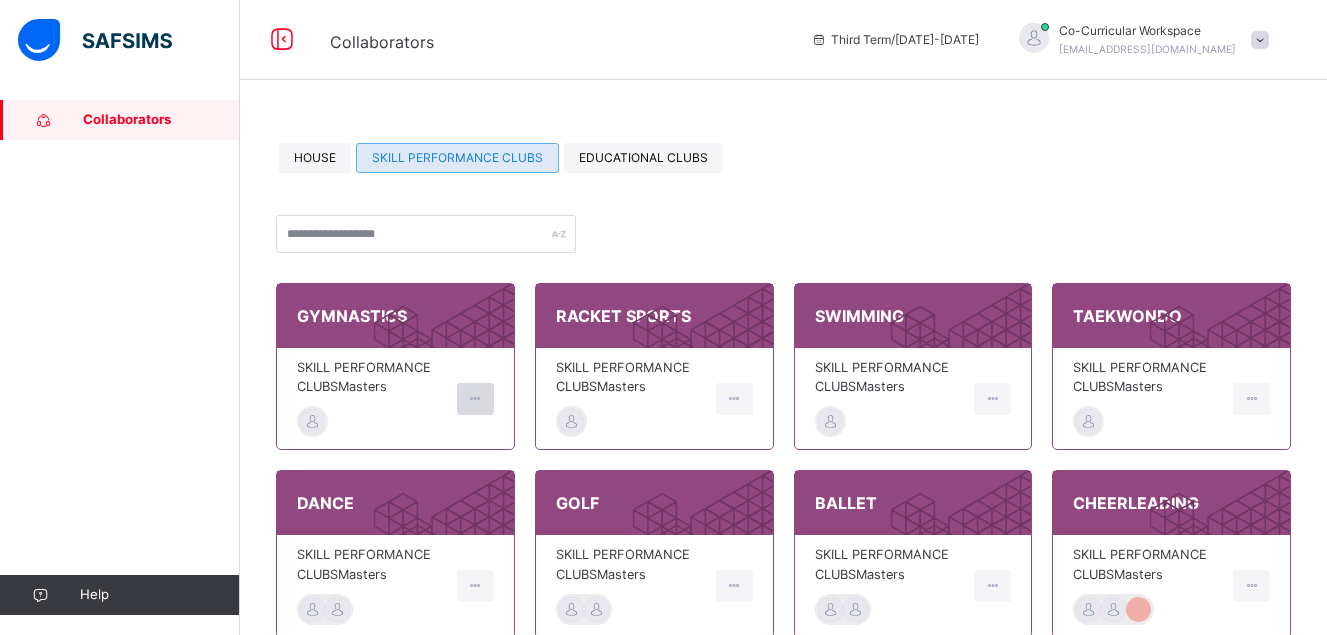 click at bounding box center (475, 399) 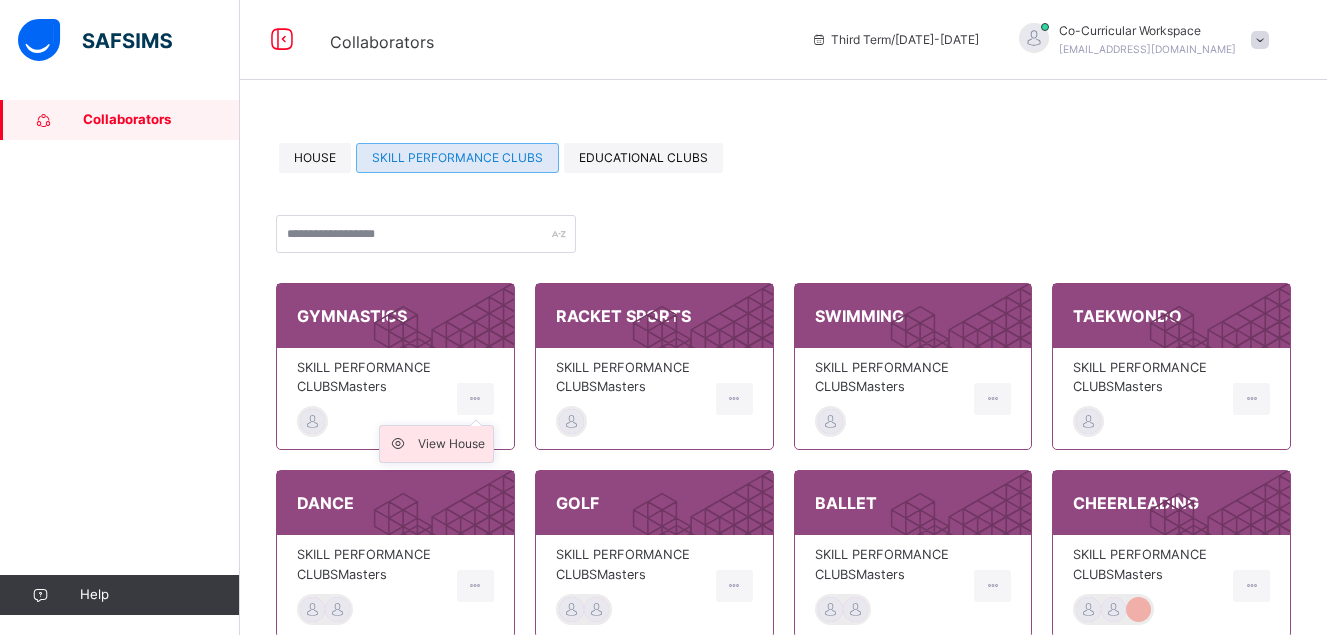 click on "View House" at bounding box center (451, 444) 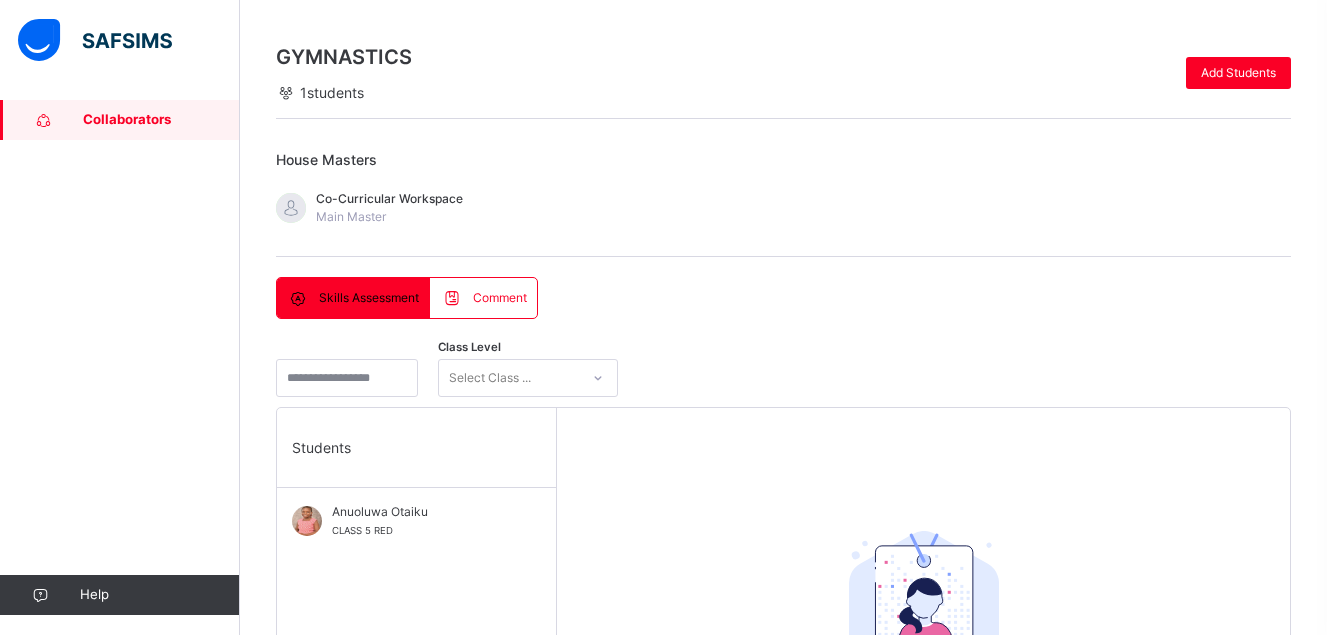 scroll, scrollTop: 153, scrollLeft: 0, axis: vertical 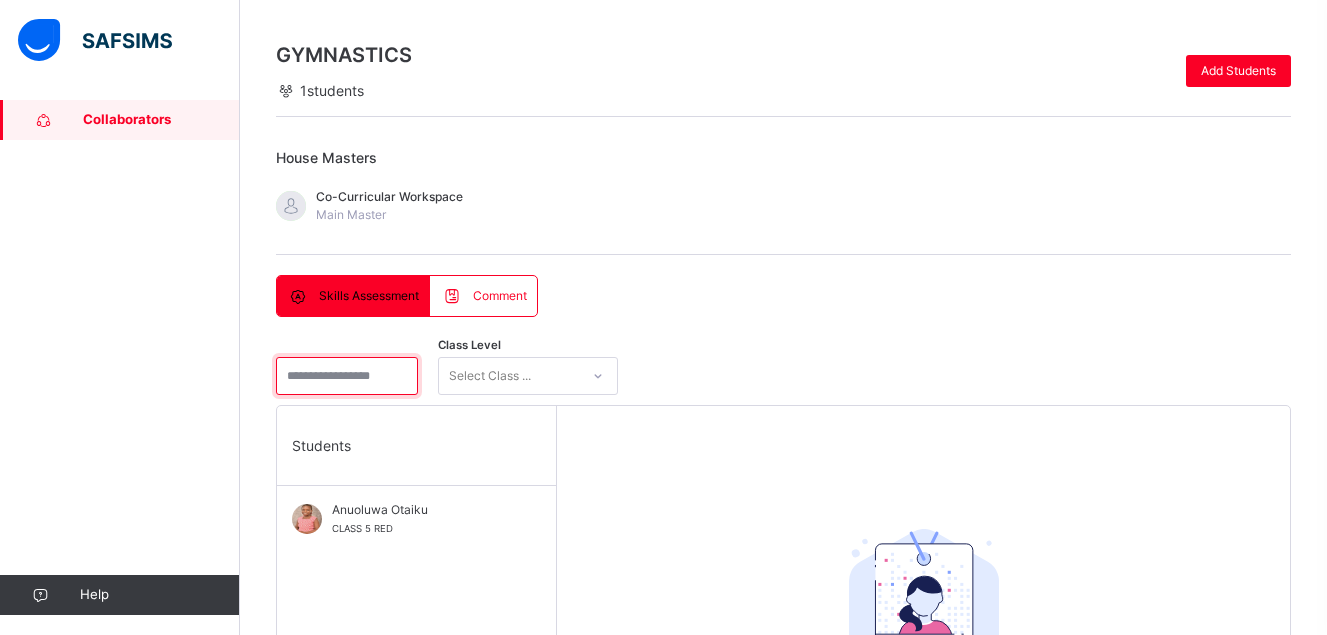 click at bounding box center [347, 376] 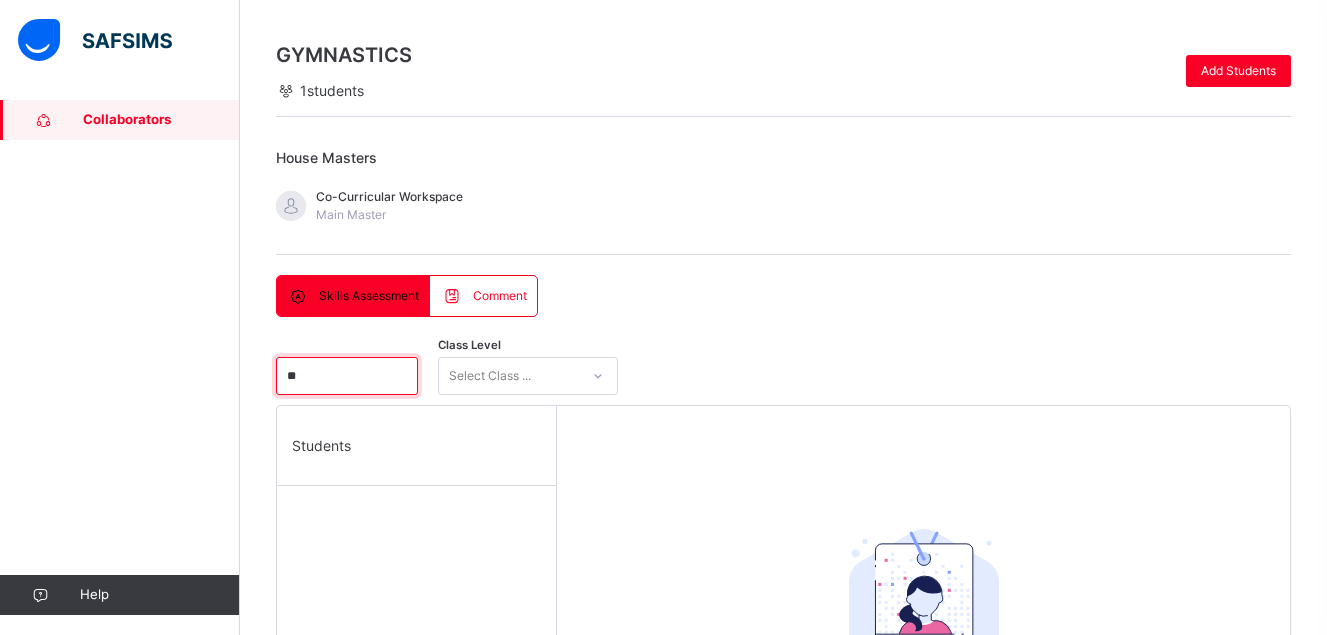 type on "*" 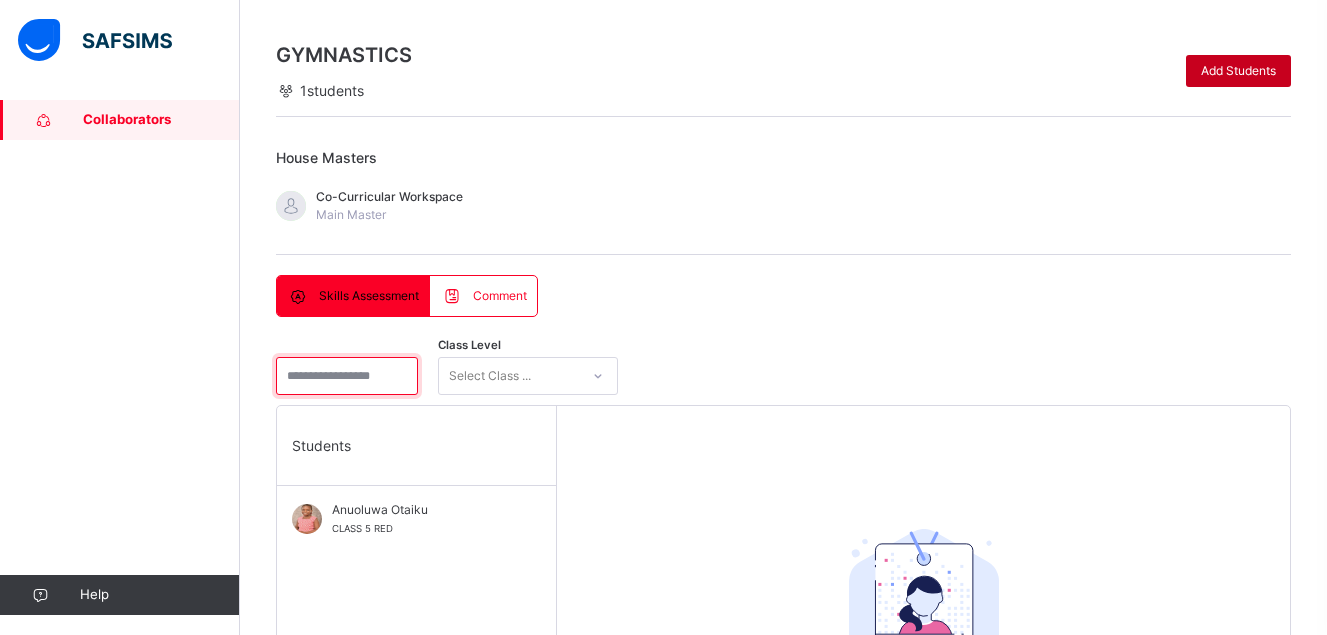 type 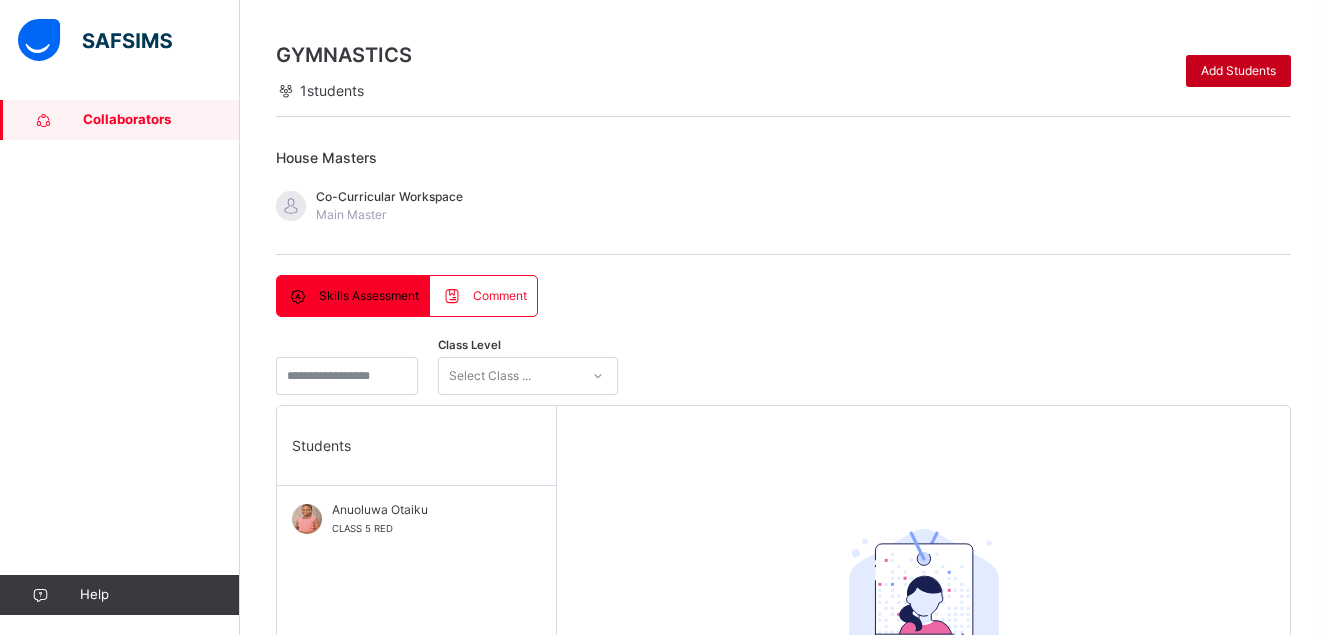 click on "Add Students" at bounding box center (1238, 71) 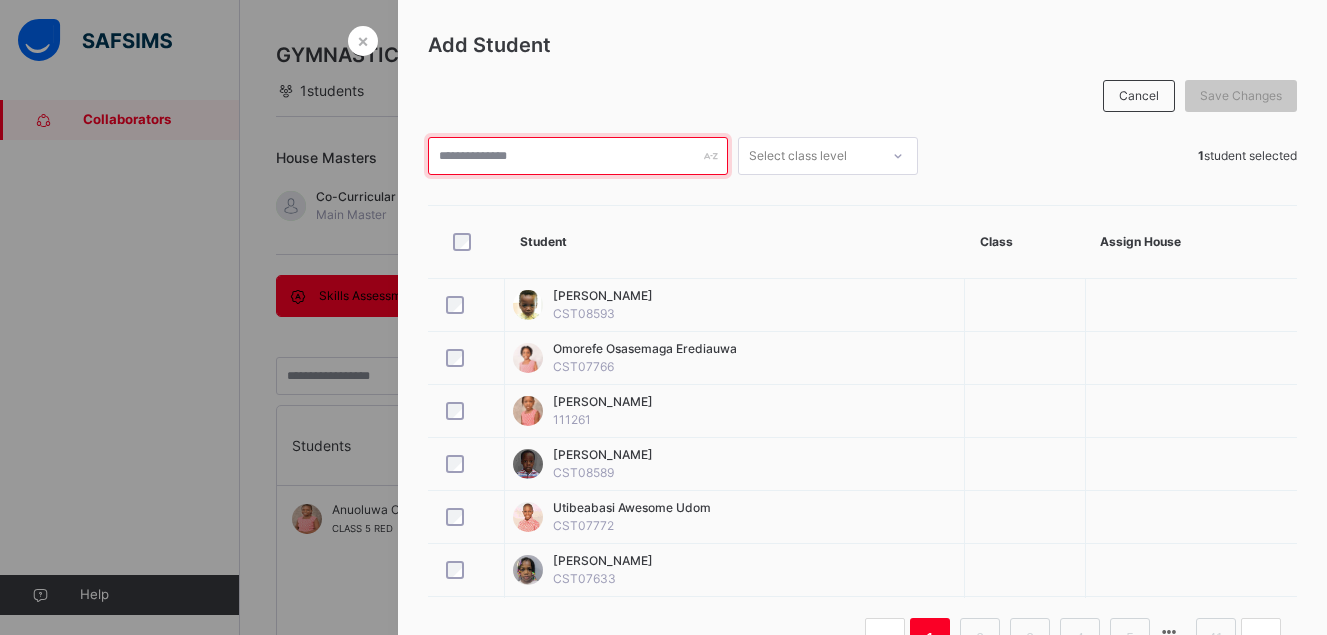 click at bounding box center (578, 156) 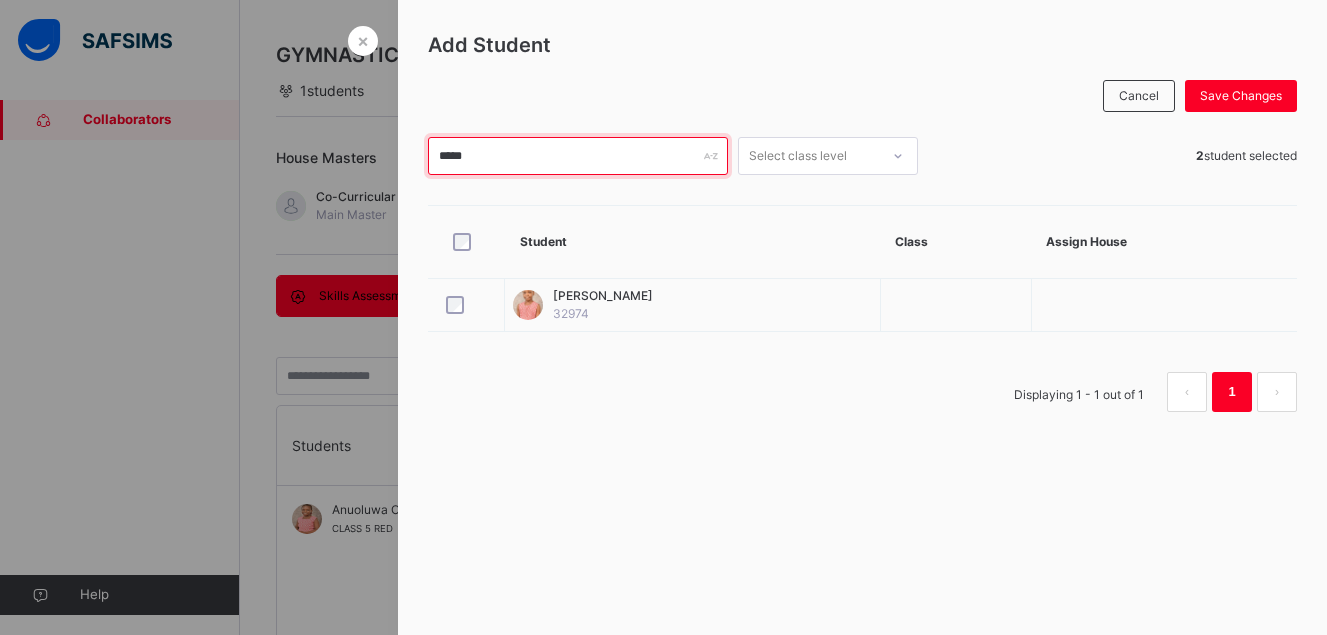 click on "*****" at bounding box center [578, 156] 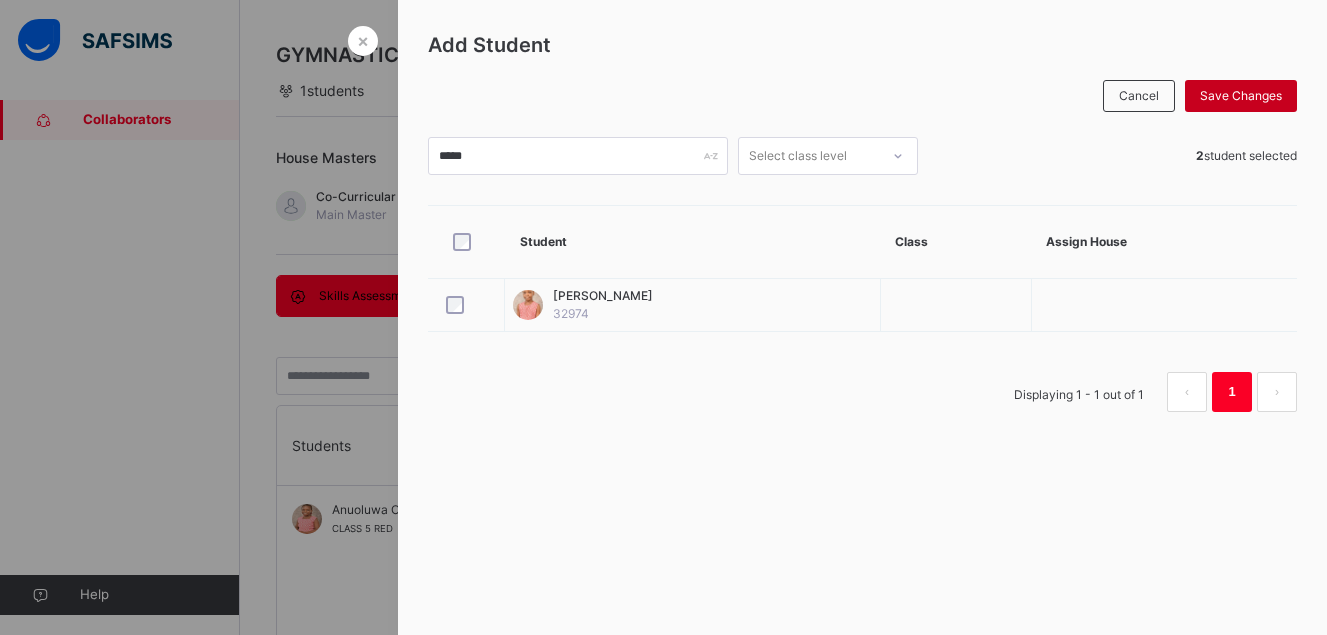 click on "Save Changes" at bounding box center [1241, 96] 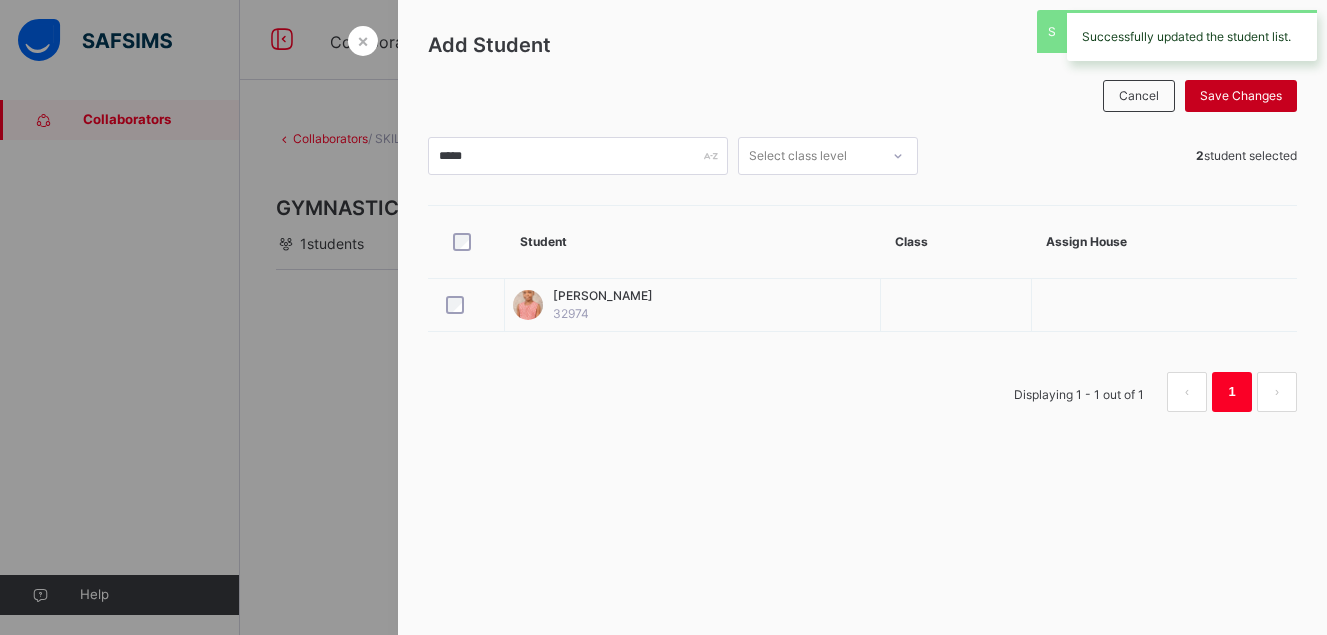 scroll, scrollTop: 0, scrollLeft: 0, axis: both 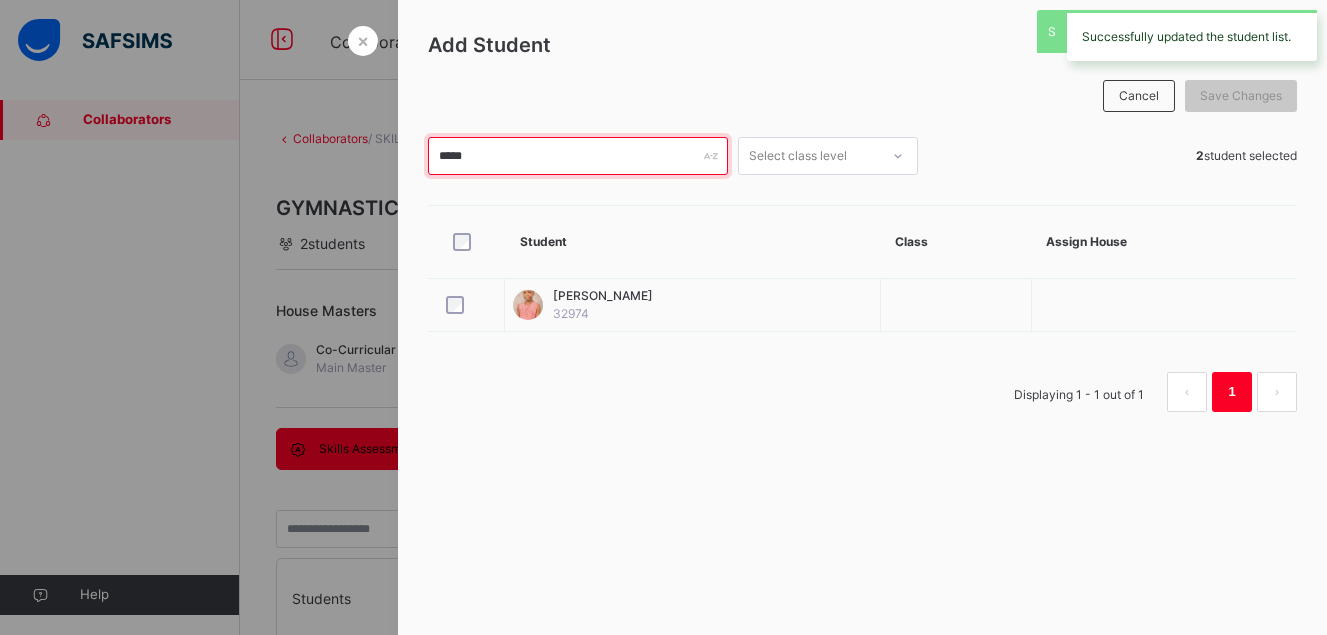 click on "*****" at bounding box center (578, 156) 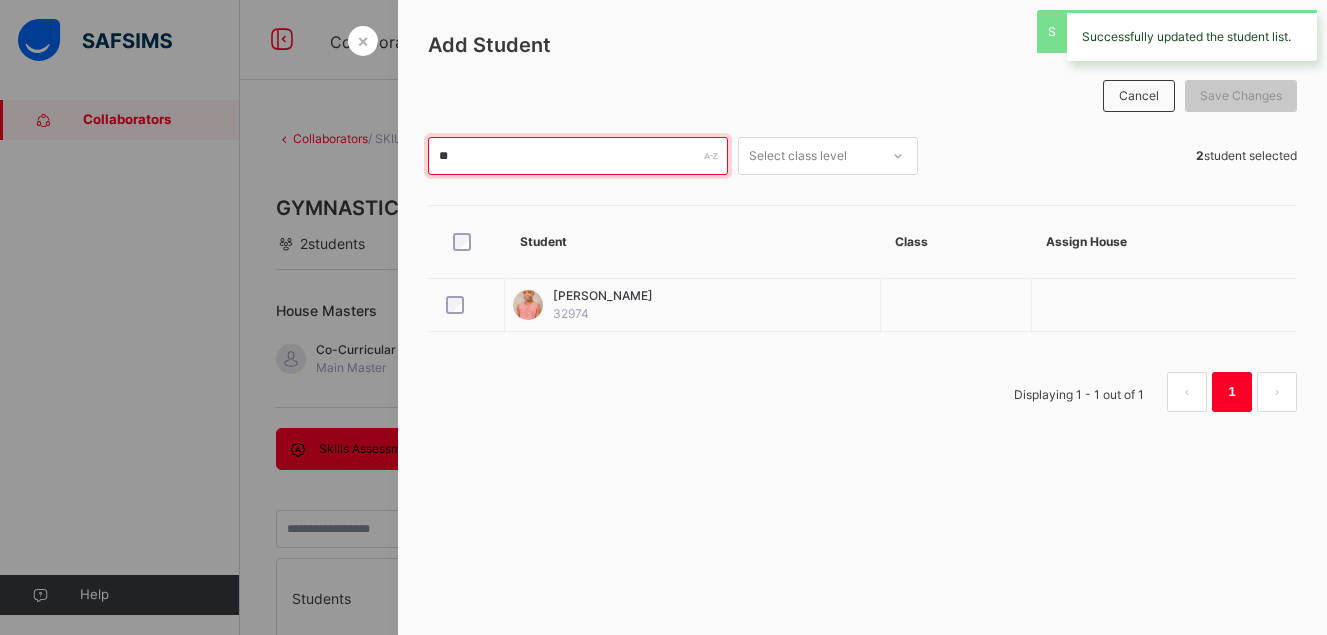 type on "*" 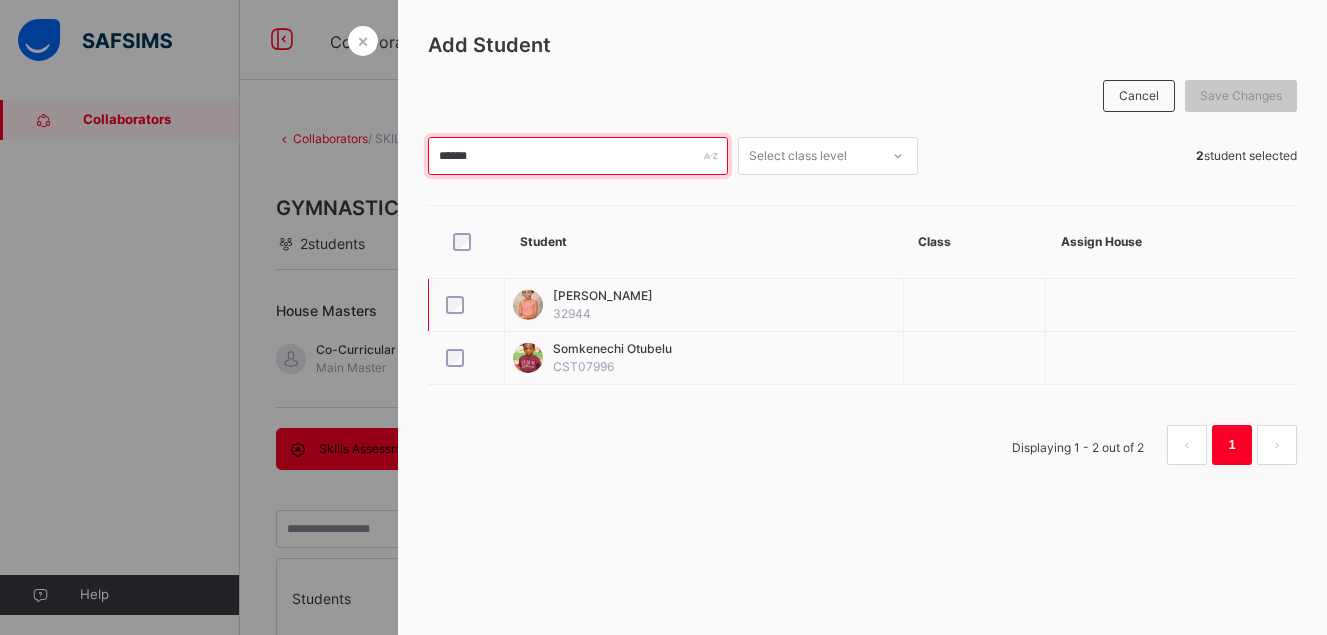 type on "******" 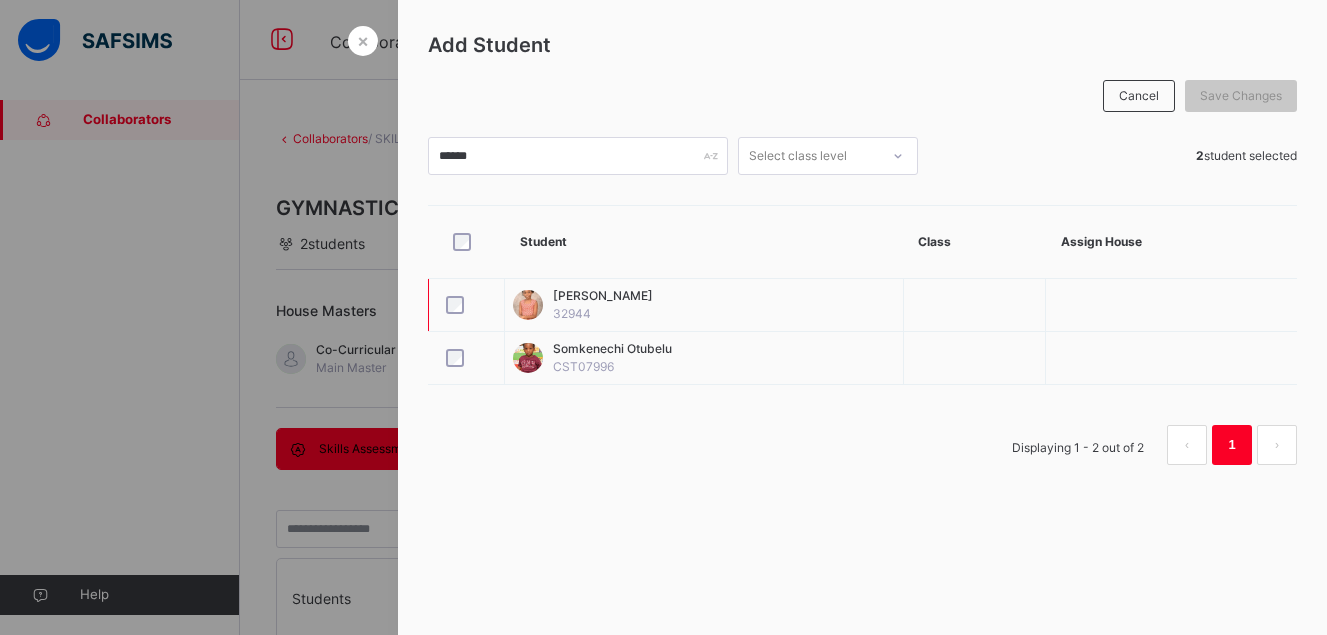 click on "[PERSON_NAME]" at bounding box center (603, 296) 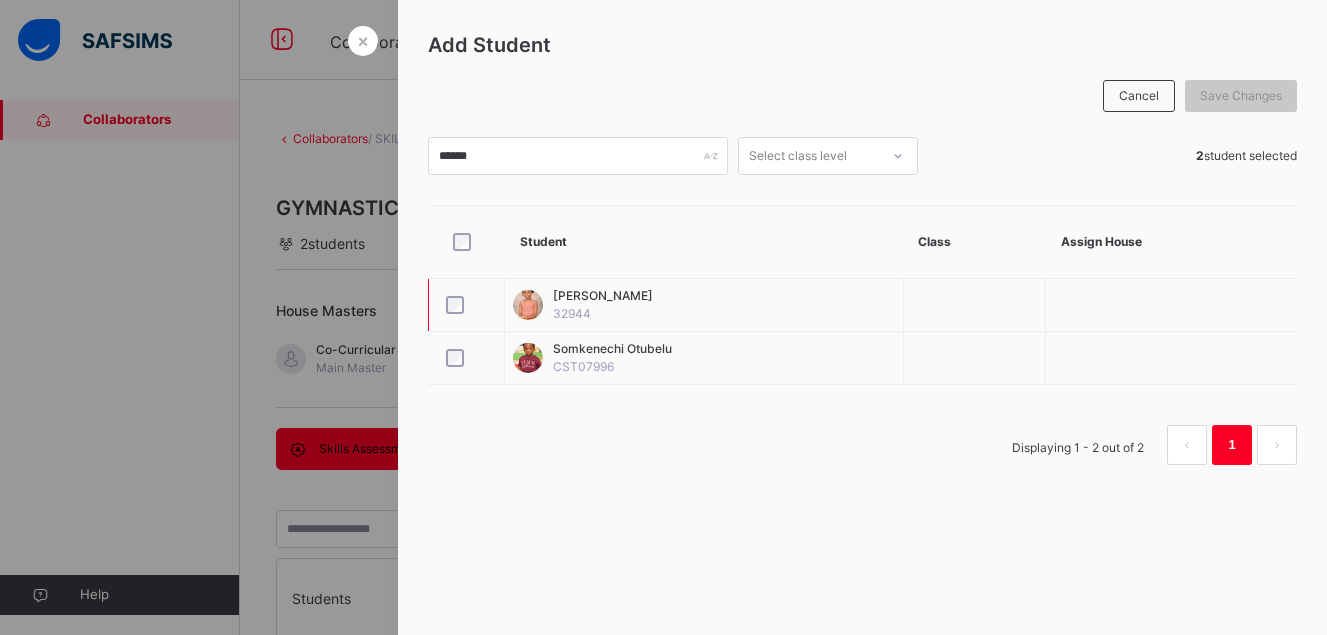 click on "[PERSON_NAME]" at bounding box center (603, 296) 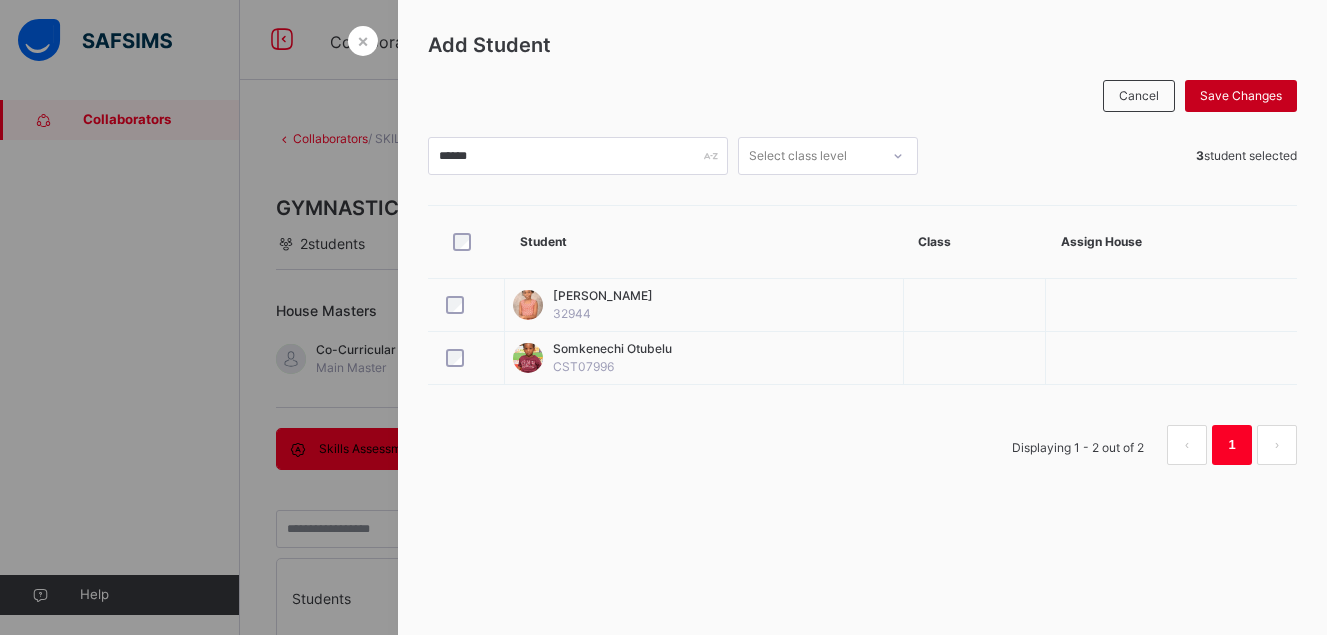 click on "Save Changes" at bounding box center [1241, 96] 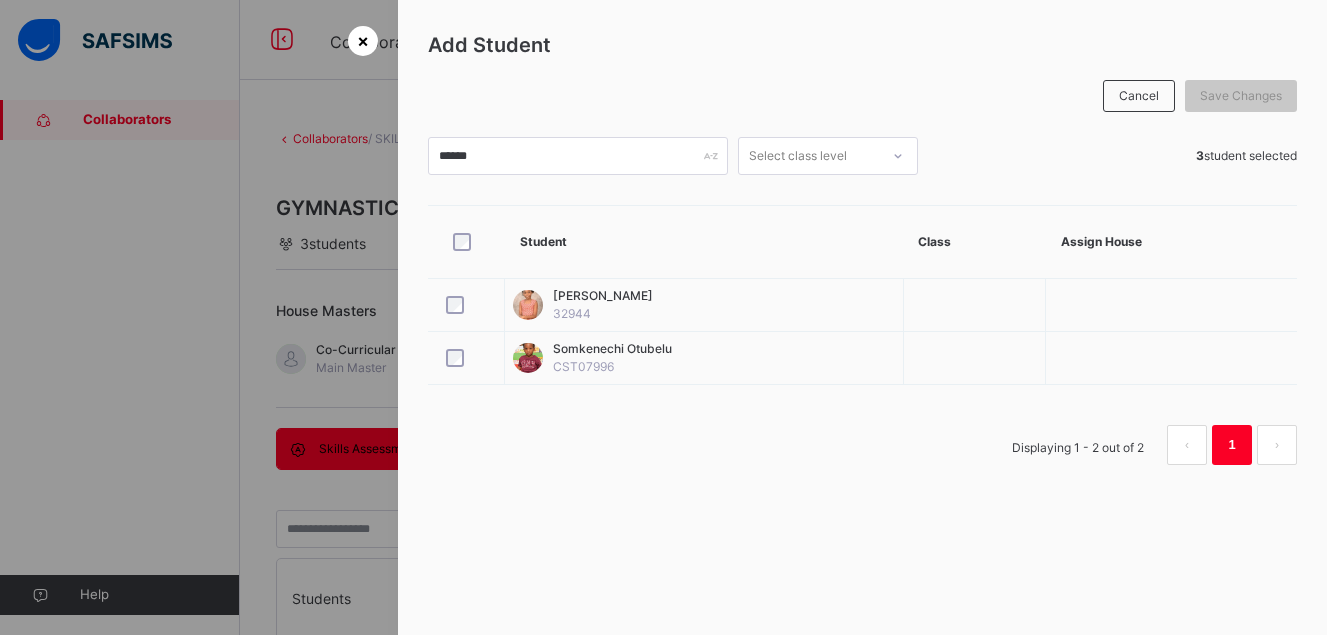 click on "×" at bounding box center [363, 40] 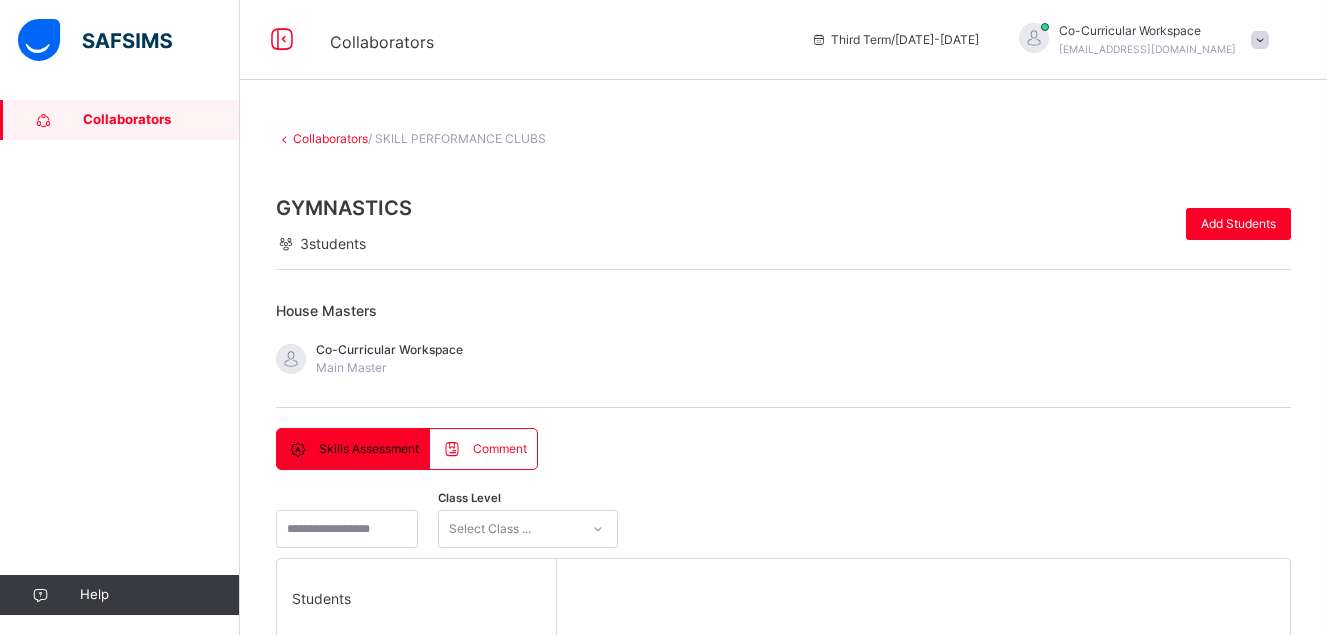 click on "Co-Curricular  Workspace  Main Master" at bounding box center (783, 359) 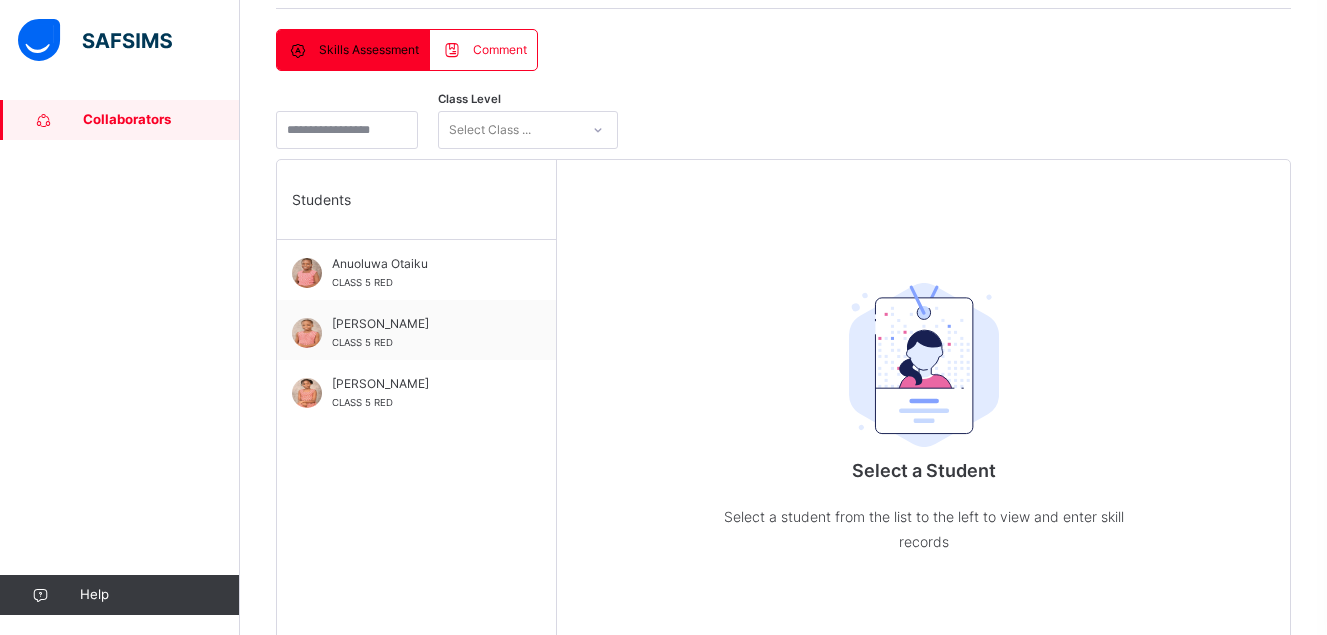 scroll, scrollTop: 440, scrollLeft: 0, axis: vertical 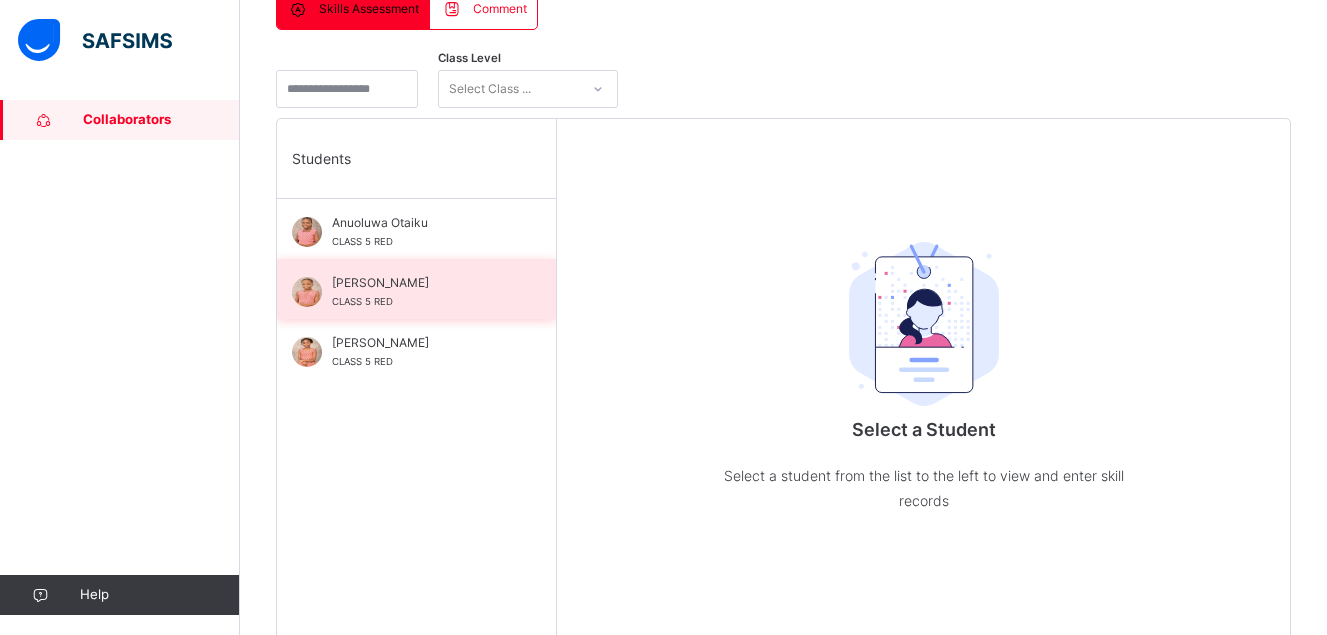 click on "[PERSON_NAME]" at bounding box center (421, 283) 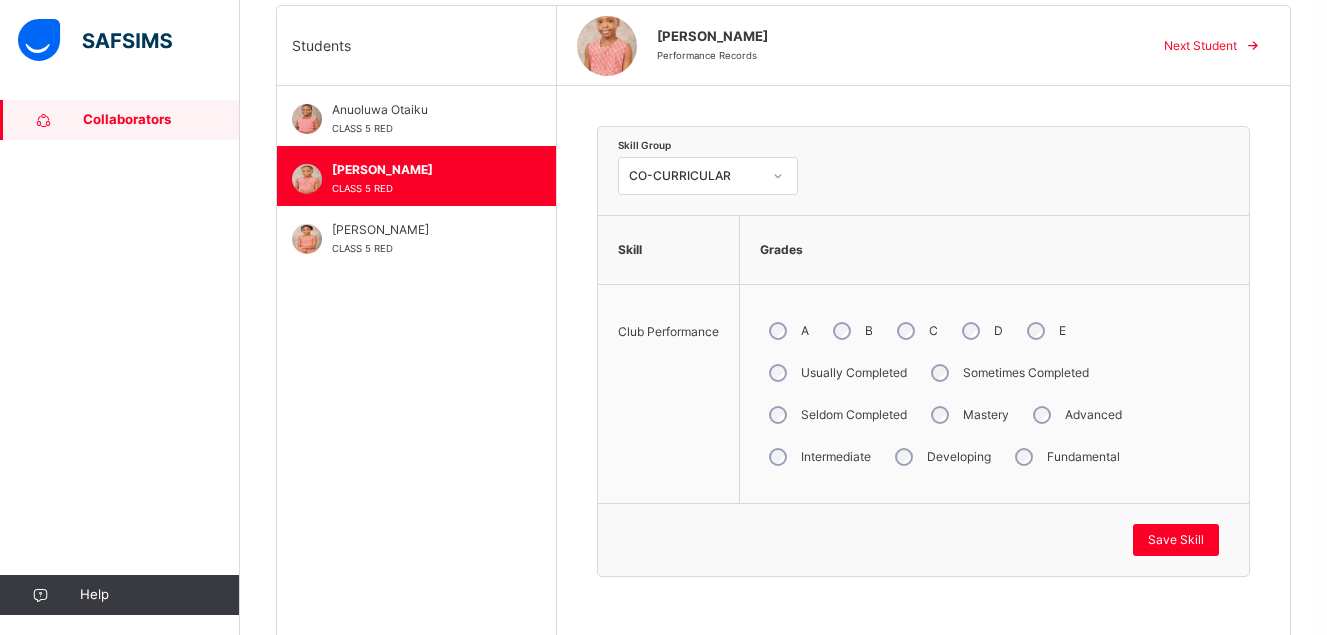 scroll, scrollTop: 620, scrollLeft: 0, axis: vertical 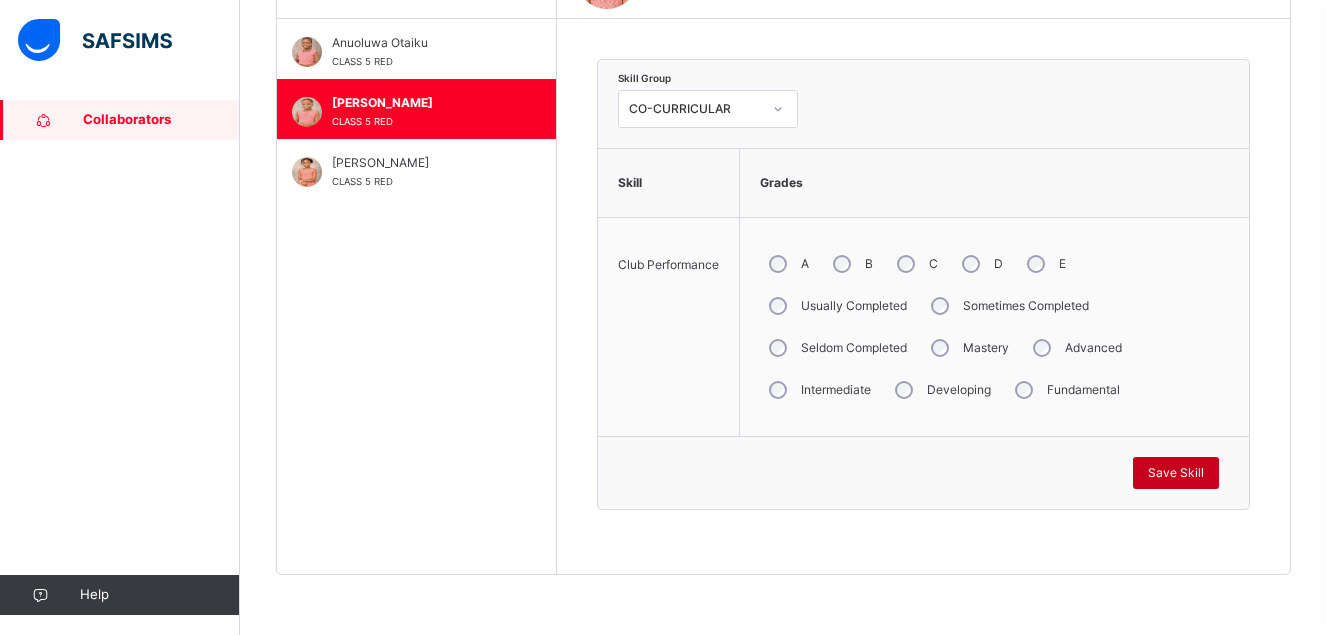 click on "Save Skill" at bounding box center [1176, 473] 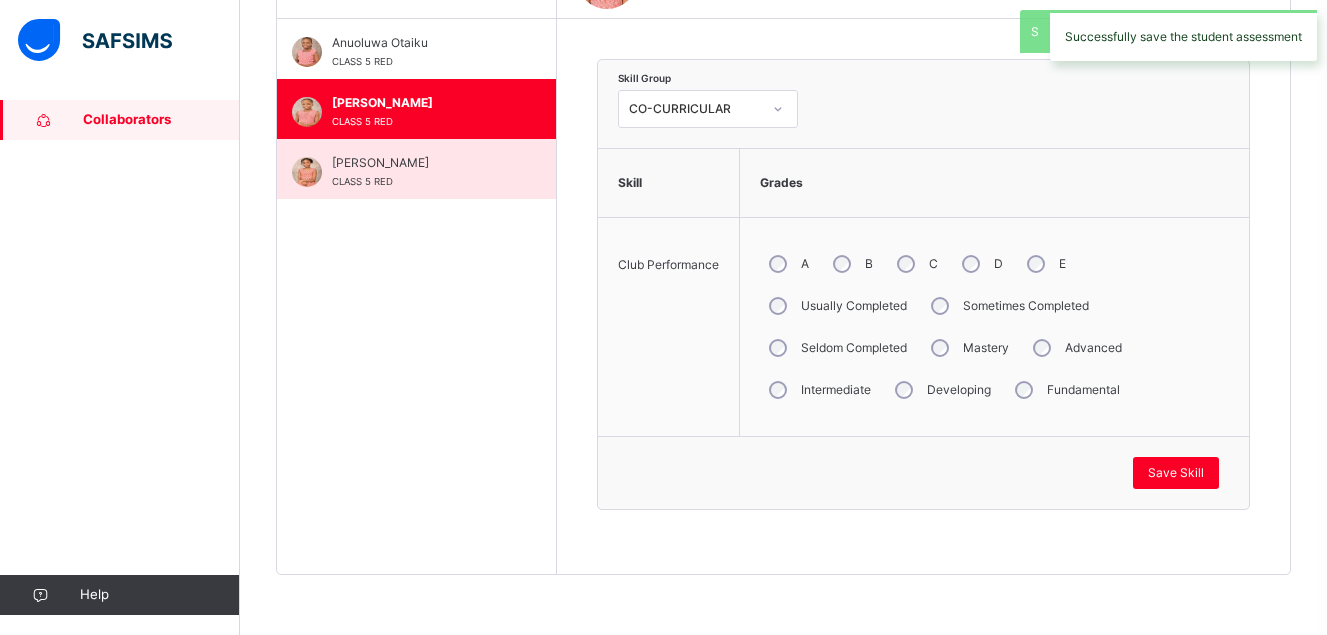 click on "[PERSON_NAME]" at bounding box center [421, 163] 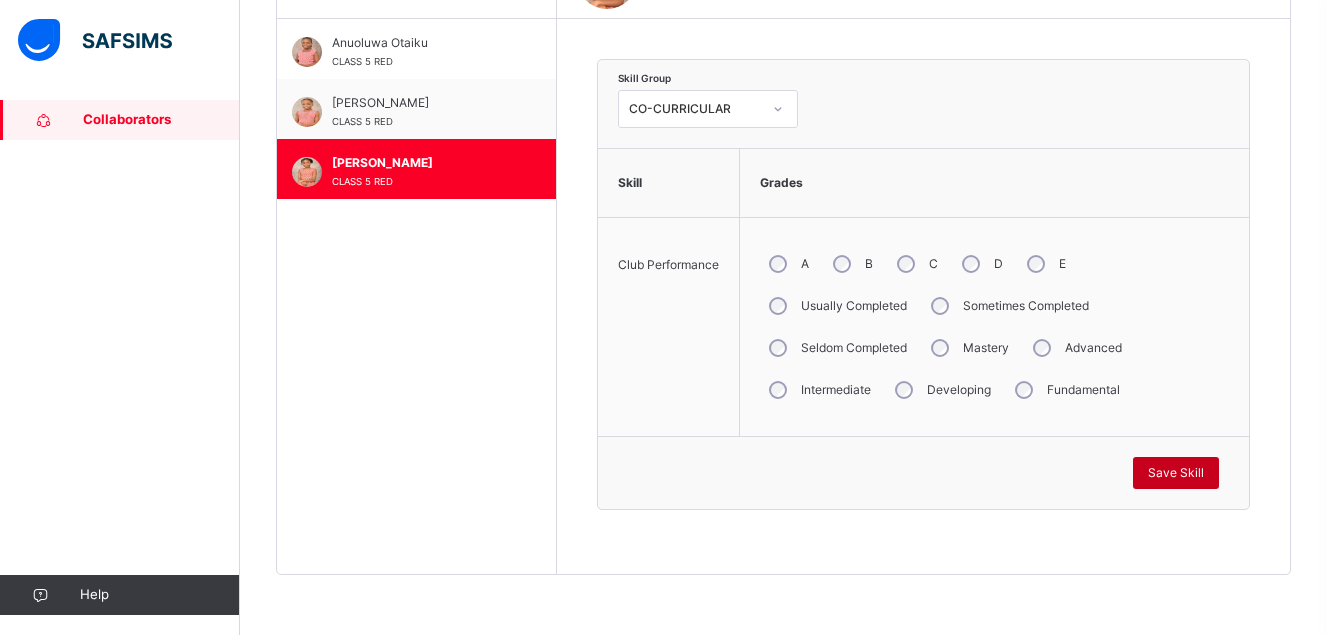 click on "Save Skill" at bounding box center (1176, 473) 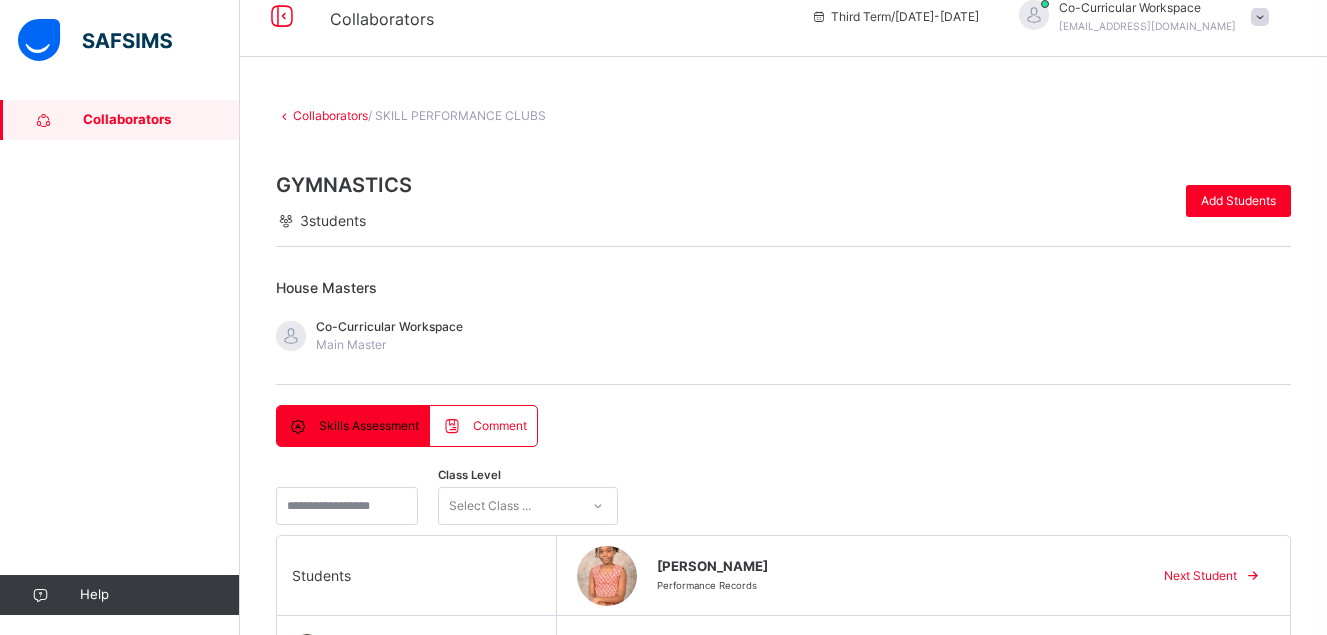 scroll, scrollTop: 0, scrollLeft: 0, axis: both 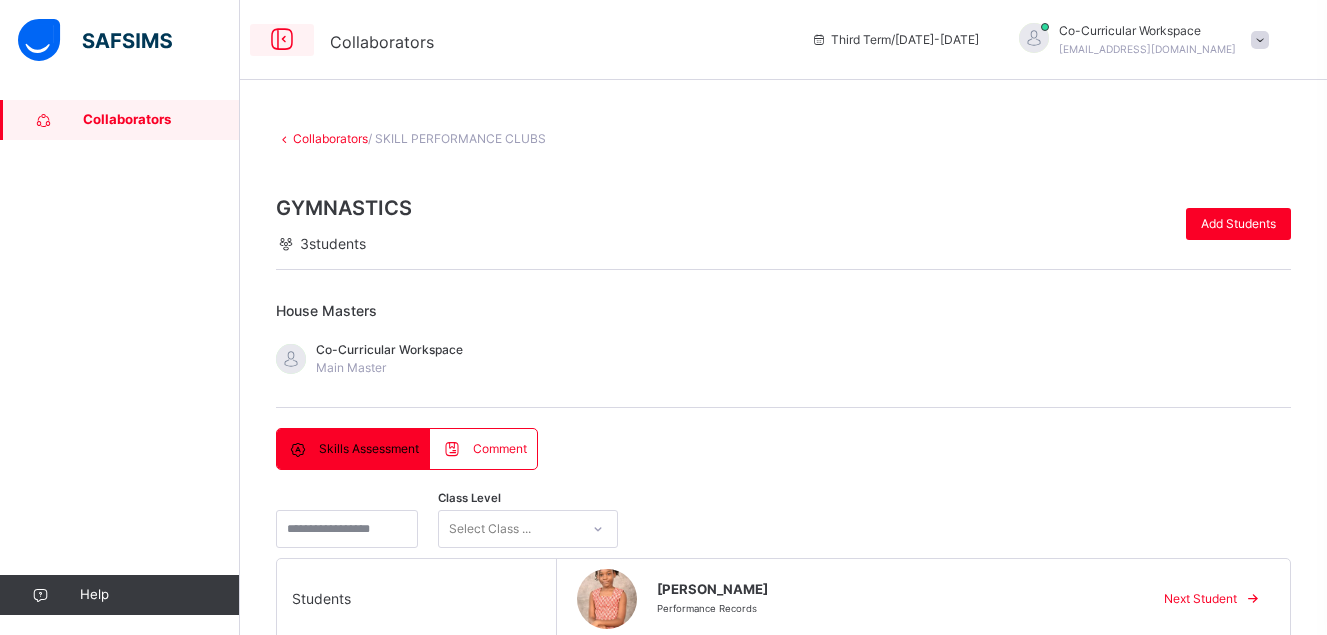 click at bounding box center [282, 40] 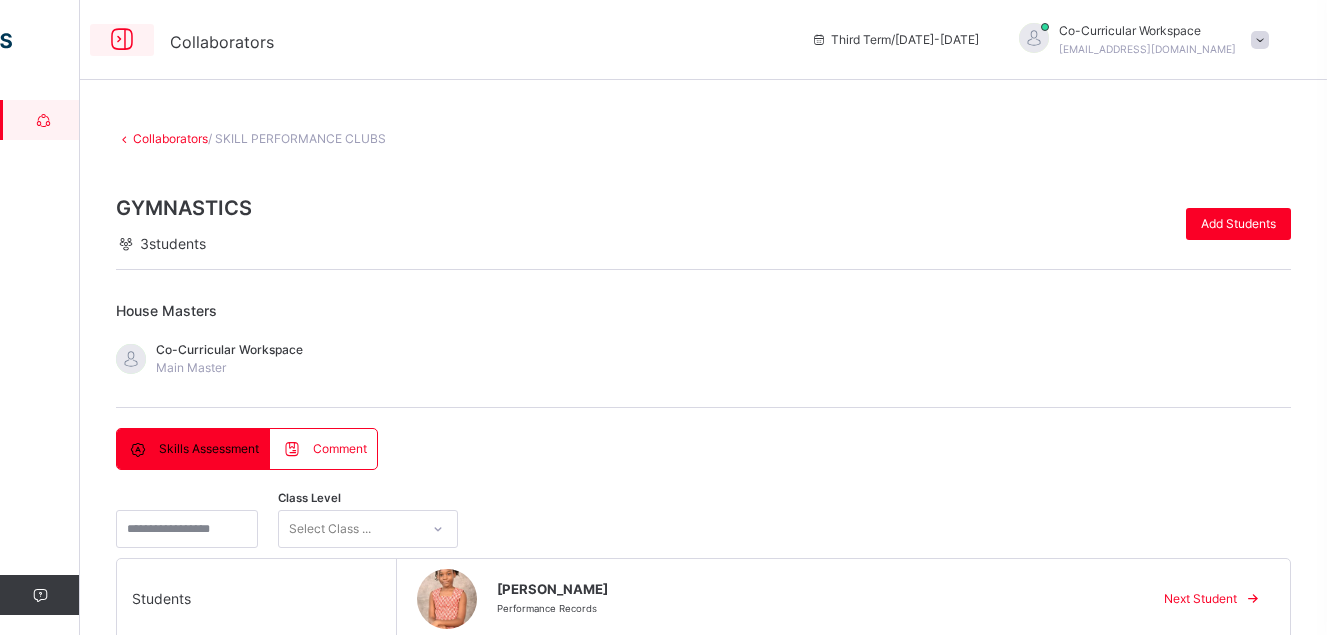 click at bounding box center (122, 40) 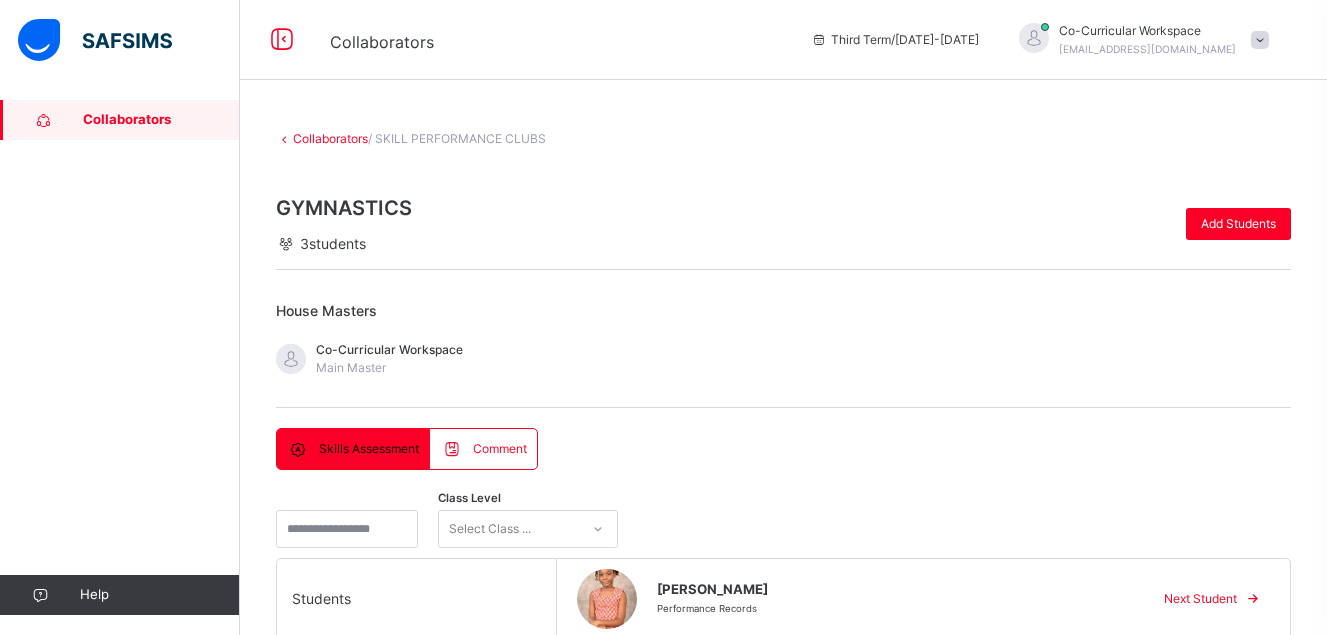click on "Collaborators" at bounding box center [161, 120] 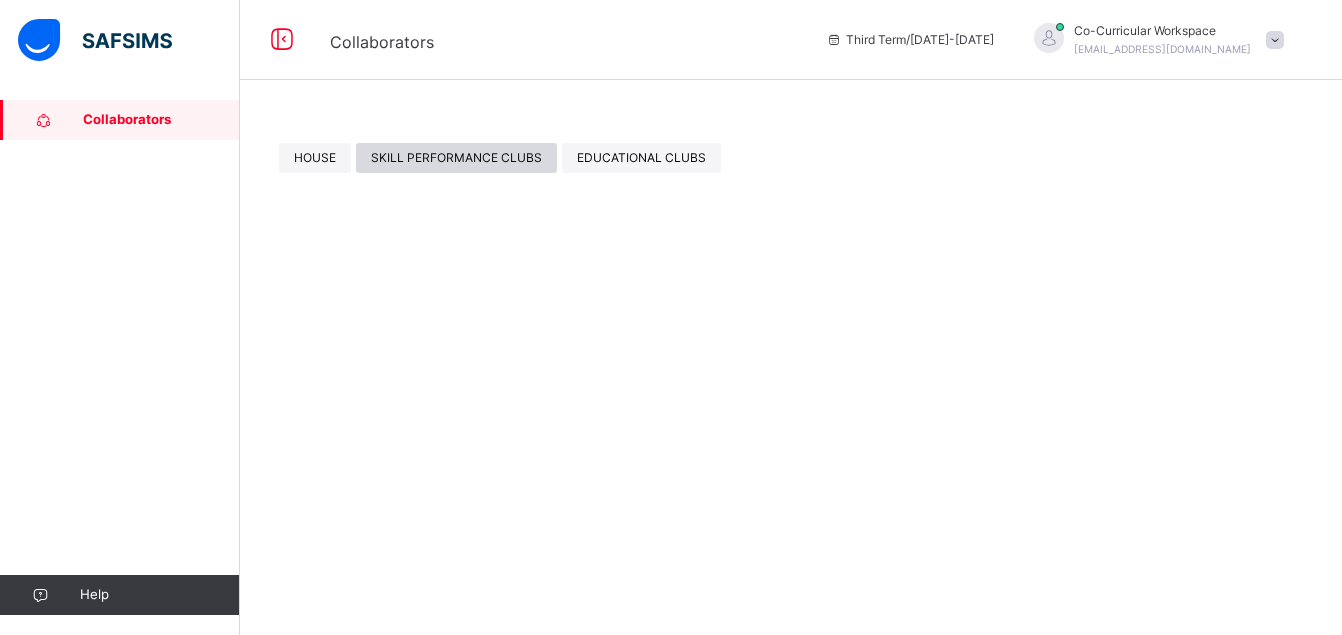 click on "SKILL PERFORMANCE CLUBS" at bounding box center [456, 158] 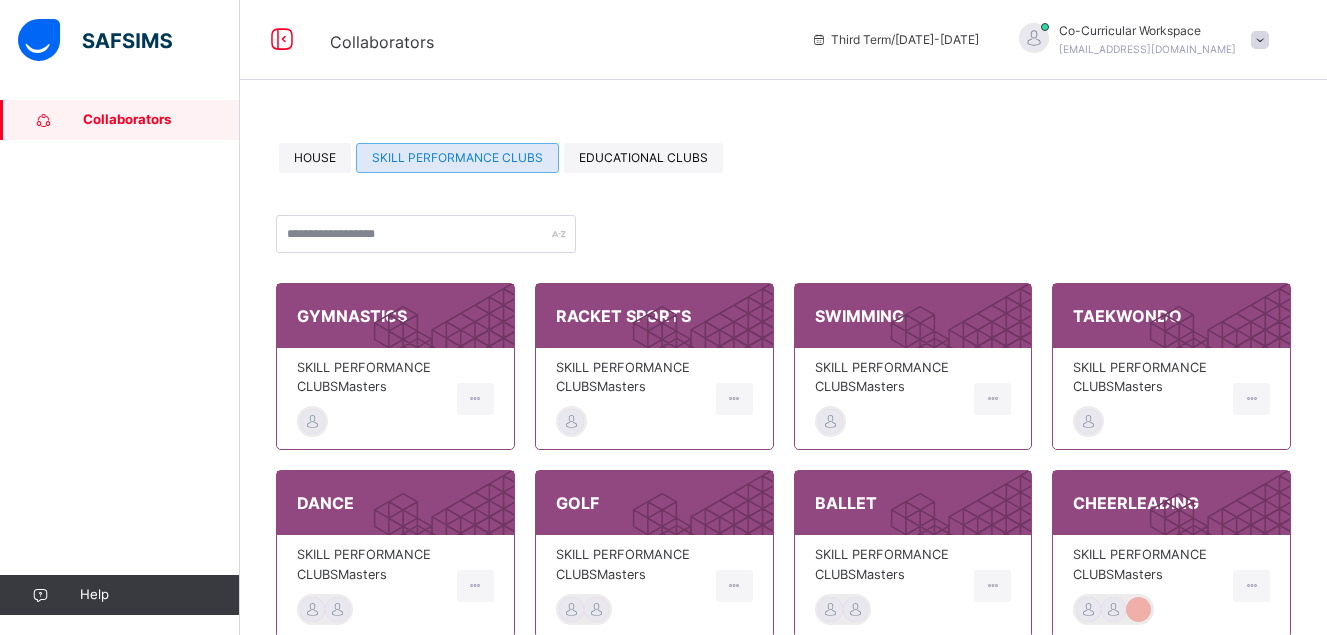 click on "SKILL PERFORMANCE CLUBS  Masters" at bounding box center (631, 377) 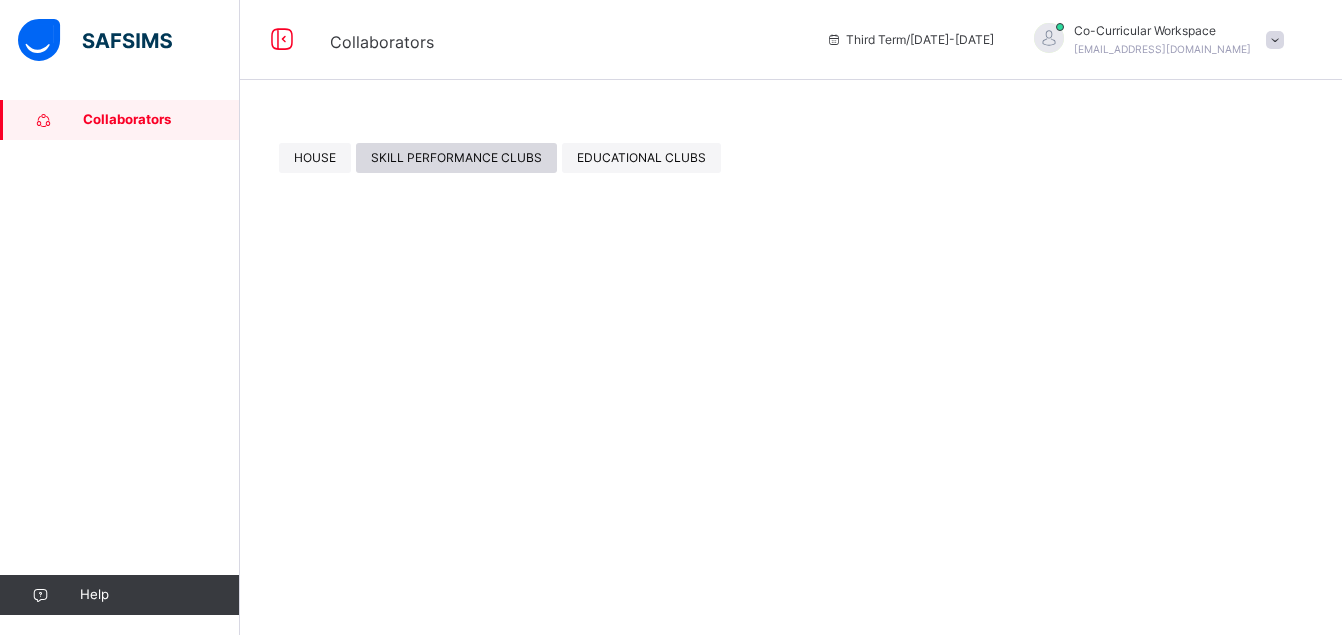 click on "SKILL PERFORMANCE CLUBS" at bounding box center (456, 158) 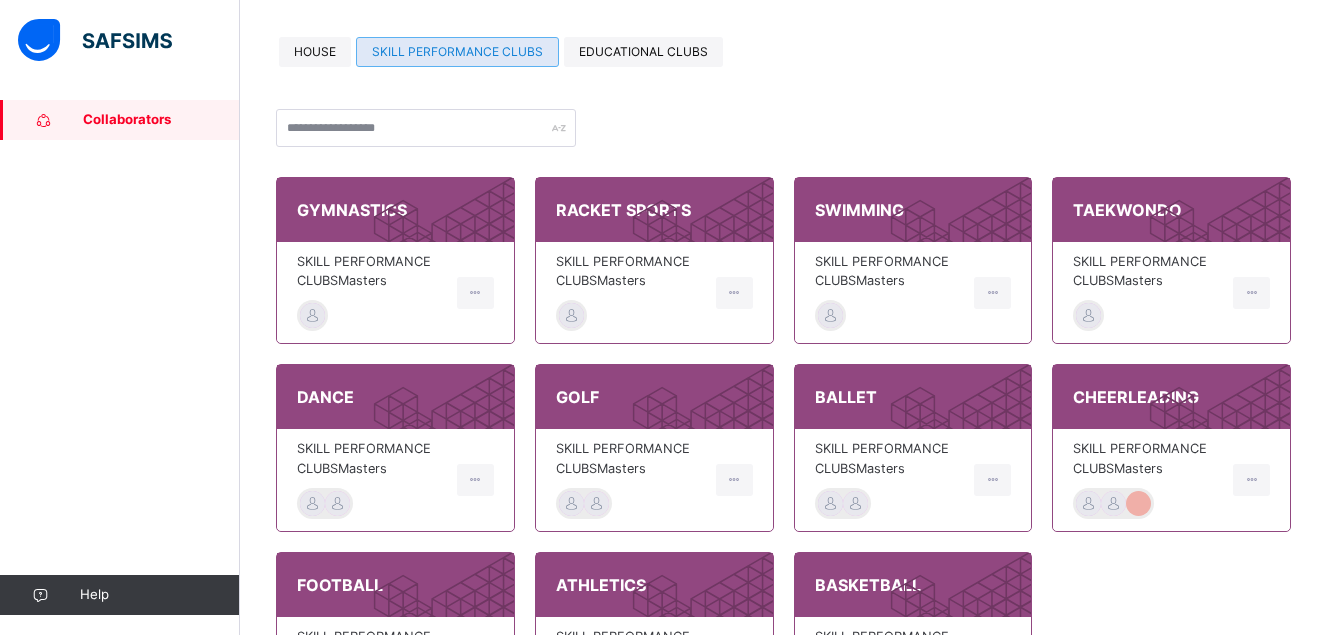 scroll, scrollTop: 40, scrollLeft: 0, axis: vertical 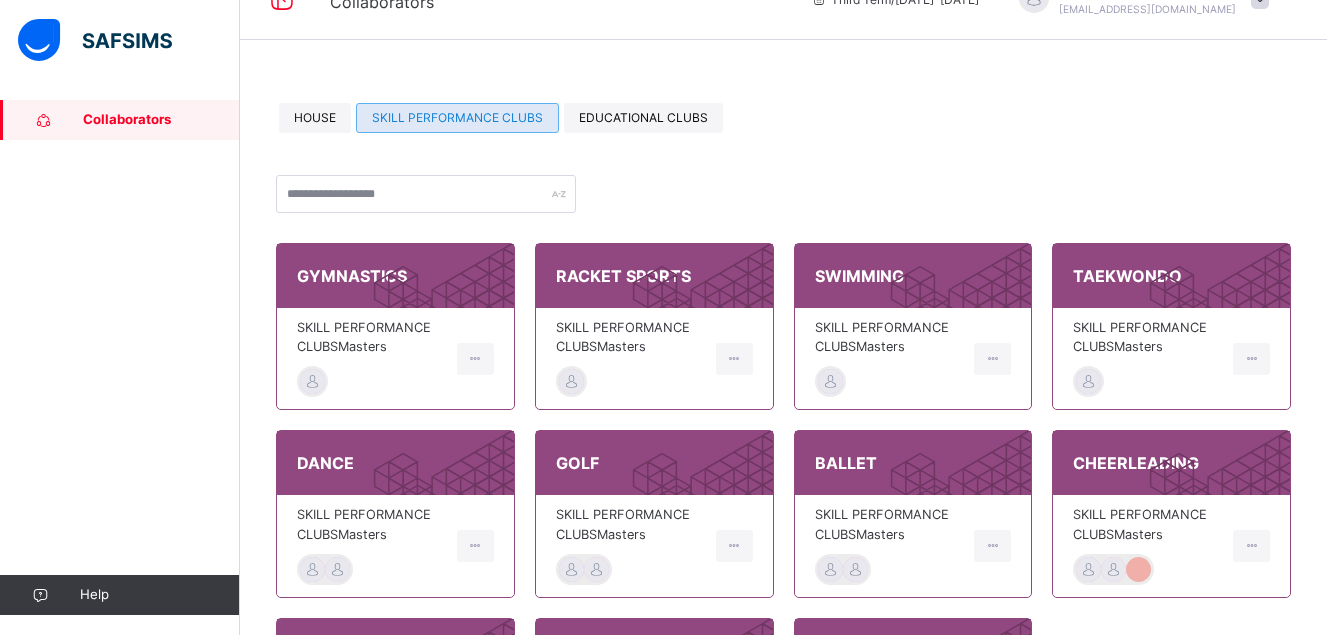 click on "RACKET SPORTS" at bounding box center [654, 276] 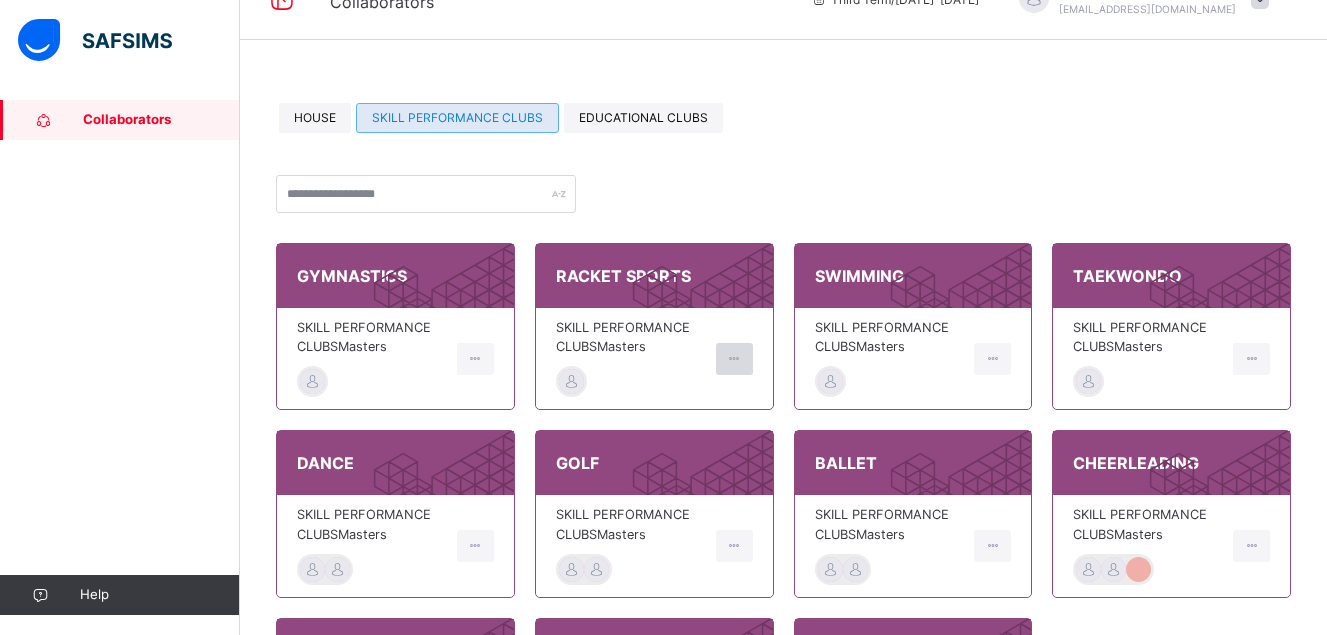 click at bounding box center [734, 359] 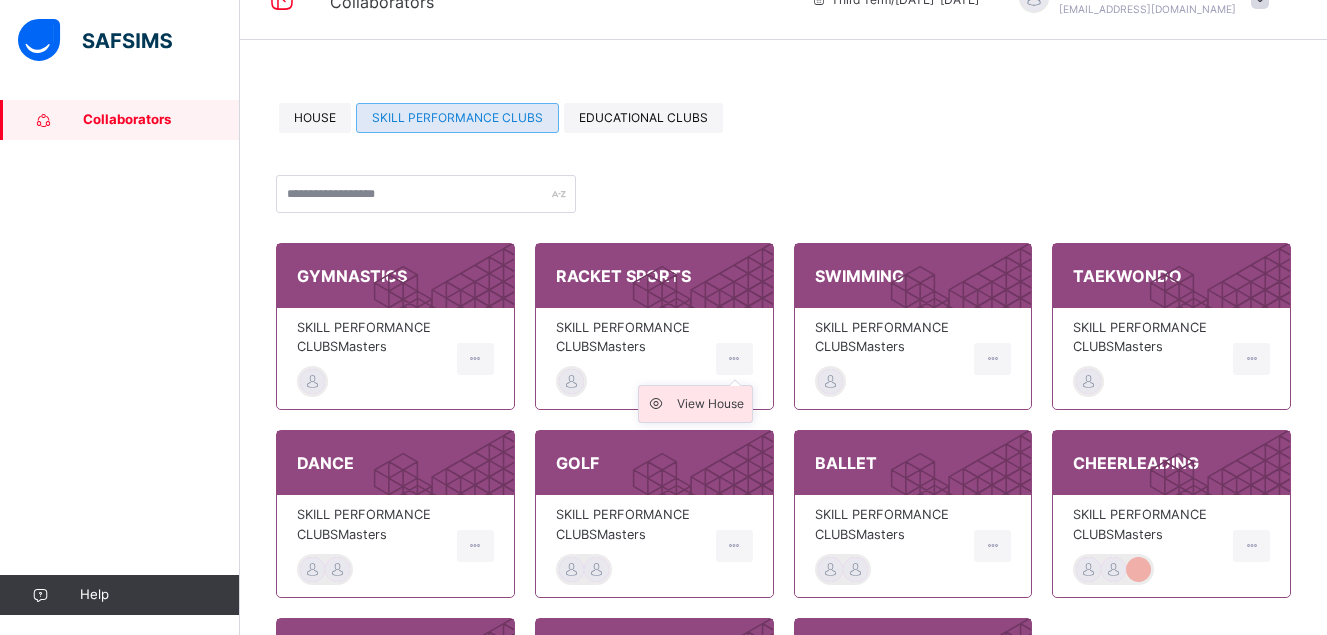click on "View House" at bounding box center [710, 404] 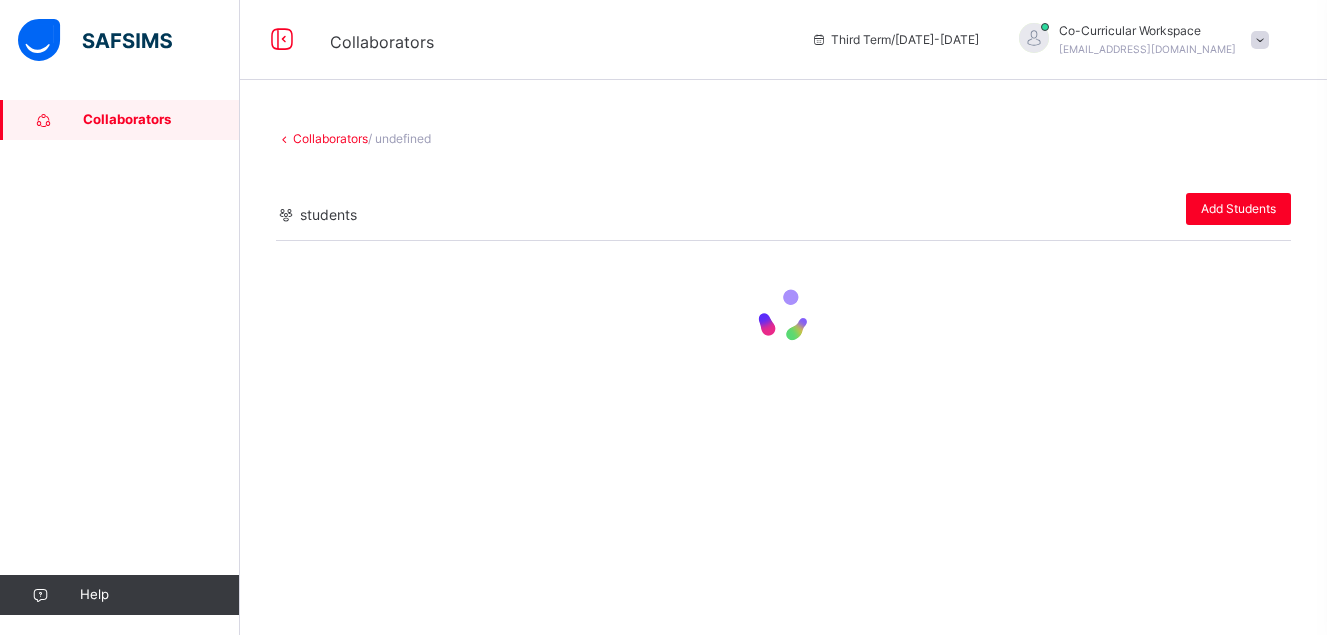 scroll, scrollTop: 0, scrollLeft: 0, axis: both 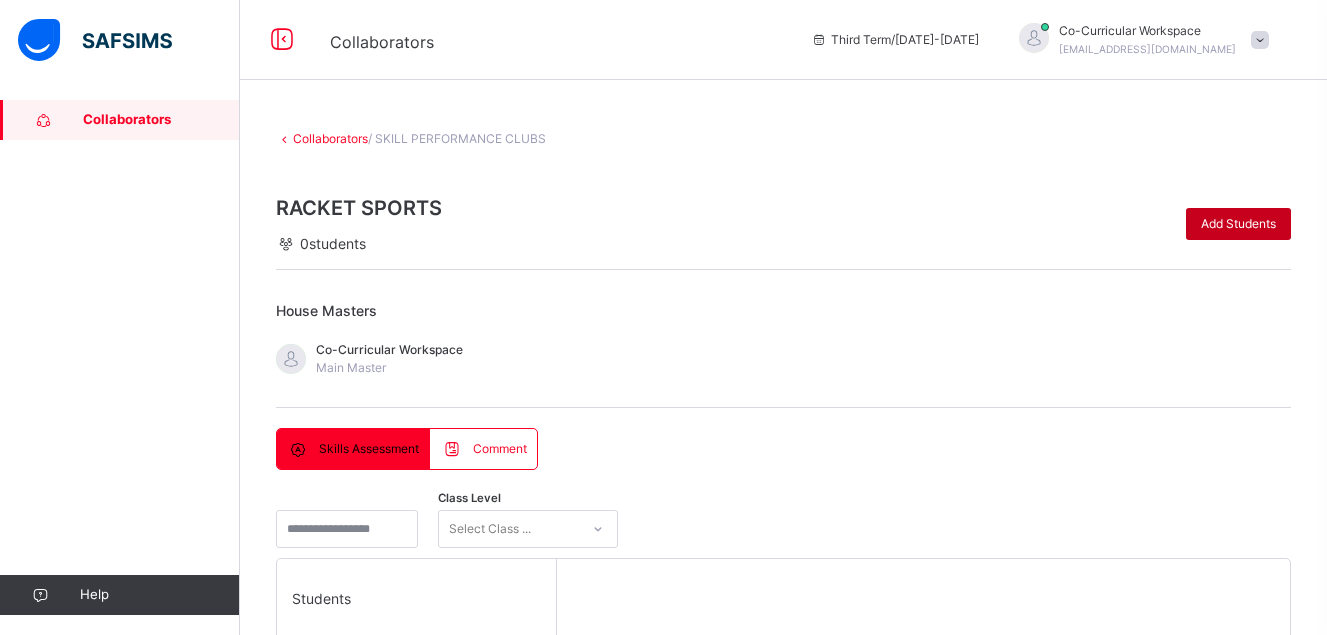 click on "Add Students" at bounding box center (1238, 224) 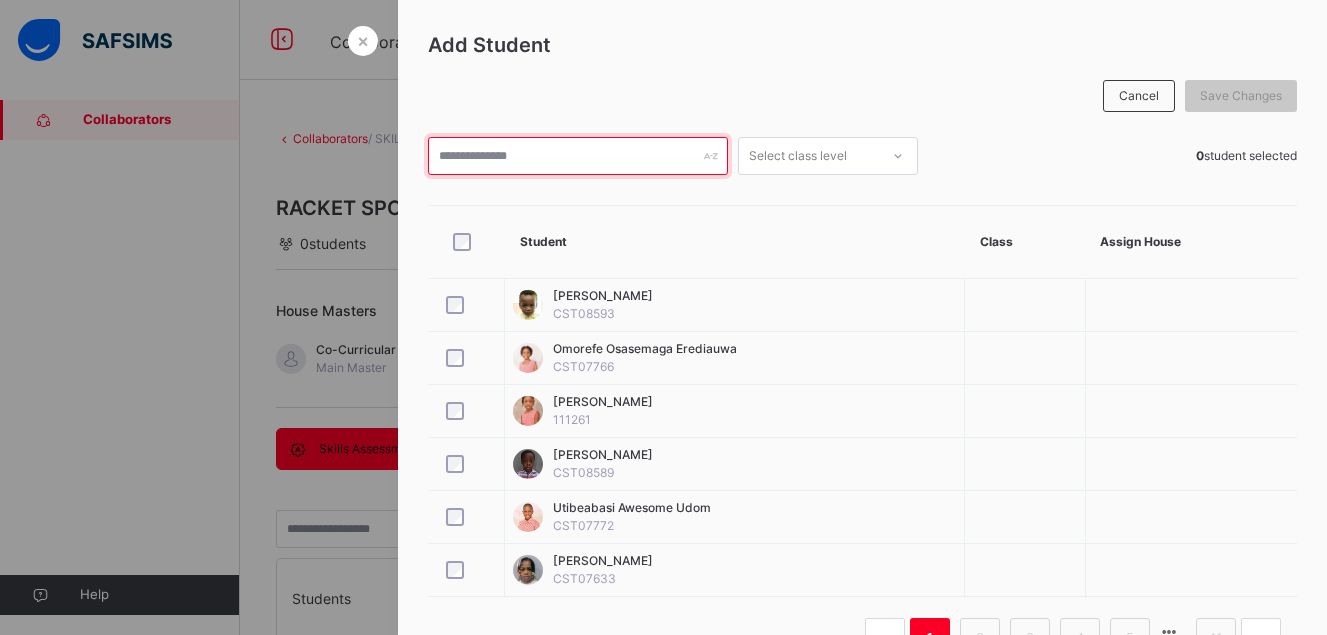 click at bounding box center (578, 156) 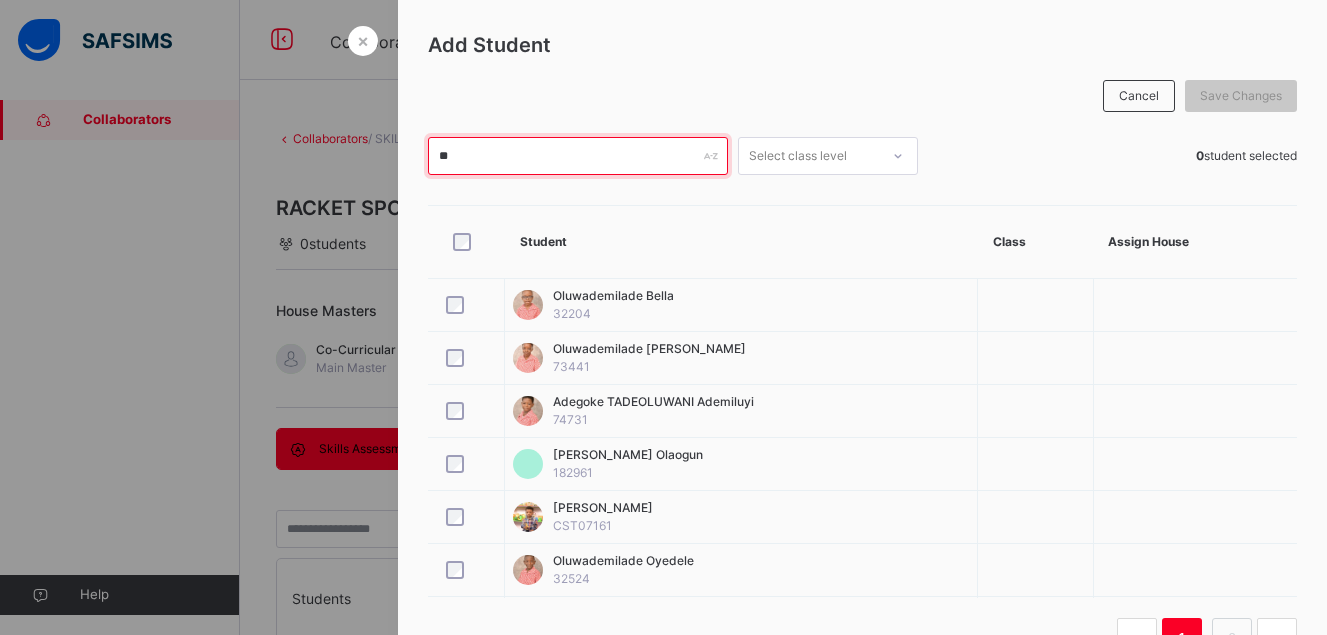 type on "*" 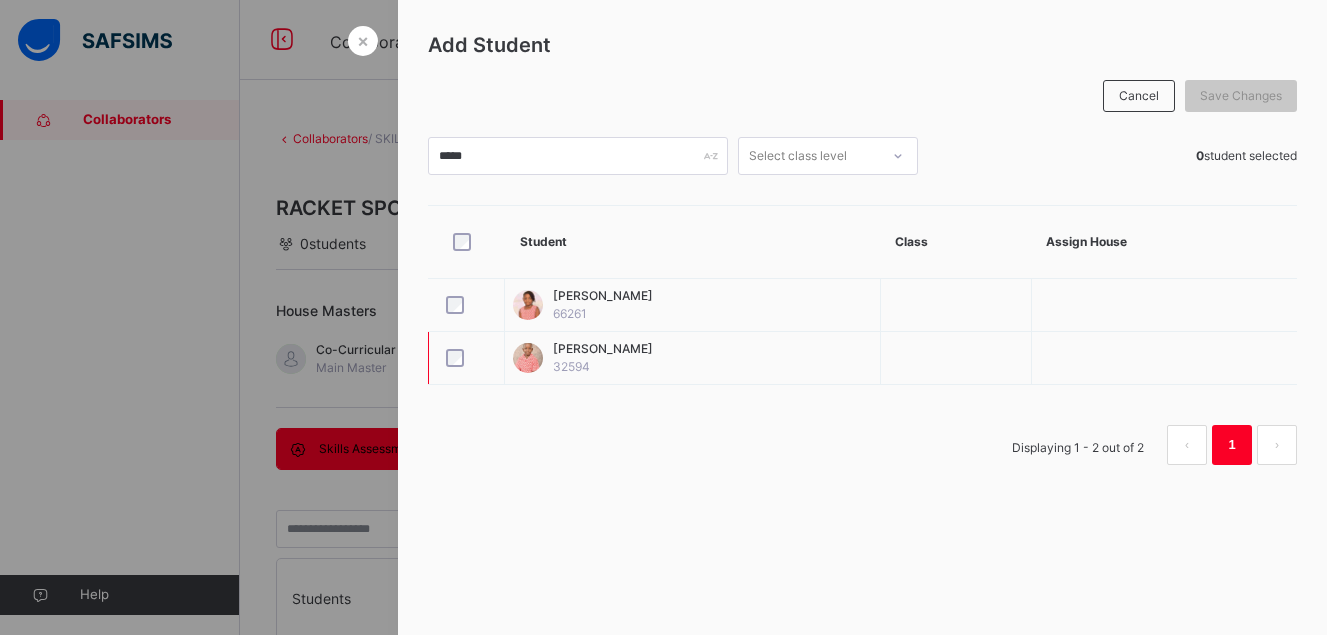 click on "[PERSON_NAME]" at bounding box center [603, 349] 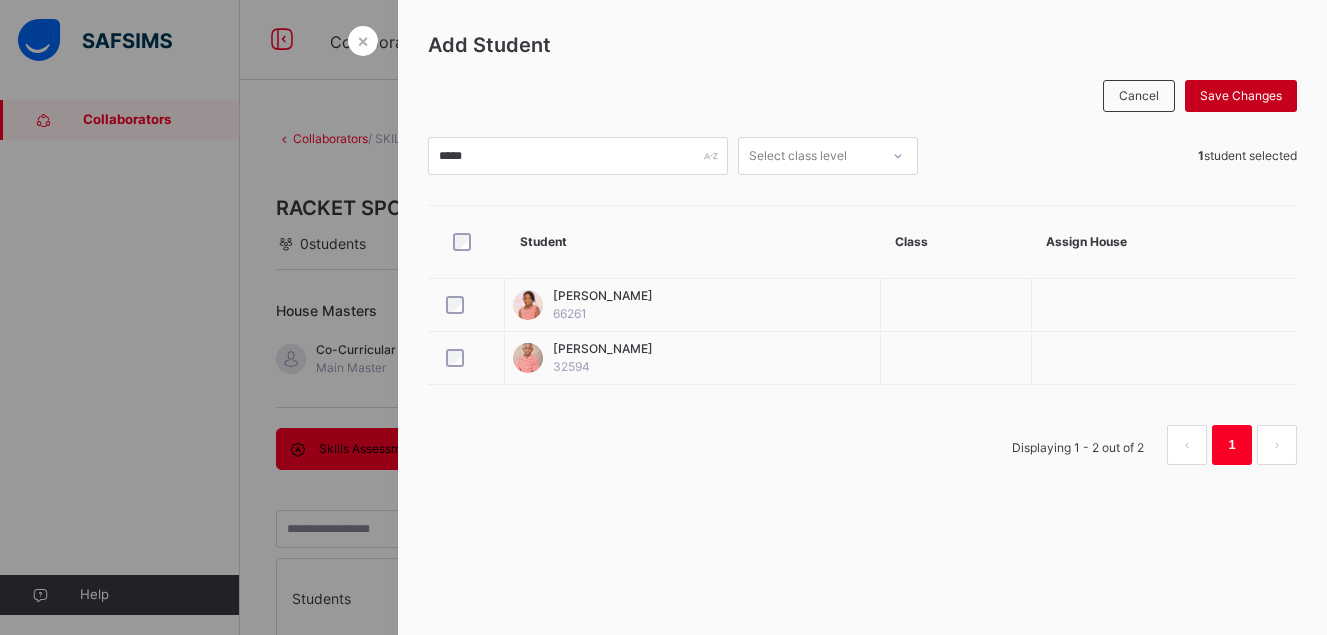 click on "Save Changes" at bounding box center [1241, 96] 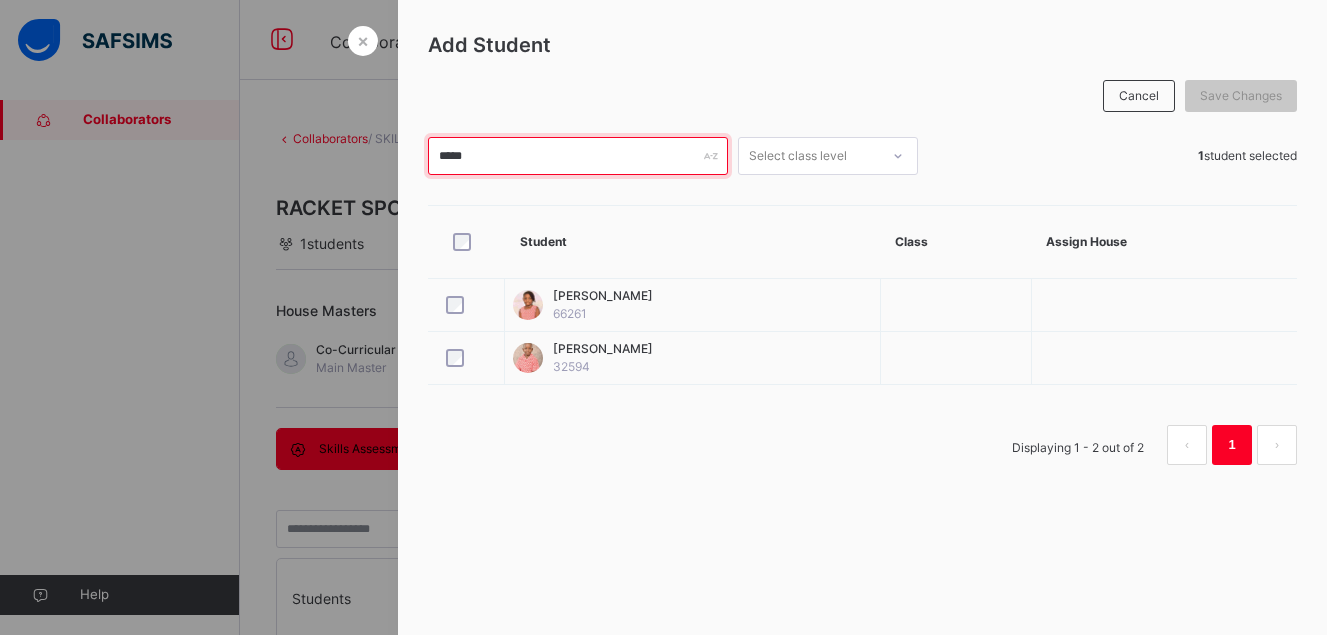 click on "*****" at bounding box center [578, 156] 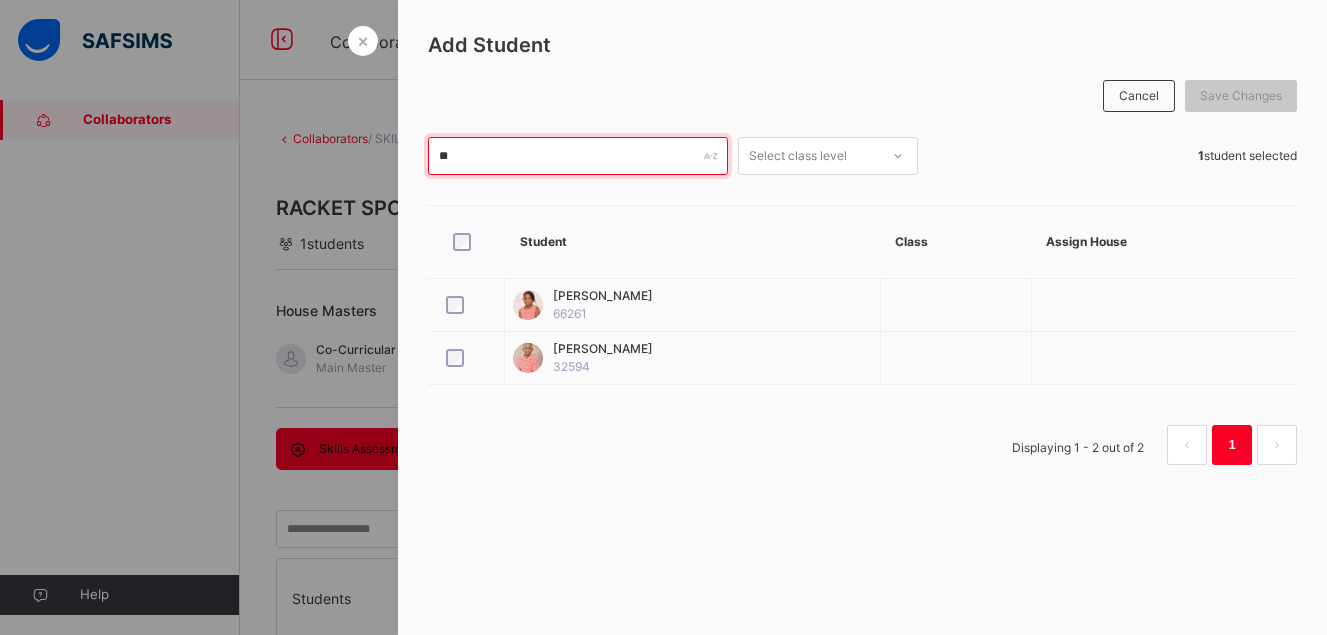 type on "*" 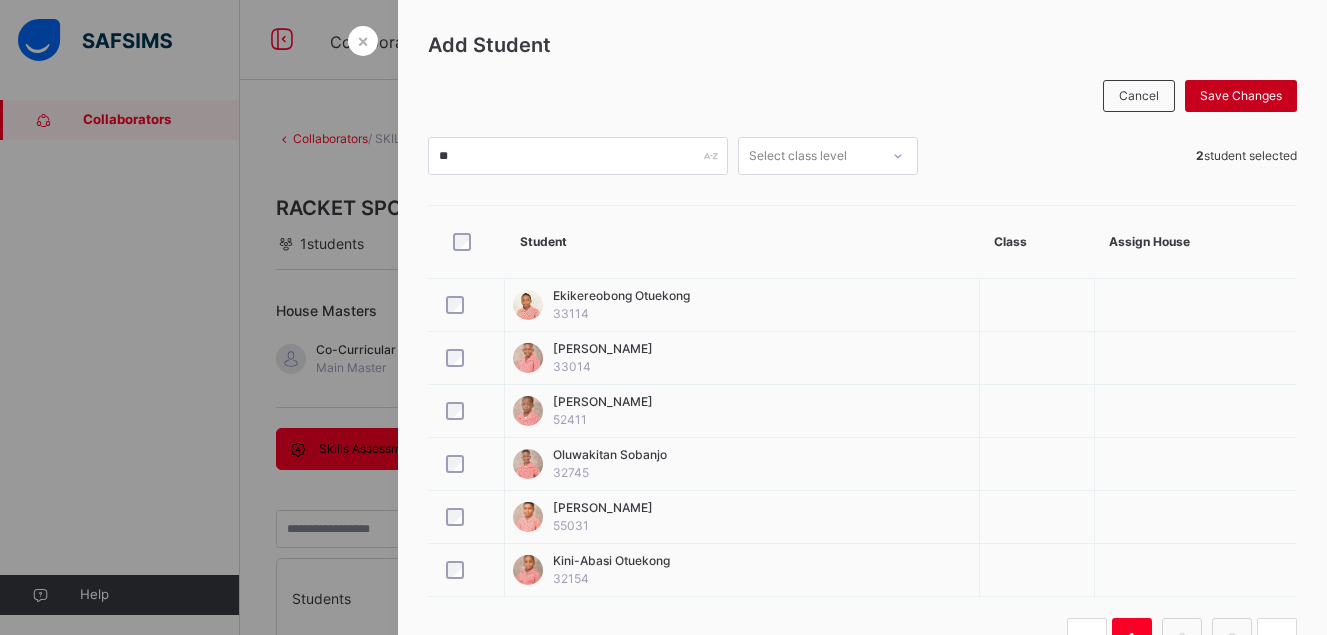 click on "Save Changes" at bounding box center [1241, 96] 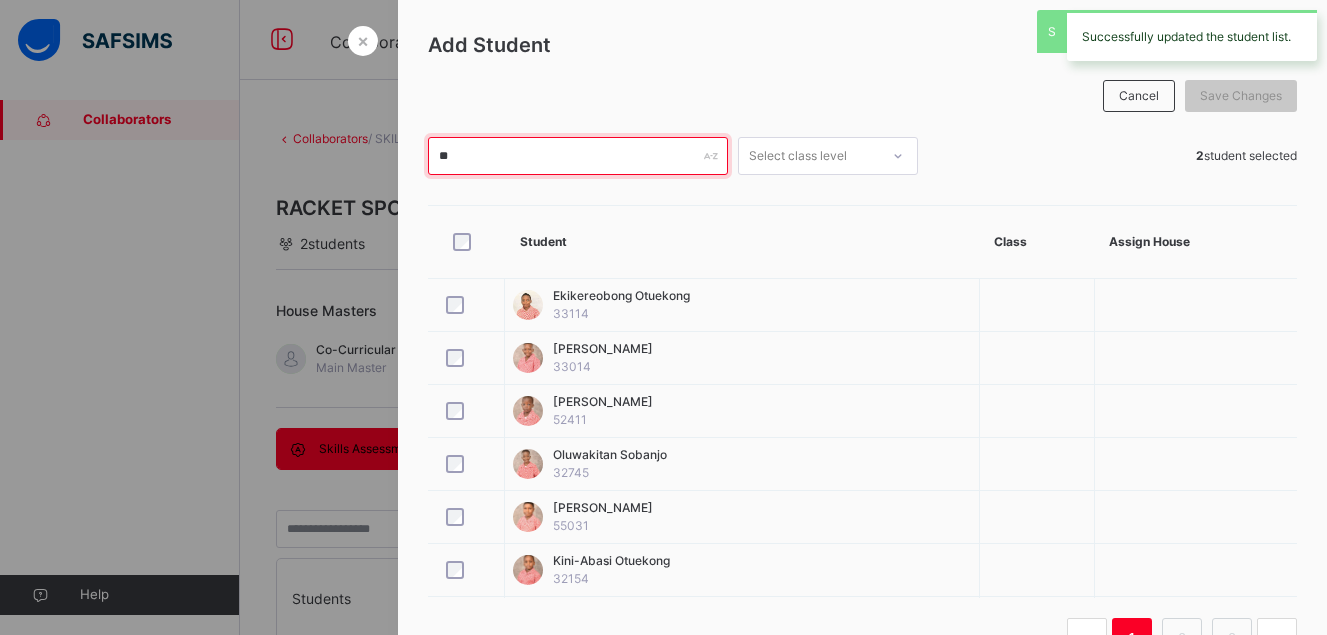 click on "**" at bounding box center [578, 156] 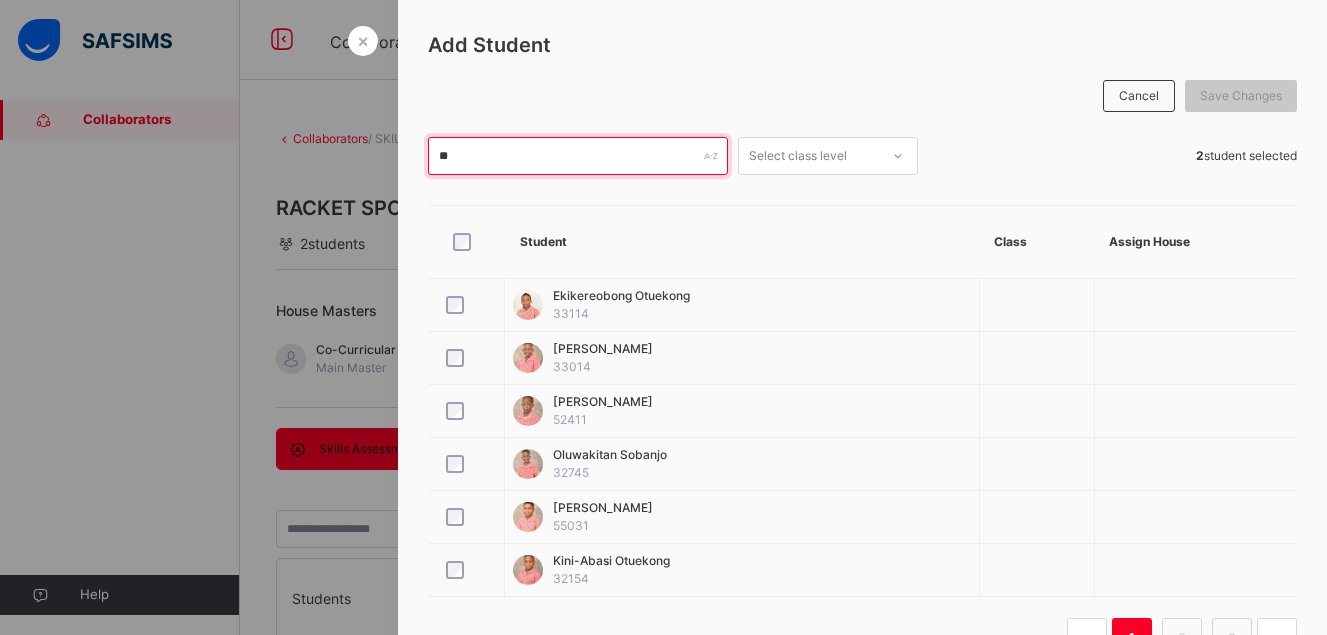type on "*" 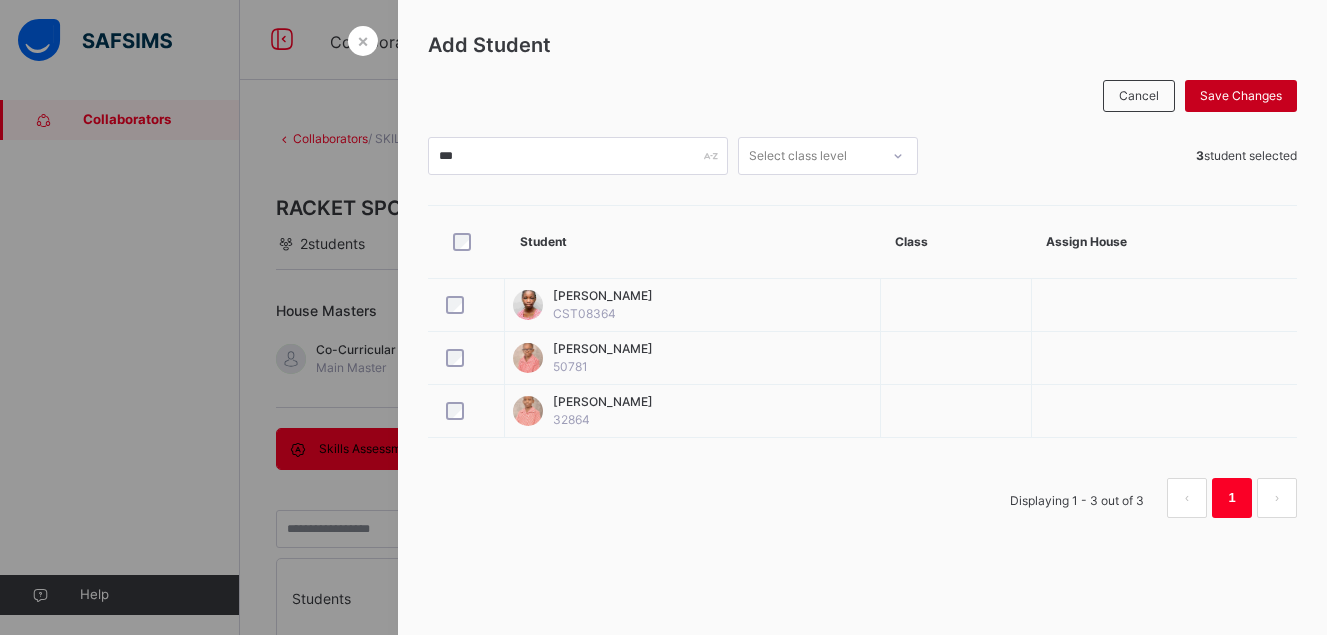 click on "Save Changes" at bounding box center [1241, 96] 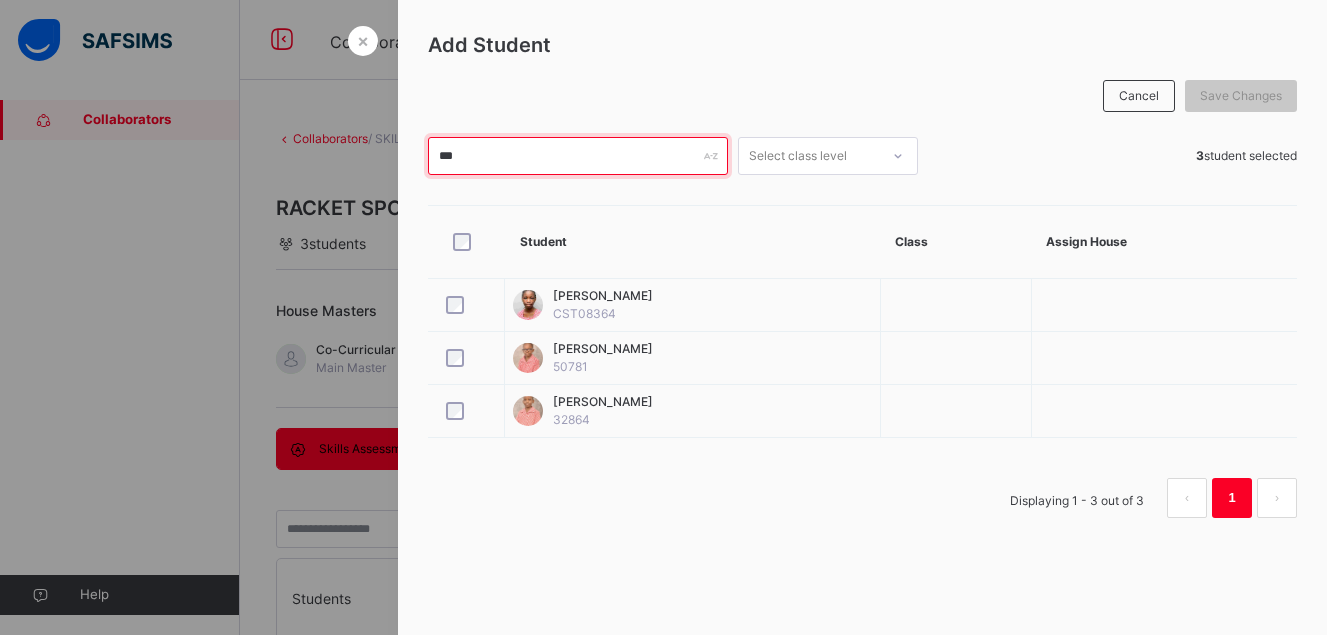 click on "***" at bounding box center [578, 156] 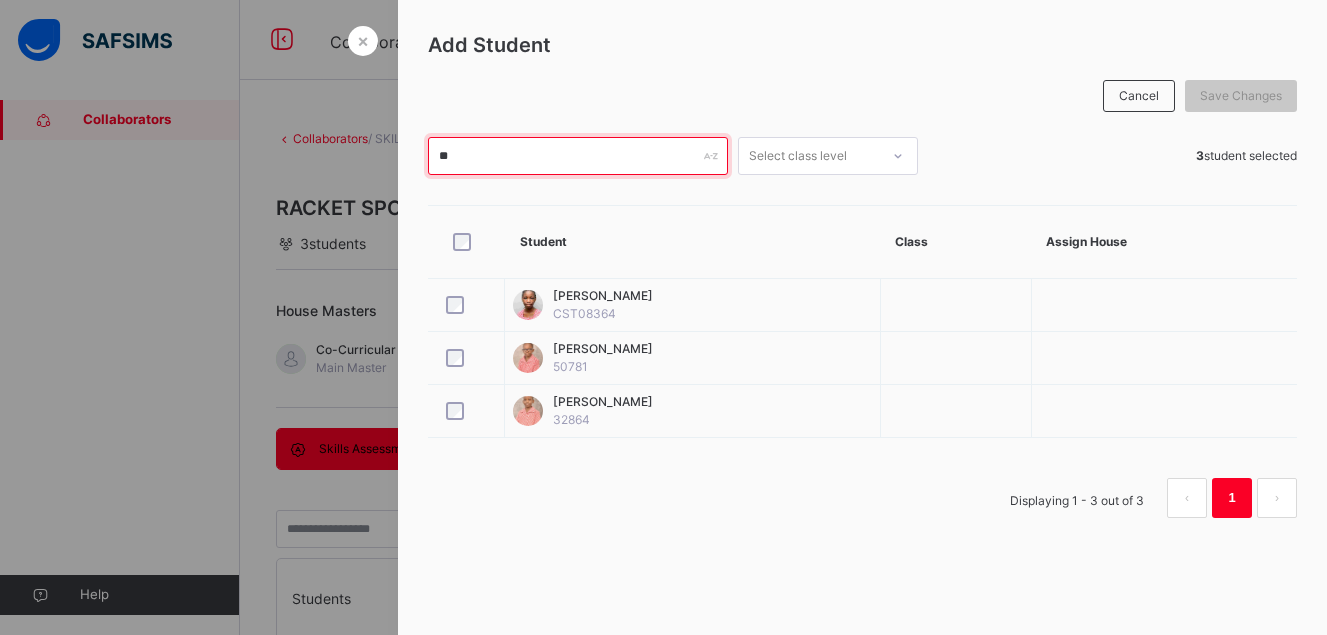 type on "*" 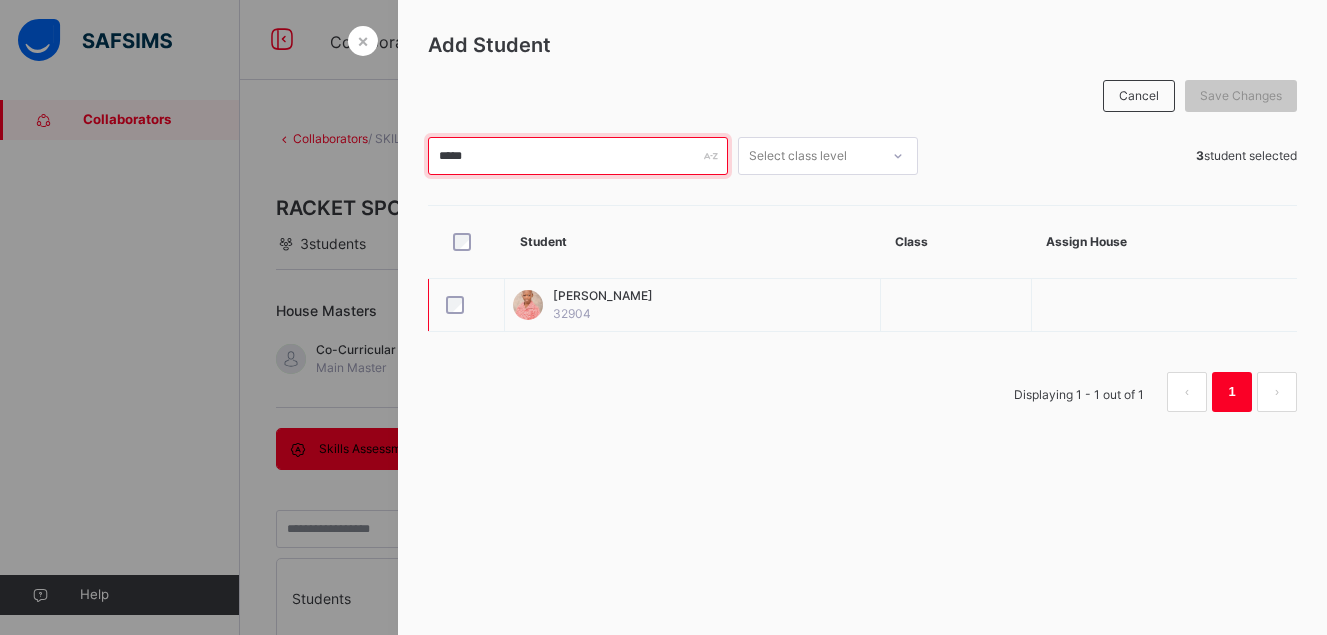 type on "*****" 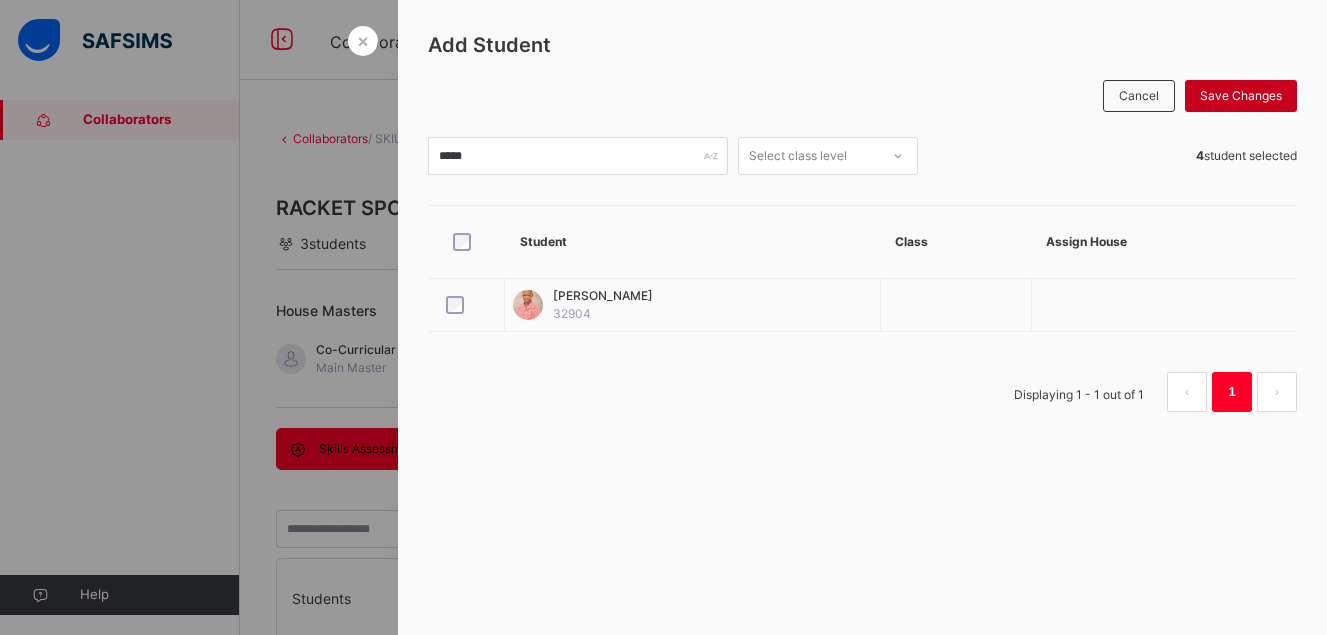 click on "Save Changes" at bounding box center (1241, 96) 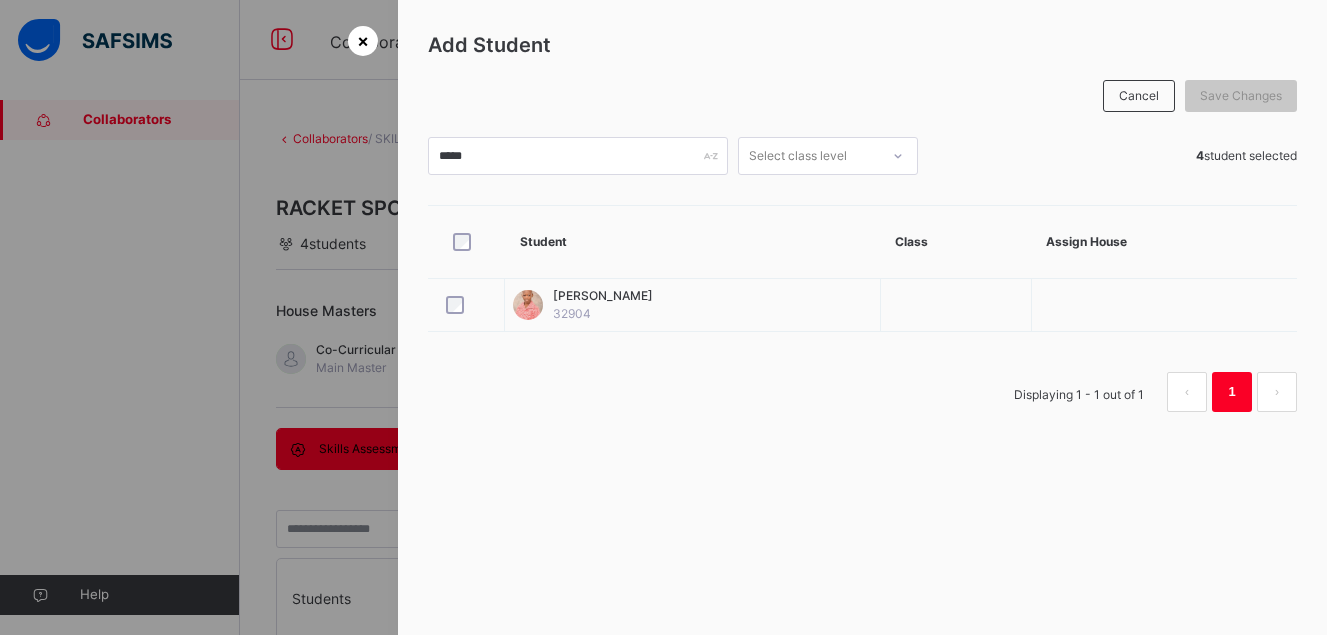 click on "×" at bounding box center (363, 41) 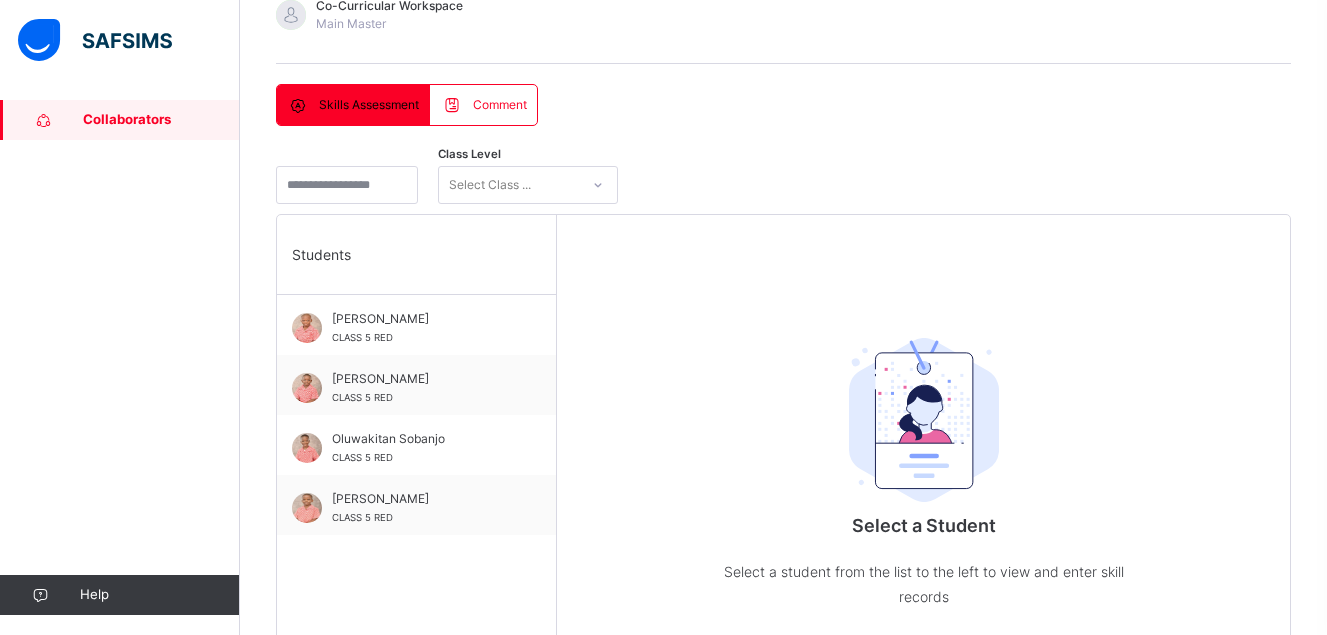 scroll, scrollTop: 339, scrollLeft: 0, axis: vertical 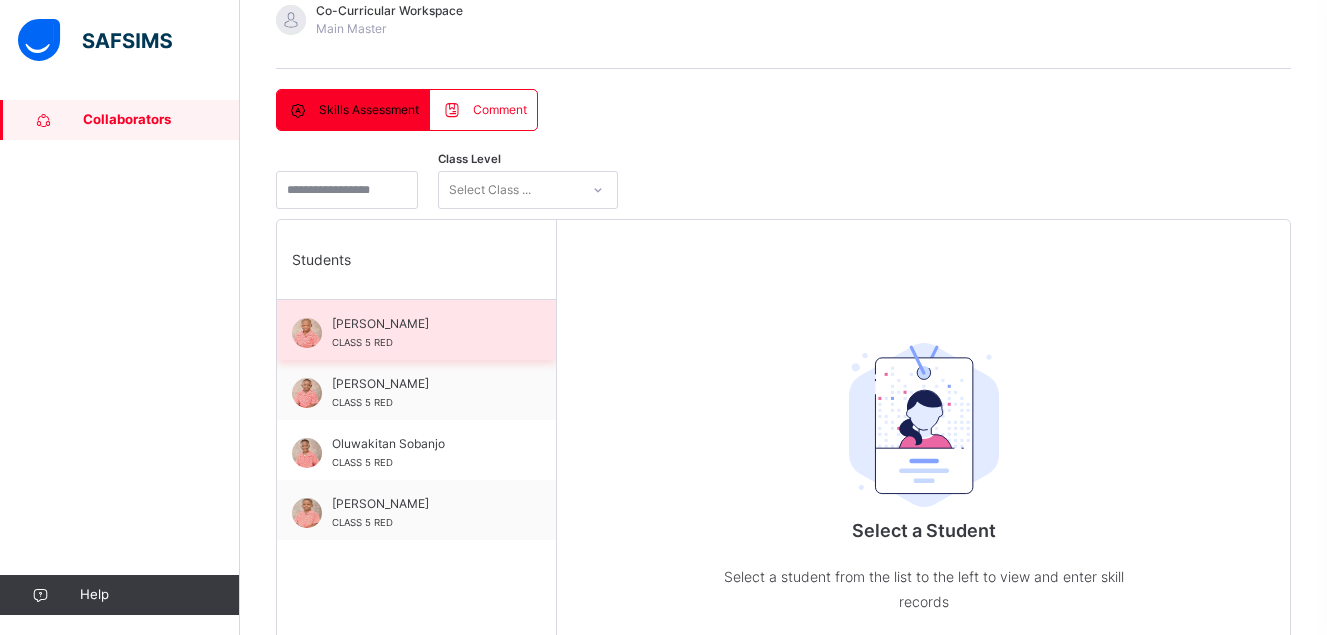 click on "[PERSON_NAME]  CLASS 5 RED" at bounding box center (421, 333) 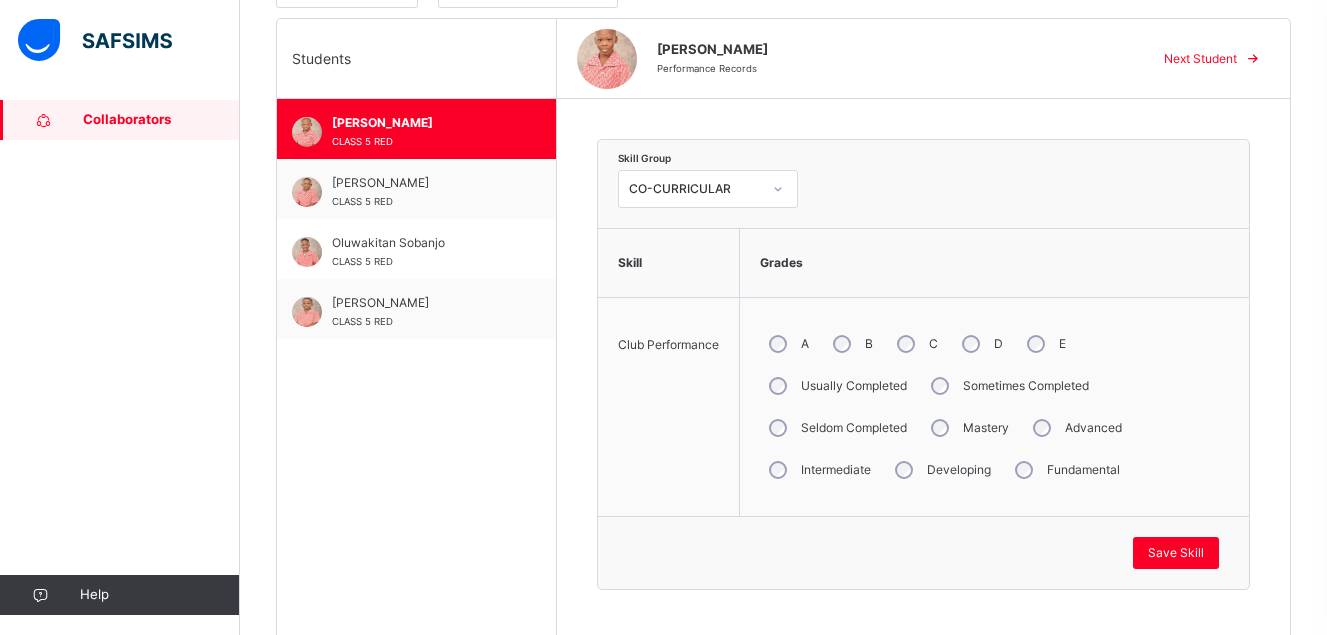 scroll, scrollTop: 549, scrollLeft: 0, axis: vertical 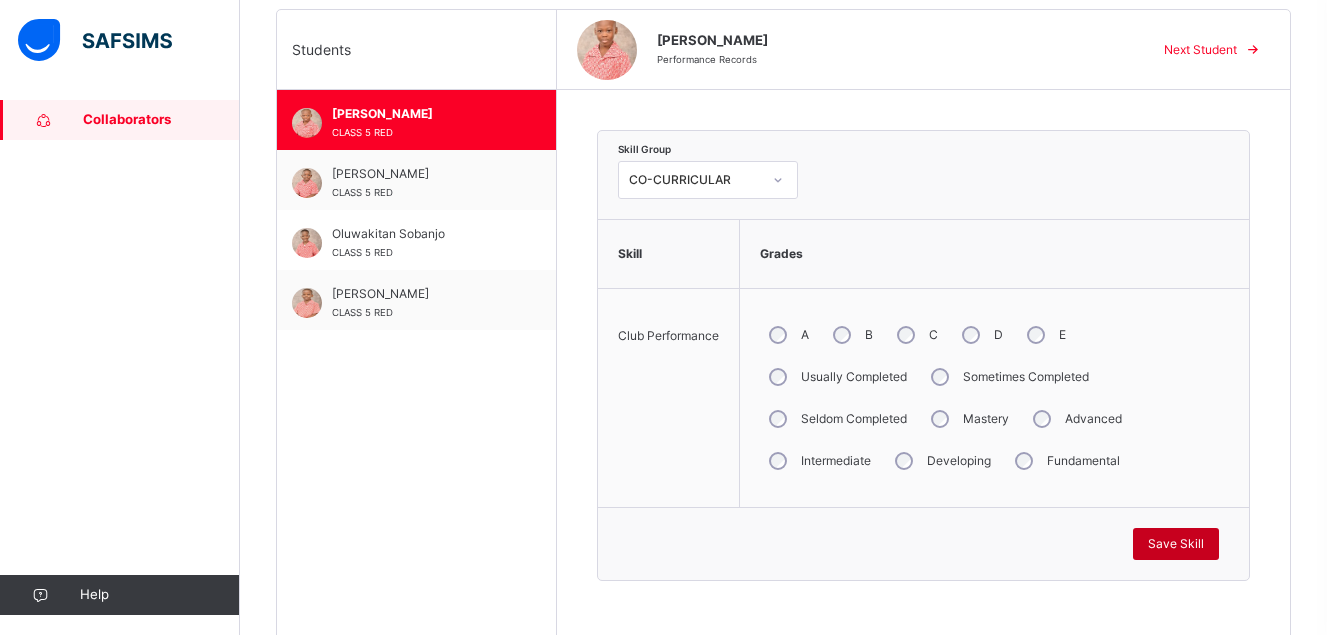 click on "Save Skill" at bounding box center [1176, 544] 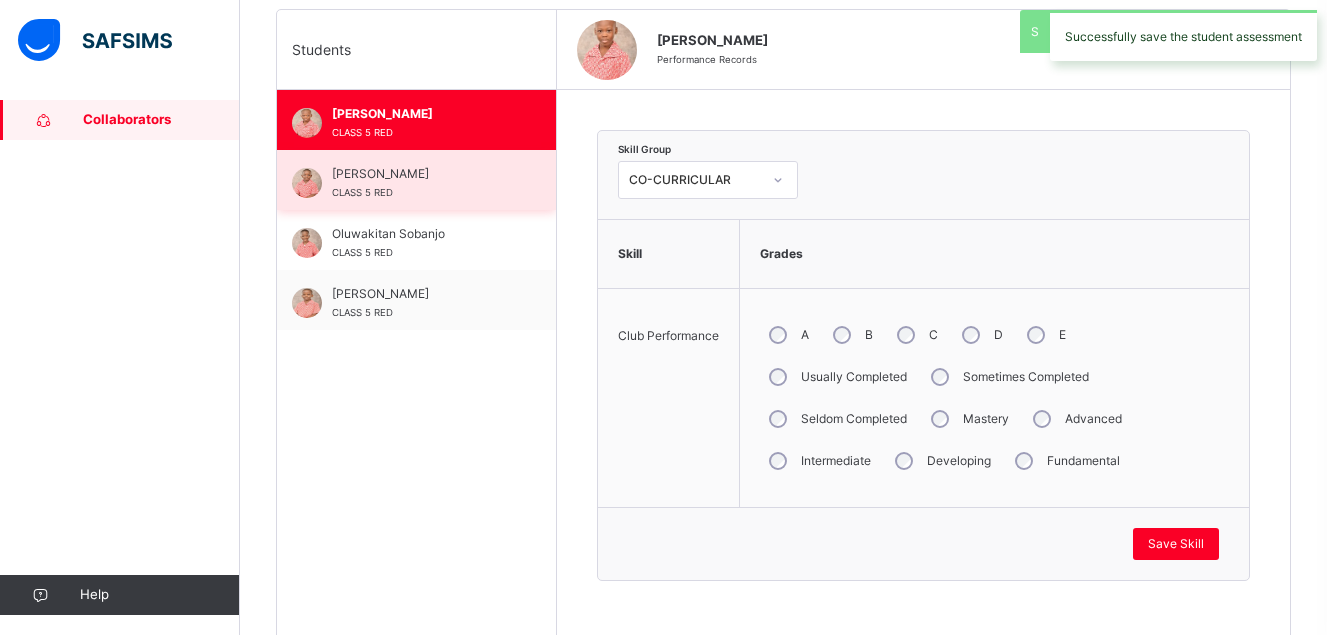 click on "Oluwademilade  Ademola CLASS 5 RED" at bounding box center (421, 183) 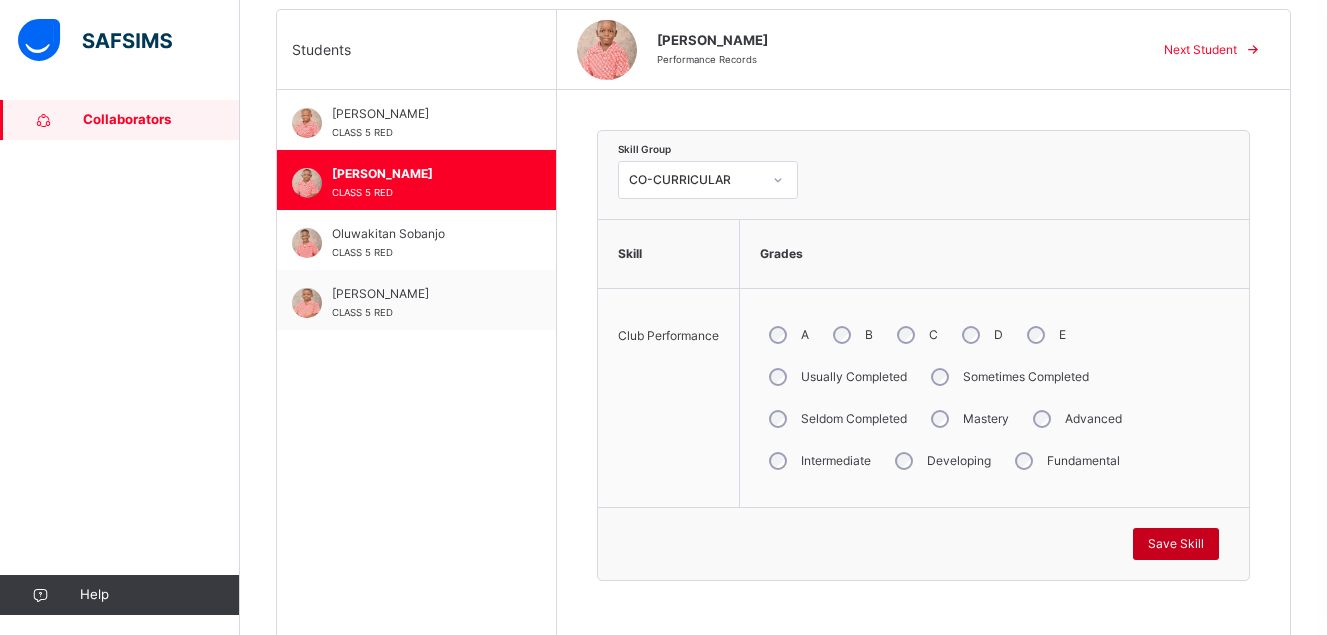 click on "Save Skill" at bounding box center [1176, 544] 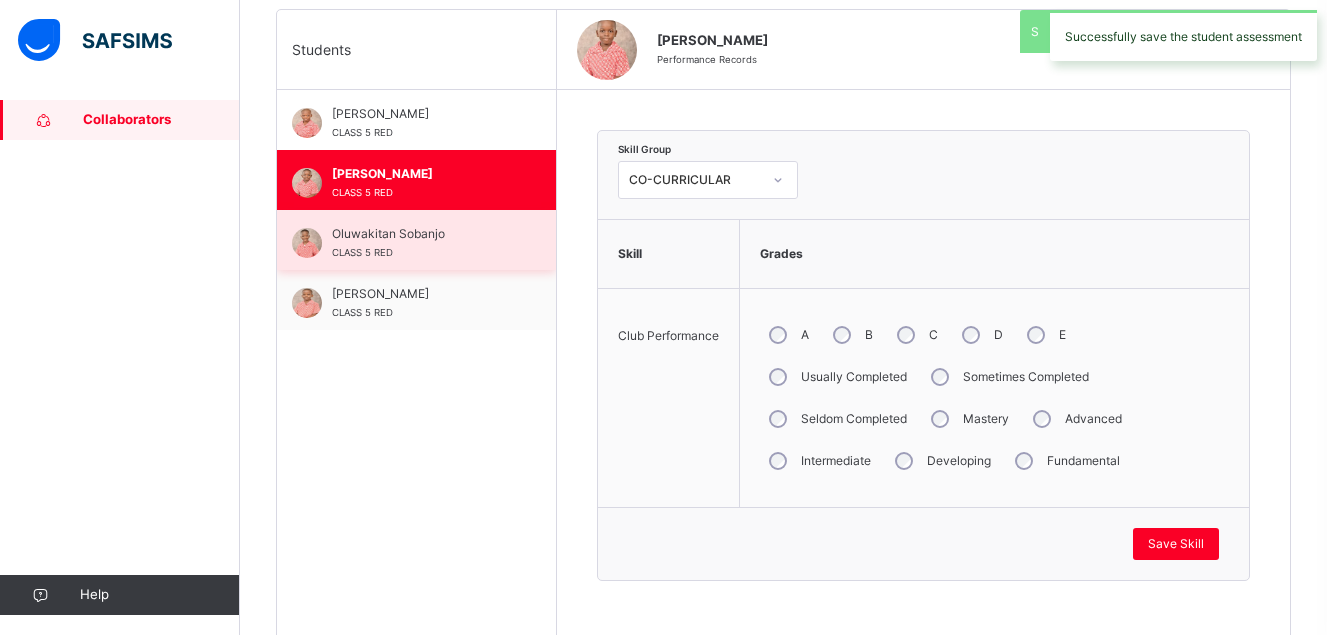 click on "Oluwakitan  Sobanjo CLASS 5 RED" at bounding box center (421, 243) 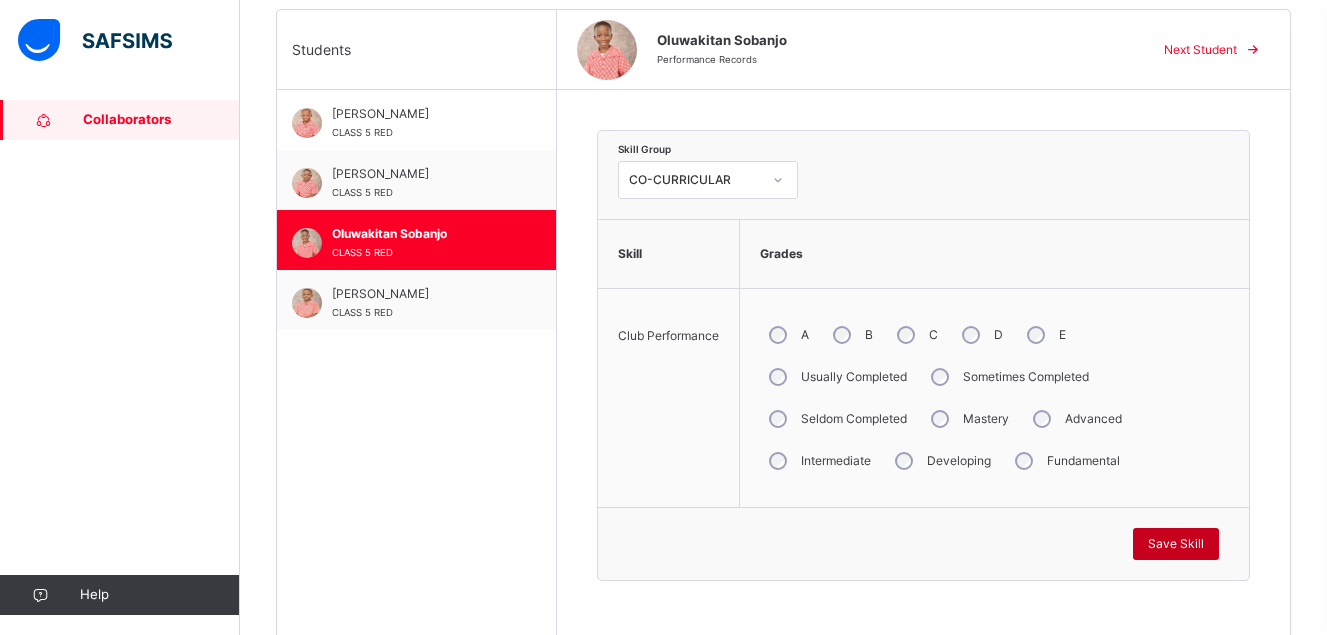 click on "Save Skill" at bounding box center [1176, 544] 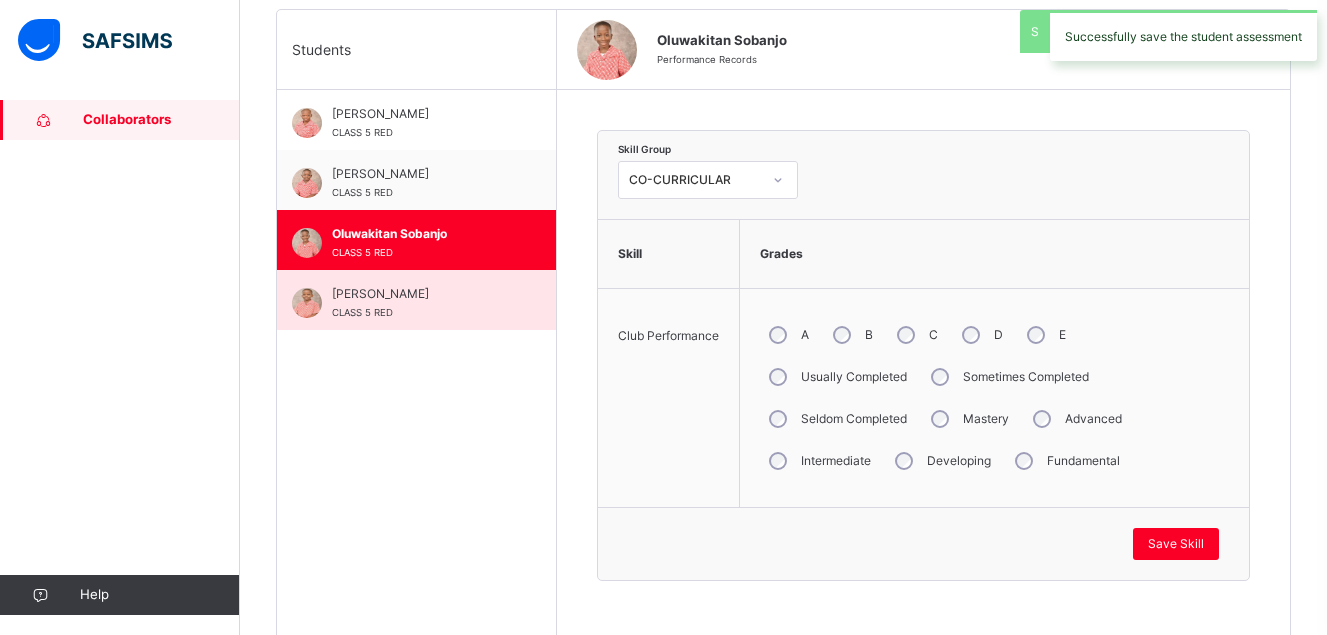 click on "CLASS 5 RED" at bounding box center (362, 312) 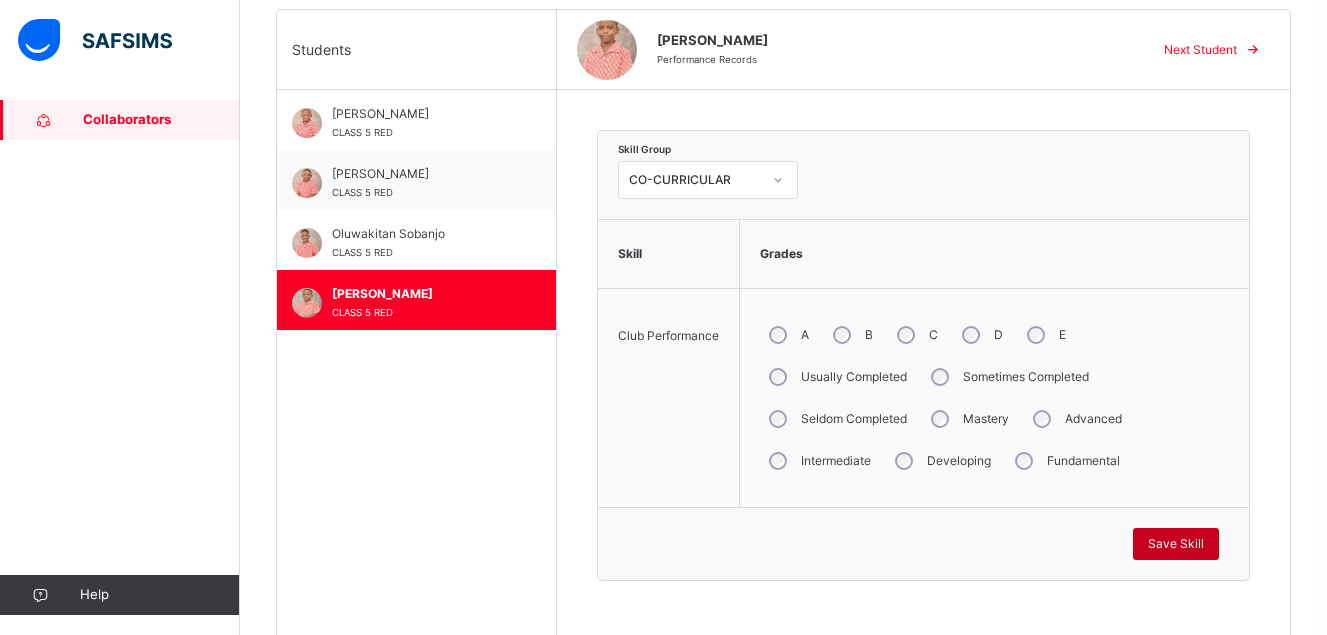 click on "Save Skill" at bounding box center (1176, 544) 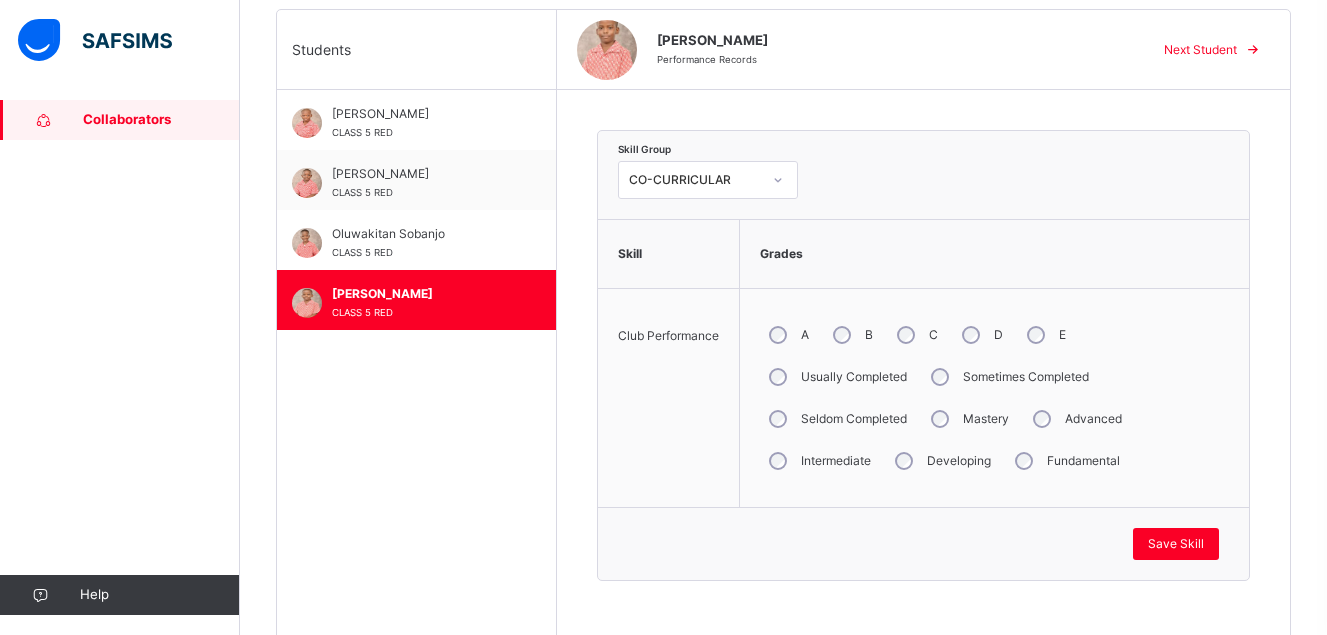click on "Collaborators" at bounding box center [161, 120] 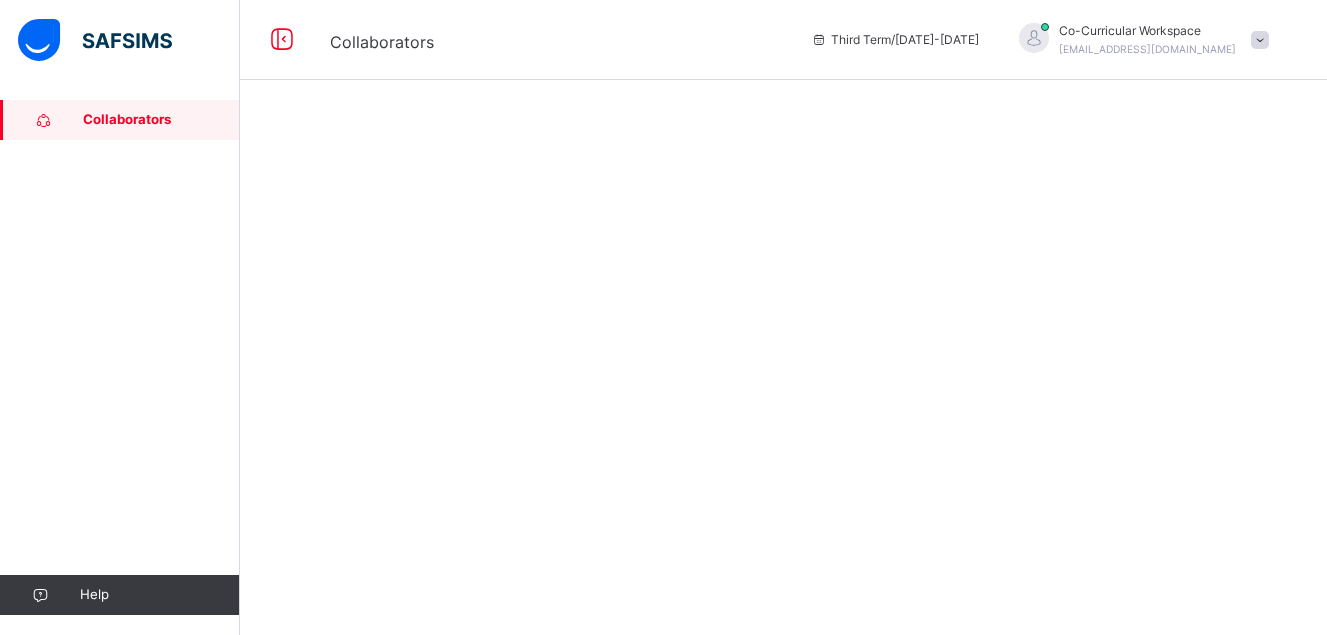 scroll, scrollTop: 0, scrollLeft: 0, axis: both 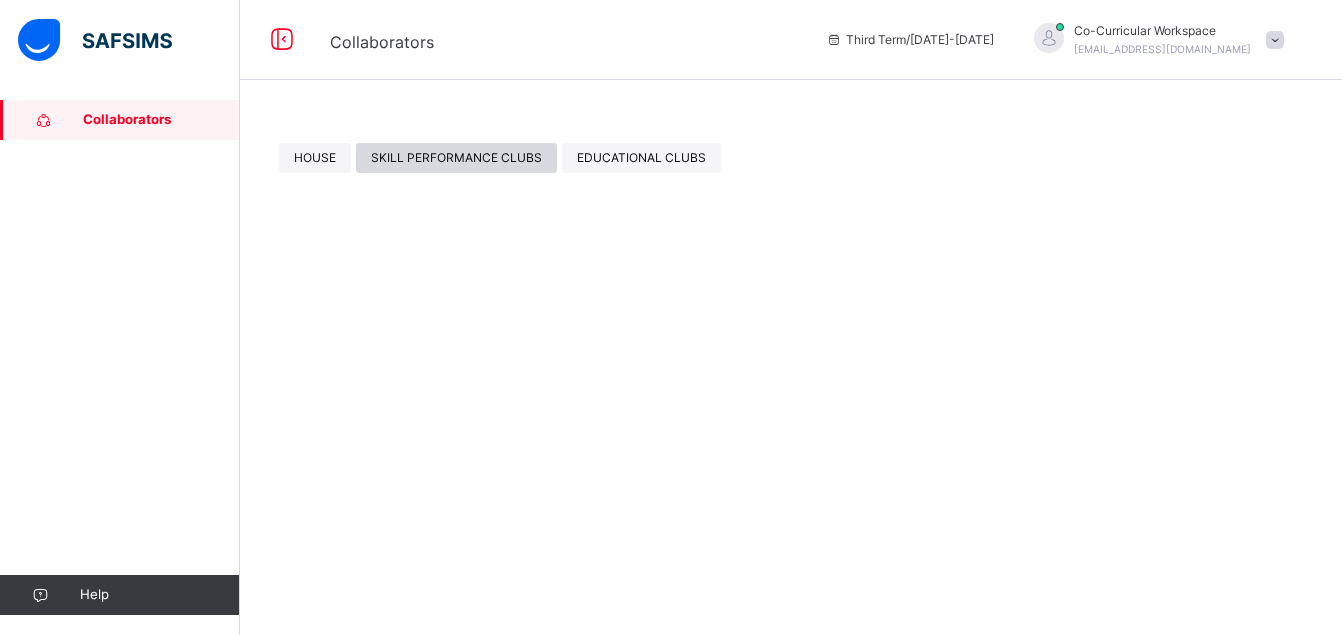 click on "SKILL PERFORMANCE CLUBS" at bounding box center [456, 158] 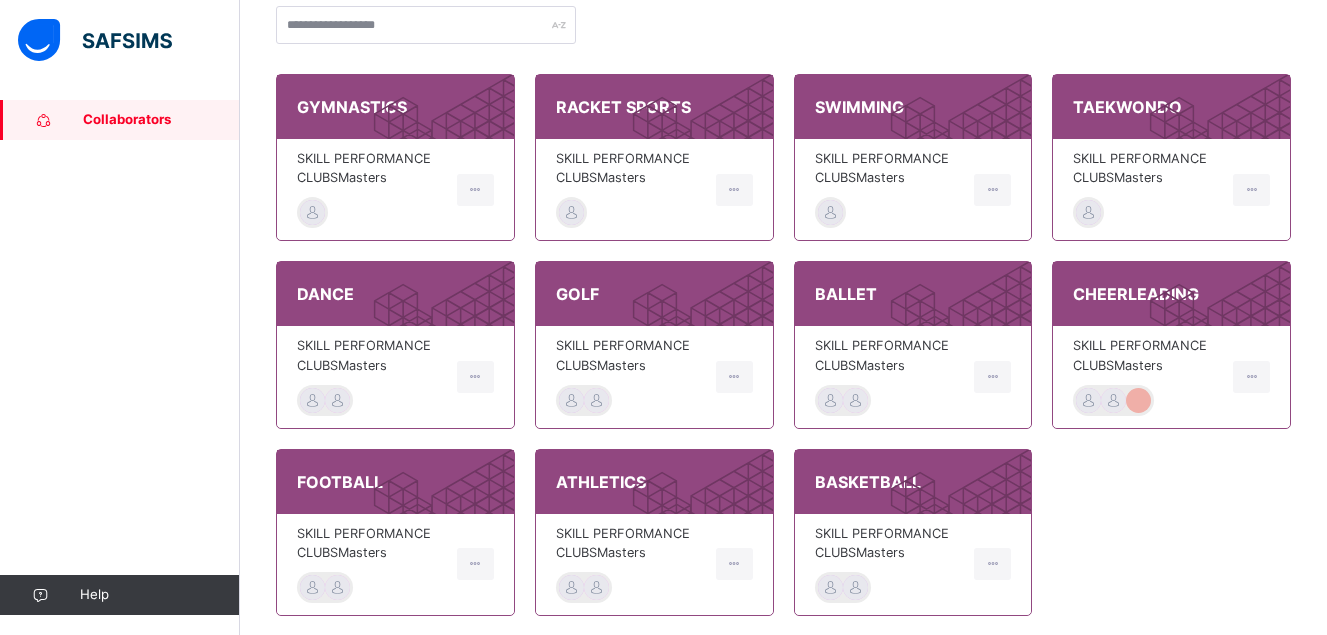 scroll, scrollTop: 210, scrollLeft: 0, axis: vertical 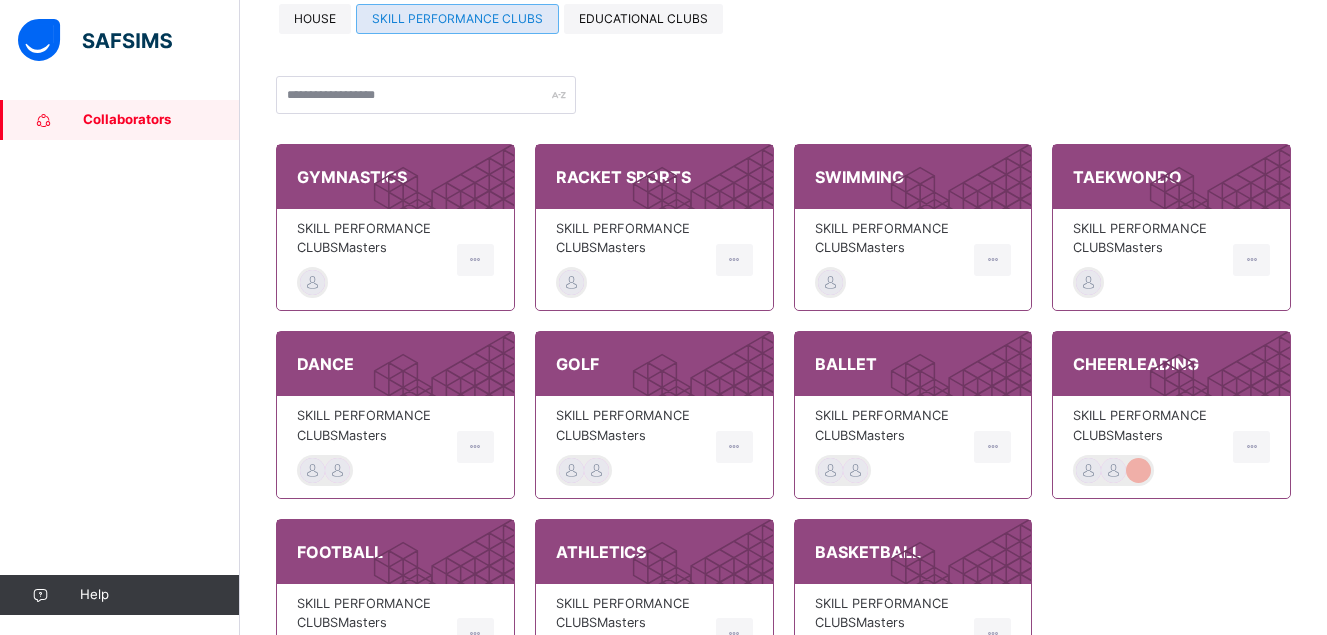 click on "SWIMMING" at bounding box center [913, 177] 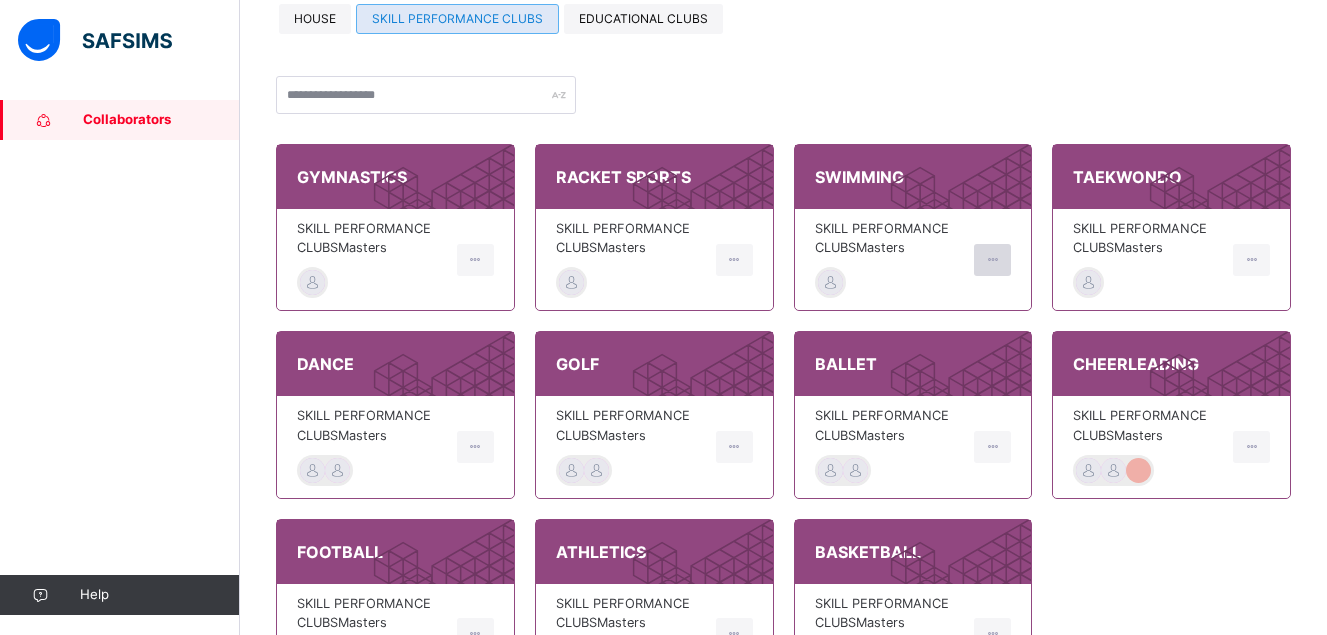 click at bounding box center (992, 260) 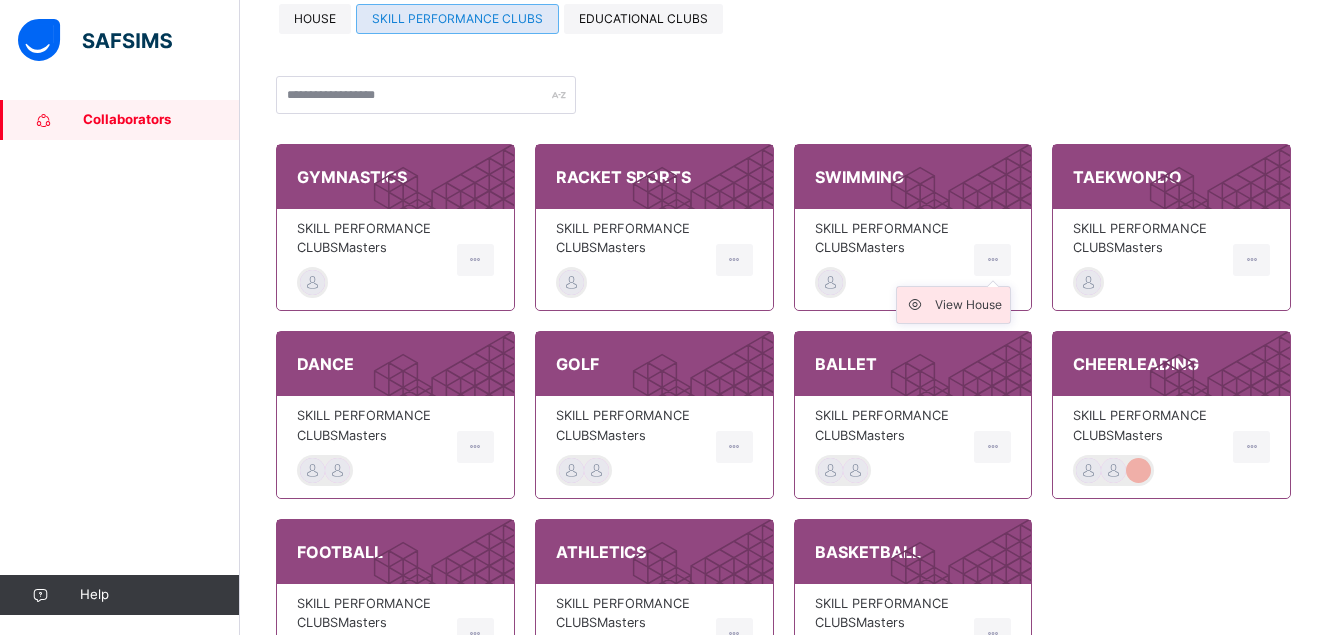 click on "View House" at bounding box center [968, 305] 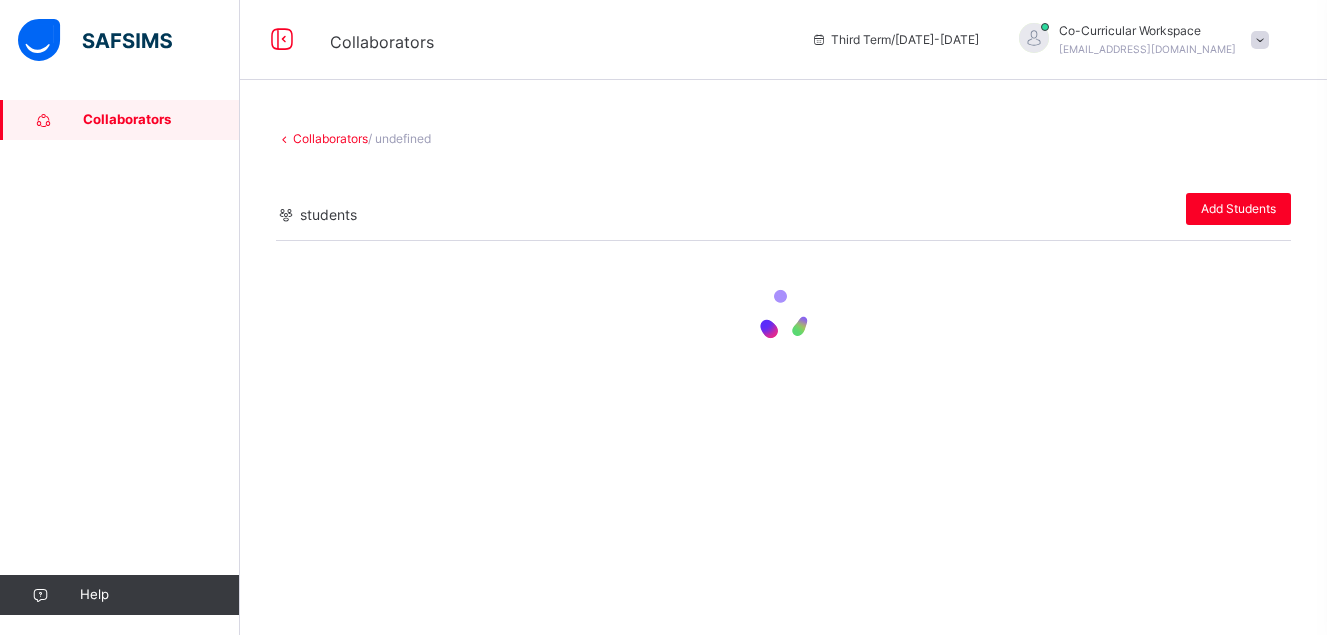 scroll, scrollTop: 0, scrollLeft: 0, axis: both 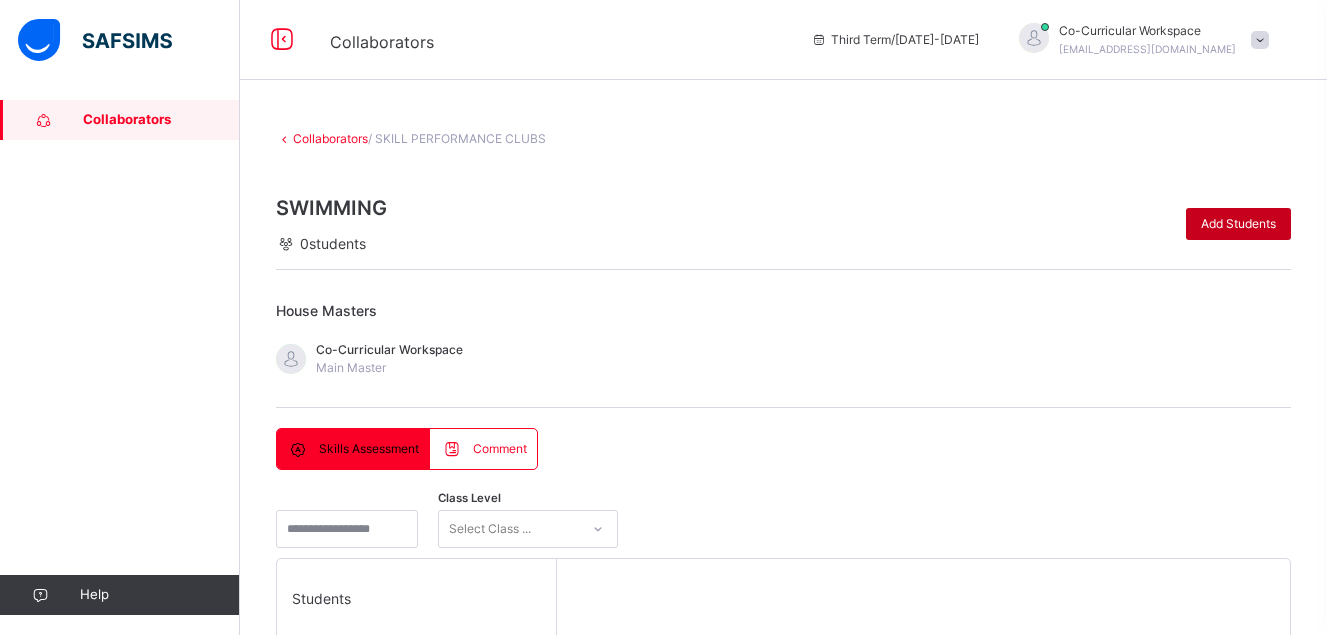 click on "Add Students" at bounding box center [1238, 224] 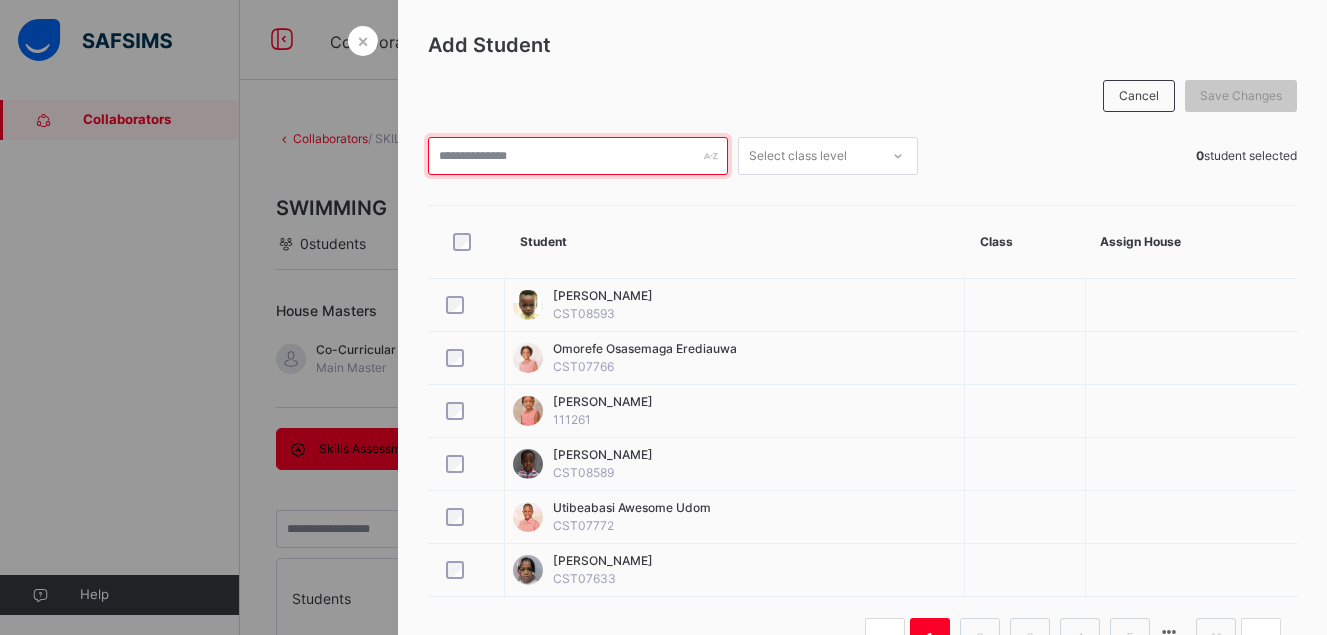 click at bounding box center (578, 156) 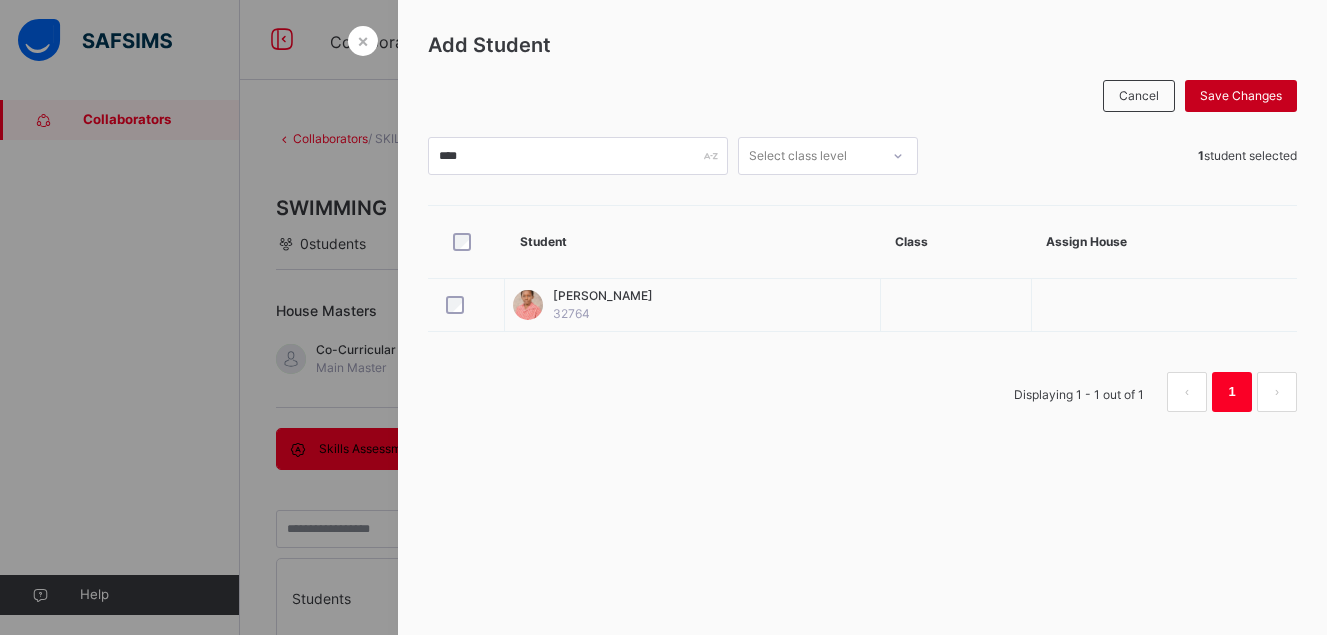 click on "Save Changes" at bounding box center [1241, 96] 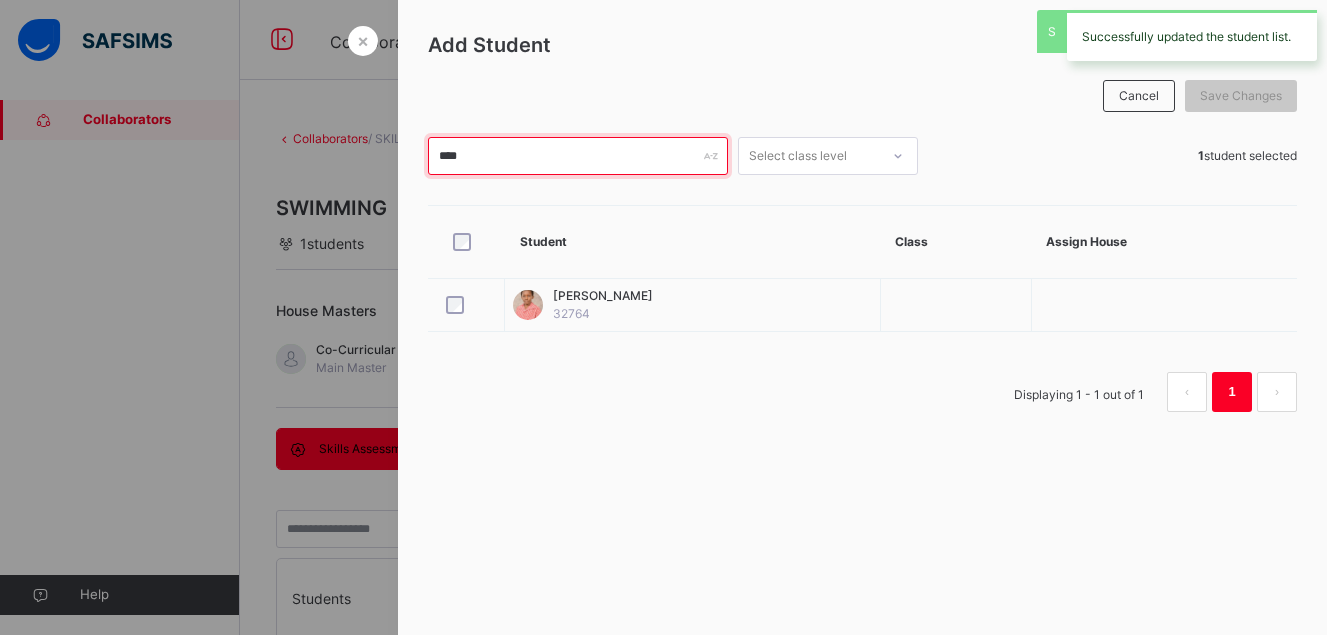click on "****" at bounding box center (578, 156) 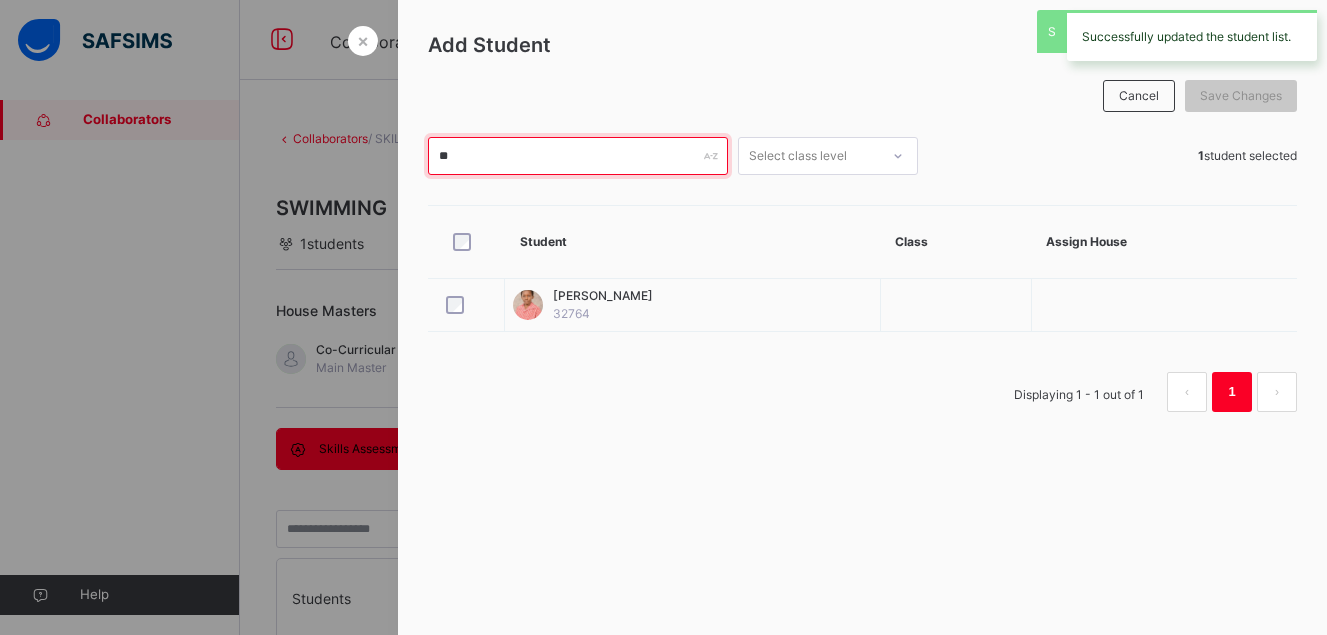 type on "*" 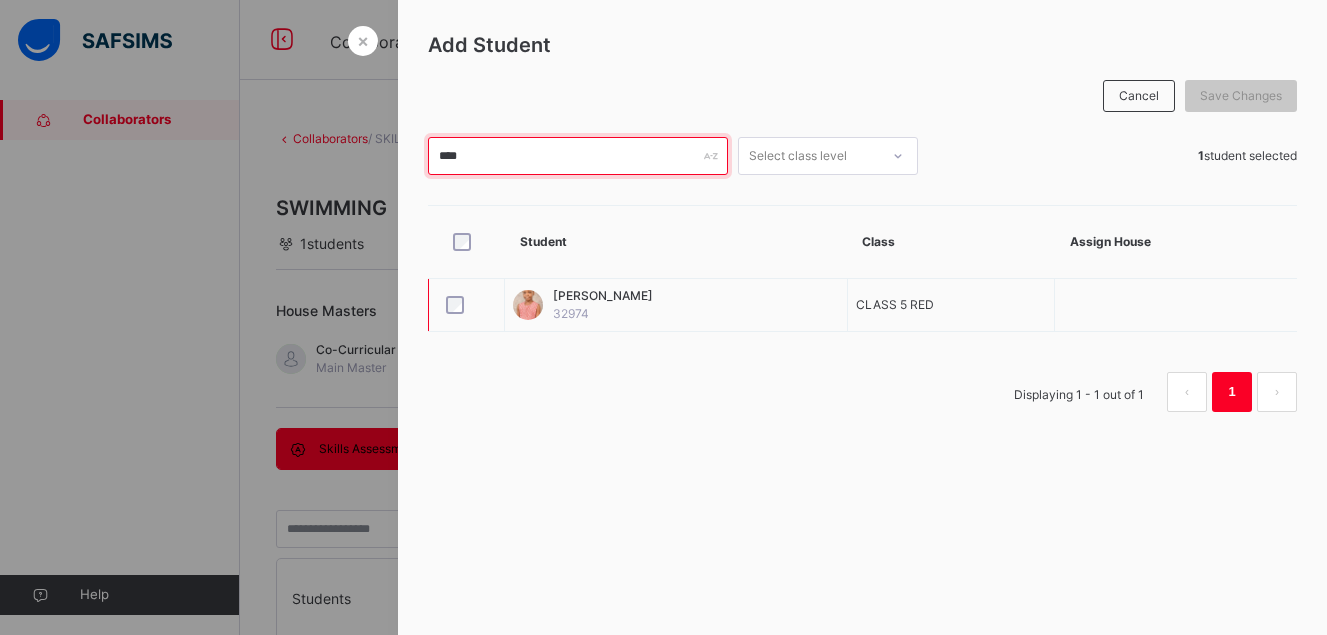 type on "****" 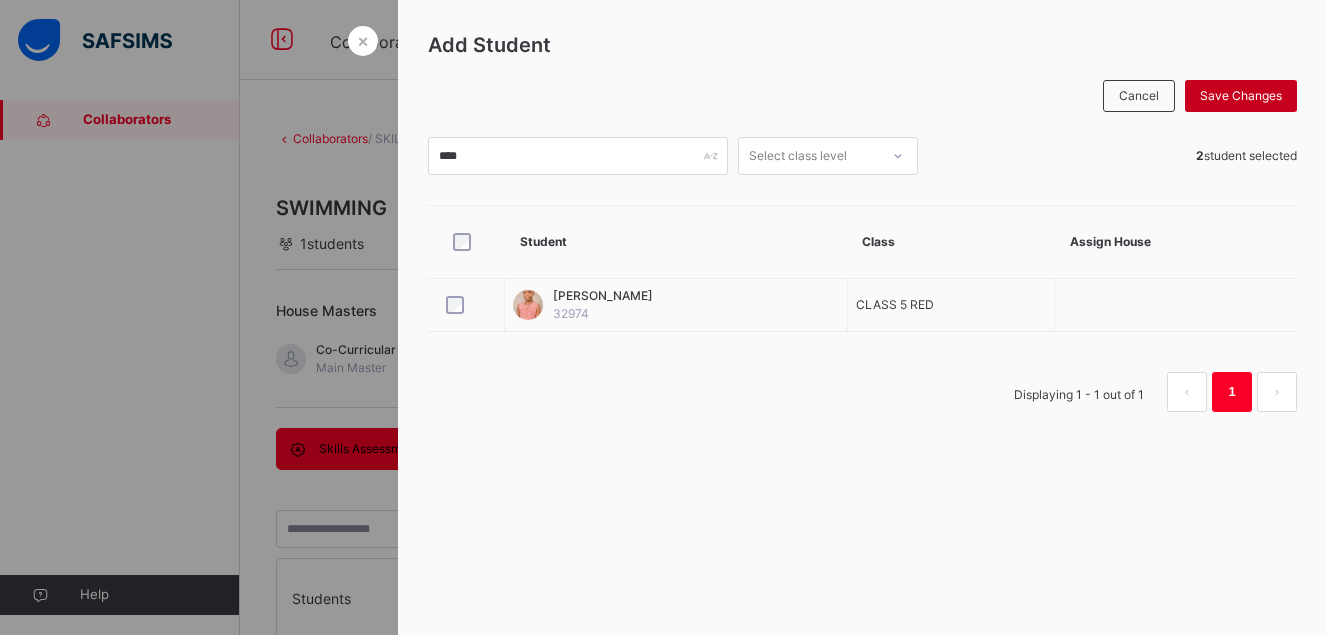 click on "Save Changes" at bounding box center (1241, 96) 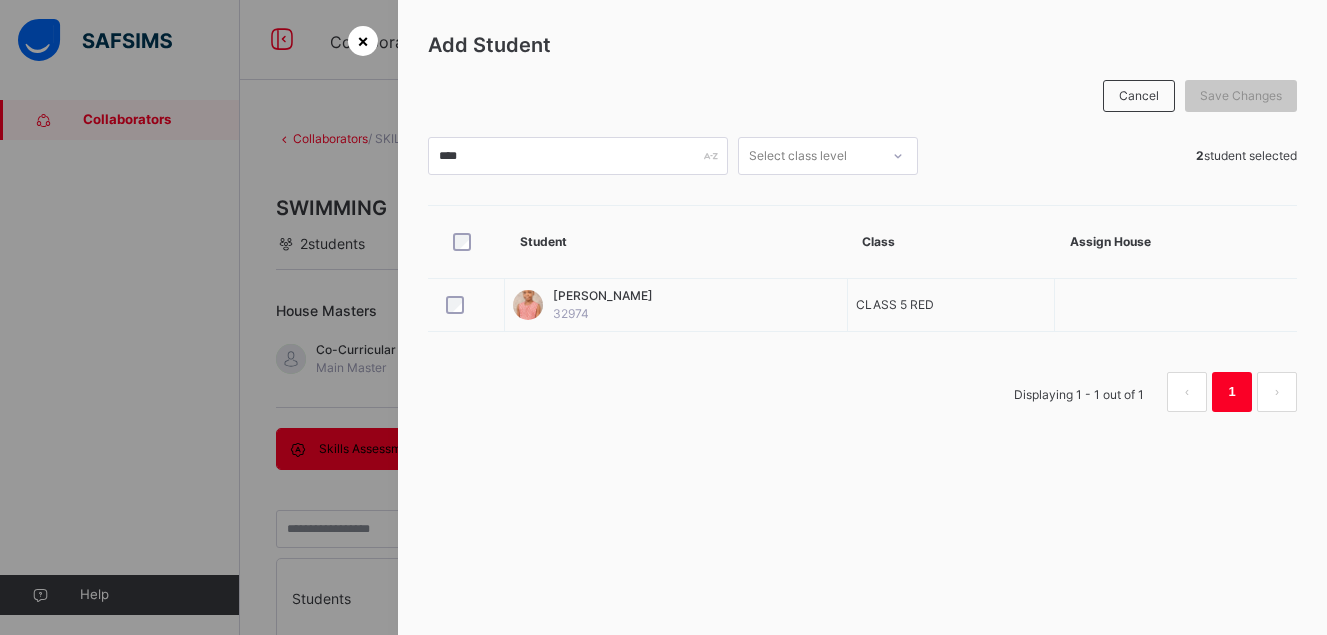 click on "×" at bounding box center [363, 40] 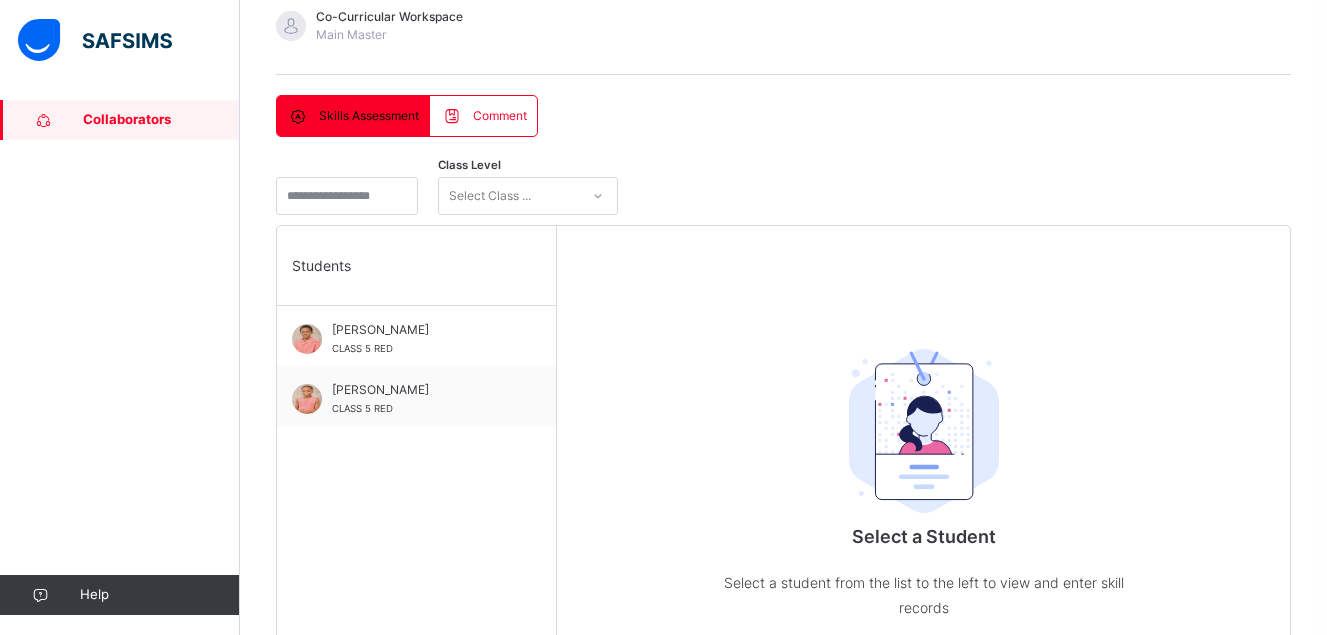 scroll, scrollTop: 344, scrollLeft: 0, axis: vertical 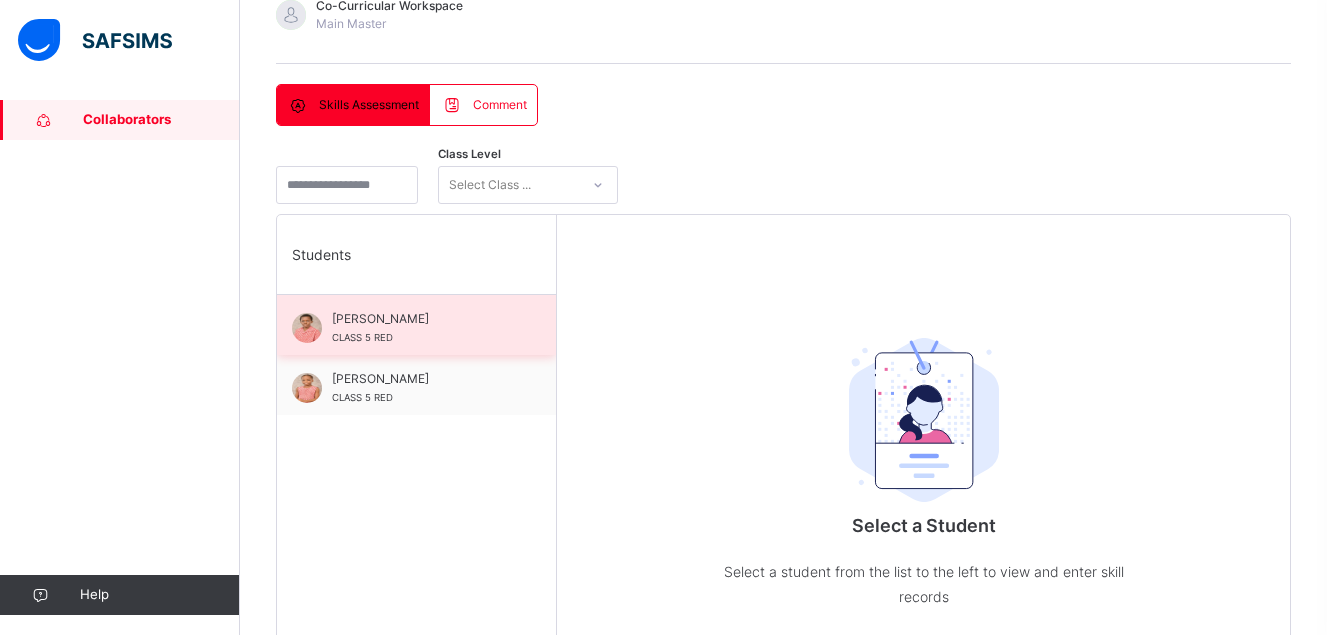 click on "[PERSON_NAME]" at bounding box center (421, 319) 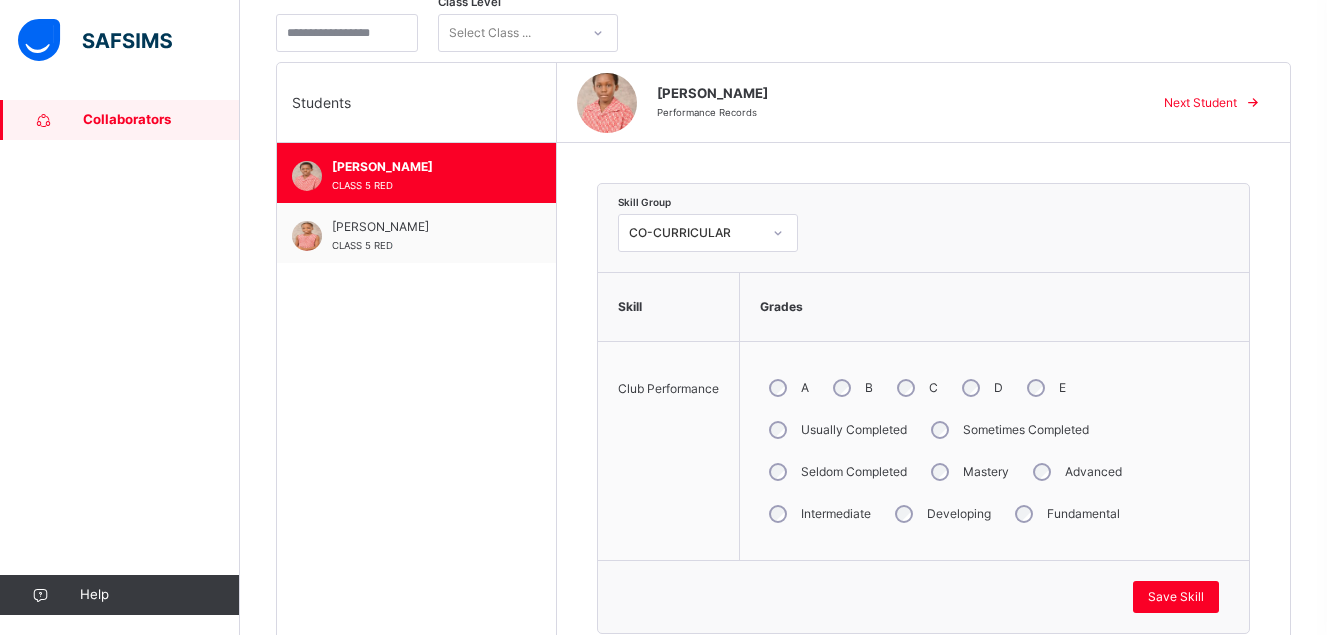 scroll, scrollTop: 509, scrollLeft: 0, axis: vertical 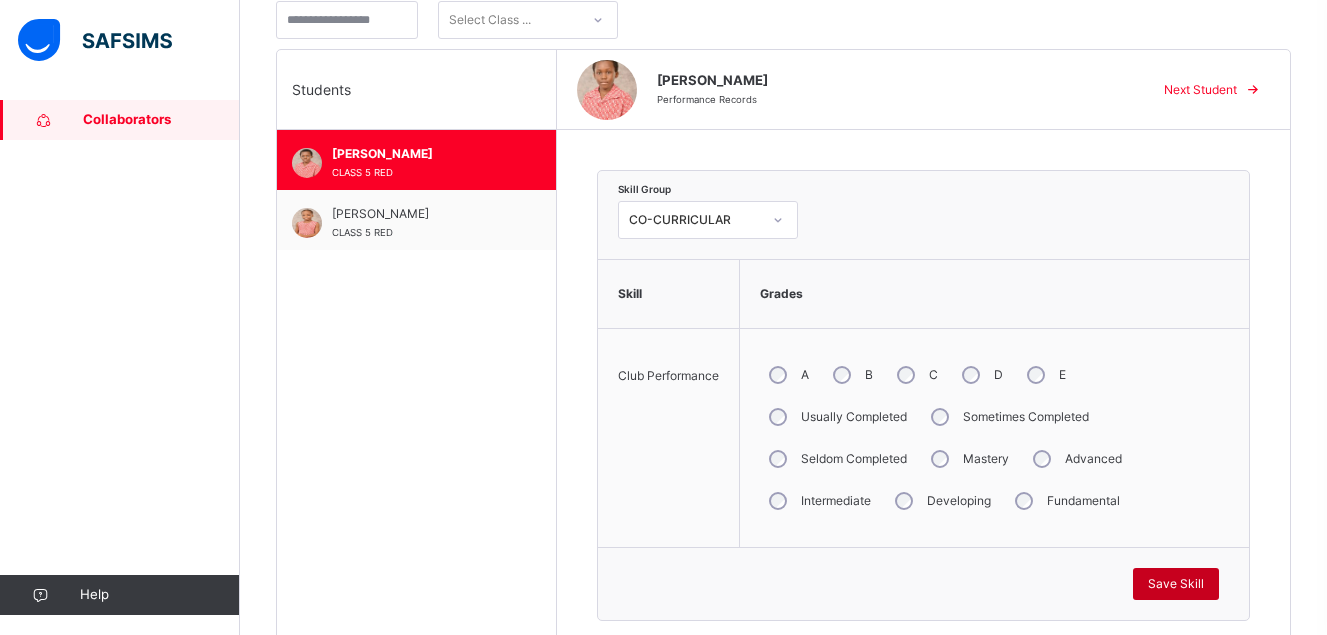 click on "Save Skill" at bounding box center (1176, 584) 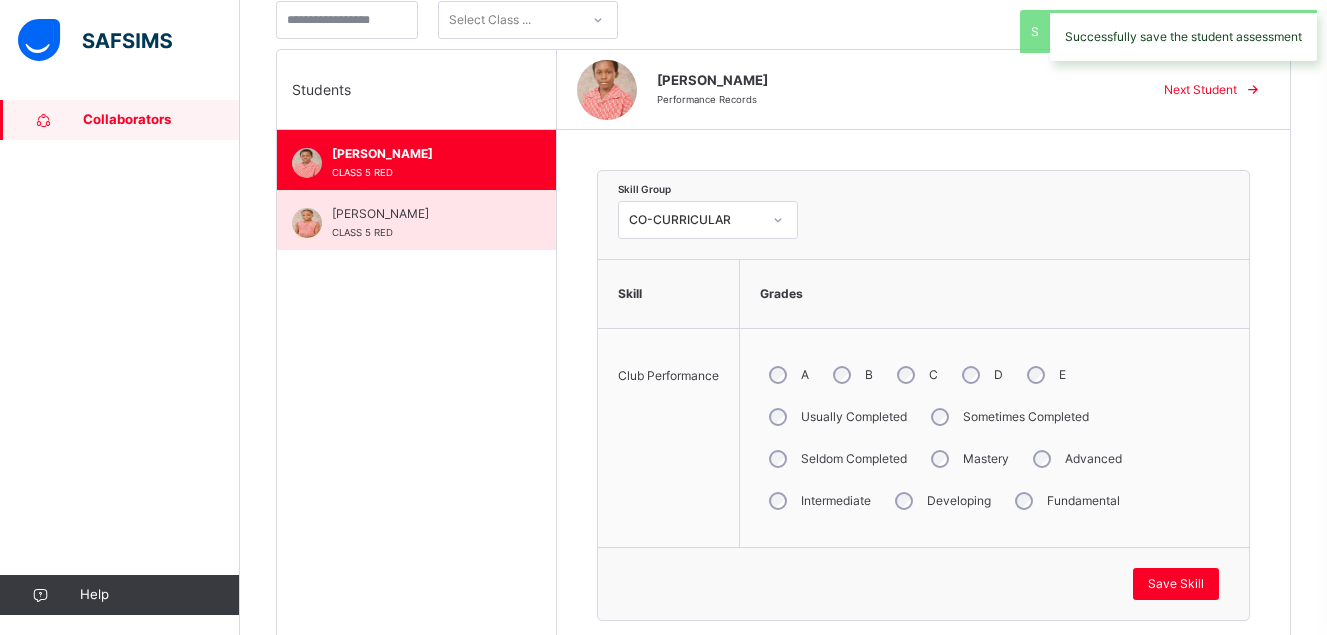 click on "Nkeoma   Okonjo  CLASS 5 RED" at bounding box center (416, 220) 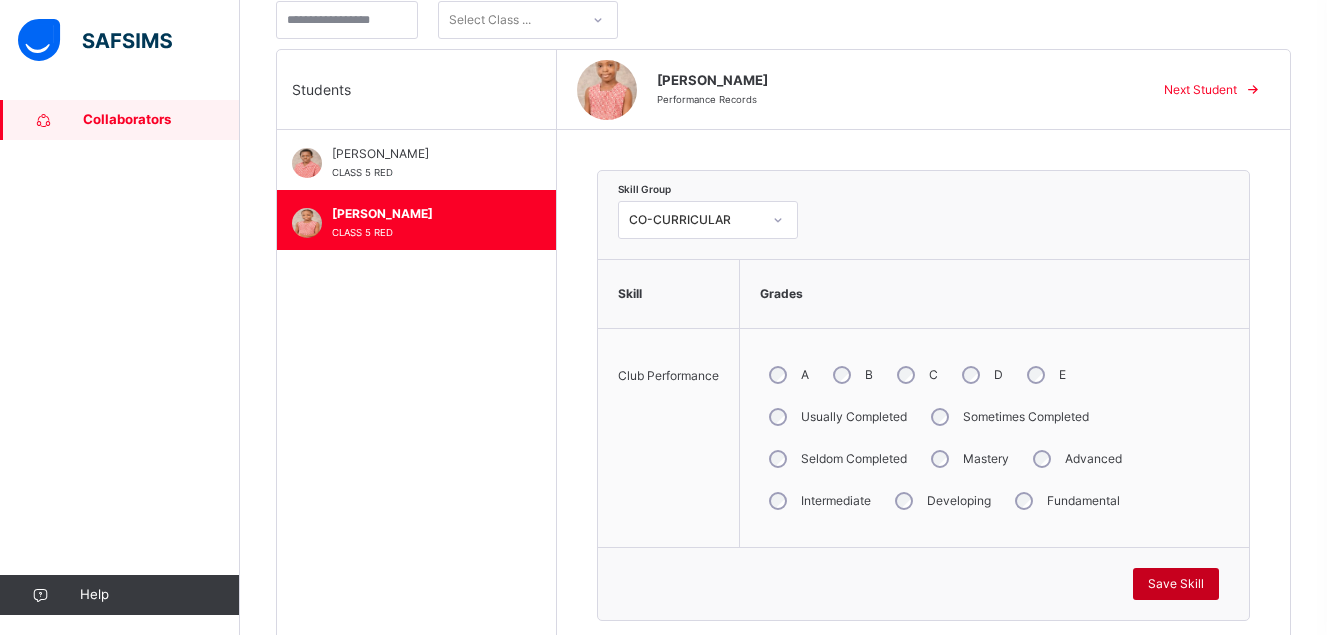 click on "Save Skill" at bounding box center [1176, 584] 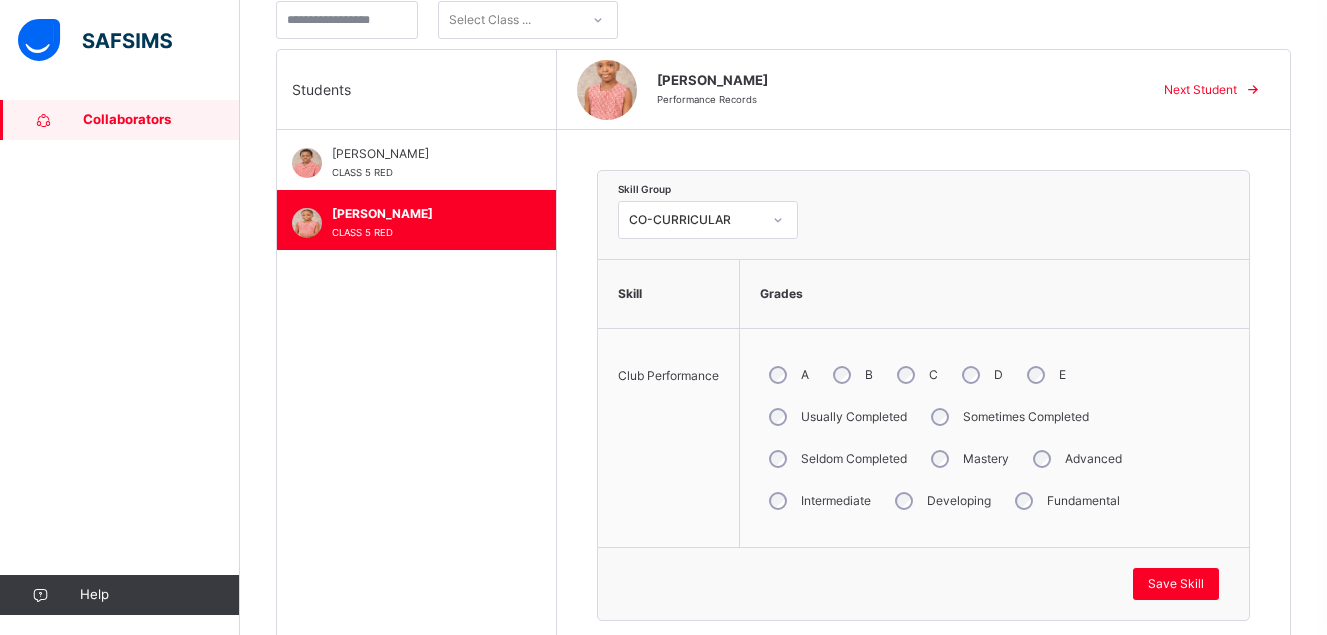 click on "Collaborators" at bounding box center (161, 120) 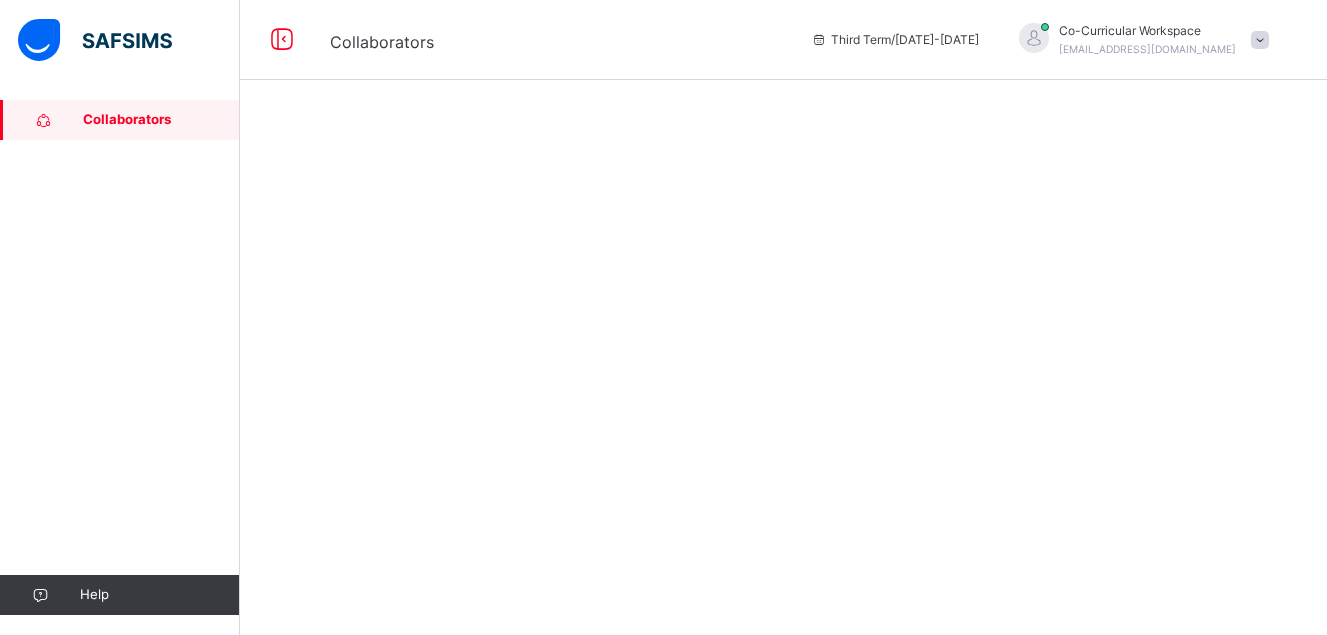 scroll, scrollTop: 0, scrollLeft: 0, axis: both 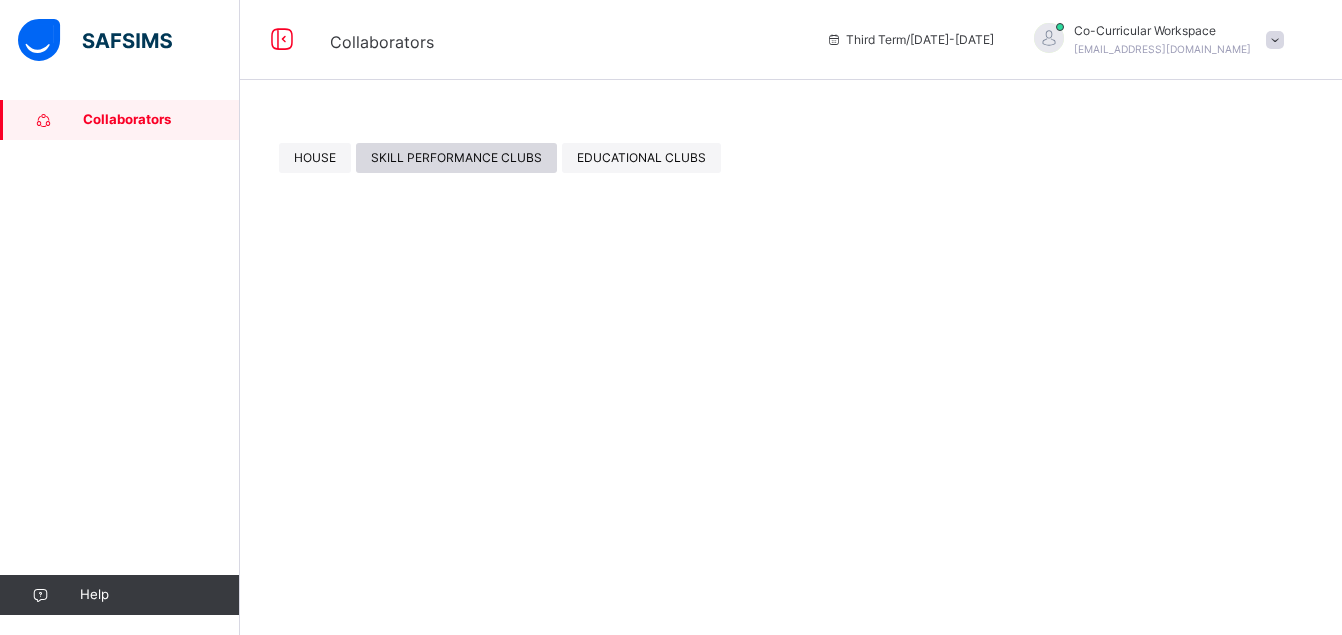 click on "SKILL PERFORMANCE CLUBS" at bounding box center [456, 158] 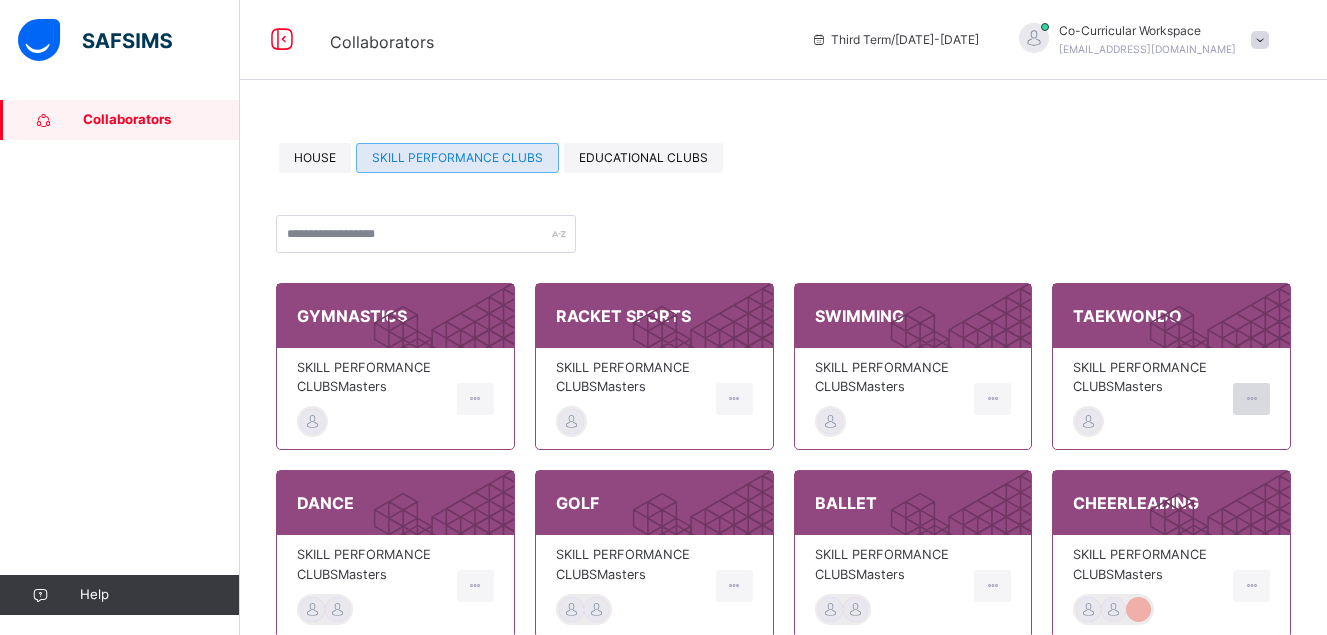 click at bounding box center (1251, 399) 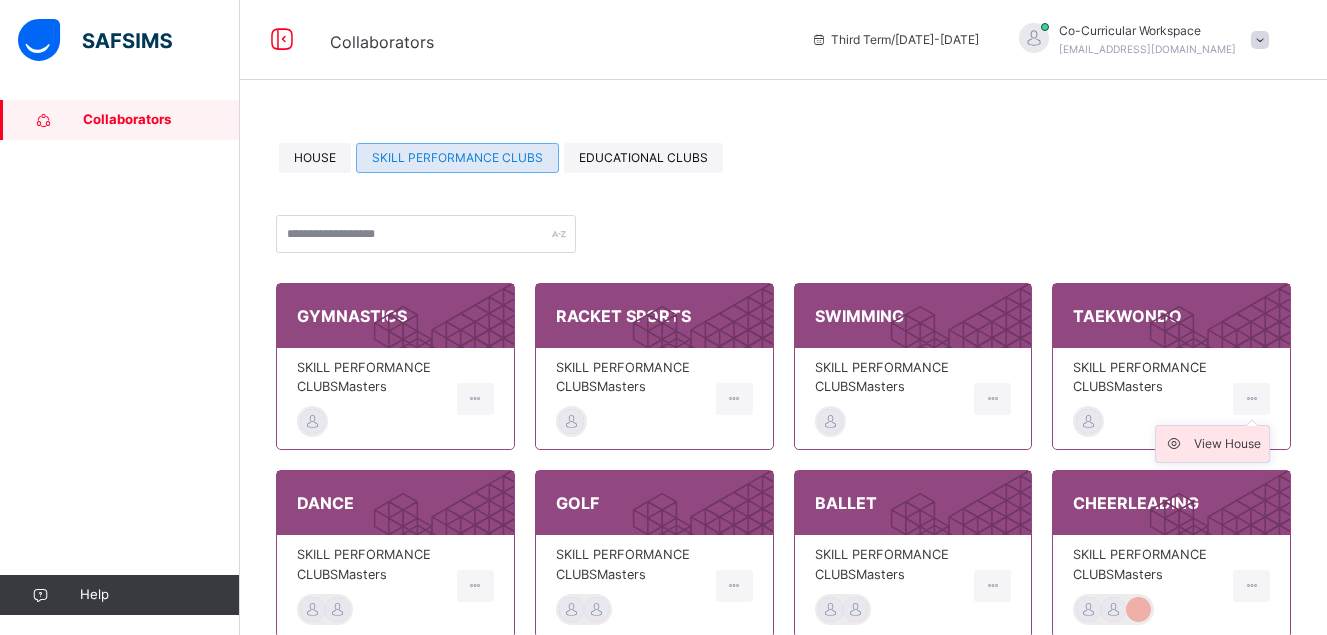 click on "View House" at bounding box center [1227, 444] 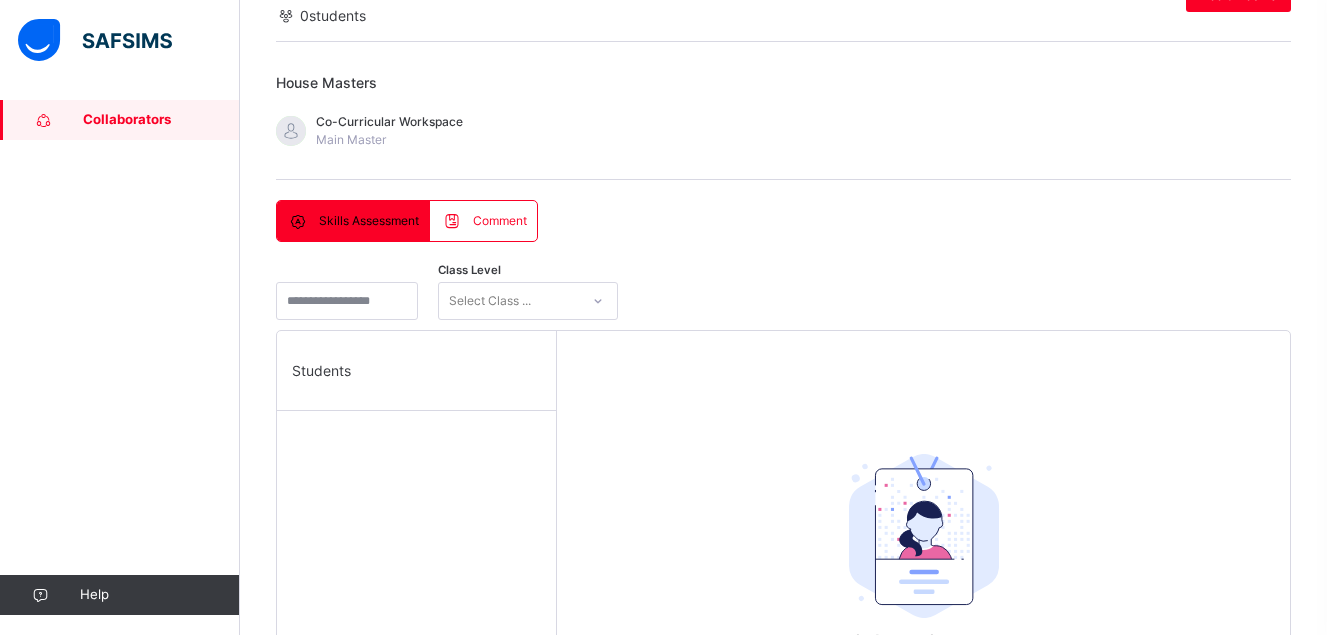 scroll, scrollTop: 230, scrollLeft: 0, axis: vertical 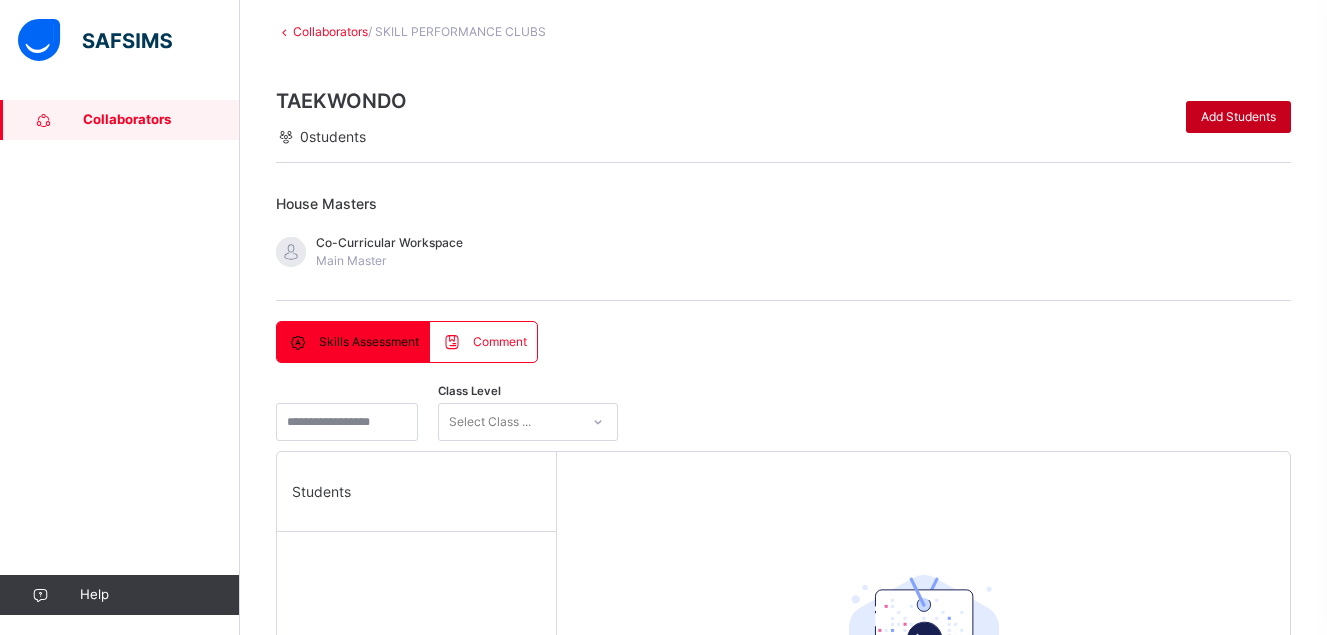 click on "Add Students" at bounding box center [1238, 117] 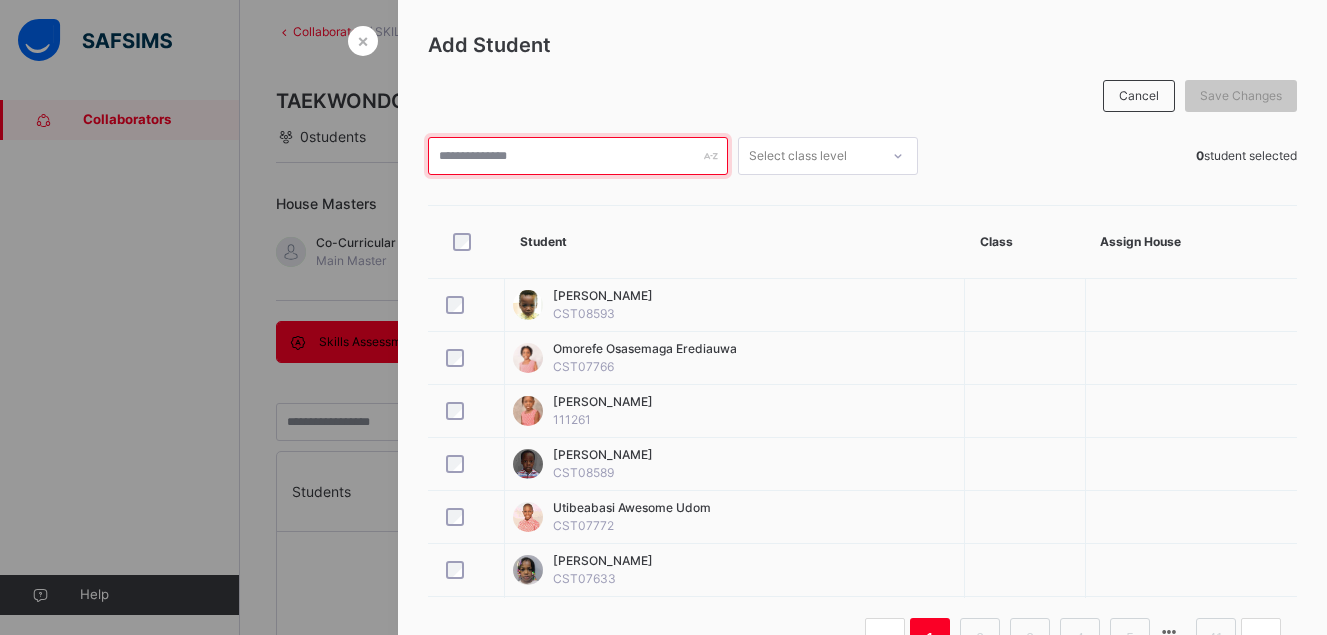 click at bounding box center (578, 156) 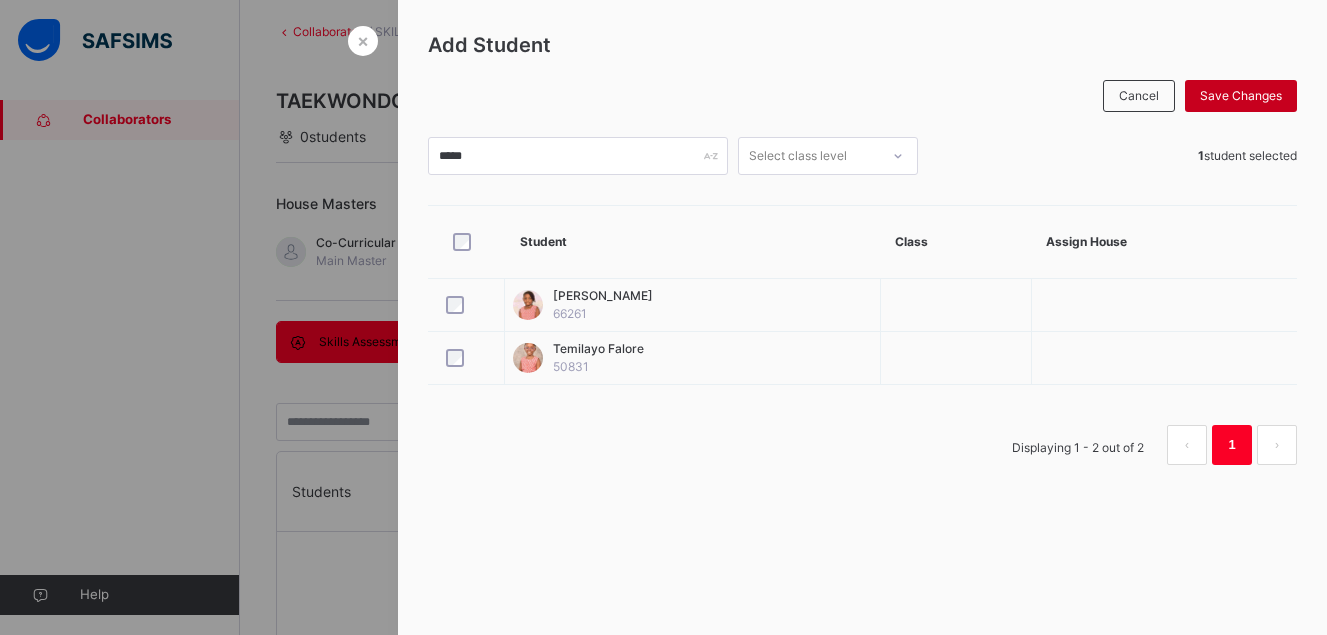 click on "Save Changes" at bounding box center (1241, 96) 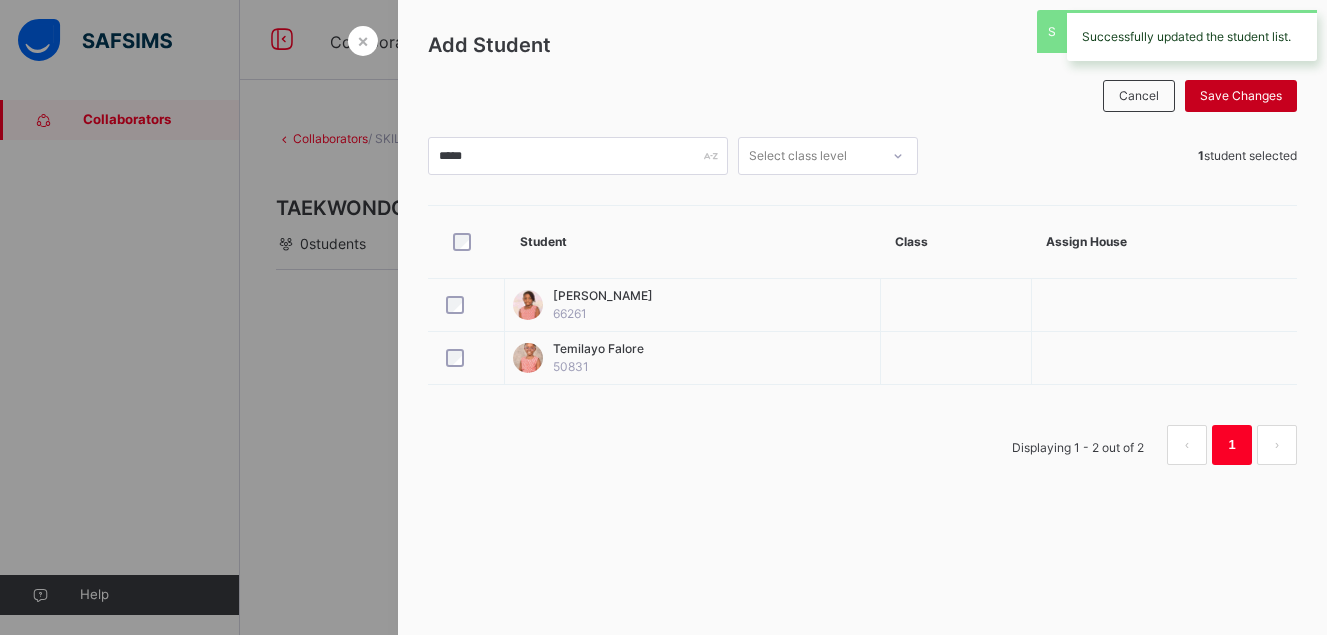 scroll, scrollTop: 0, scrollLeft: 0, axis: both 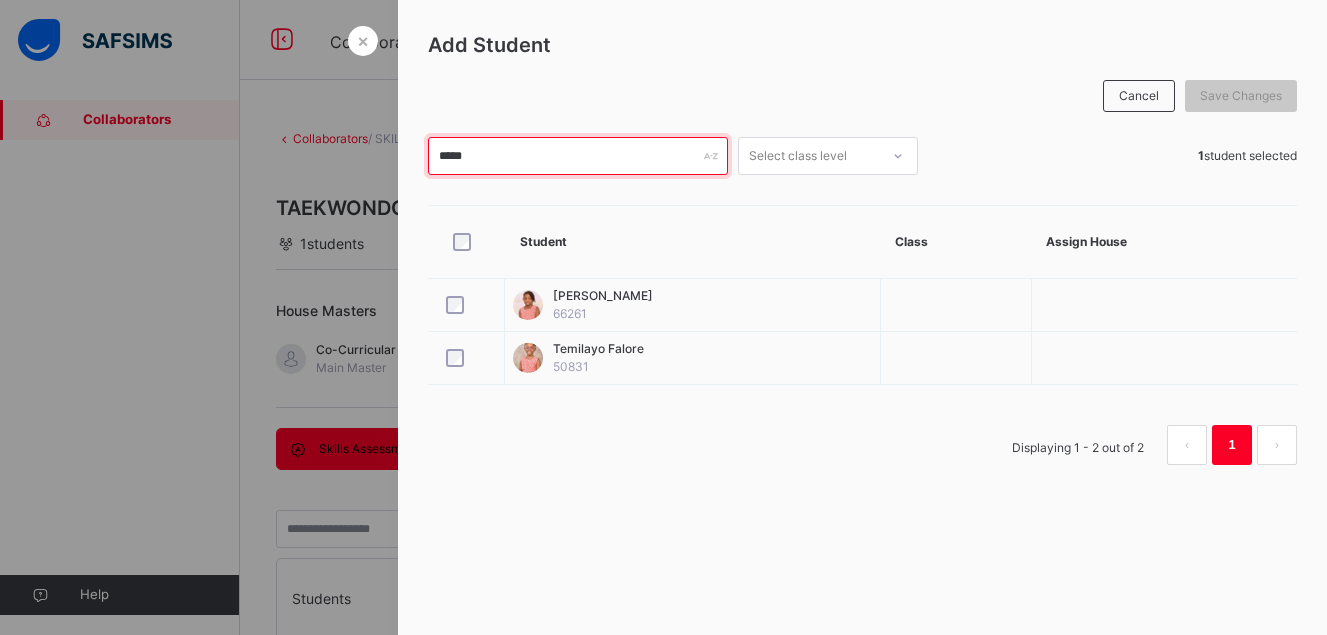 click on "*****" at bounding box center (578, 156) 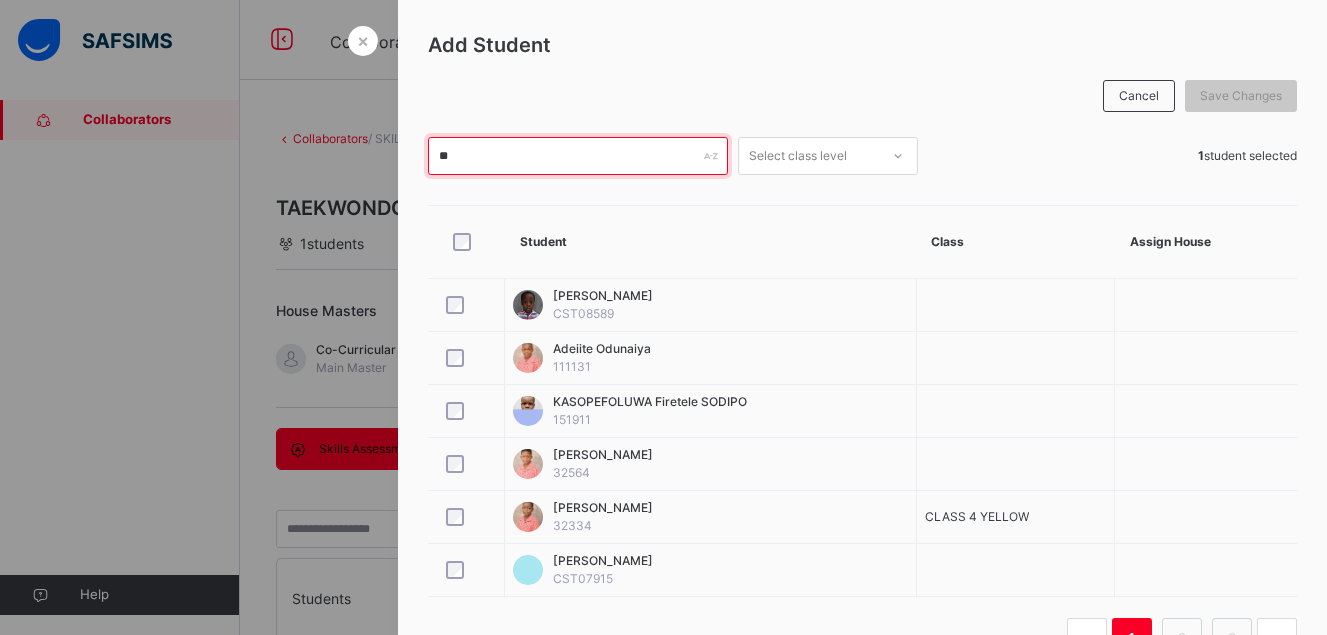 type on "*" 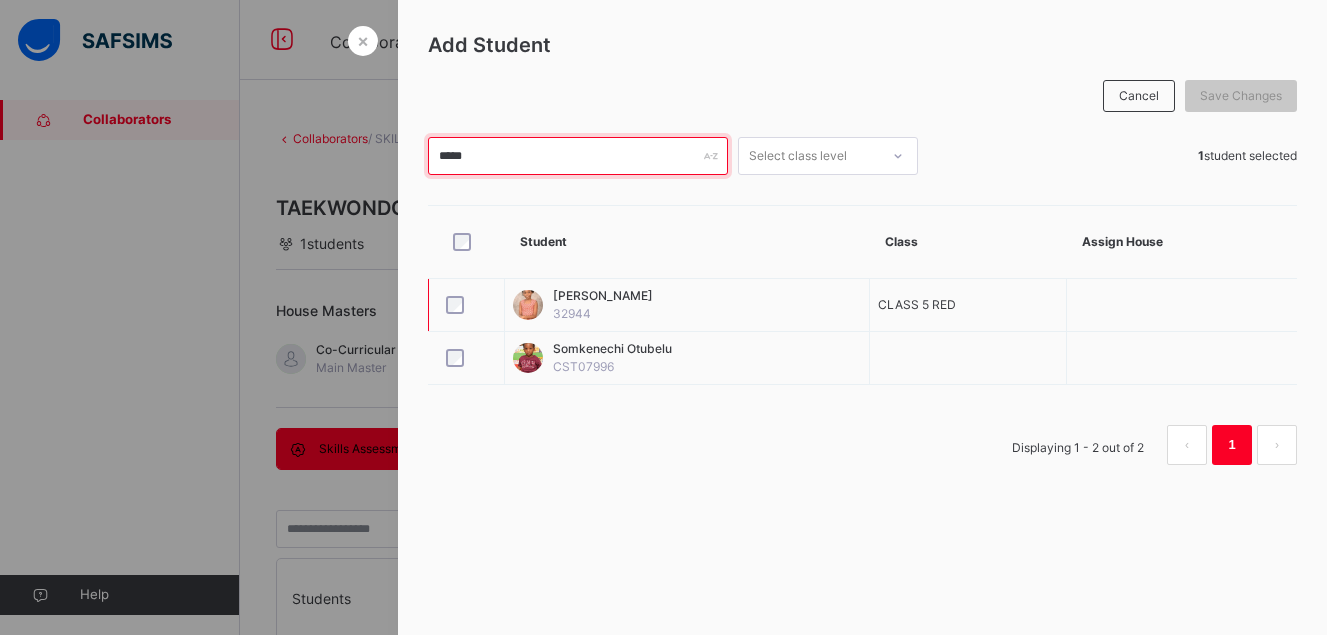 type on "*****" 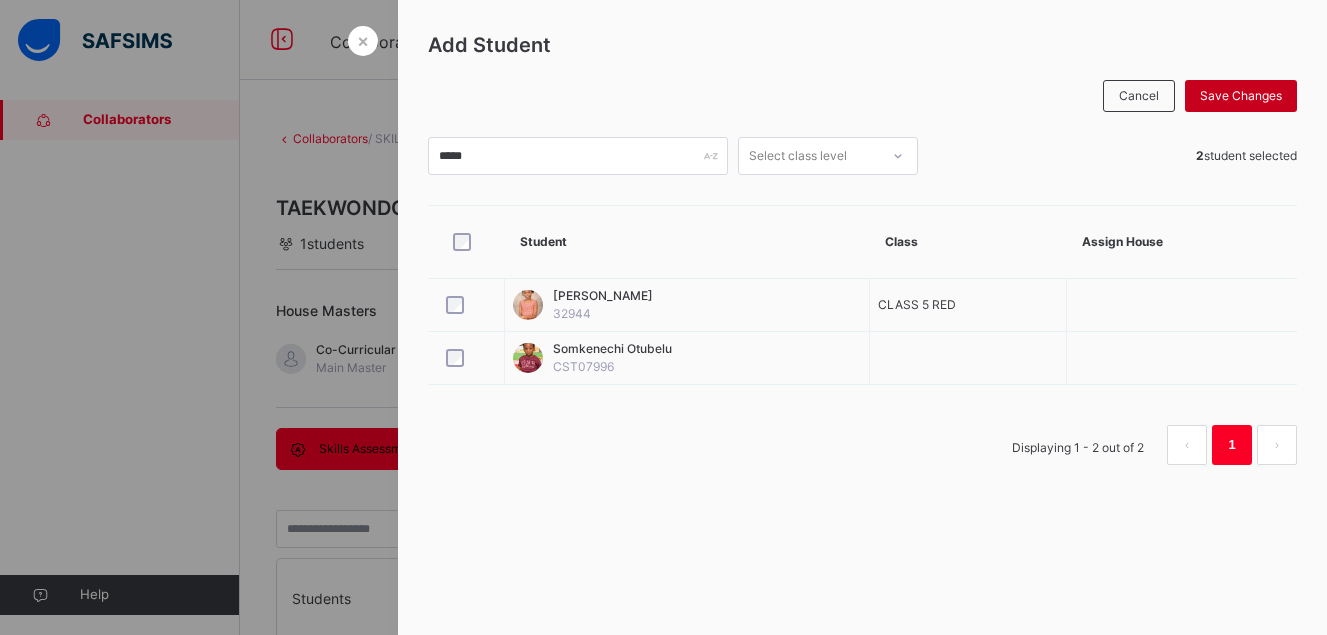 click on "Save Changes" at bounding box center (1241, 96) 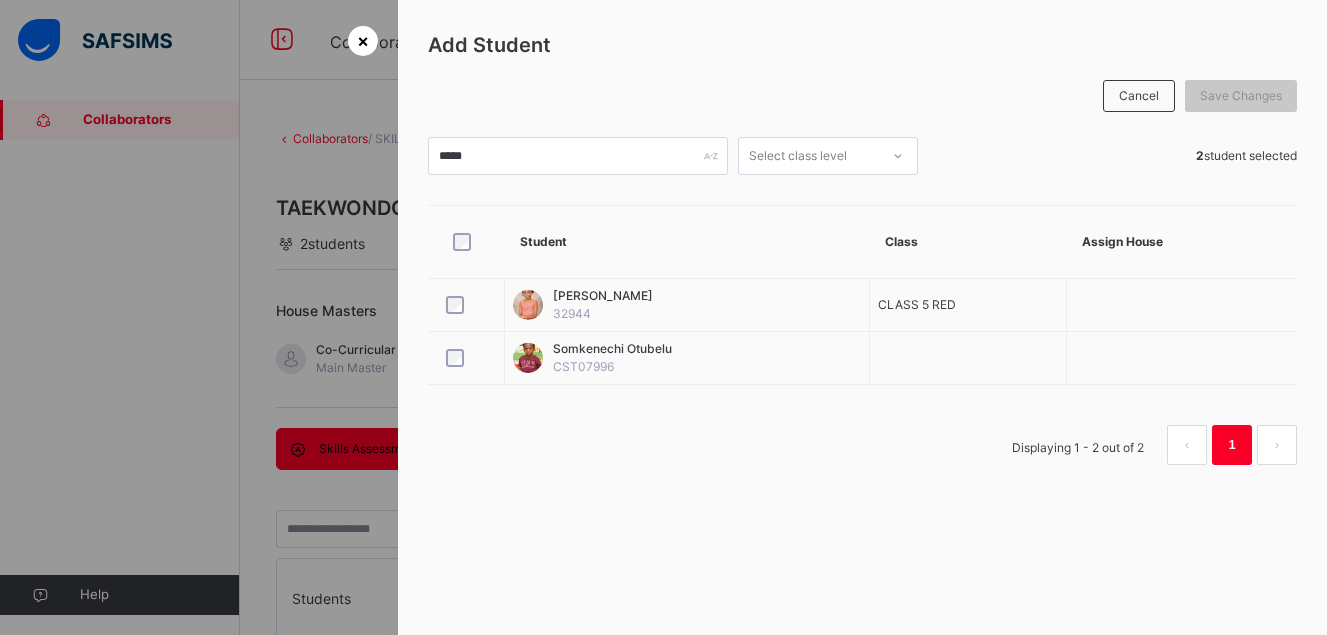 click on "×" at bounding box center [363, 40] 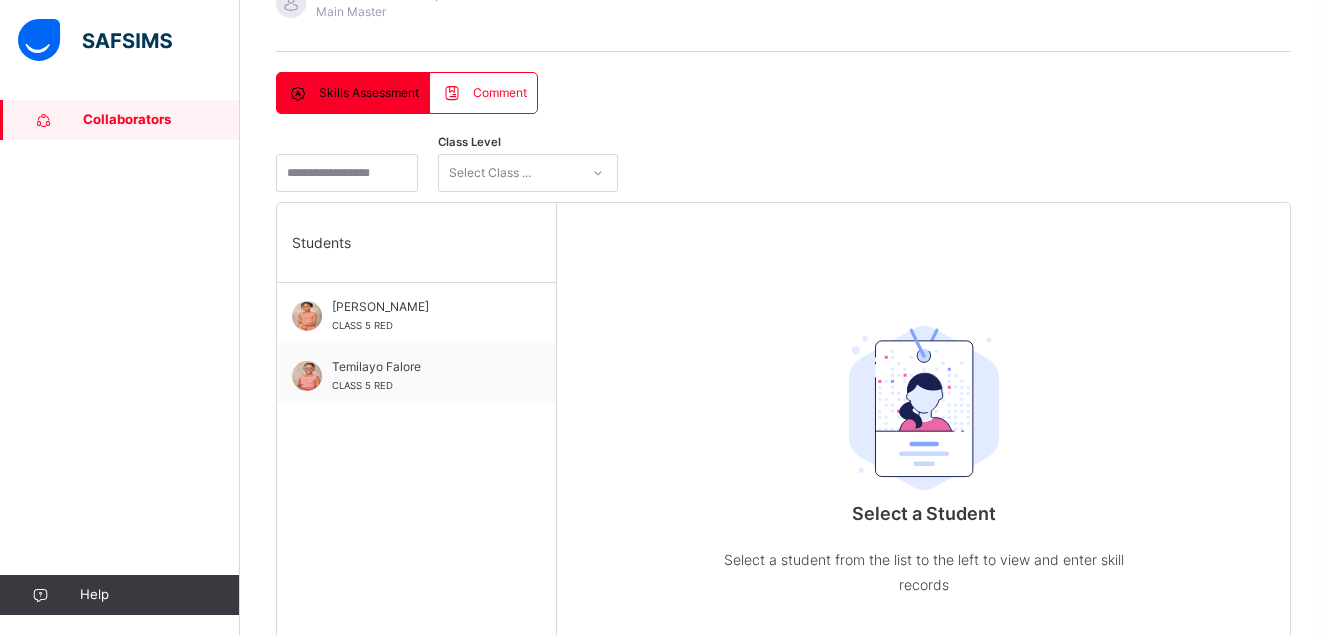 scroll, scrollTop: 358, scrollLeft: 0, axis: vertical 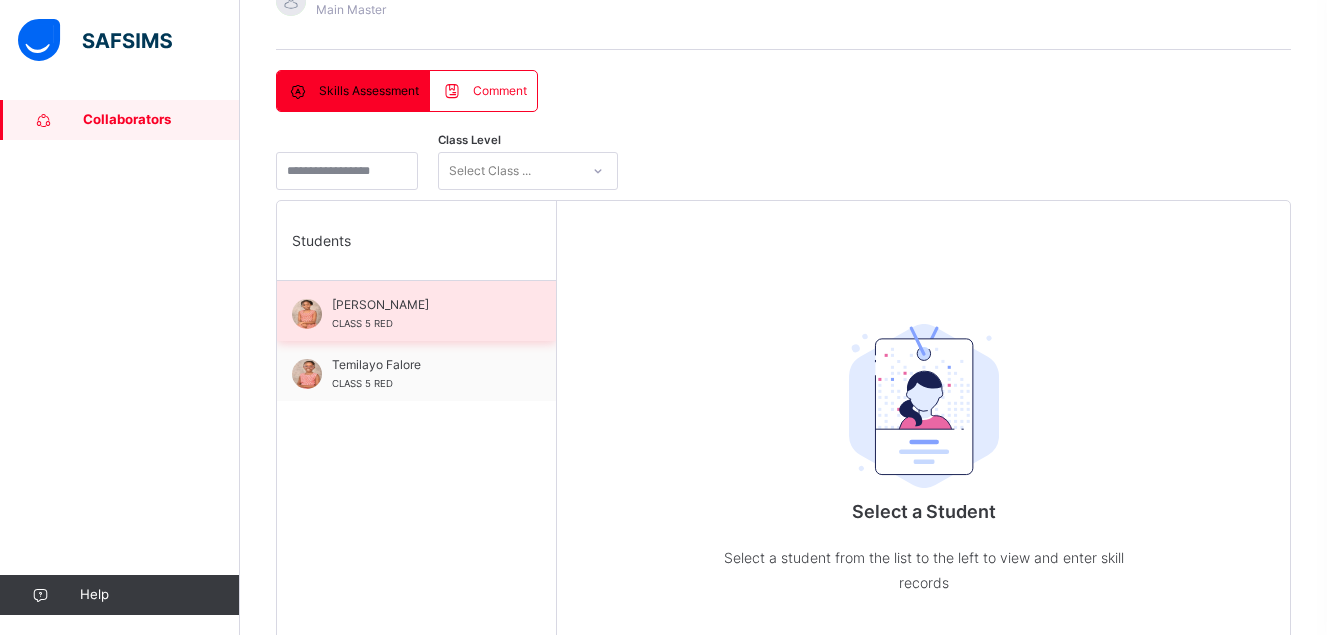 click on "[PERSON_NAME]" at bounding box center [421, 305] 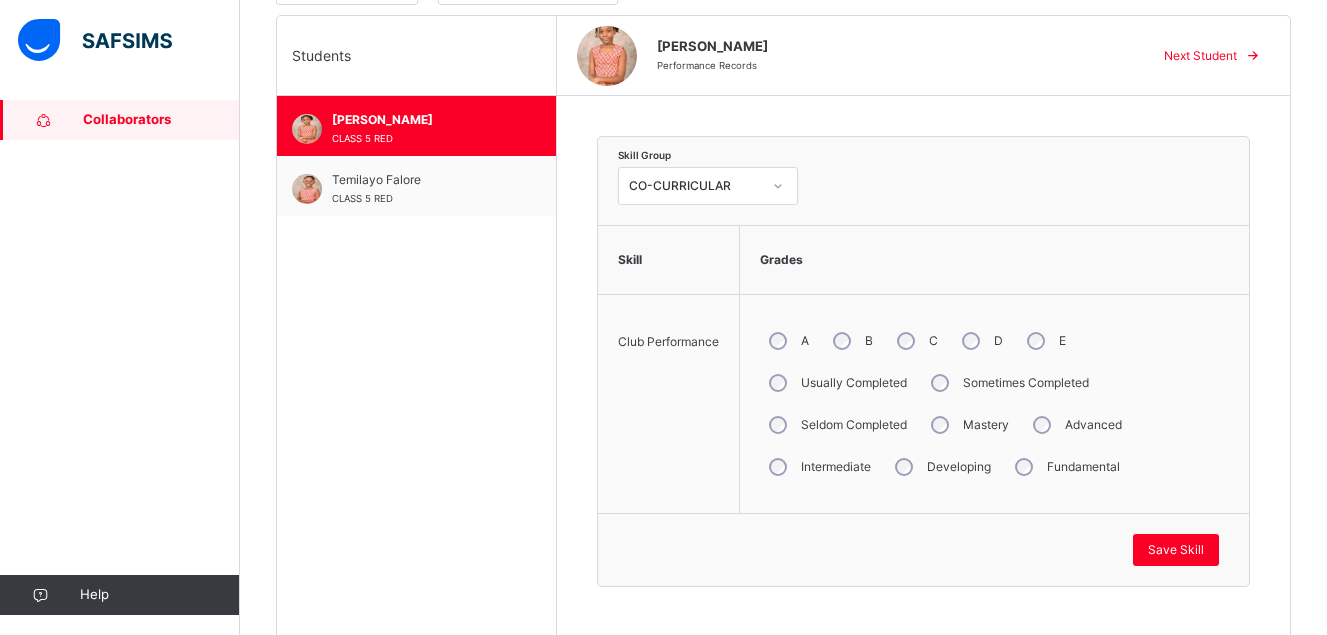 scroll, scrollTop: 555, scrollLeft: 0, axis: vertical 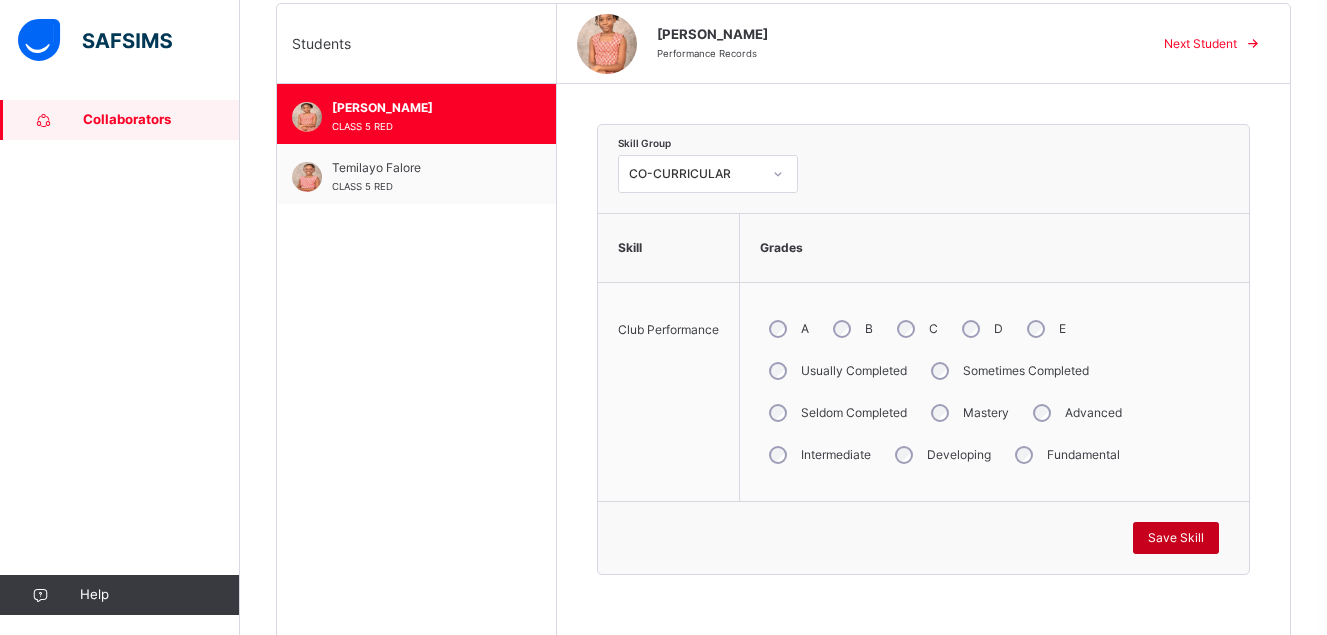 click on "Save Skill" at bounding box center [1176, 538] 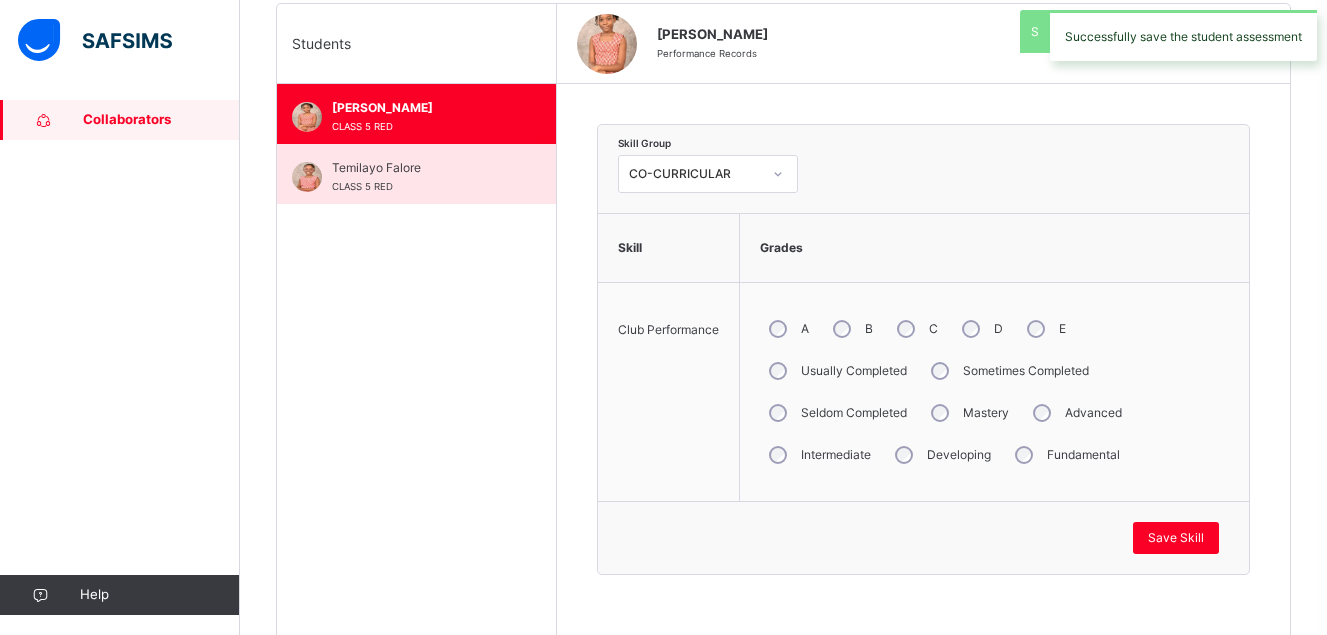 click on "Temilayo  Falore" at bounding box center (421, 168) 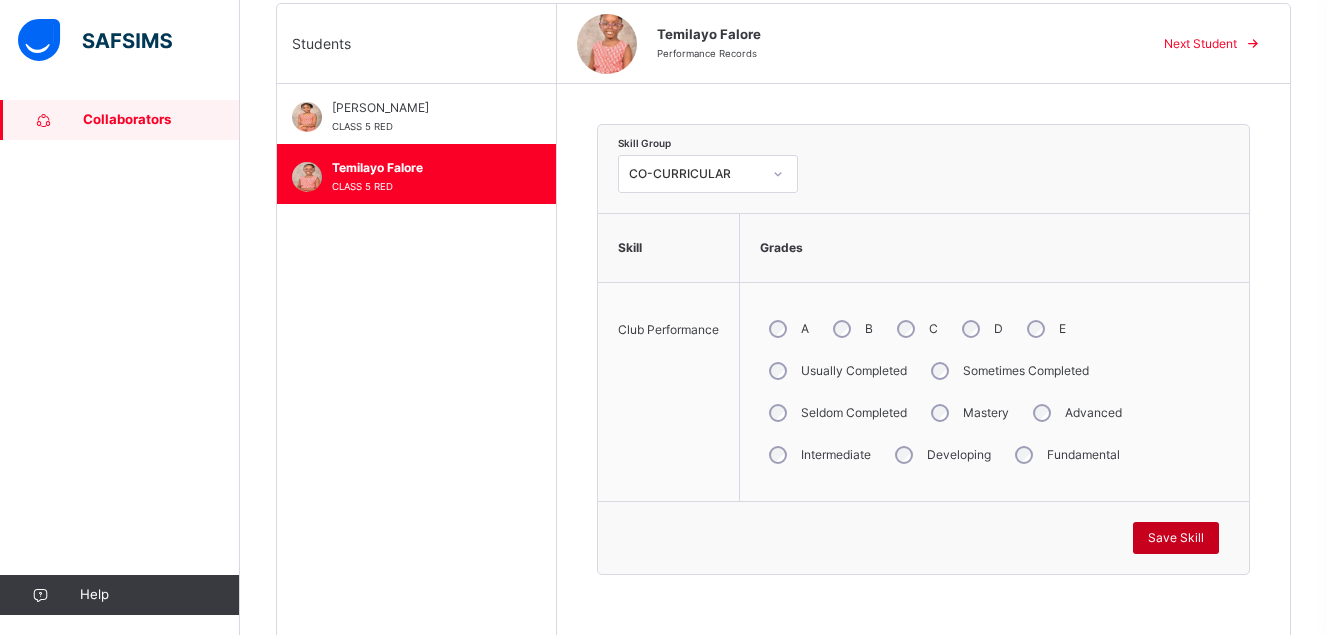 click on "Save Skill" at bounding box center [1176, 538] 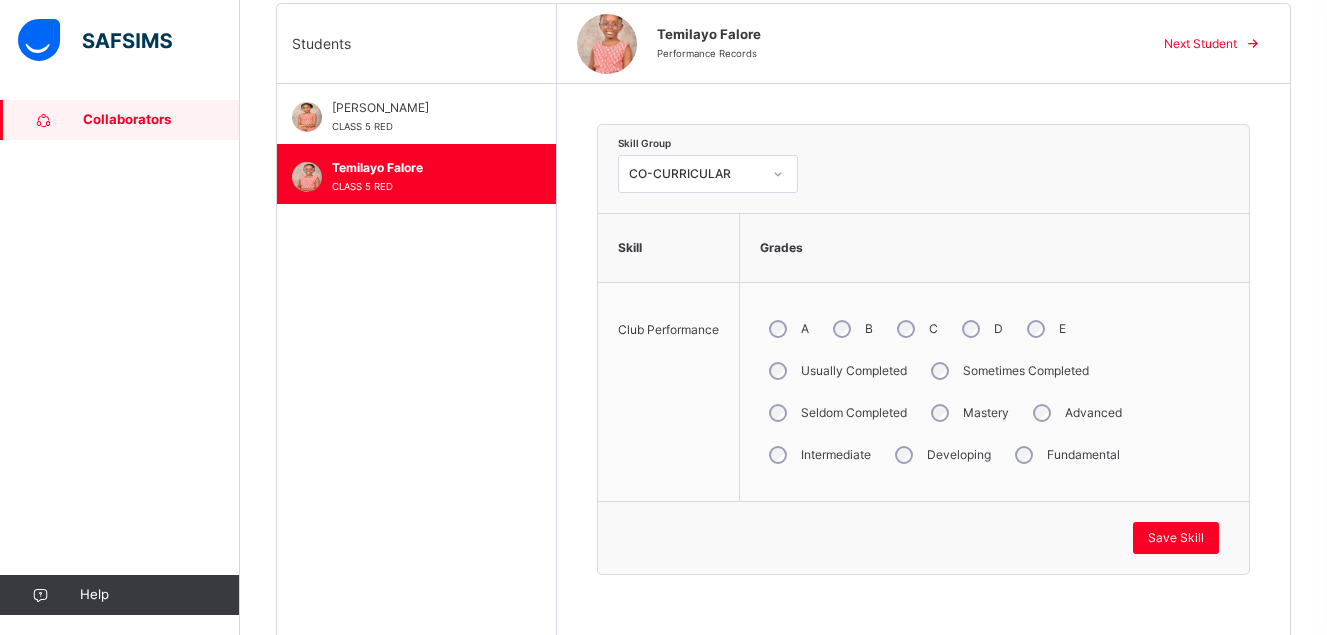 click on "Collaborators" at bounding box center (120, 120) 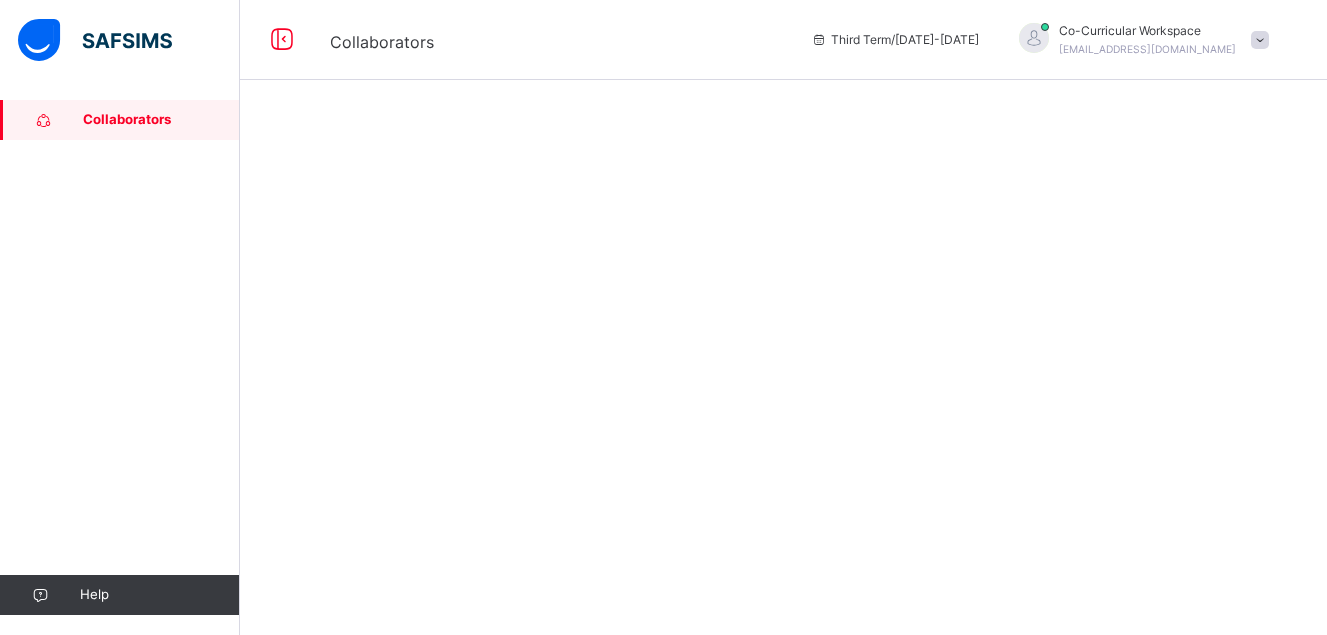 scroll, scrollTop: 0, scrollLeft: 0, axis: both 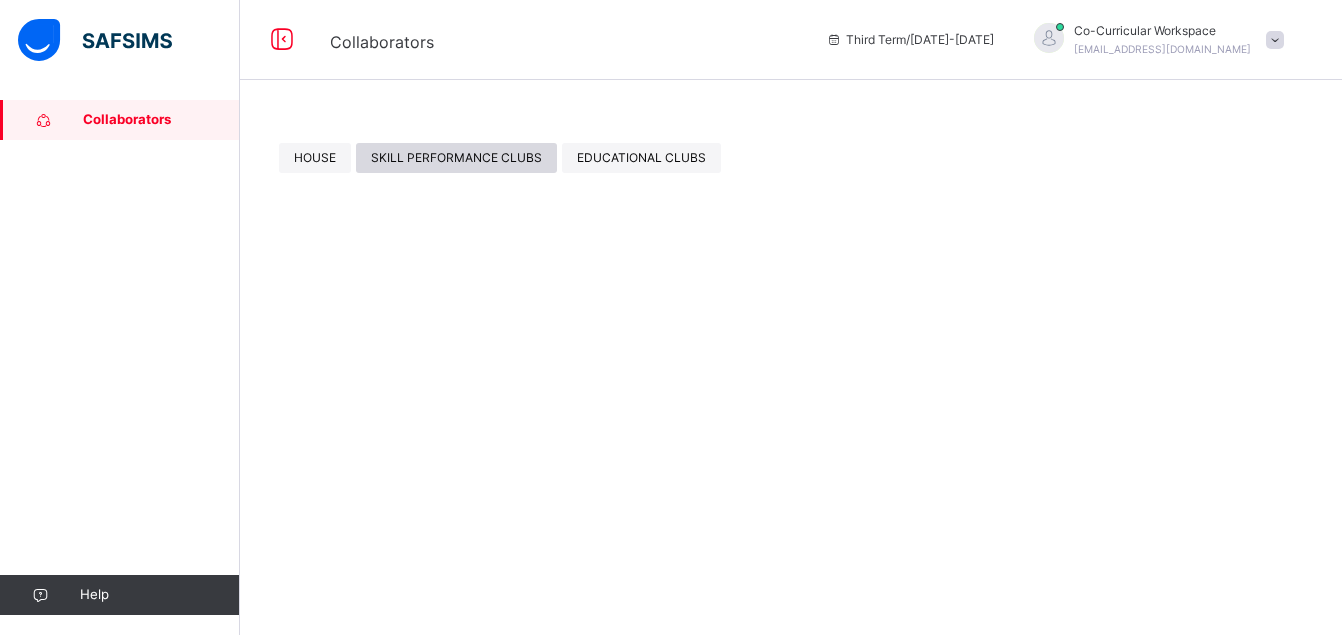 click on "SKILL PERFORMANCE CLUBS" at bounding box center [456, 158] 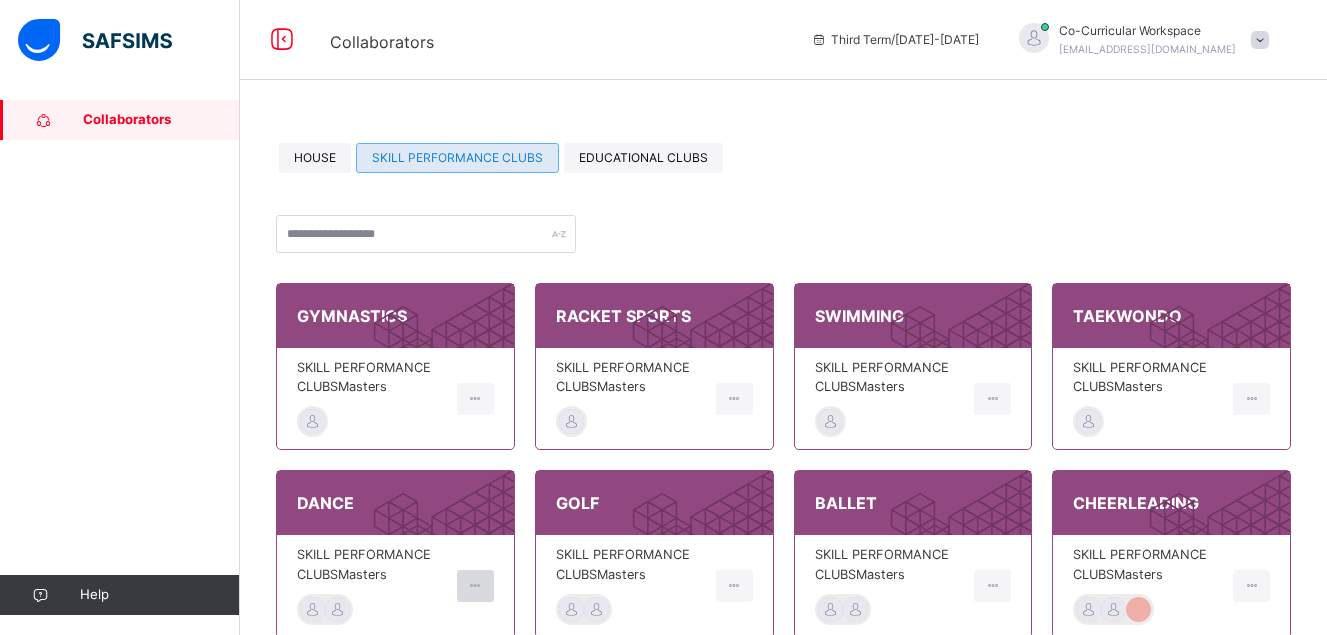 click at bounding box center (475, 586) 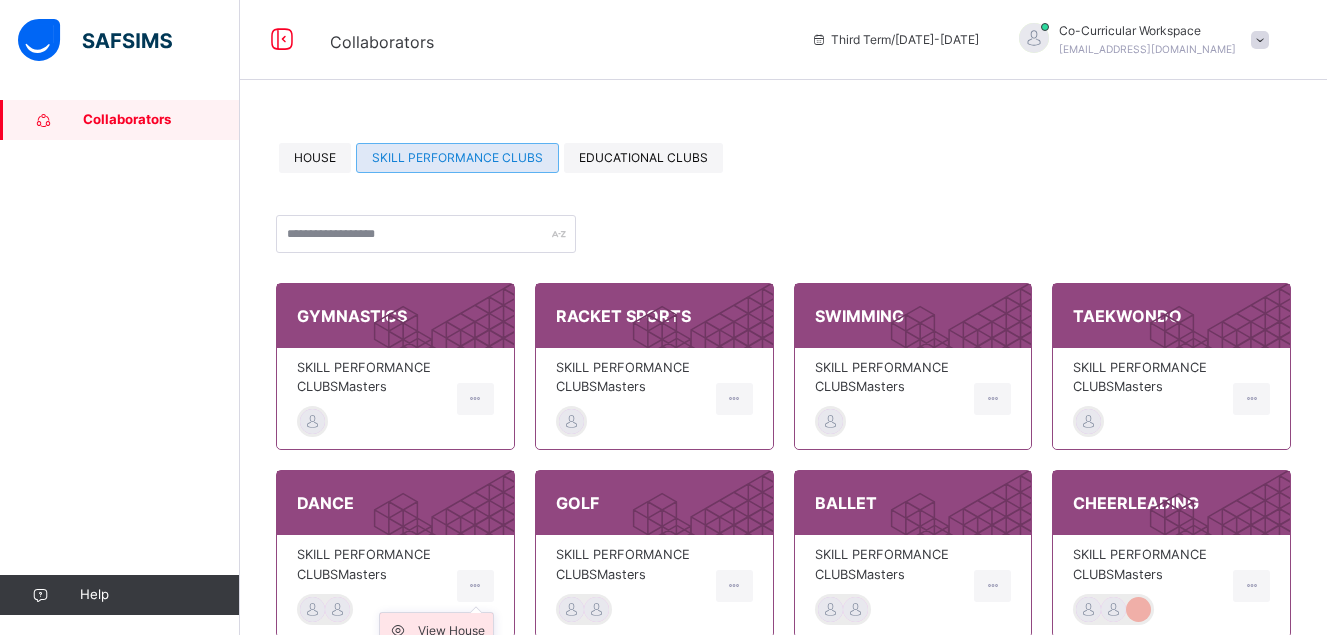 click on "View House" at bounding box center (451, 631) 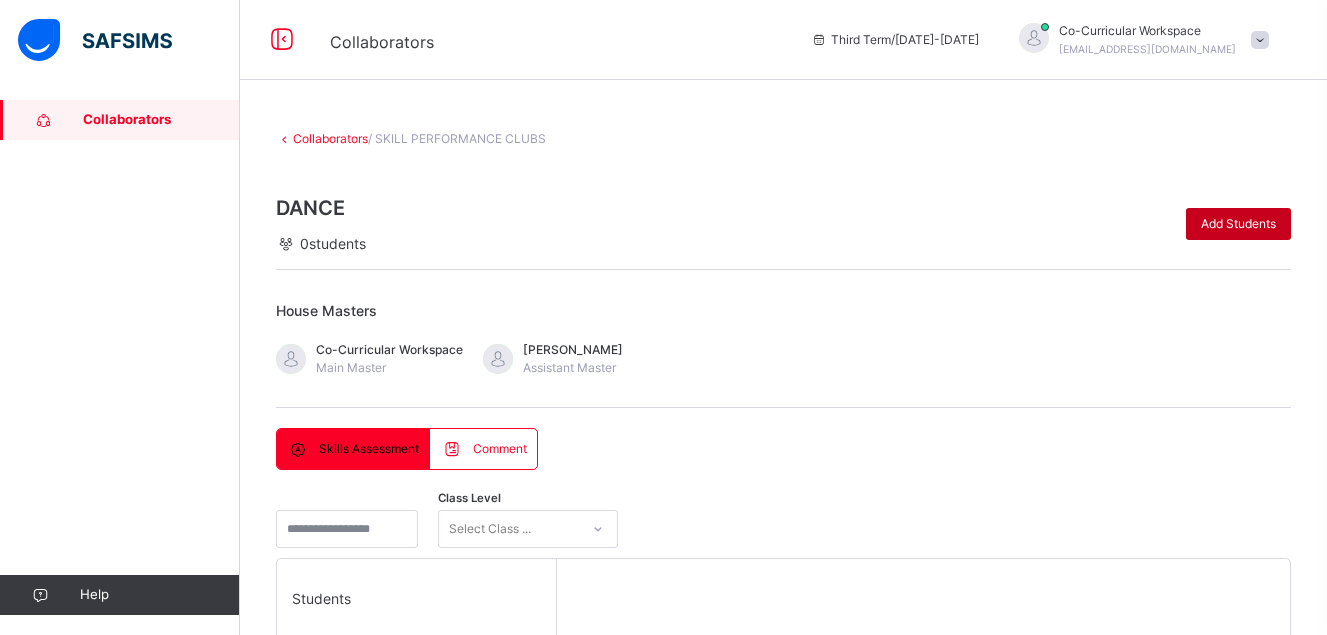click on "Add Students" at bounding box center [1238, 224] 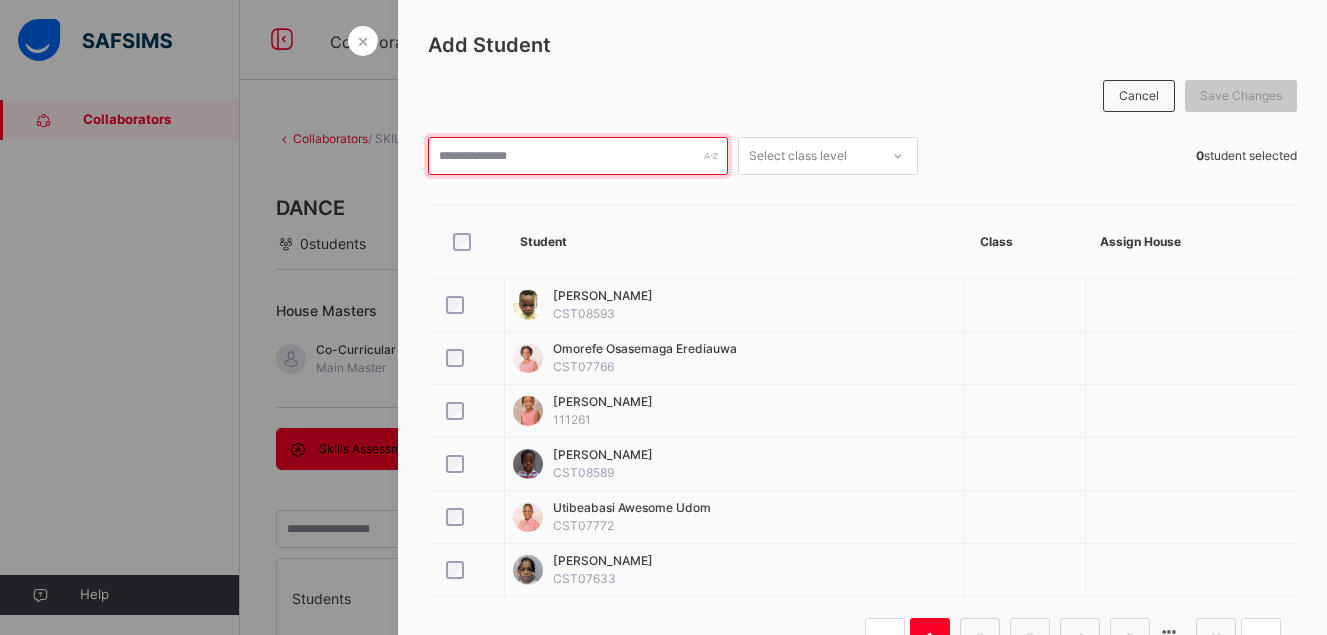 click at bounding box center (578, 156) 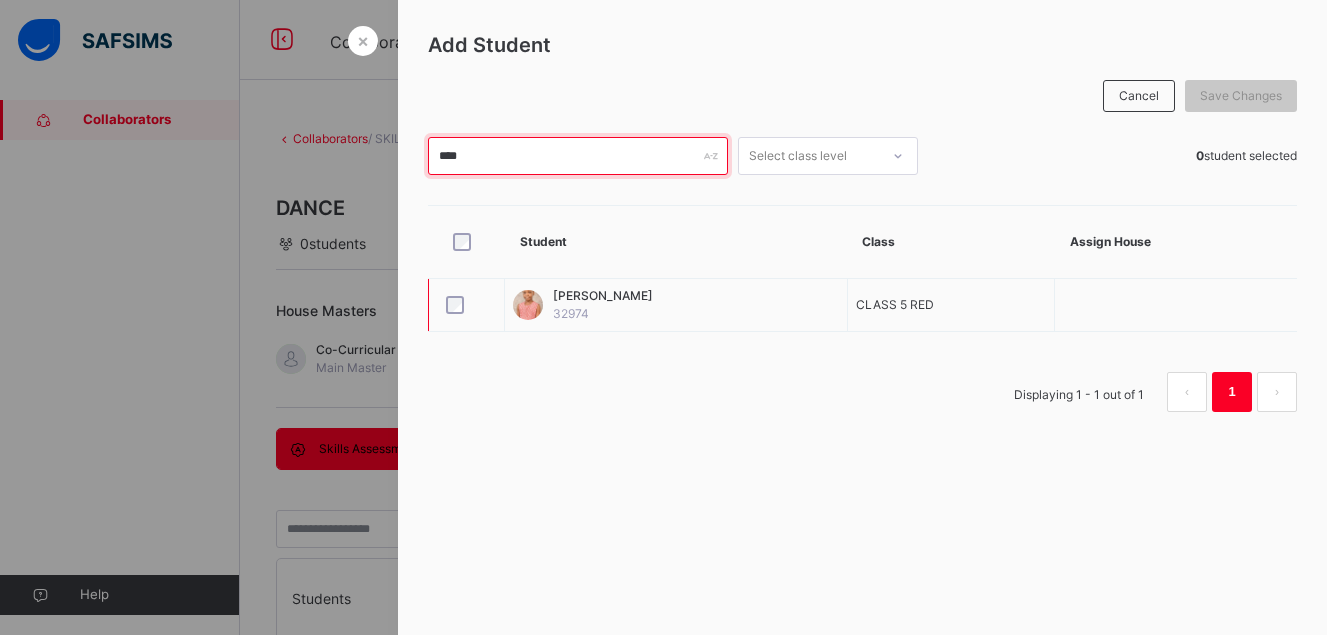 type on "****" 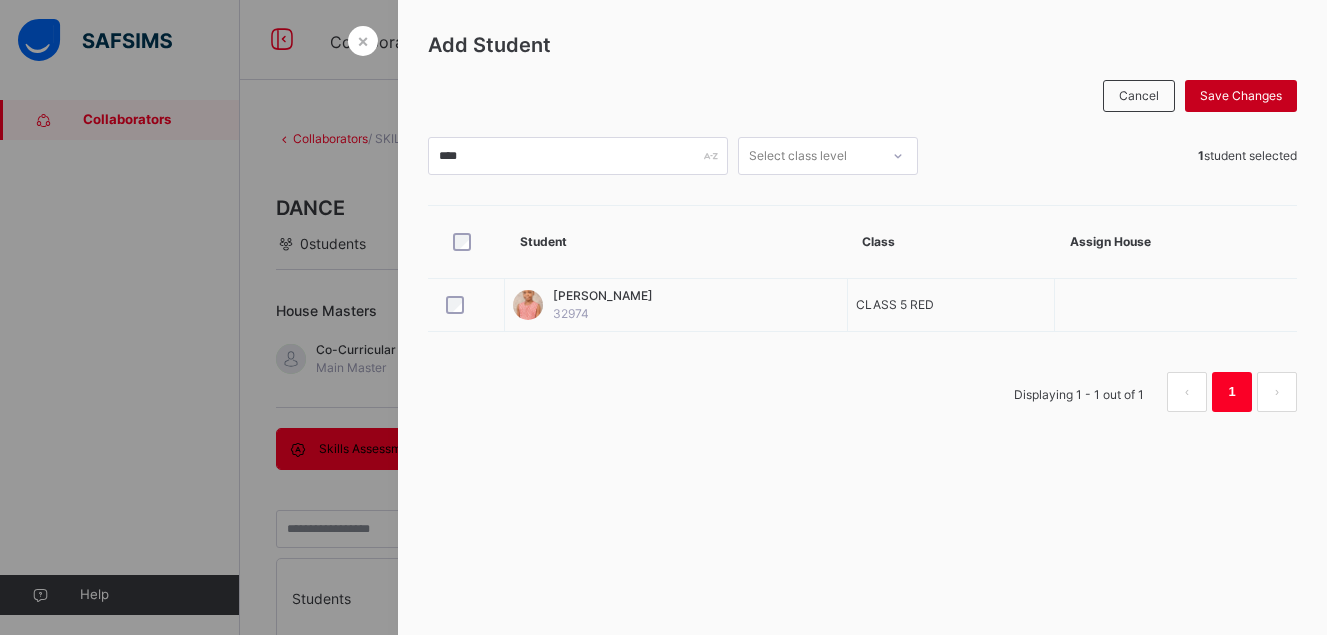 click on "Save Changes" at bounding box center [1241, 96] 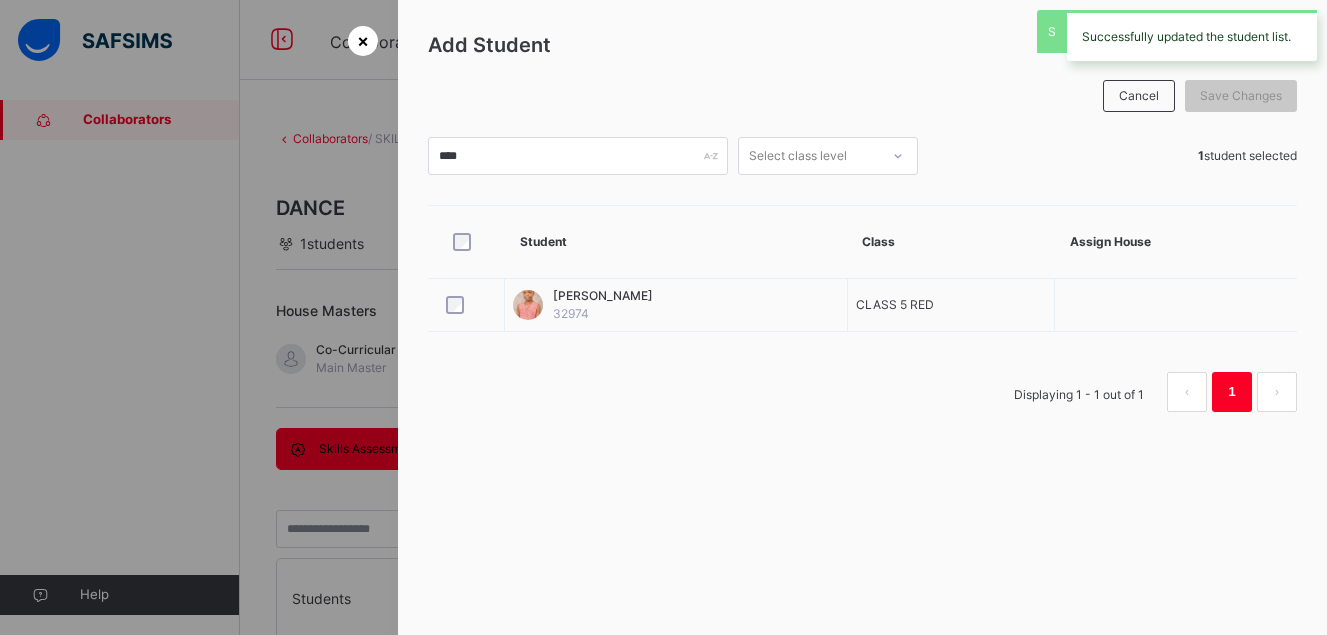 click on "×" at bounding box center [363, 40] 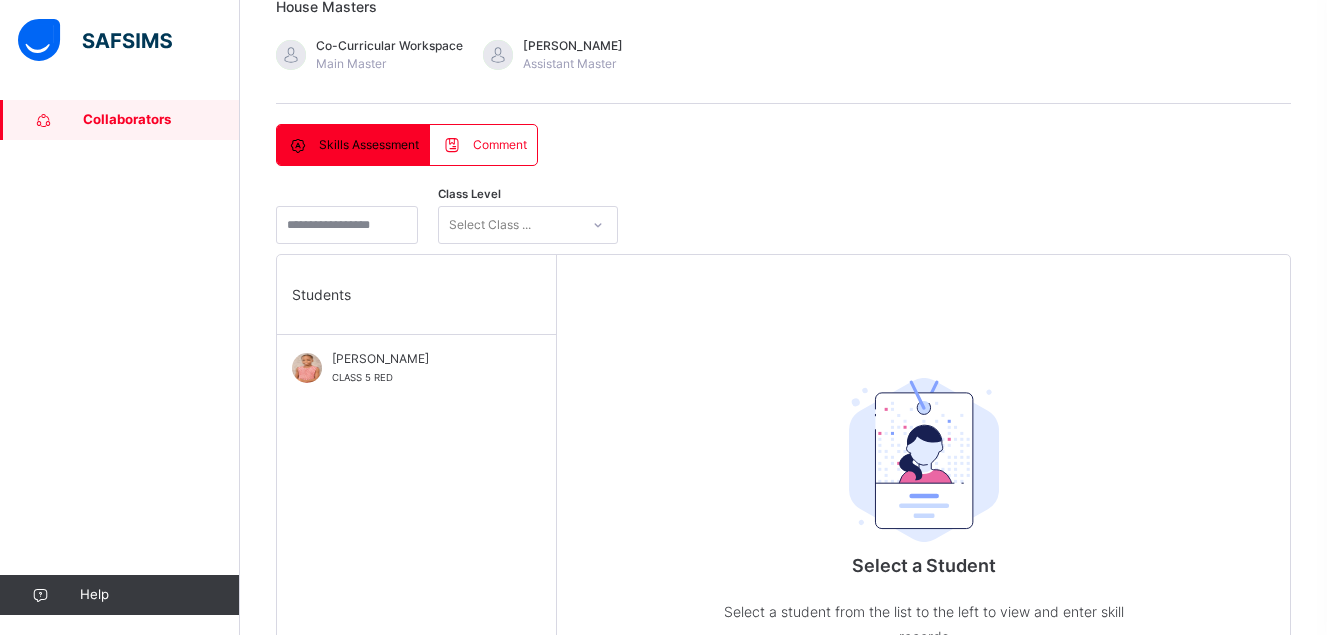 scroll, scrollTop: 377, scrollLeft: 0, axis: vertical 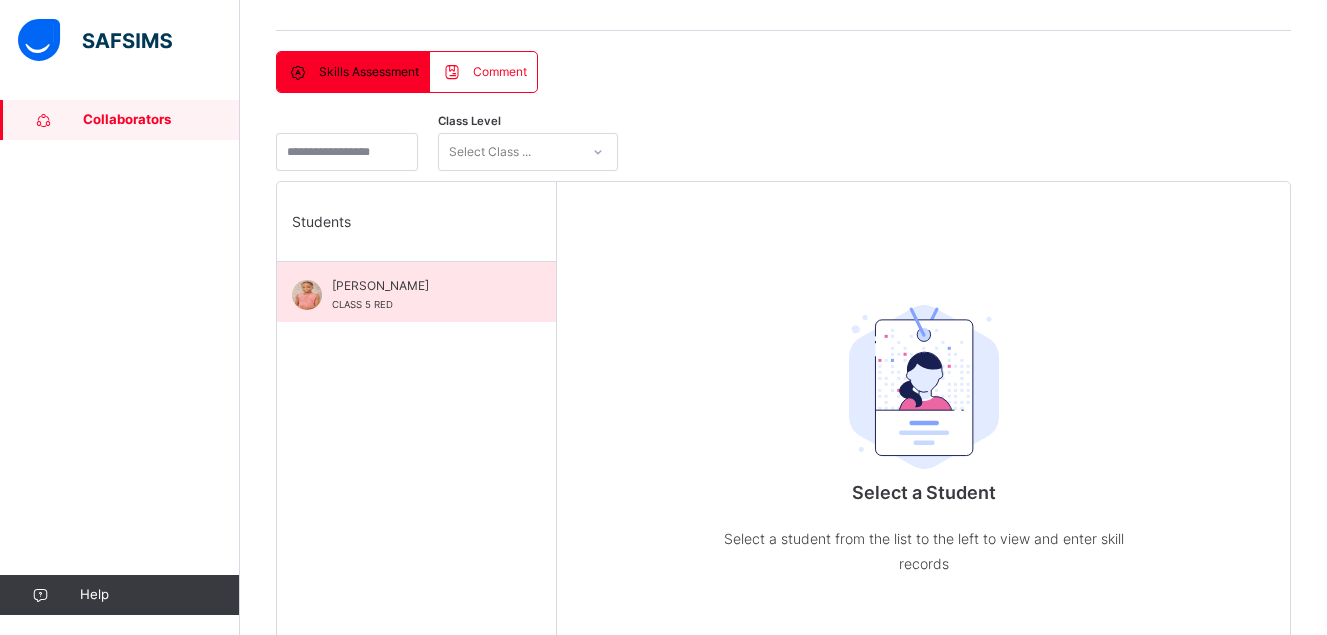 click on "Nkeoma   Okonjo  CLASS 5 RED" at bounding box center (421, 295) 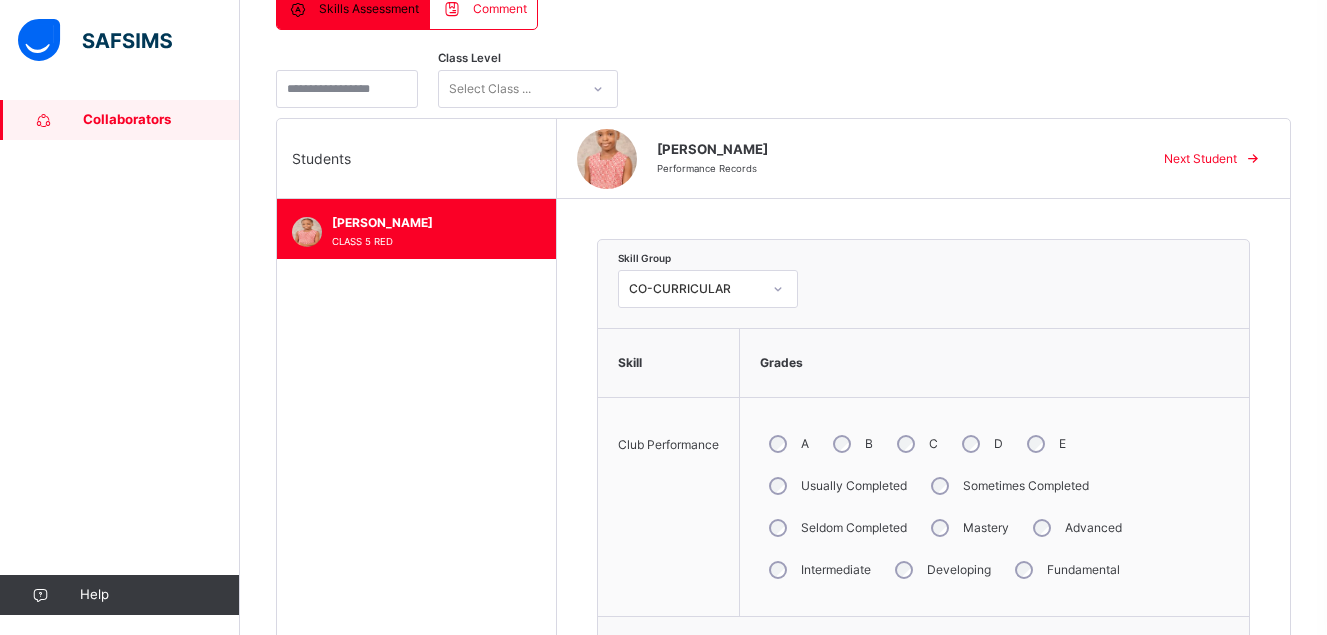 scroll, scrollTop: 480, scrollLeft: 0, axis: vertical 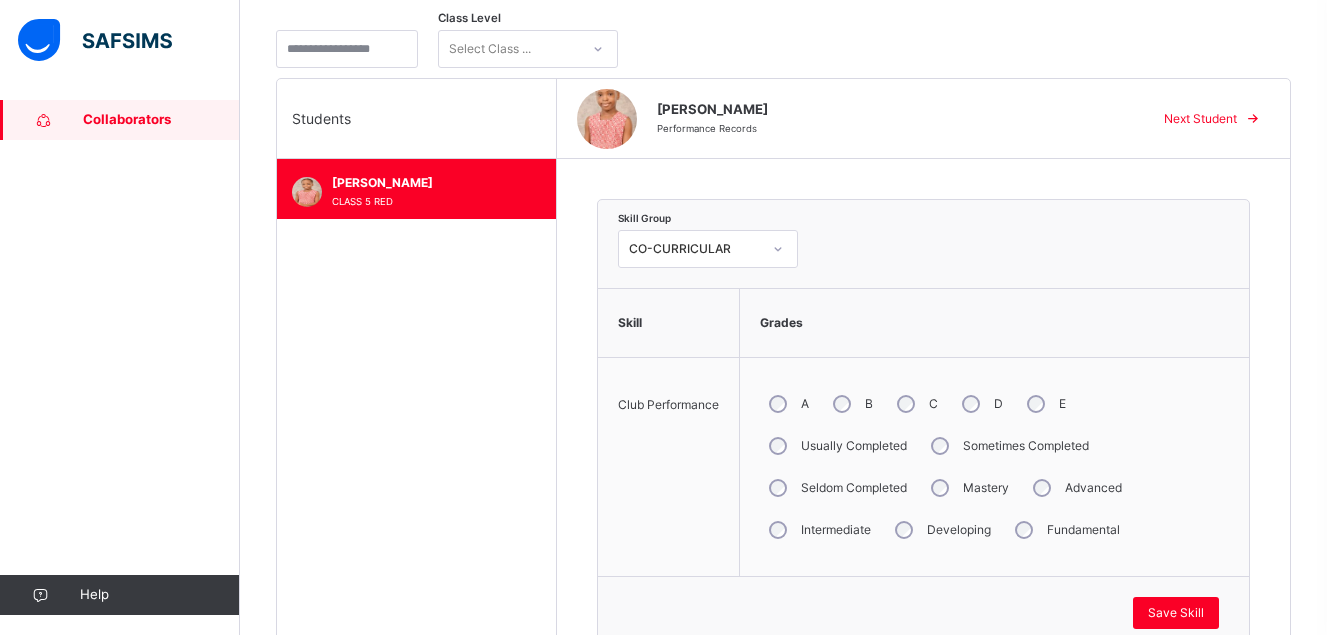 click on "Advanced" at bounding box center [1075, 488] 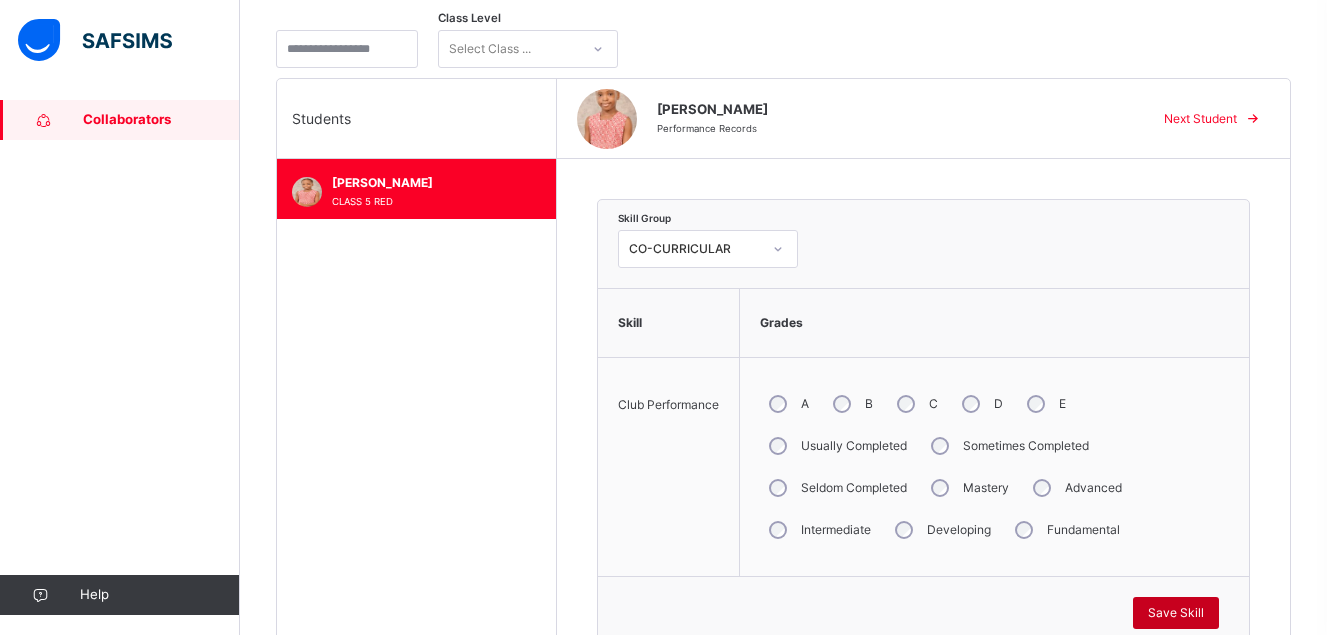 click on "Save Skill" at bounding box center [1176, 613] 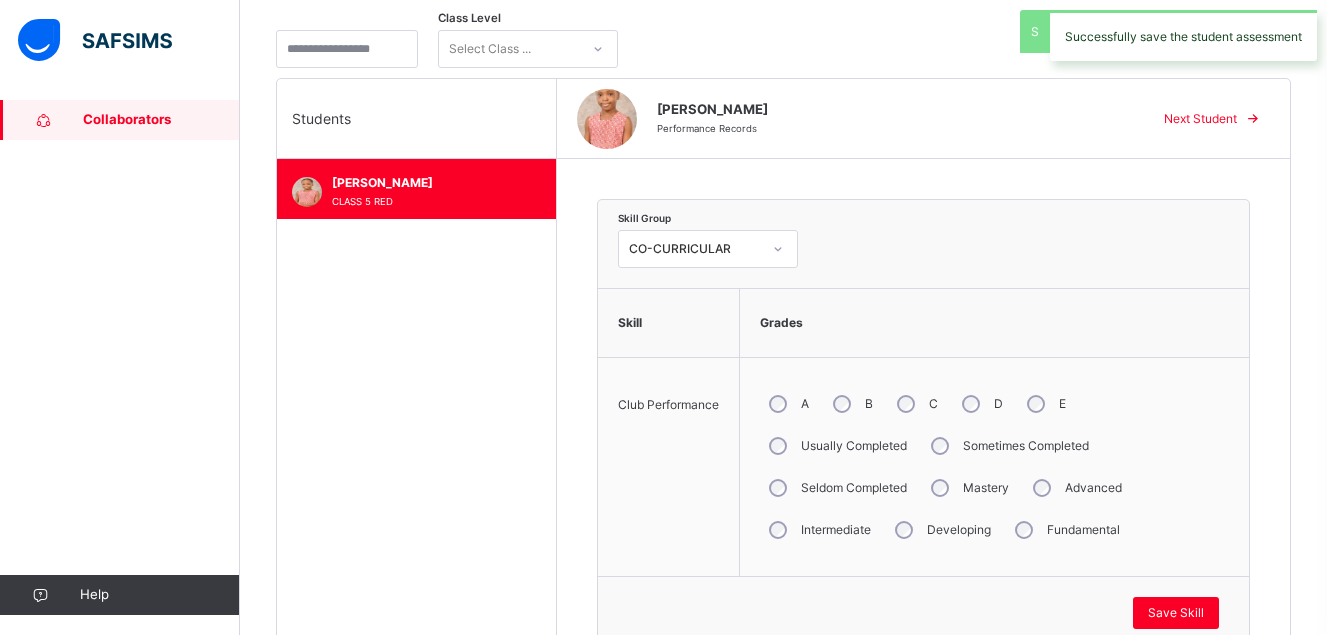 click on "Collaborators" at bounding box center (161, 120) 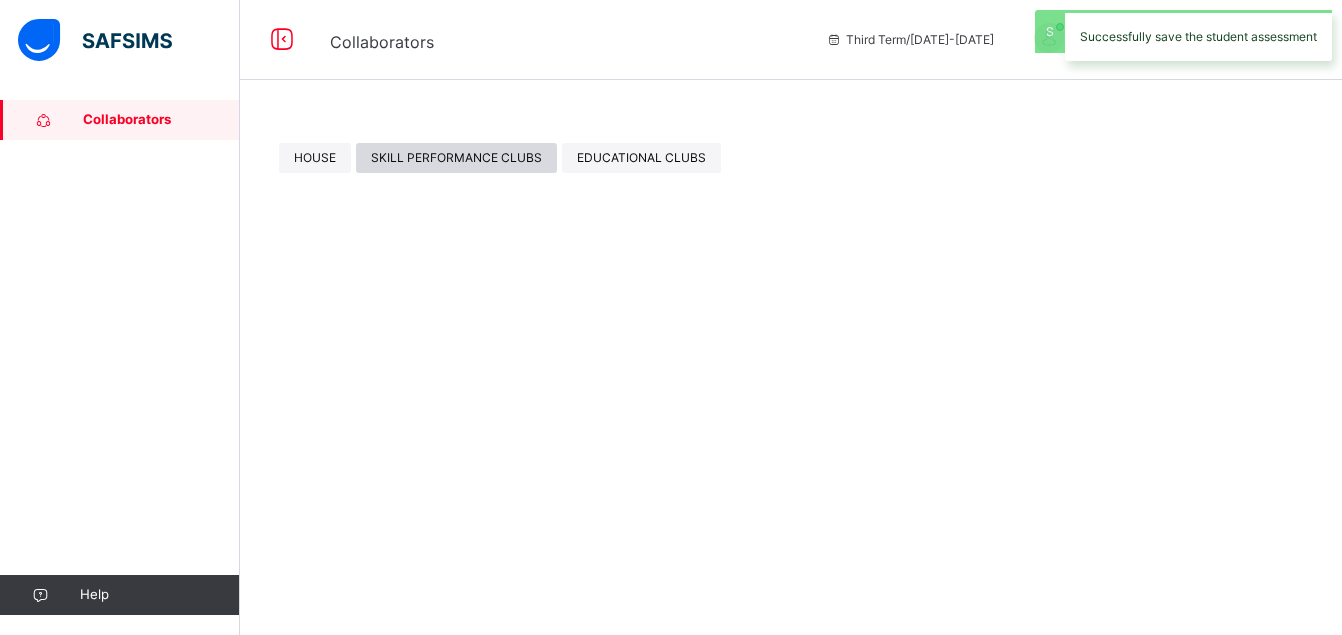 click on "SKILL PERFORMANCE CLUBS" at bounding box center [456, 158] 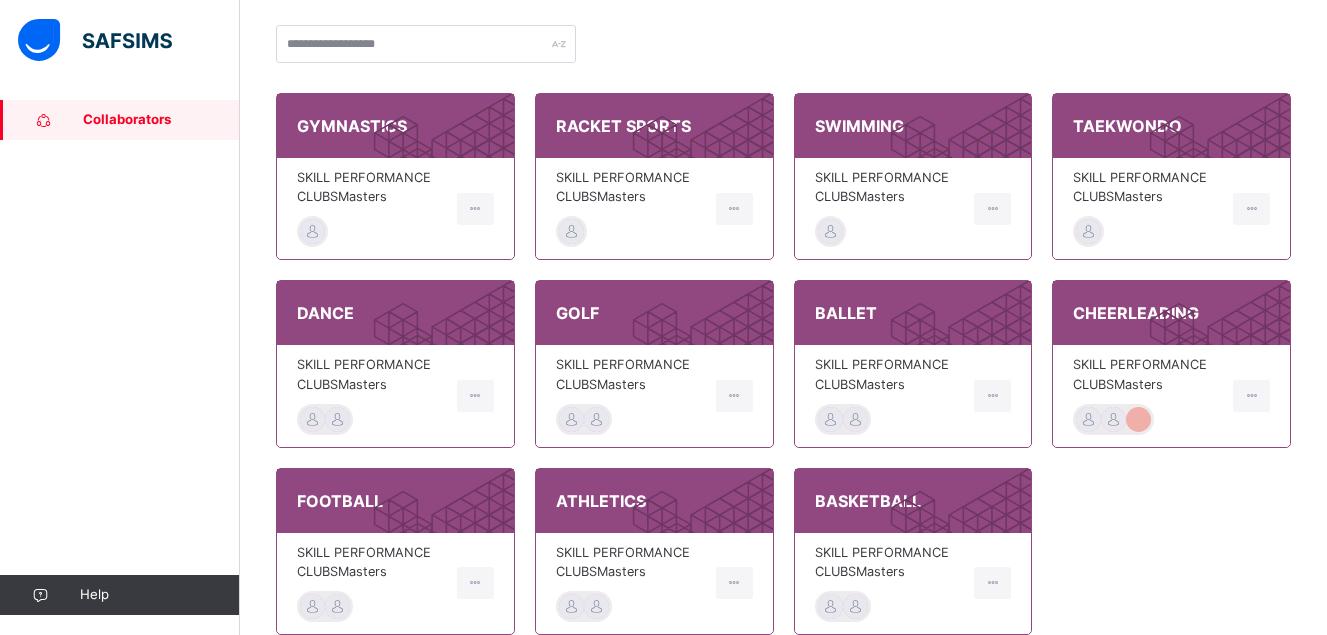 scroll, scrollTop: 191, scrollLeft: 0, axis: vertical 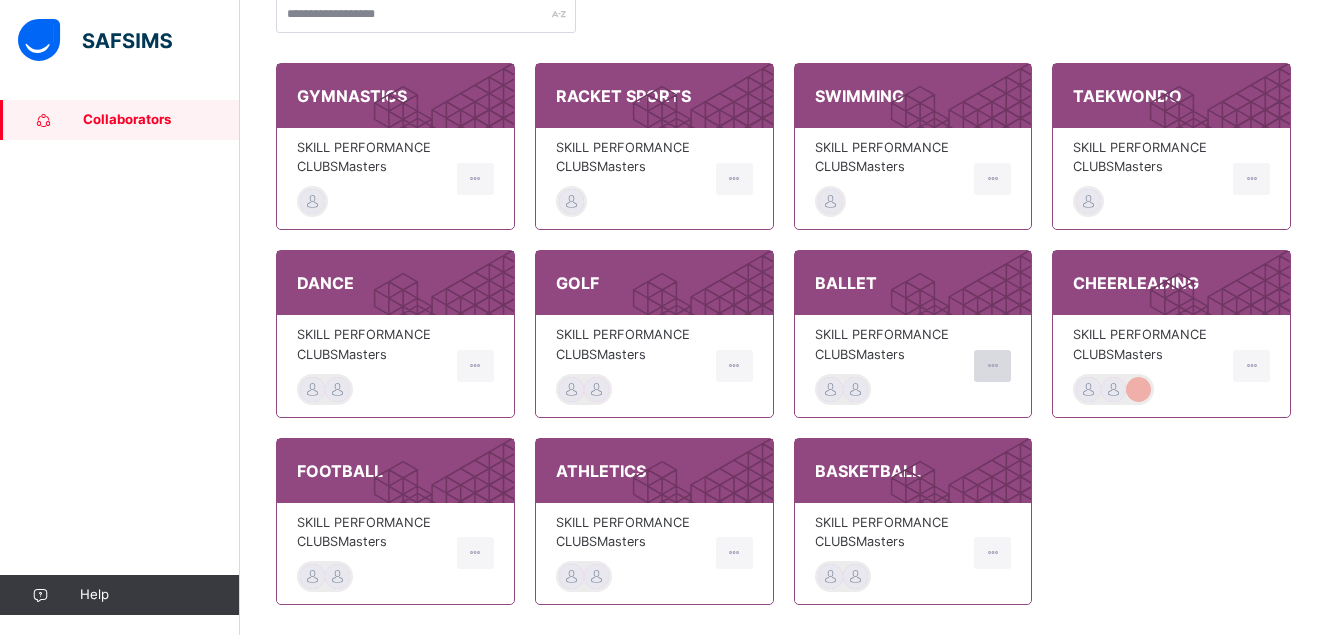 click at bounding box center [992, 366] 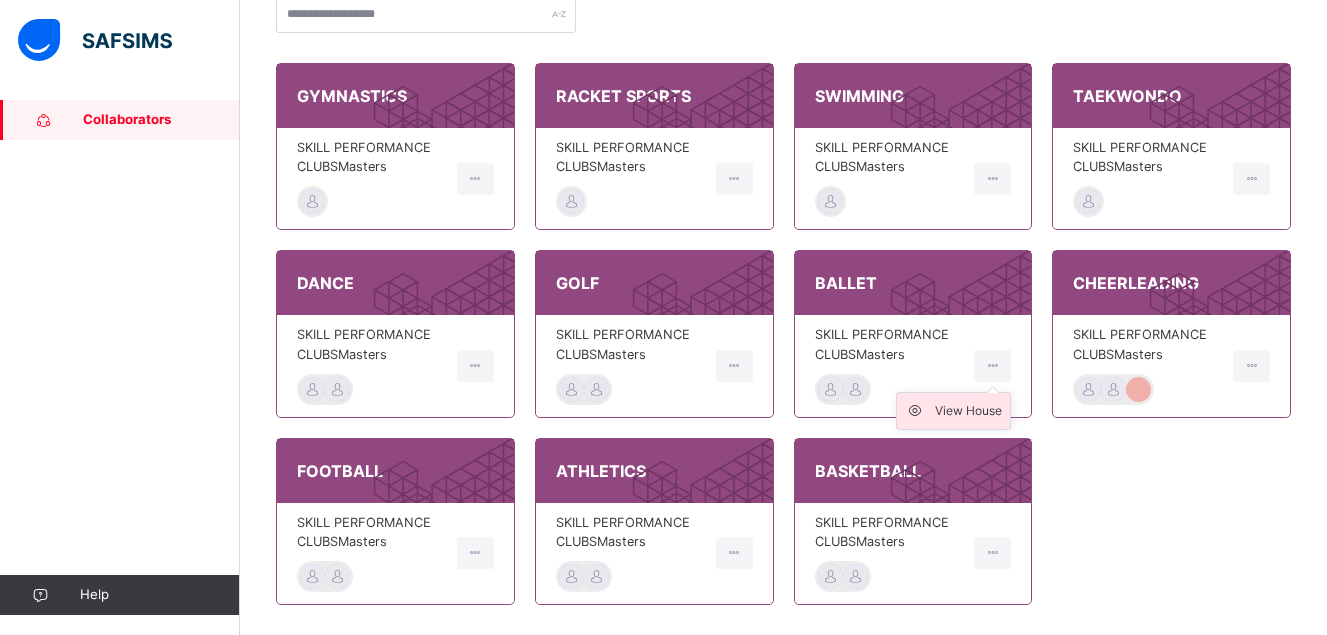click on "View House" at bounding box center [968, 411] 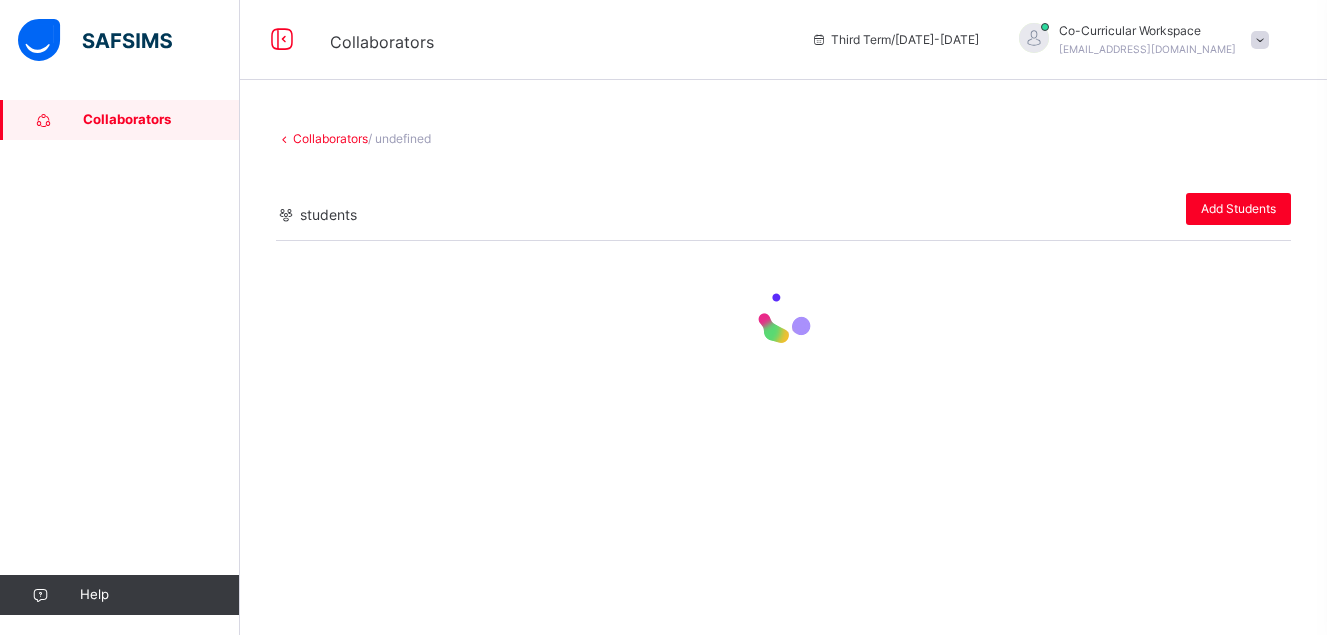scroll, scrollTop: 0, scrollLeft: 0, axis: both 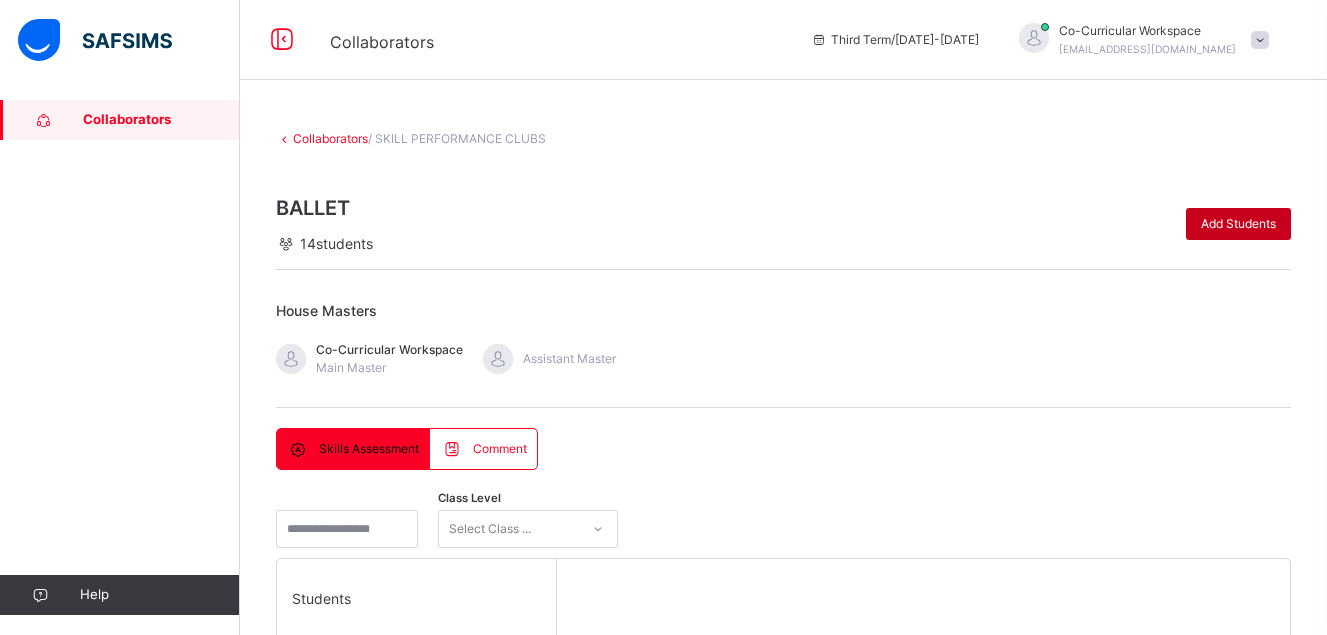 click on "Add Students" at bounding box center (1238, 224) 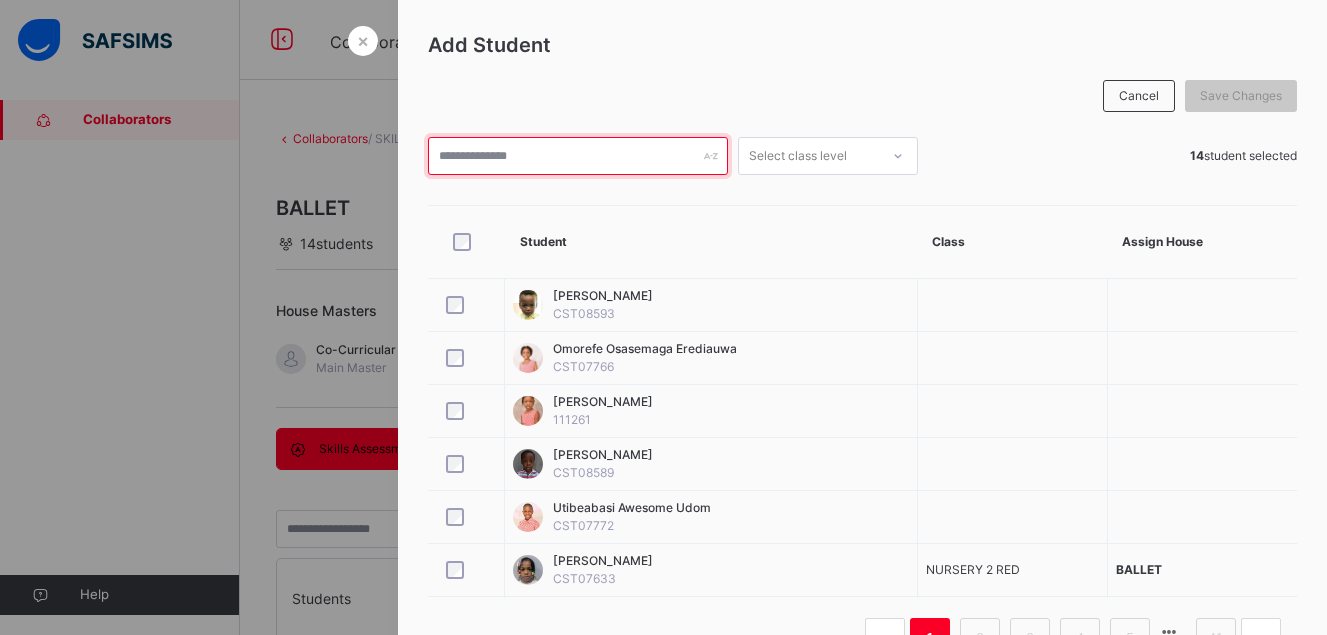 click at bounding box center [578, 156] 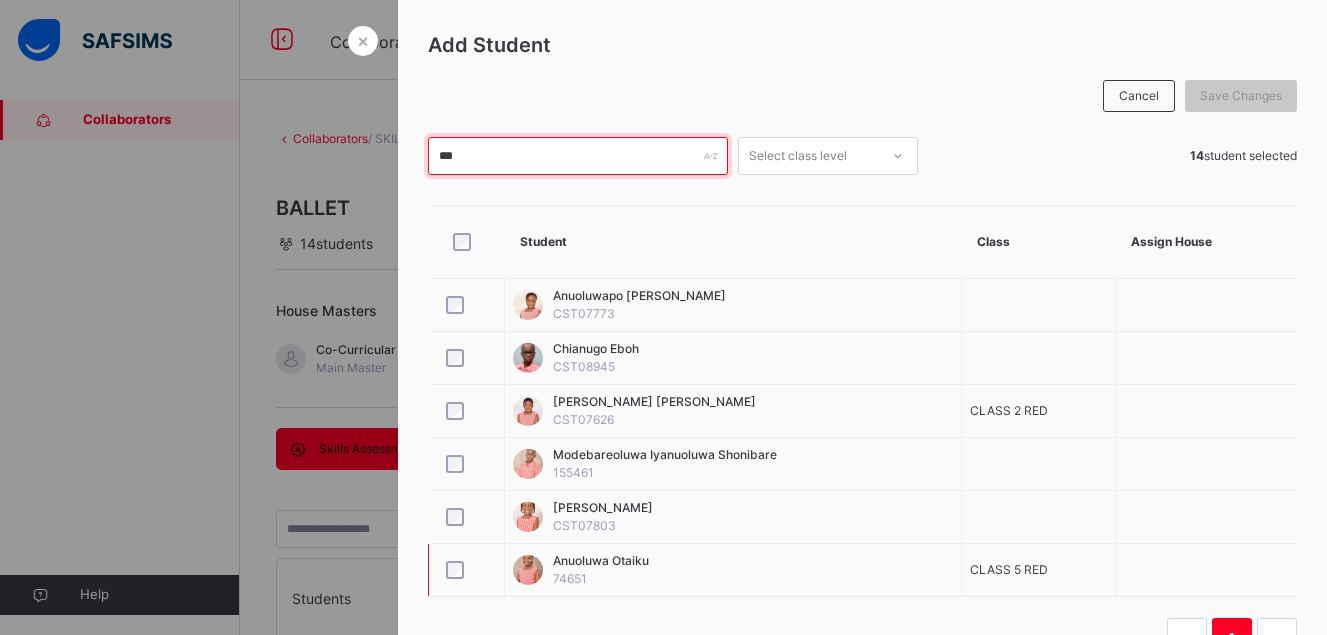type on "***" 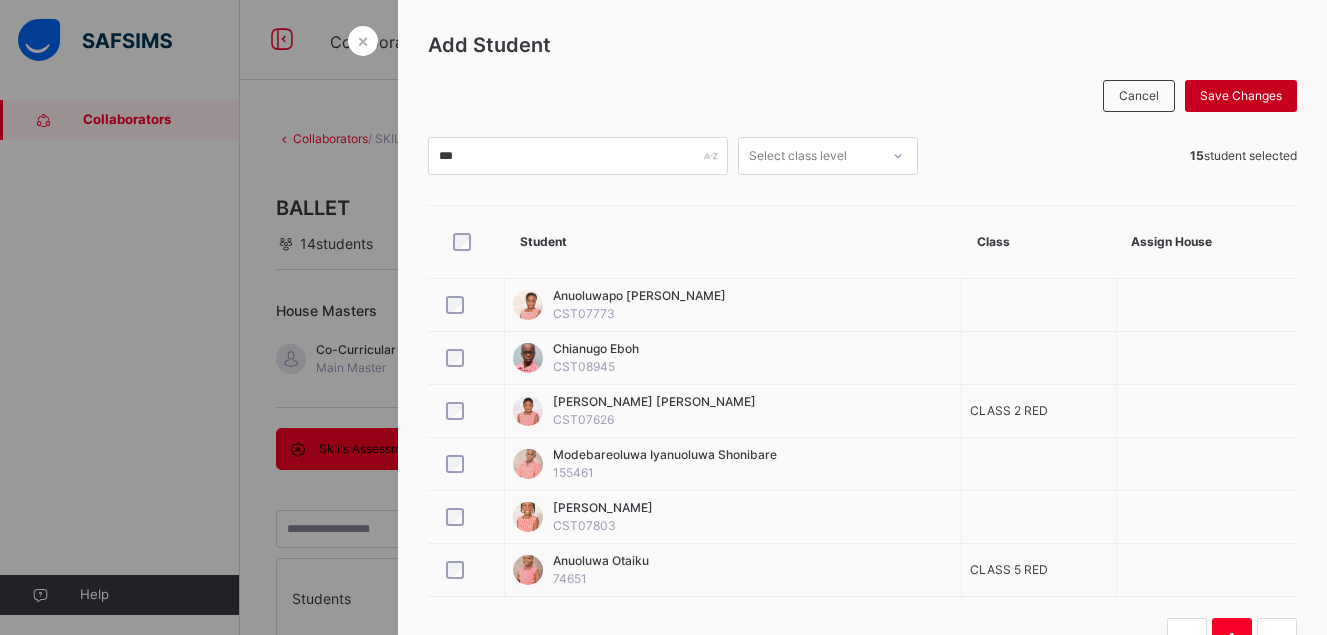 click on "Save Changes" at bounding box center (1241, 96) 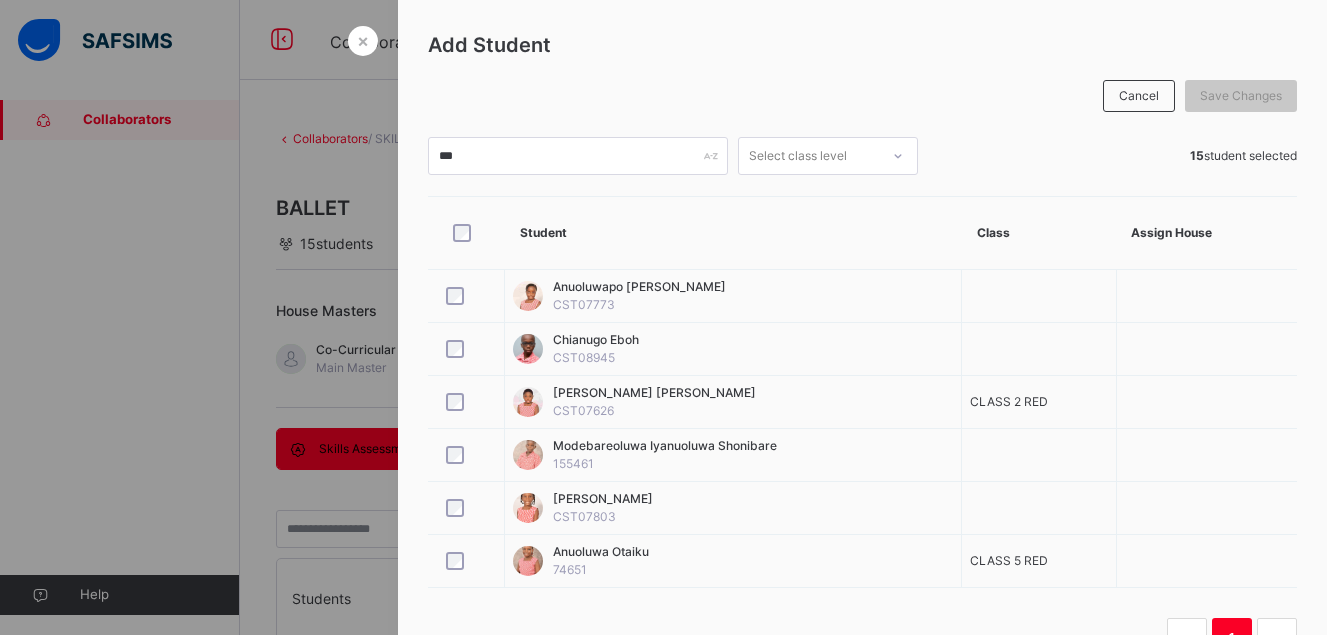 scroll, scrollTop: 19, scrollLeft: 0, axis: vertical 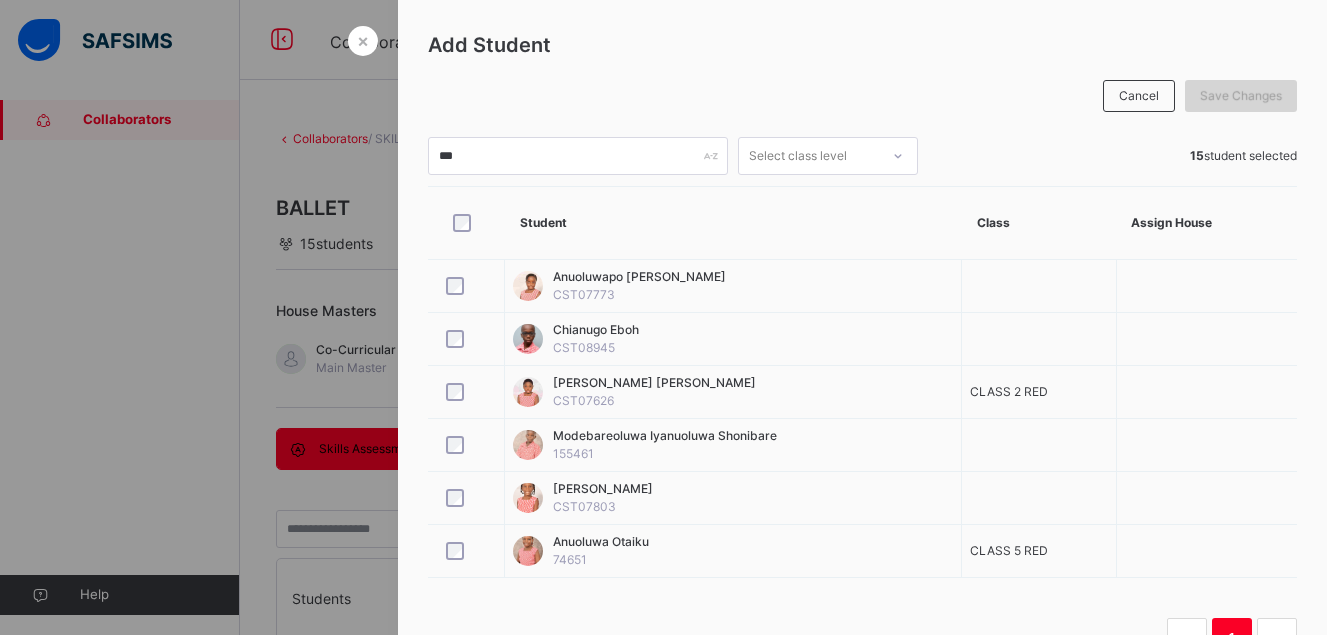 click on "Save Changes" at bounding box center (1241, 96) 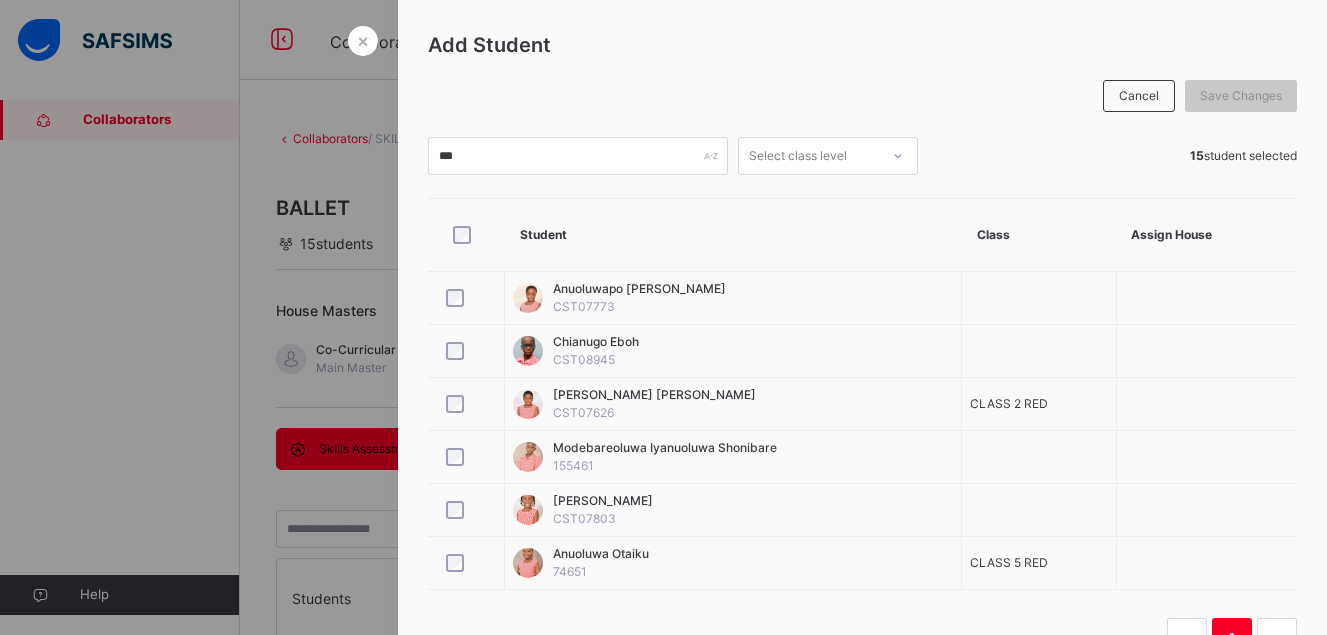 scroll, scrollTop: 3, scrollLeft: 0, axis: vertical 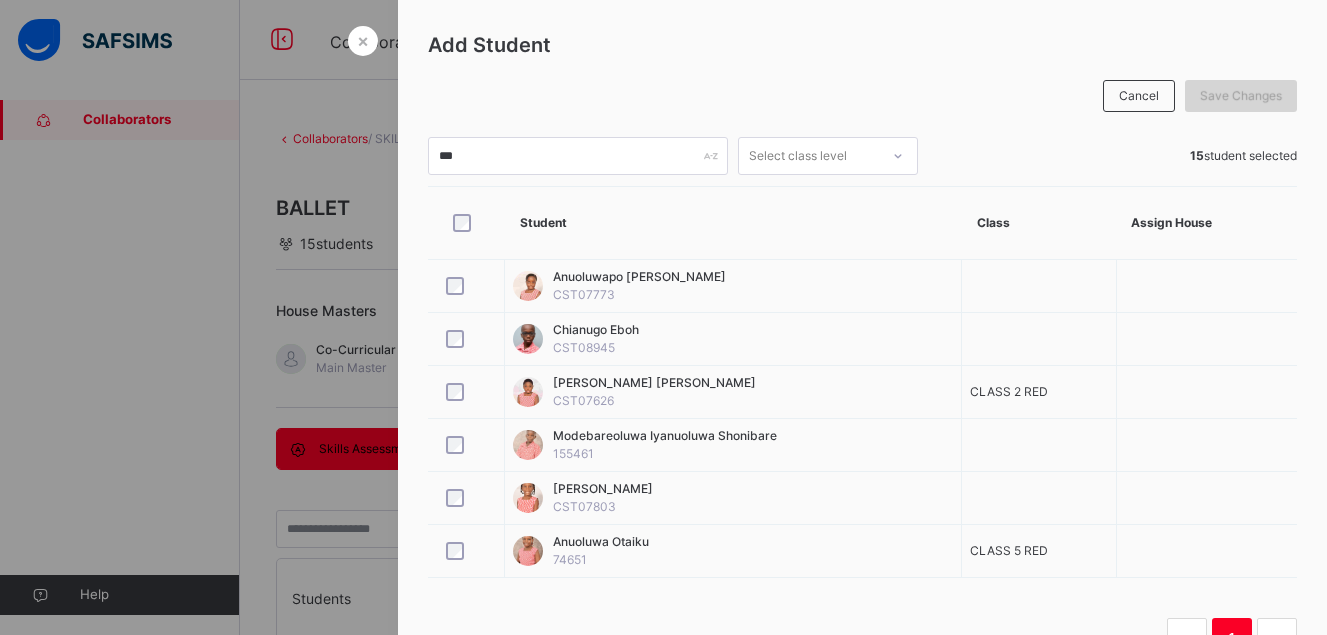 click on "Save Changes" at bounding box center (1241, 96) 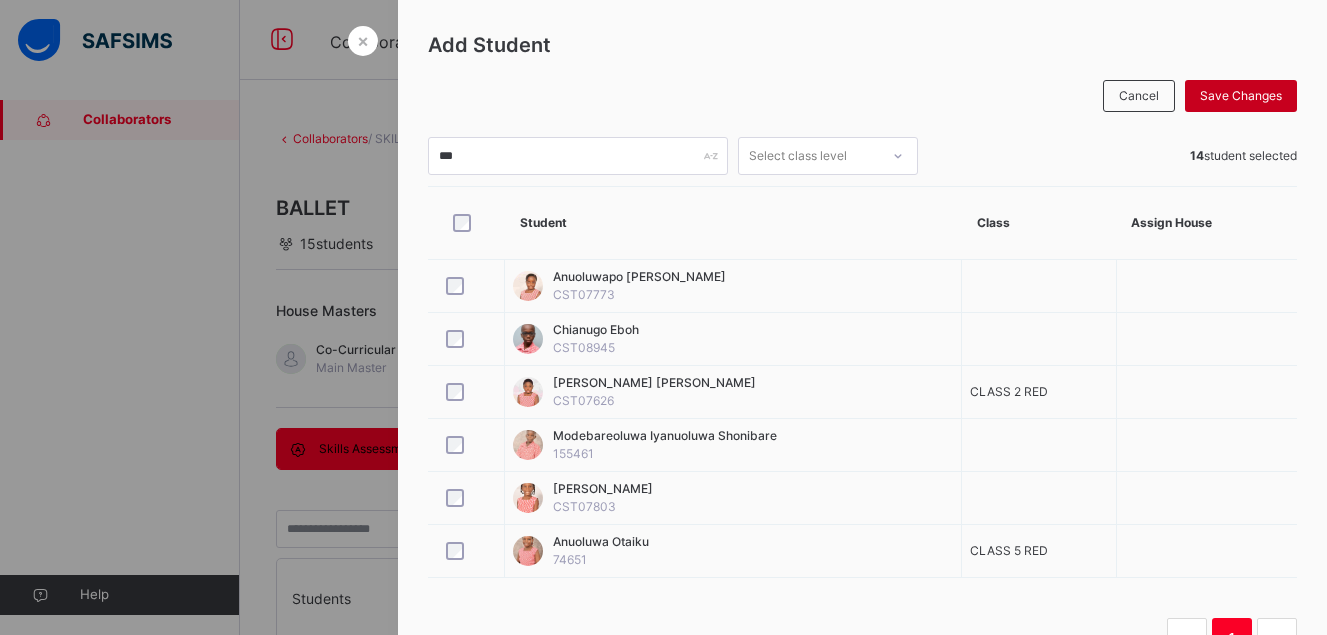 click on "Save Changes" at bounding box center [1241, 96] 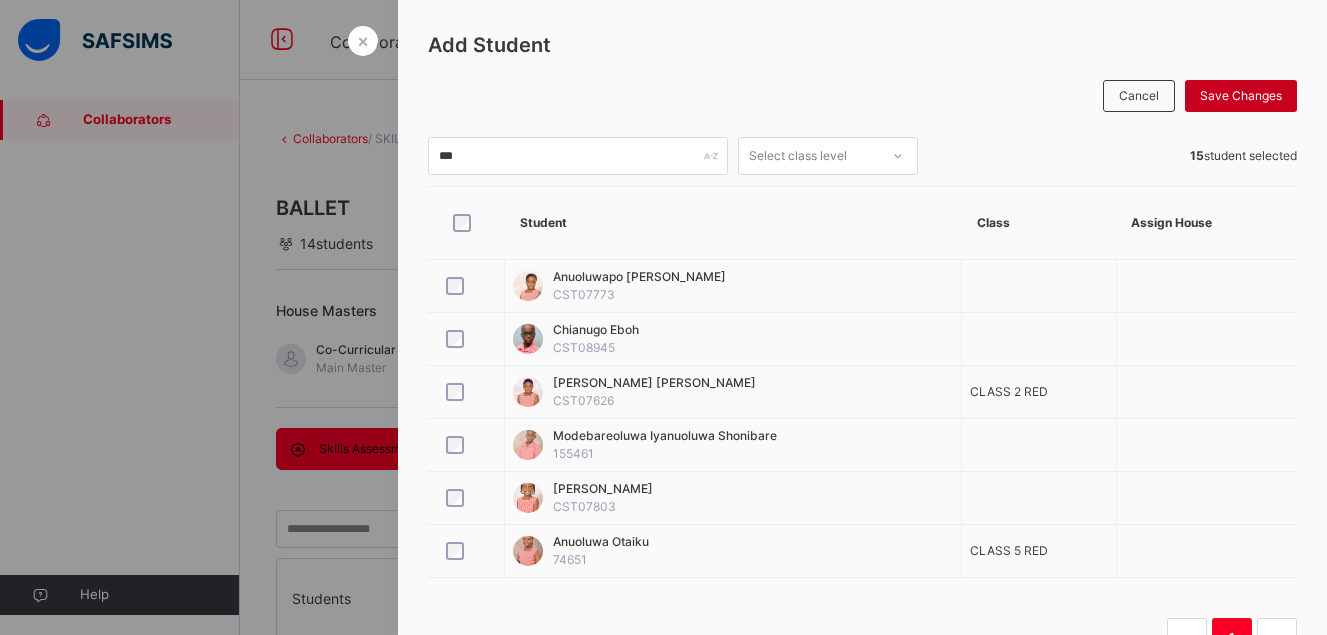 click on "Save Changes" at bounding box center (1241, 96) 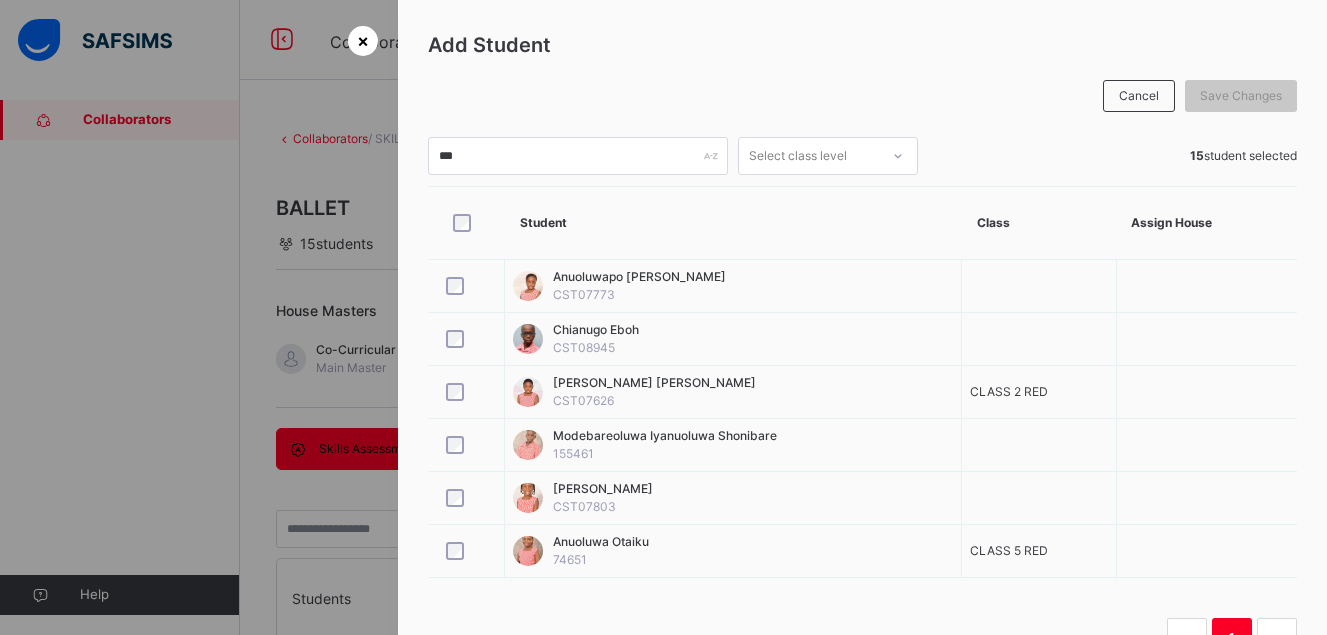 click on "×" at bounding box center [363, 40] 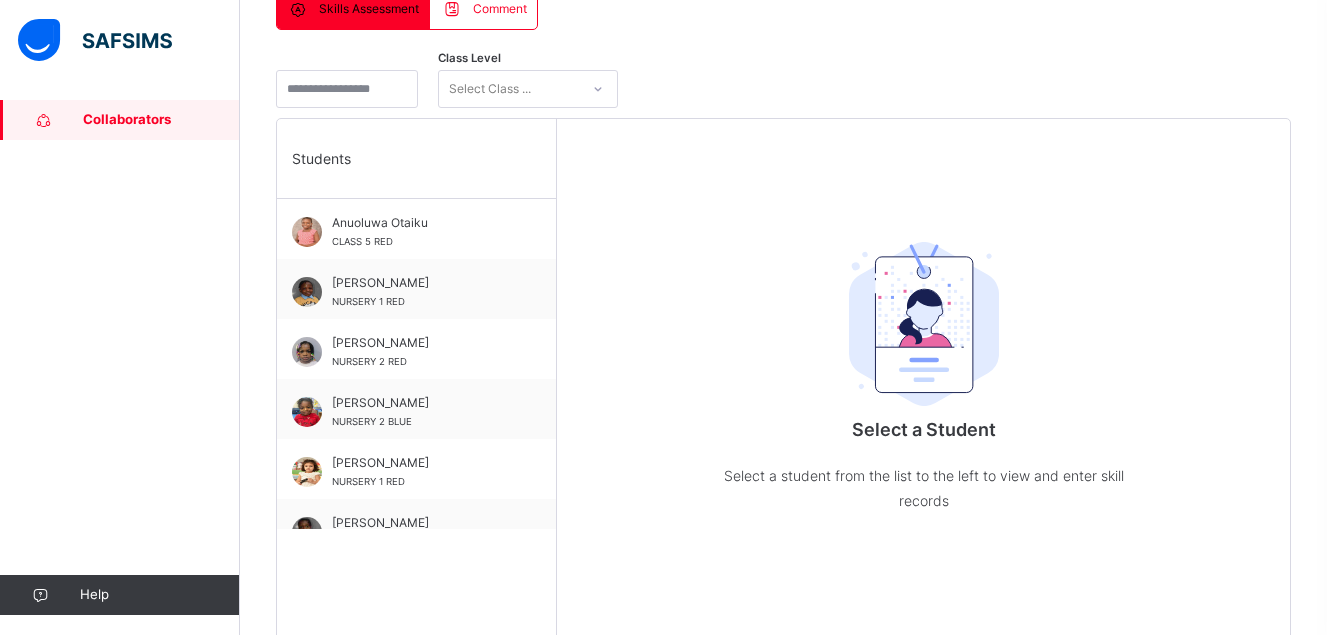 scroll, scrollTop: 438, scrollLeft: 0, axis: vertical 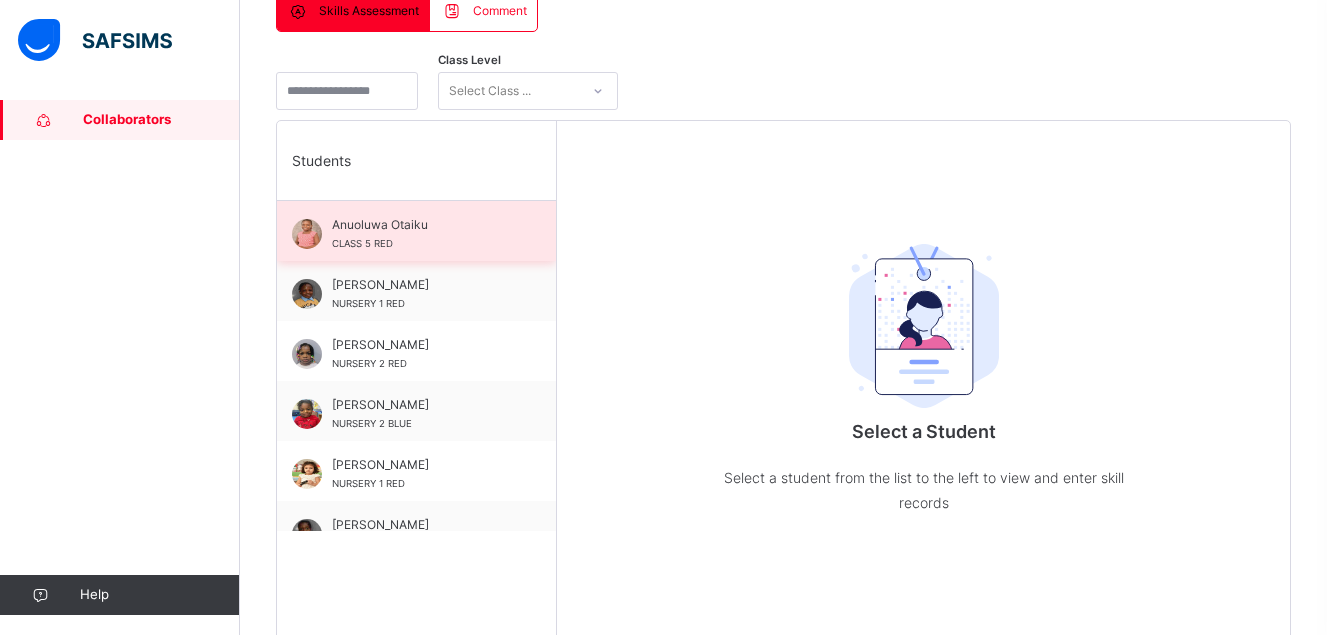 click on "CLASS 5 RED" at bounding box center (362, 243) 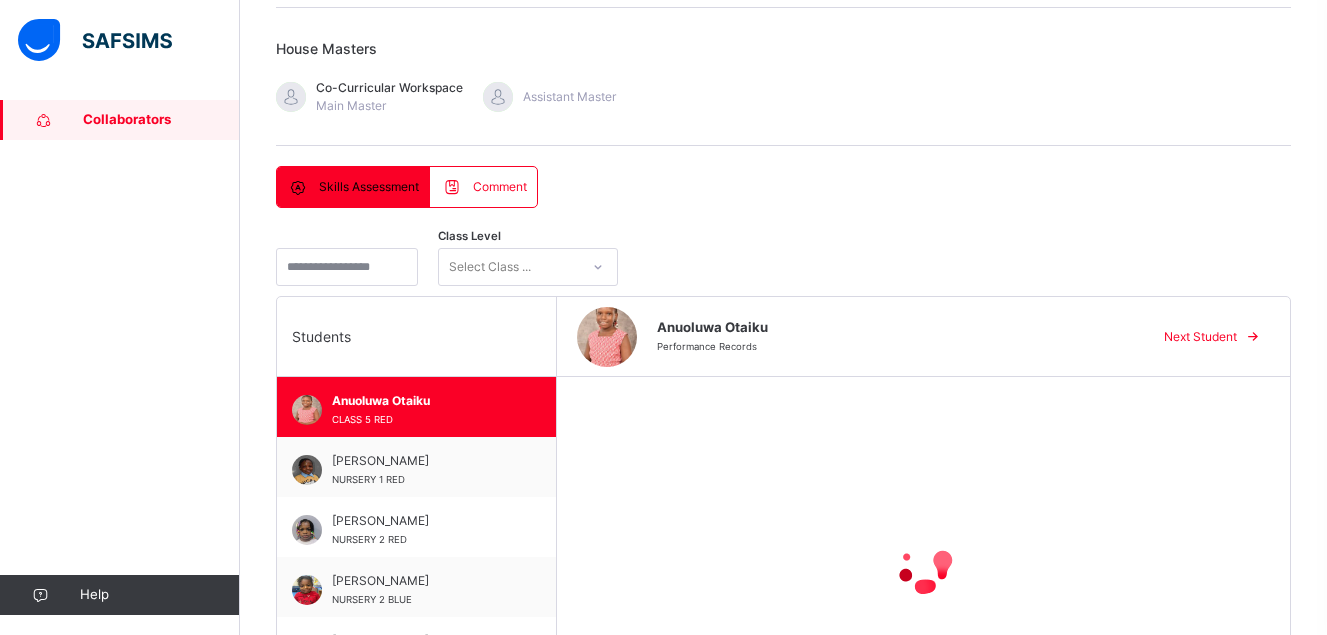 scroll, scrollTop: 251, scrollLeft: 0, axis: vertical 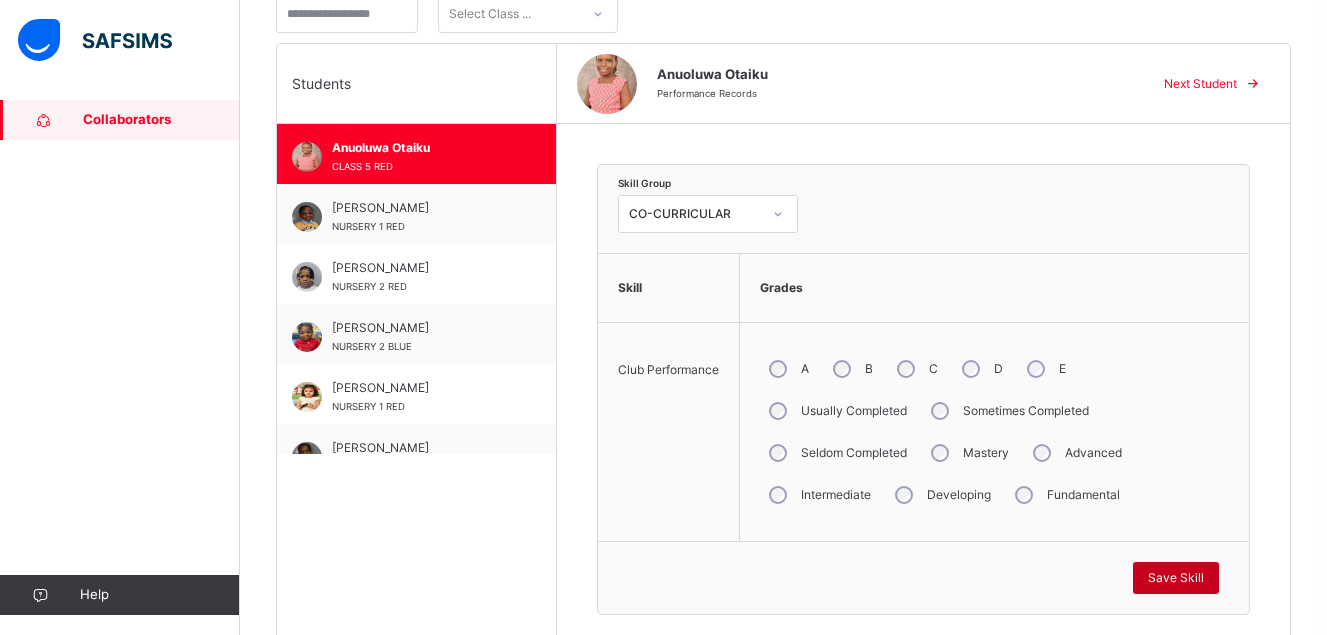 click on "Save Skill" at bounding box center [1176, 578] 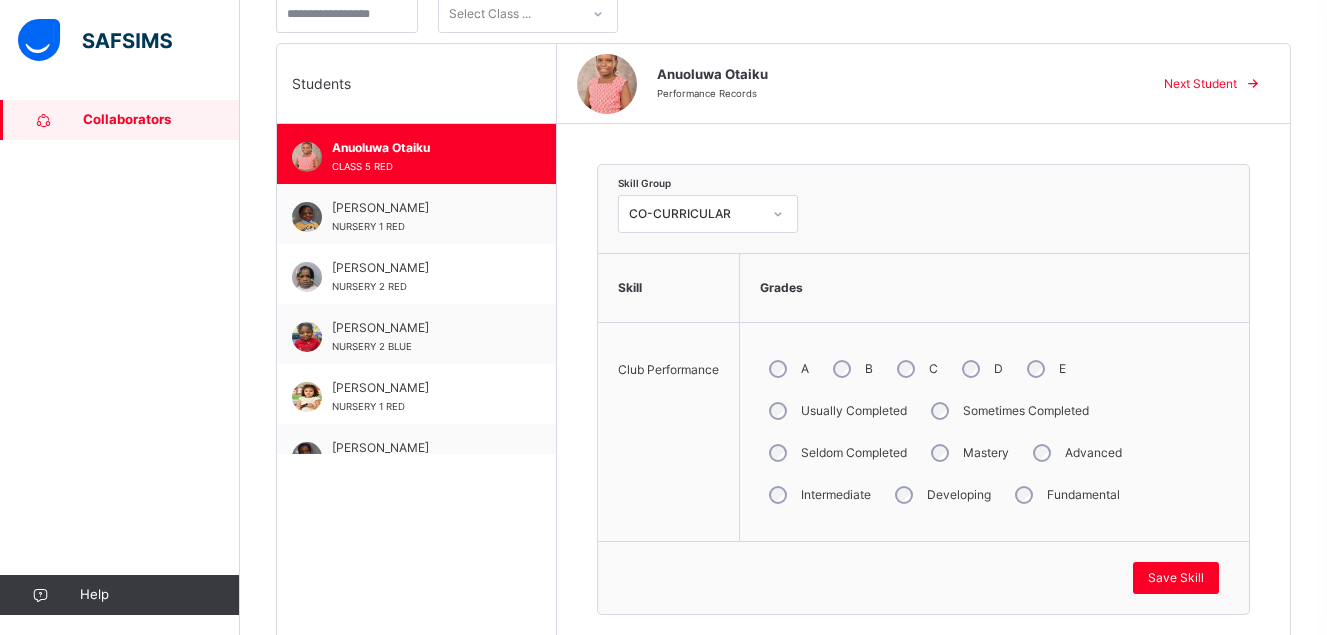 click on "Collaborators" at bounding box center [161, 120] 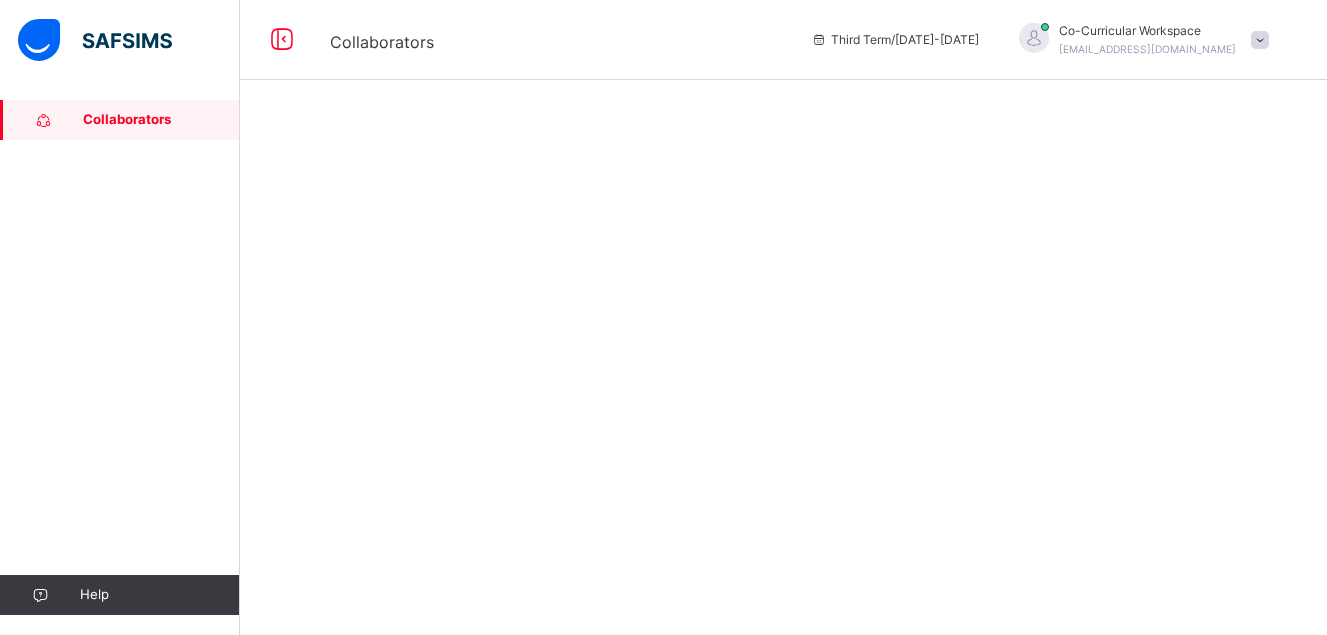 scroll, scrollTop: 0, scrollLeft: 0, axis: both 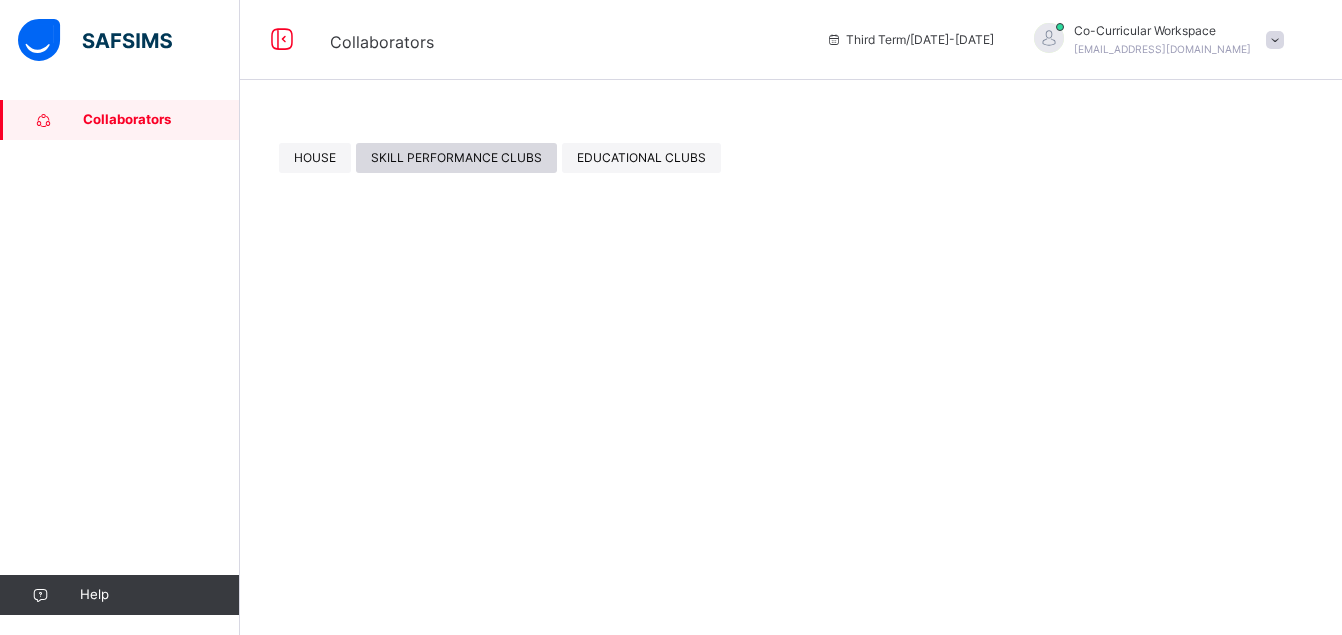 click on "SKILL PERFORMANCE CLUBS" at bounding box center [456, 158] 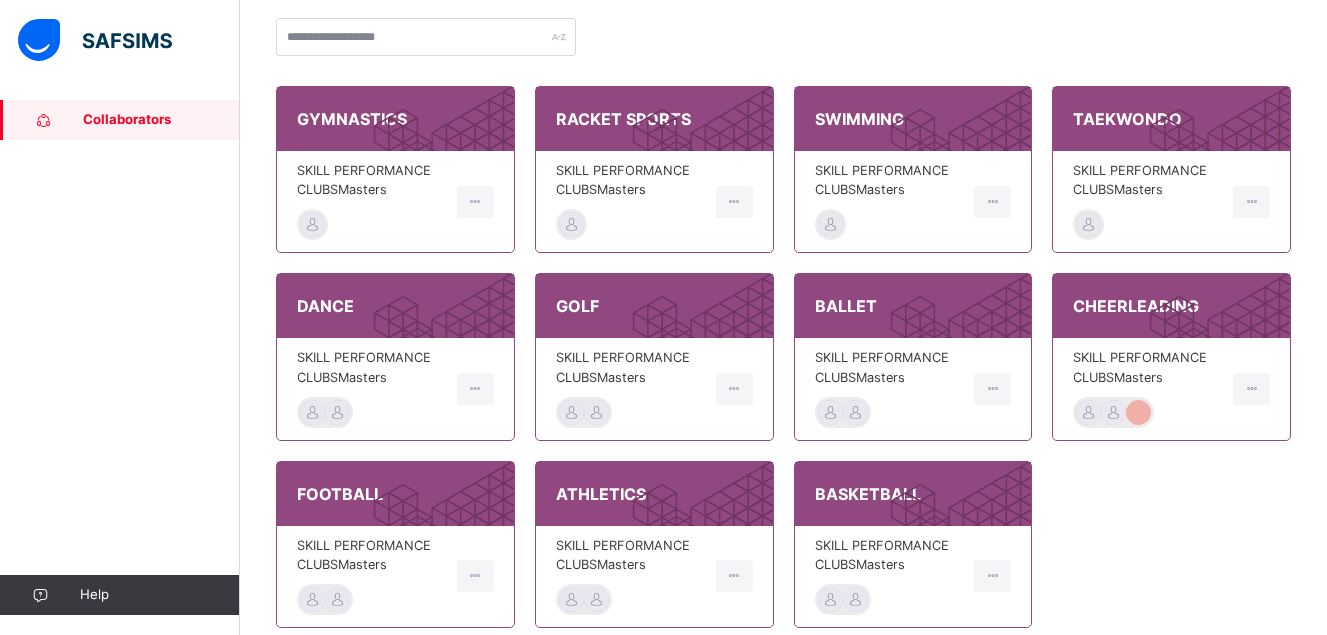 scroll, scrollTop: 216, scrollLeft: 0, axis: vertical 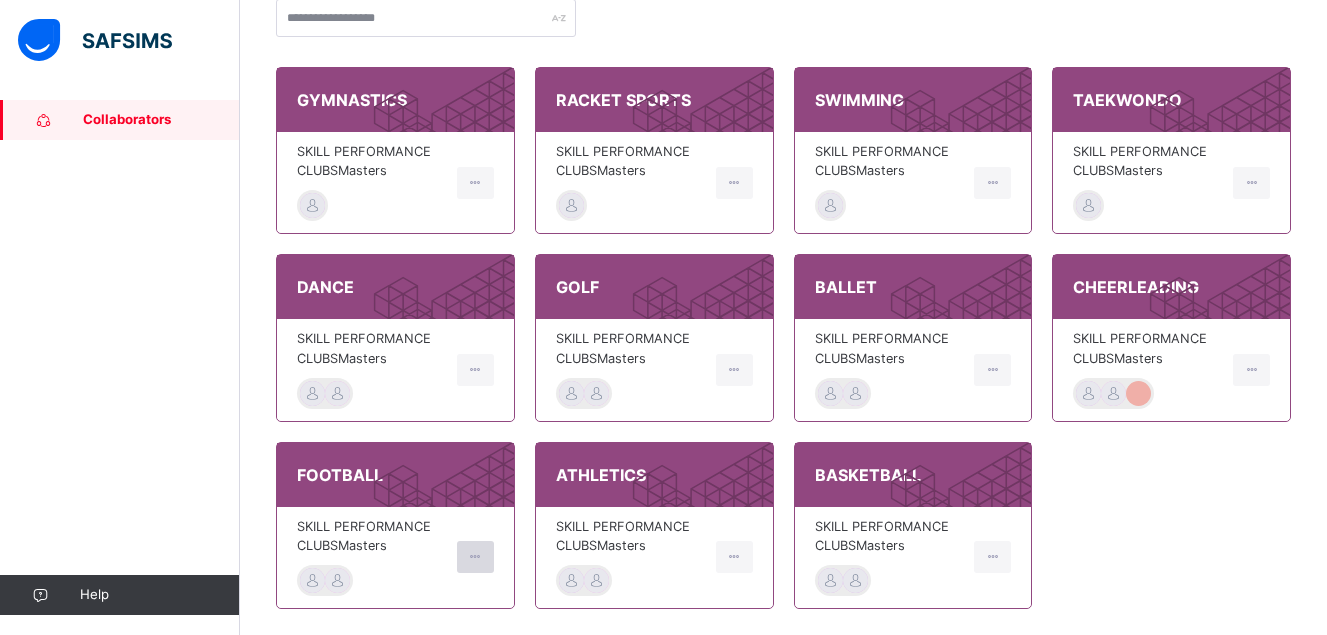 click at bounding box center [475, 557] 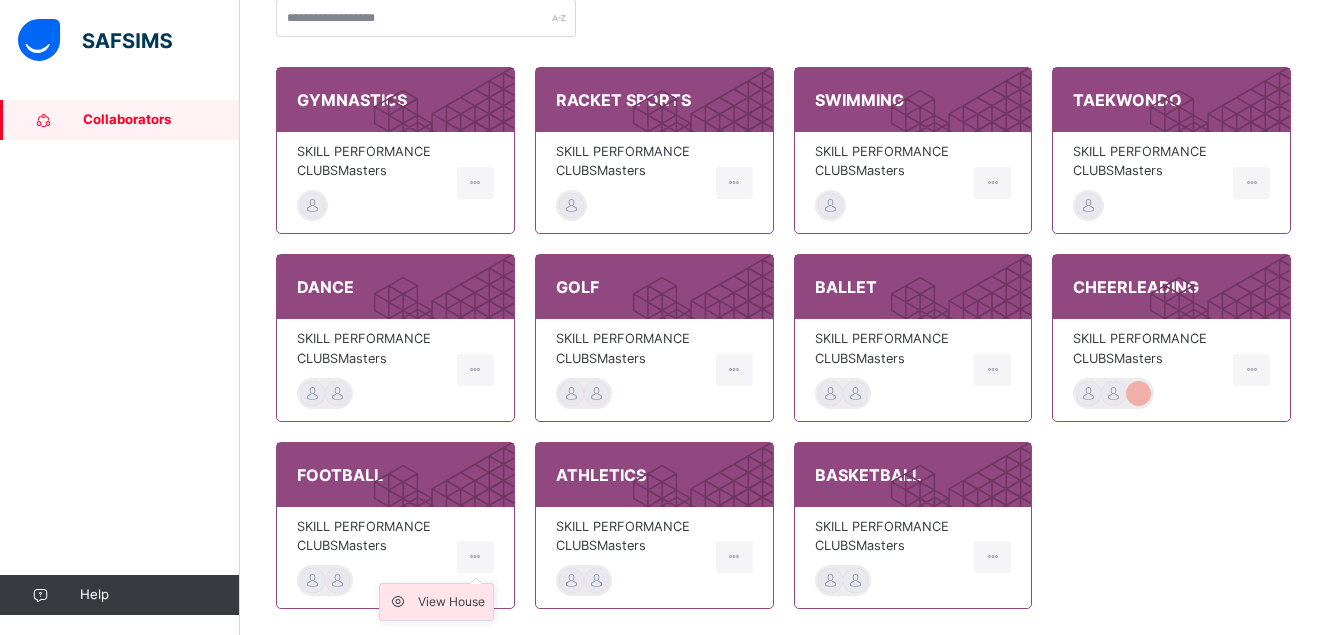 click on "View House" at bounding box center [451, 602] 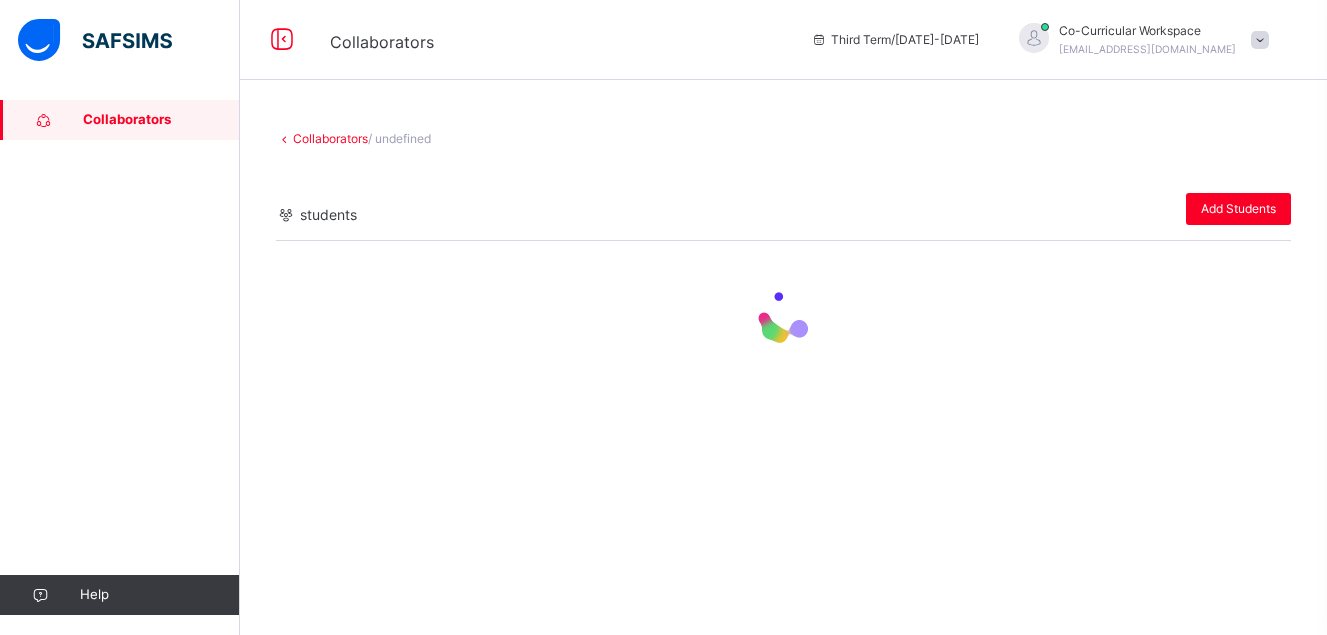 scroll, scrollTop: 0, scrollLeft: 0, axis: both 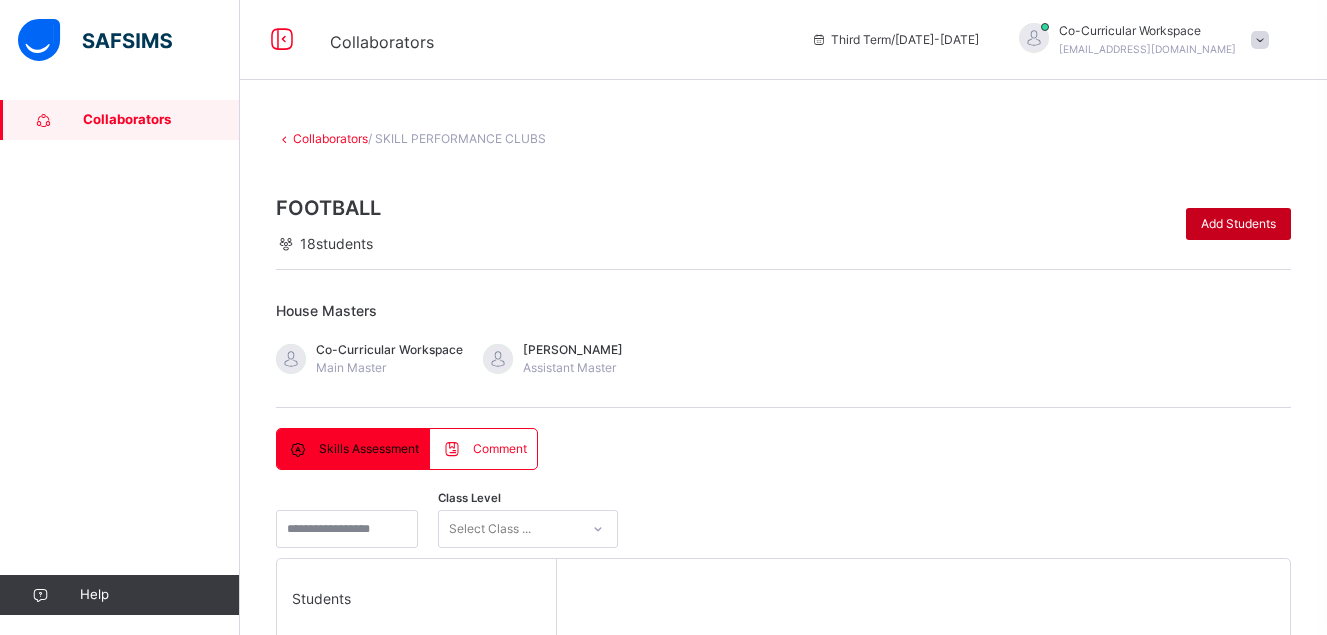 click on "Add Students" at bounding box center (1238, 224) 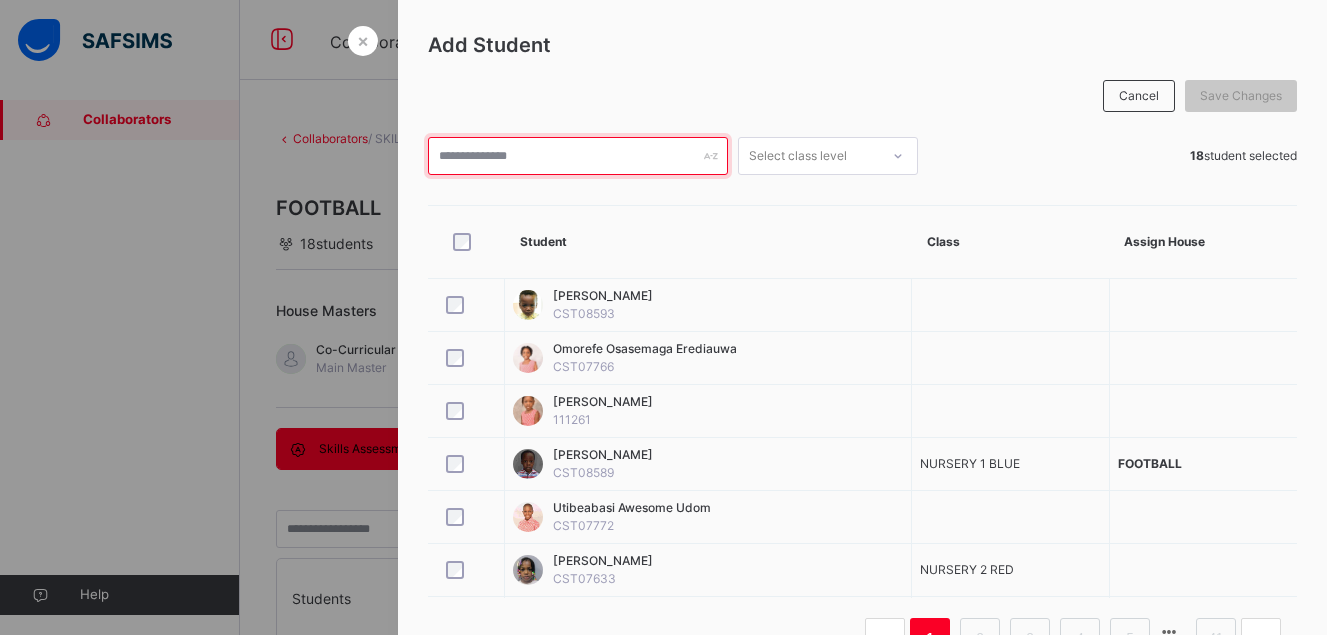 click at bounding box center [578, 156] 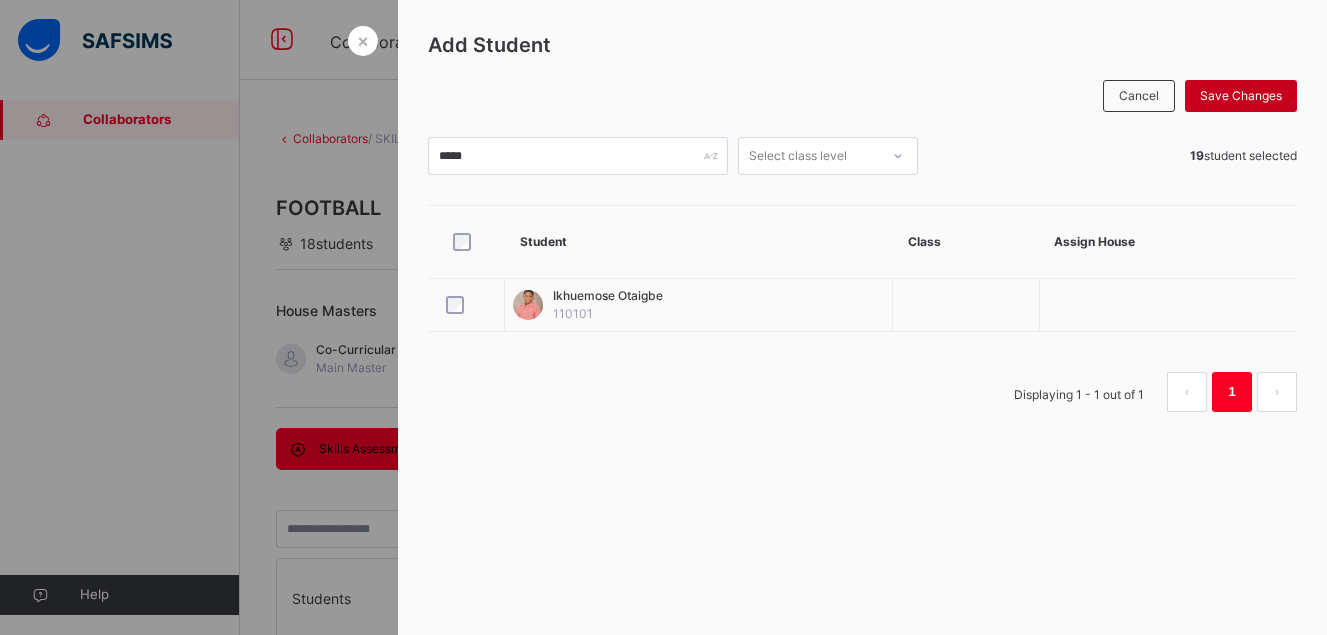 click on "Save Changes" at bounding box center (1241, 96) 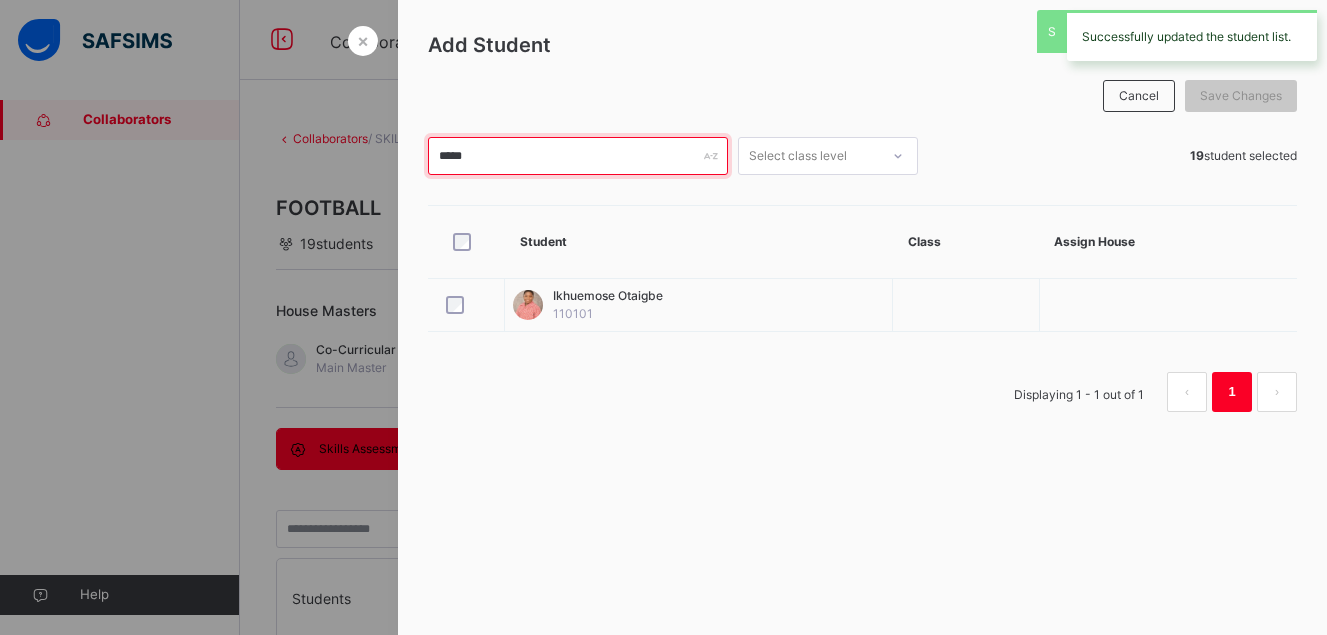 click on "*****" at bounding box center (578, 156) 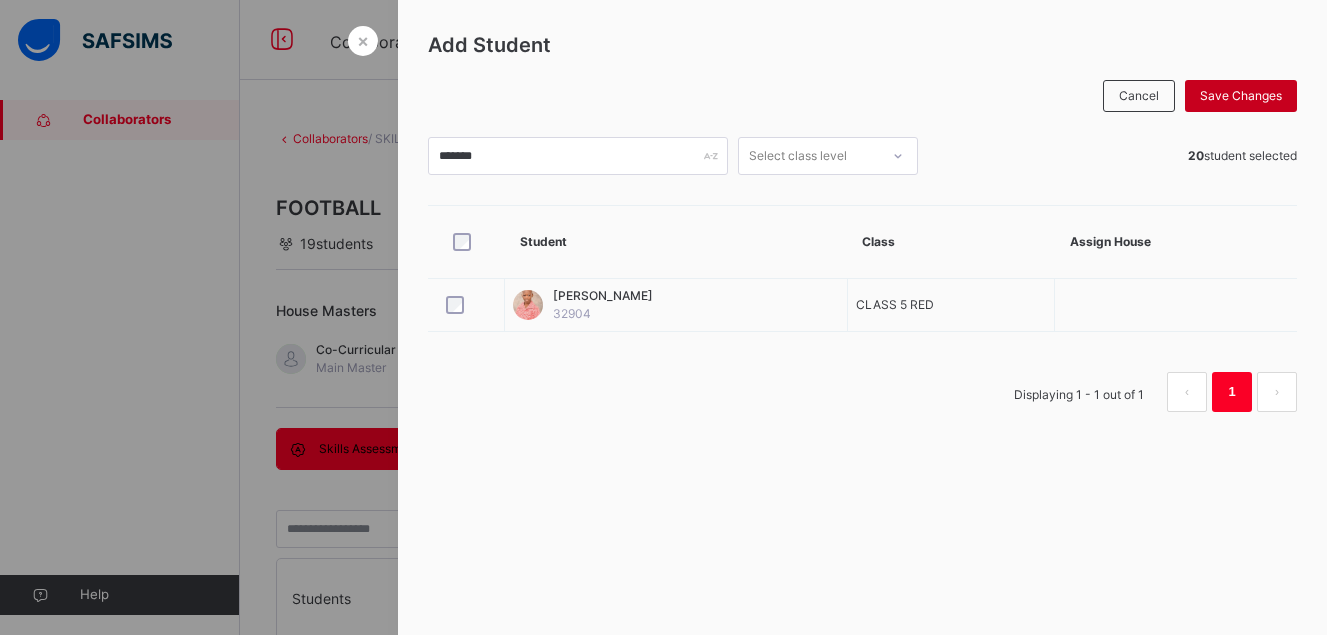 click on "Save Changes" at bounding box center (1241, 96) 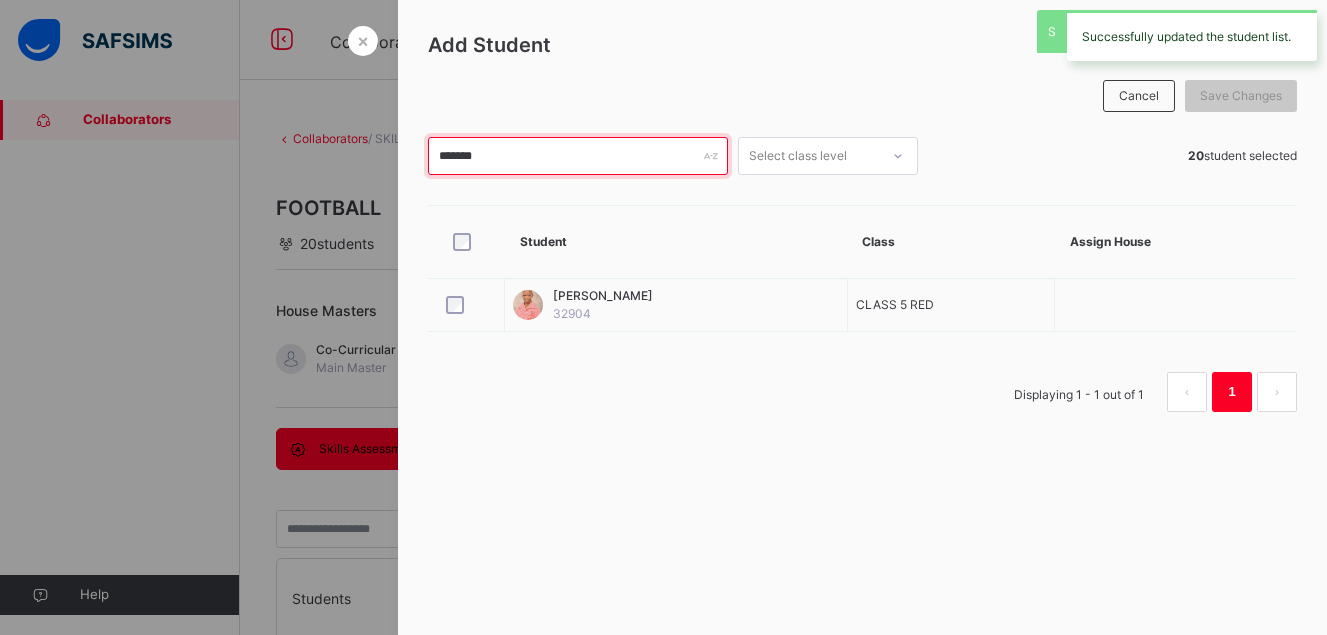 click on "*******" at bounding box center [578, 156] 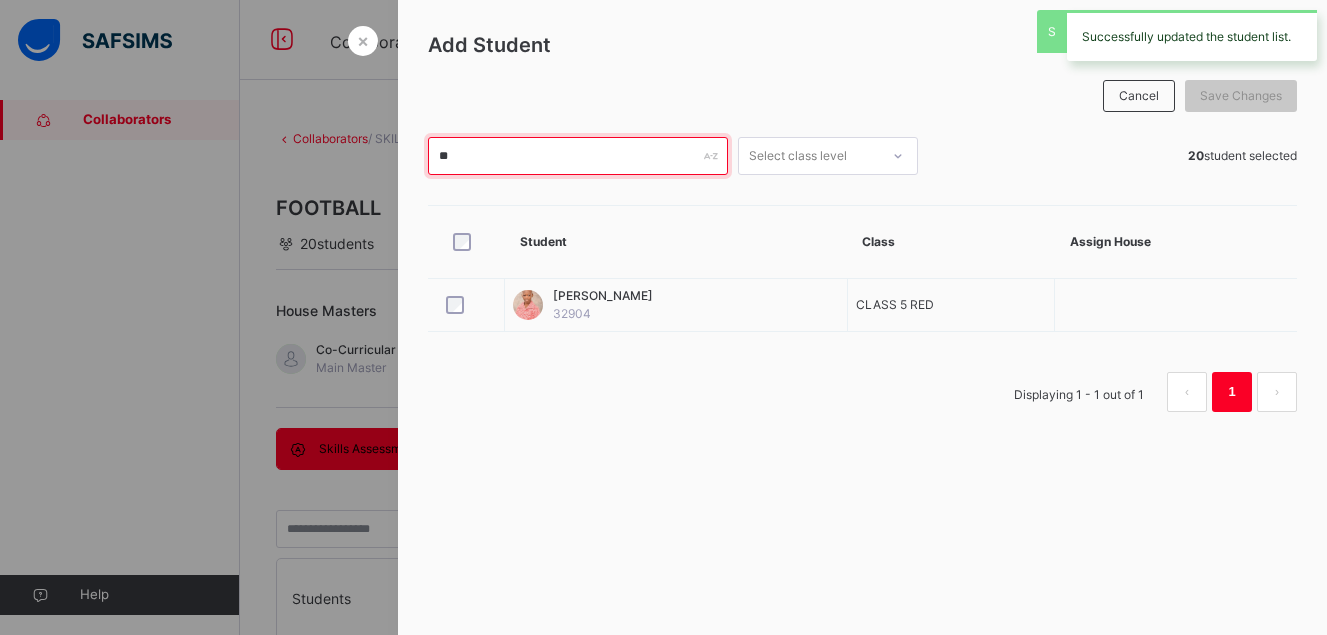 type on "*" 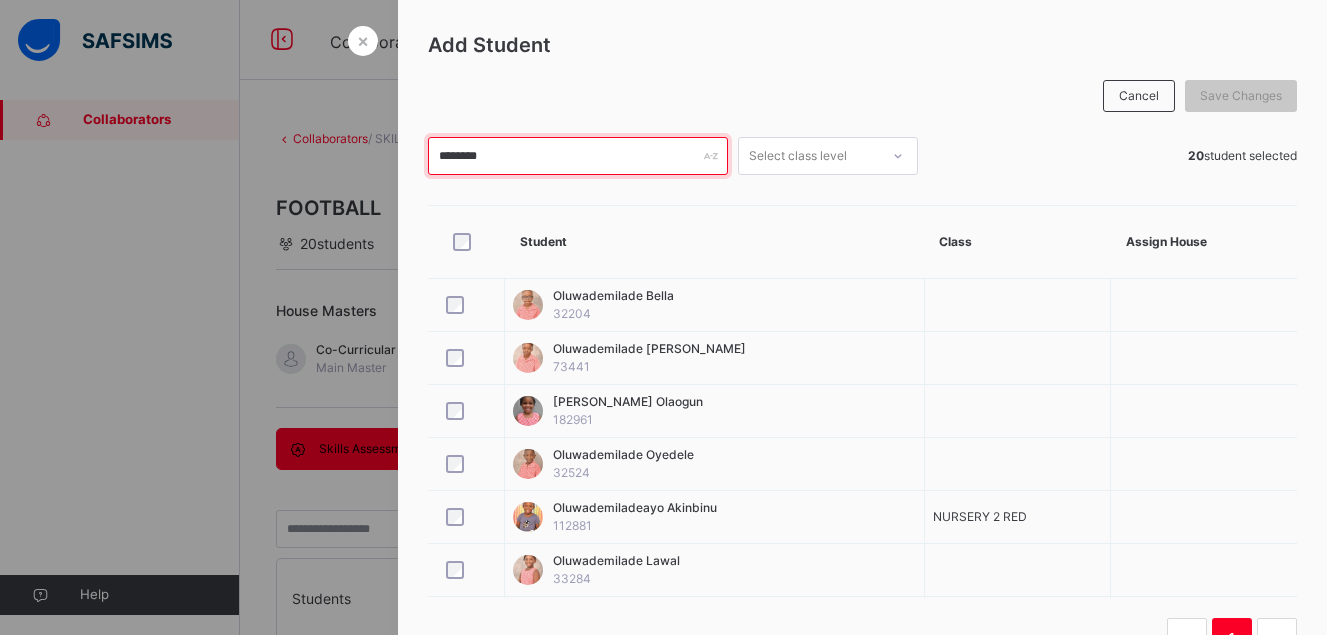 click on "********" at bounding box center (578, 156) 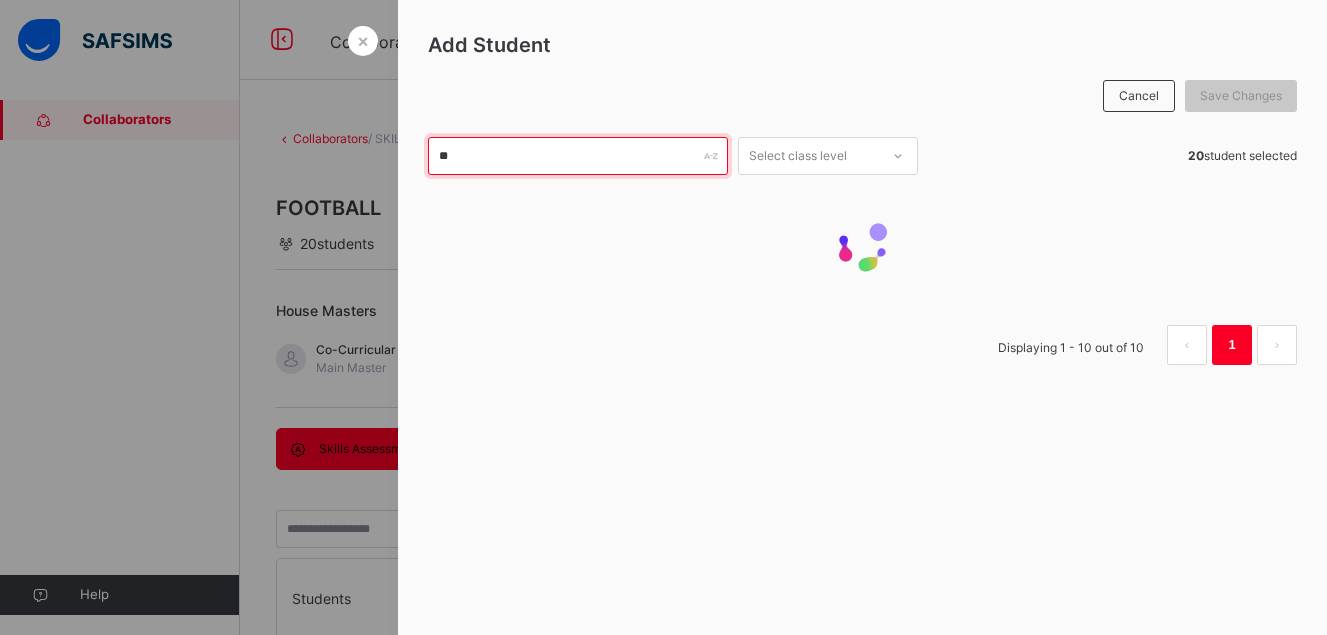 type on "*" 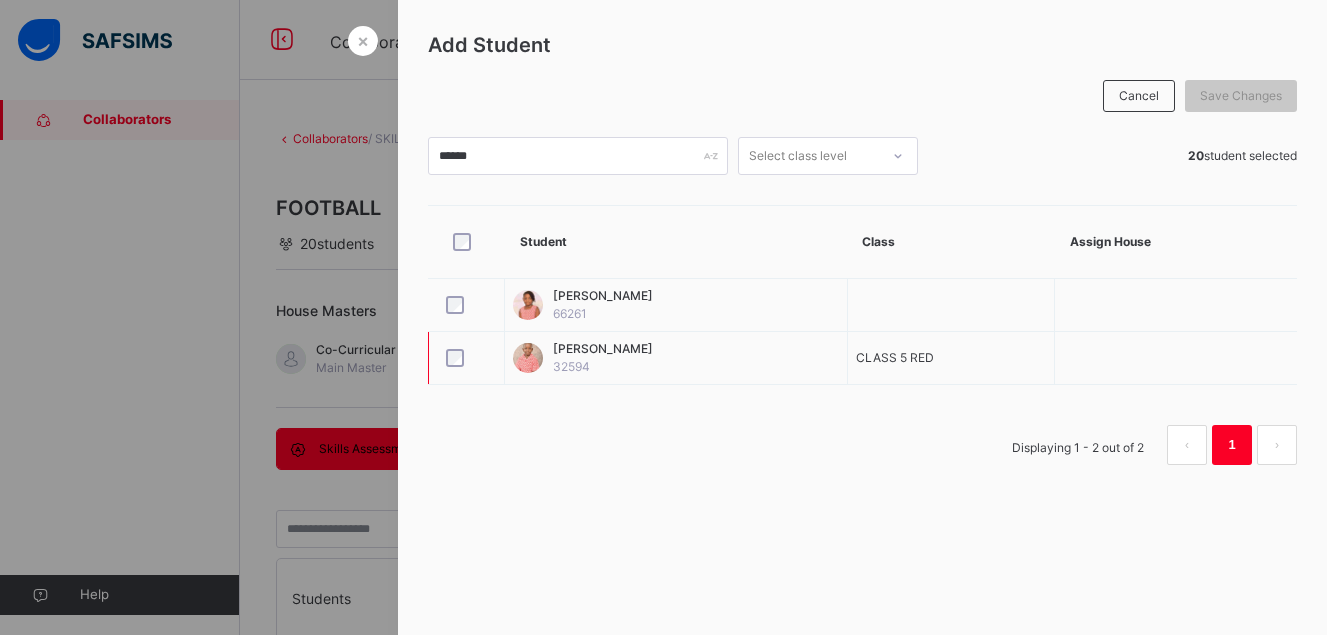 click at bounding box center (466, 358) 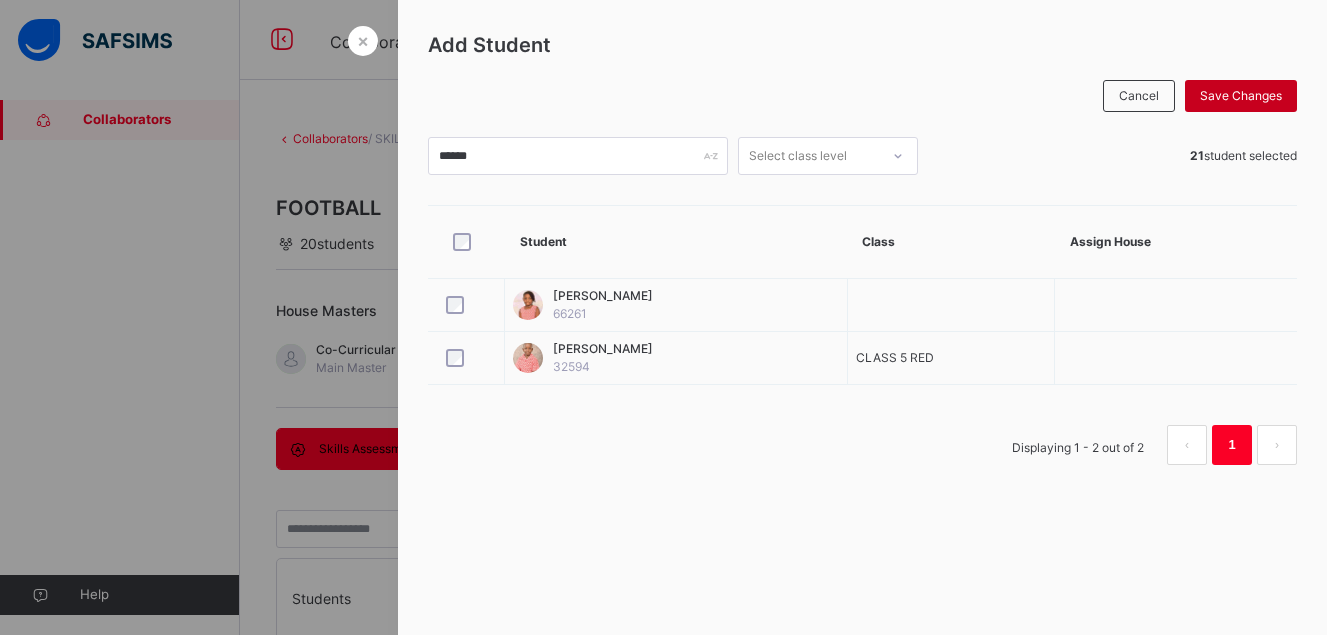 click on "Save Changes" at bounding box center (1241, 96) 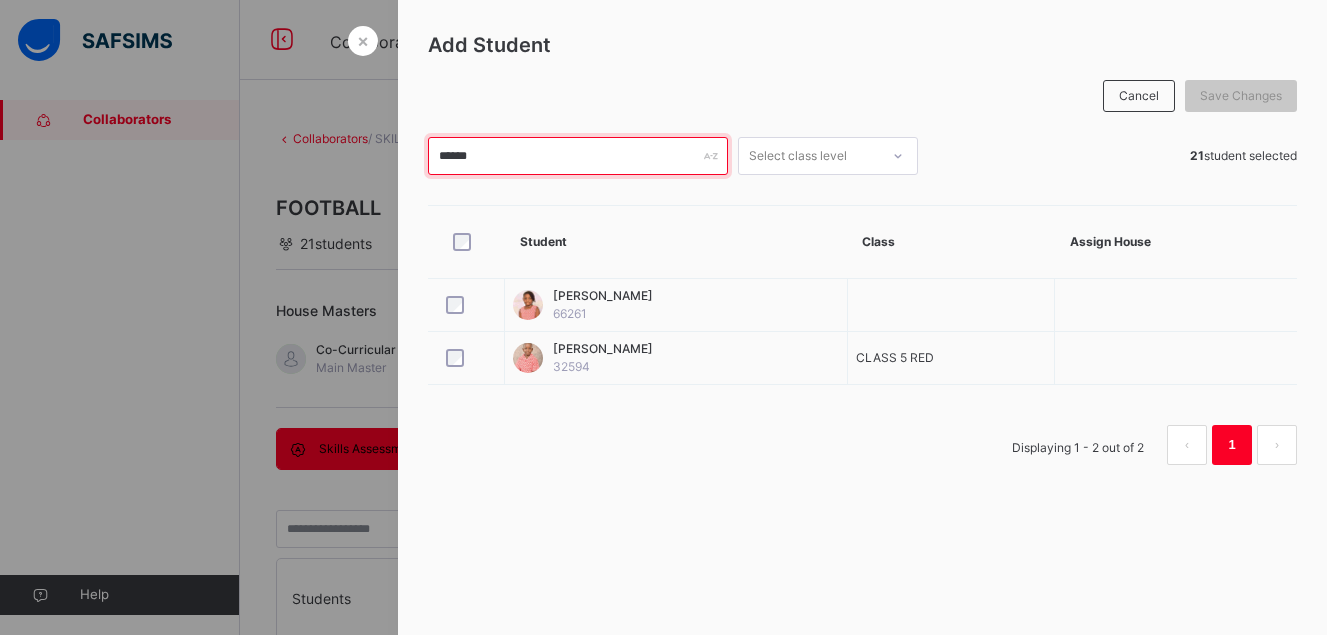 click on "******" at bounding box center [578, 156] 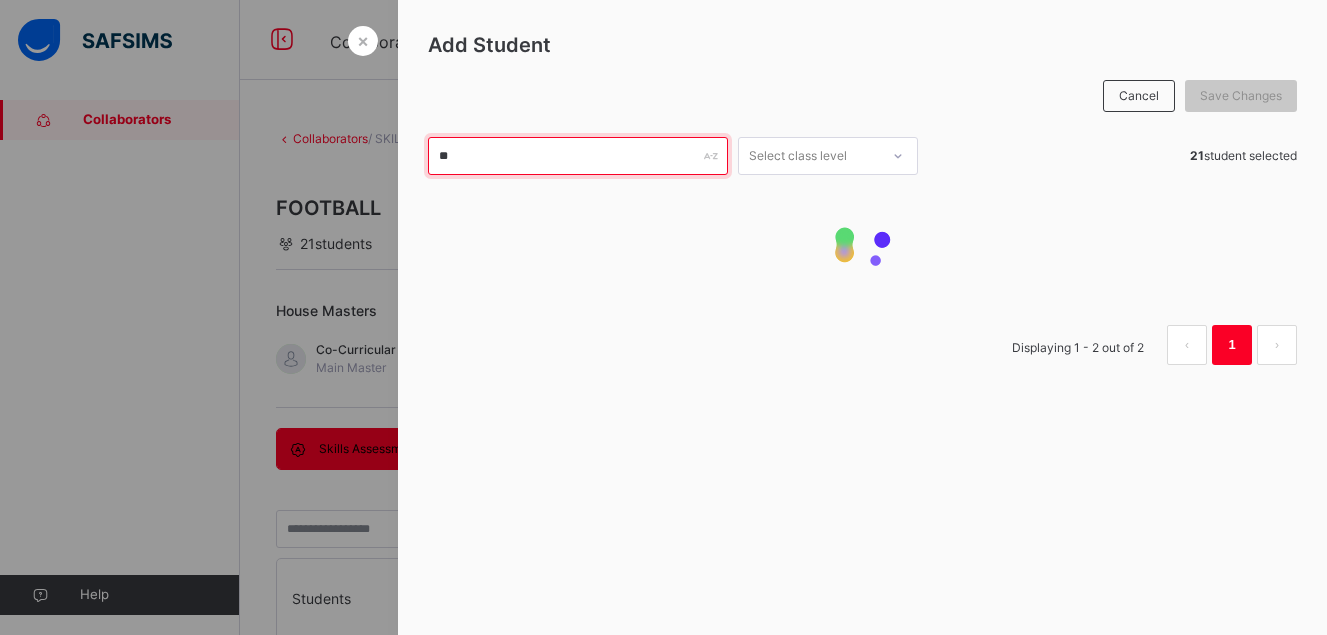 type on "*" 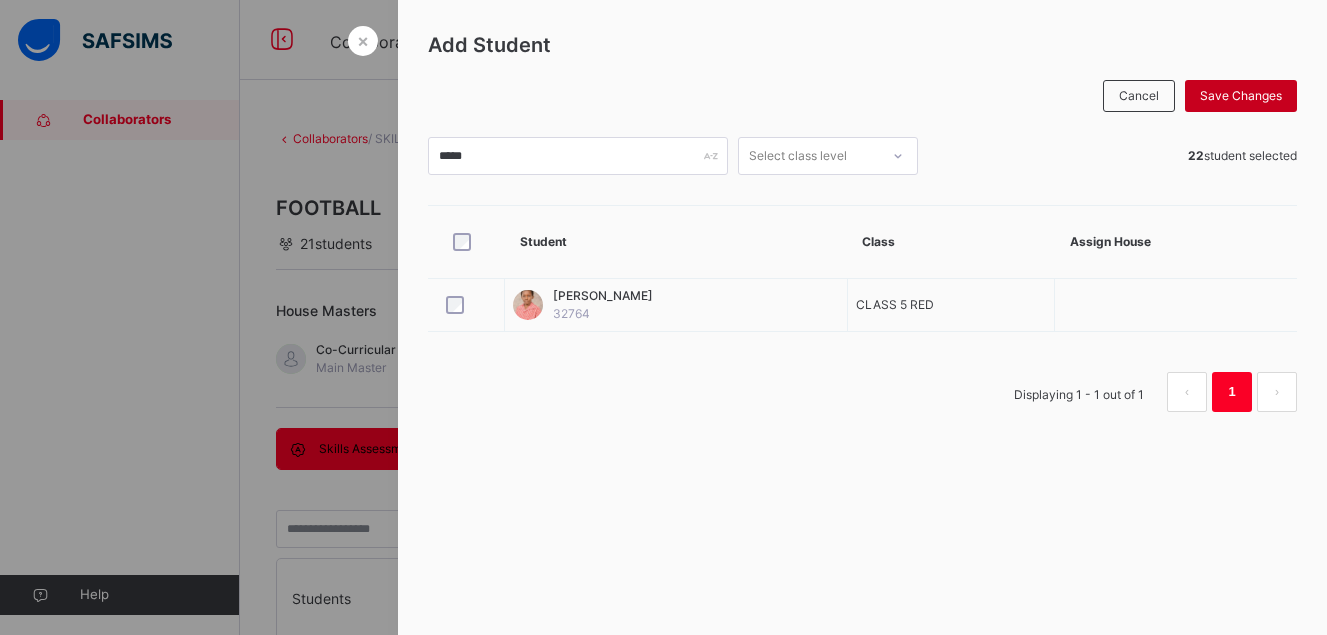 click on "Save Changes" at bounding box center (1241, 96) 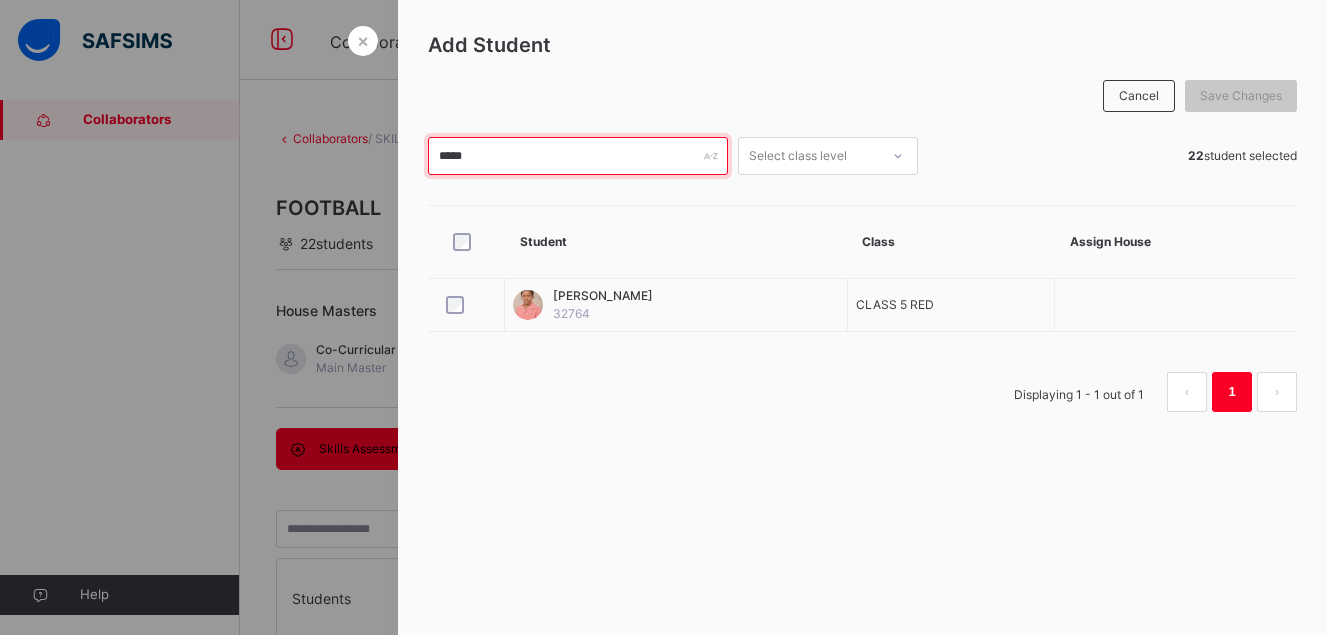 click on "*****" at bounding box center [578, 156] 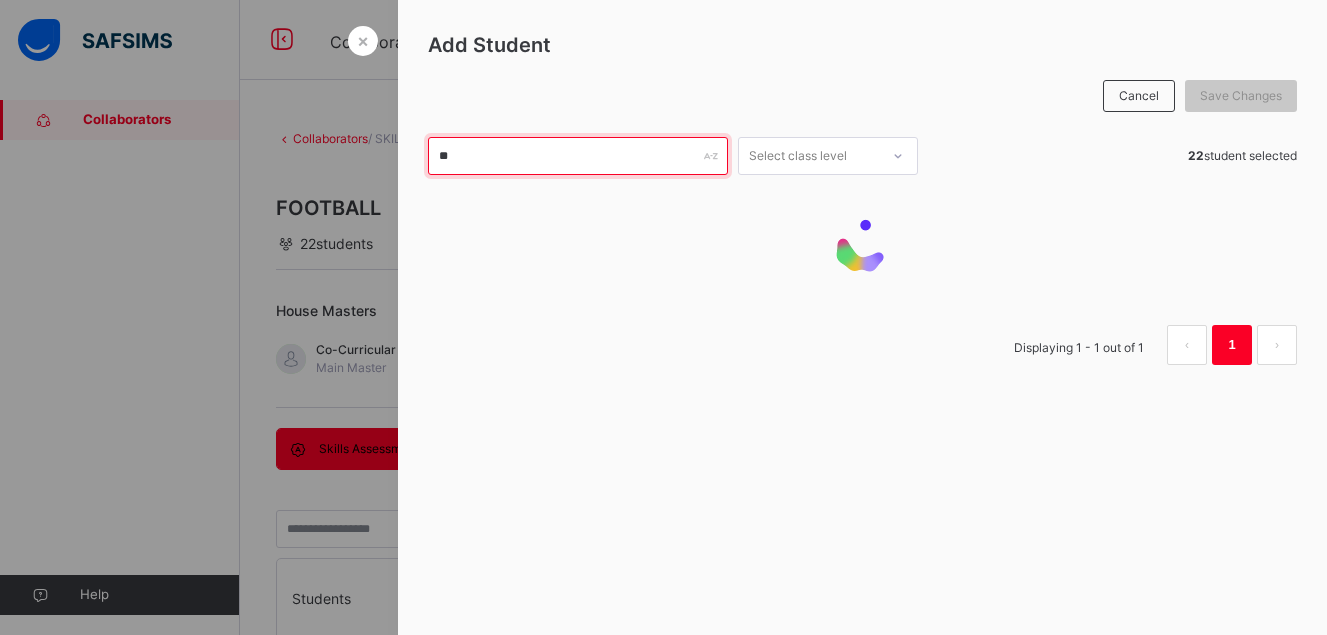 type on "*" 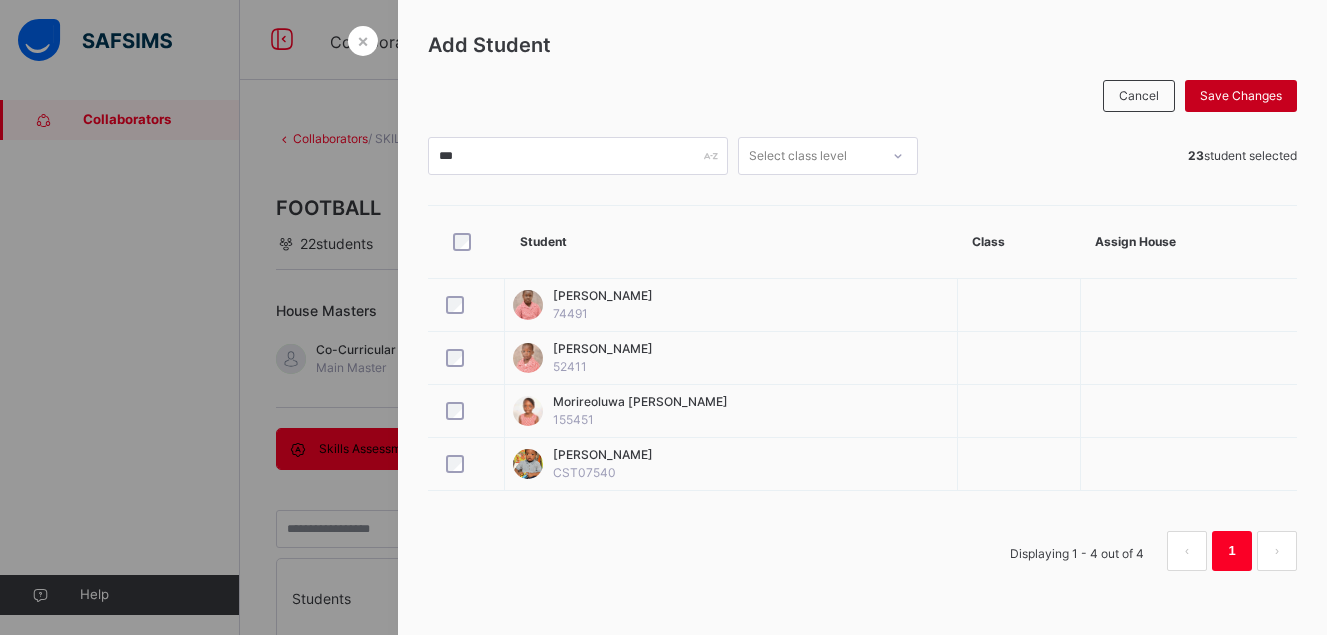 click on "Save Changes" at bounding box center (1241, 96) 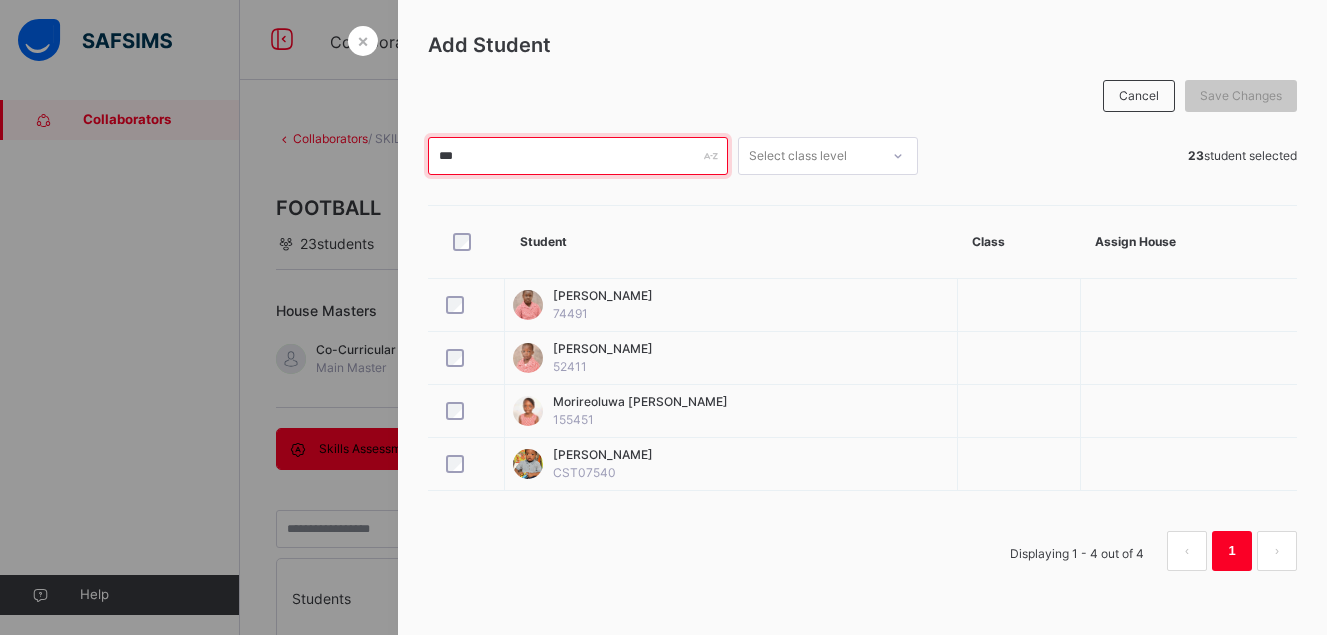 click on "***" at bounding box center (578, 156) 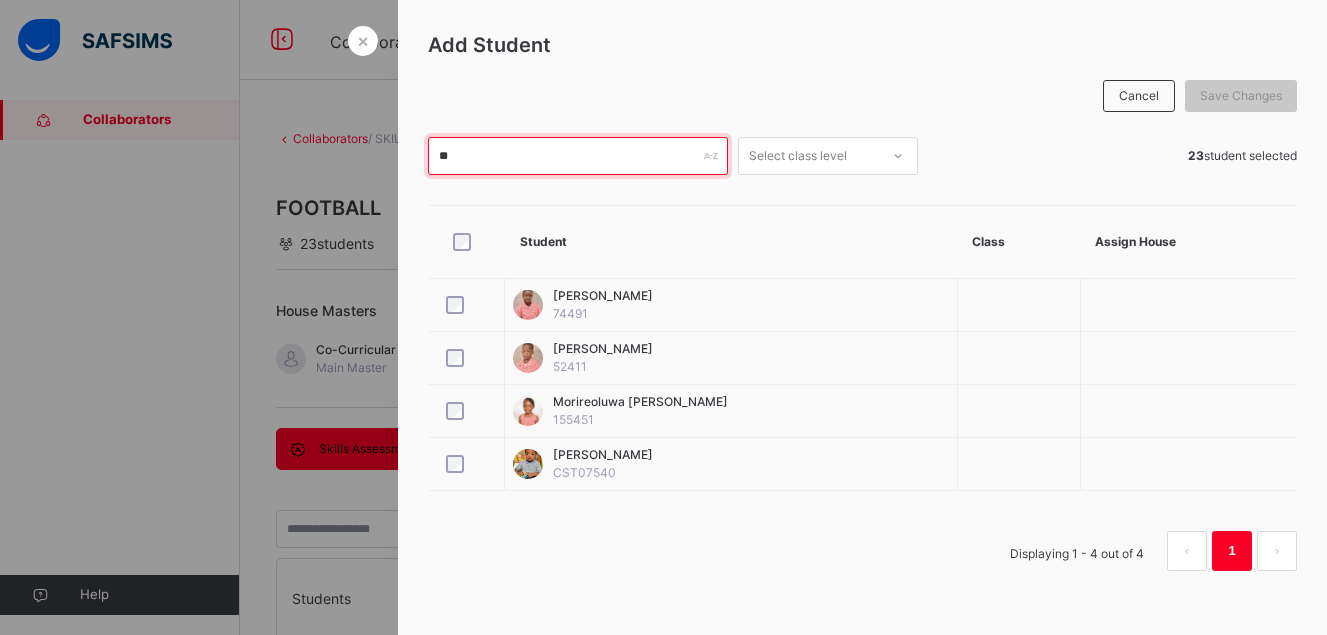 type on "*" 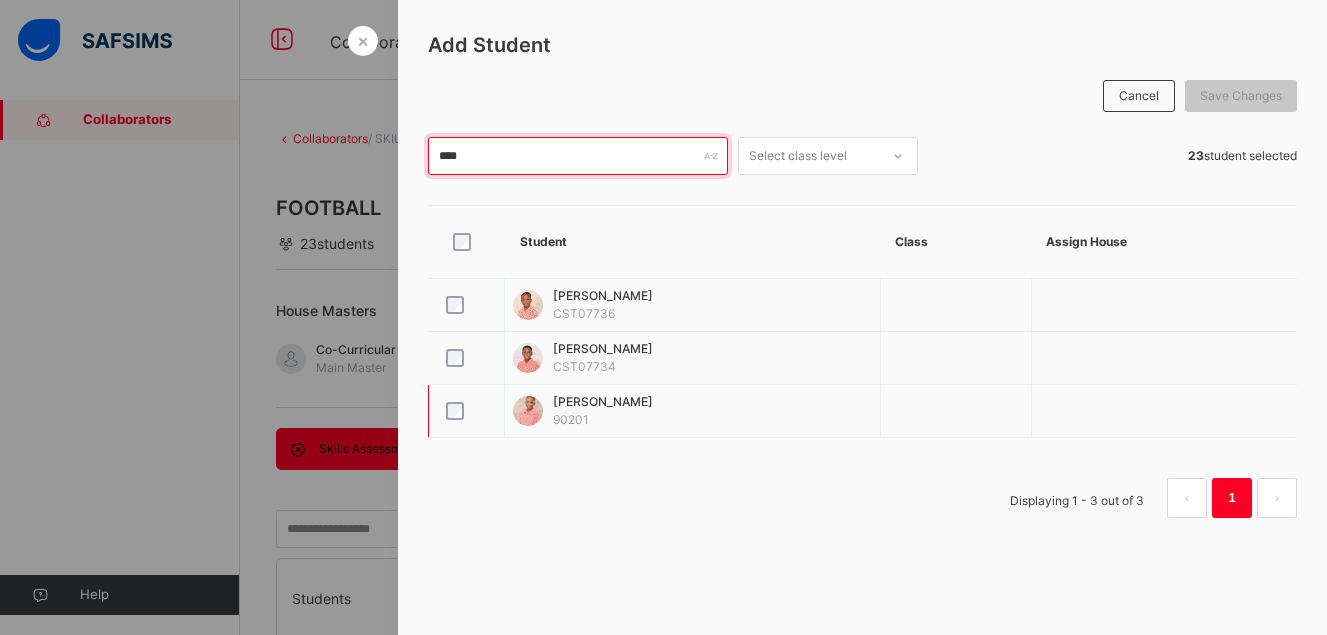 type on "****" 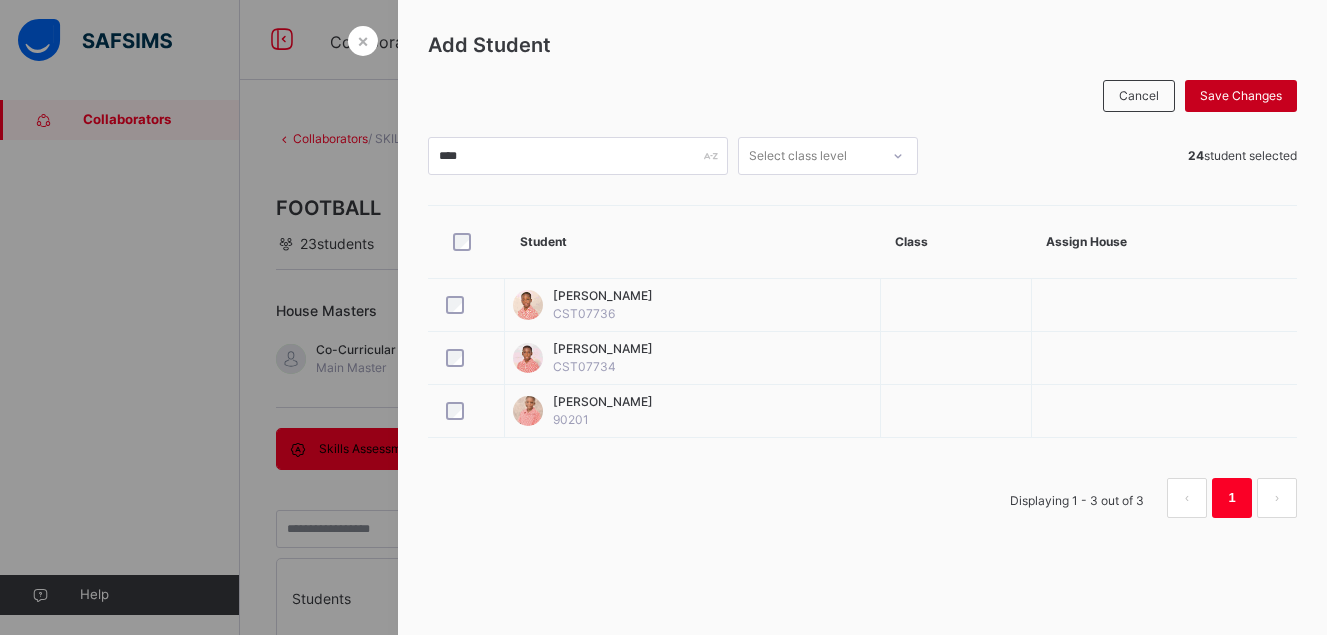 click on "Save Changes" at bounding box center (1241, 96) 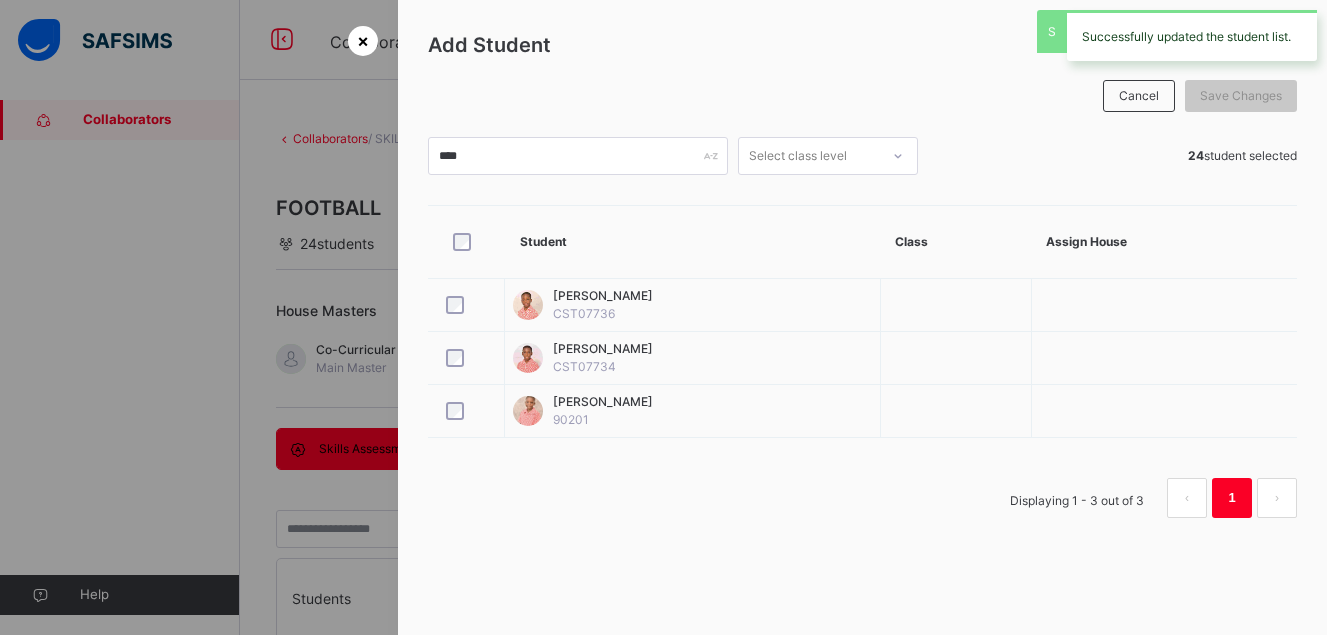 click on "×" at bounding box center [363, 40] 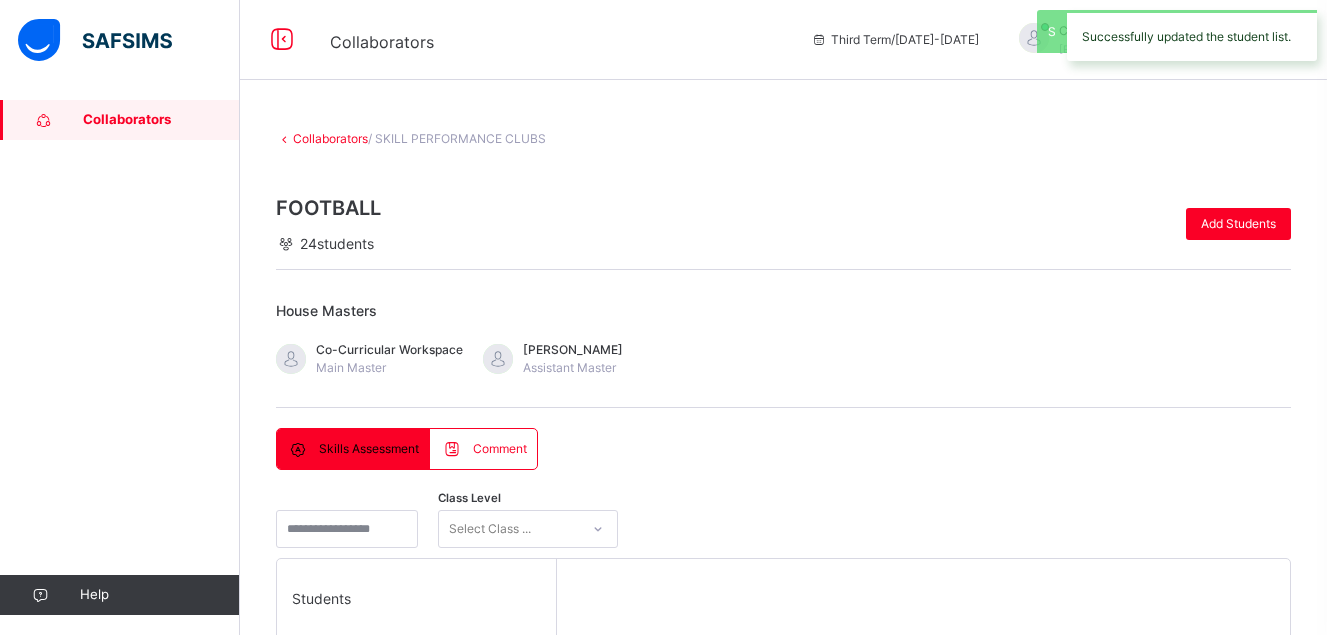 click on "Skills Assessment  Comment Skills Assessment  Comment Class Level Select Class ... Students [PERSON_NAME]  NURSERY 1 RED [PERSON_NAME]  NURSERY 1 BLUE [PERSON_NAME] NURSERY 2 BLUE Ayotomiwa [PERSON_NAME]  NURSERY 1 RED [PERSON_NAME]  NURSERY 1 BLUE [PERSON_NAME] NURSERY 2 RED Ejimchi  Akunwanne  NURSERY 1 BLUE [PERSON_NAME]  Omamuli NURSERY 2 BLUE [PERSON_NAME]  CLASS 5 RED Ikhuemose  Otaigbe CLASS 5 RED [PERSON_NAME] CLASS 5 RED Majed  Taan  NURSERY 1 BLUE [PERSON_NAME] NURSERY 2 RED [PERSON_NAME] NURSERY 2 RED [PERSON_NAME] NURSERY 2 BLUE Nhyirakese  [PERSON_NAME]  NURSERY 1 BLUE [PERSON_NAME] NURSERY 2 RED Oluwademilade  Ademola CLASS 5 RED Oluwafifehanmi  Bakare CLASS 5 RED Oluwafolajimi  Adegbie NURSERY 2 BLUE [PERSON_NAME] CLASS 5 RED [PERSON_NAME]  NURSERY 1 RED [PERSON_NAME]  NURSERY 1 RED [PERSON_NAME] NURSERY 2 BLUE Select a Student Select a student from the list to the left to view and enter skill records Class Level Select Class ... Save Entries Students" at bounding box center [783, 816] 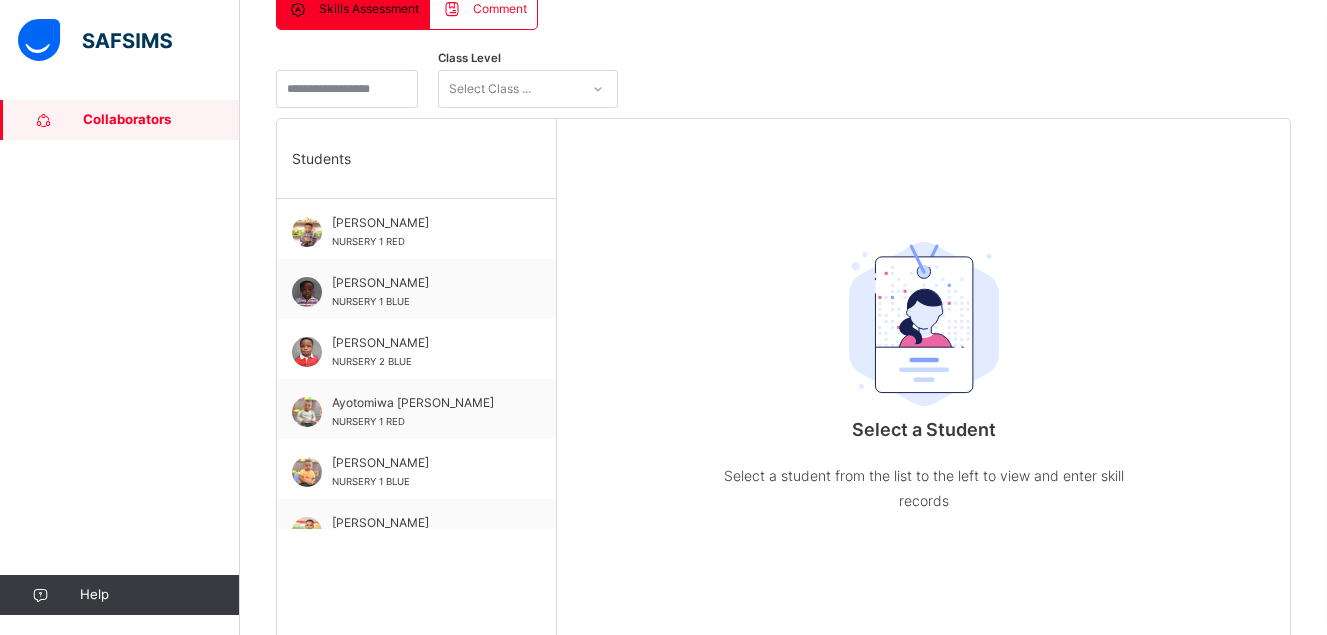 scroll, scrollTop: 400, scrollLeft: 0, axis: vertical 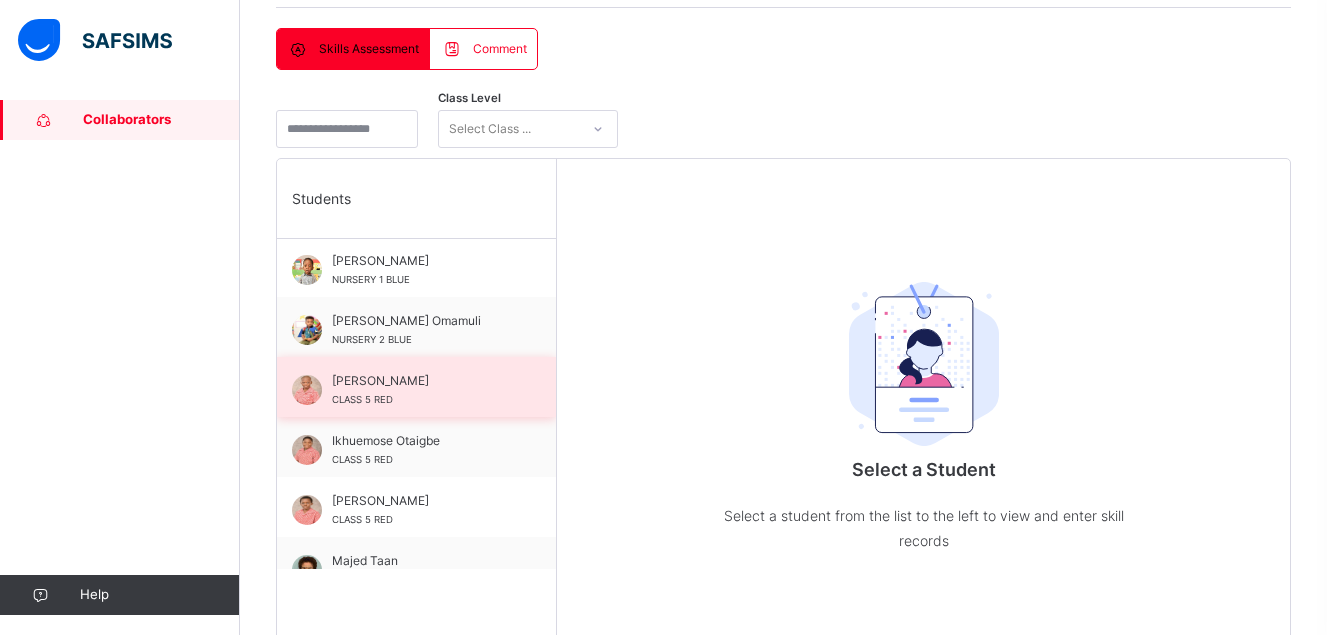 click on "[PERSON_NAME]  CLASS 5 RED" at bounding box center [421, 390] 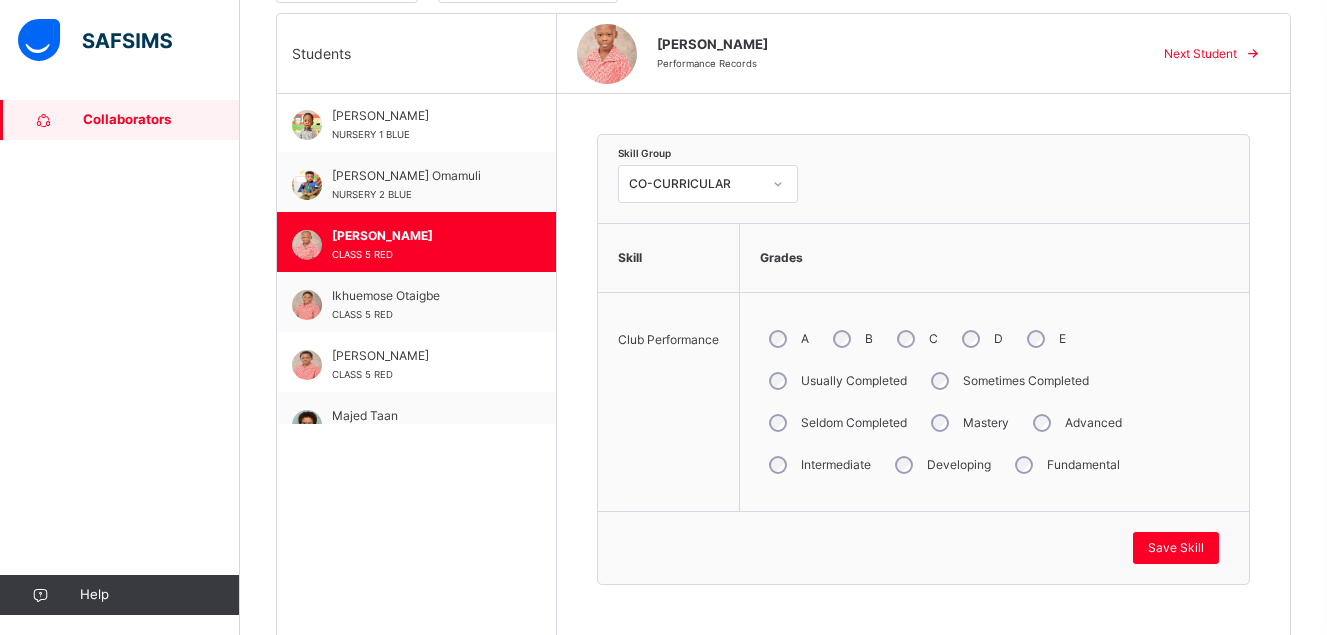 scroll, scrollTop: 559, scrollLeft: 0, axis: vertical 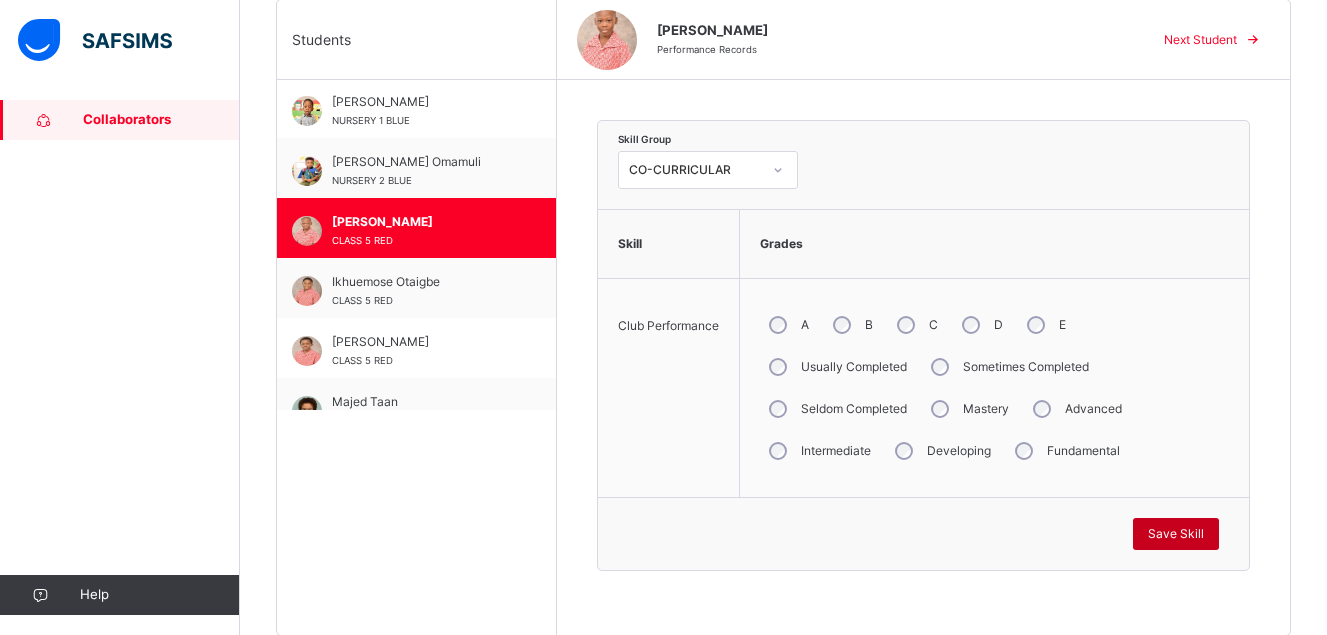 click on "Save Skill" at bounding box center (1176, 534) 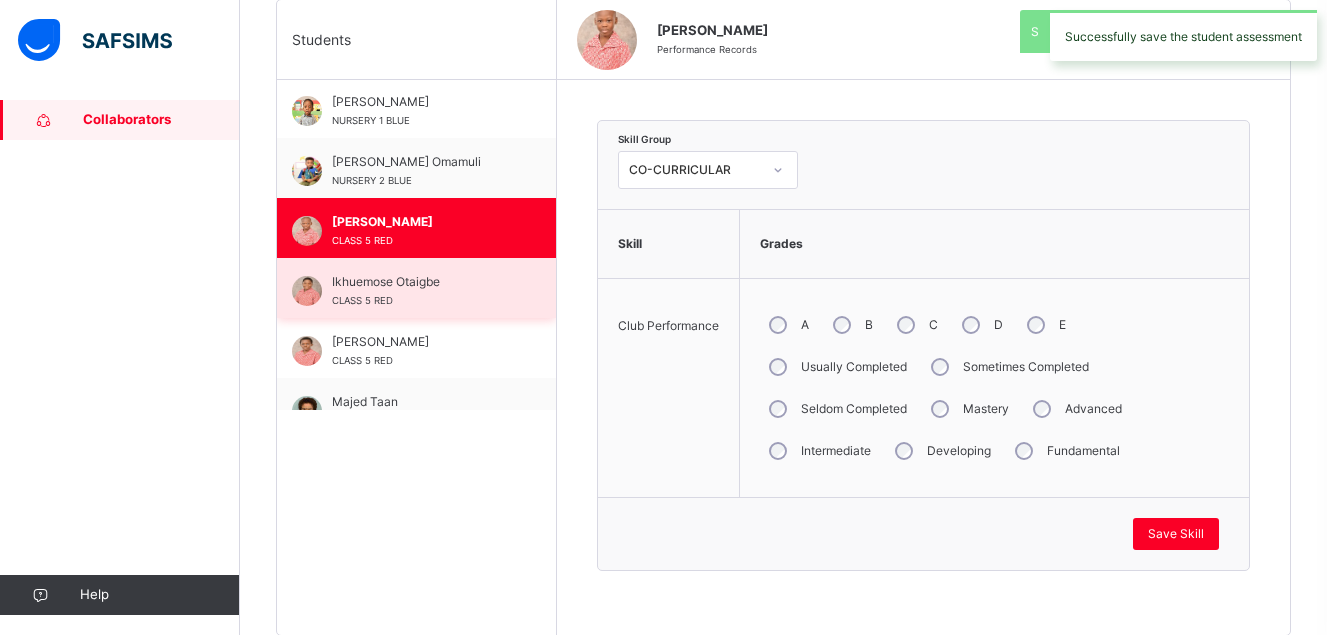 click on "Ikhuemose  Otaigbe CLASS 5 RED" at bounding box center (421, 291) 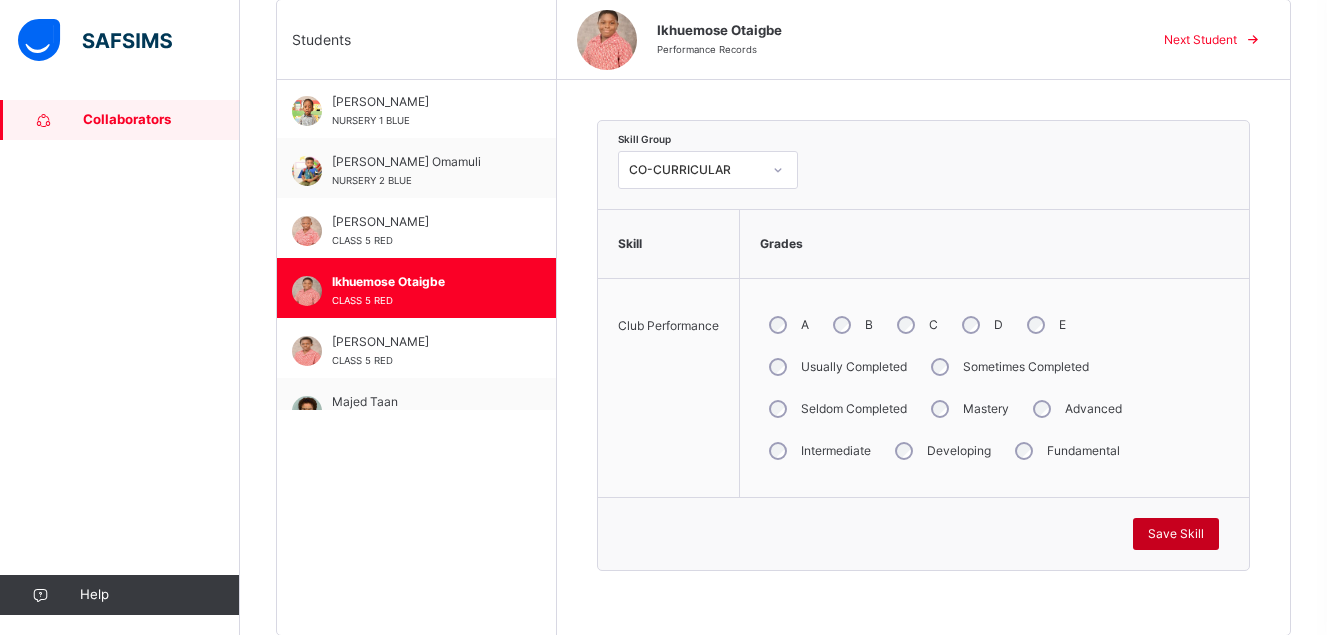click on "Save Skill" at bounding box center (1176, 534) 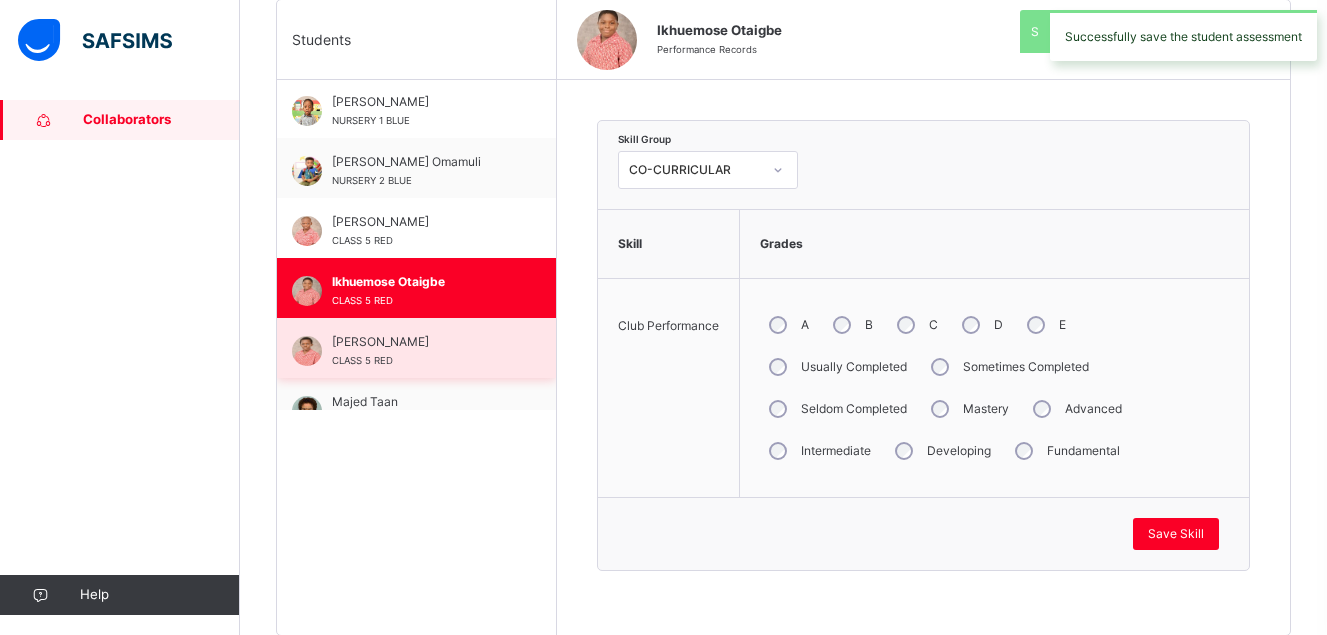 click on "[PERSON_NAME]" at bounding box center [421, 342] 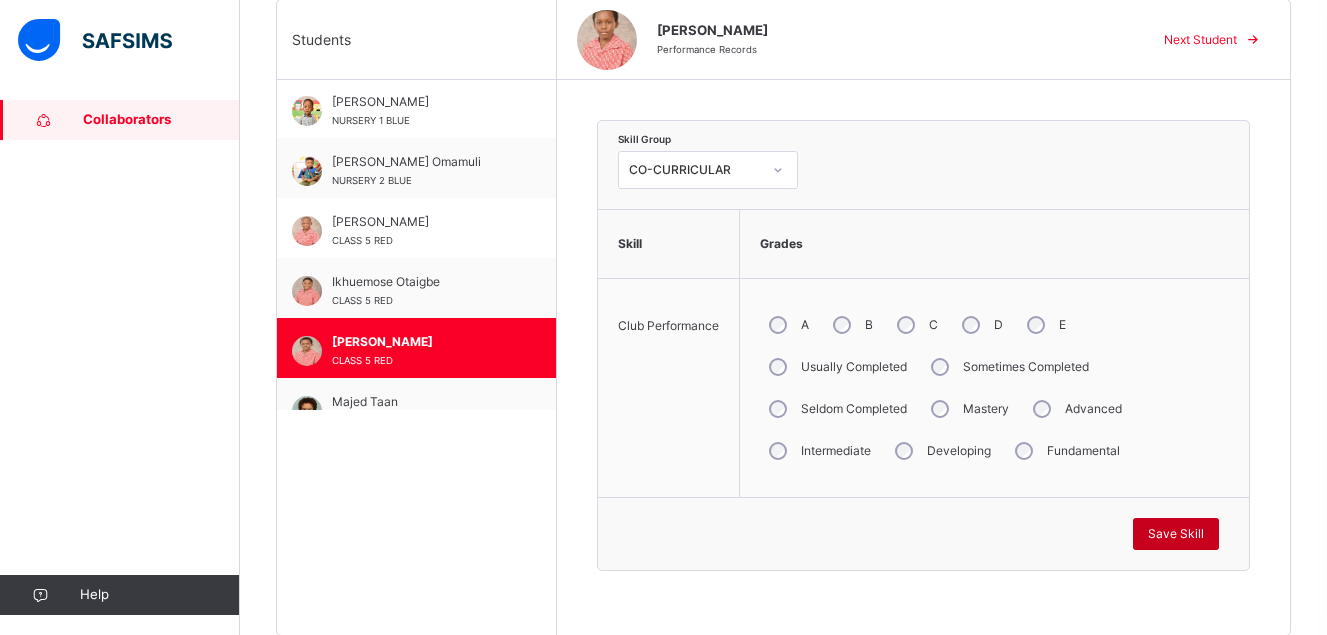 click on "Save Skill" at bounding box center [1176, 534] 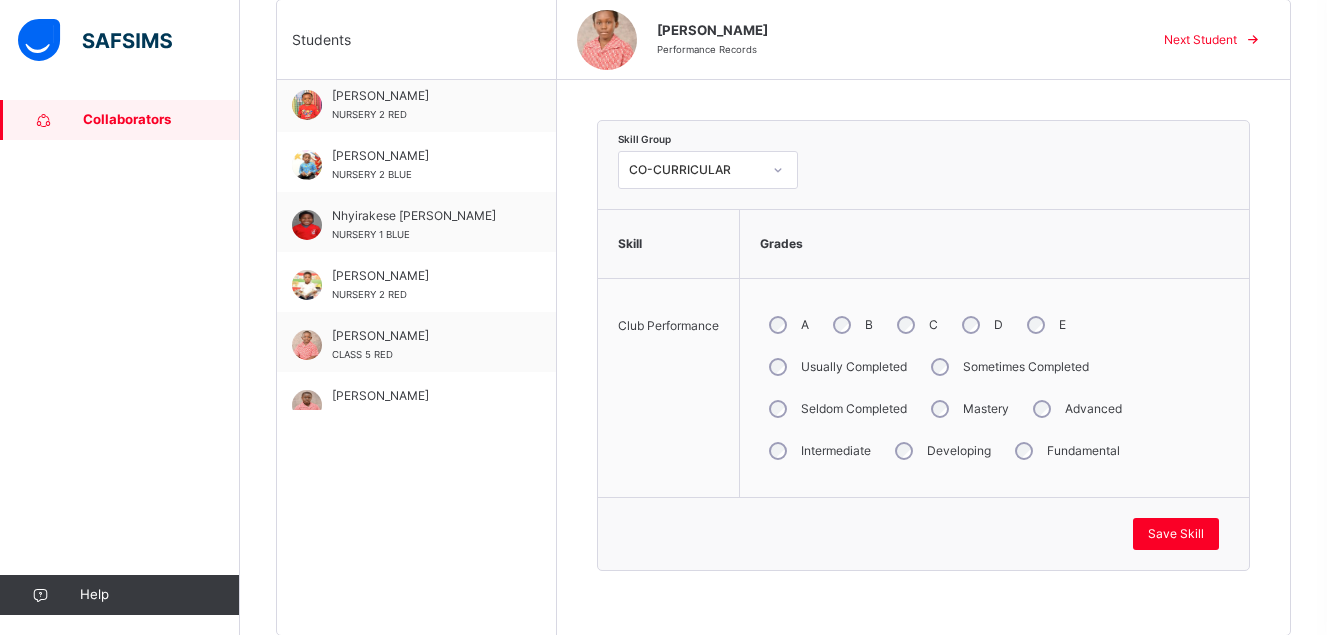 scroll, scrollTop: 836, scrollLeft: 0, axis: vertical 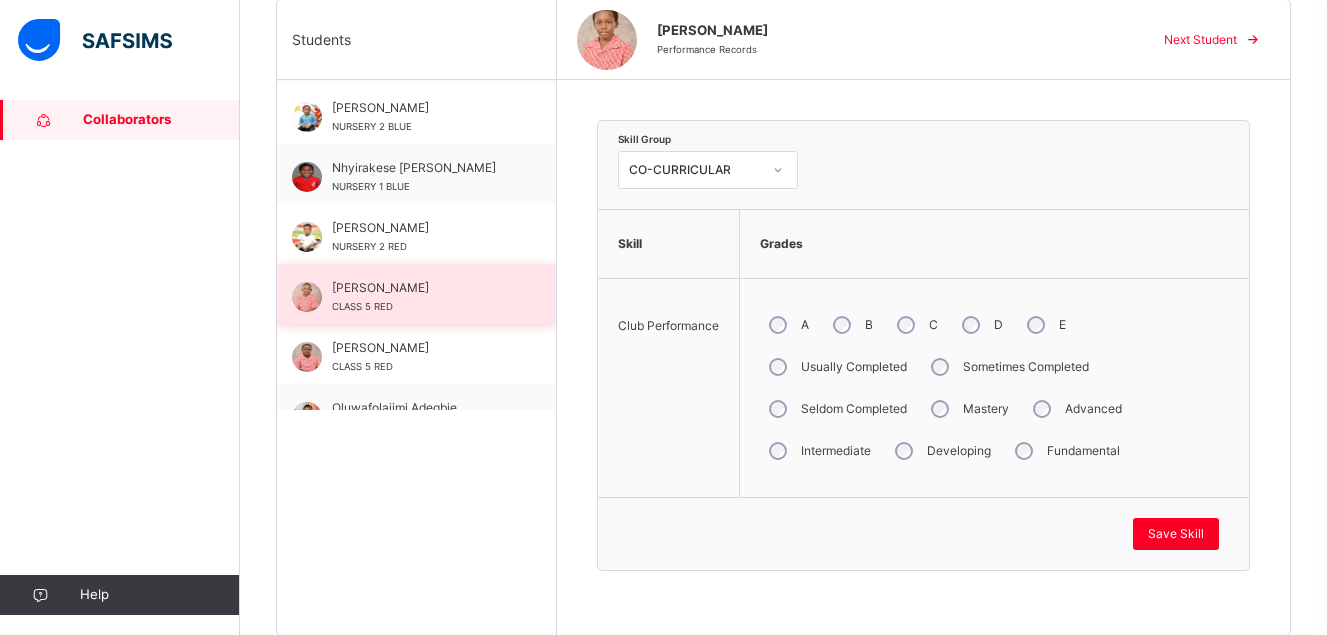 click on "[PERSON_NAME]" at bounding box center (421, 288) 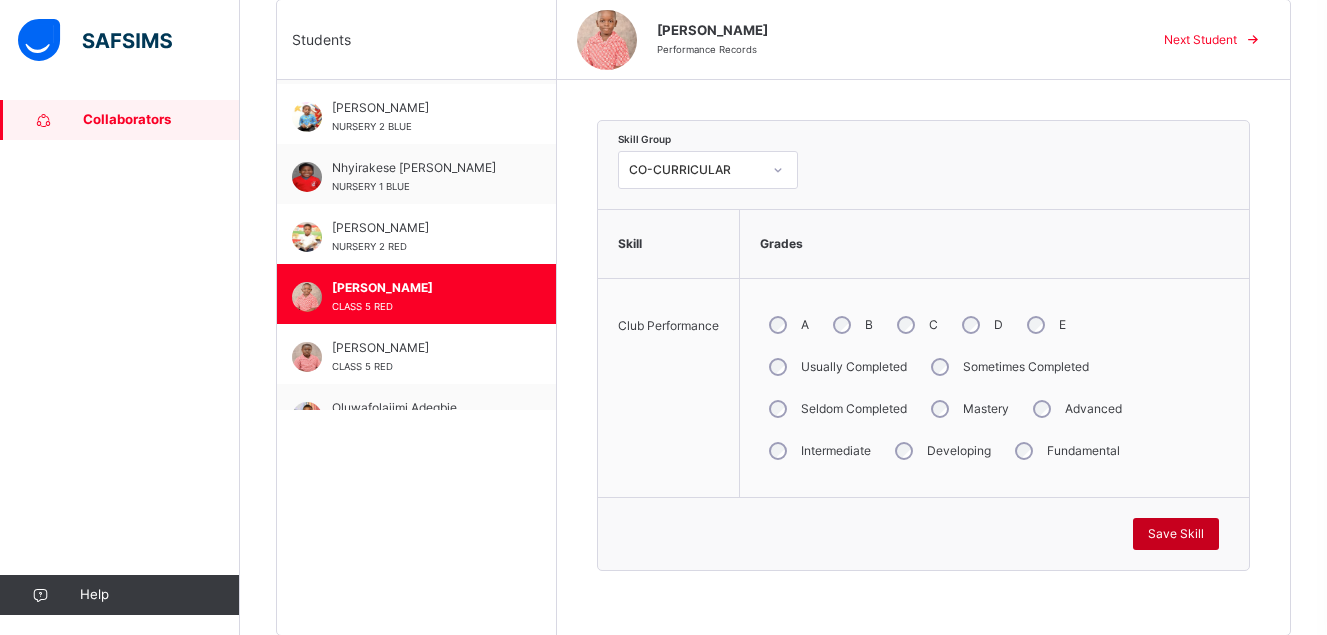 click on "Save Skill" at bounding box center (1176, 534) 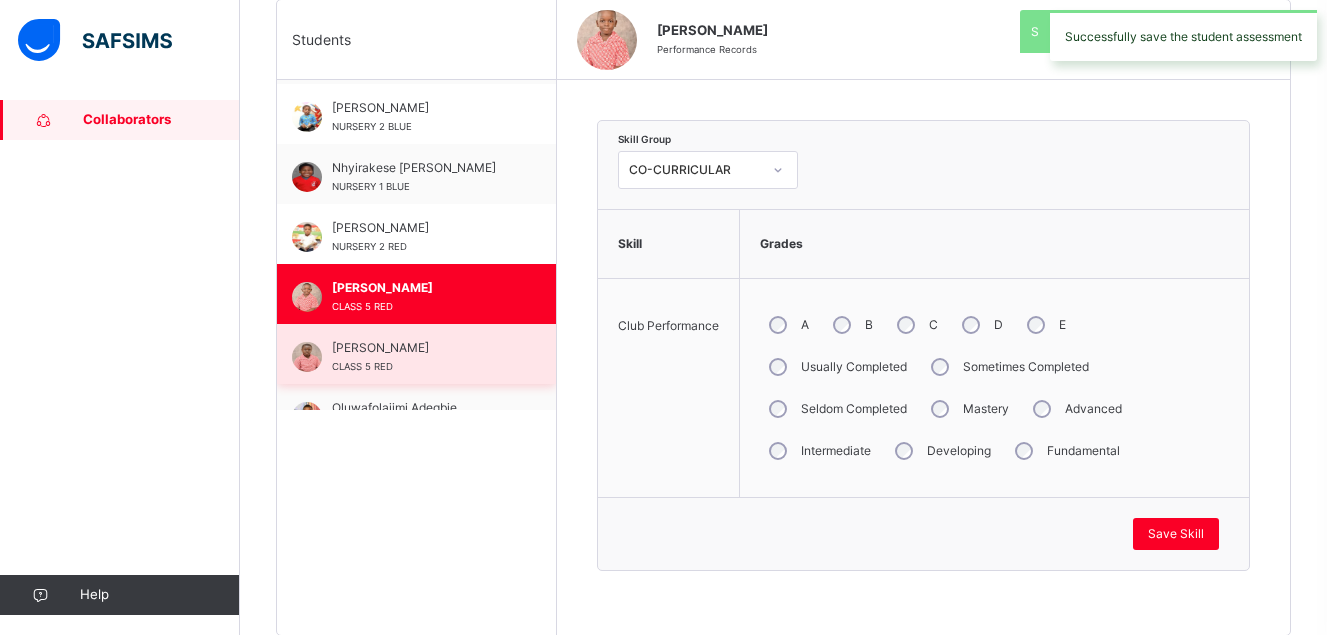 click on "Oluwafifehanmi  Bakare CLASS 5 RED" at bounding box center [421, 357] 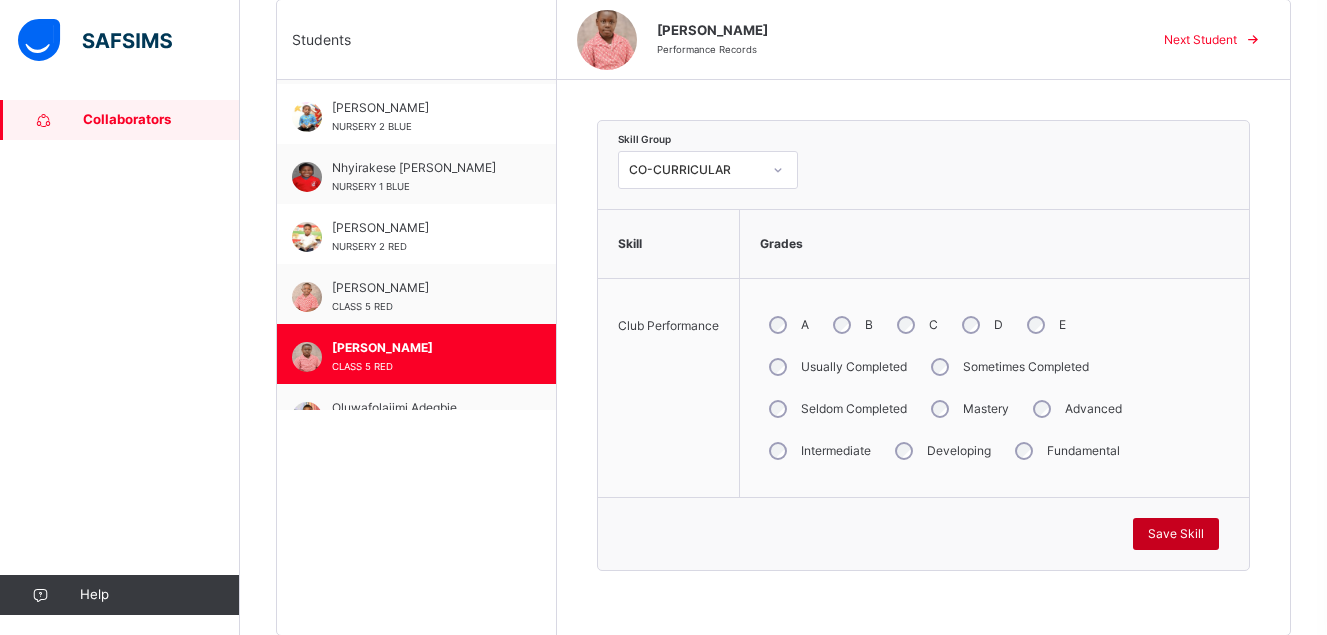 click on "Save Skill" at bounding box center (1176, 534) 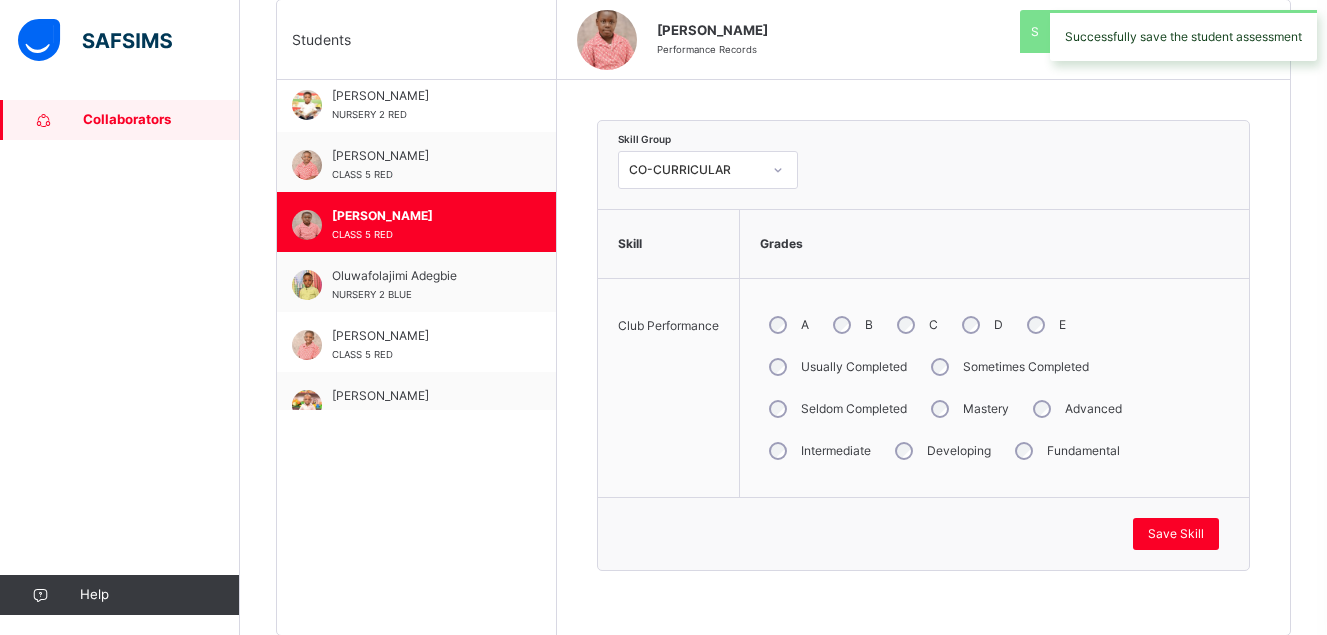 scroll, scrollTop: 983, scrollLeft: 0, axis: vertical 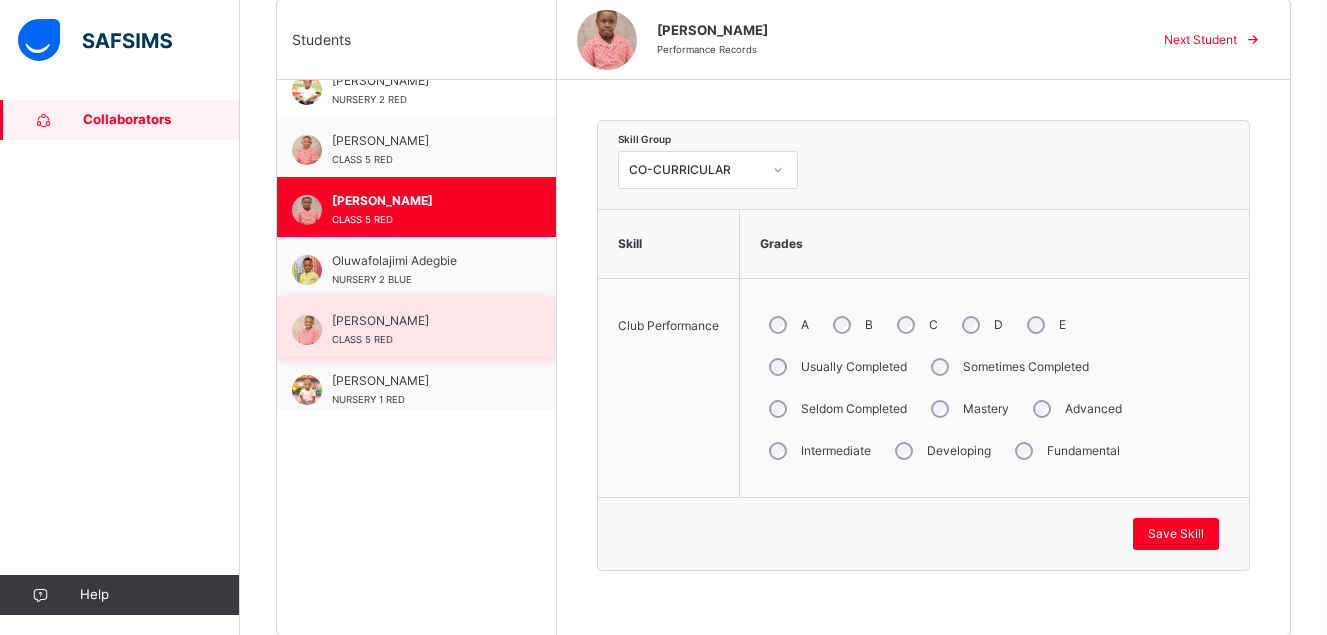 click on "[PERSON_NAME]" at bounding box center [421, 321] 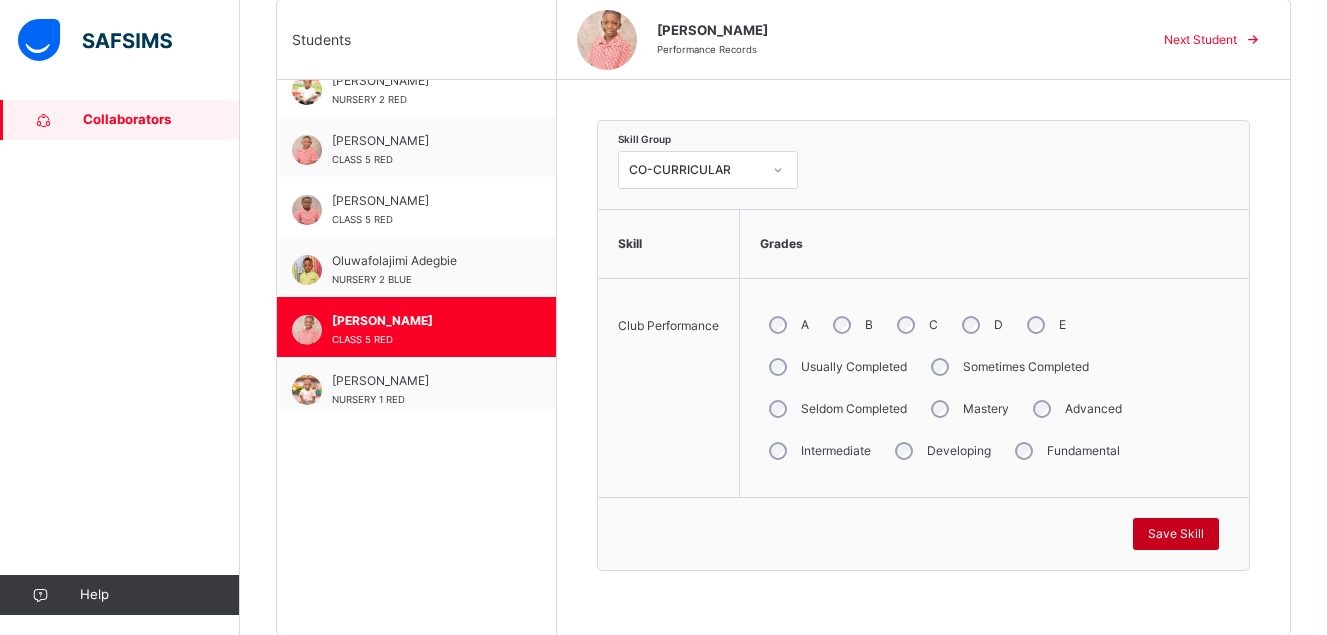 click on "Save Skill" at bounding box center [1176, 534] 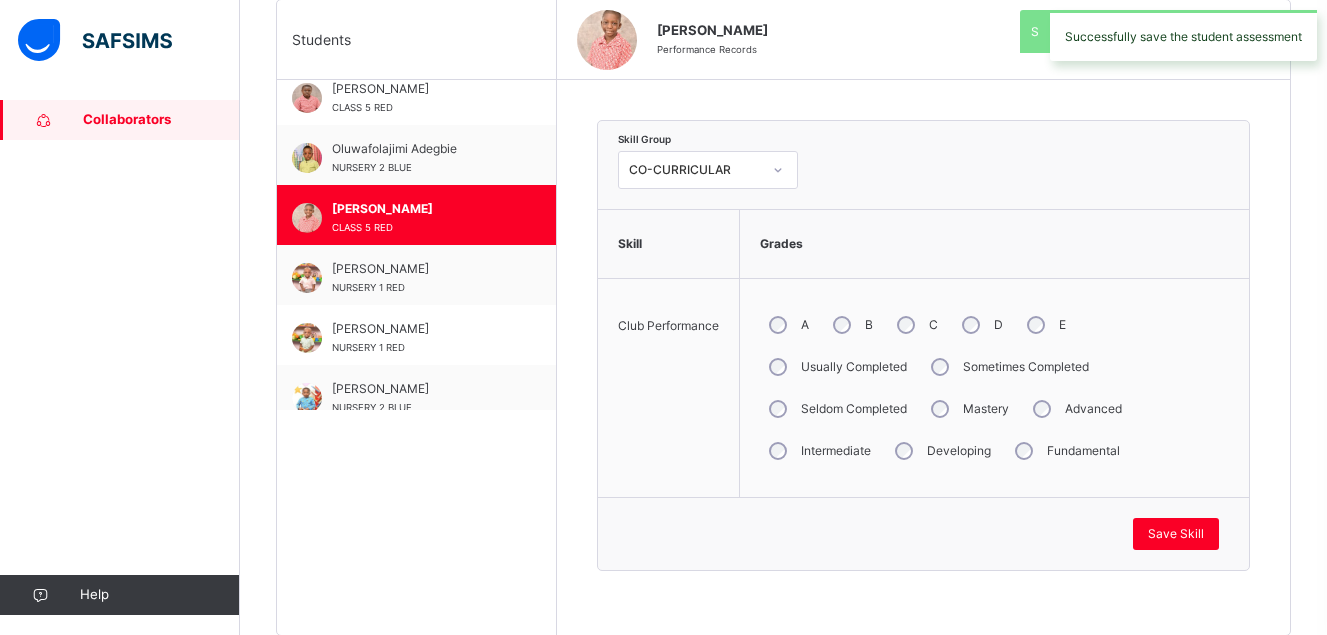 scroll, scrollTop: 1110, scrollLeft: 0, axis: vertical 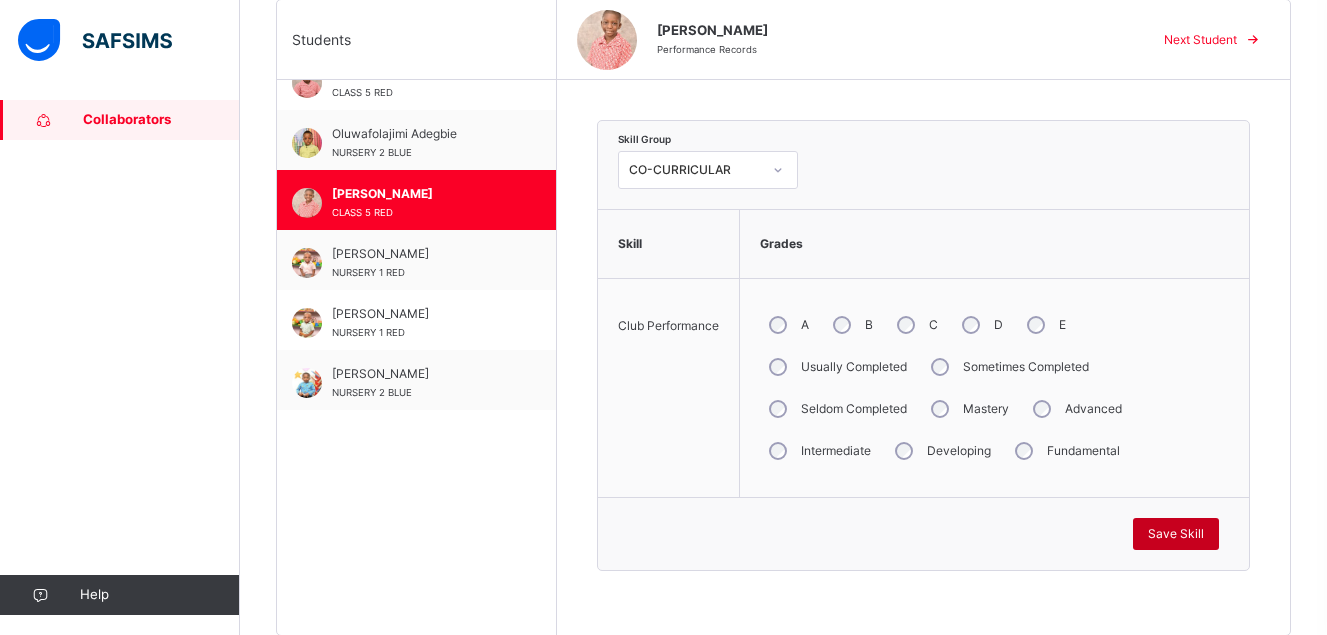 click on "Save Skill" at bounding box center [1176, 534] 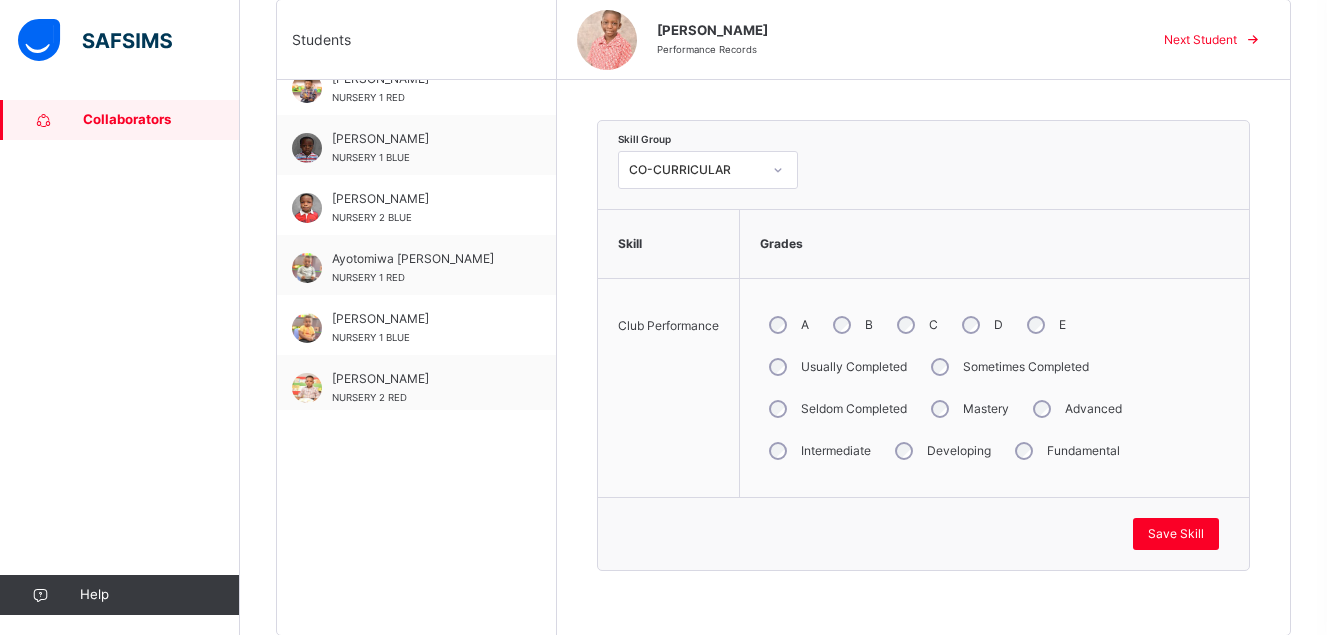 scroll, scrollTop: 0, scrollLeft: 0, axis: both 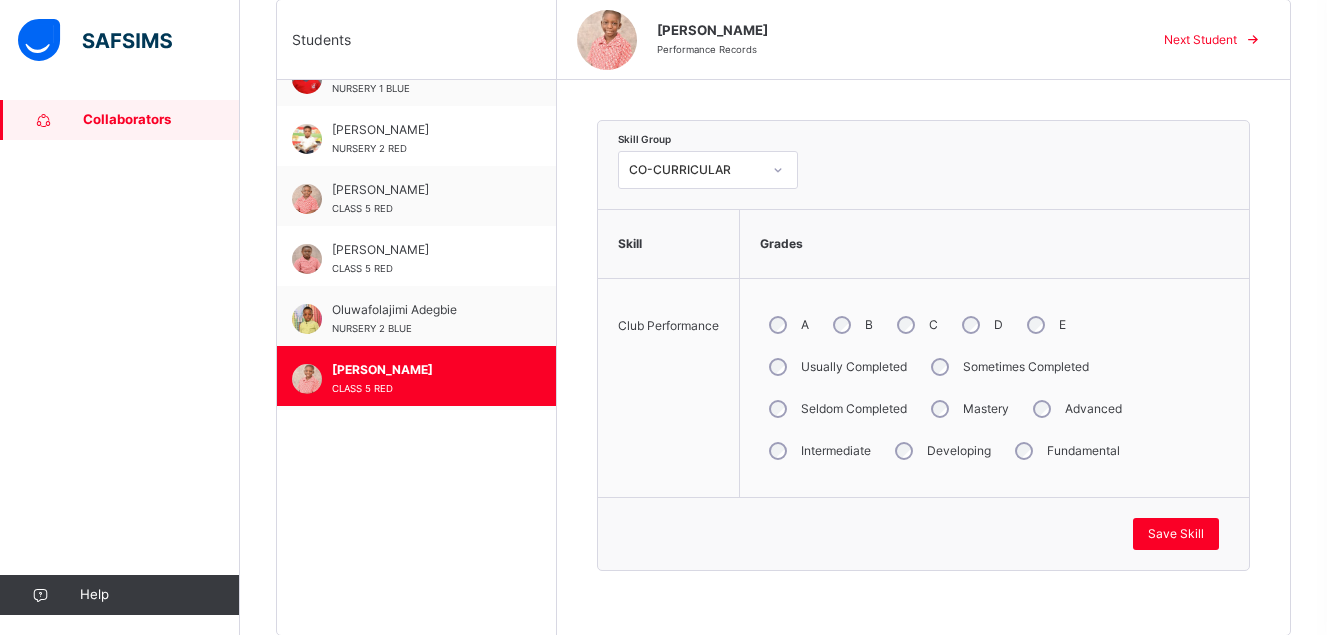 click on "Collaborators" at bounding box center (161, 120) 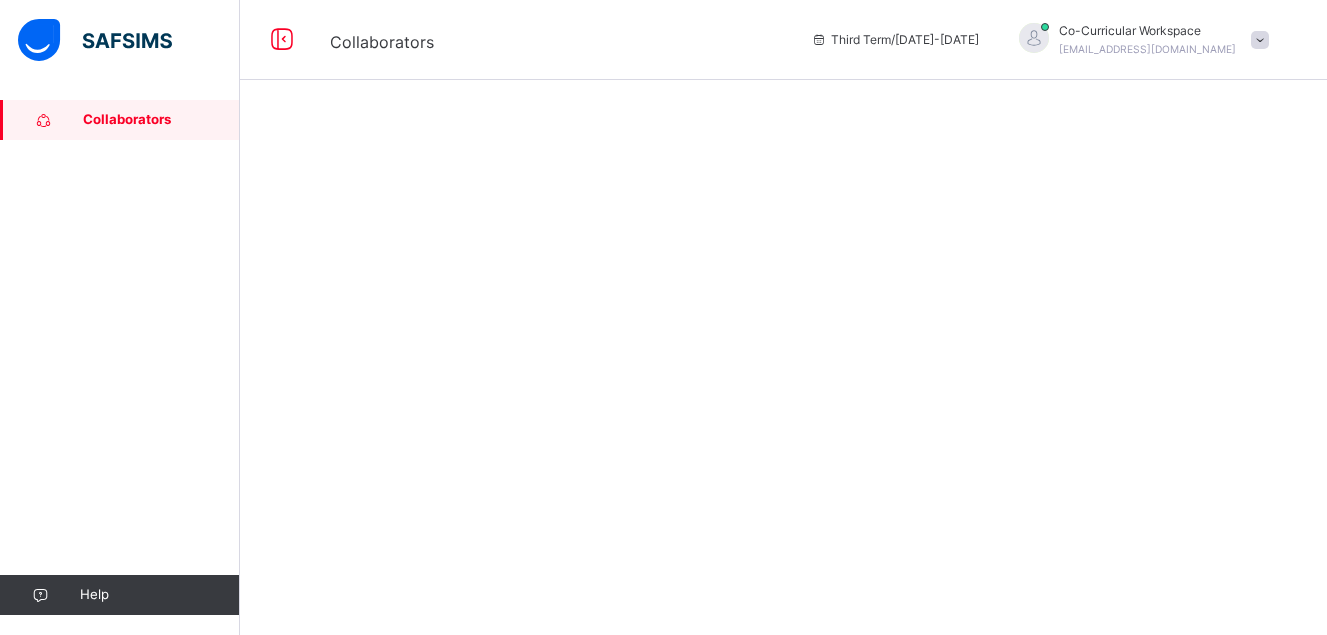 scroll, scrollTop: 0, scrollLeft: 0, axis: both 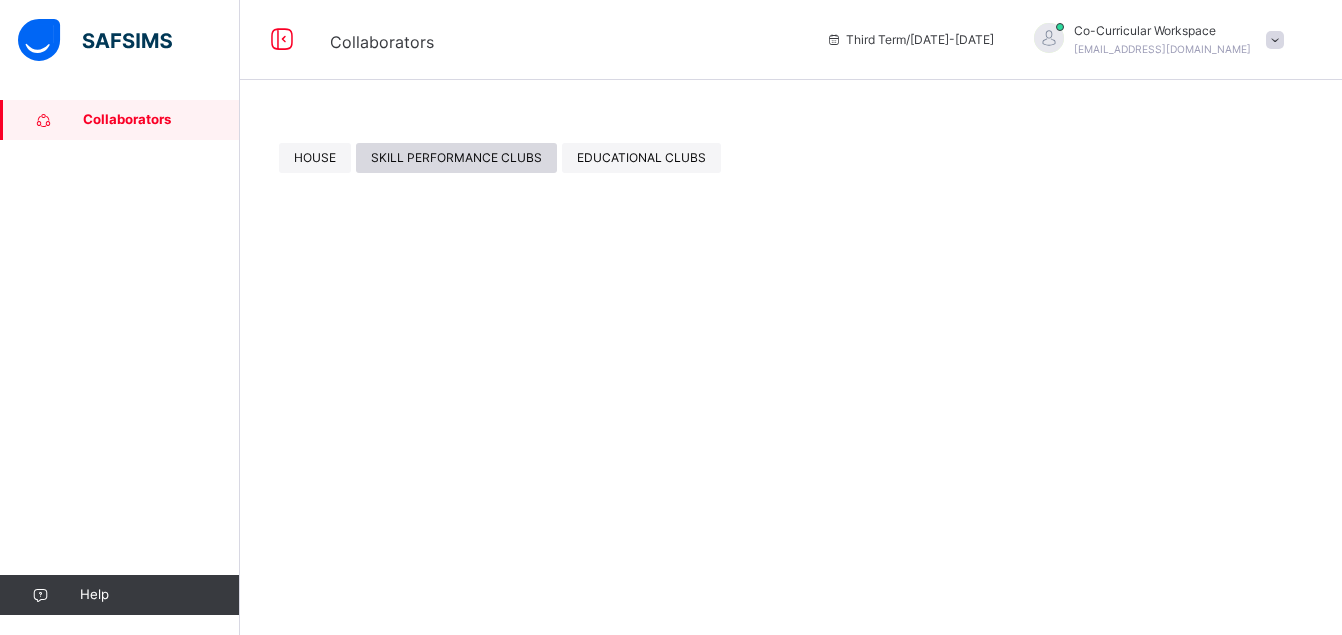 click on "SKILL PERFORMANCE CLUBS" at bounding box center [456, 158] 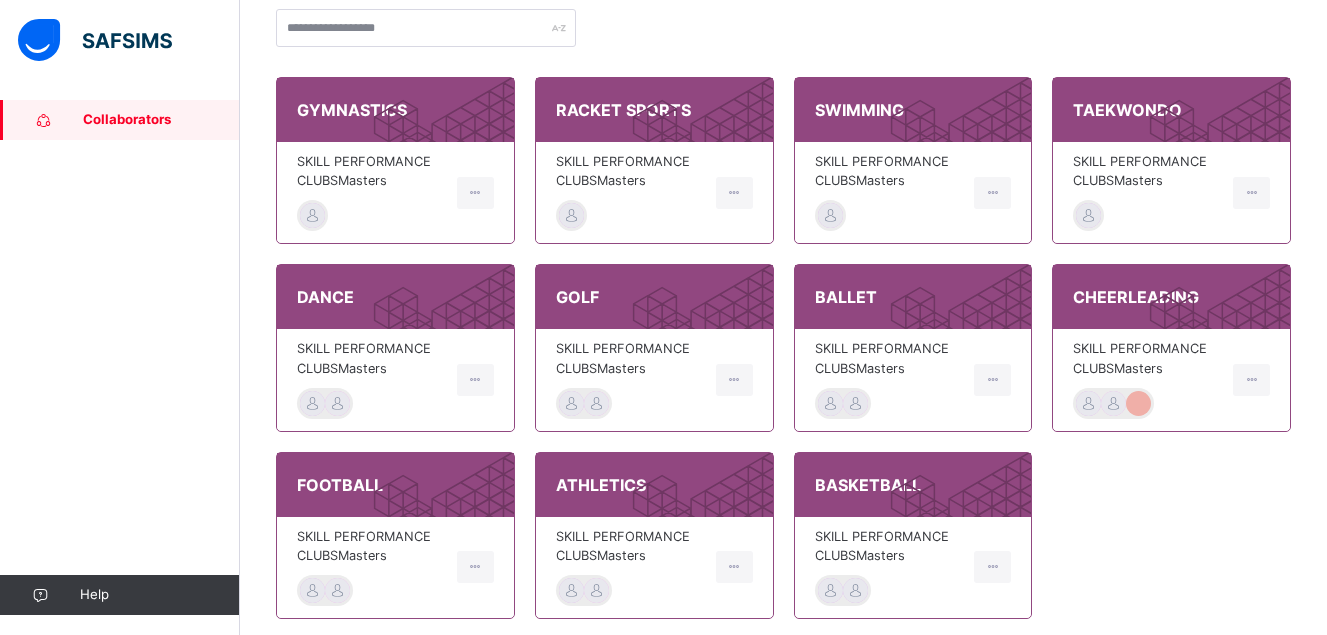 scroll, scrollTop: 220, scrollLeft: 0, axis: vertical 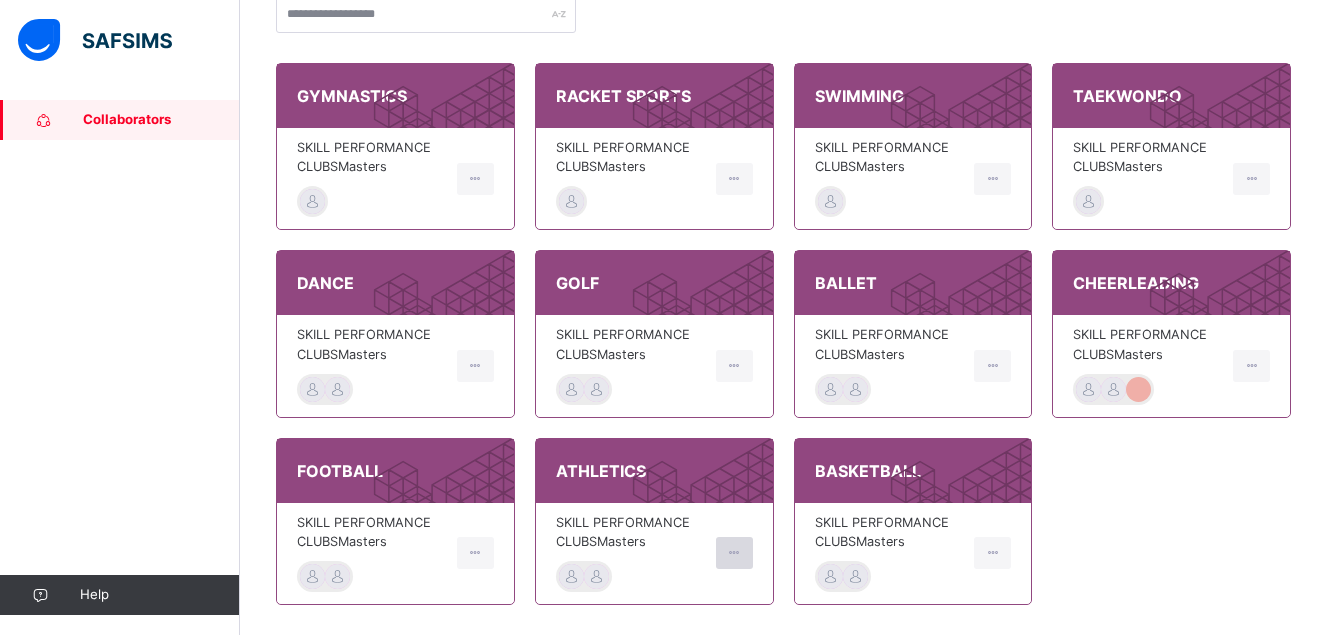 click at bounding box center (734, 553) 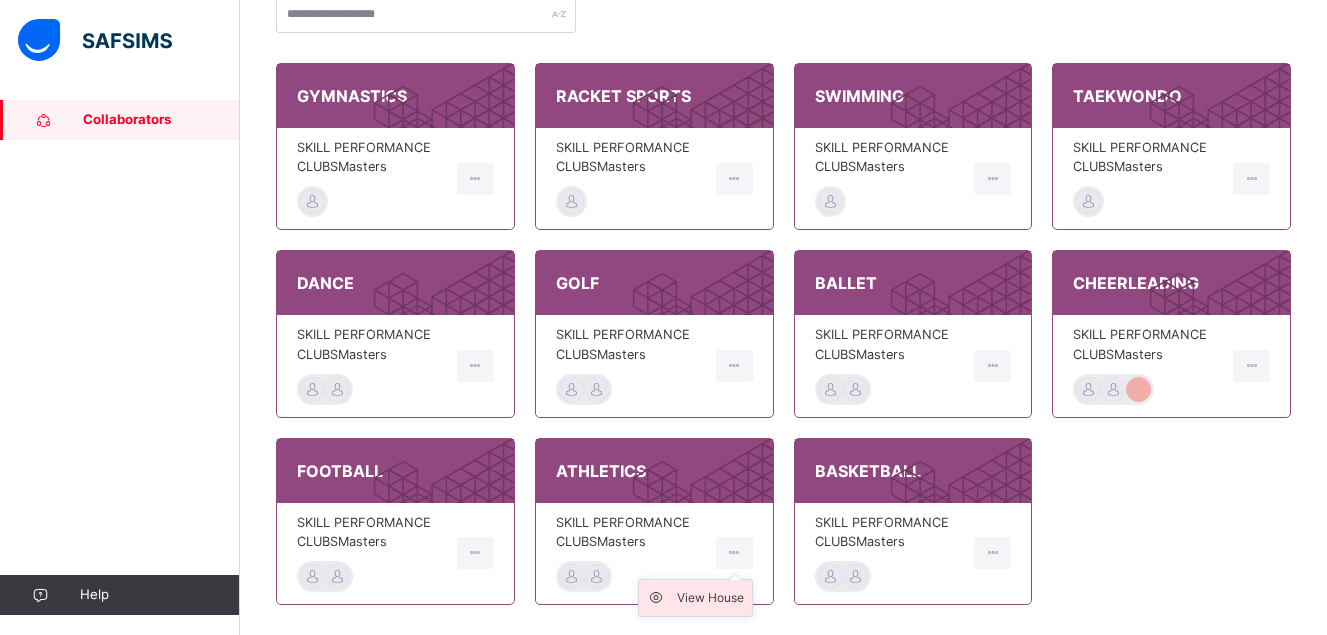 click on "View House" at bounding box center [710, 598] 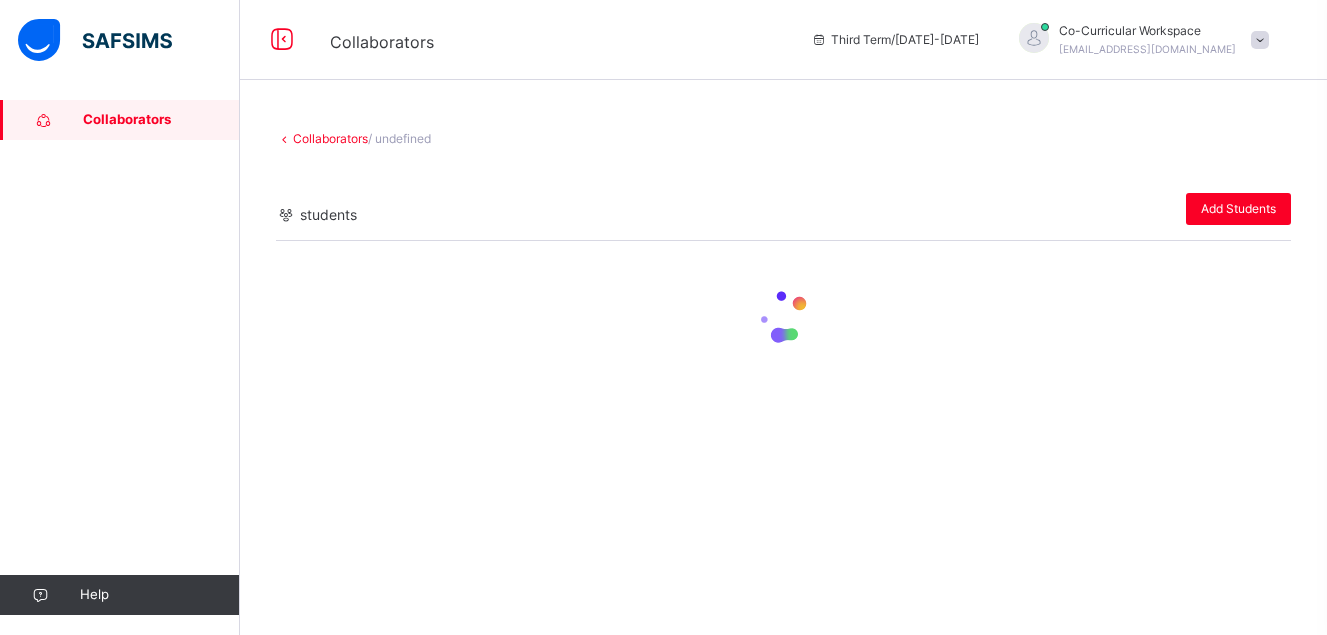 scroll, scrollTop: 0, scrollLeft: 0, axis: both 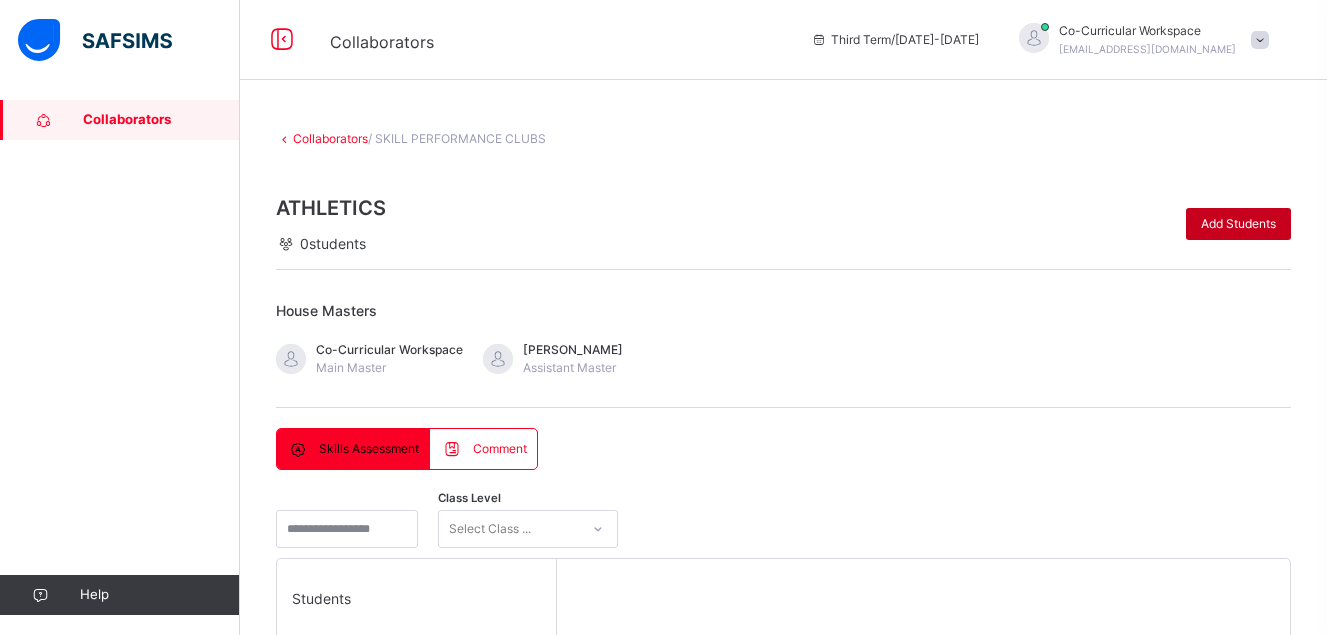 click on "Add Students" at bounding box center (1238, 224) 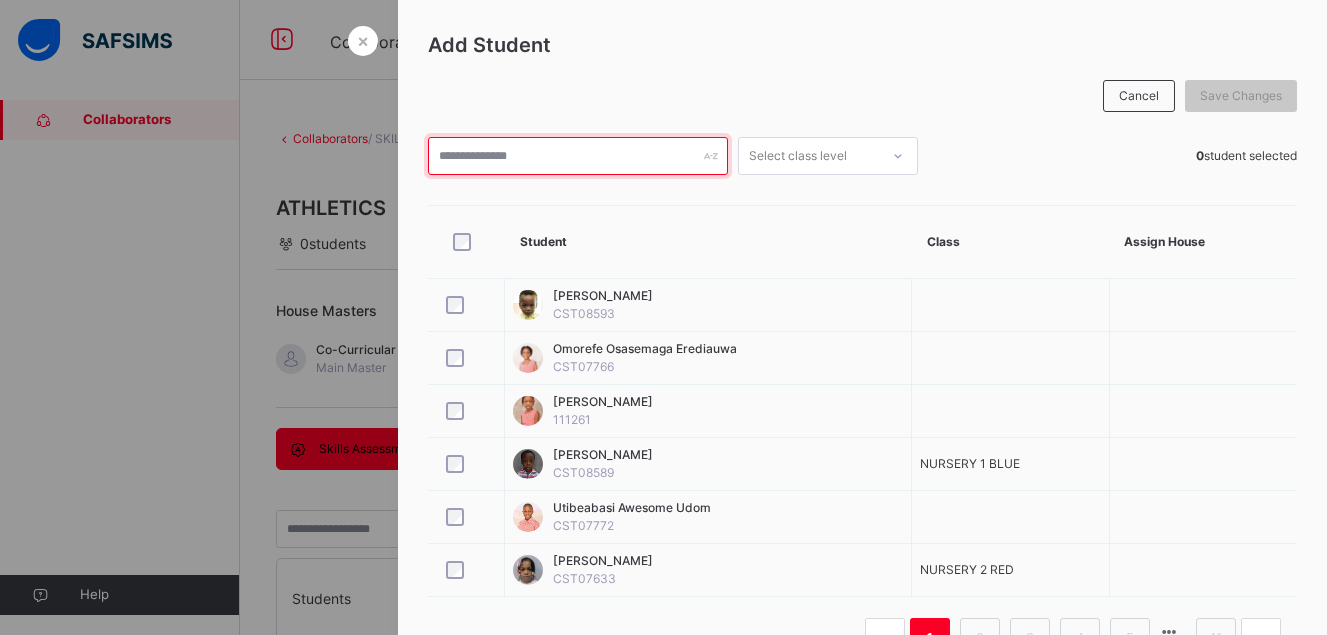 click at bounding box center [578, 156] 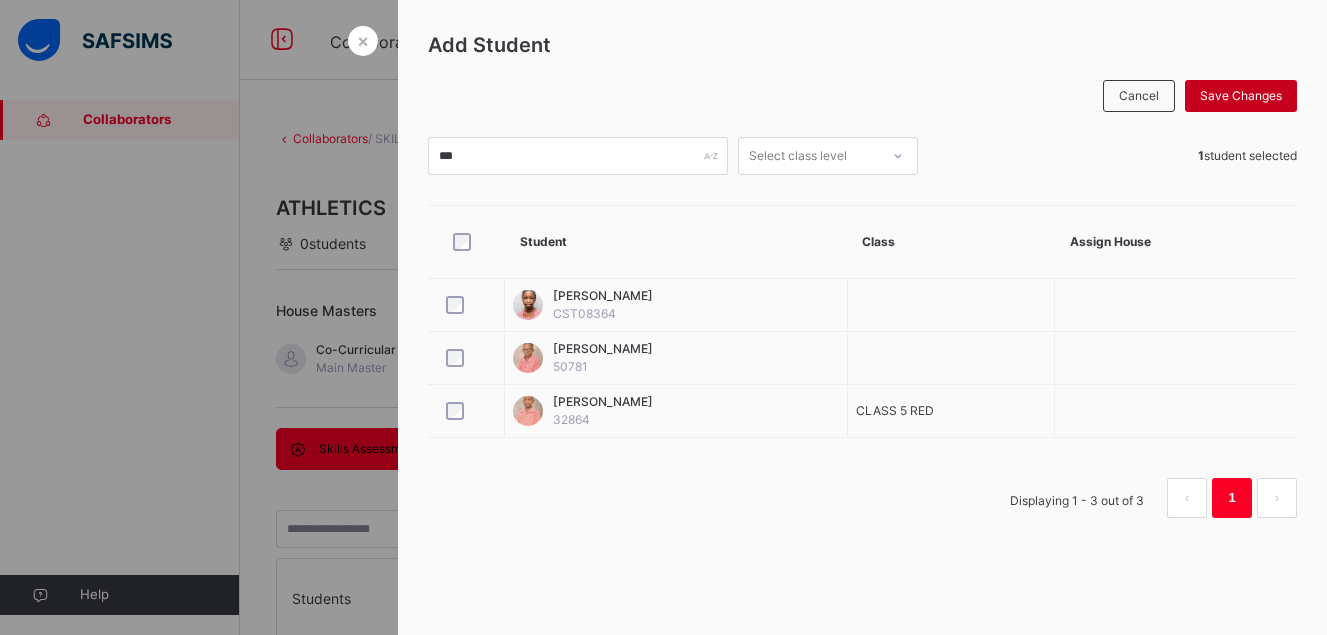 click on "Save Changes" at bounding box center [1241, 96] 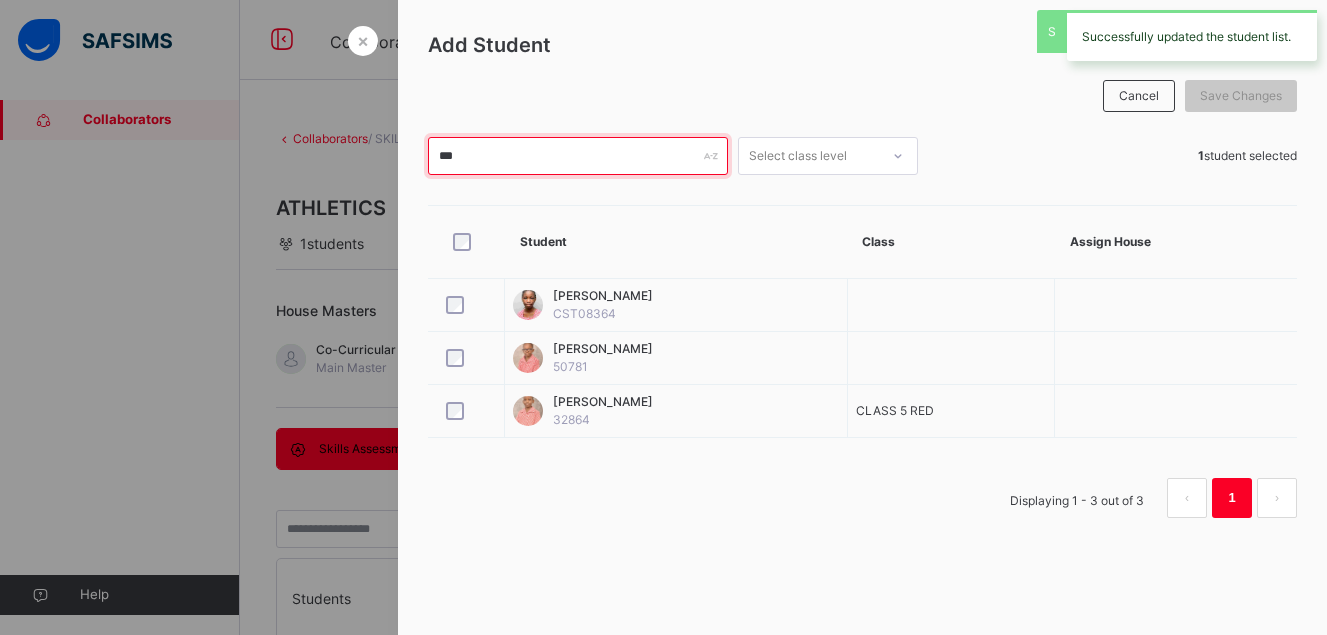 click on "***" at bounding box center [578, 156] 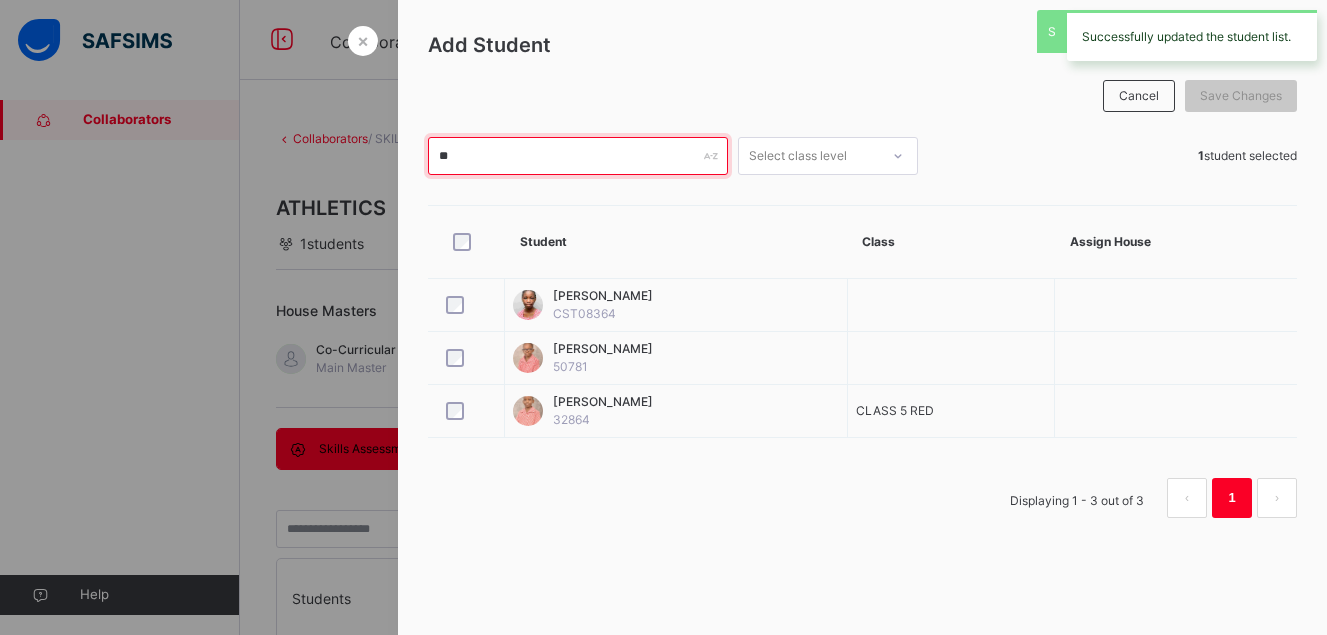 type on "*" 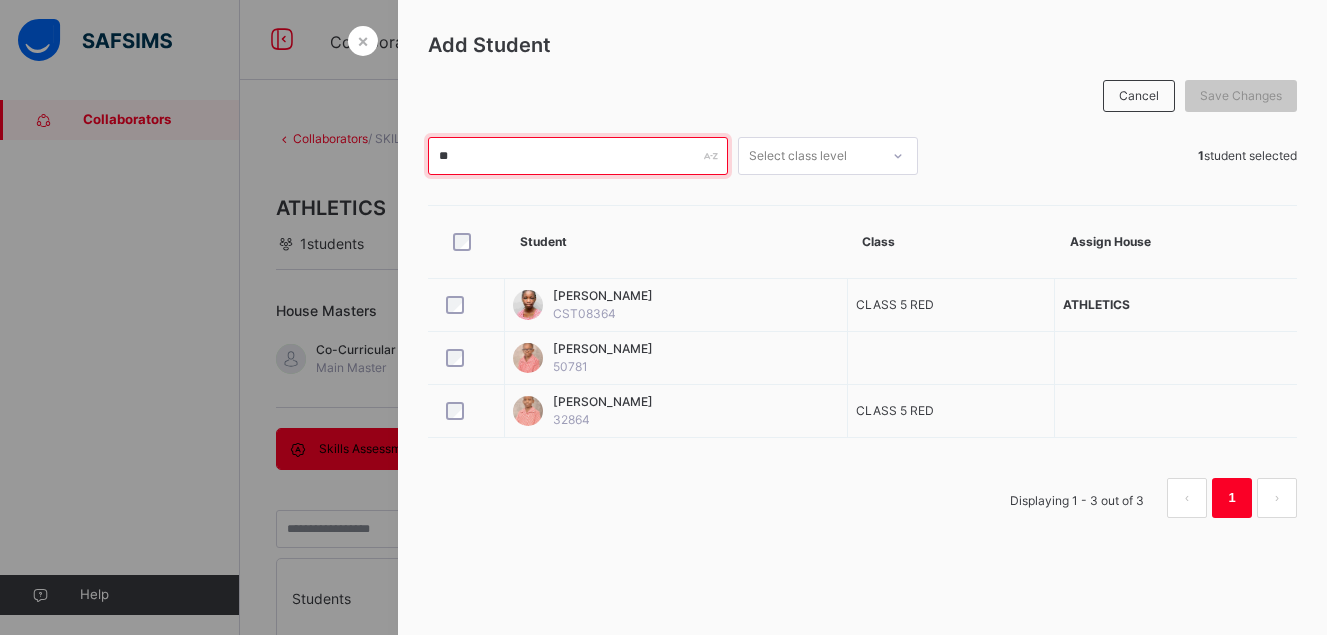 type on "*" 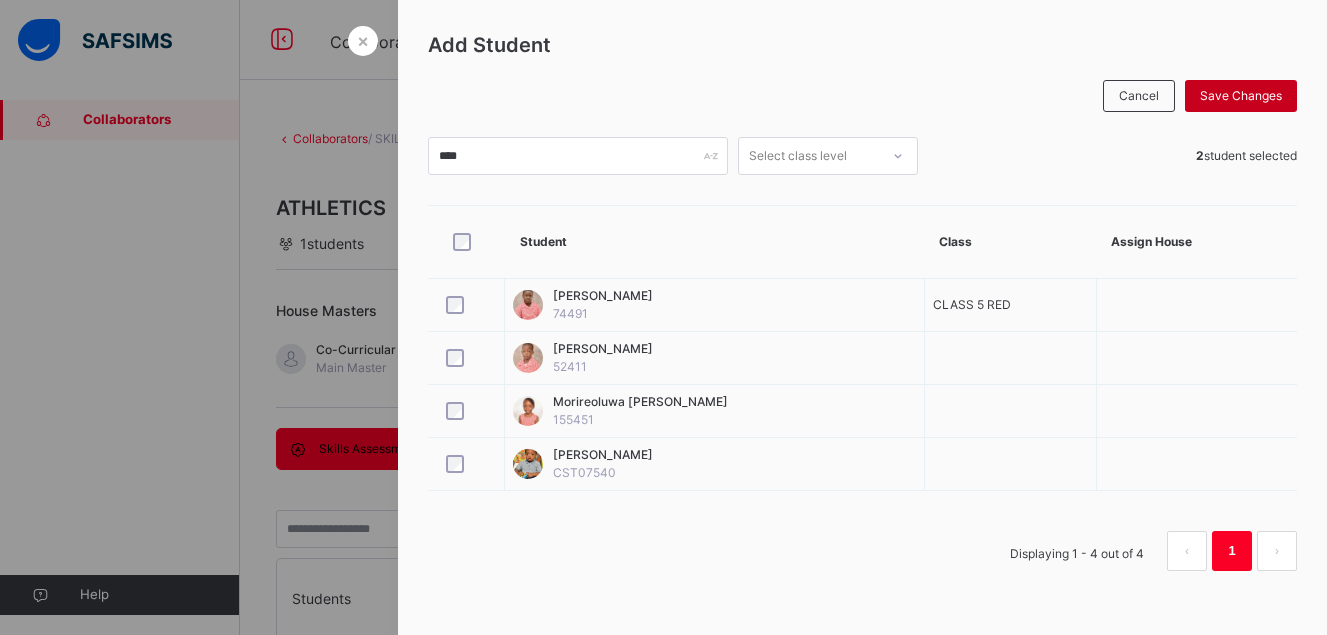 click on "Save Changes" at bounding box center [1241, 96] 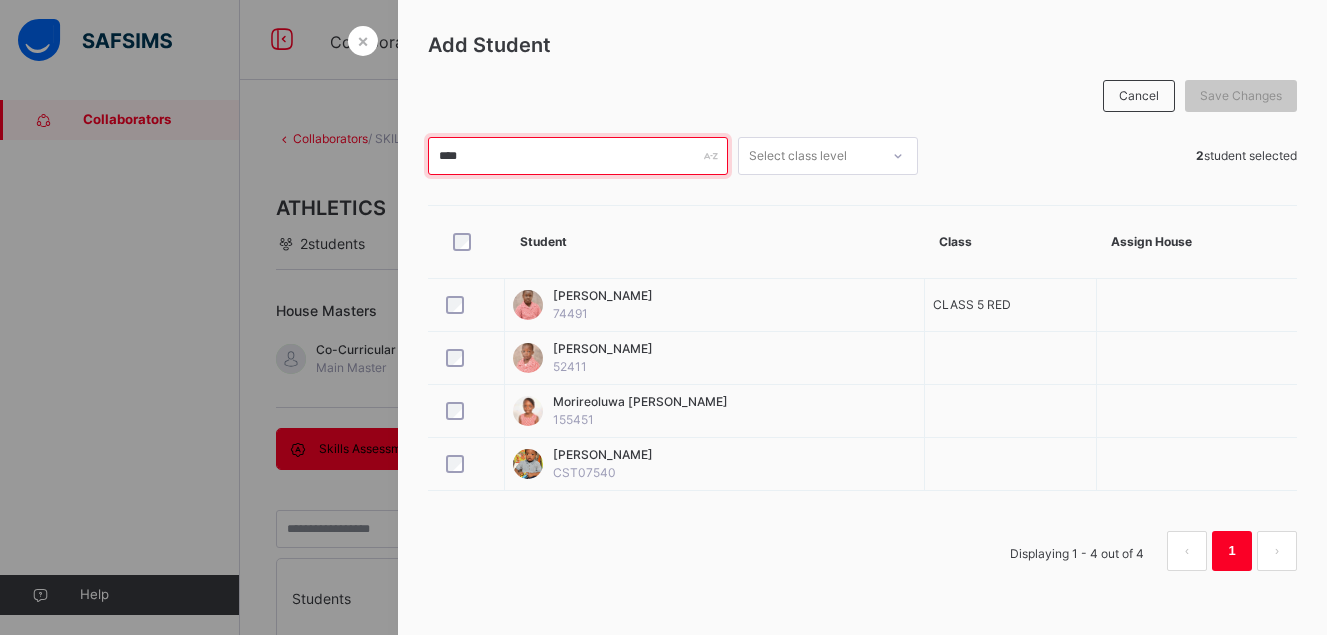 click on "****" at bounding box center [578, 156] 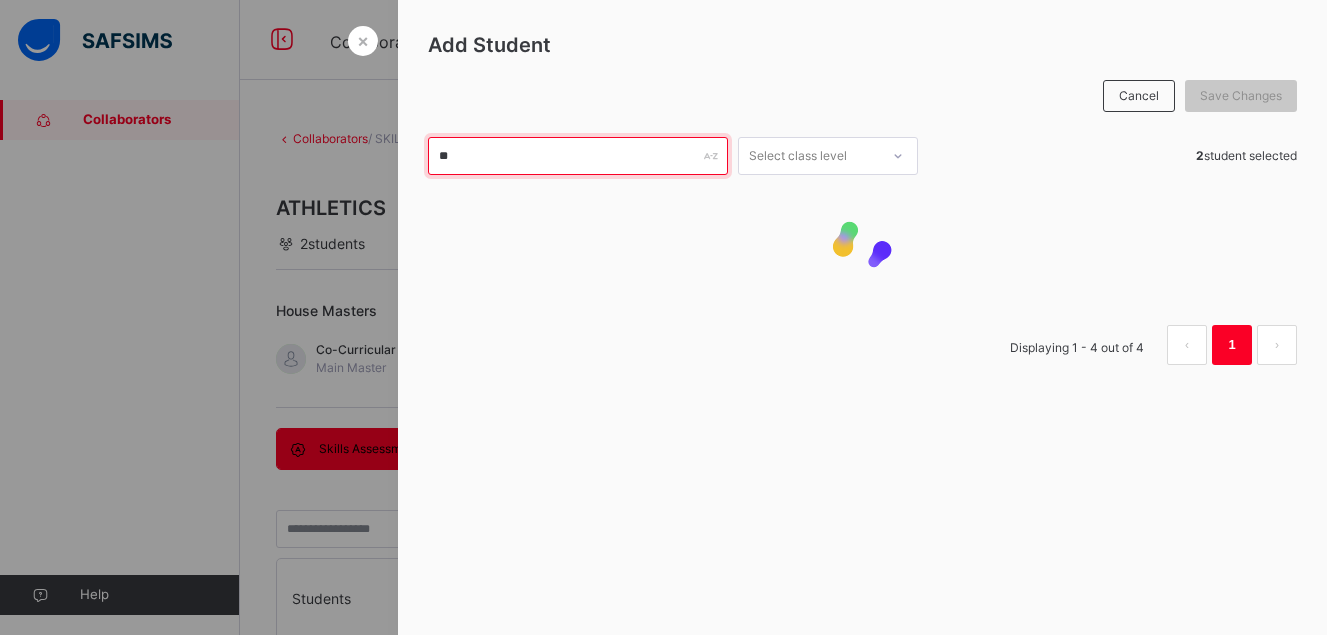 type on "*" 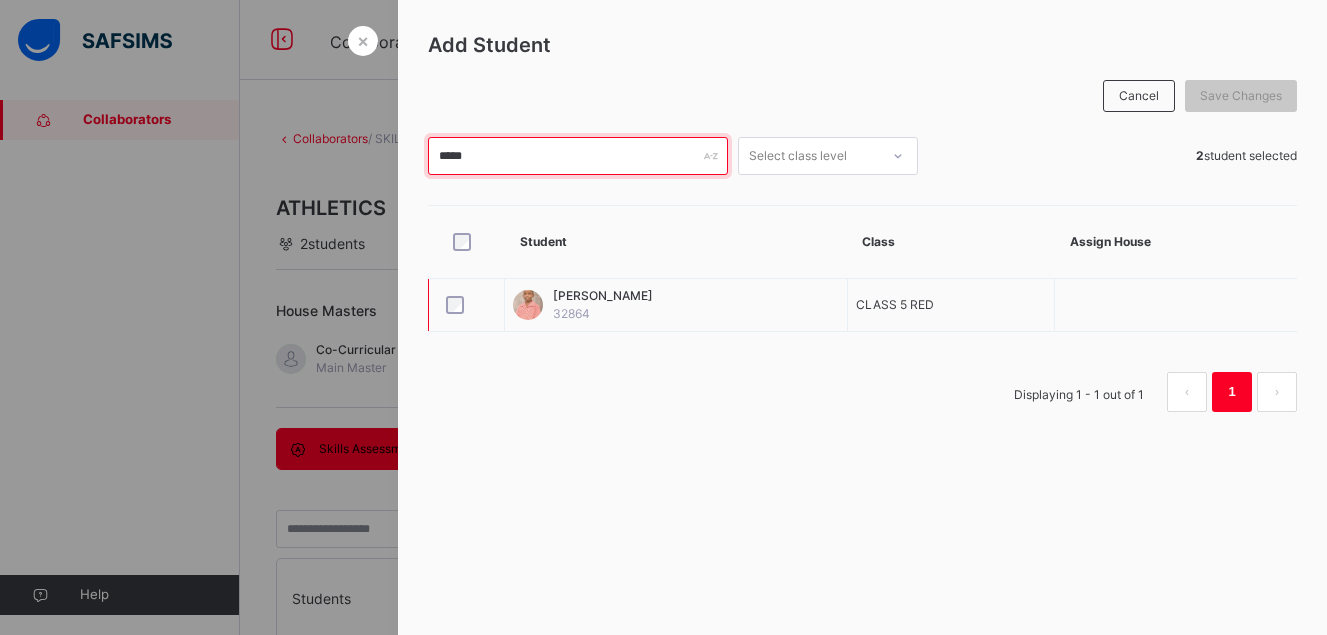 type on "*****" 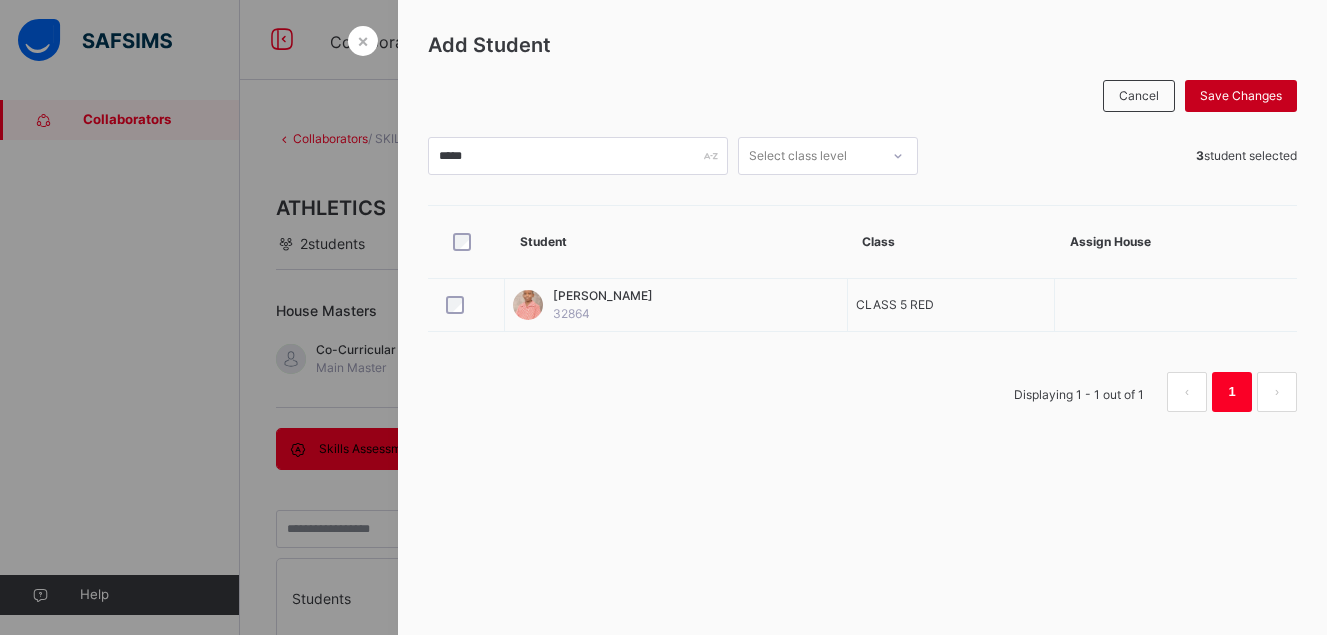 click on "Save Changes" at bounding box center (1241, 96) 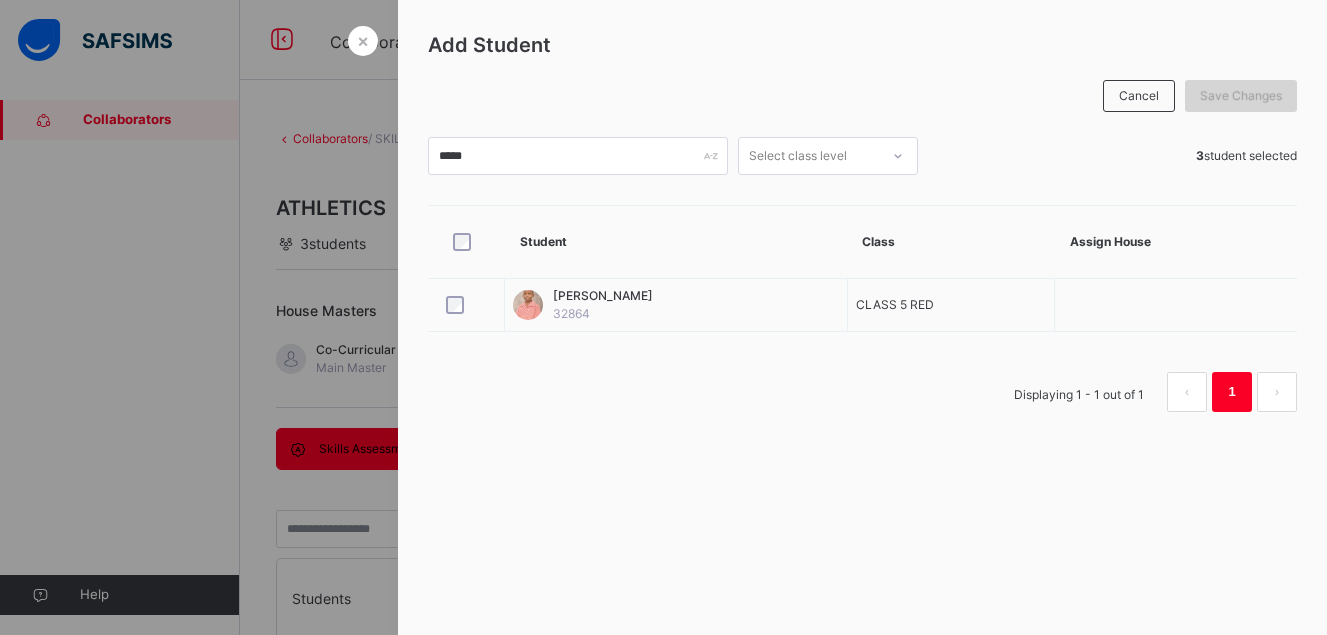 click on "Save Changes" at bounding box center (1241, 96) 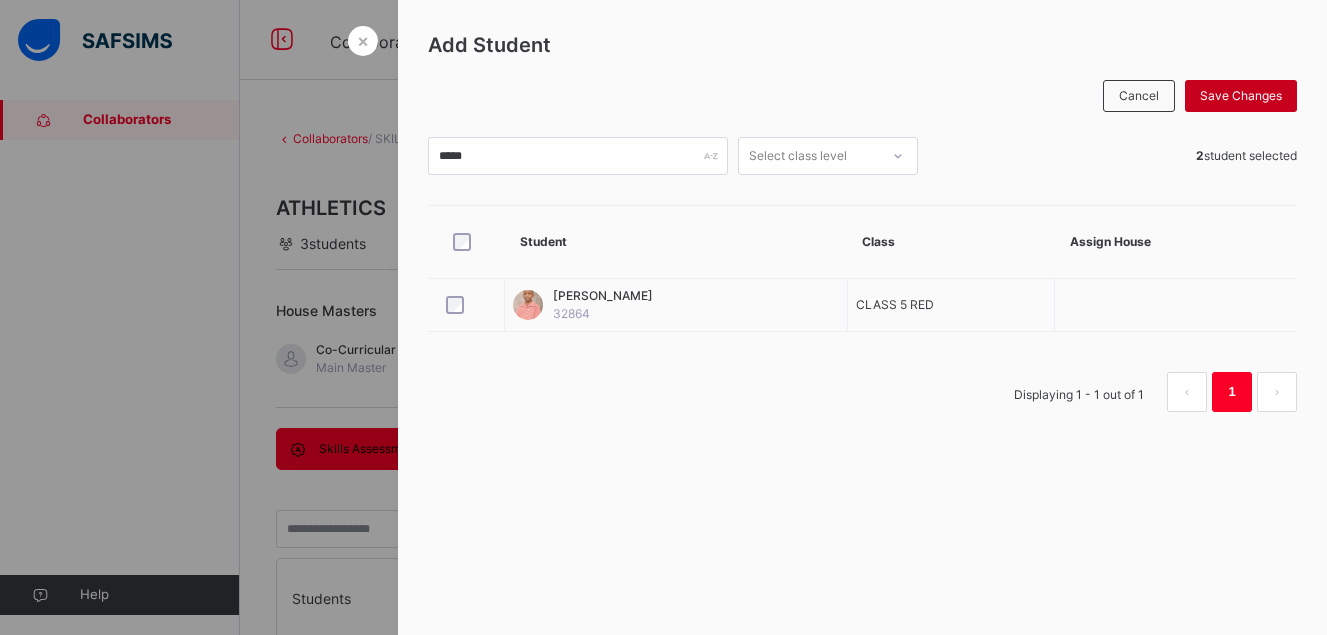 click on "Save Changes" at bounding box center (1241, 96) 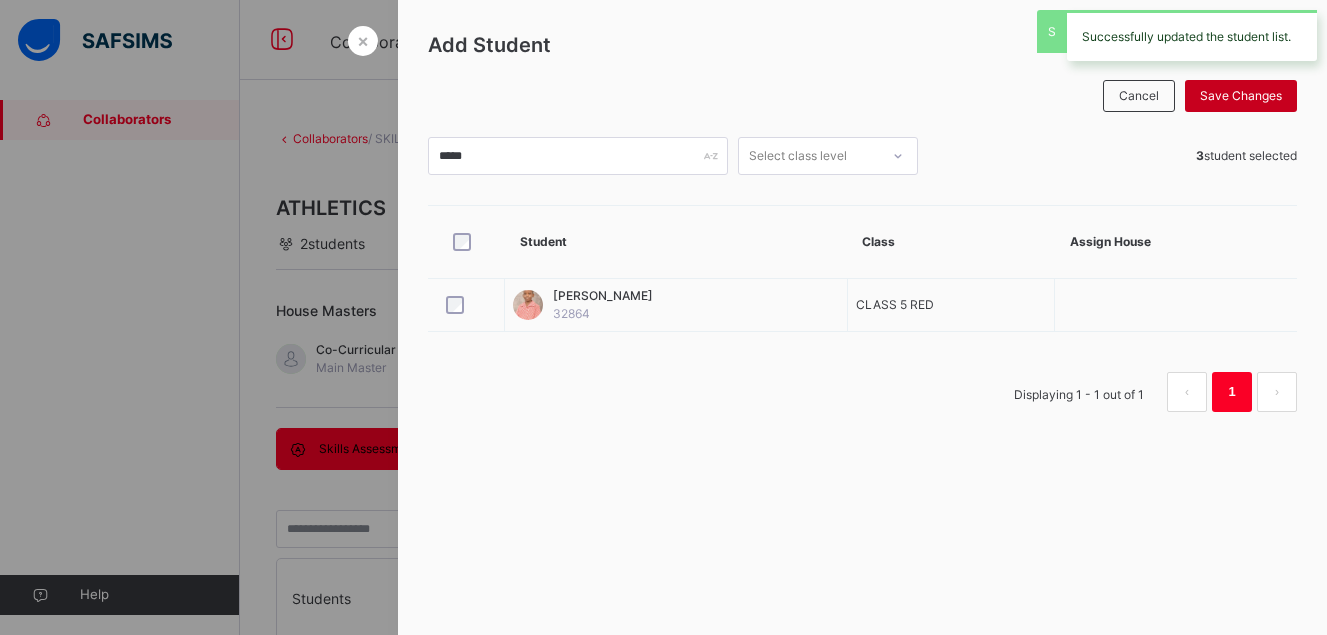 click on "Save Changes" at bounding box center [1241, 96] 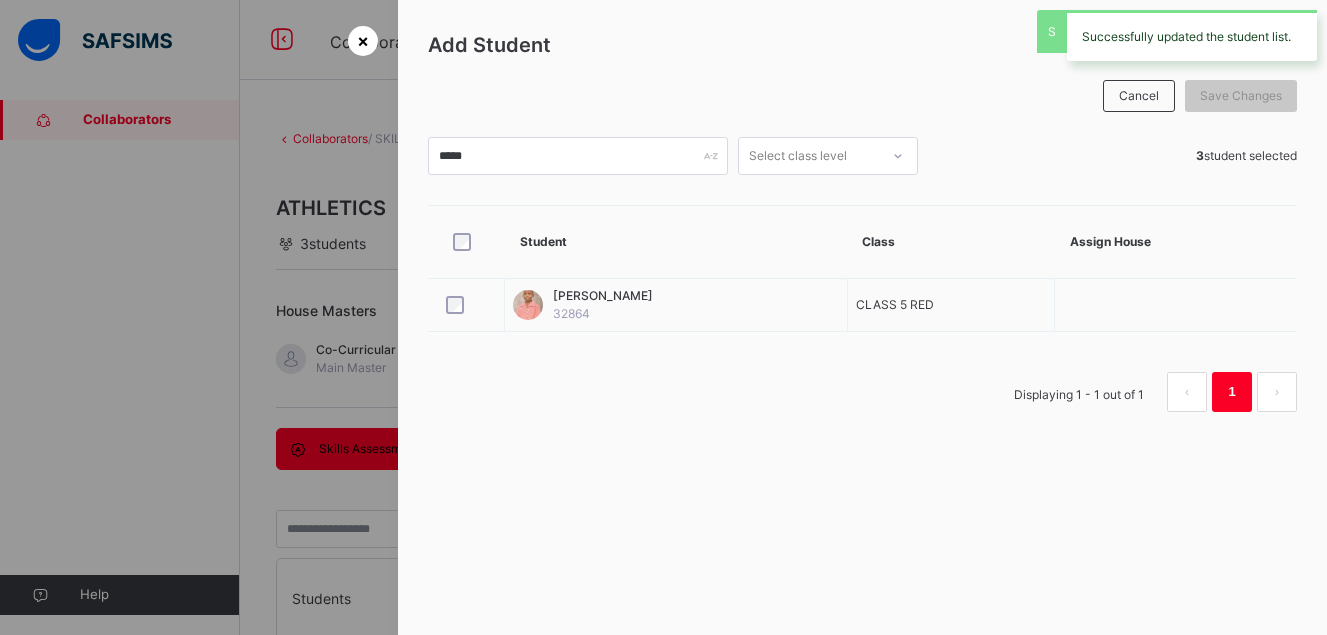click on "×" at bounding box center (363, 40) 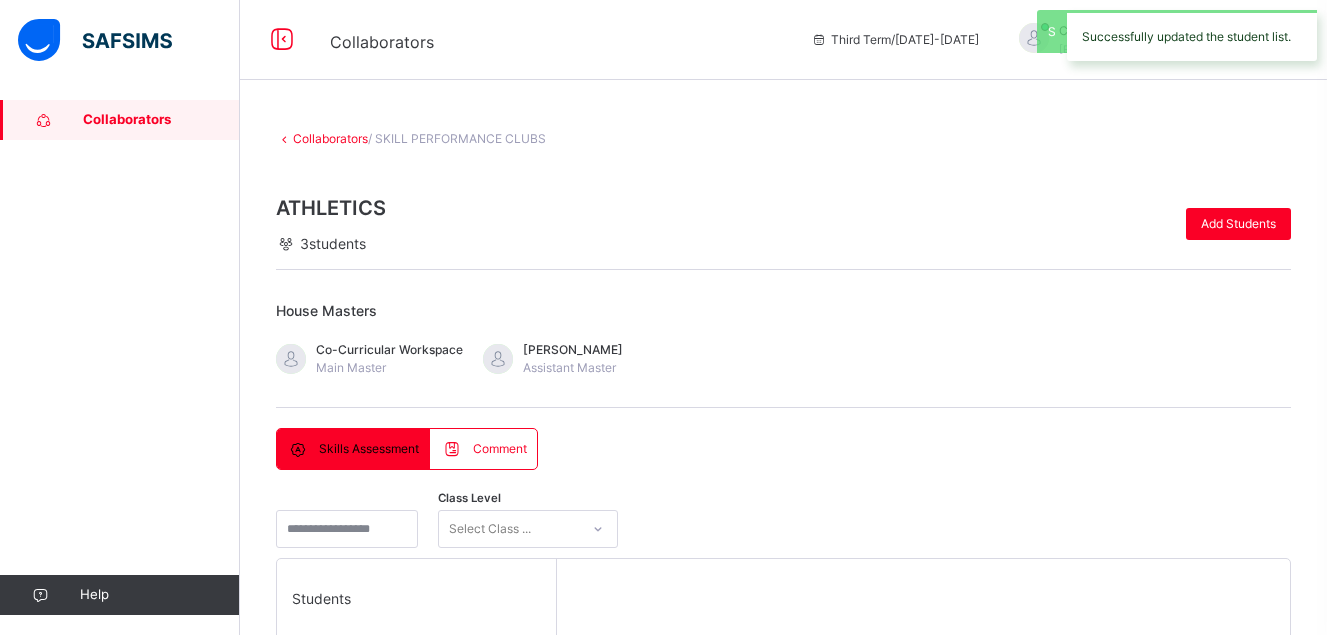 click on "Skills Assessment  Comment Skills Assessment  Comment Class Level Select Class ... Students [PERSON_NAME] CLASS 5 RED [PERSON_NAME] CLASS 5 RED [PERSON_NAME]  CLASS 5 RED Select a Student Select a student from the list to the left to view and enter skill records Class Level Select Class ... Save Entries Students Comment Oluwafifehanmi  Bakare CLASS 5 RED Oluwafifehanmi  Bakare CLASS 5 RED Raye  Orhiunu CLASS 5 RED [PERSON_NAME] CLASS 5 RED [PERSON_NAME]  CLASS 5 RED [PERSON_NAME]  CLASS 5 RED" at bounding box center [783, 816] 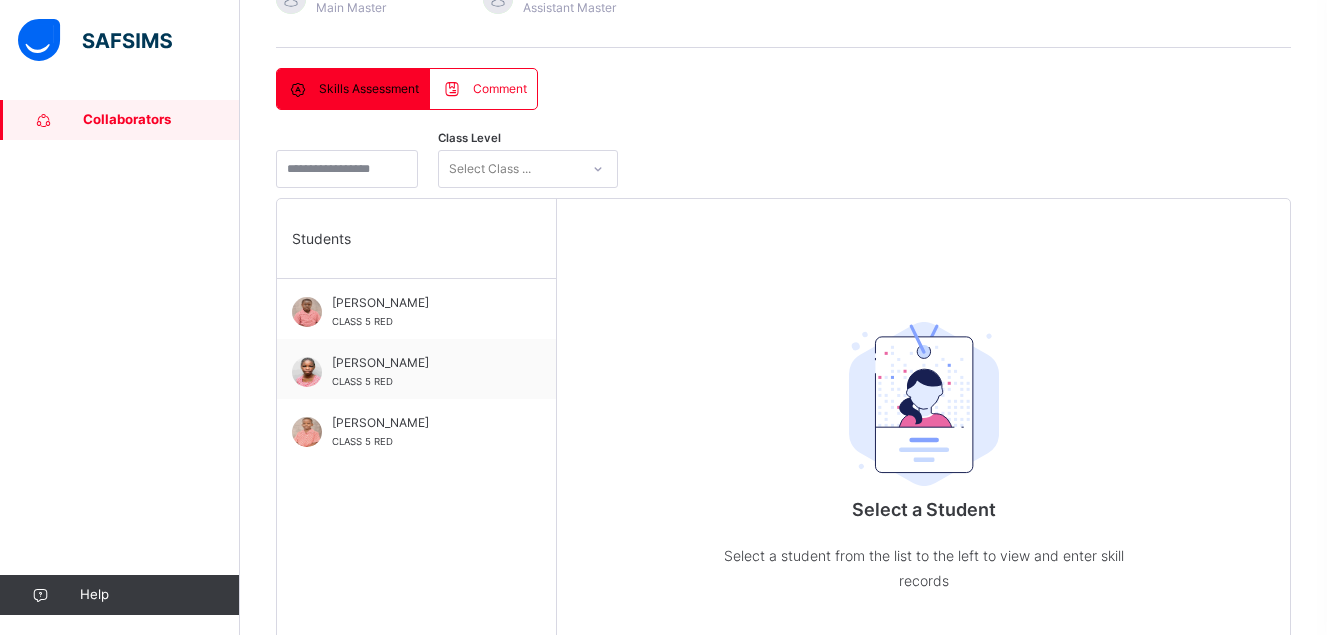 scroll, scrollTop: 400, scrollLeft: 0, axis: vertical 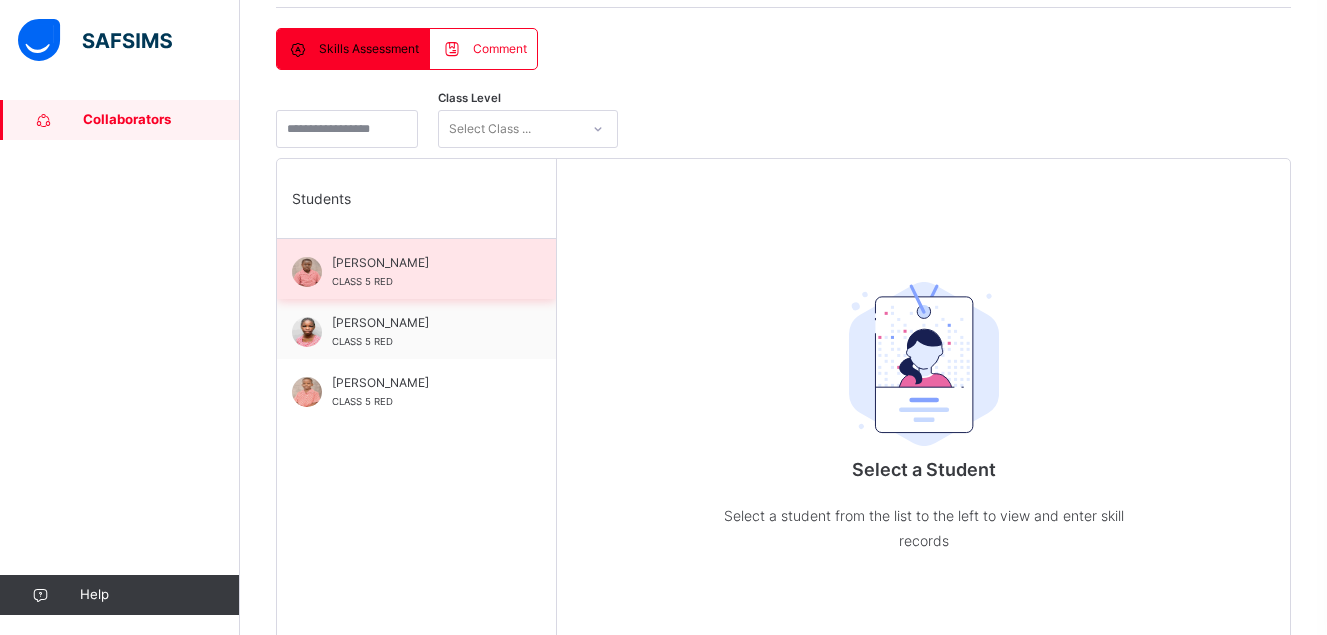 click on "Oluwafifehanmi  Bakare CLASS 5 RED" at bounding box center (421, 272) 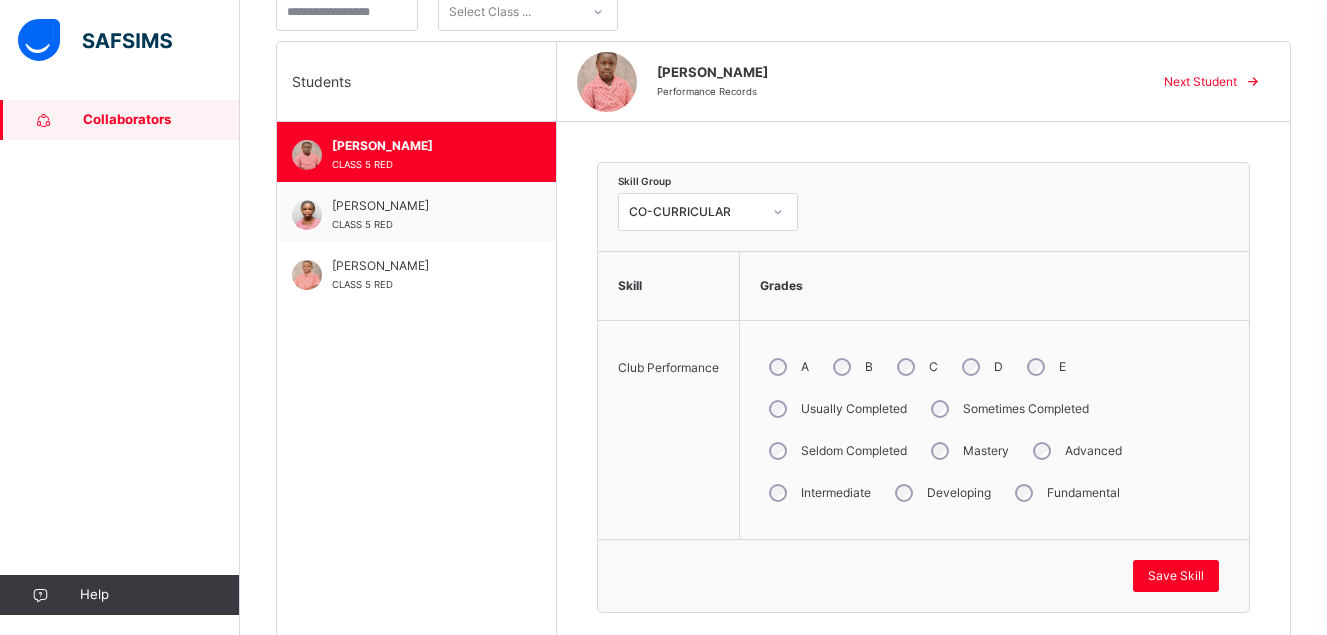 scroll, scrollTop: 524, scrollLeft: 0, axis: vertical 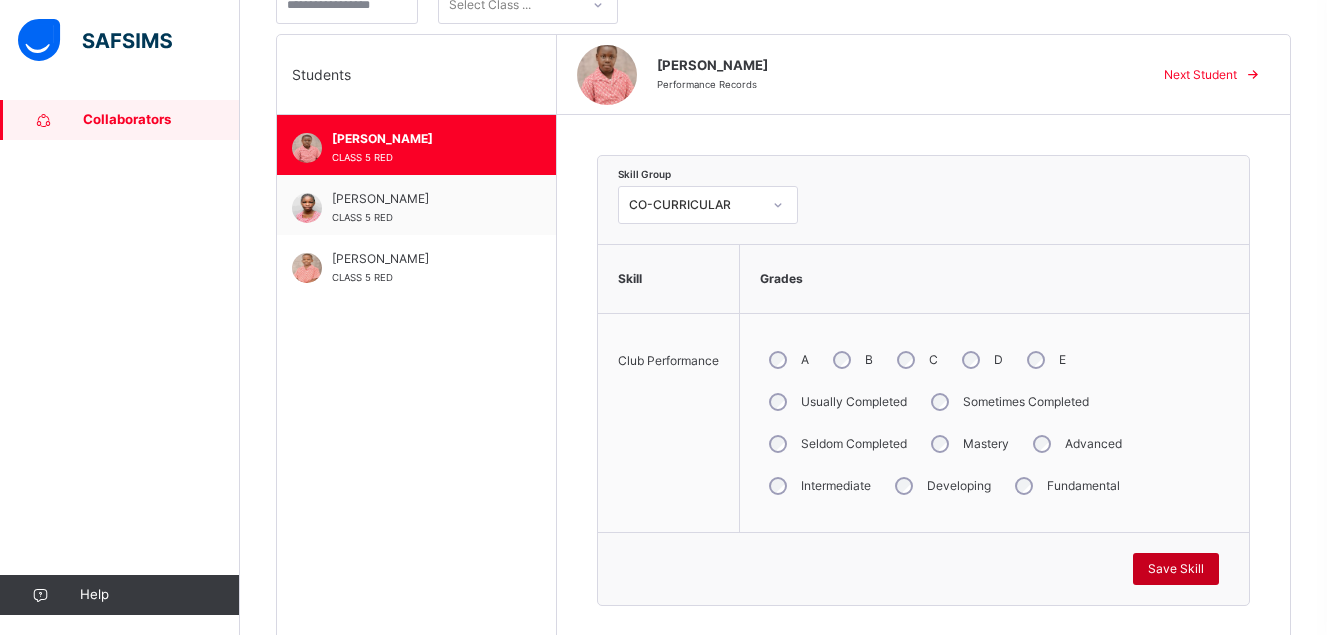 click on "Save Skill" at bounding box center [1176, 569] 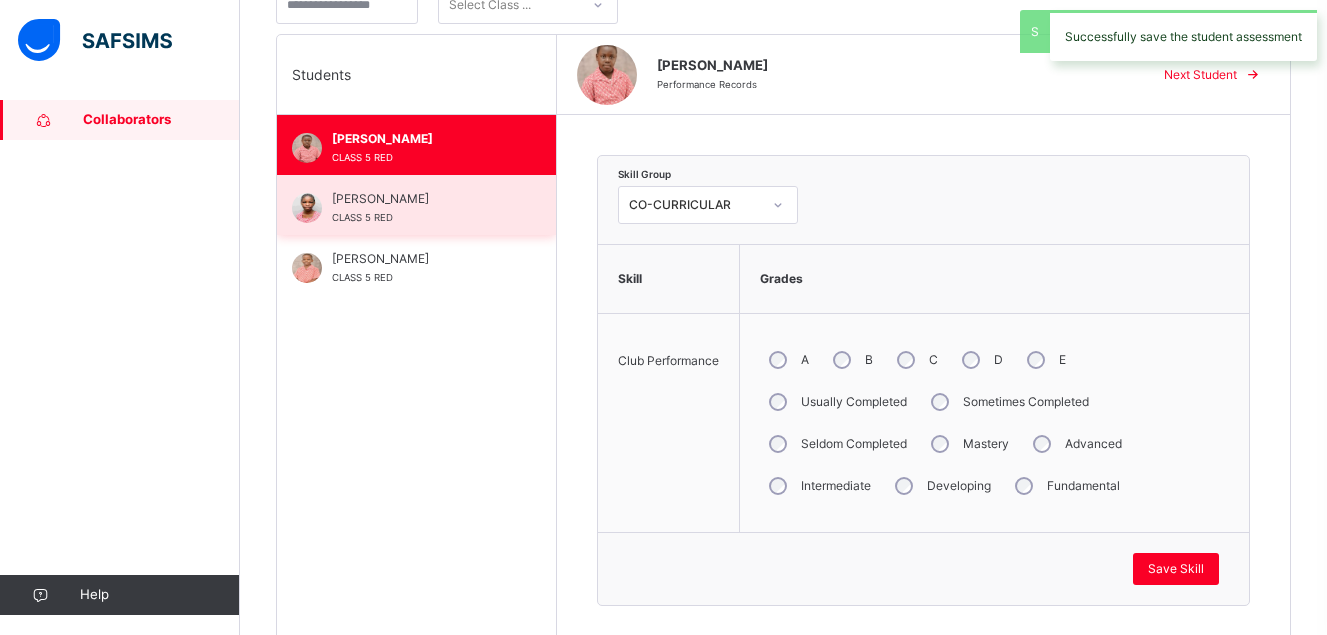 click on "[PERSON_NAME]" at bounding box center (421, 199) 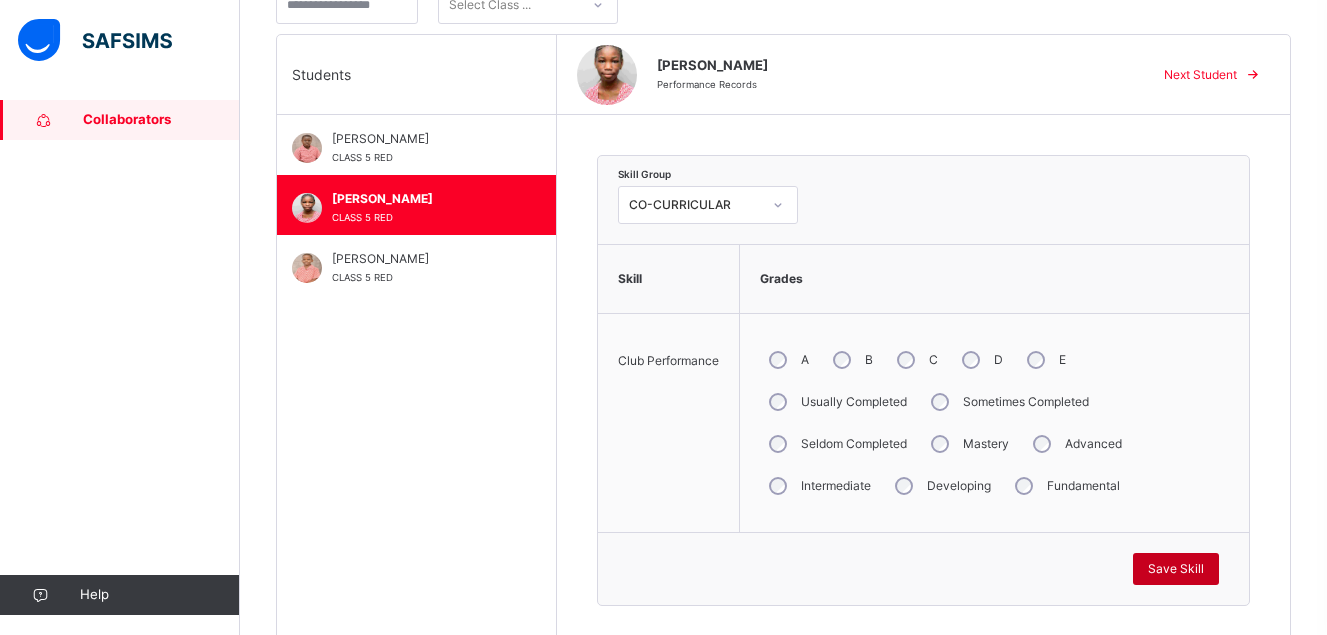 click on "Save Skill" at bounding box center [1176, 569] 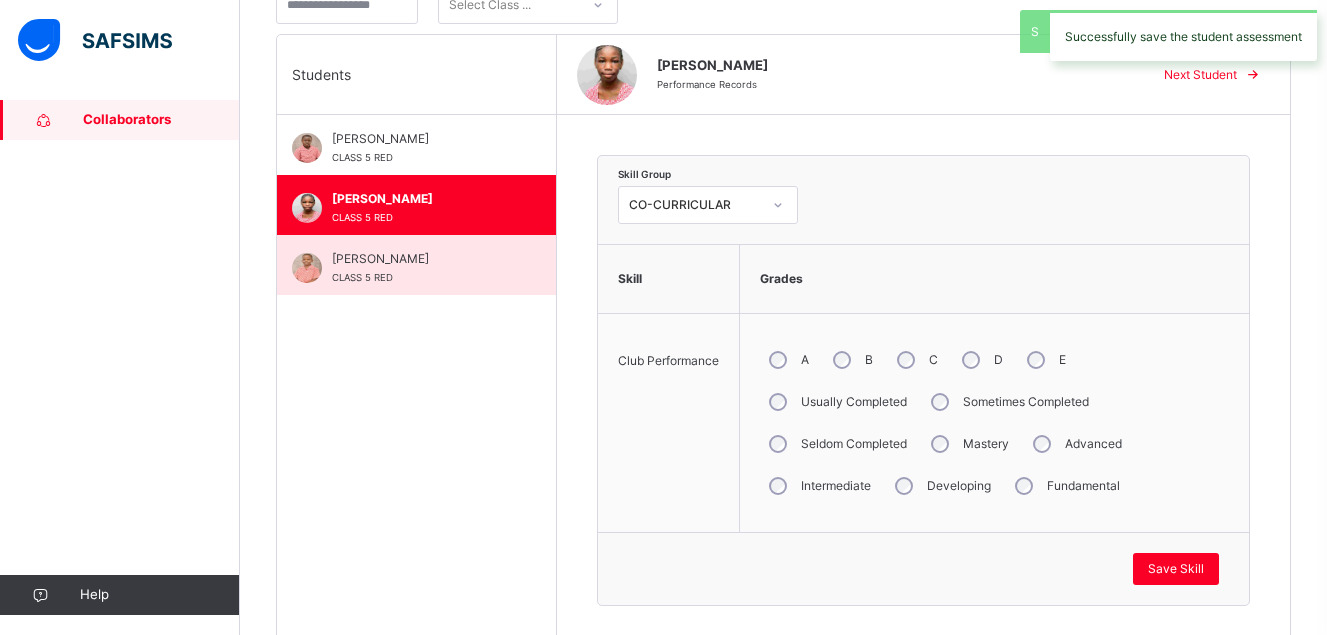 click on "[PERSON_NAME]" at bounding box center [421, 259] 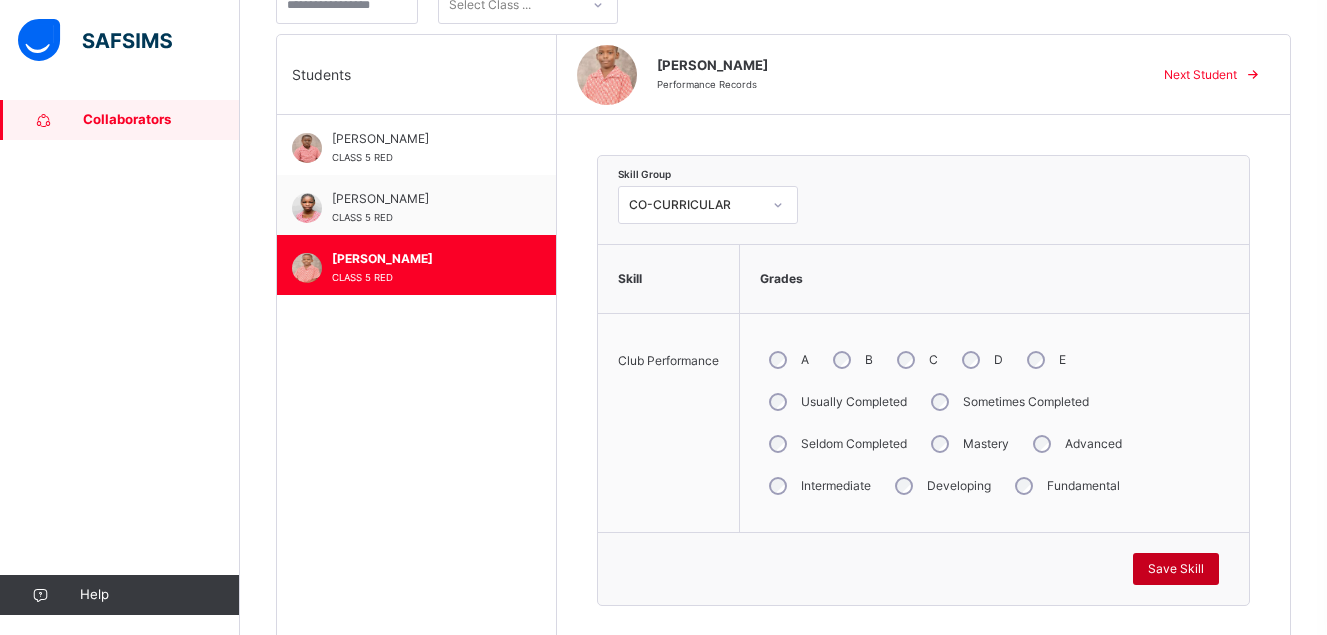 click on "Save Skill" at bounding box center [1176, 569] 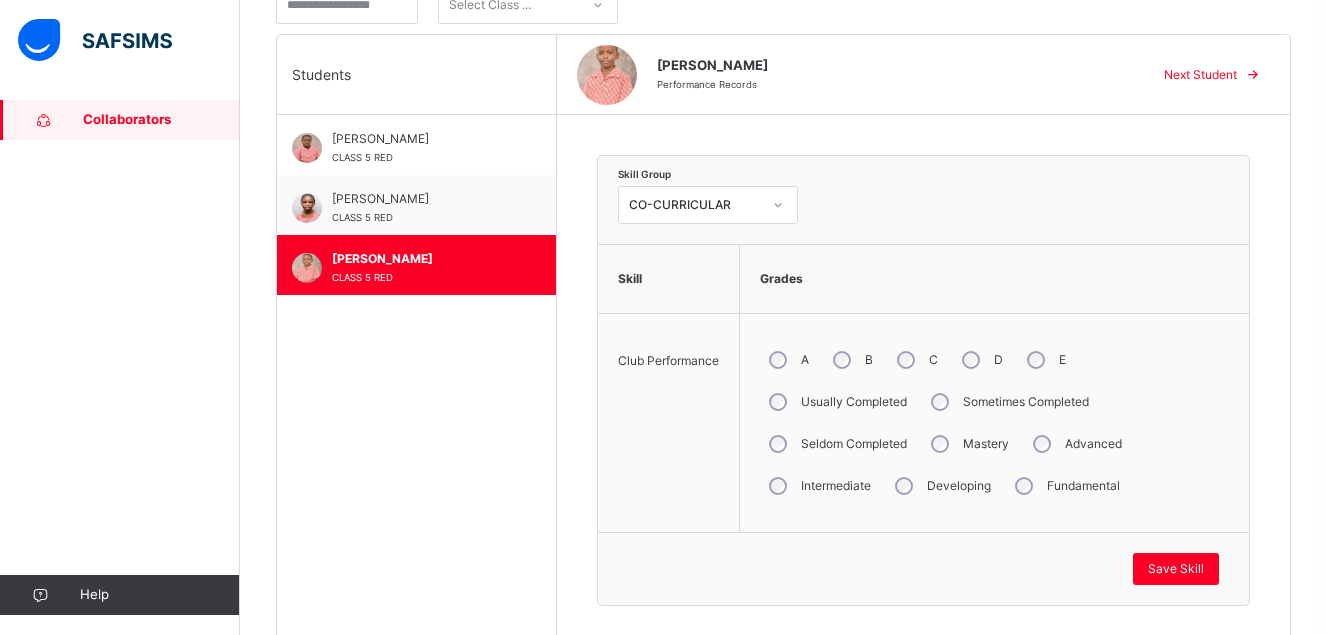 click at bounding box center (43, 120) 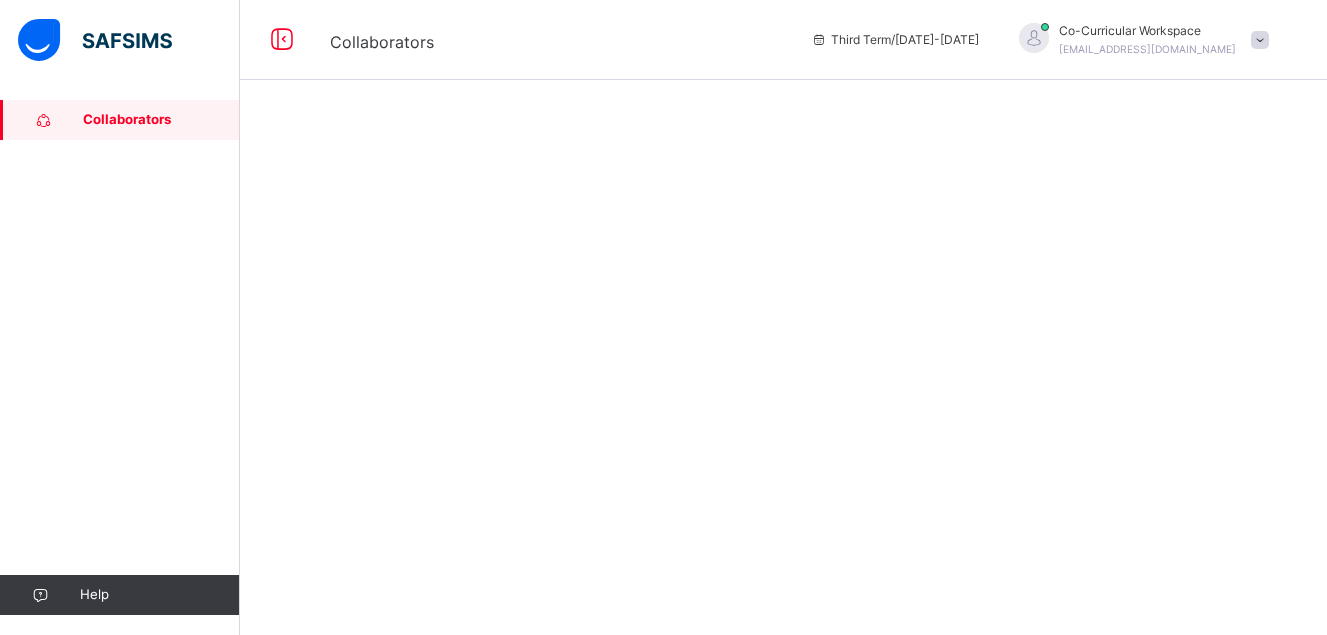 scroll, scrollTop: 0, scrollLeft: 0, axis: both 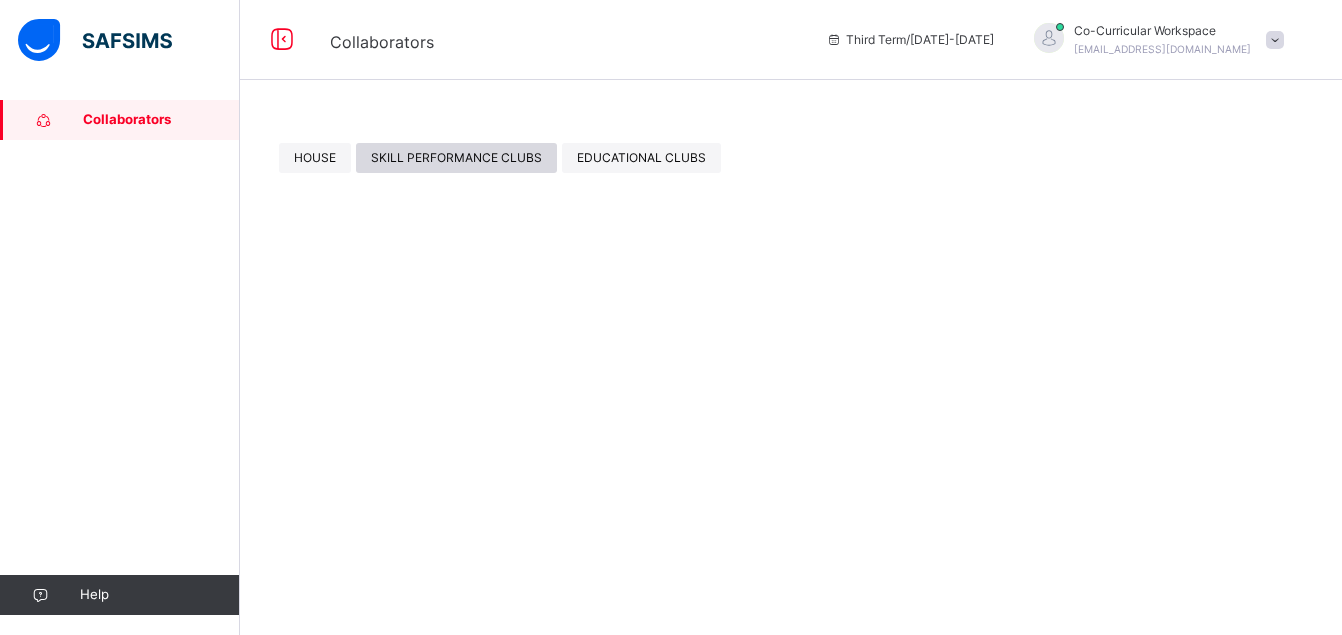 click on "SKILL PERFORMANCE CLUBS" at bounding box center [456, 158] 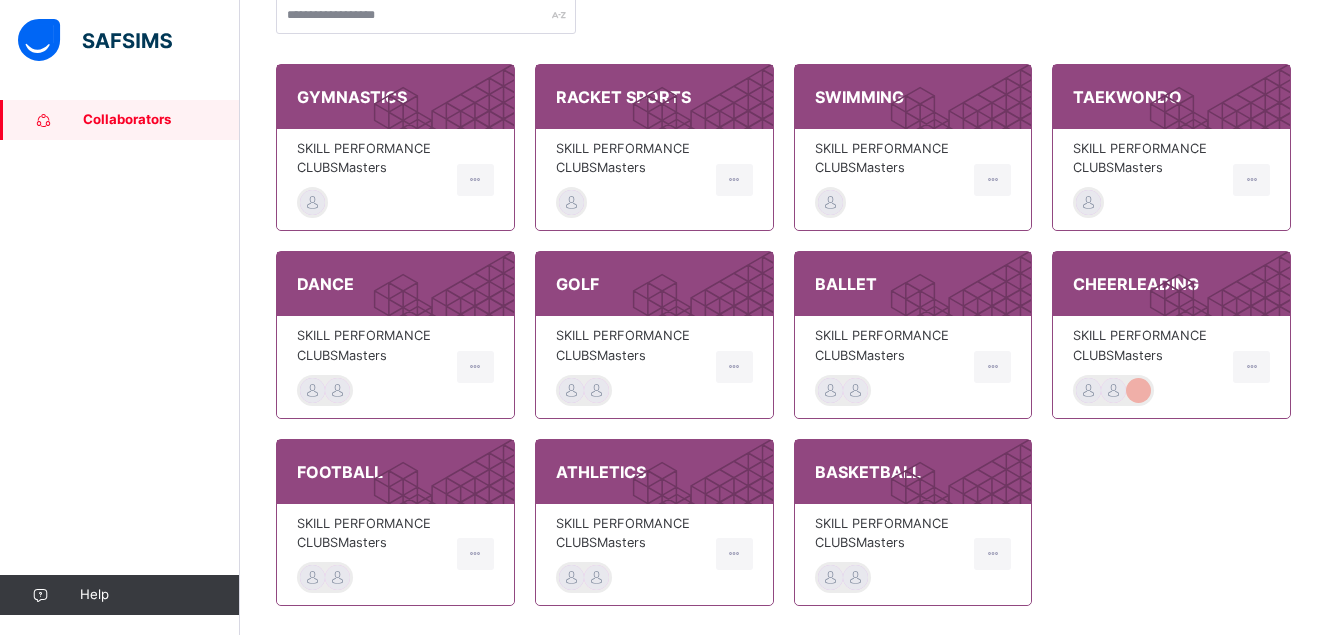scroll, scrollTop: 220, scrollLeft: 0, axis: vertical 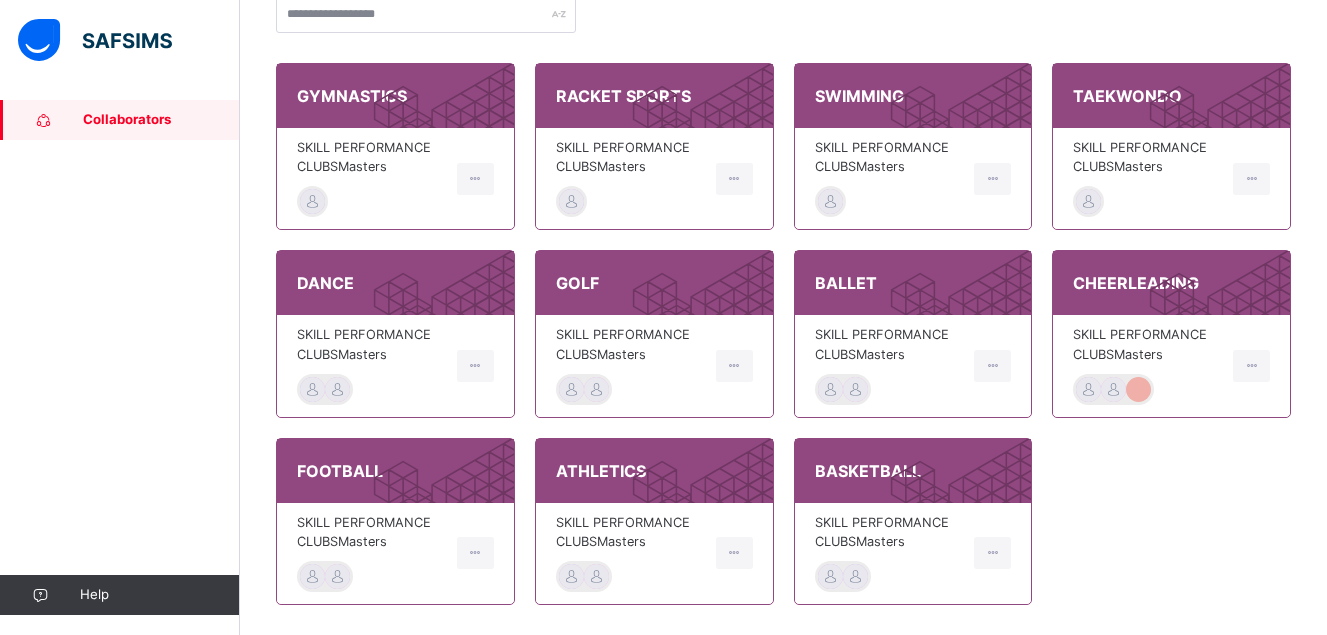 click on "Collaborators" at bounding box center (120, 120) 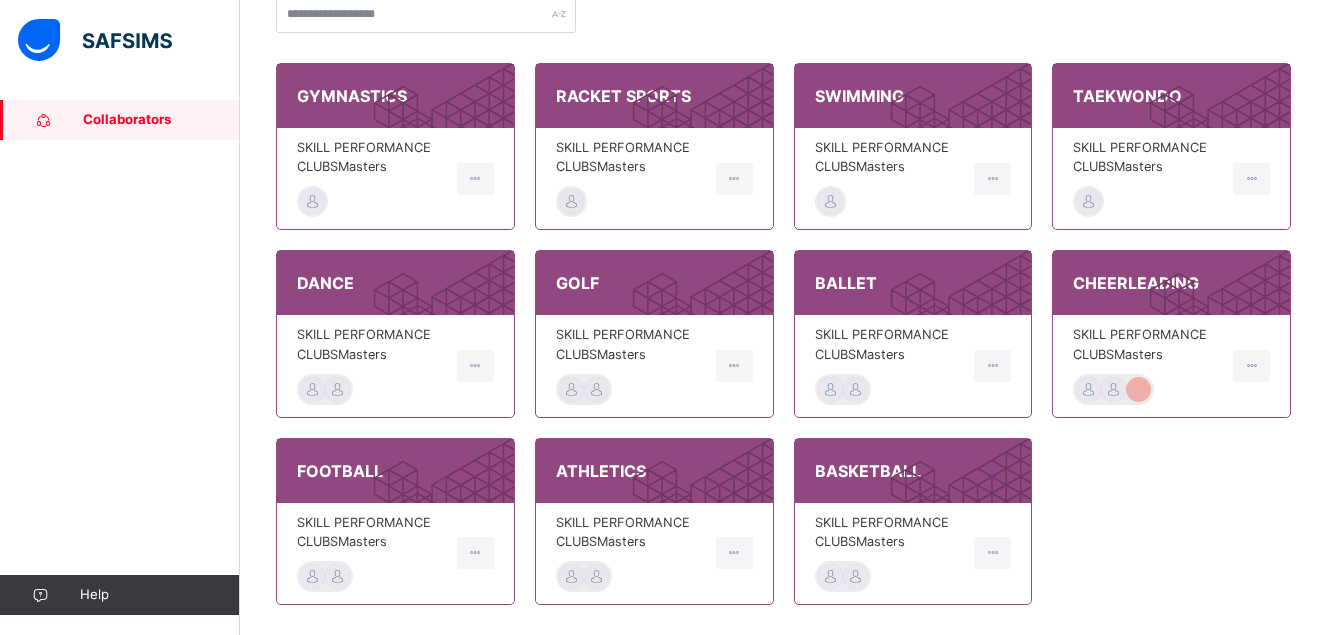 click on "Collaborators" at bounding box center (161, 120) 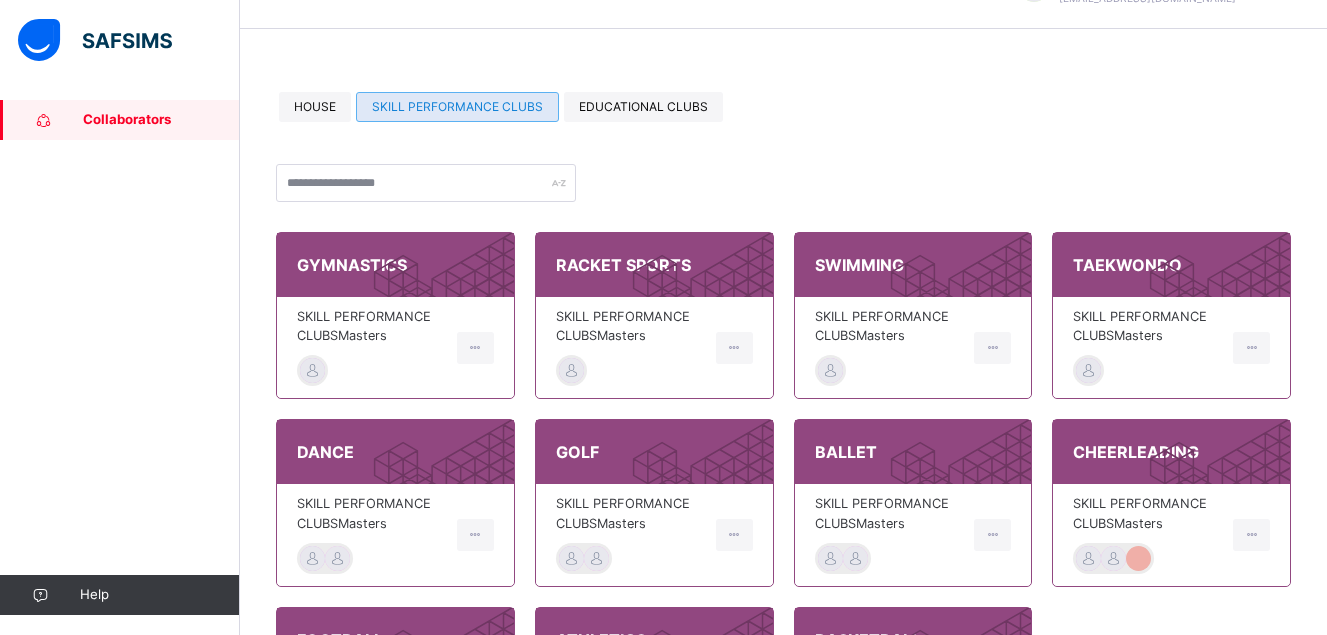 scroll, scrollTop: 41, scrollLeft: 0, axis: vertical 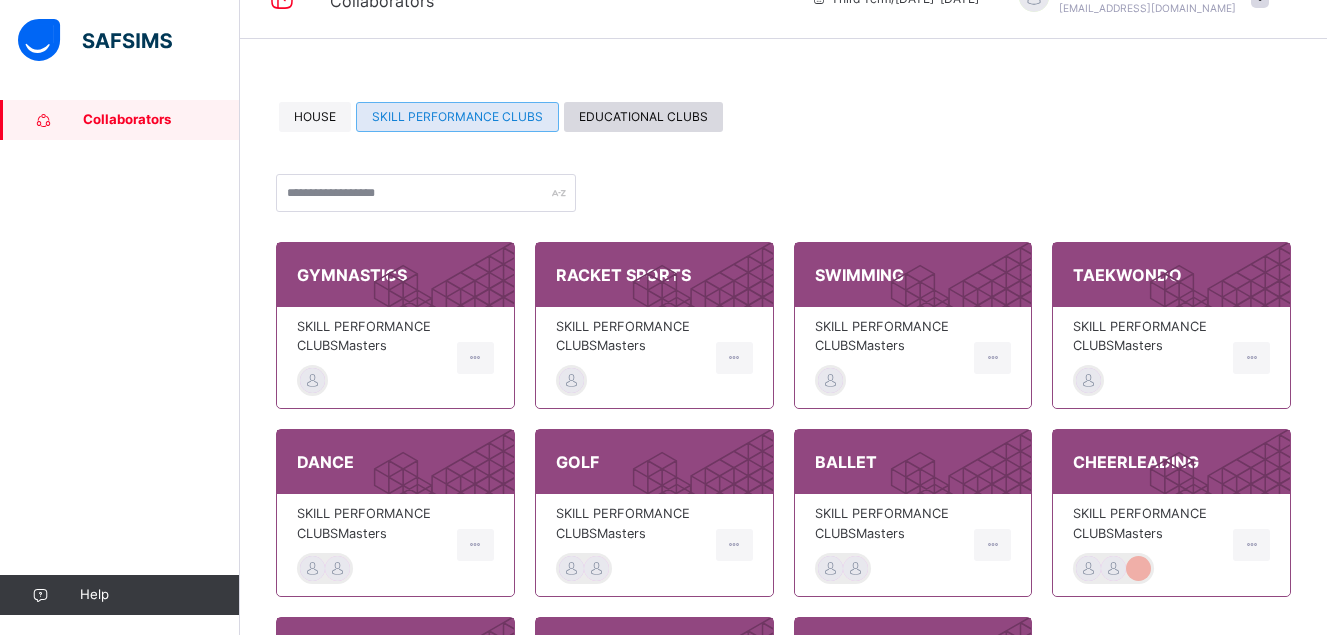 click on "EDUCATIONAL CLUBS" at bounding box center [643, 117] 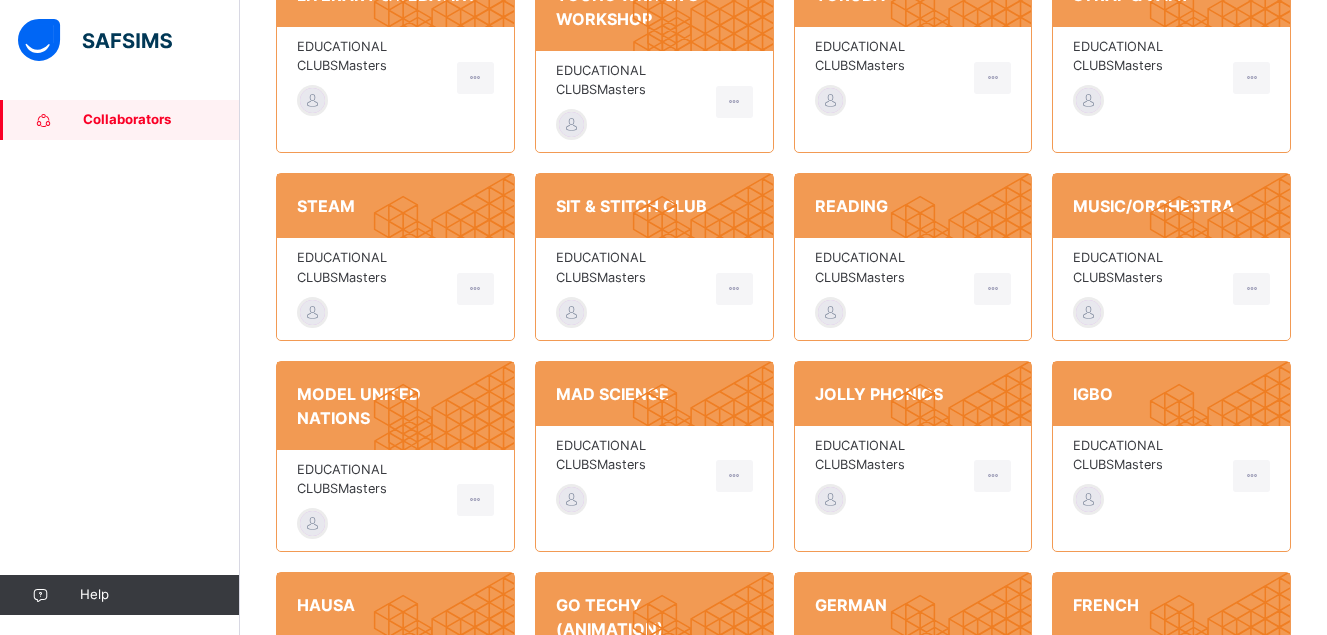 scroll, scrollTop: 318, scrollLeft: 0, axis: vertical 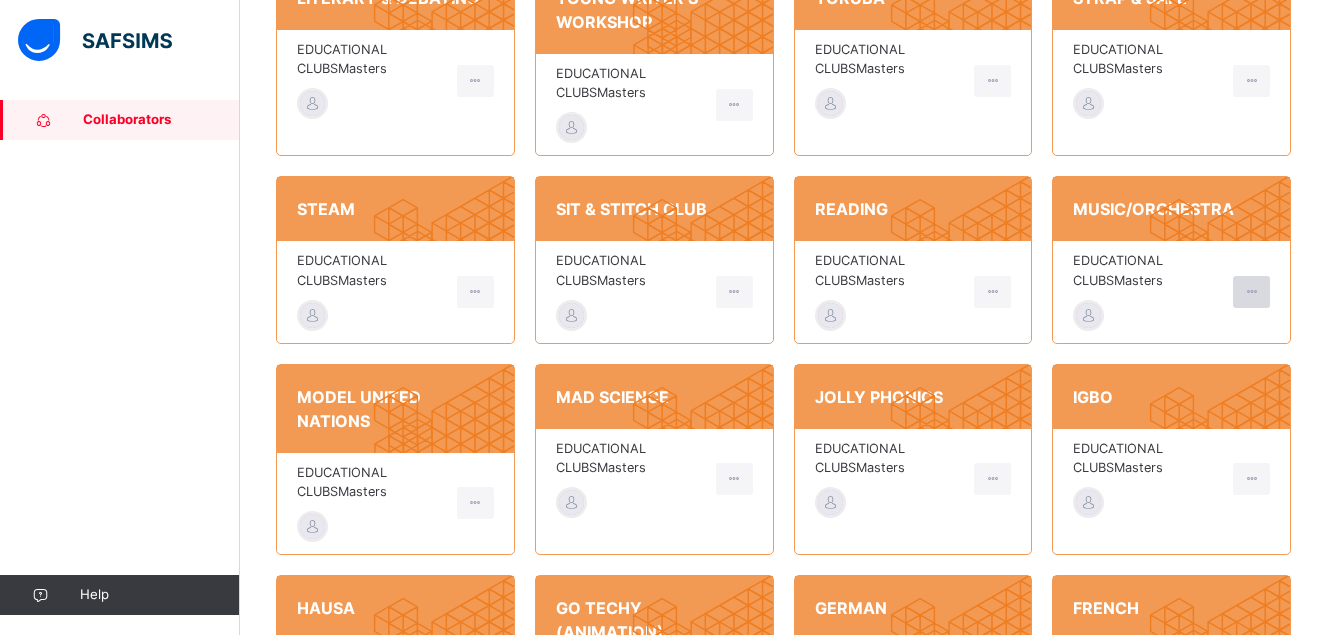 click at bounding box center (1251, 292) 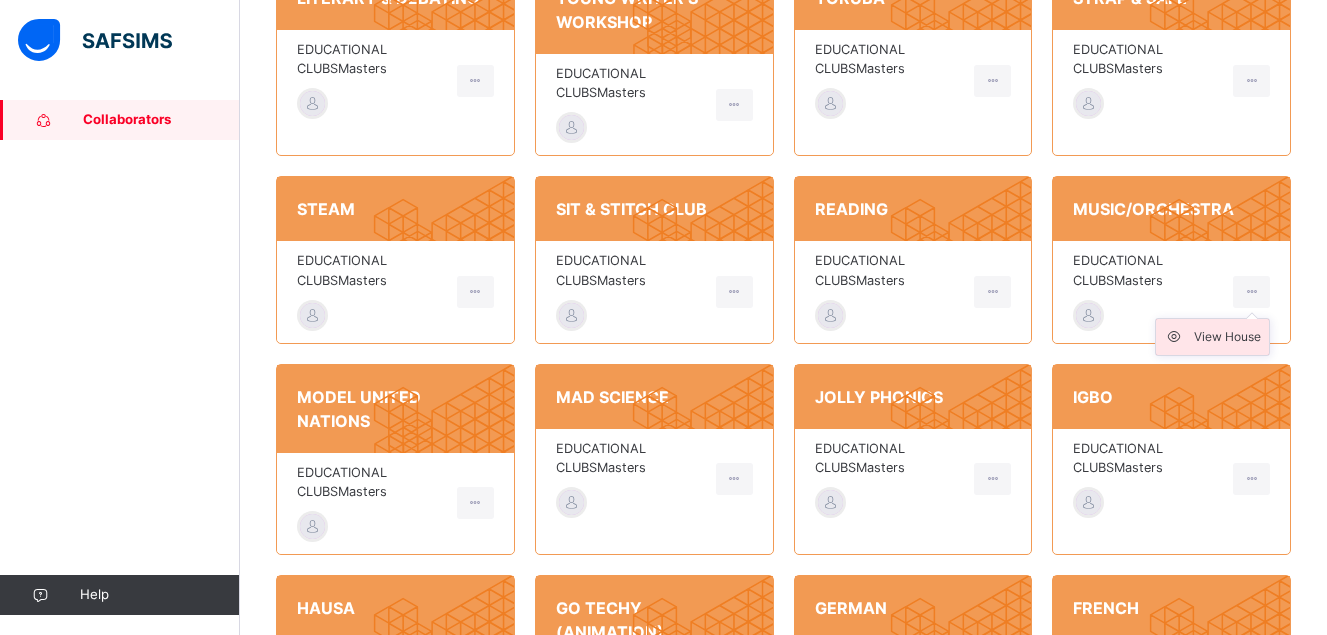 click on "View House" at bounding box center [1227, 337] 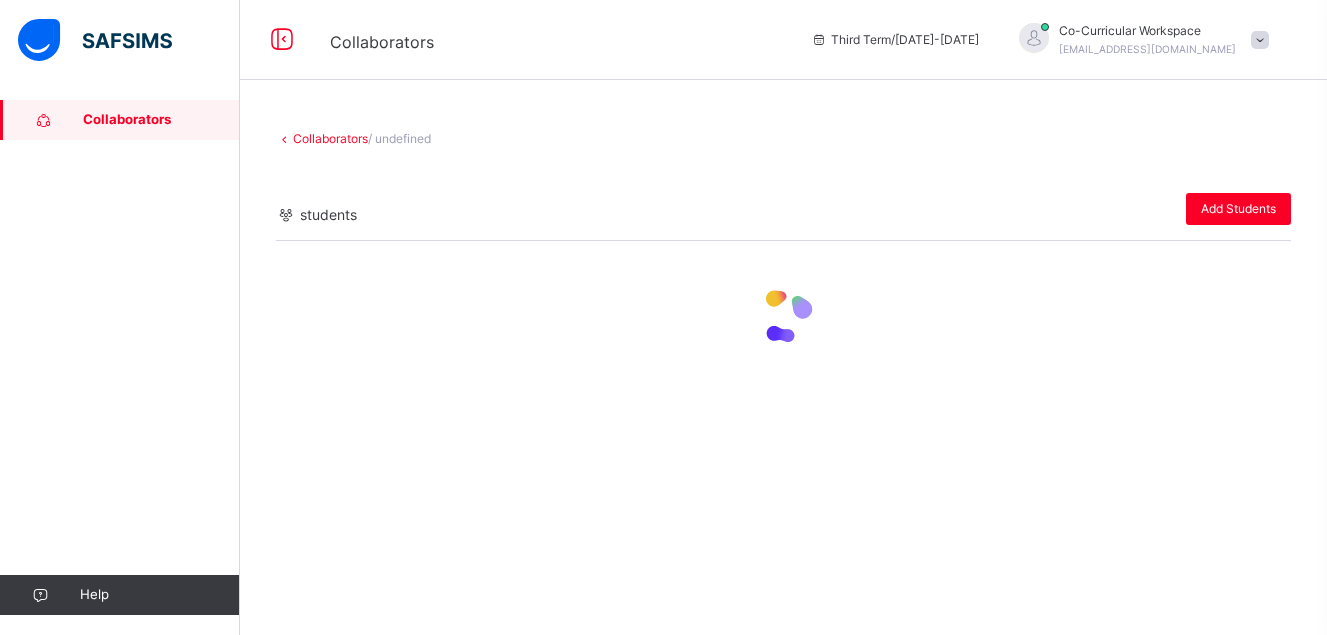 scroll, scrollTop: 0, scrollLeft: 0, axis: both 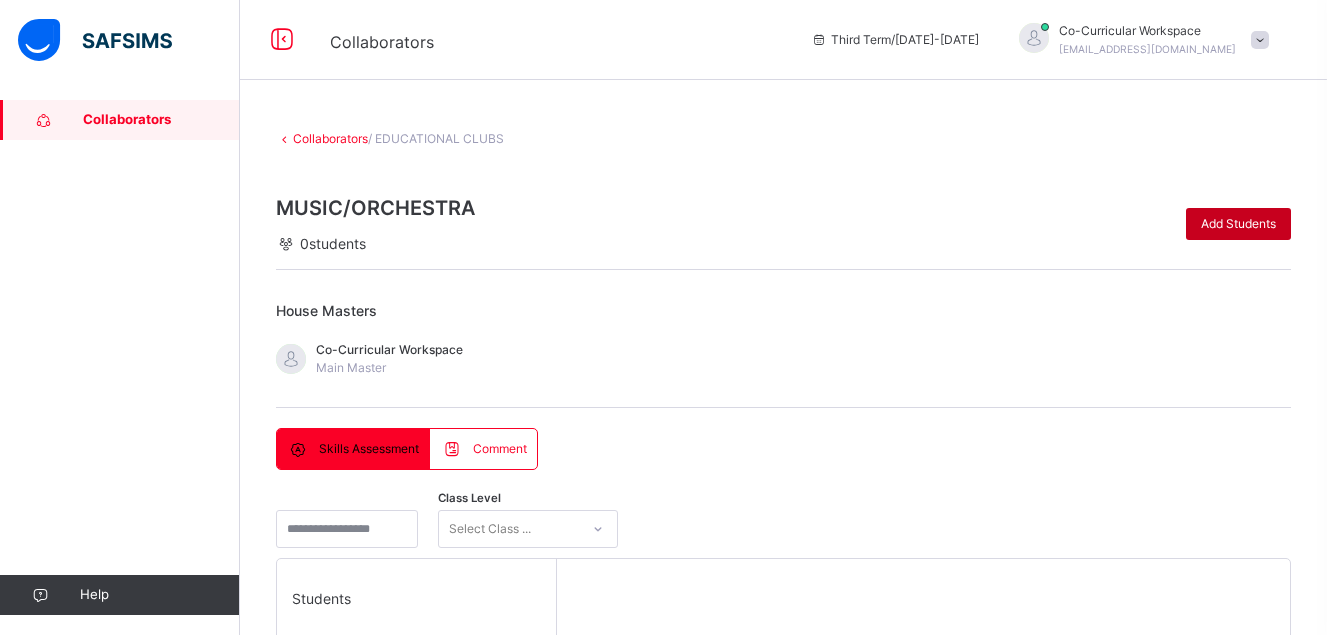 click on "Add Students" at bounding box center [1238, 224] 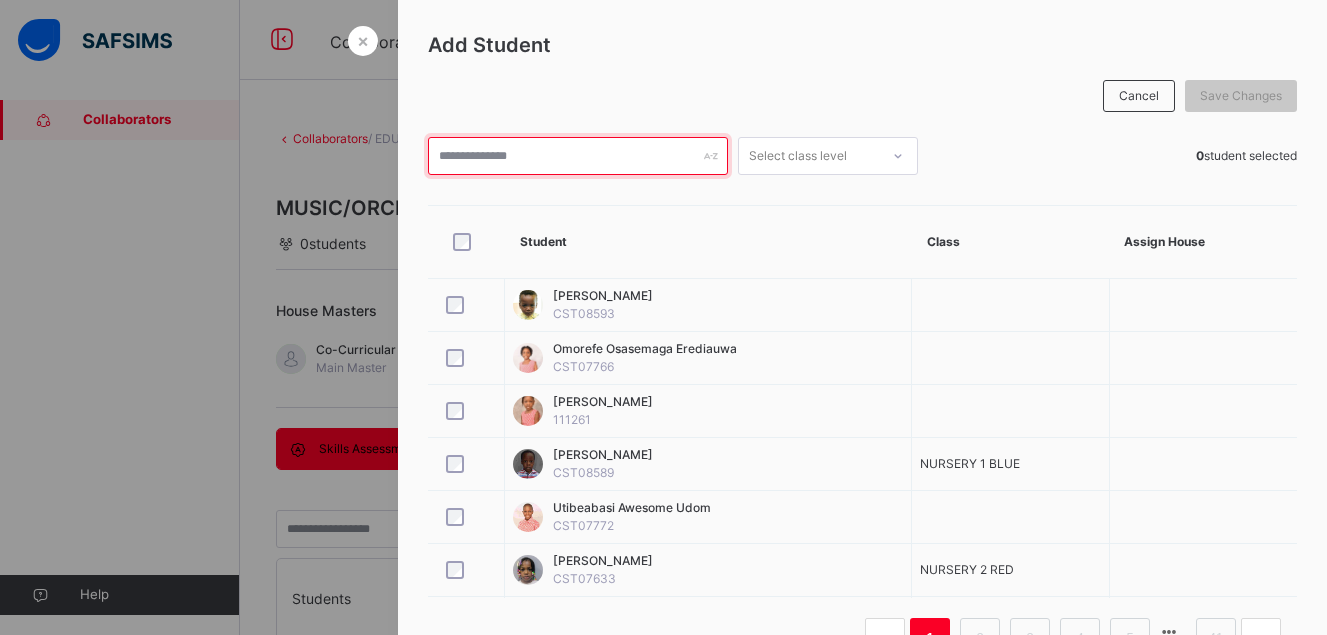 click at bounding box center (578, 156) 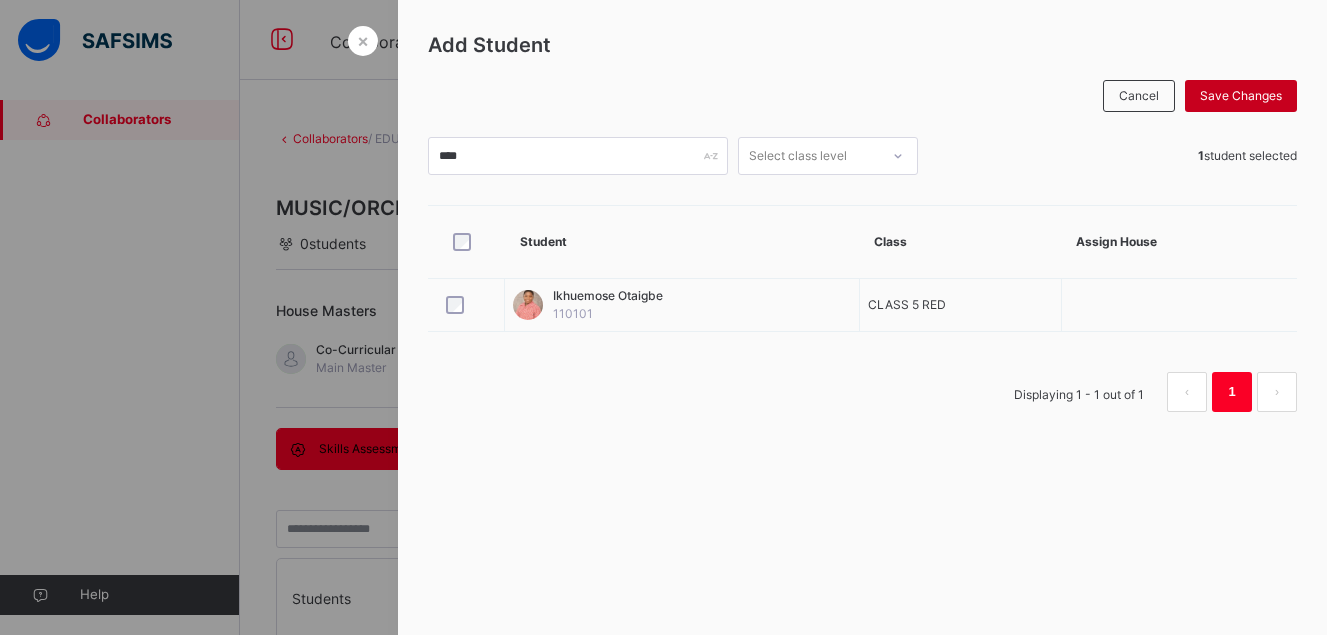 click on "Save Changes" at bounding box center [1241, 96] 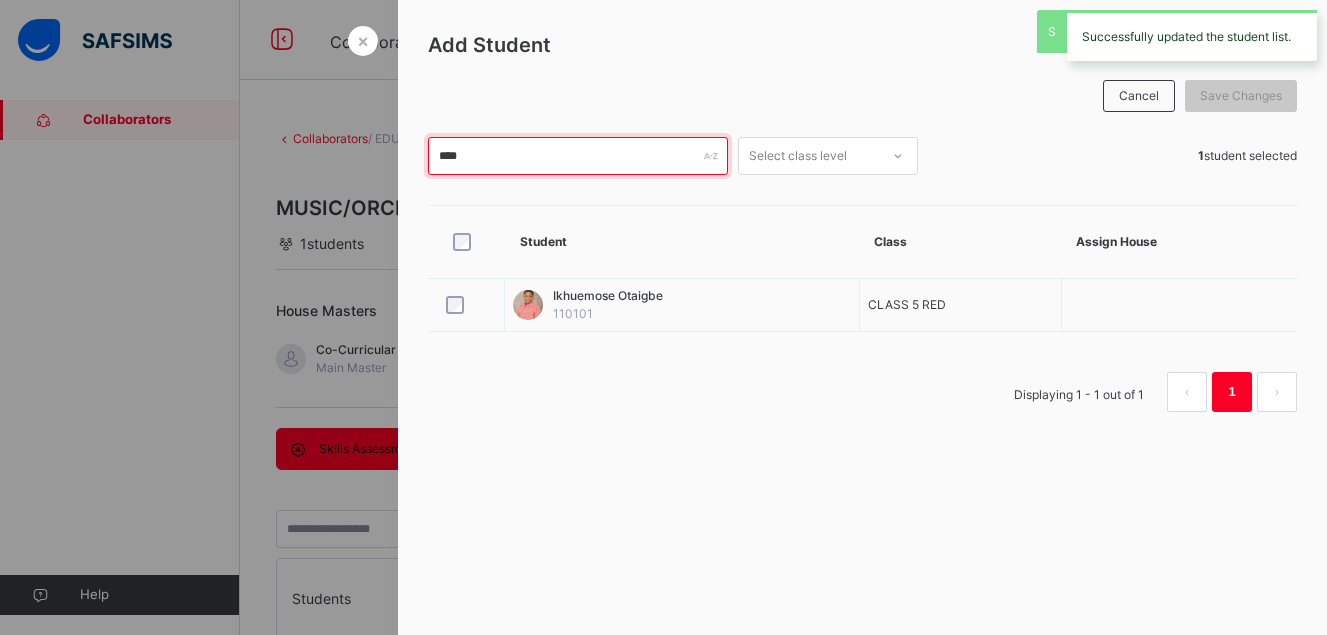 click on "****" at bounding box center [578, 156] 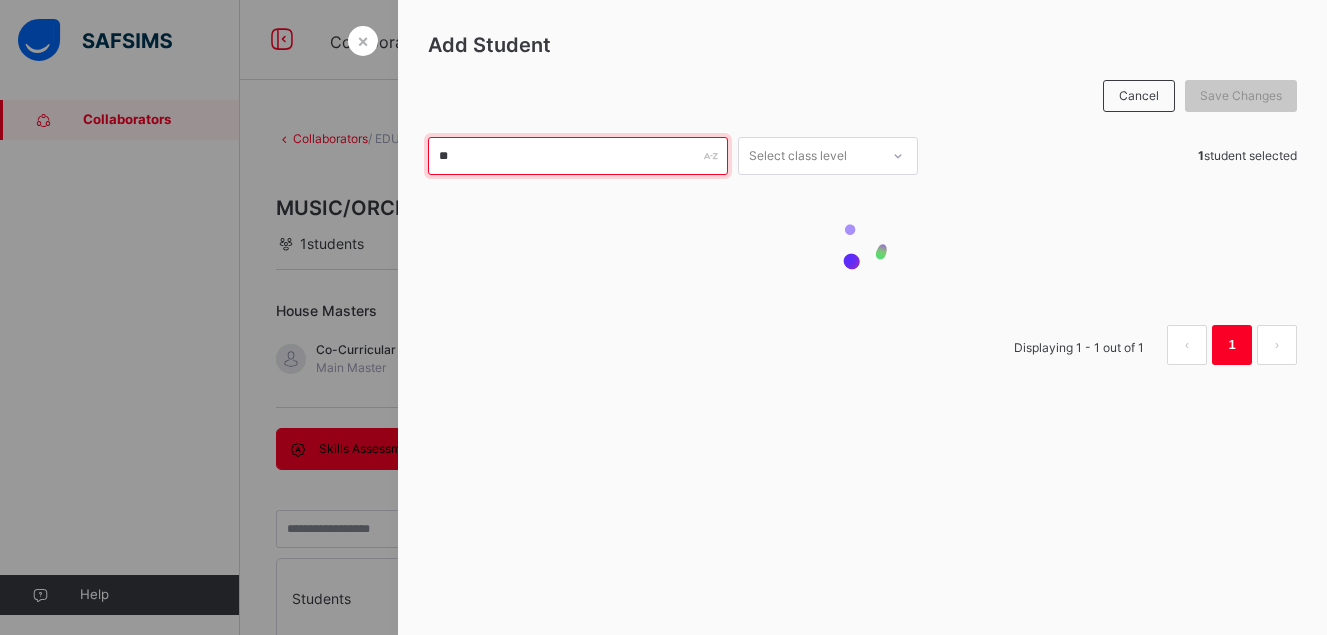 type on "*" 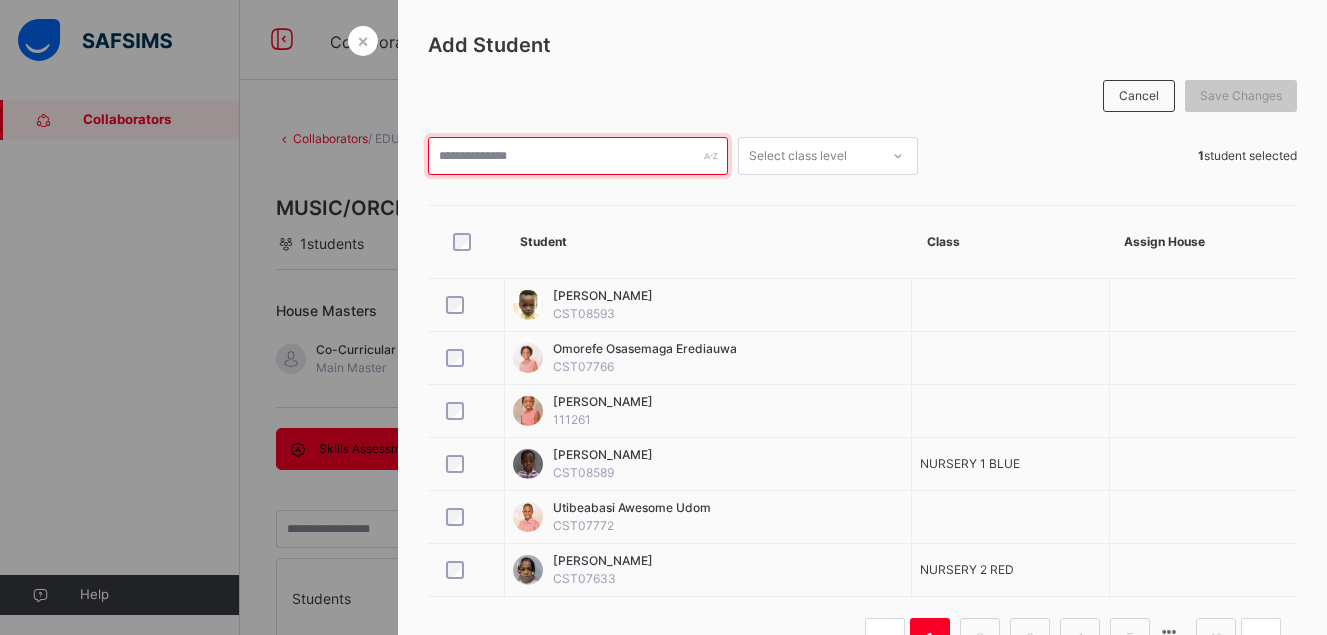 click at bounding box center [578, 156] 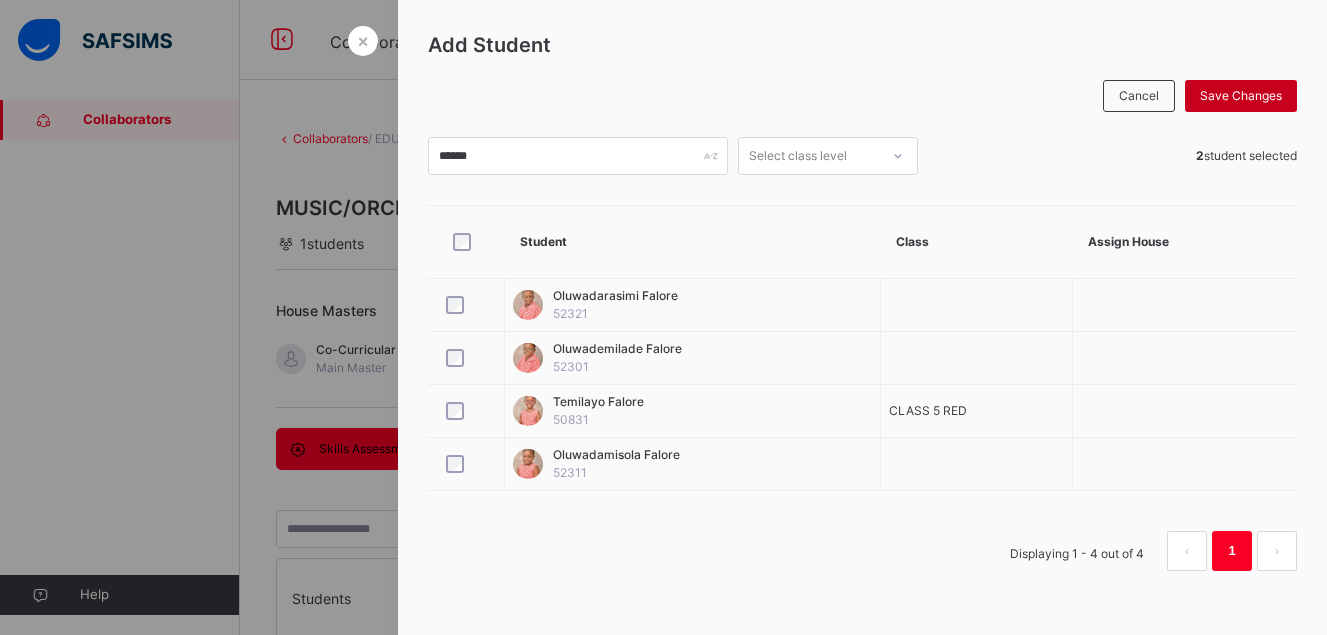 click on "Save Changes" at bounding box center [1241, 96] 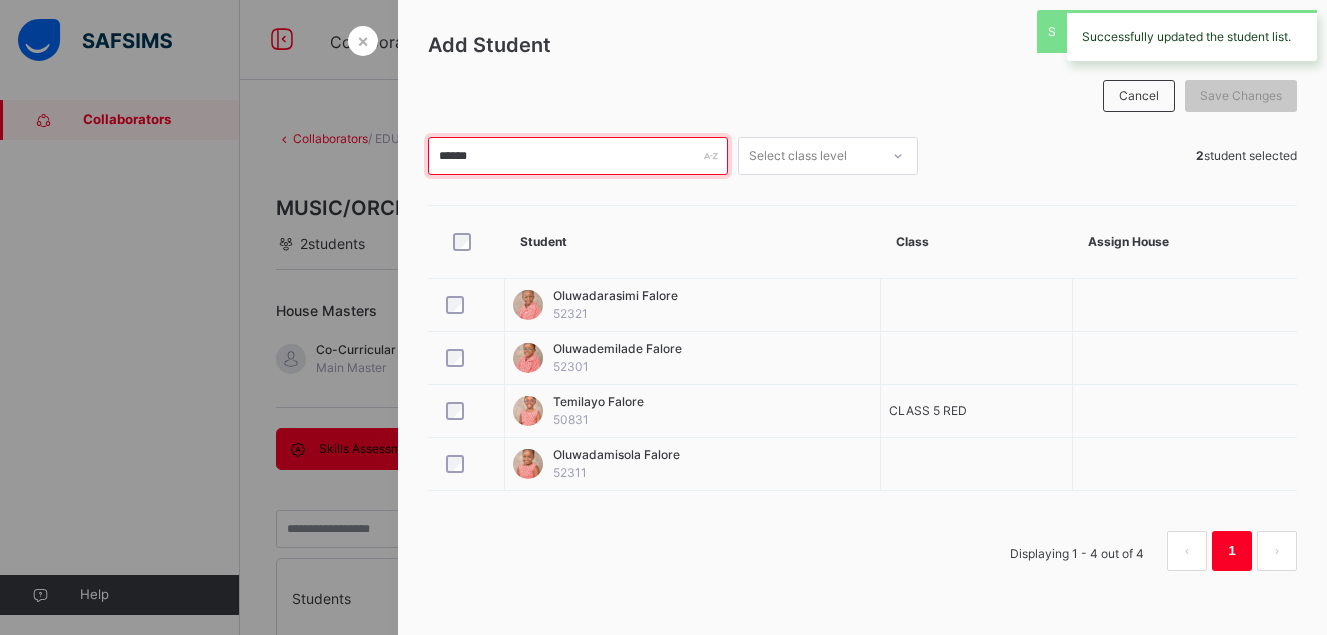 click on "******" at bounding box center (578, 156) 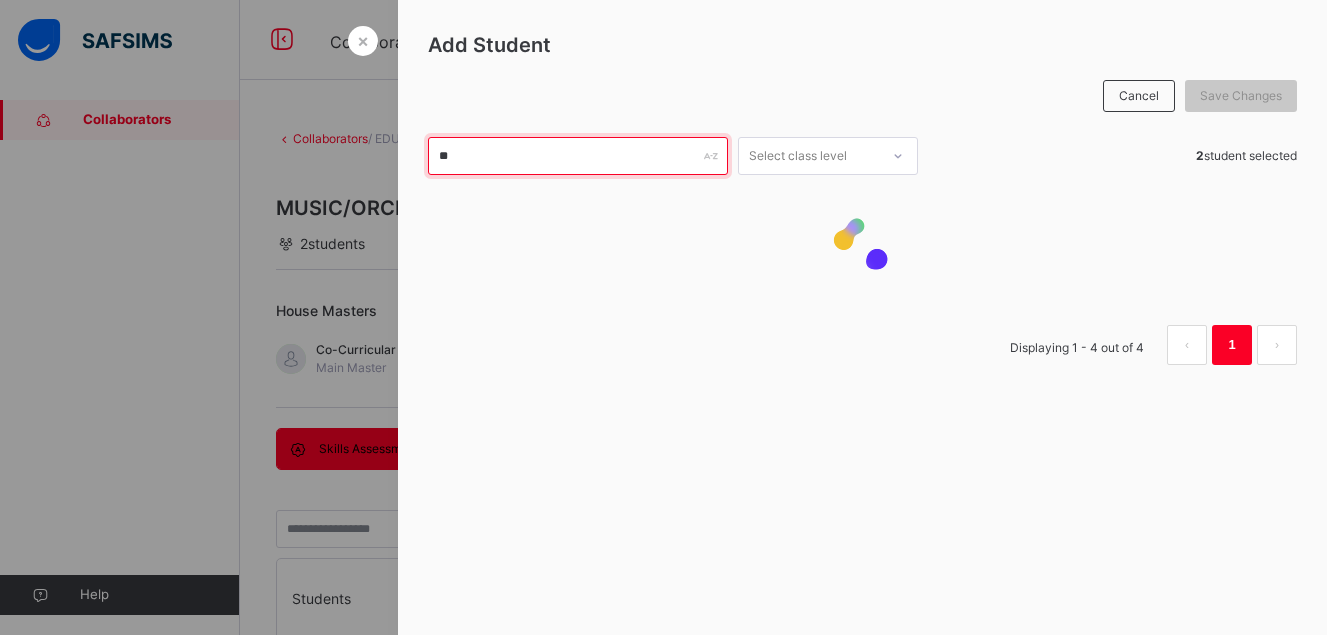type on "*" 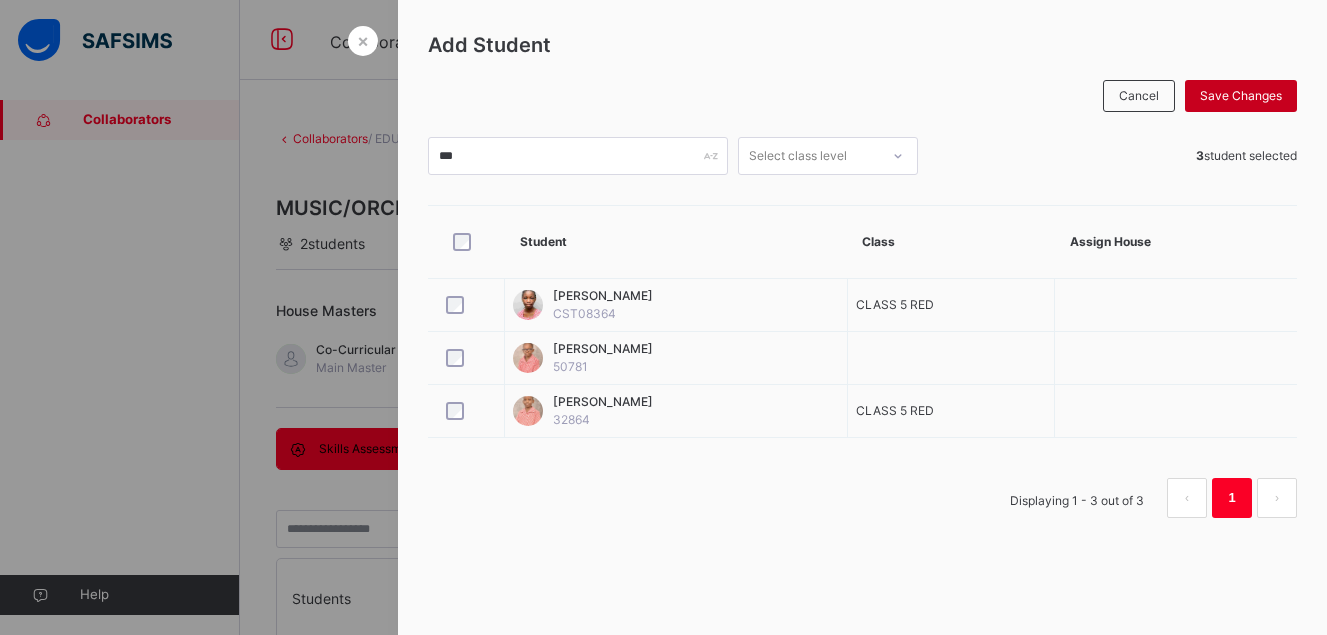 click on "Save Changes" at bounding box center (1241, 96) 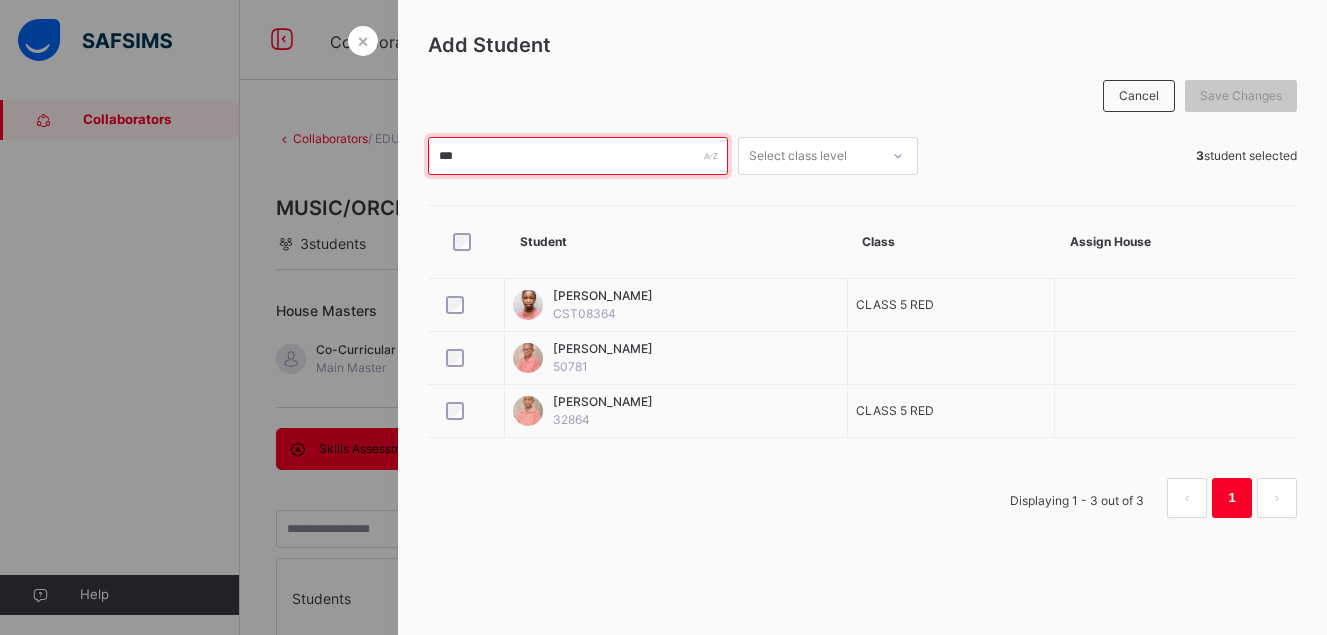 click on "***" at bounding box center [578, 156] 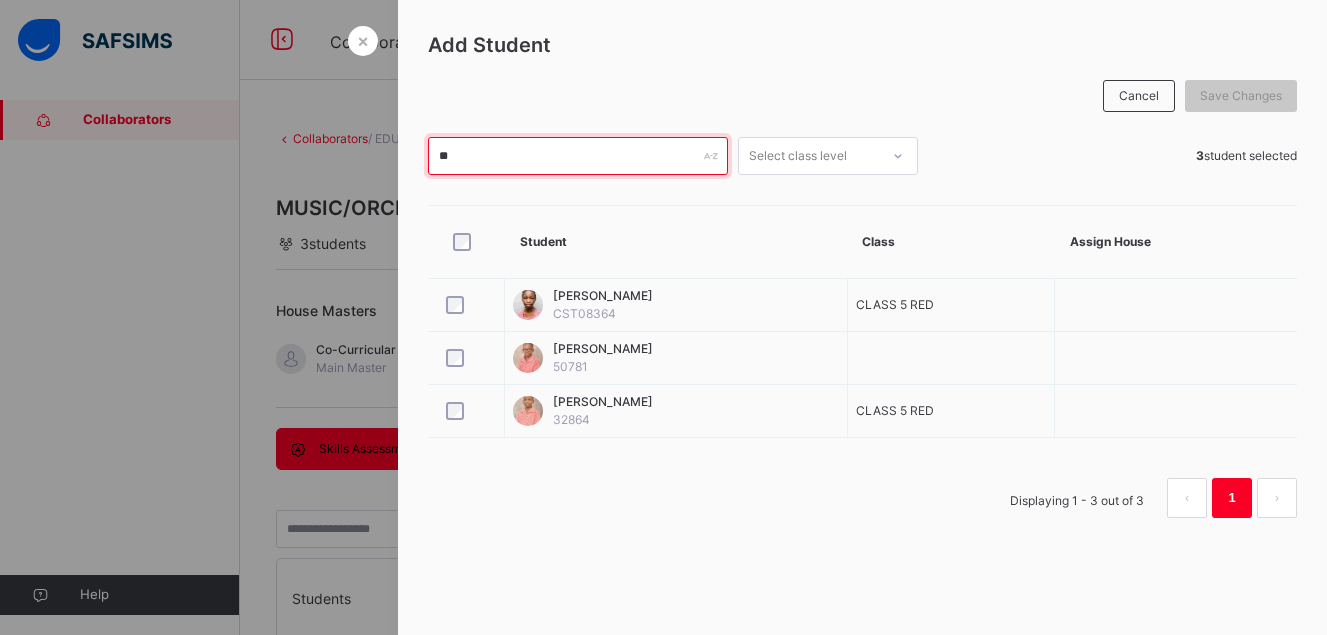 type on "*" 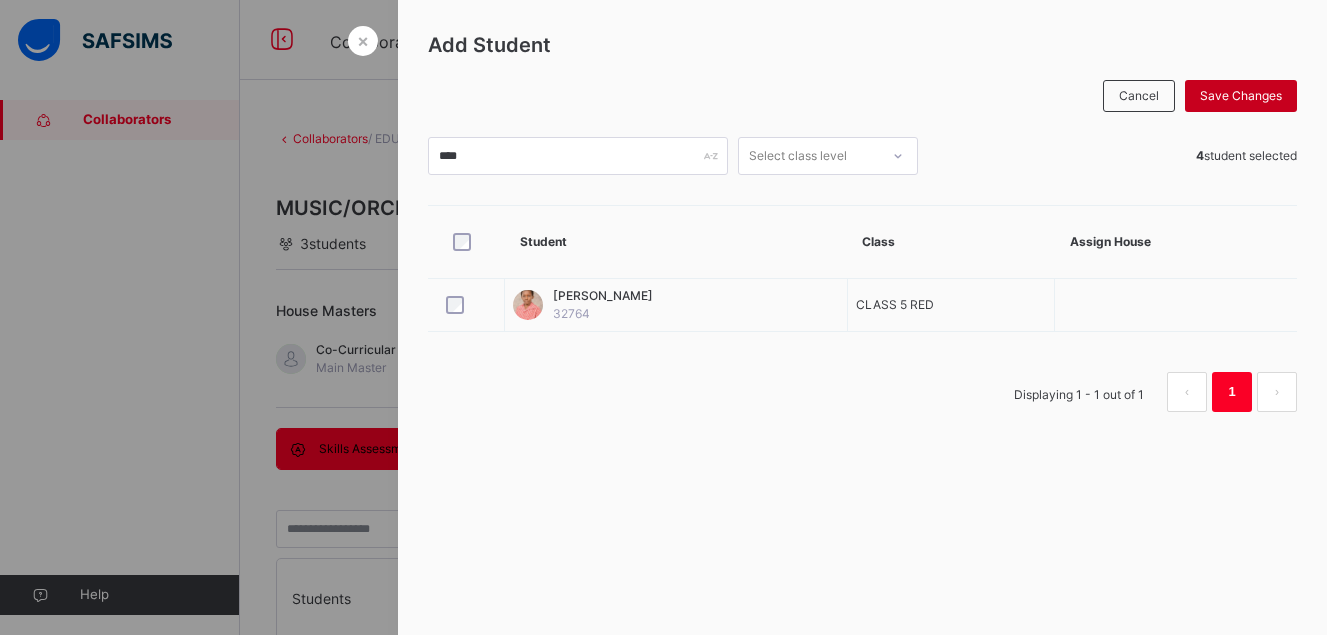 click on "Save Changes" at bounding box center [1241, 96] 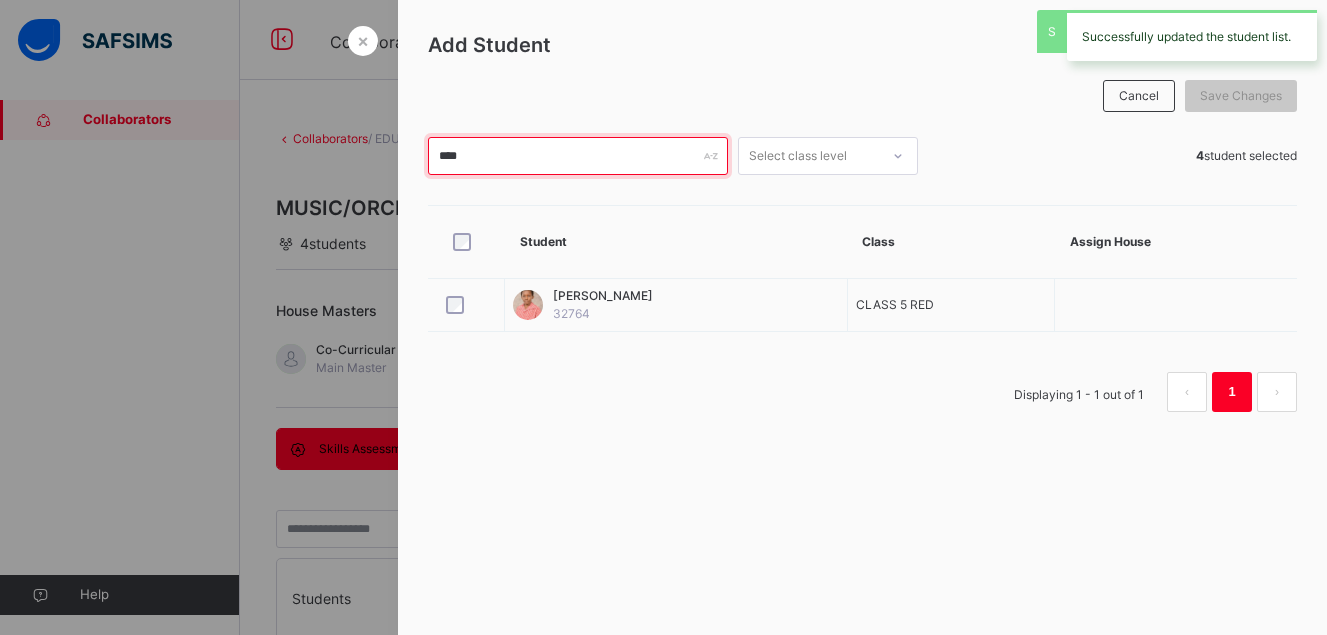 click on "****" at bounding box center (578, 156) 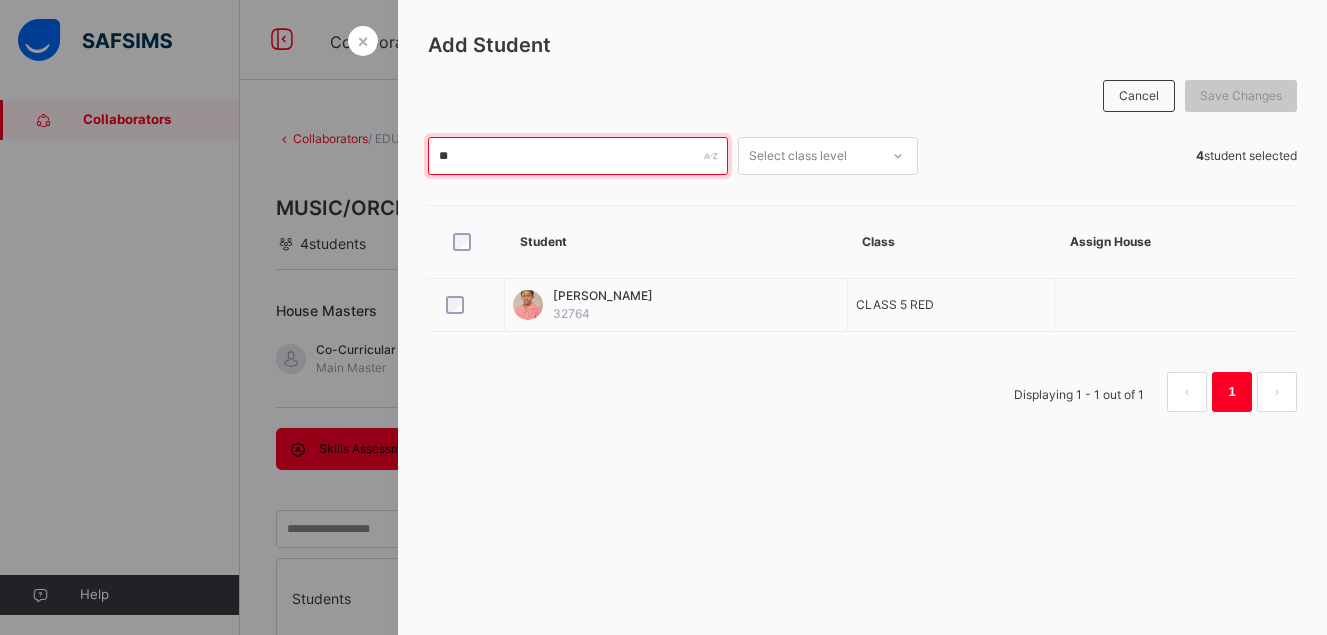 type on "*" 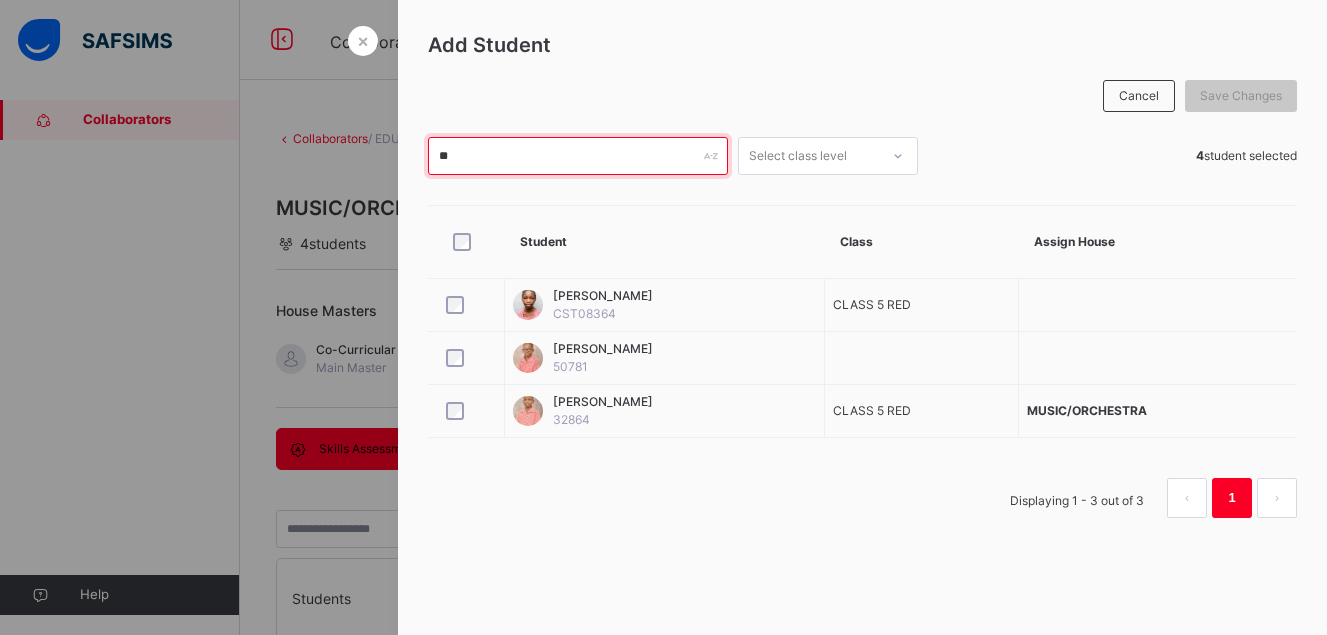 type on "*" 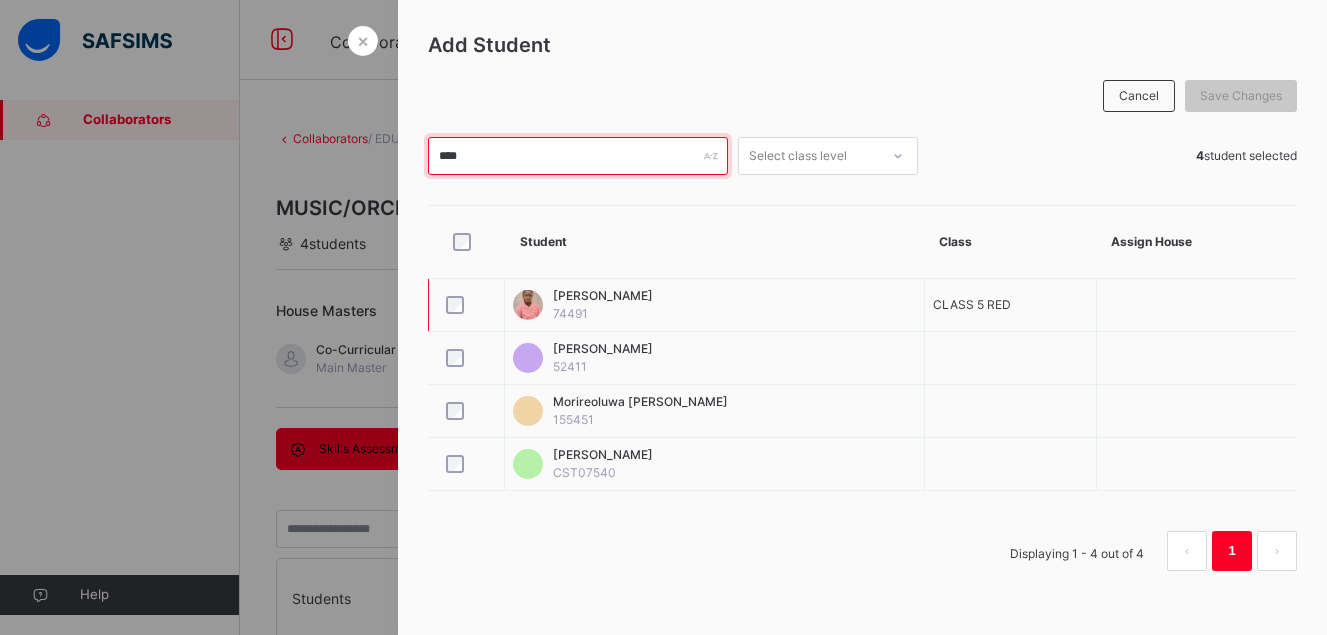 type on "****" 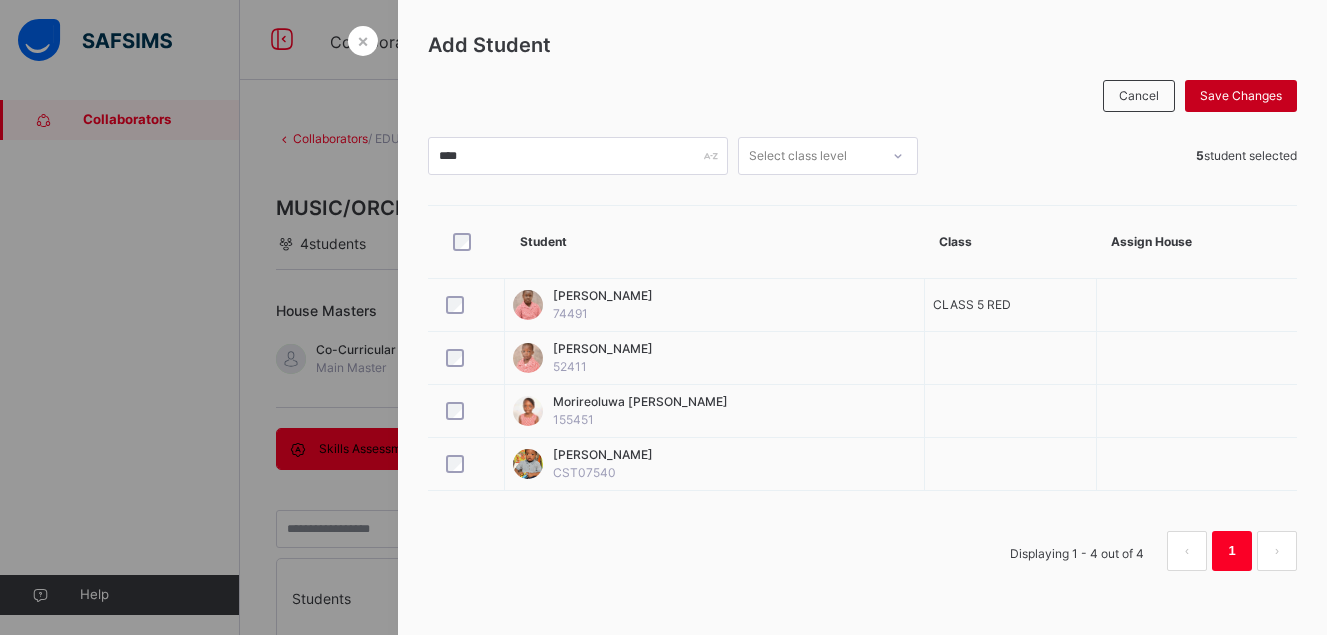click on "Save Changes" at bounding box center (1241, 96) 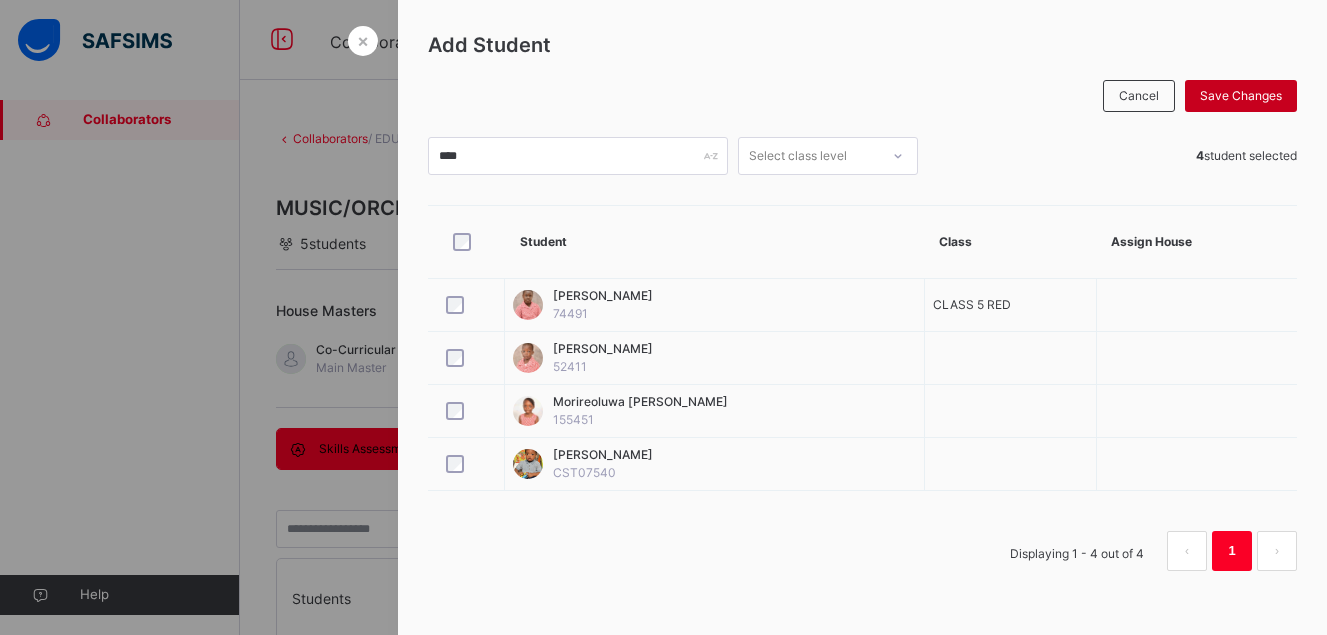 click on "Save Changes" at bounding box center [1241, 96] 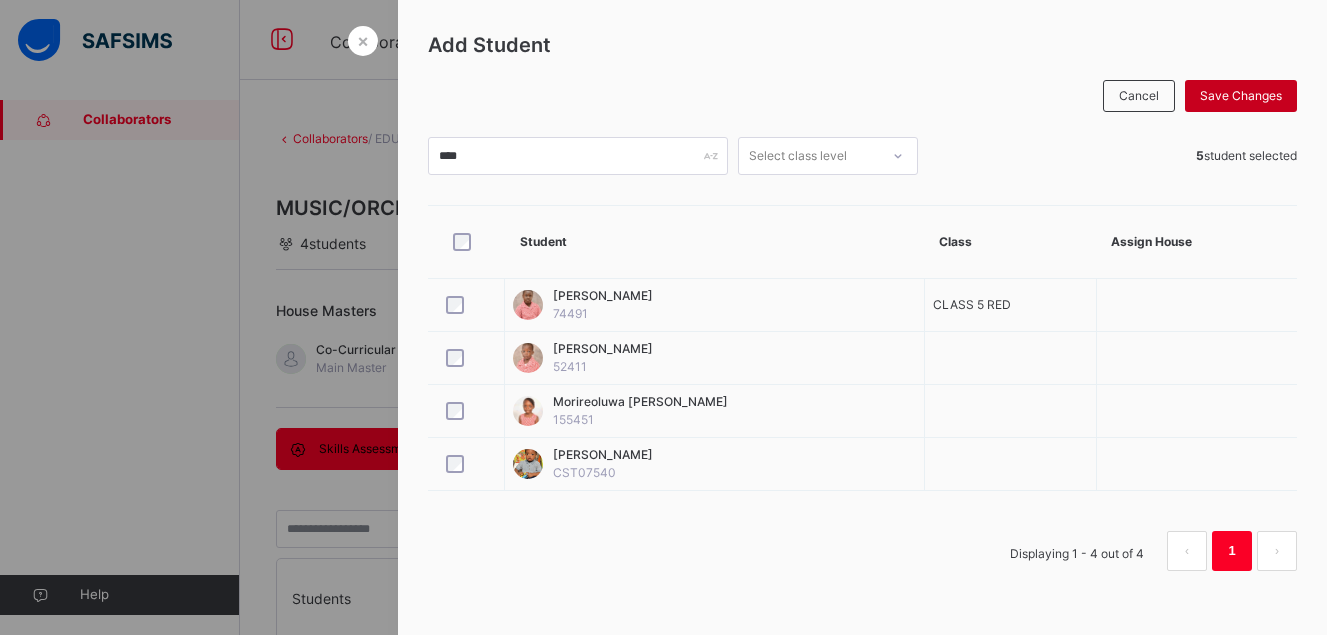 click on "Save Changes" at bounding box center [1241, 96] 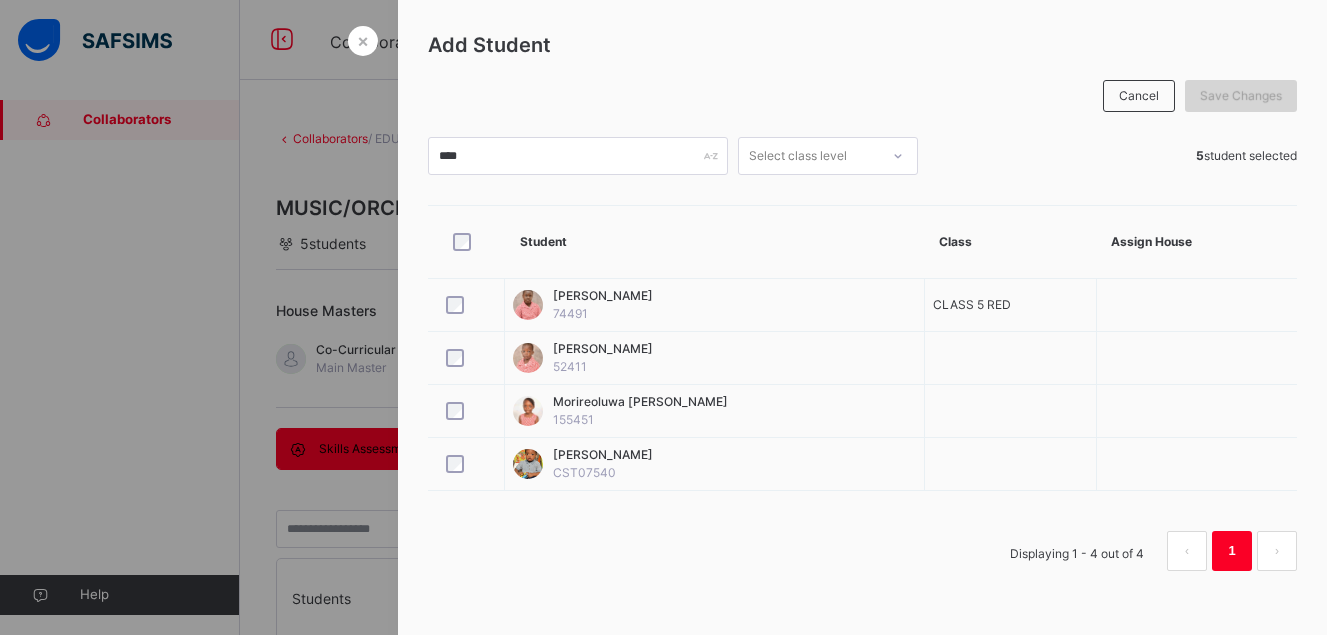click on "Save Changes" at bounding box center (1241, 96) 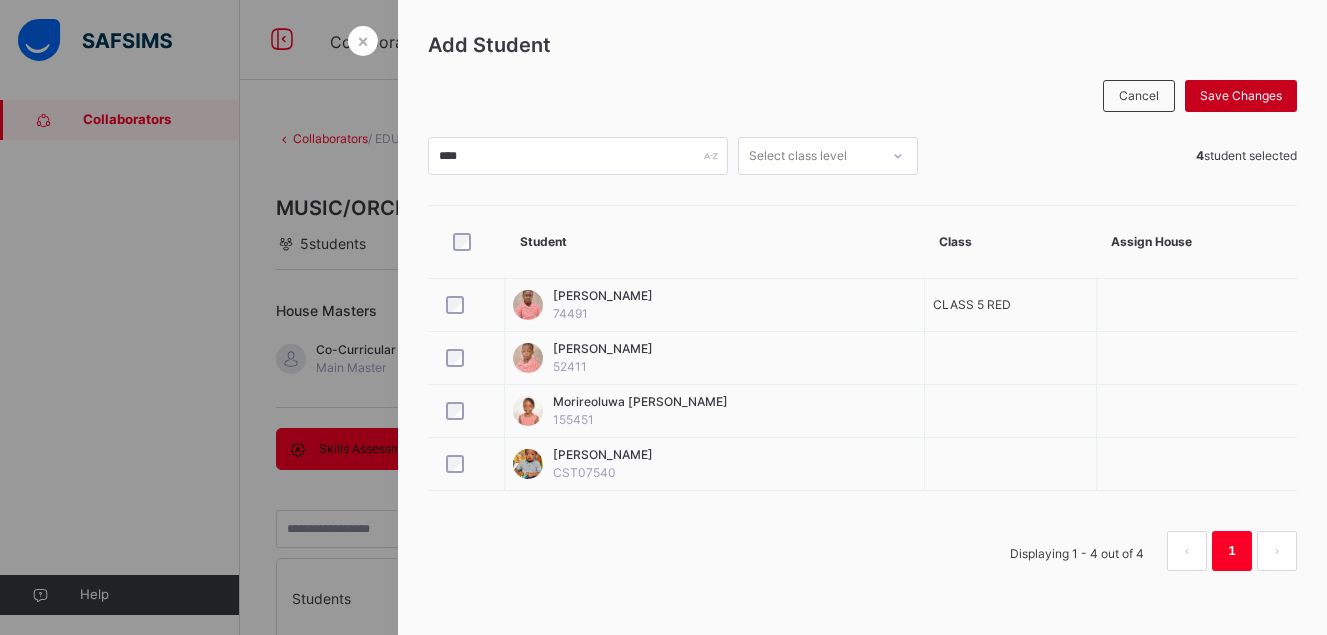 click on "Save Changes" at bounding box center (1241, 96) 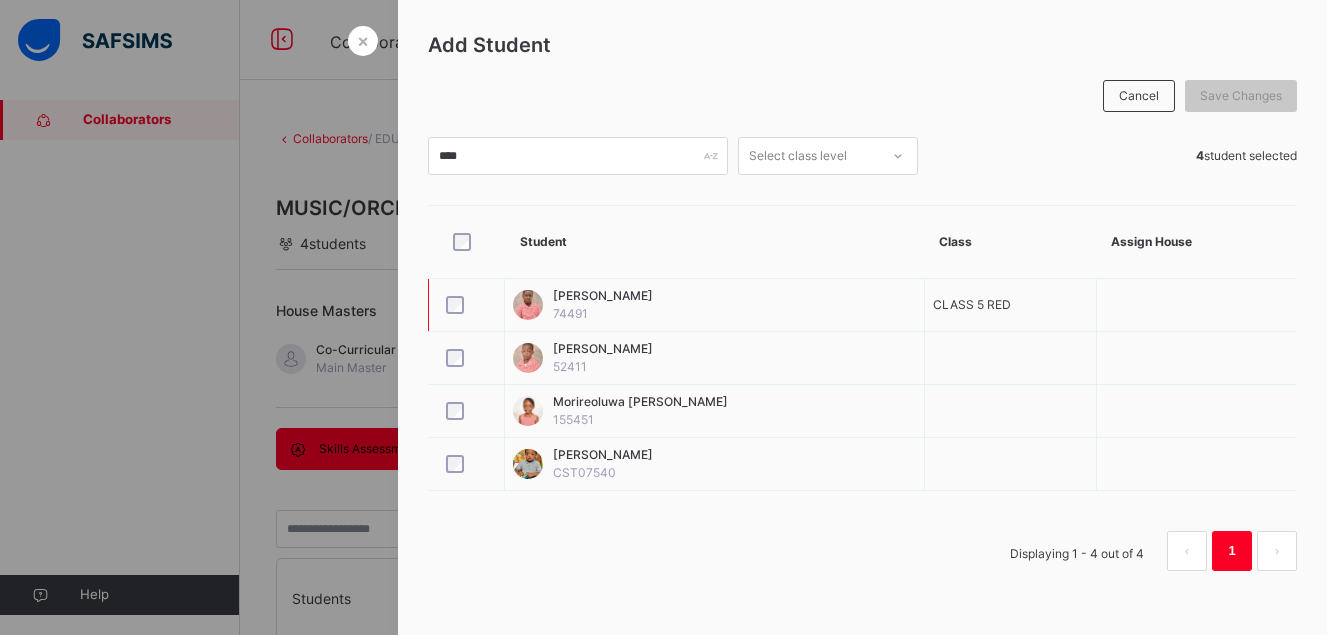 click at bounding box center [466, 305] 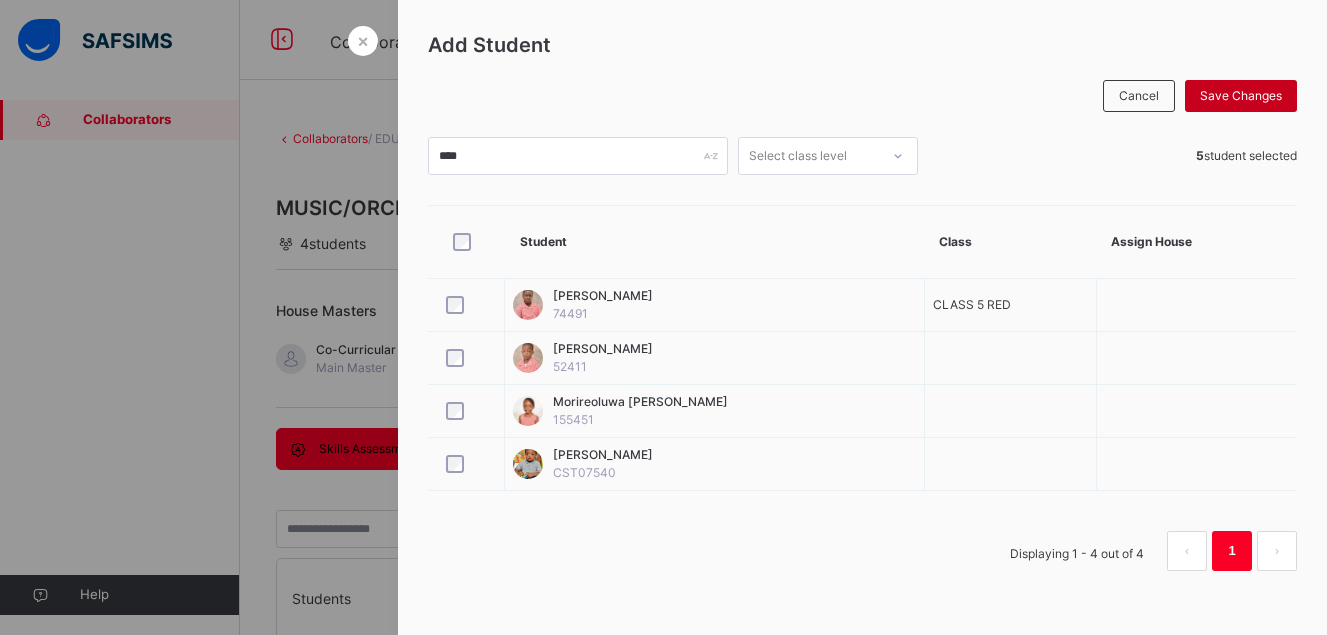 click on "Save Changes" at bounding box center [1241, 96] 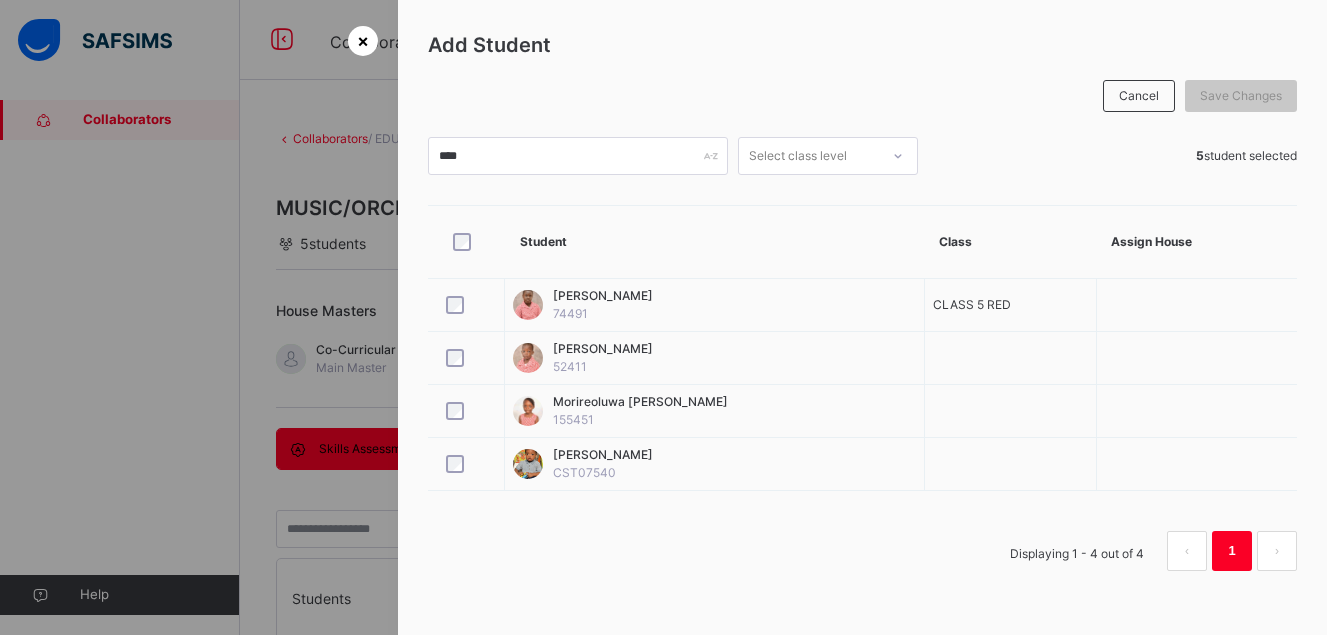 click on "×" at bounding box center [363, 40] 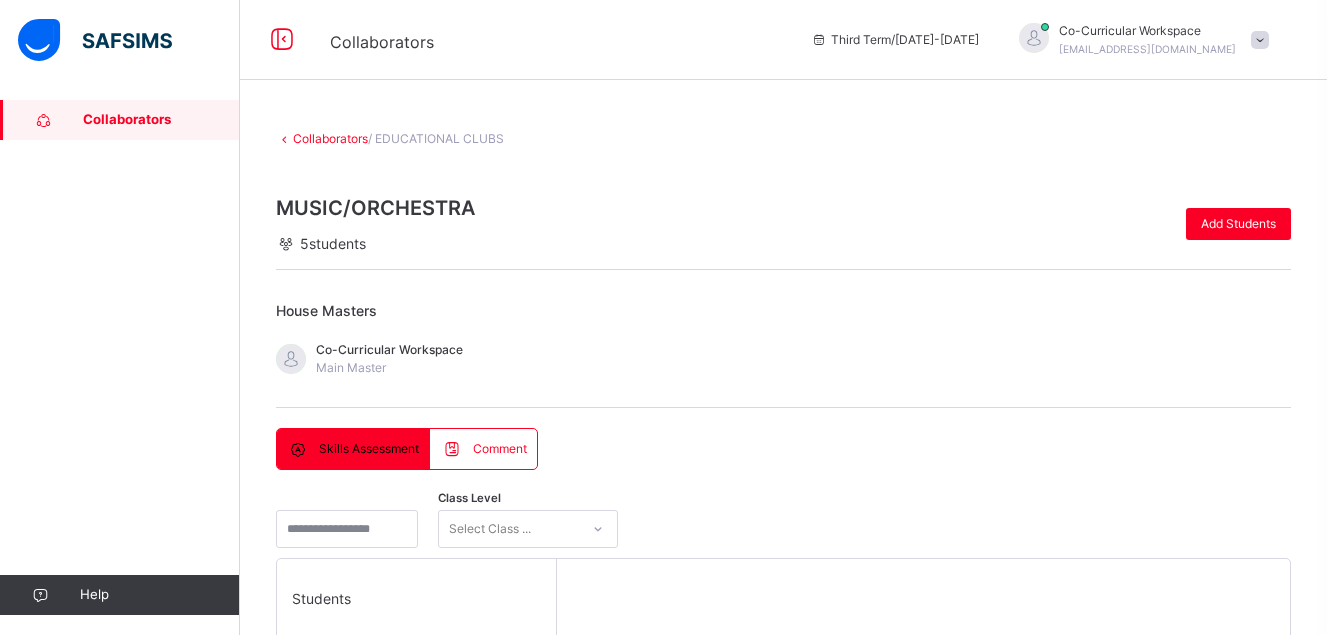 click on "Skills Assessment  Comment Skills Assessment  Comment Class Level Select Class ... Students [PERSON_NAME] CLASS 5 RED [PERSON_NAME] CLASS 5 RED Oluwafifehanmi  Bakare CLASS 5 RED [PERSON_NAME]  CLASS 5 RED Temilayo  Falore CLASS 5 RED Select a Student Select a student from the list to the left to view and enter skill records Class Level Select Class ... Save Entries Students Comment Ikhuemose  Otaigbe CLASS 5 RED Ikhuemose  Otaigbe CLASS 5 RED [PERSON_NAME] CLASS 5 RED [PERSON_NAME] CLASS 5 RED Oluwafifehanmi  Bakare CLASS 5 RED Oluwafifehanmi  Bakare CLASS 5 RED [PERSON_NAME]  CLASS 5 RED [PERSON_NAME]  CLASS 5 RED Temilayo  Falore CLASS 5 RED Temilayo  Falore CLASS 5 RED" at bounding box center (783, 816) 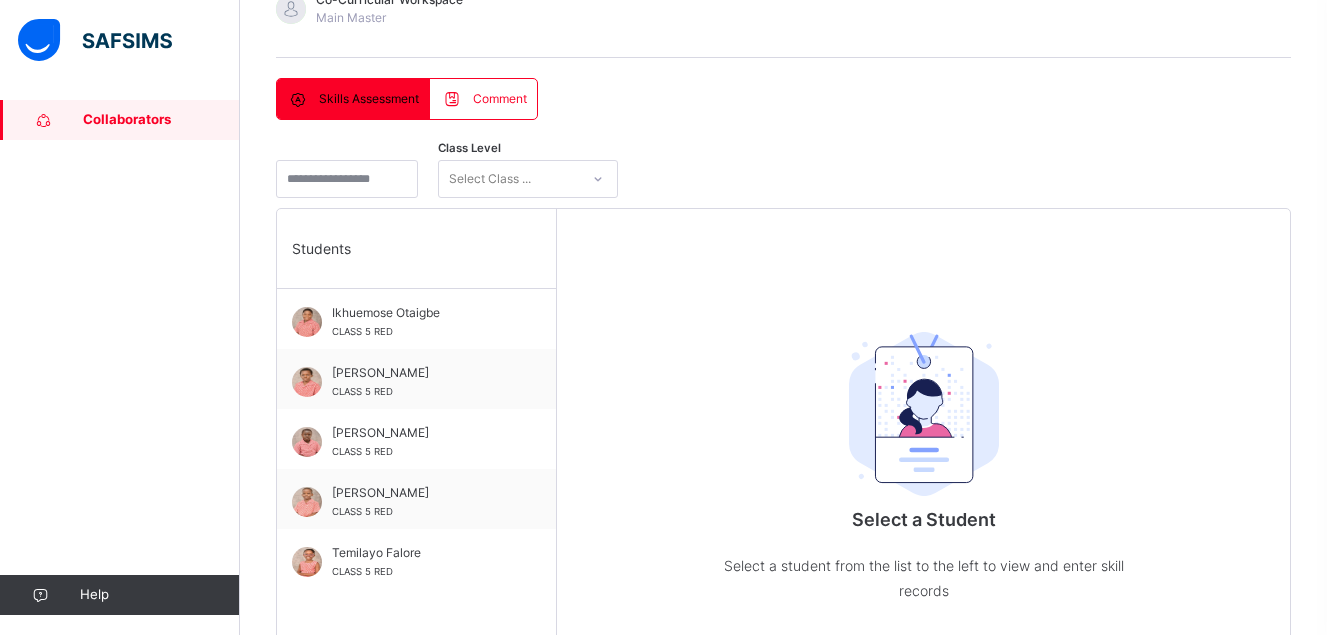 scroll, scrollTop: 400, scrollLeft: 0, axis: vertical 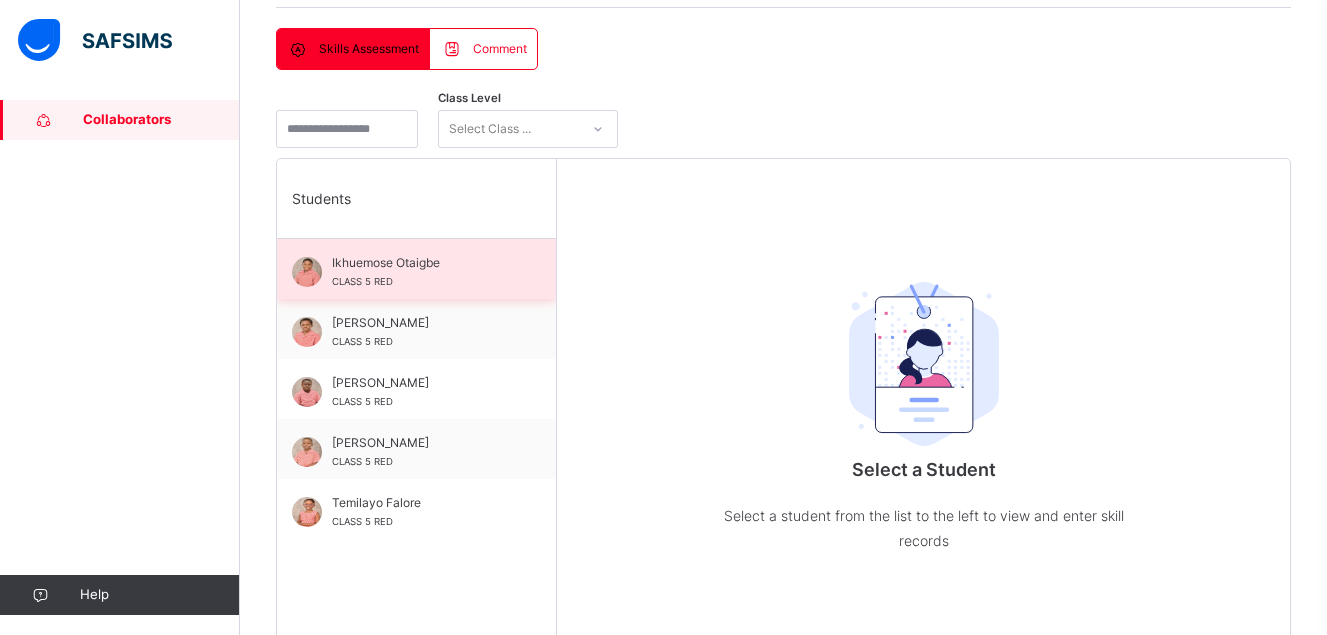 click on "Ikhuemose  Otaigbe" at bounding box center (421, 263) 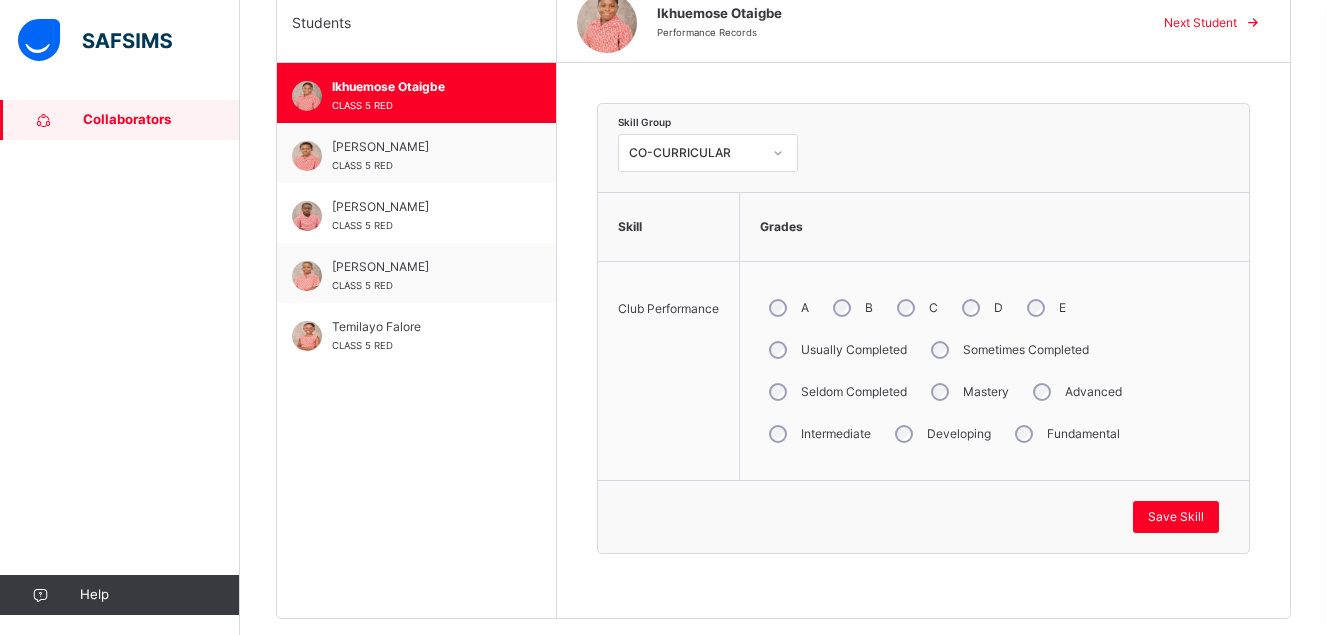 scroll, scrollTop: 586, scrollLeft: 0, axis: vertical 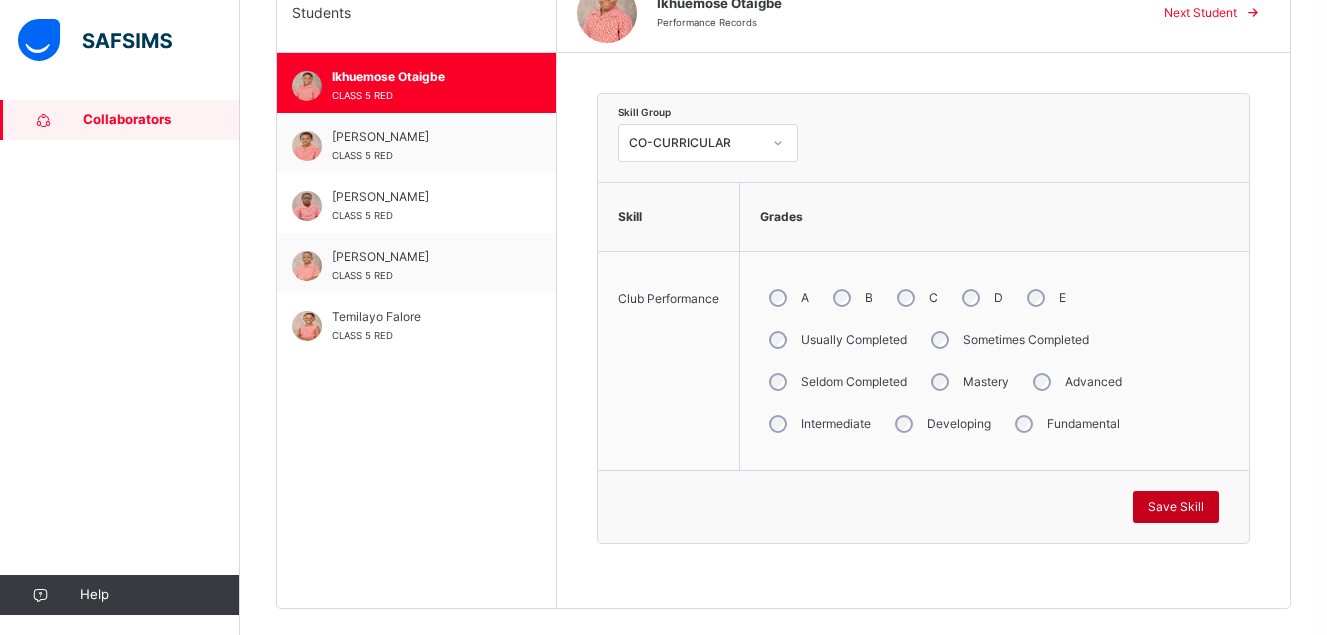 click on "Save Skill" at bounding box center [1176, 507] 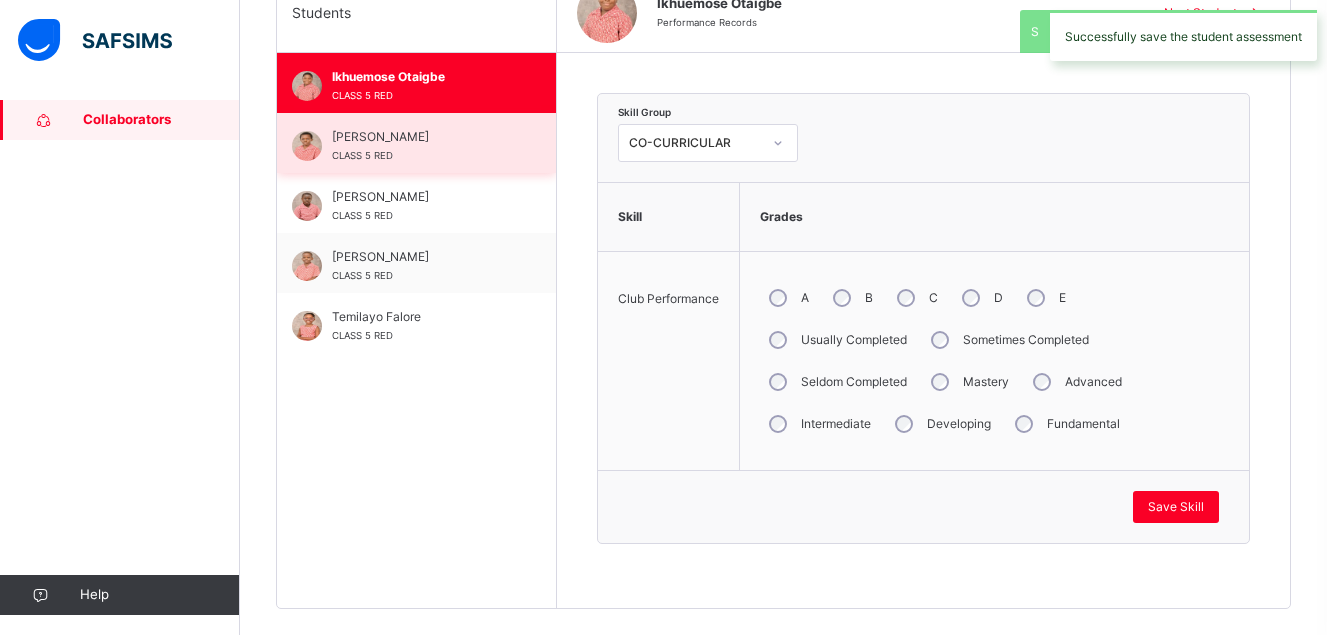 click on "[PERSON_NAME]" at bounding box center (421, 137) 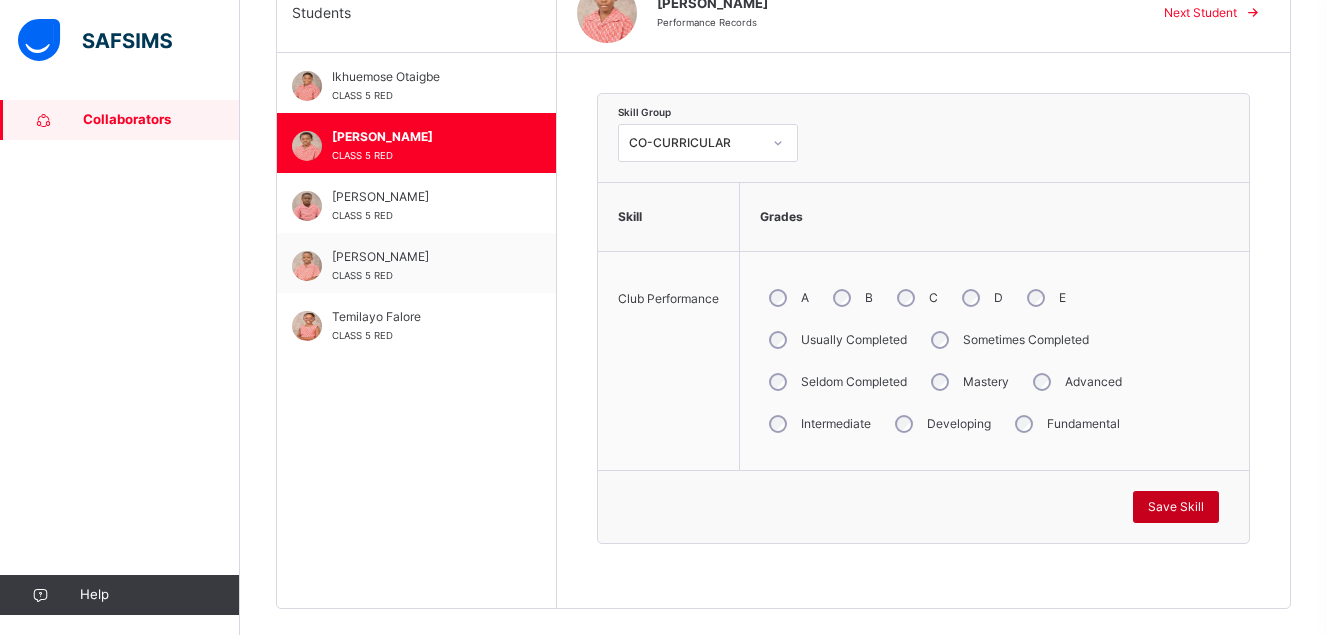 click on "Save Skill" at bounding box center (1176, 507) 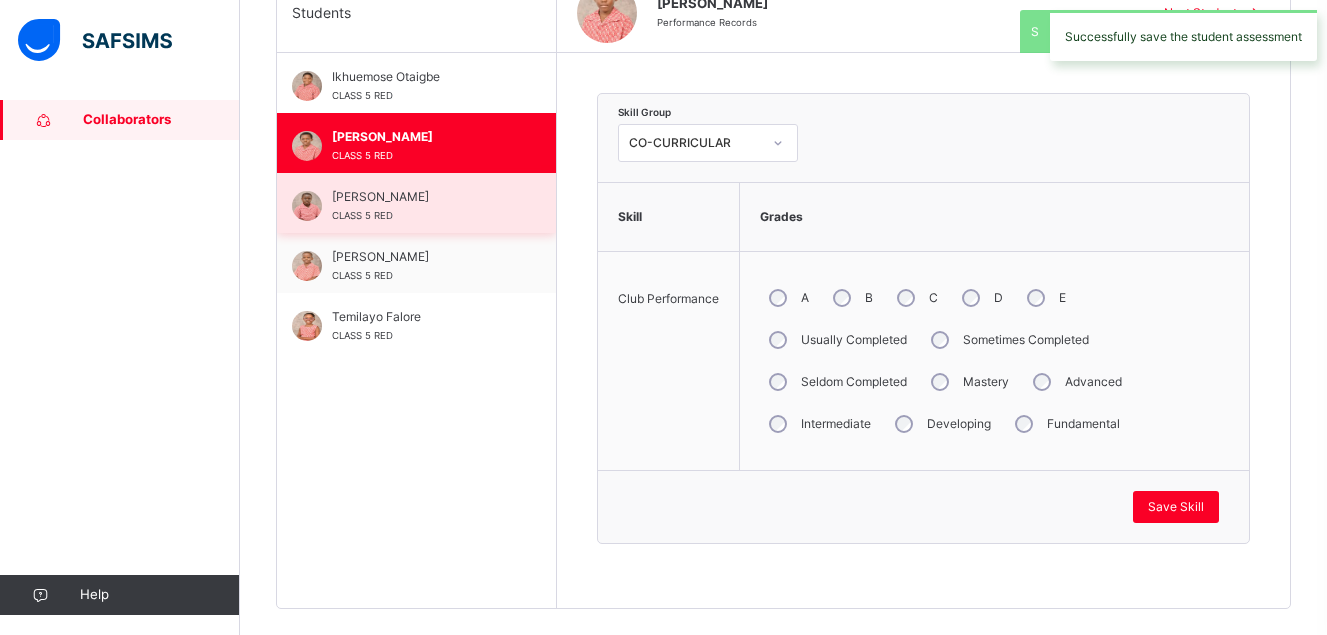 click on "Oluwafifehanmi  Bakare CLASS 5 RED" at bounding box center [416, 203] 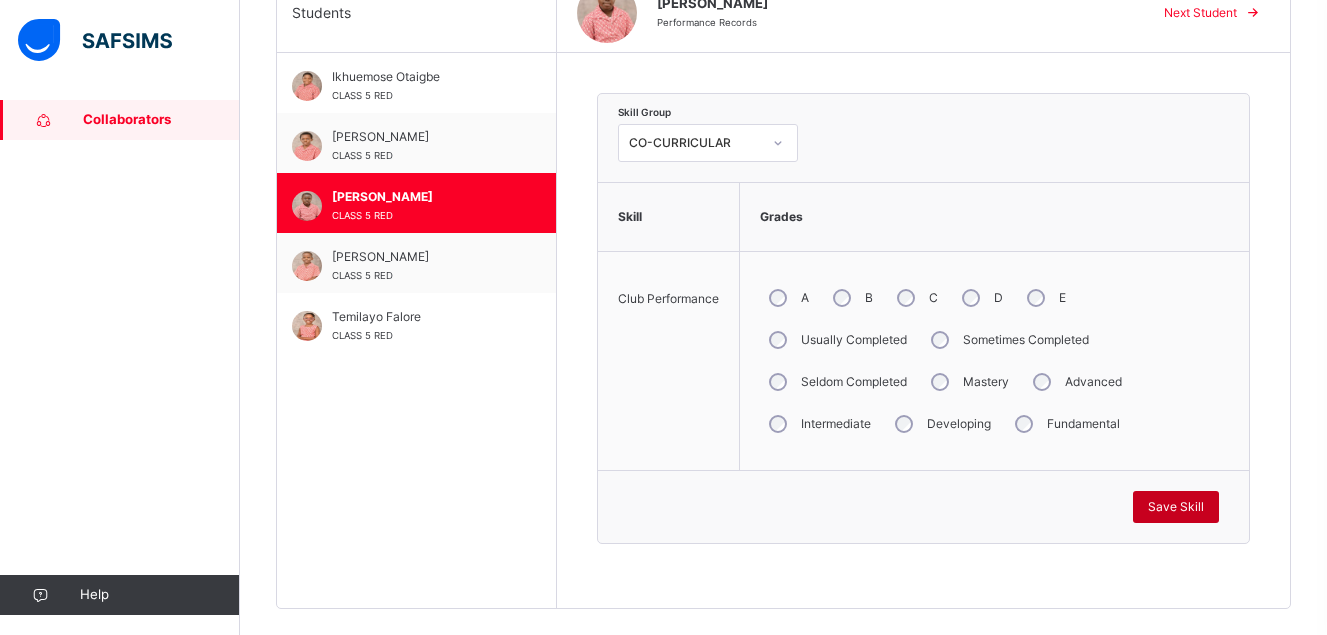 click on "Save Skill" at bounding box center (1176, 507) 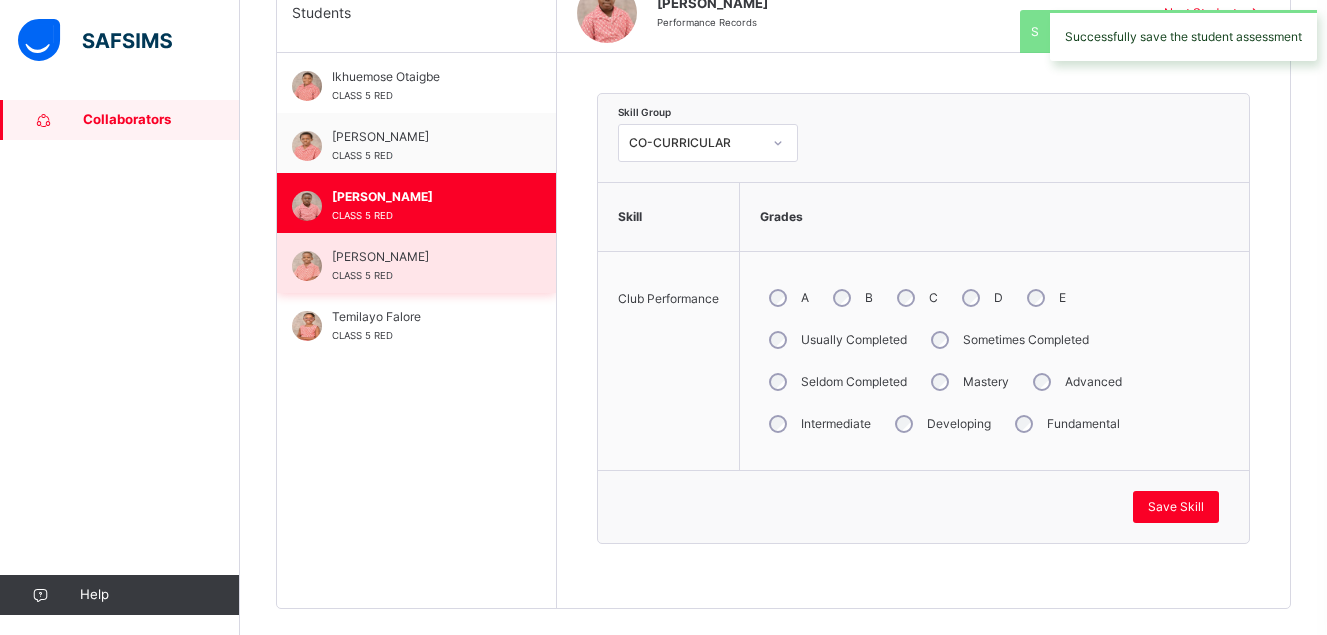 click on "[PERSON_NAME]" at bounding box center [421, 257] 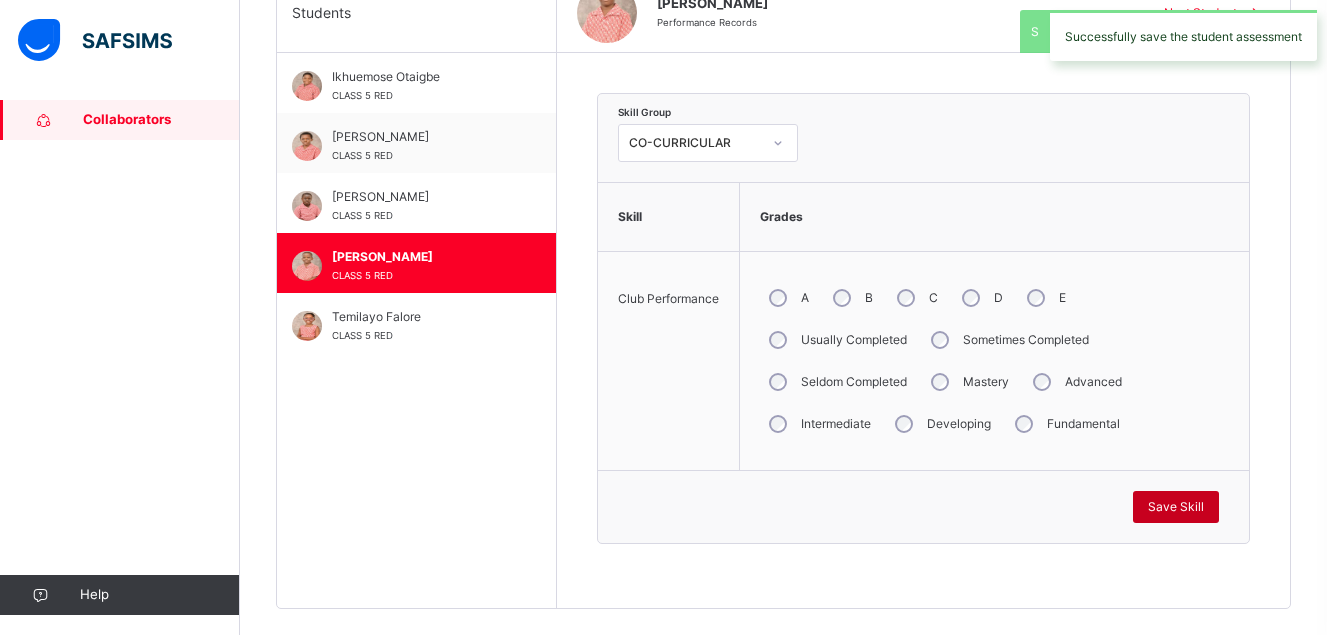 click on "Save Skill" at bounding box center (1176, 507) 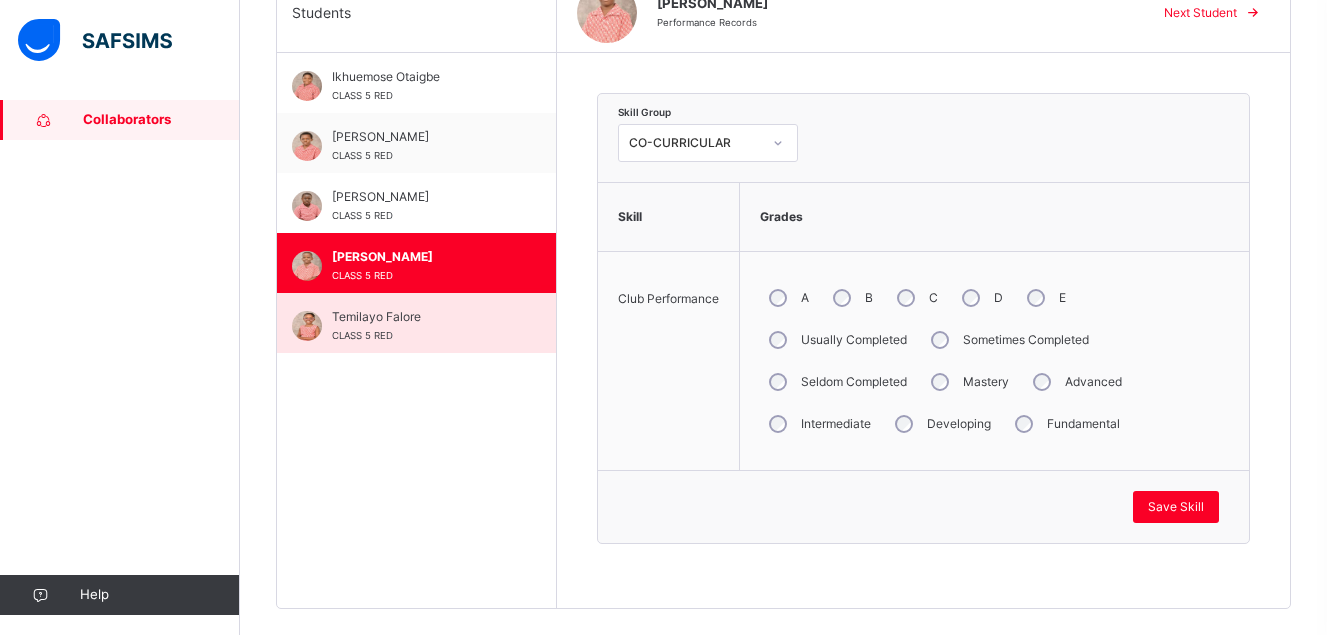 click on "Temilayo  Falore" at bounding box center [421, 317] 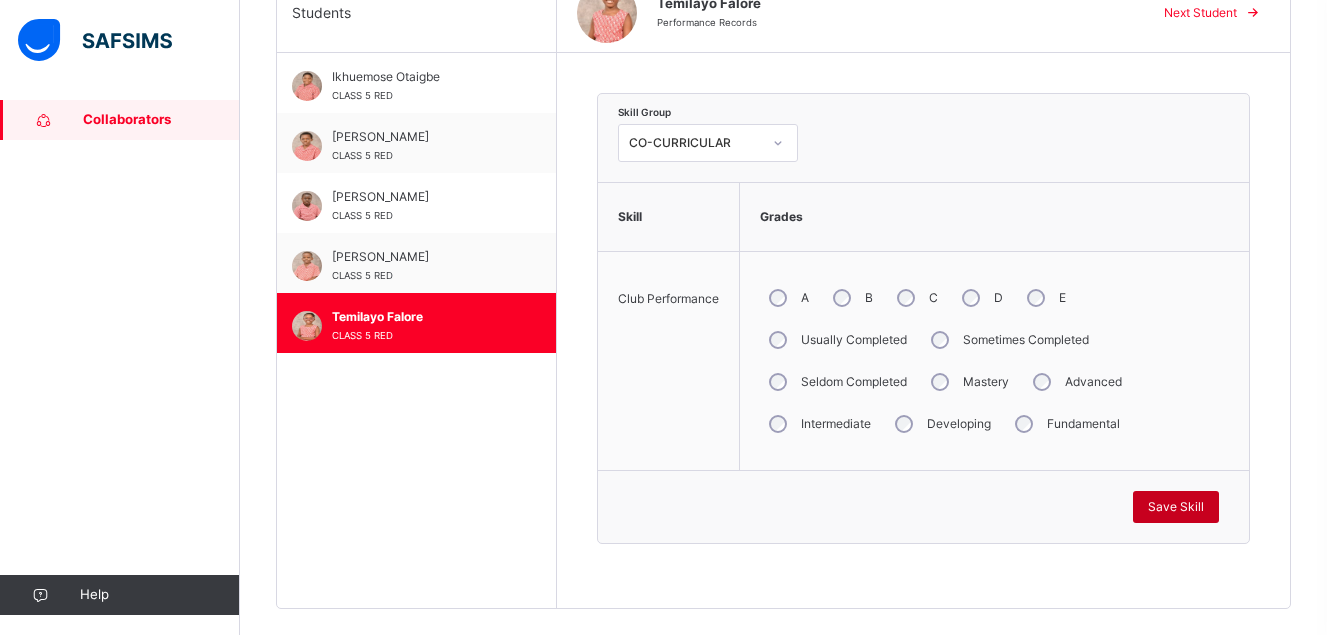 click on "Save Skill" at bounding box center (1176, 507) 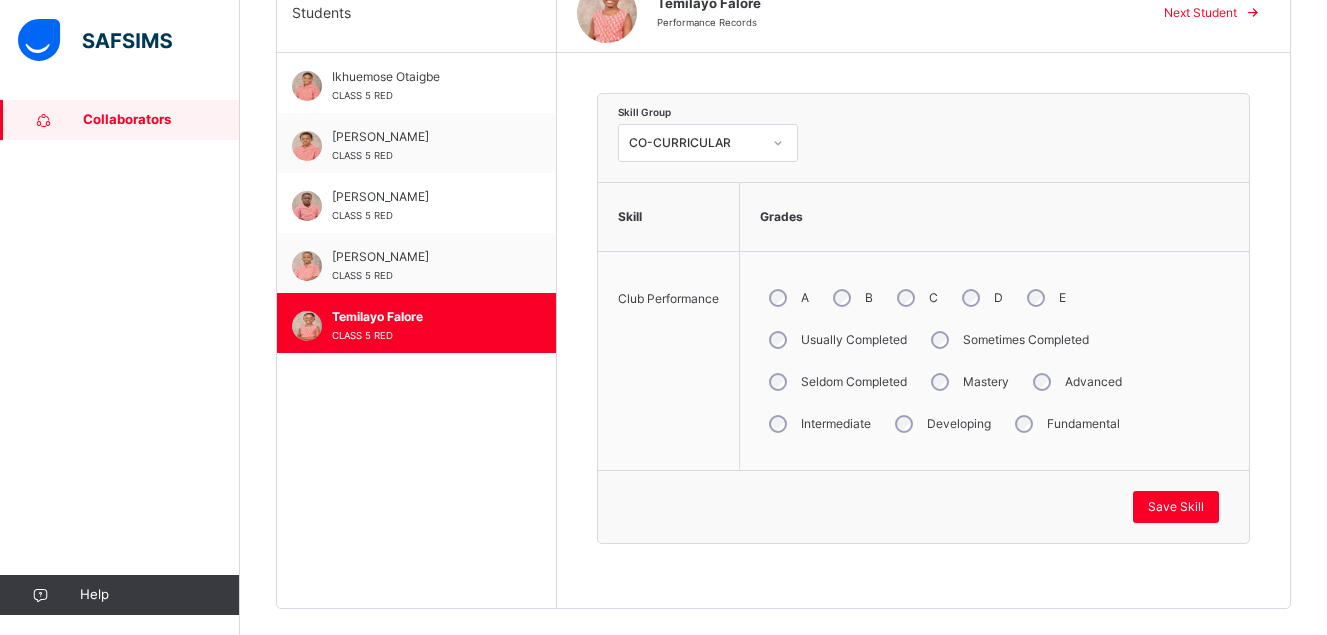 click on "Collaborators" at bounding box center (161, 120) 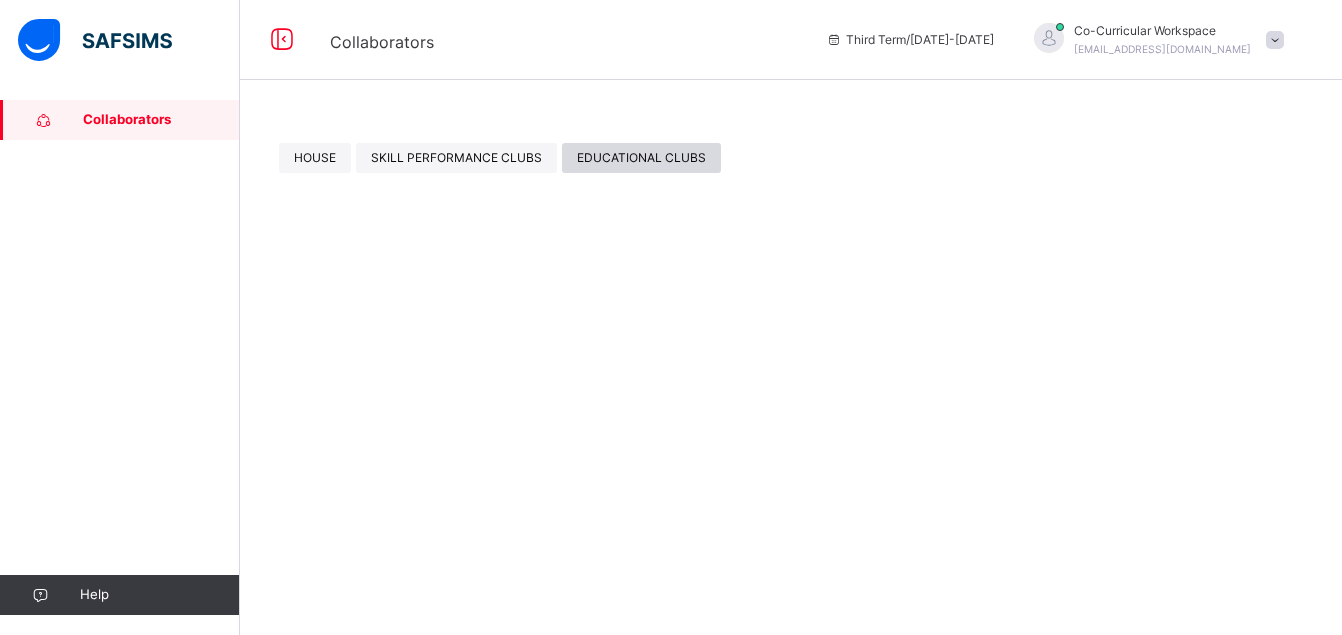 click on "EDUCATIONAL CLUBS" at bounding box center [641, 158] 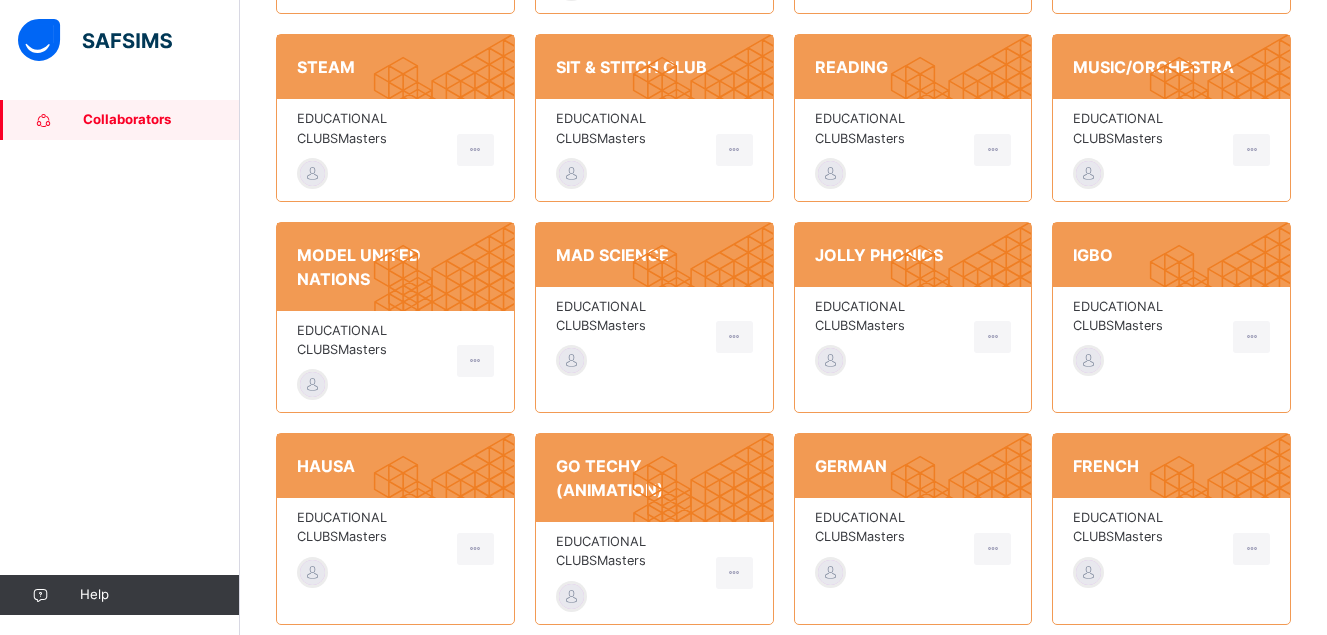 scroll, scrollTop: 448, scrollLeft: 0, axis: vertical 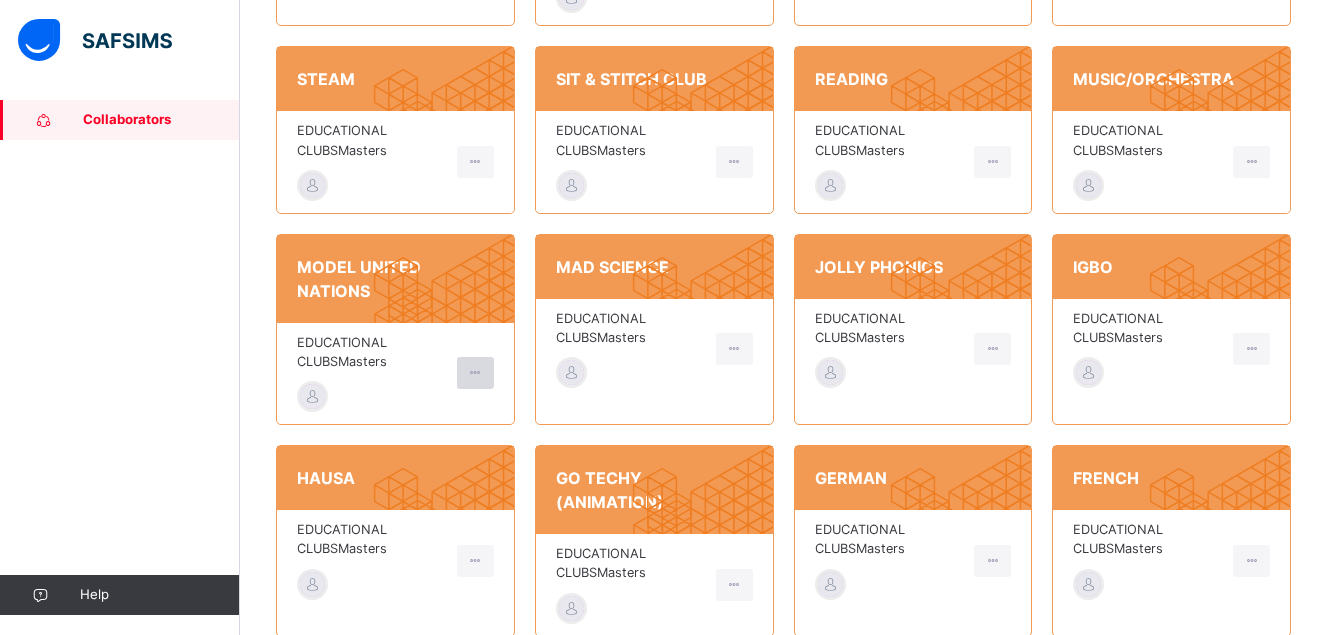 click at bounding box center [475, 373] 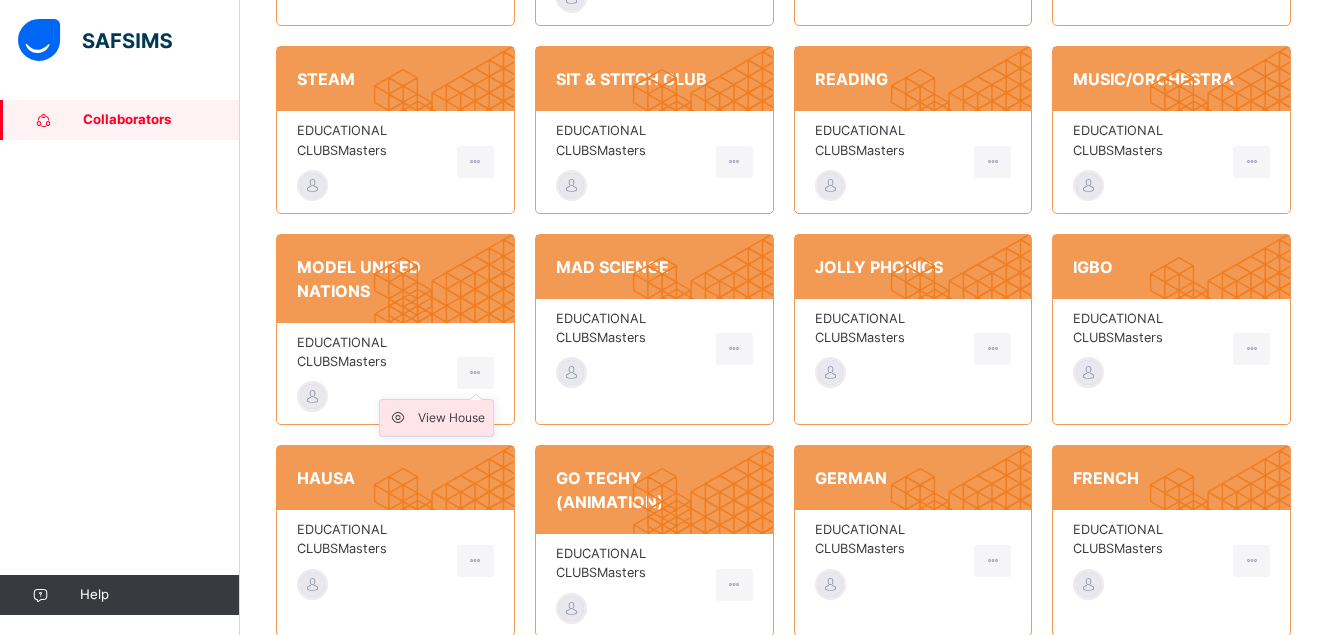 click on "View House" at bounding box center (451, 418) 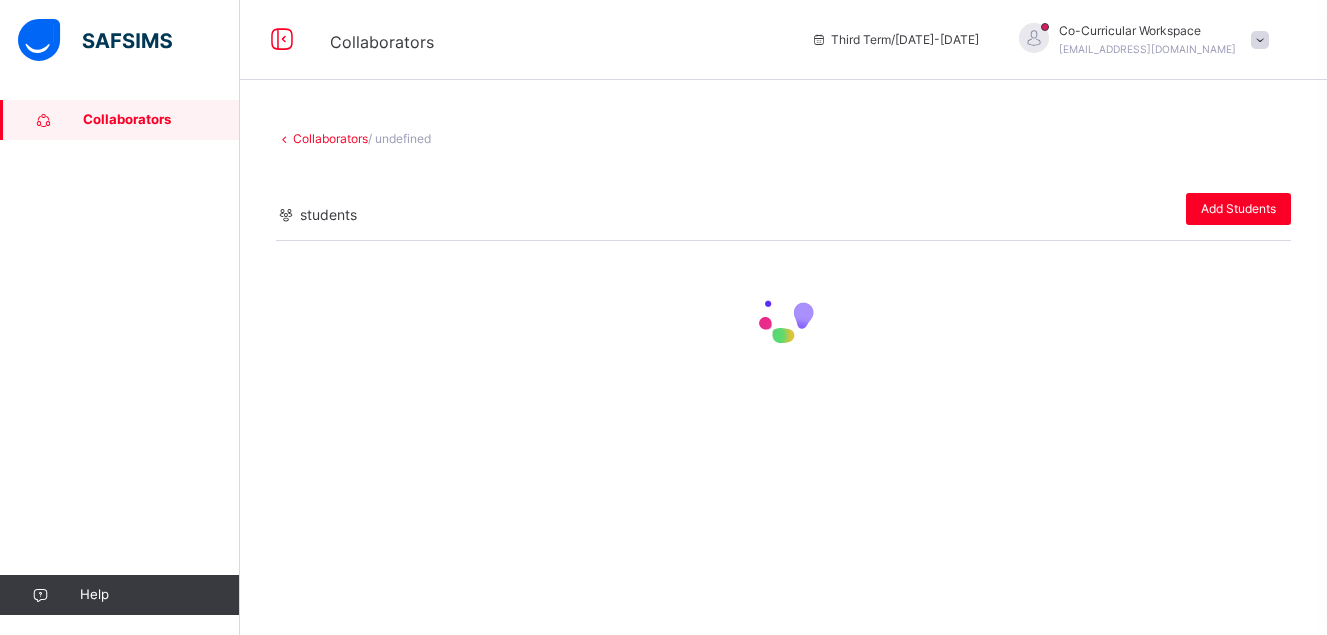 scroll, scrollTop: 0, scrollLeft: 0, axis: both 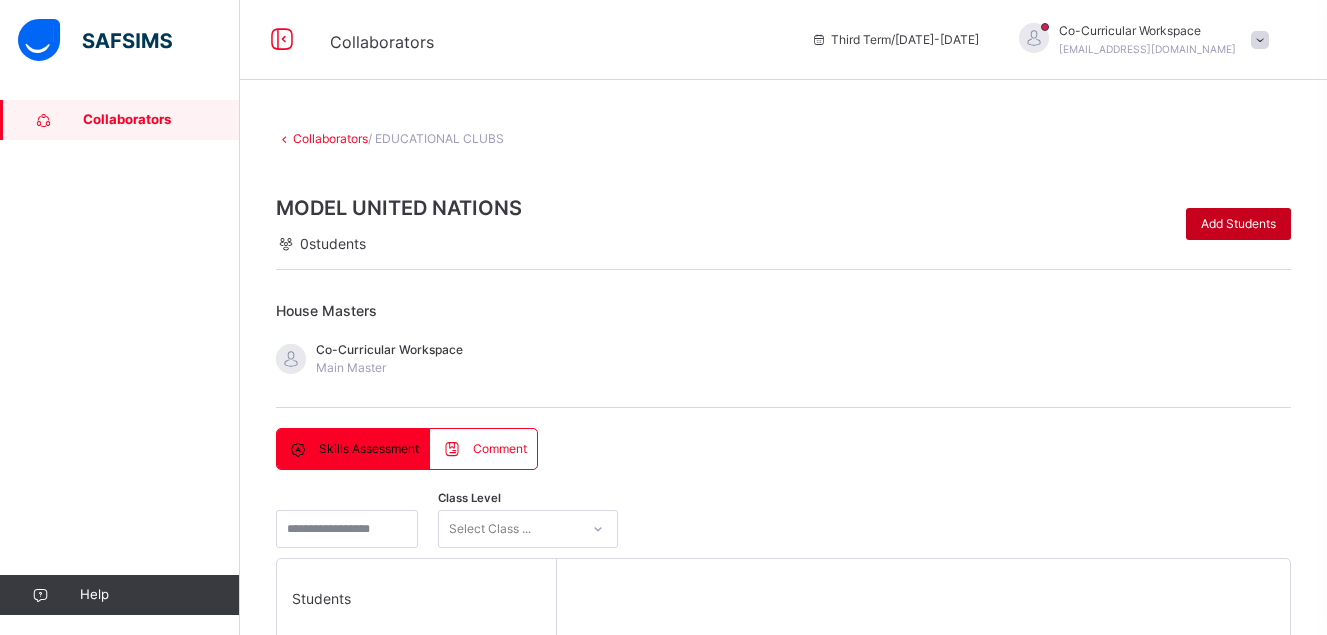 click on "Add Students" at bounding box center [1238, 224] 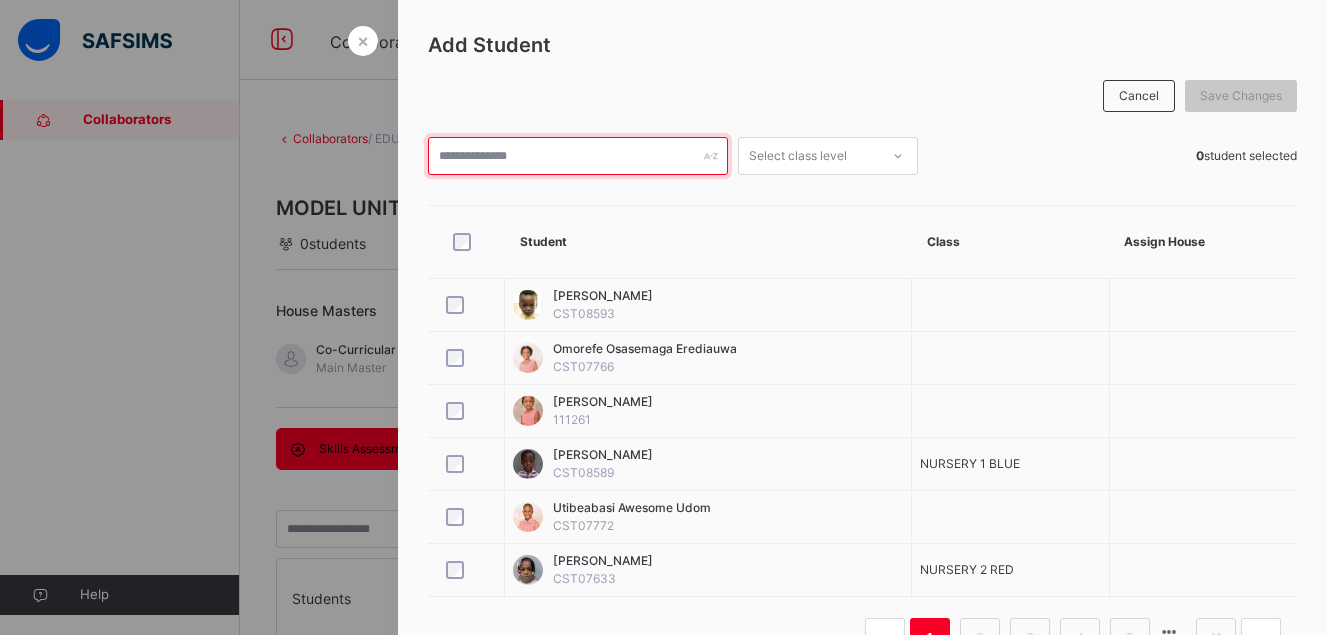 click at bounding box center (578, 156) 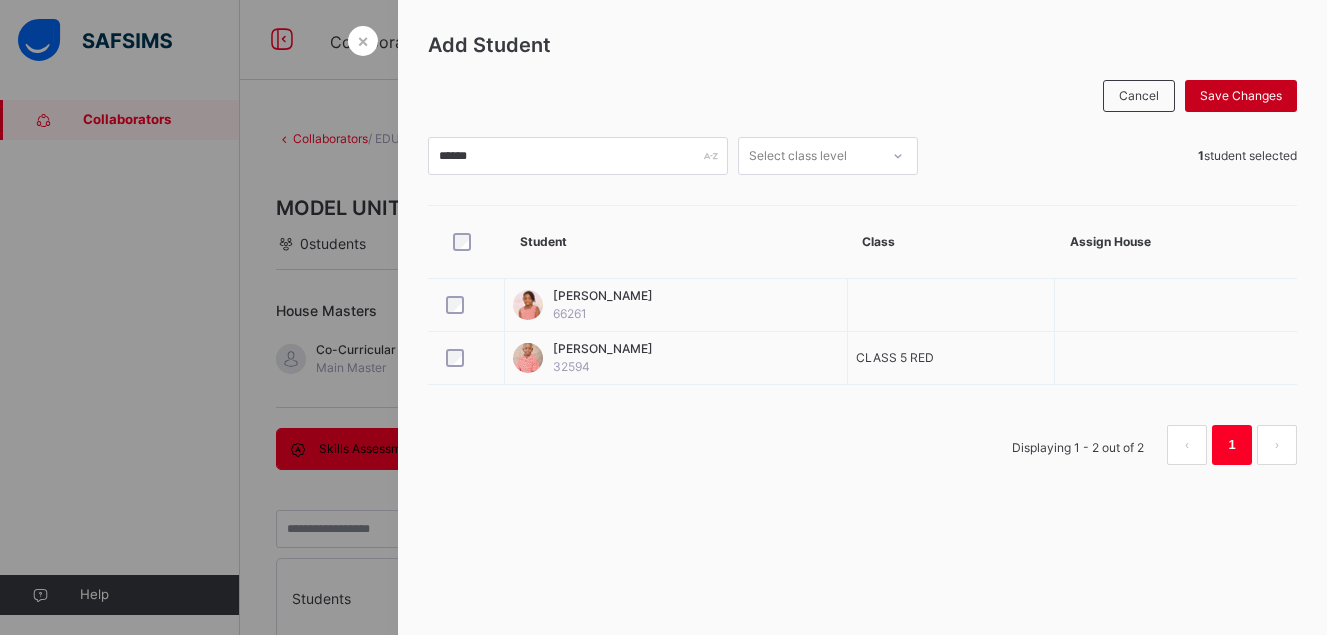 click on "Save Changes" at bounding box center [1241, 96] 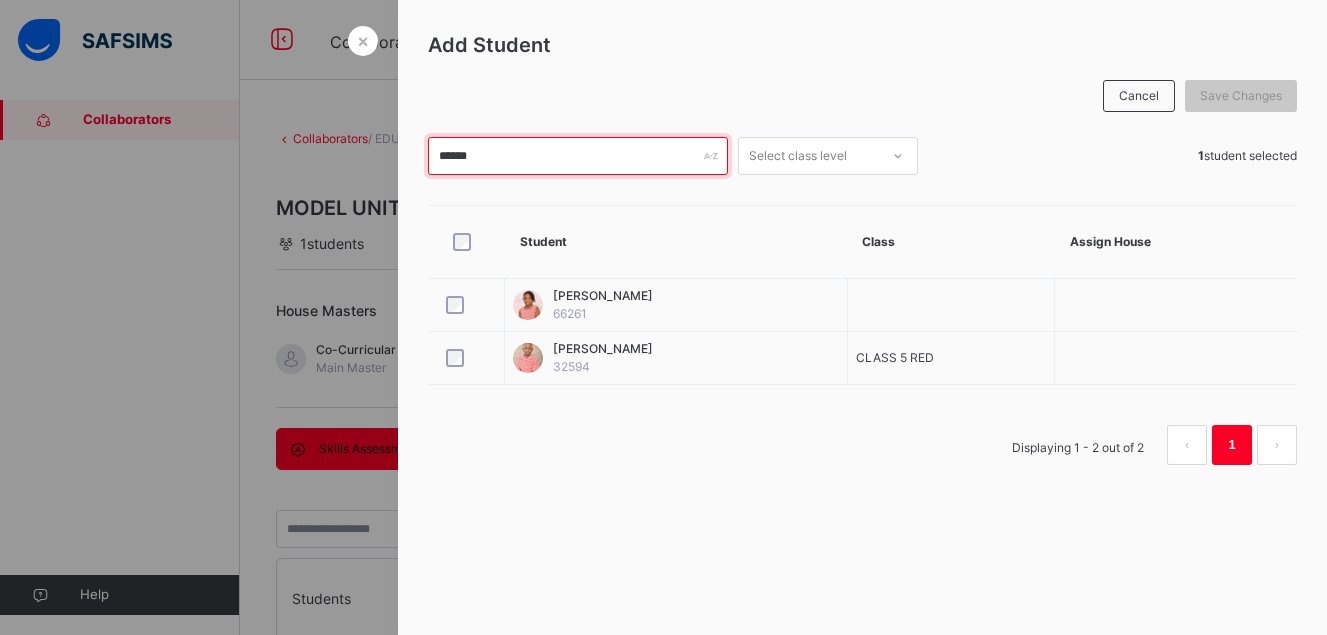 click on "******" at bounding box center (578, 156) 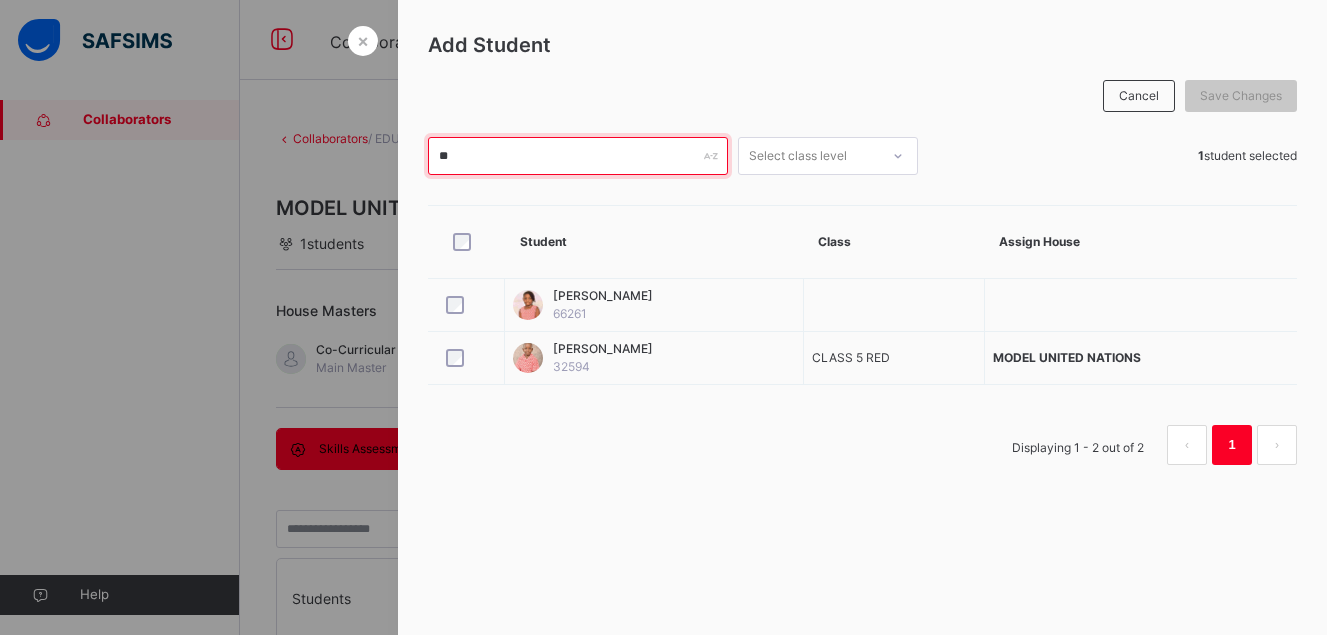type on "*" 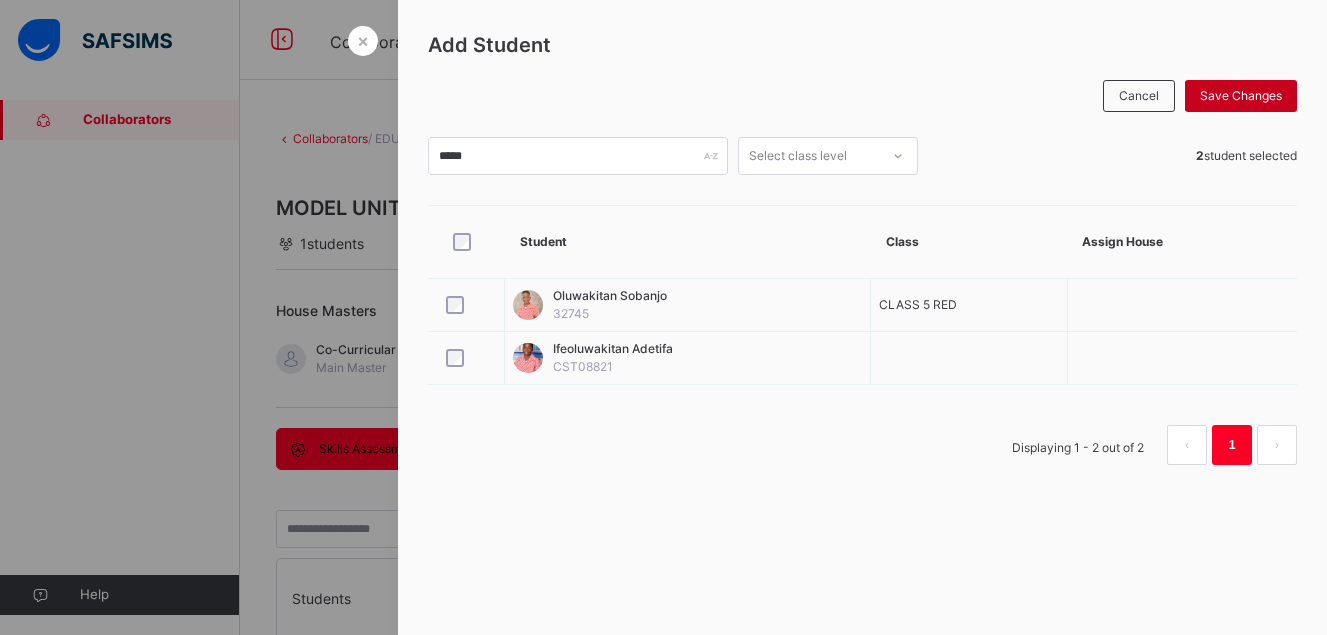 click on "Save Changes" at bounding box center (1241, 96) 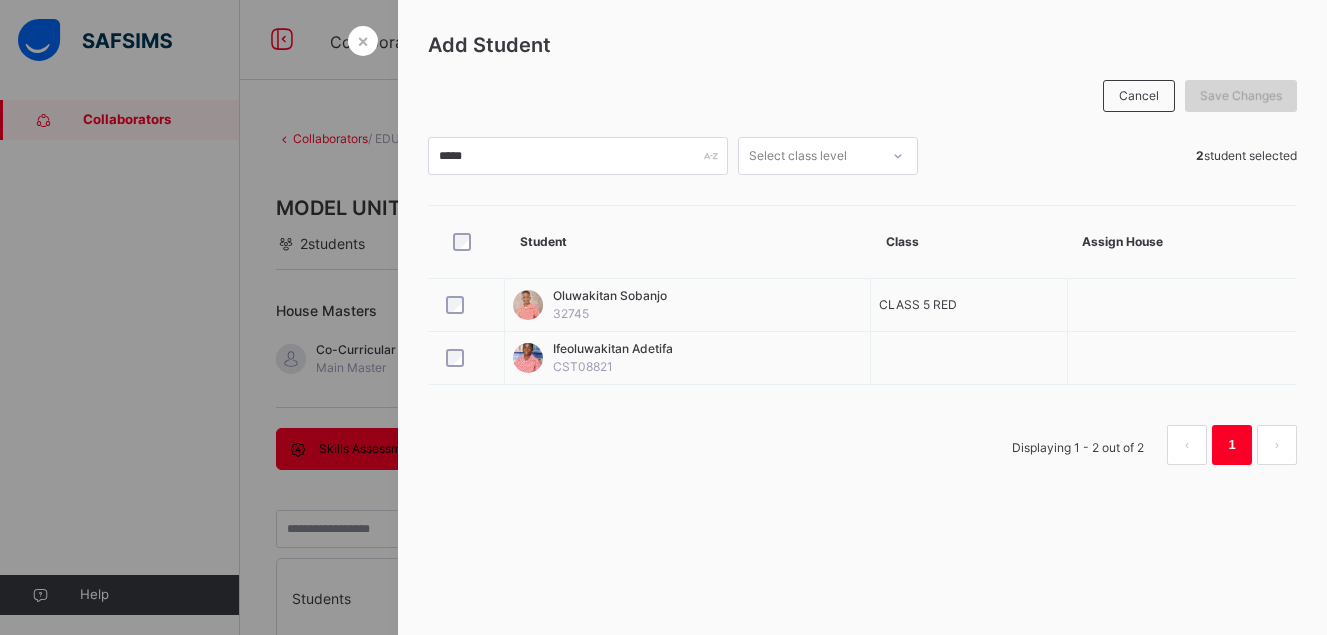 click on "Save Changes" at bounding box center [1241, 96] 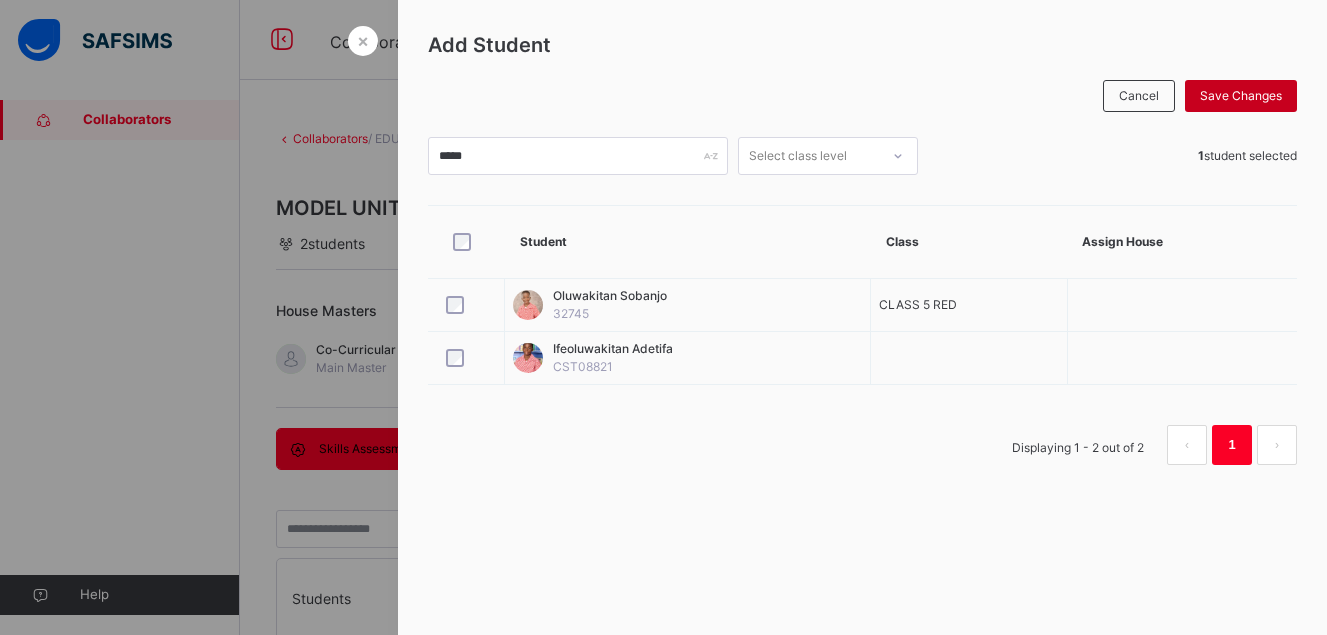 click on "Save Changes" at bounding box center [1241, 96] 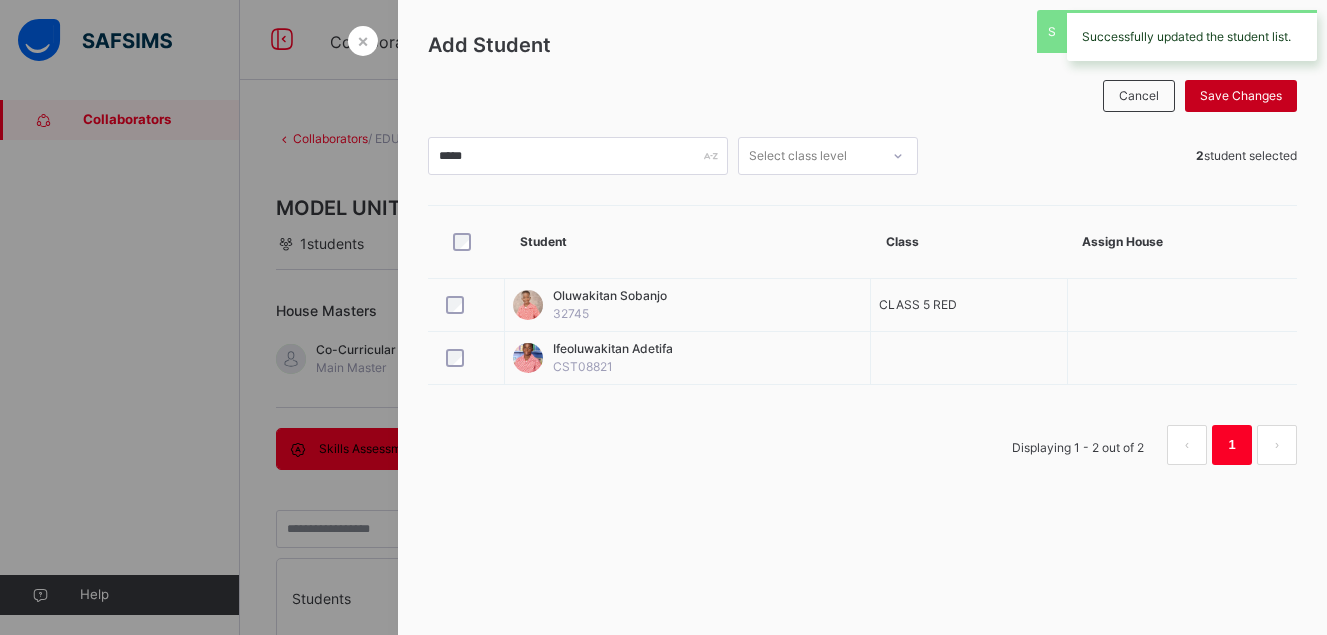 click on "Save Changes" at bounding box center (1241, 96) 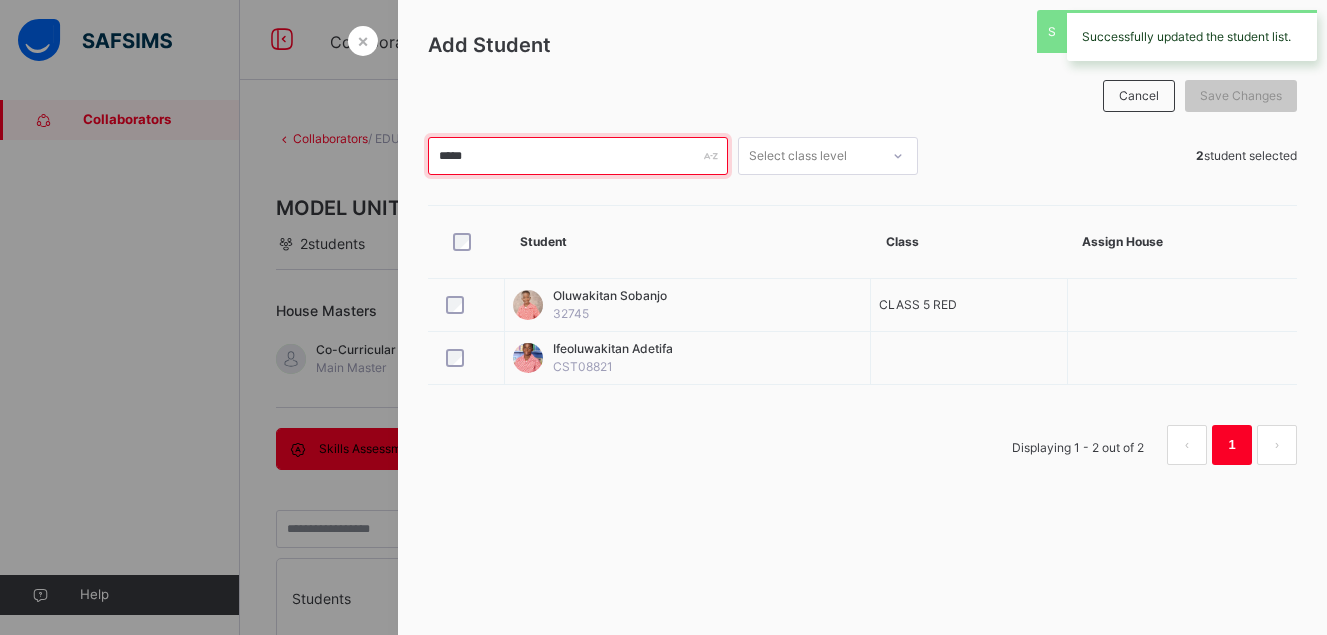 click on "*****" at bounding box center (578, 156) 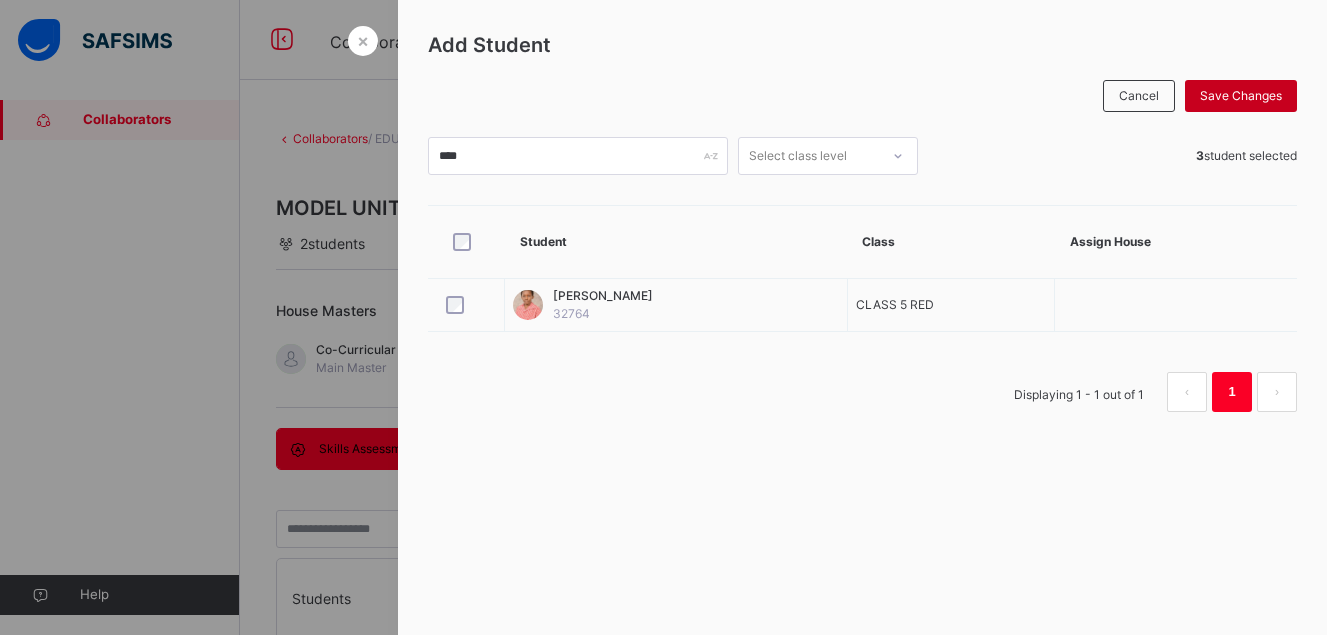 click on "Save Changes" at bounding box center [1241, 96] 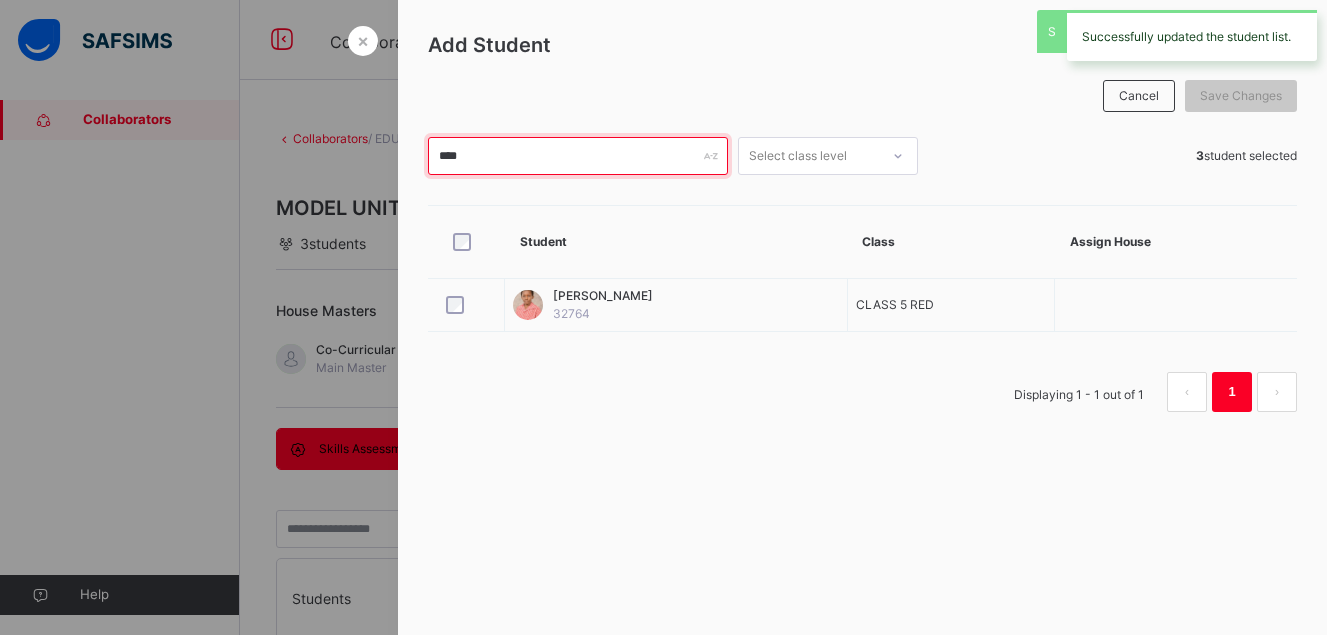 click on "****" at bounding box center [578, 156] 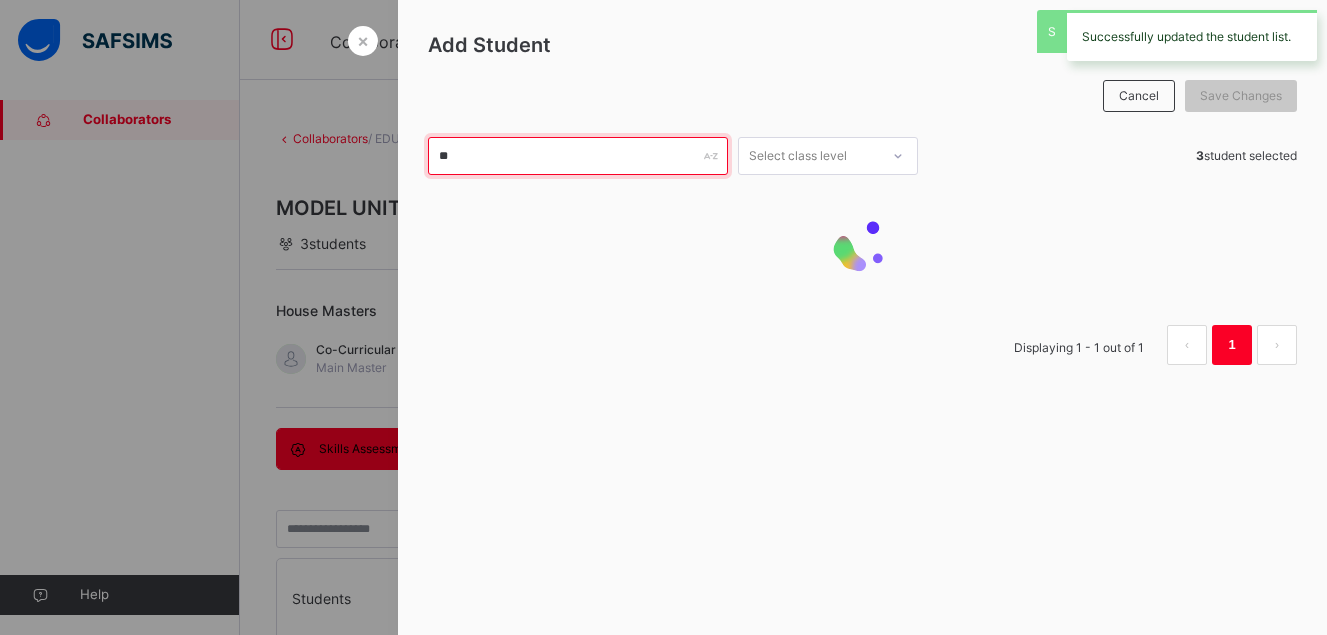 type on "*" 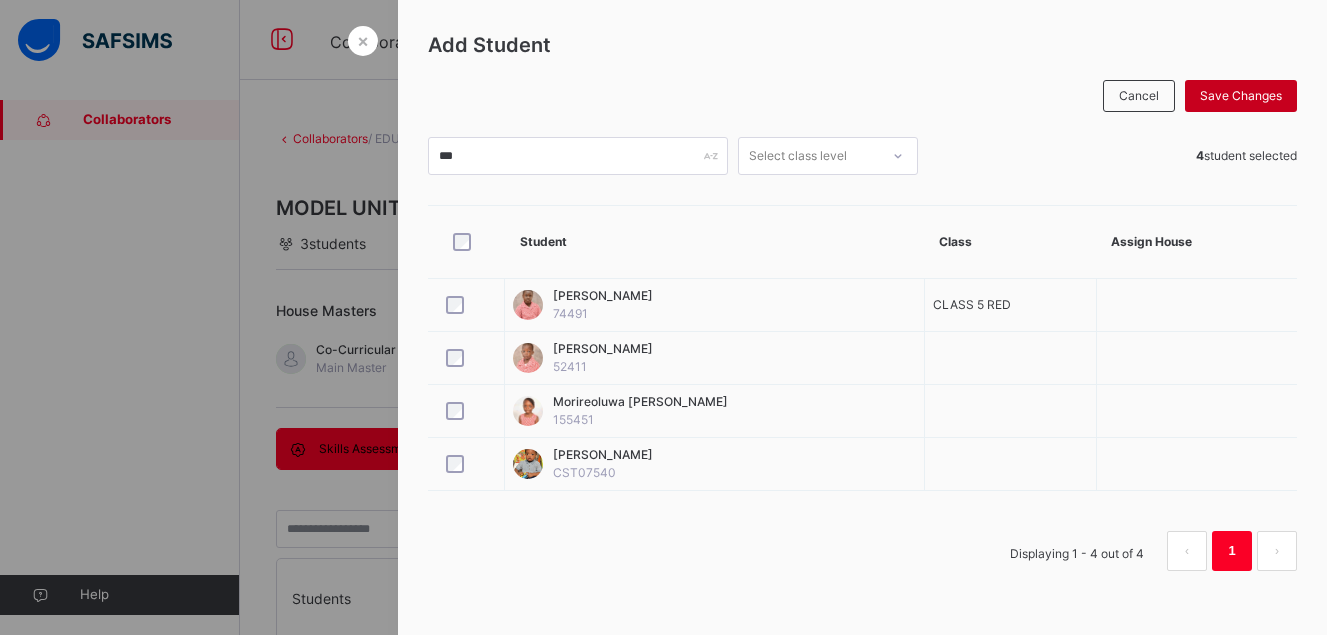 click on "Save Changes" at bounding box center (1241, 96) 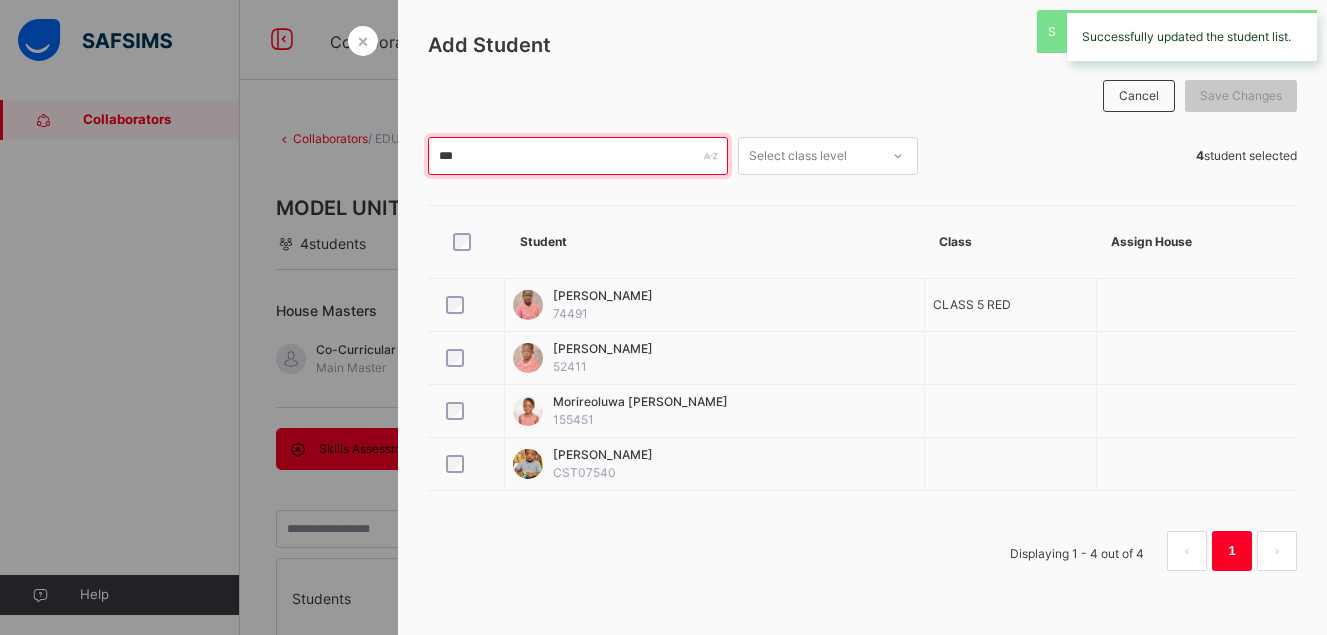 click on "***" at bounding box center (578, 156) 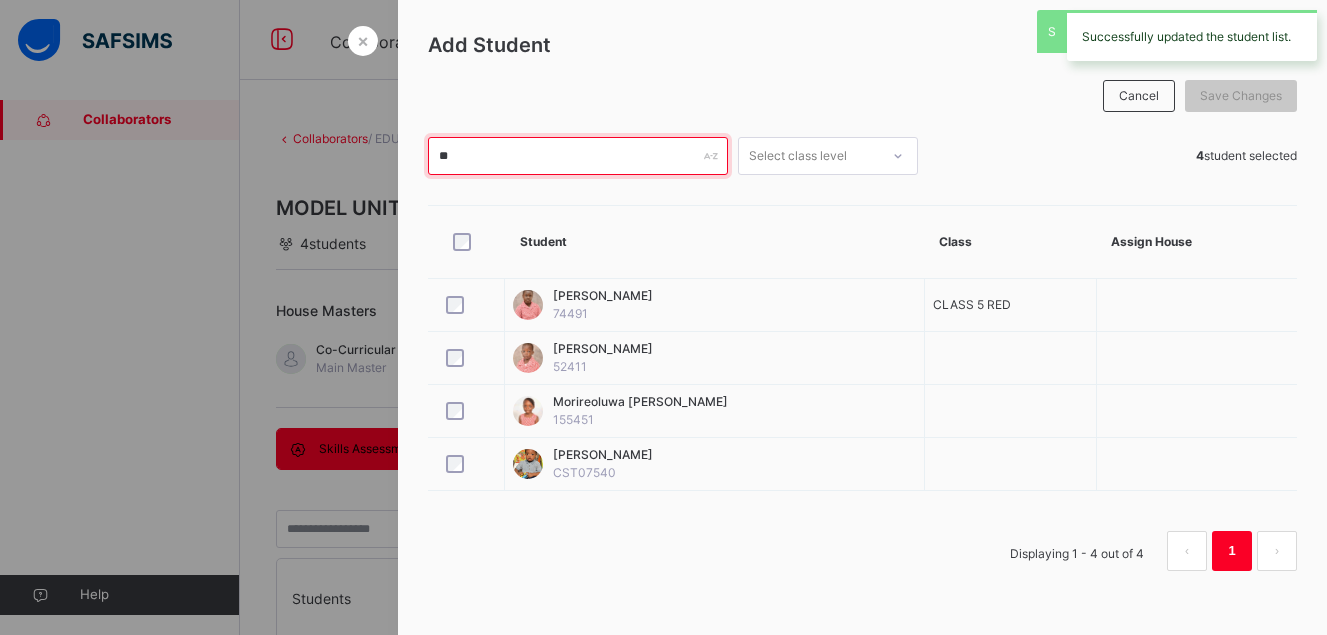 type on "*" 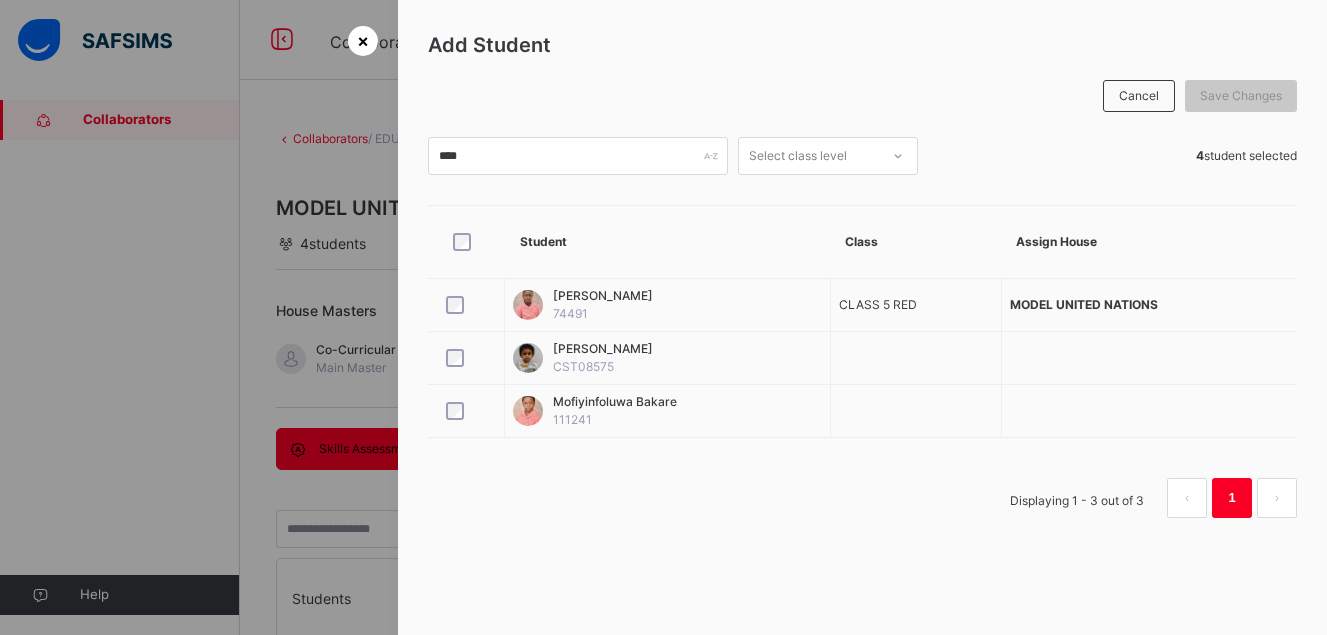 click on "×" at bounding box center [363, 40] 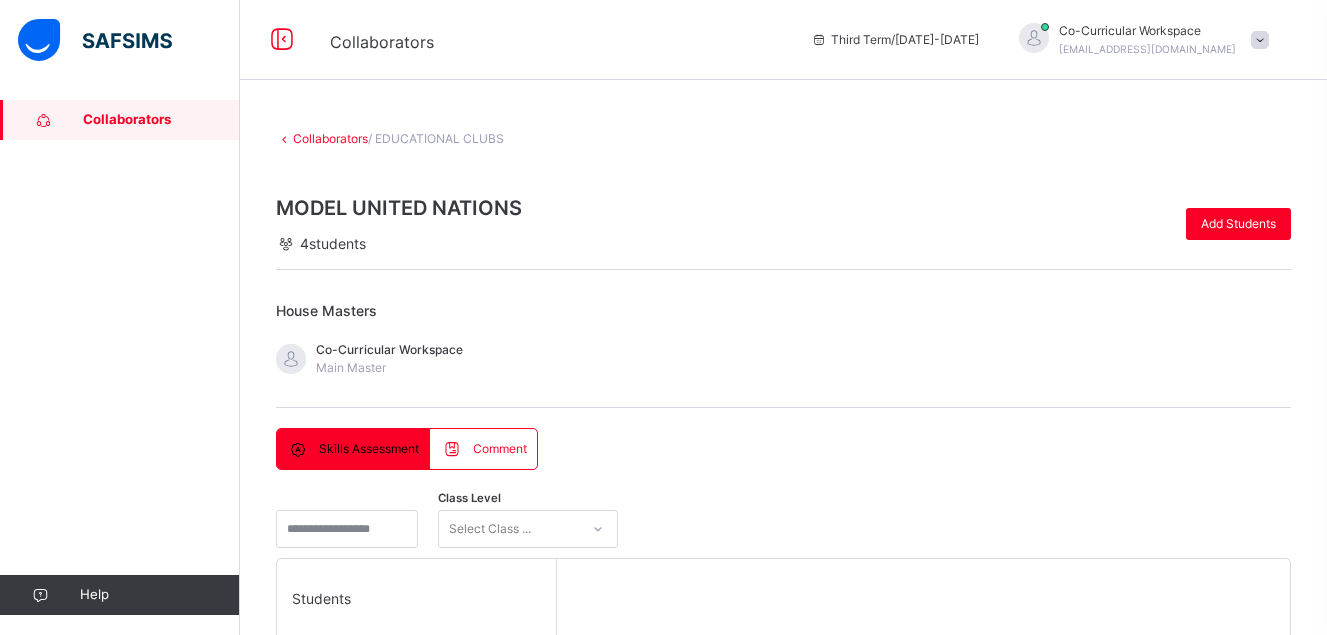 click on "Skills Assessment  Comment Skills Assessment  Comment Class Level Select Class ... Students [PERSON_NAME] CLASS 5 RED Oluwademilade  Ademola CLASS 5 RED Oluwafifehanmi  Bakare CLASS 5 RED Oluwakitan  Sobanjo CLASS 5 RED Select a Student Select a student from the list to the left to view and enter skill records Class Level Select Class ... Save Entries Students Comment [PERSON_NAME] CLASS 5 RED [PERSON_NAME] CLASS 5 RED Oluwademilade  Ademola CLASS 5 RED Oluwademilade  Ademola CLASS 5 RED Oluwafifehanmi  Bakare CLASS 5 RED Oluwafifehanmi  Bakare CLASS 5 RED Oluwakitan  Sobanjo CLASS 5 RED Oluwakitan  Sobanjo CLASS 5 RED" at bounding box center [783, 816] 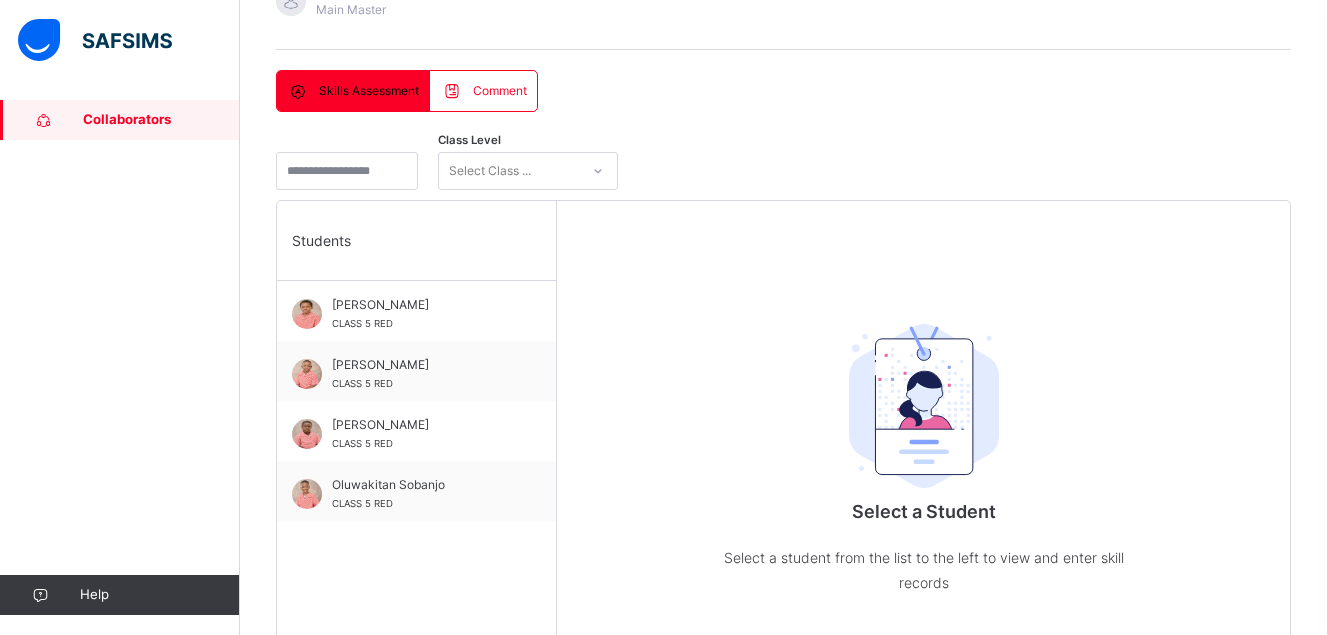 scroll, scrollTop: 360, scrollLeft: 0, axis: vertical 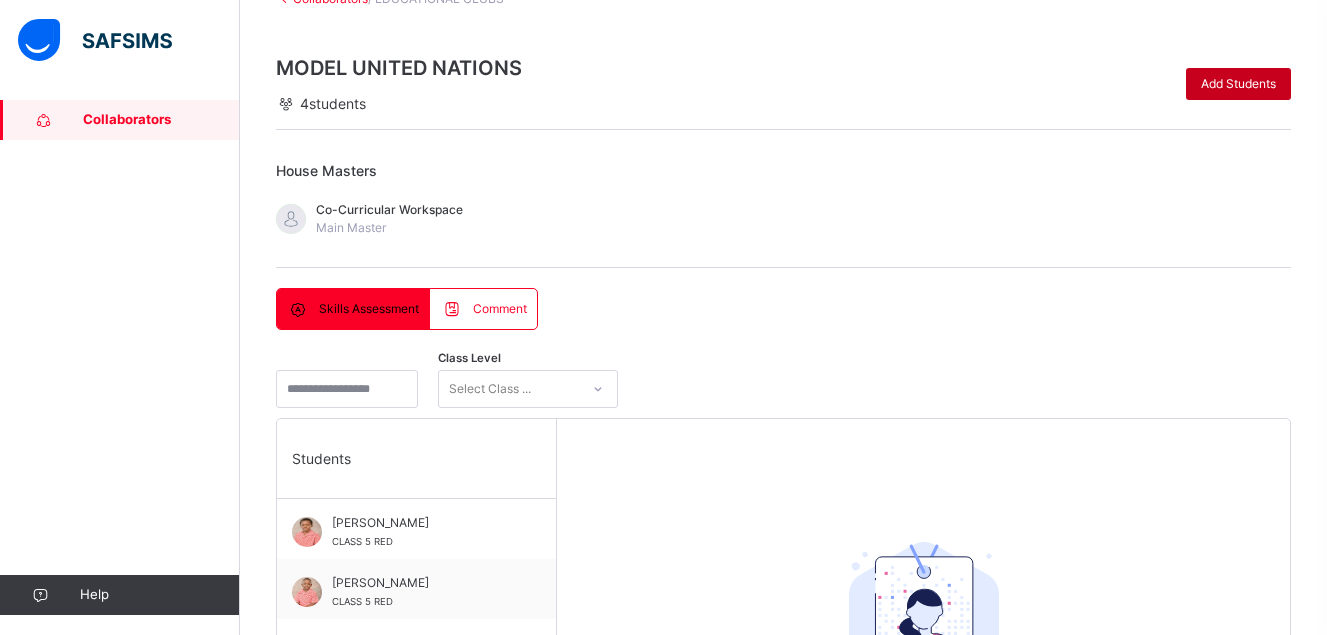 click on "Add Students" at bounding box center (1238, 84) 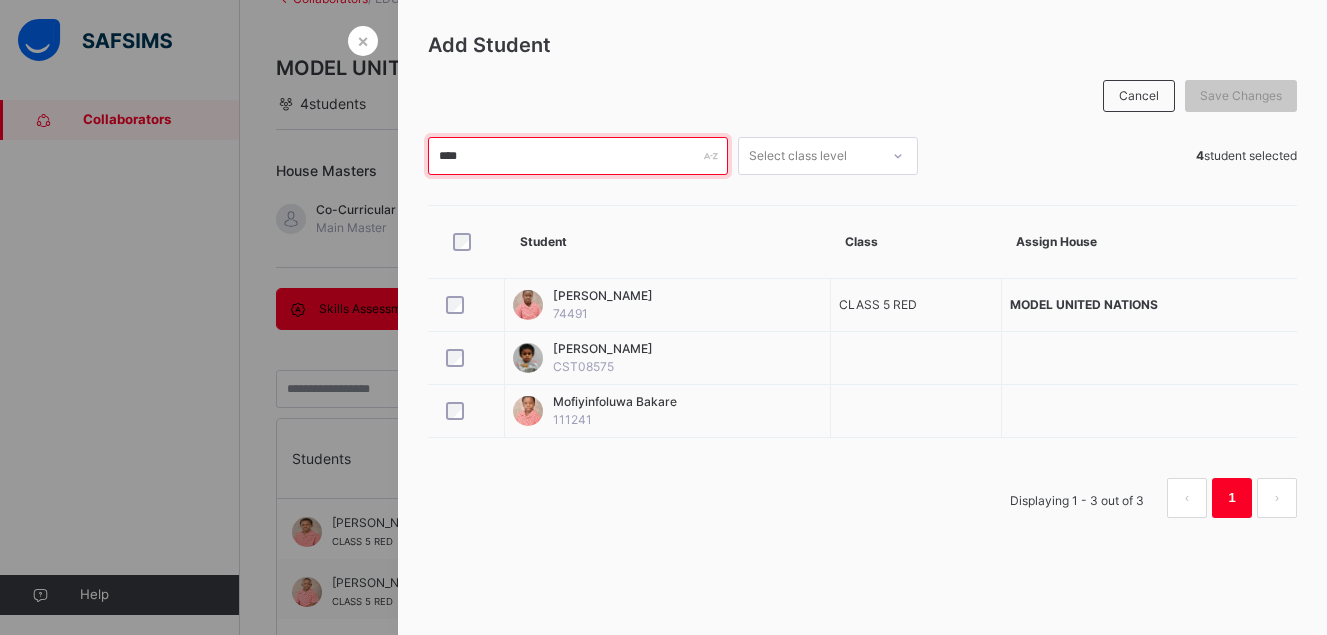 click on "****" at bounding box center [578, 156] 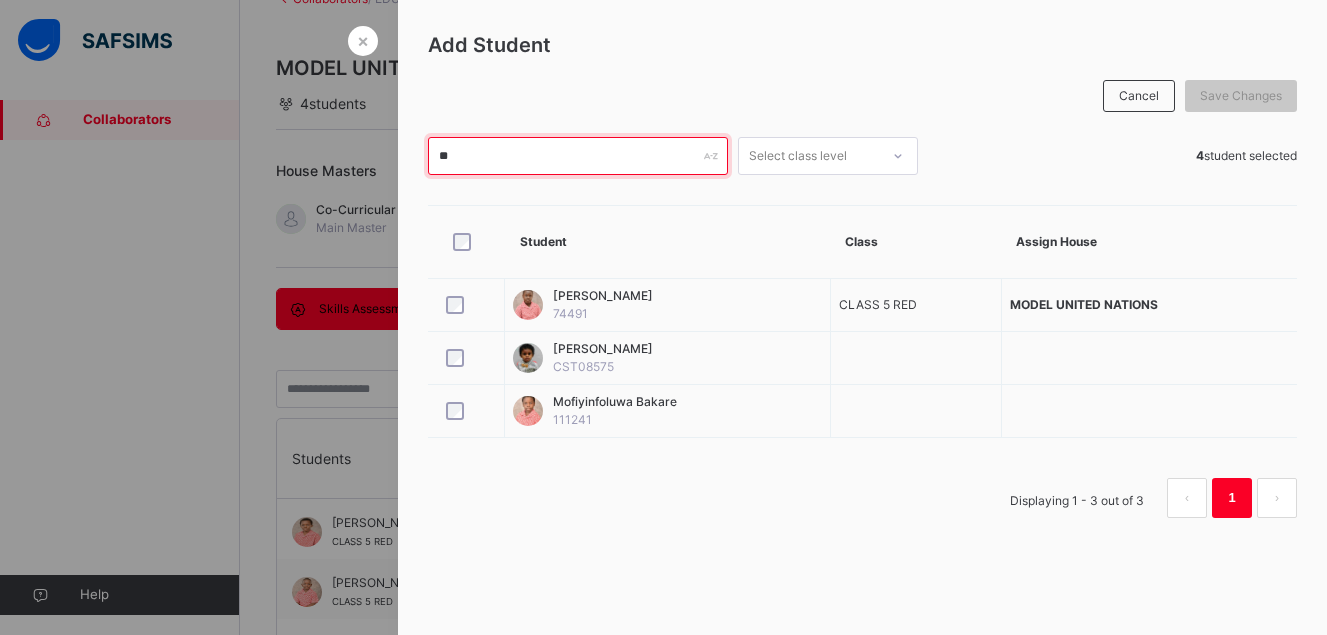 type on "*" 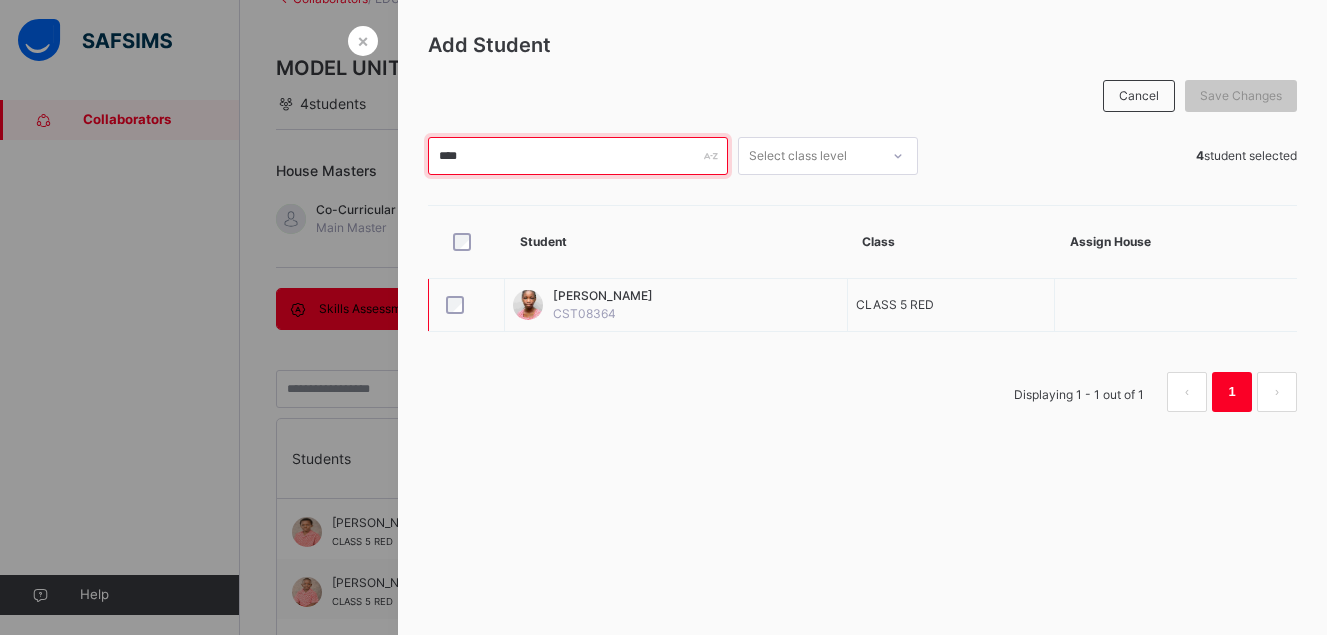 type on "****" 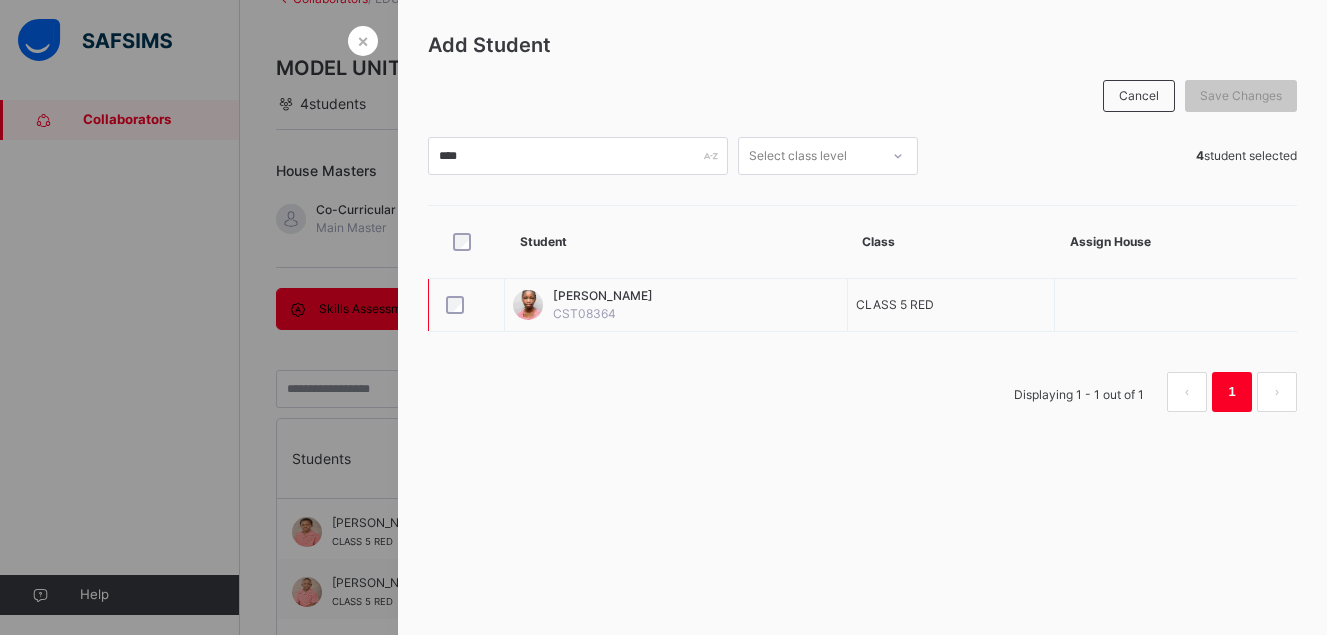 click at bounding box center [466, 305] 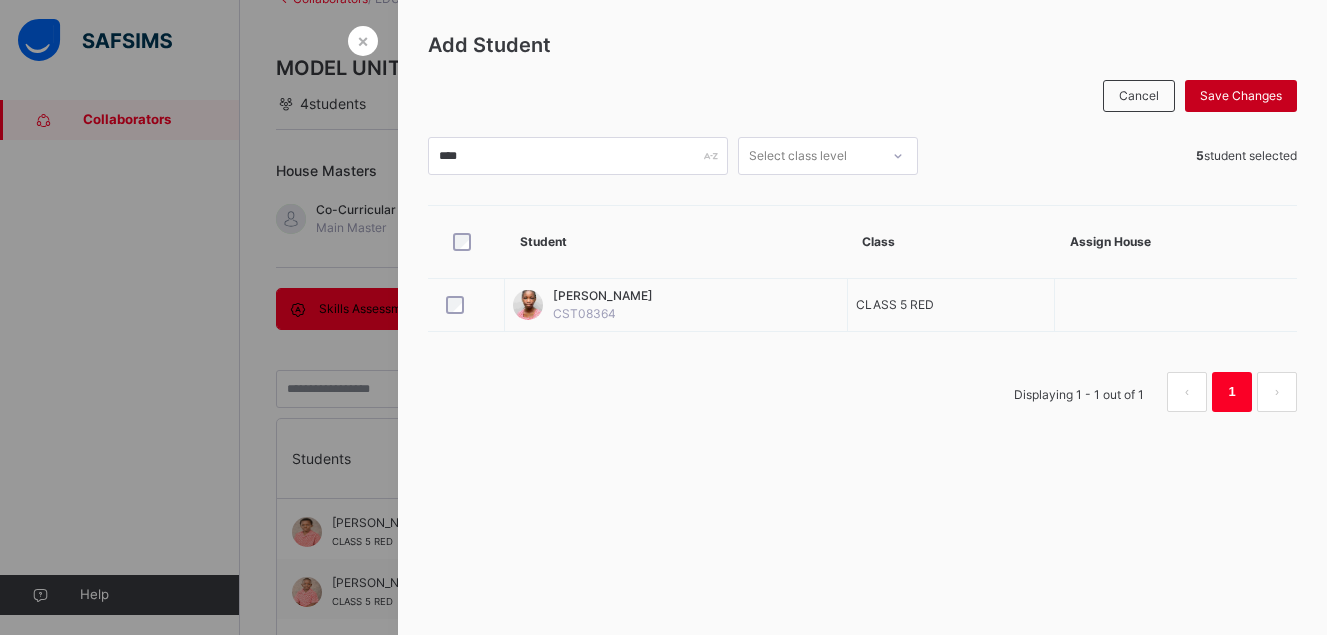 click on "Save Changes" at bounding box center (1241, 96) 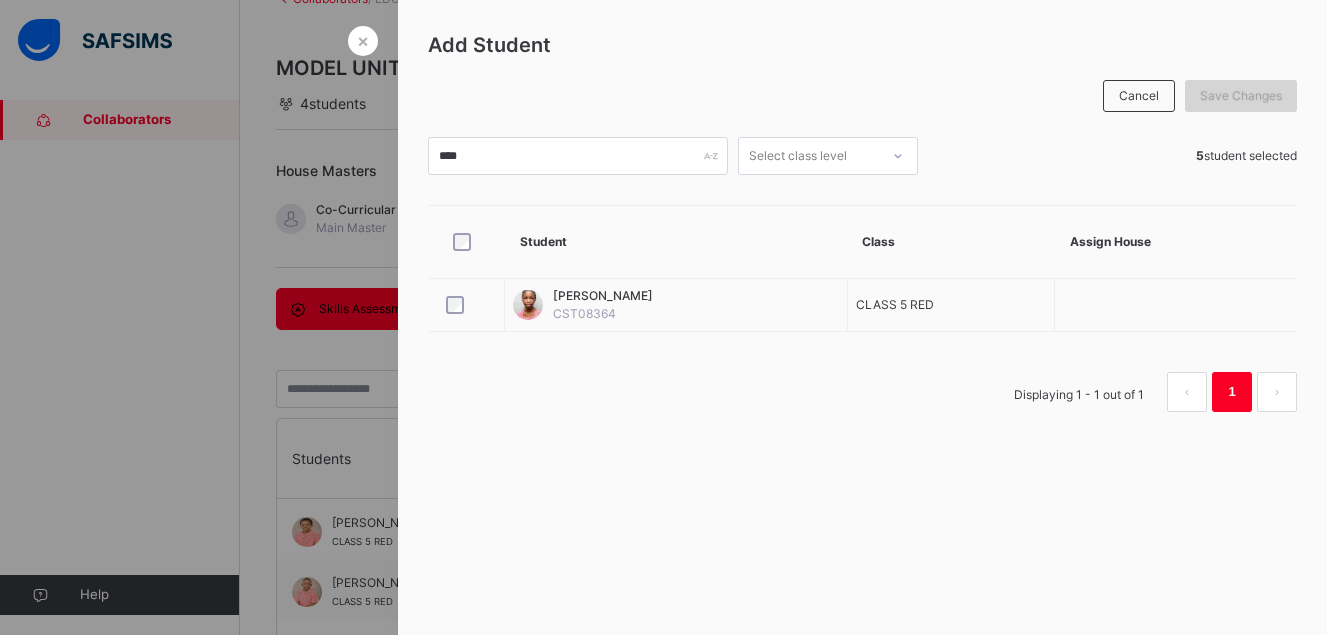 scroll, scrollTop: 0, scrollLeft: 0, axis: both 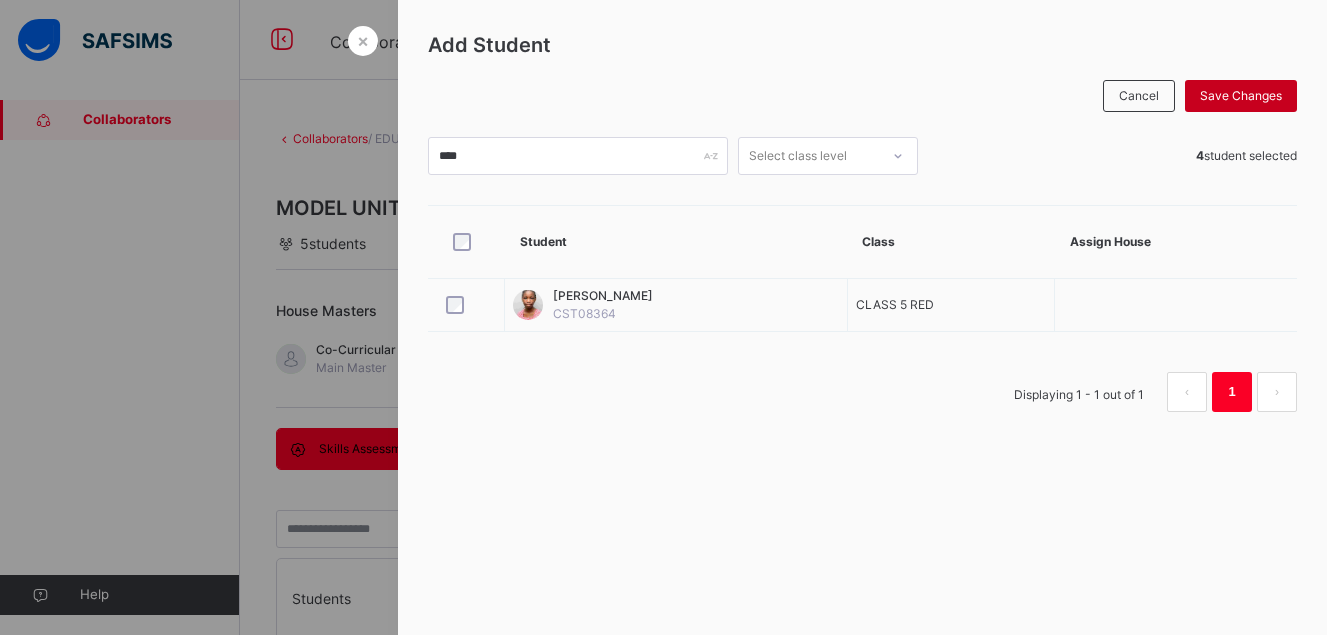 click on "Save Changes" at bounding box center [1241, 96] 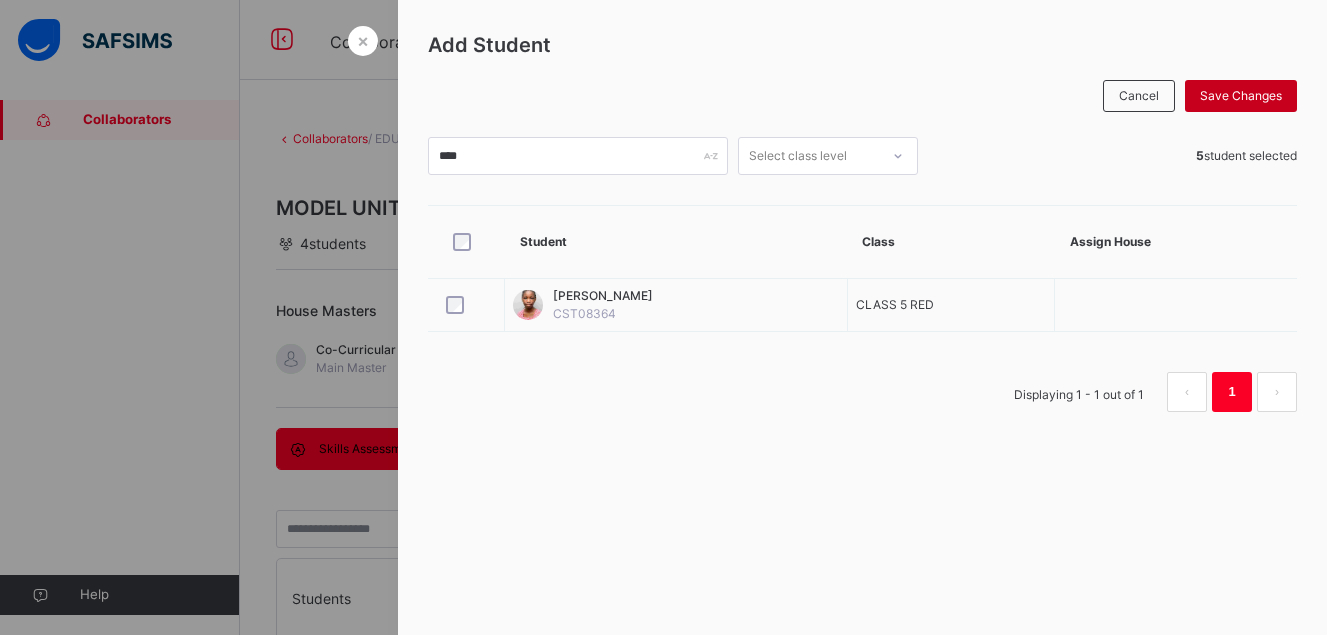 click on "Save Changes" at bounding box center [1241, 96] 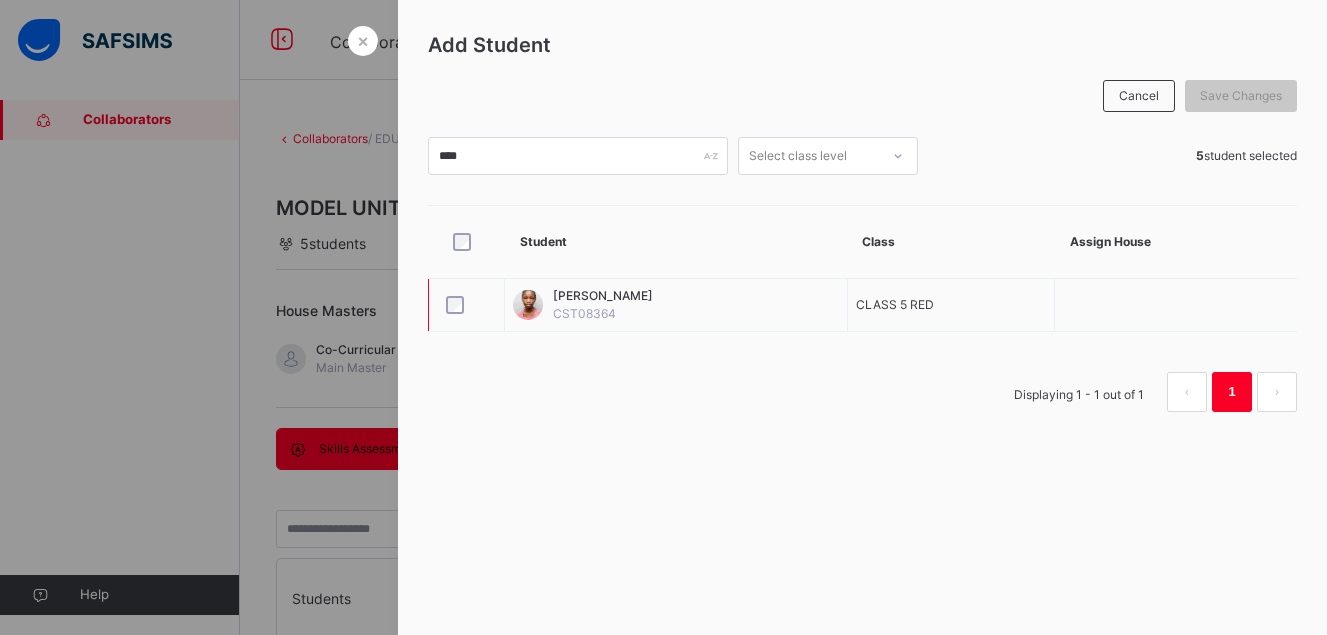 click at bounding box center (466, 305) 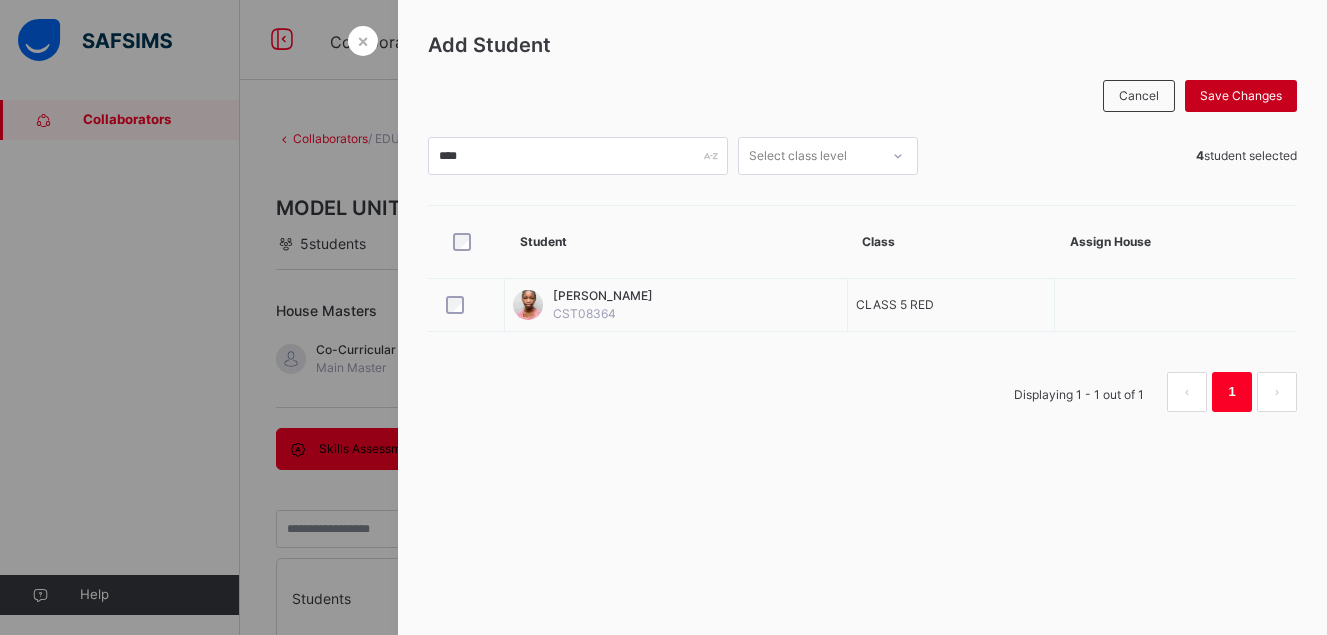 click on "Save Changes" at bounding box center (1241, 96) 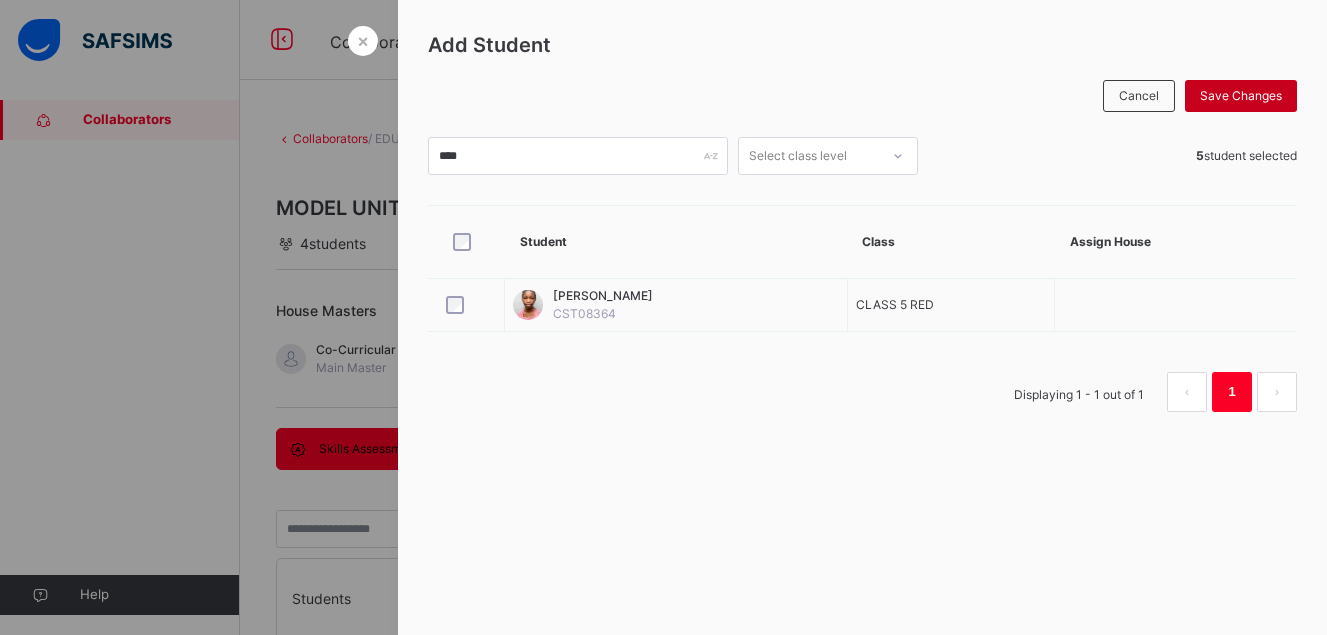 click on "Save Changes" at bounding box center [1241, 96] 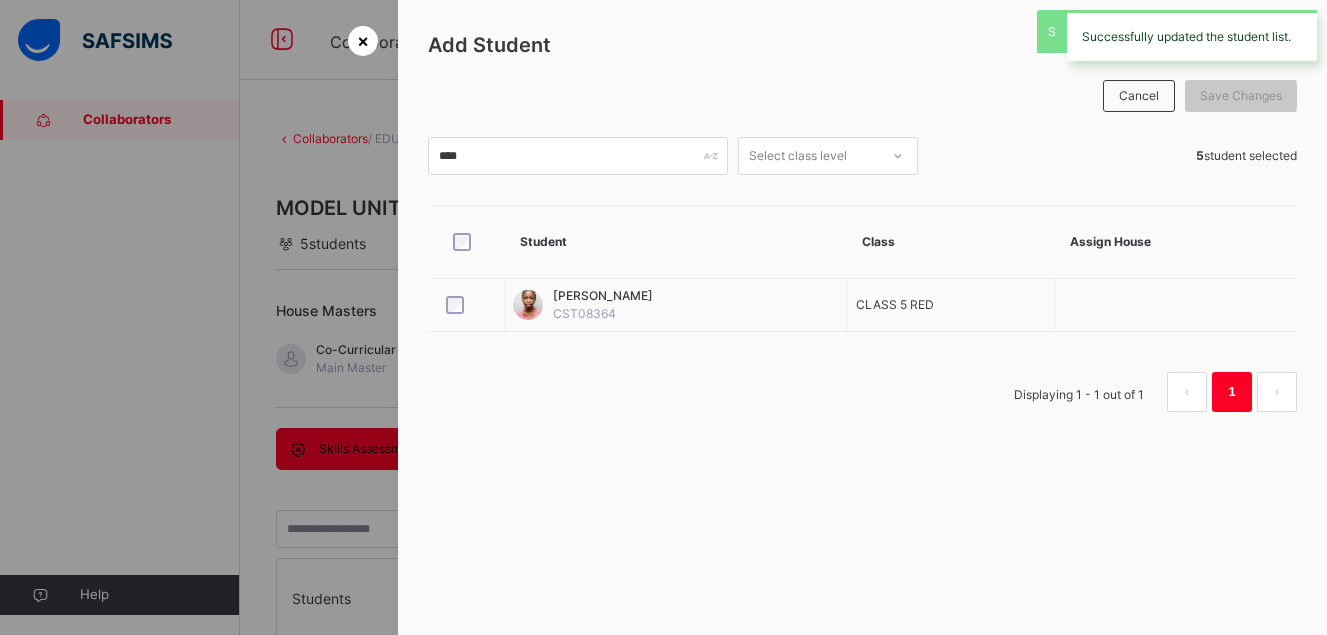 click on "×" at bounding box center (363, 40) 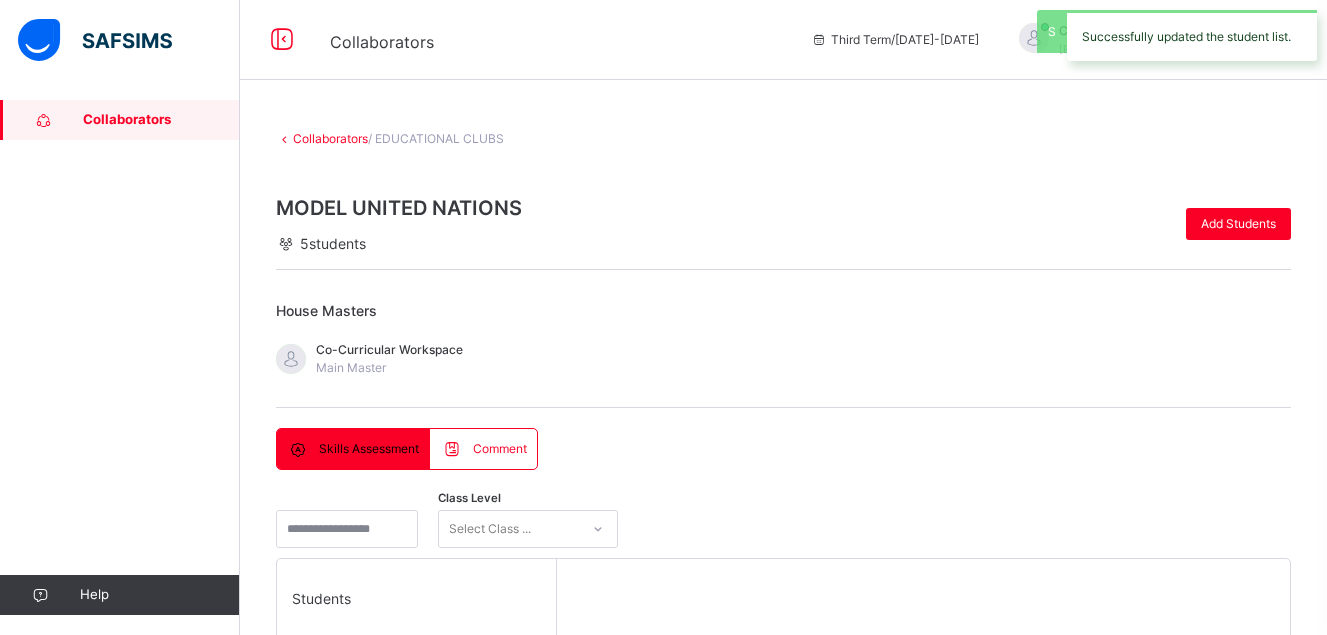 click on "Skills Assessment  Comment Skills Assessment  Comment Class Level Select Class ... Students [PERSON_NAME] CLASS 5 RED Oluwademilade  Ademola CLASS 5 RED Oluwafifehanmi  Bakare CLASS 5 RED Oluwakitan  Sobanjo CLASS 5 RED [PERSON_NAME] CLASS 5 RED Select a Student Select a student from the list to the left to view and enter skill records Class Level Select Class ... Save Entries Students Comment [PERSON_NAME] CLASS 5 RED [PERSON_NAME] CLASS 5 RED Oluwademilade  Ademola CLASS 5 RED Oluwademilade  Ademola CLASS 5 RED Oluwafifehanmi  Bakare CLASS 5 RED Oluwafifehanmi  Bakare CLASS 5 RED Oluwakitan  Sobanjo CLASS 5 RED Oluwakitan  Sobanjo CLASS 5 RED Raye  Orhiunu CLASS 5 RED Raye  Orhiunu CLASS 5 RED" at bounding box center [783, 816] 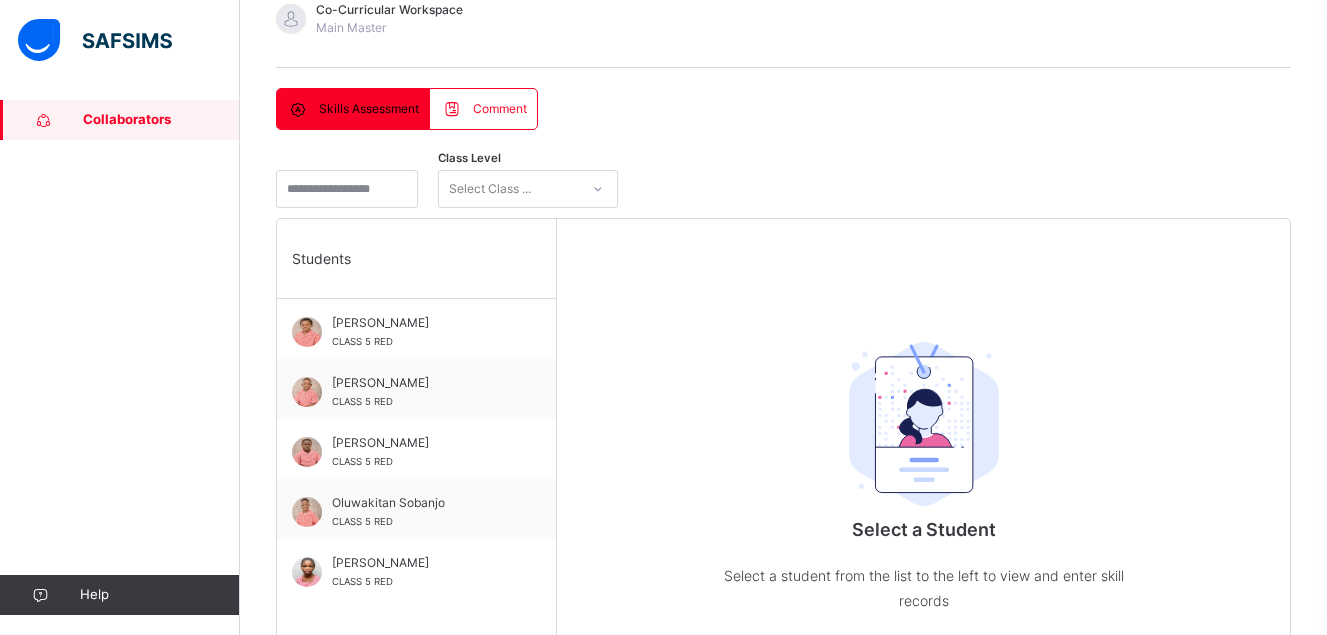 scroll, scrollTop: 360, scrollLeft: 0, axis: vertical 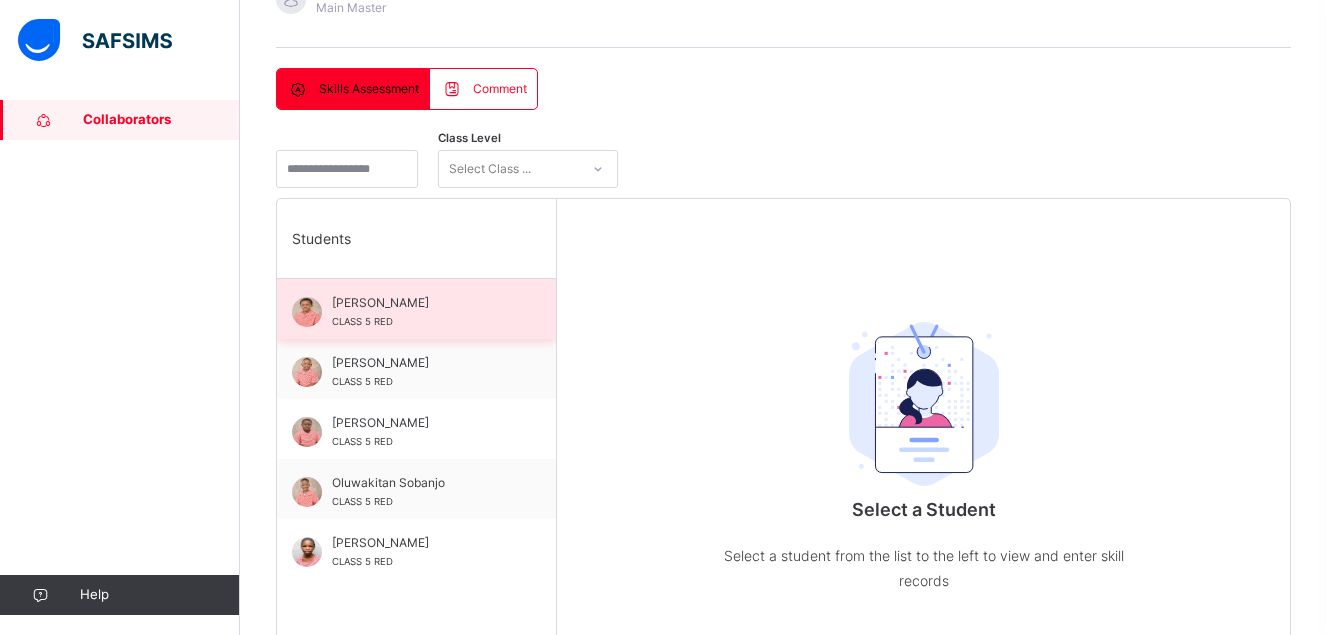 click on "[PERSON_NAME]" at bounding box center [421, 303] 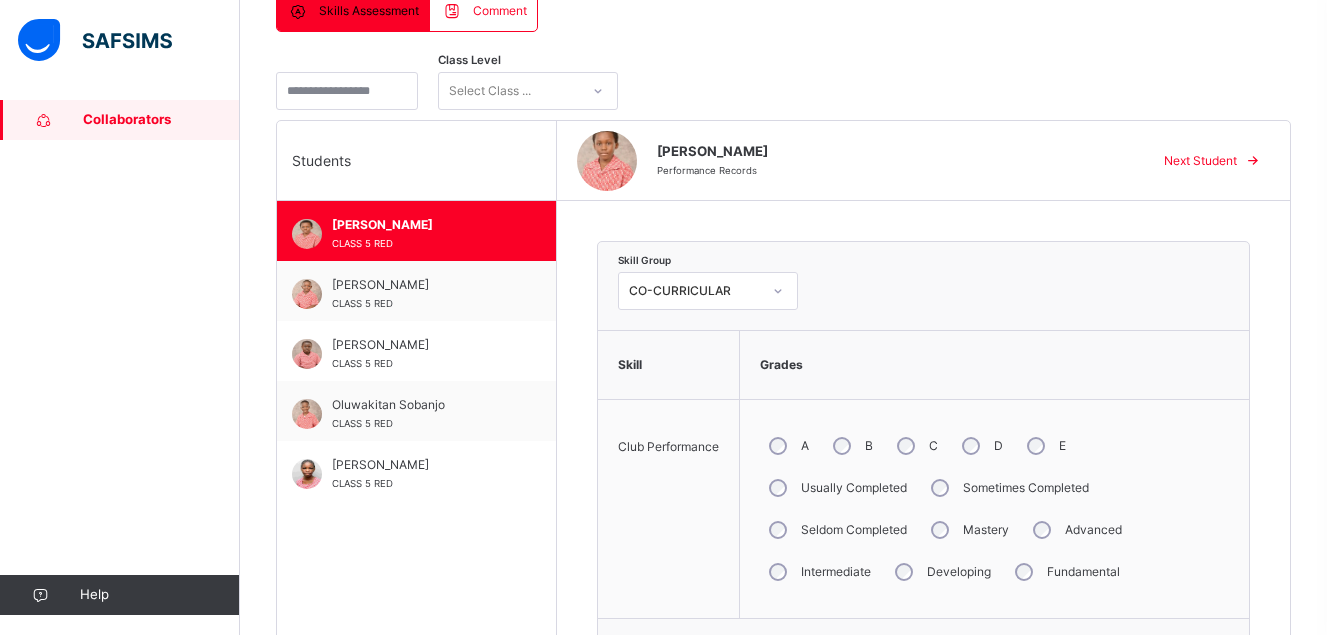 scroll, scrollTop: 440, scrollLeft: 0, axis: vertical 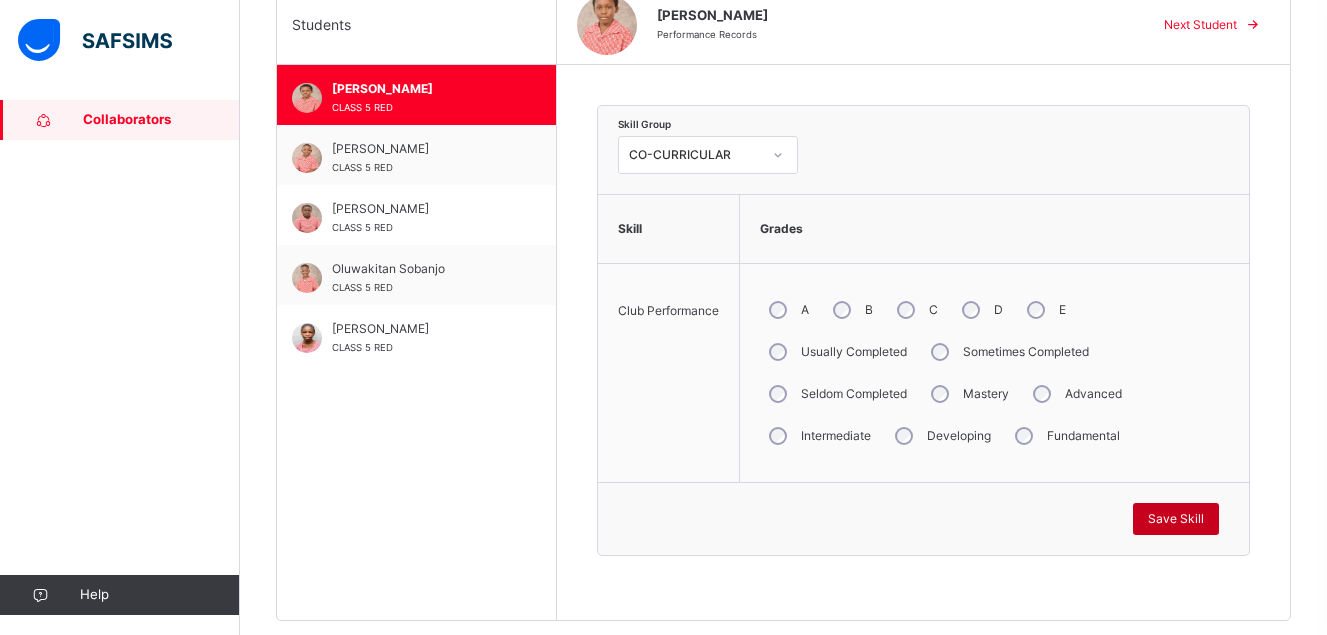 click on "Save Skill" at bounding box center (1176, 519) 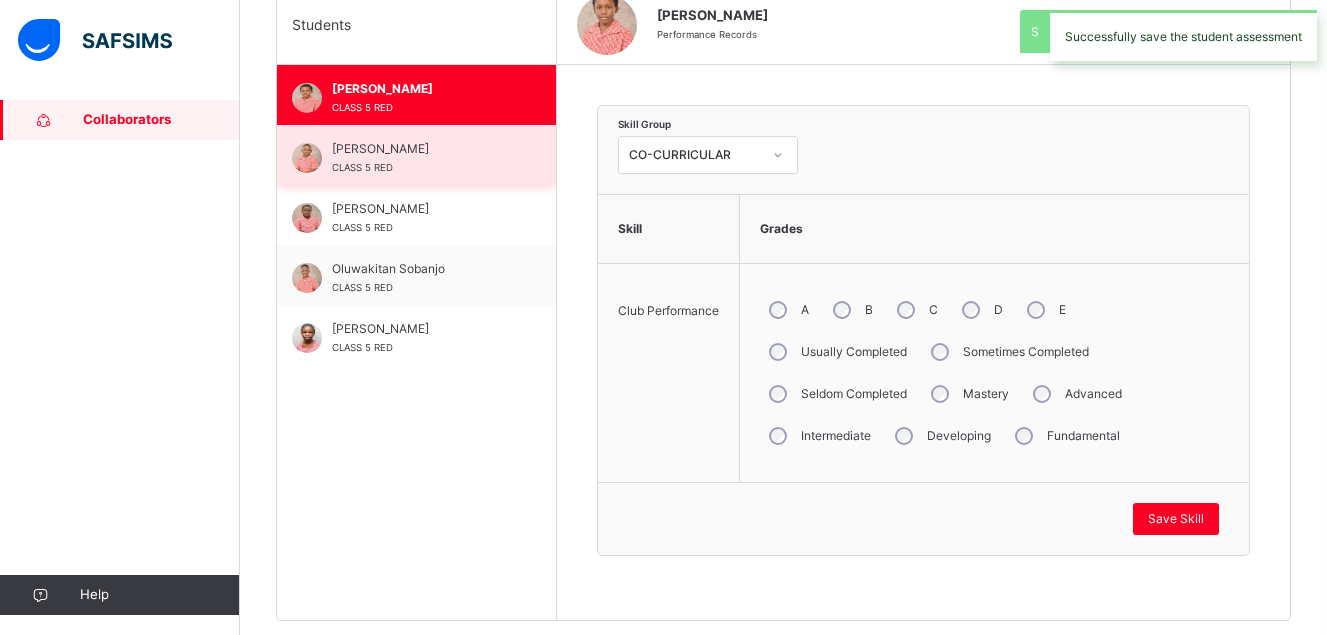 click on "[PERSON_NAME]" at bounding box center [421, 149] 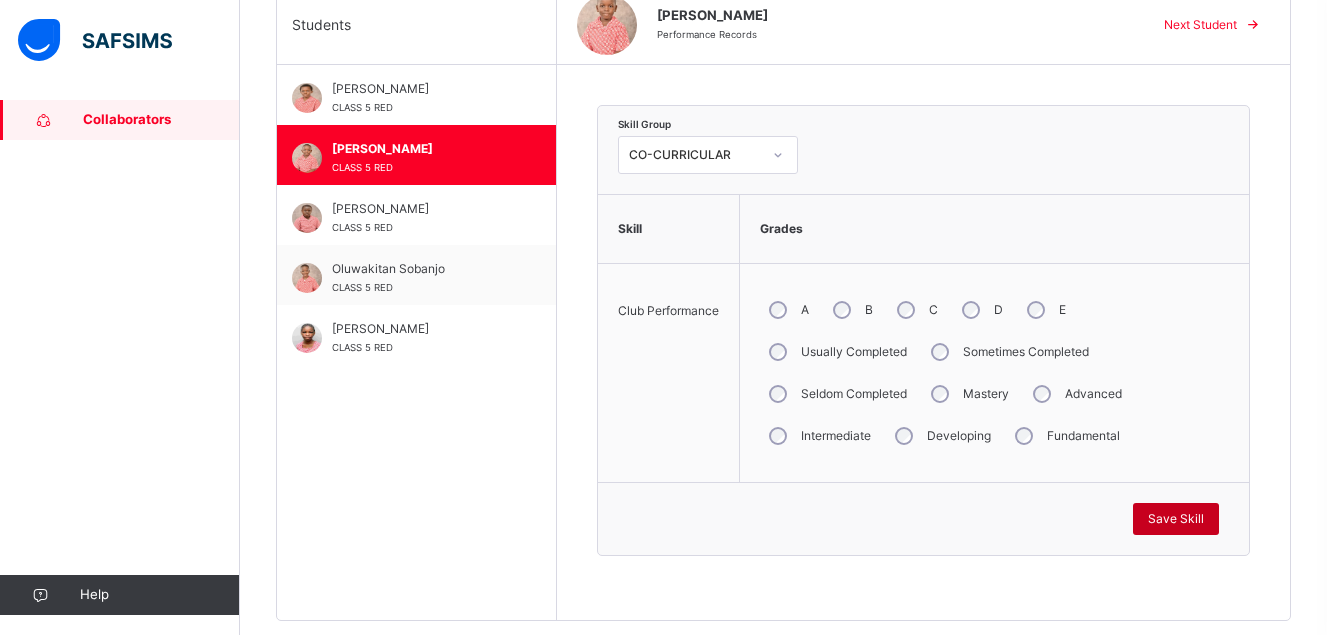 click on "Save Skill" at bounding box center [1176, 519] 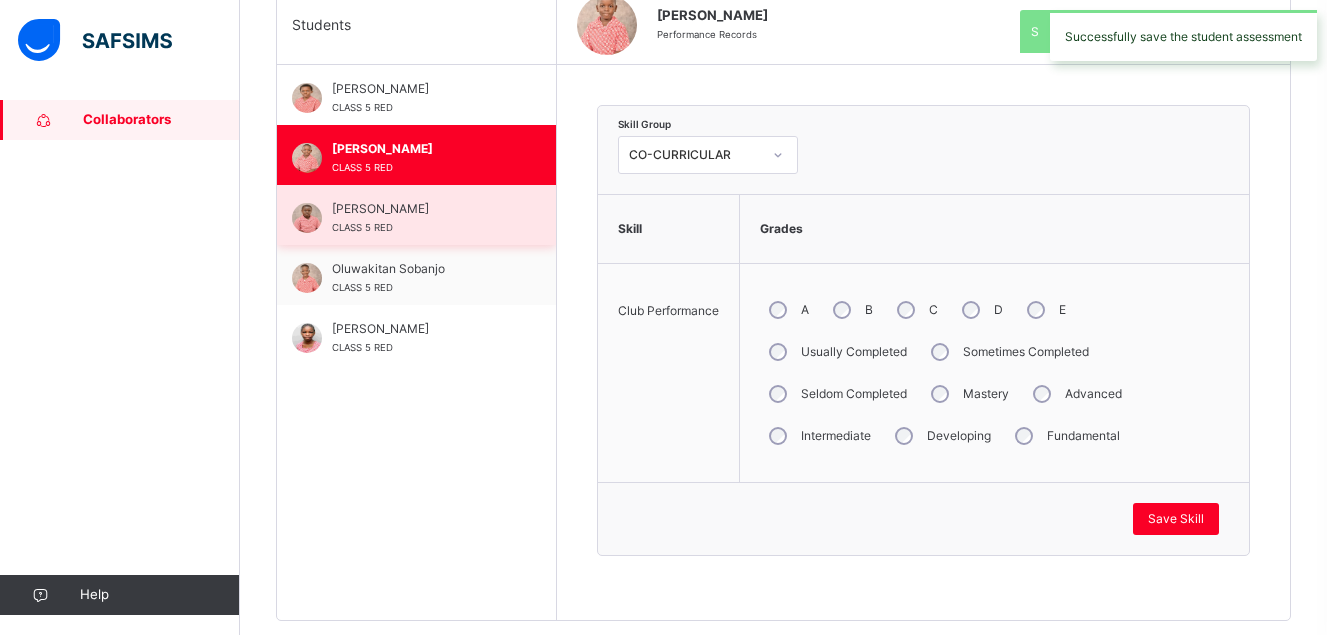 click on "Oluwafifehanmi  Bakare CLASS 5 RED" at bounding box center (421, 218) 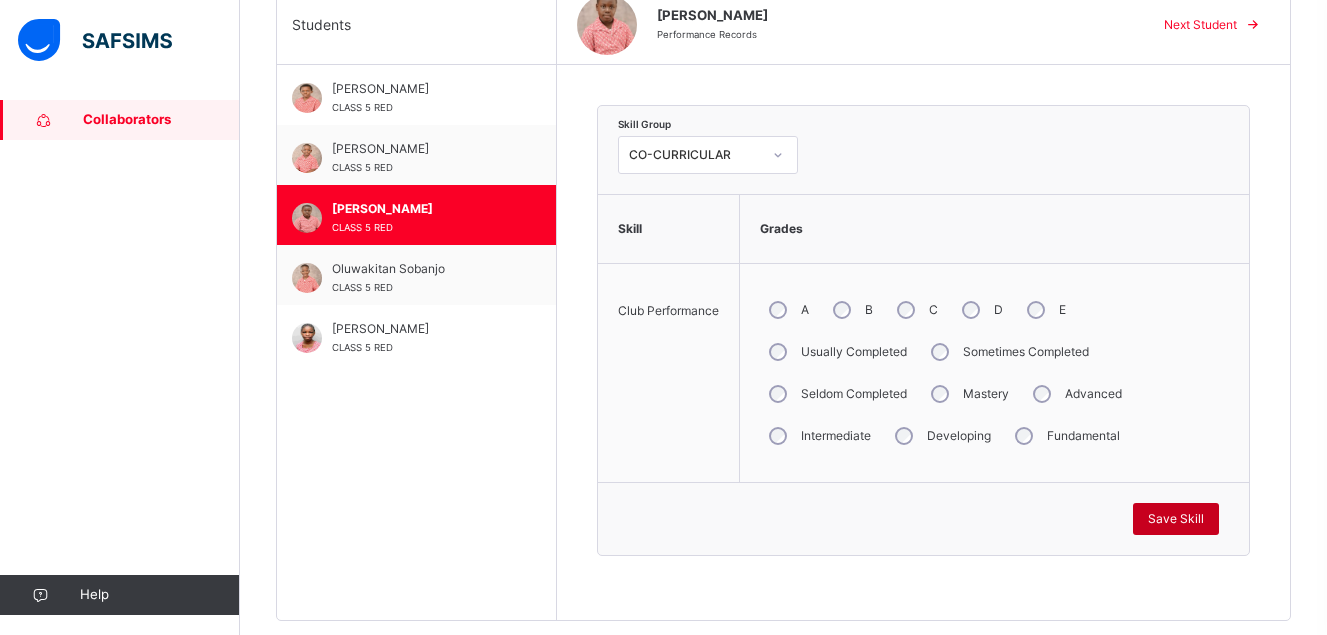 click on "Save Skill" at bounding box center [1176, 519] 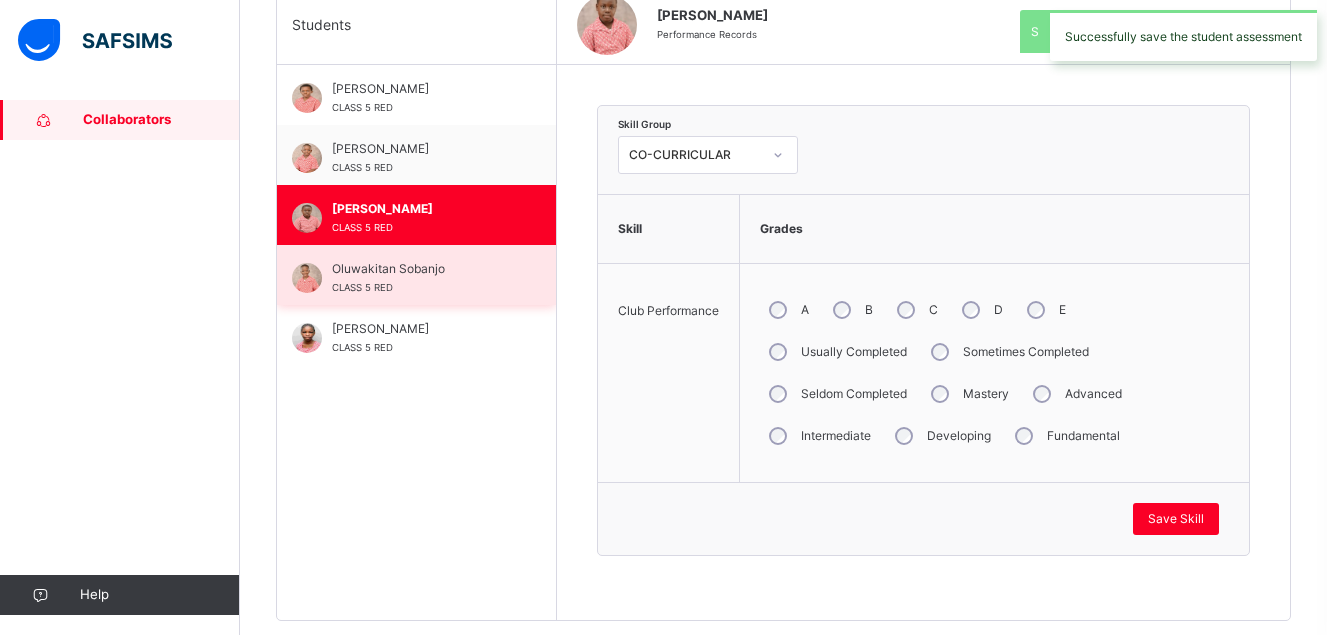 click on "Oluwakitan  Sobanjo CLASS 5 RED" at bounding box center (416, 275) 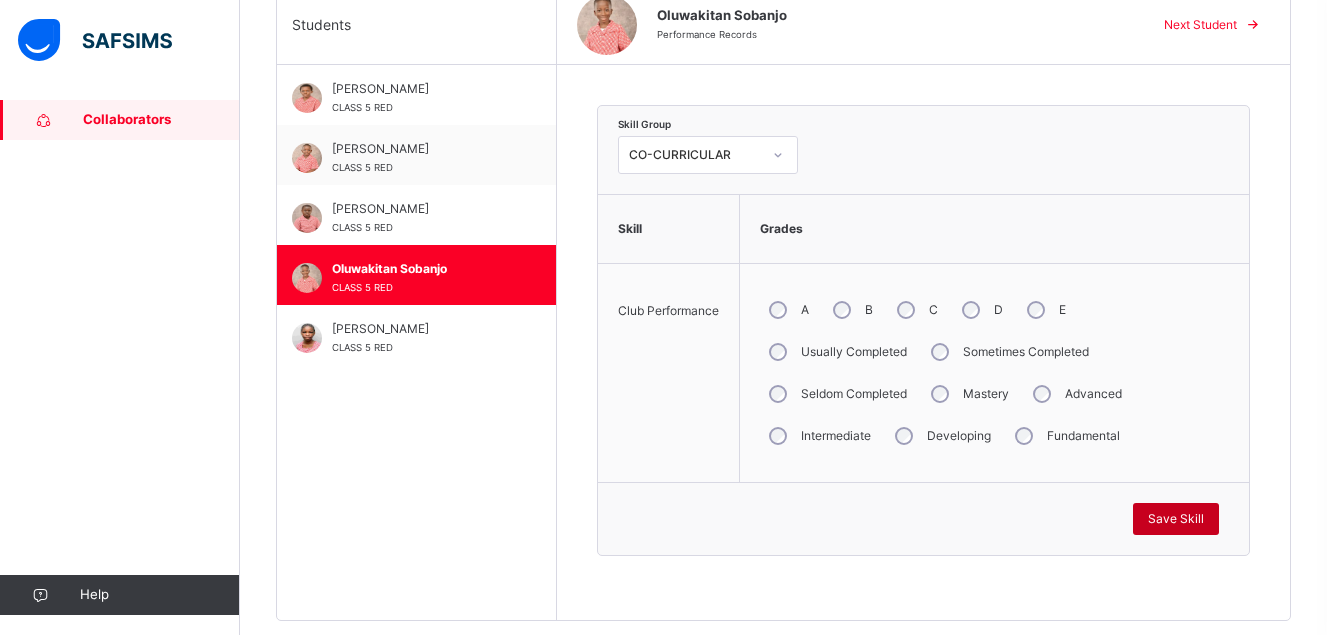 click on "Save Skill" at bounding box center [1176, 519] 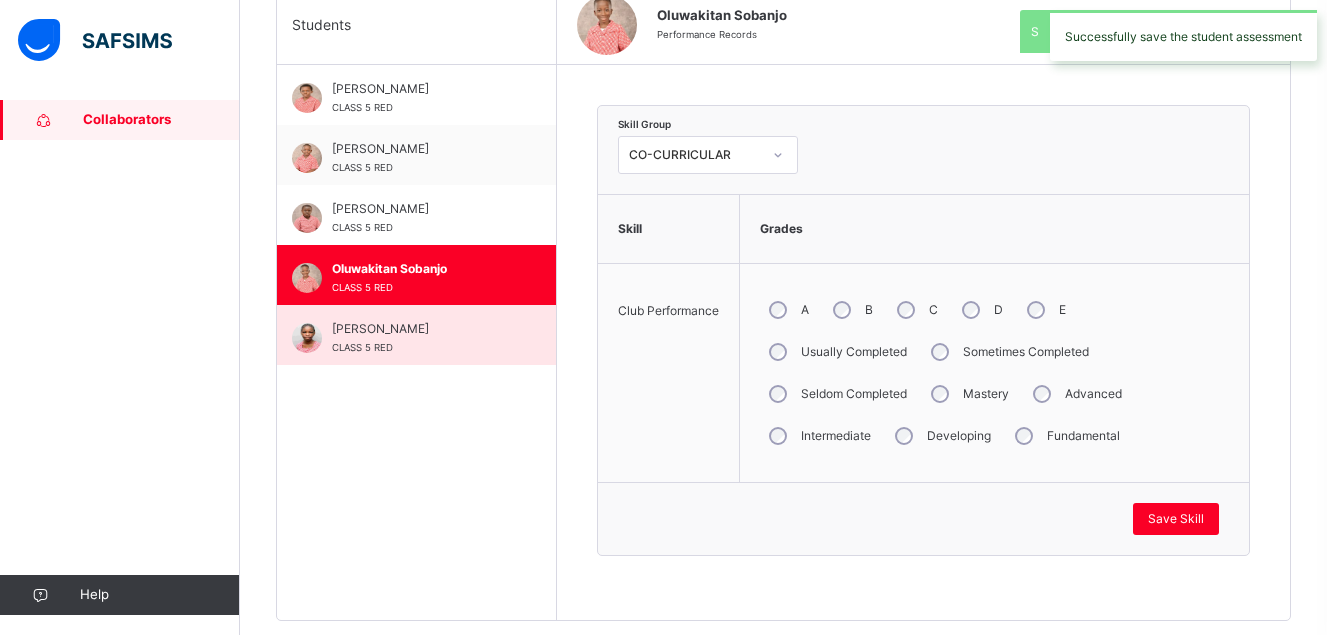 click on "[PERSON_NAME]" at bounding box center (421, 329) 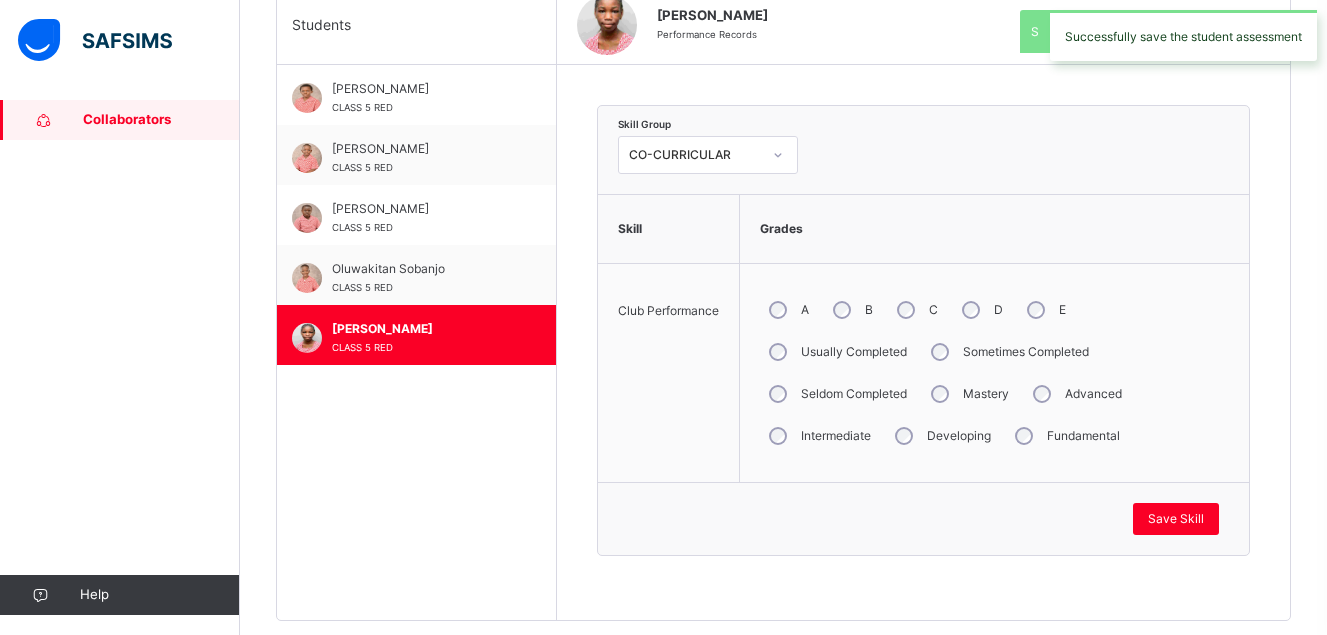 click on "Advanced" at bounding box center (1075, 394) 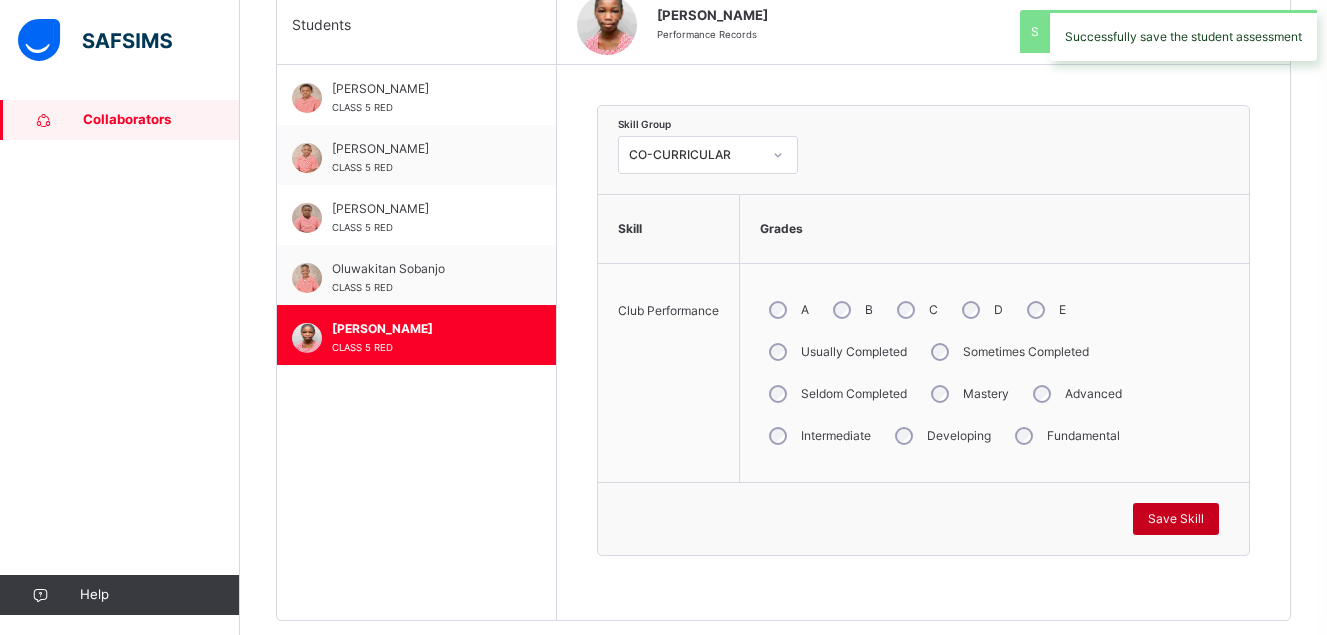 click on "Save Skill" at bounding box center (1176, 519) 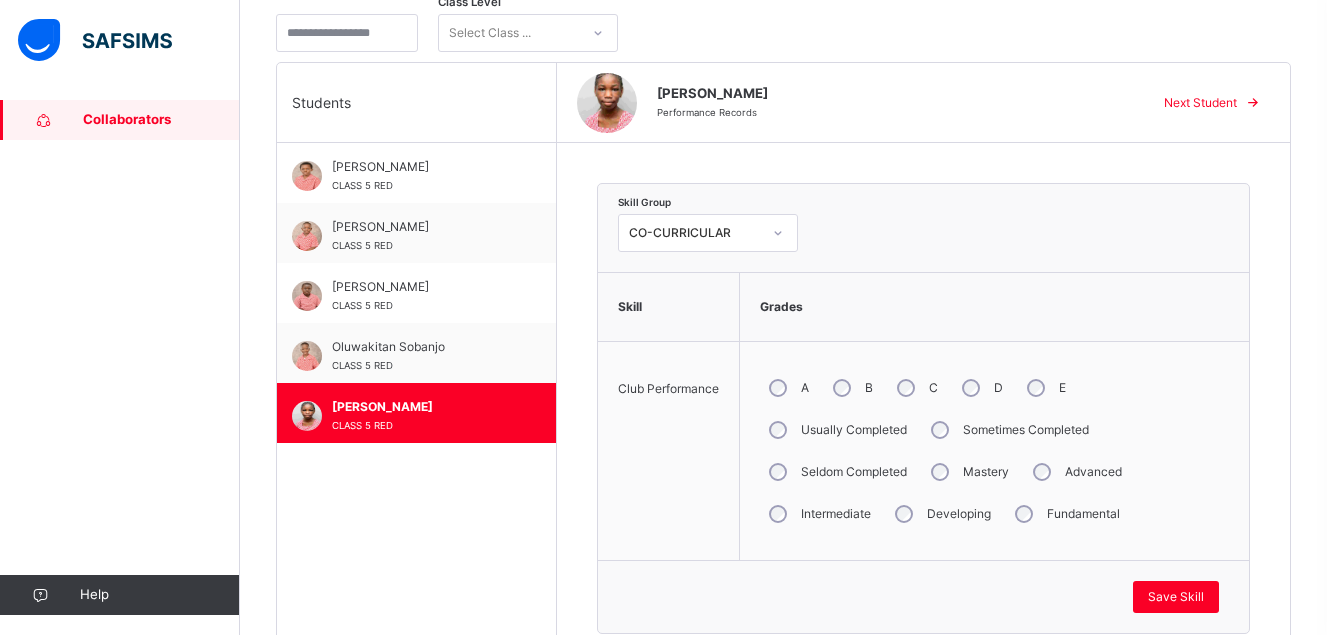 scroll, scrollTop: 620, scrollLeft: 0, axis: vertical 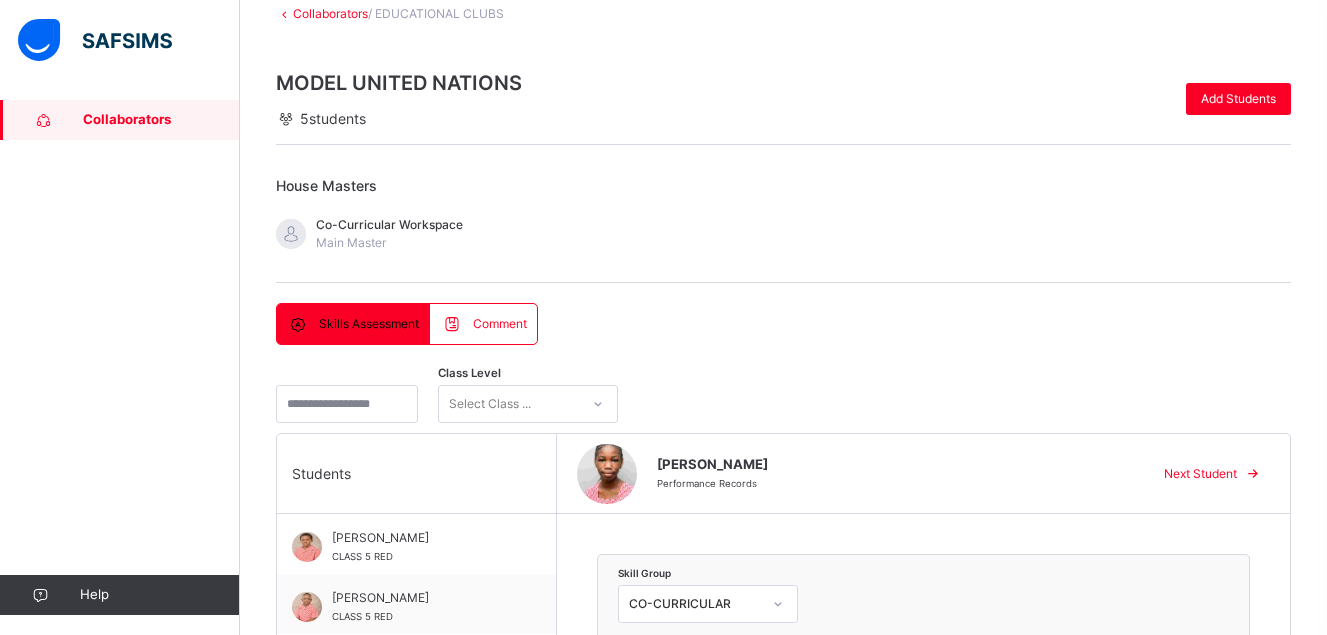 click on "Collaborators" at bounding box center [161, 120] 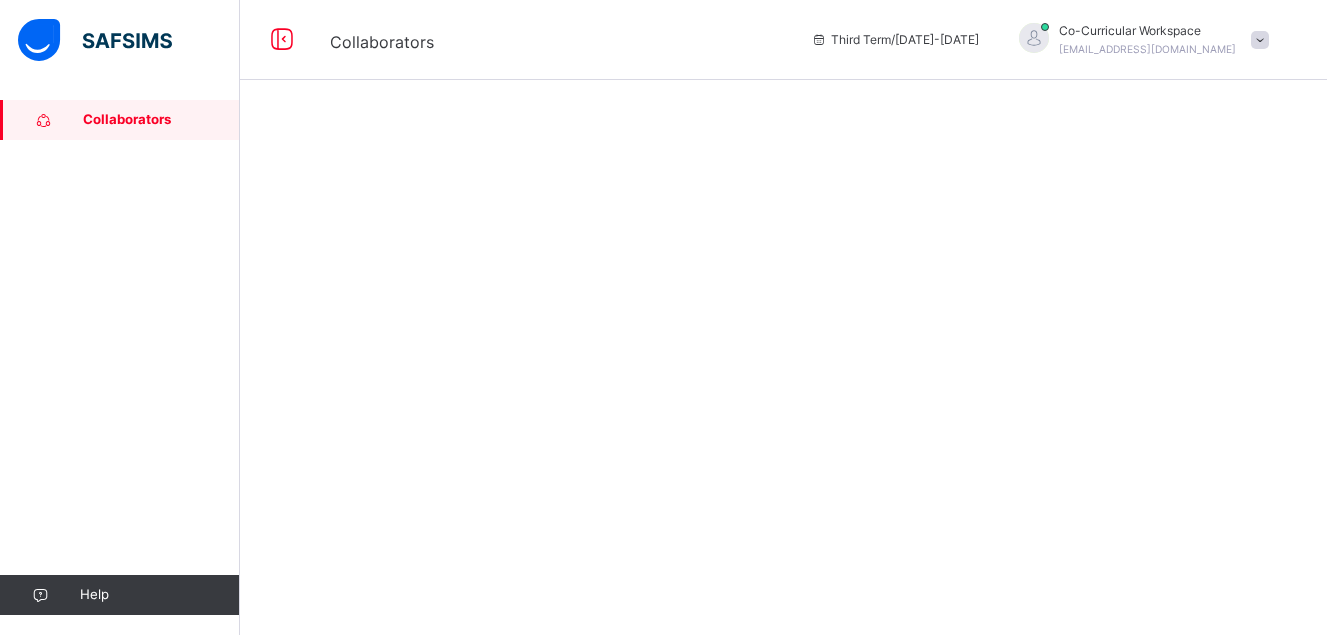 scroll, scrollTop: 0, scrollLeft: 0, axis: both 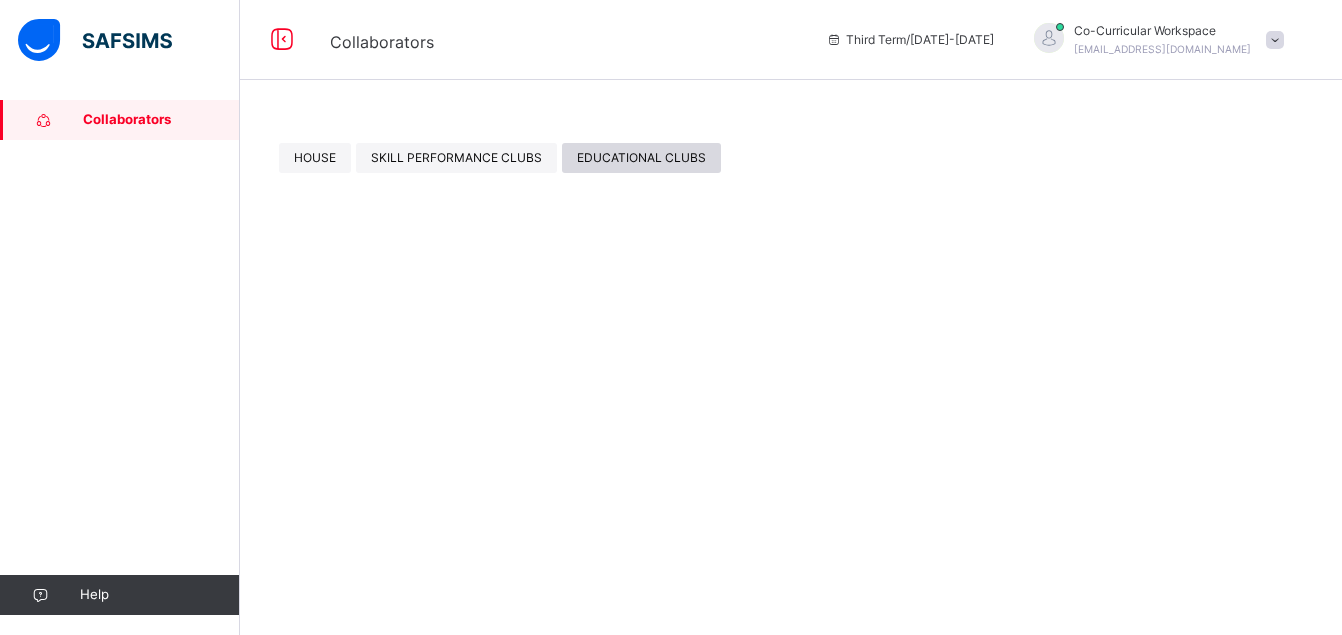 click on "EDUCATIONAL CLUBS" at bounding box center (641, 158) 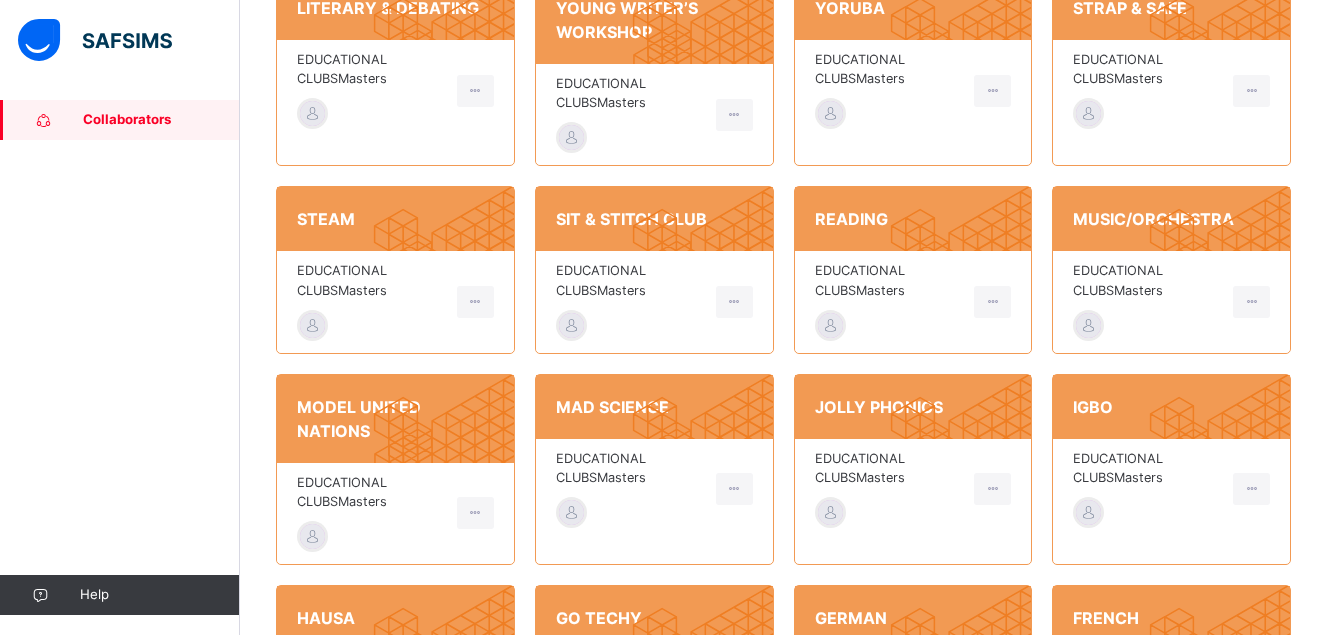 scroll, scrollTop: 313, scrollLeft: 0, axis: vertical 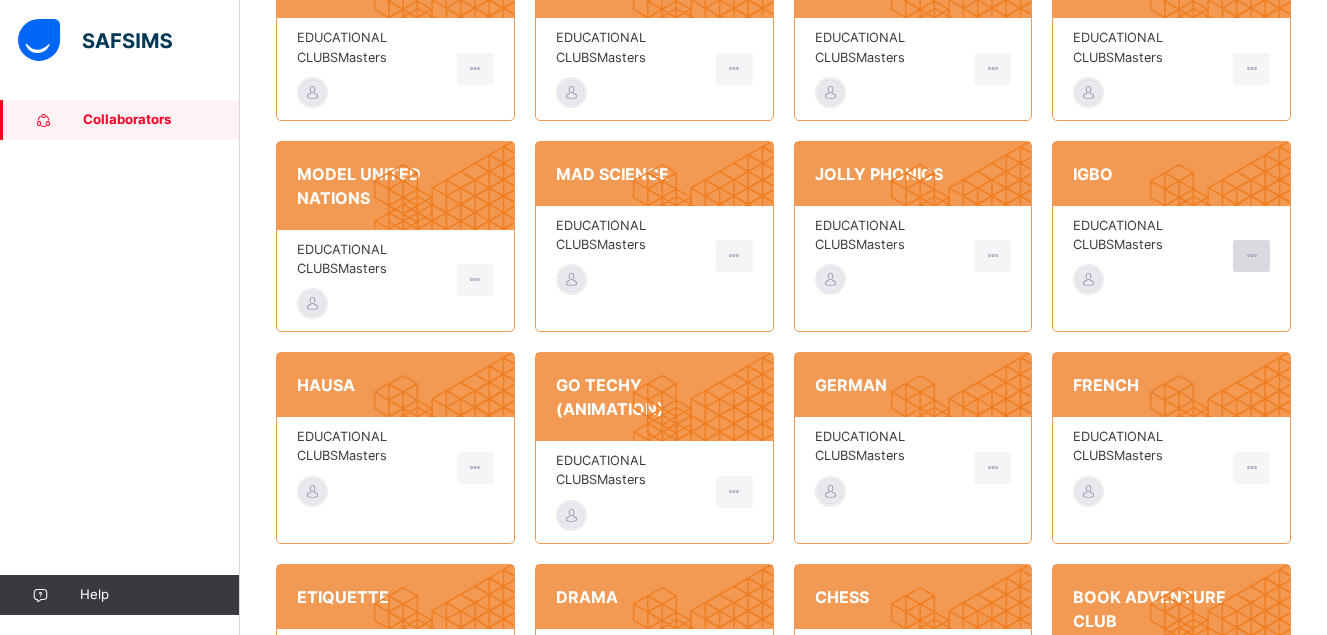 click at bounding box center (1251, 256) 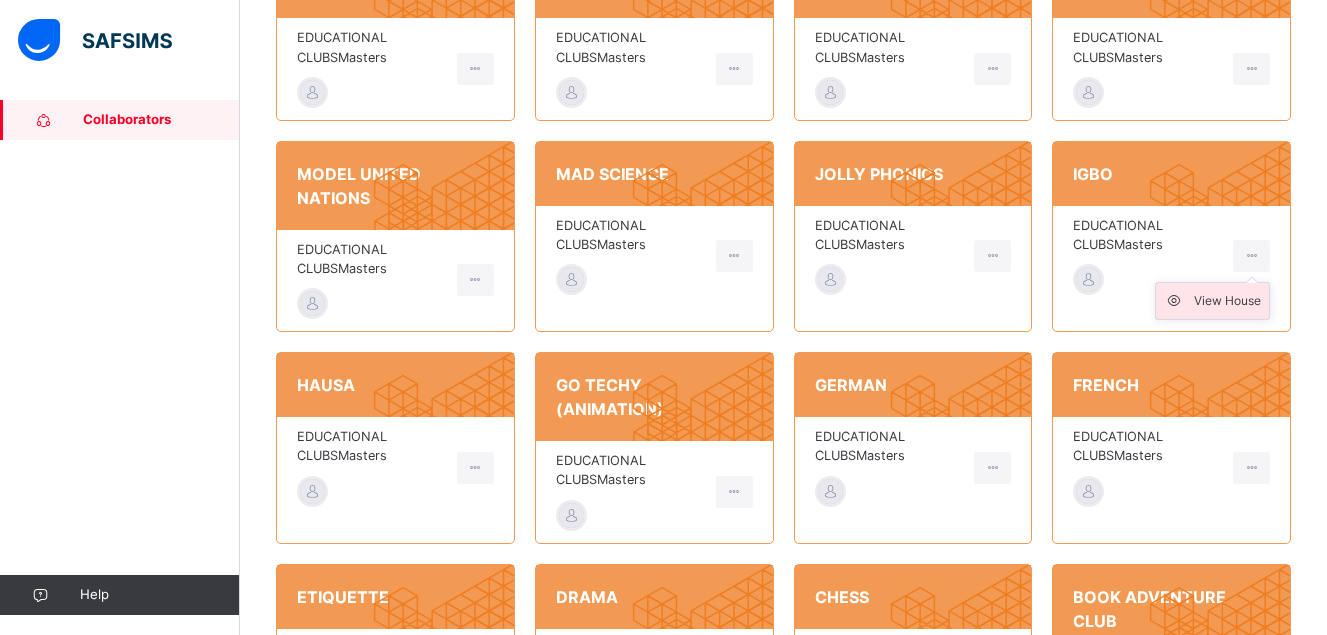click on "View House" at bounding box center [1227, 301] 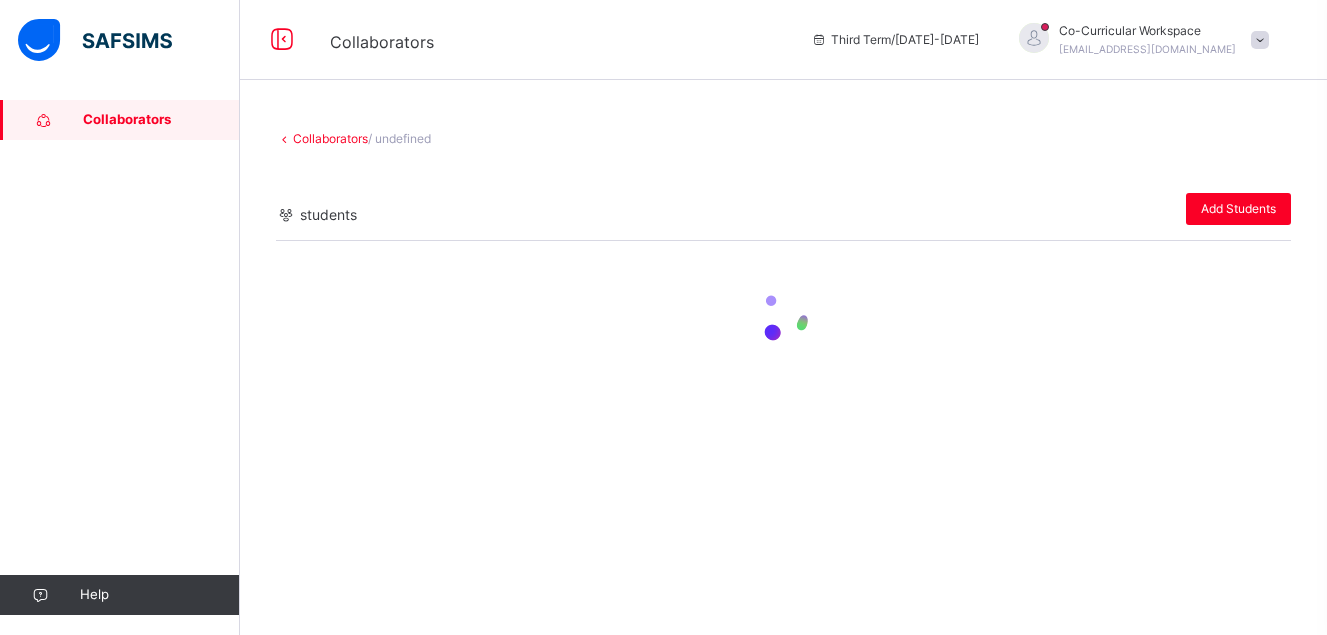 scroll, scrollTop: 0, scrollLeft: 0, axis: both 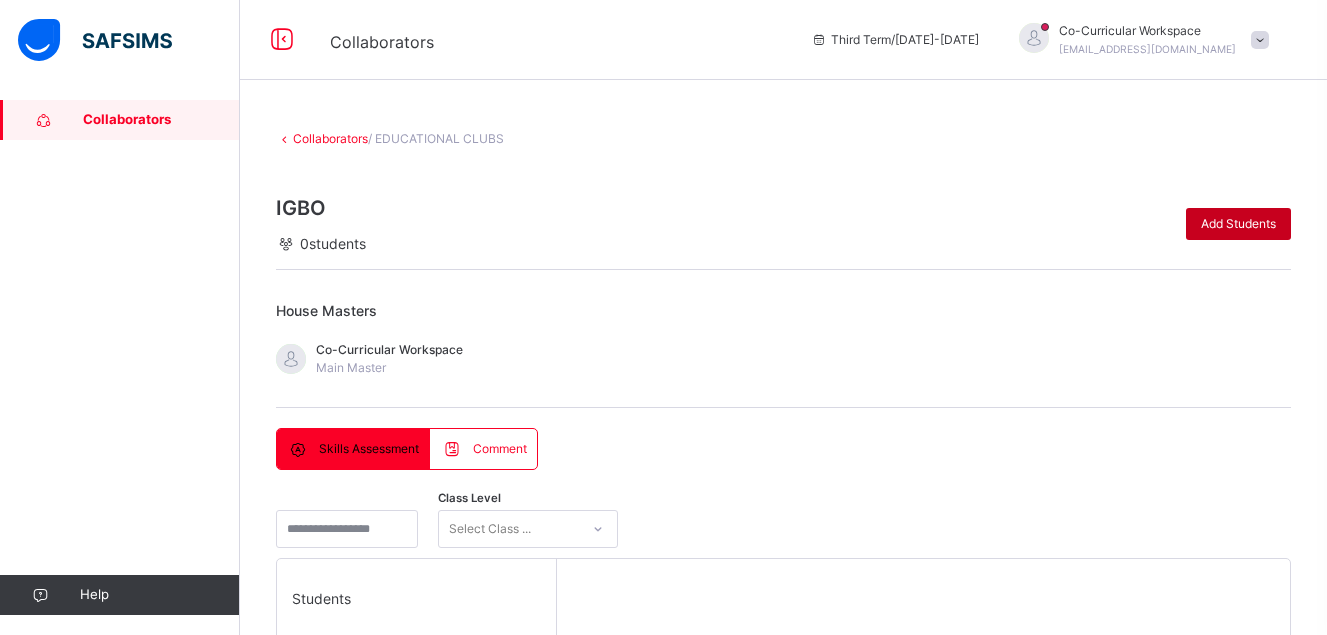 click on "Add Students" at bounding box center (1238, 224) 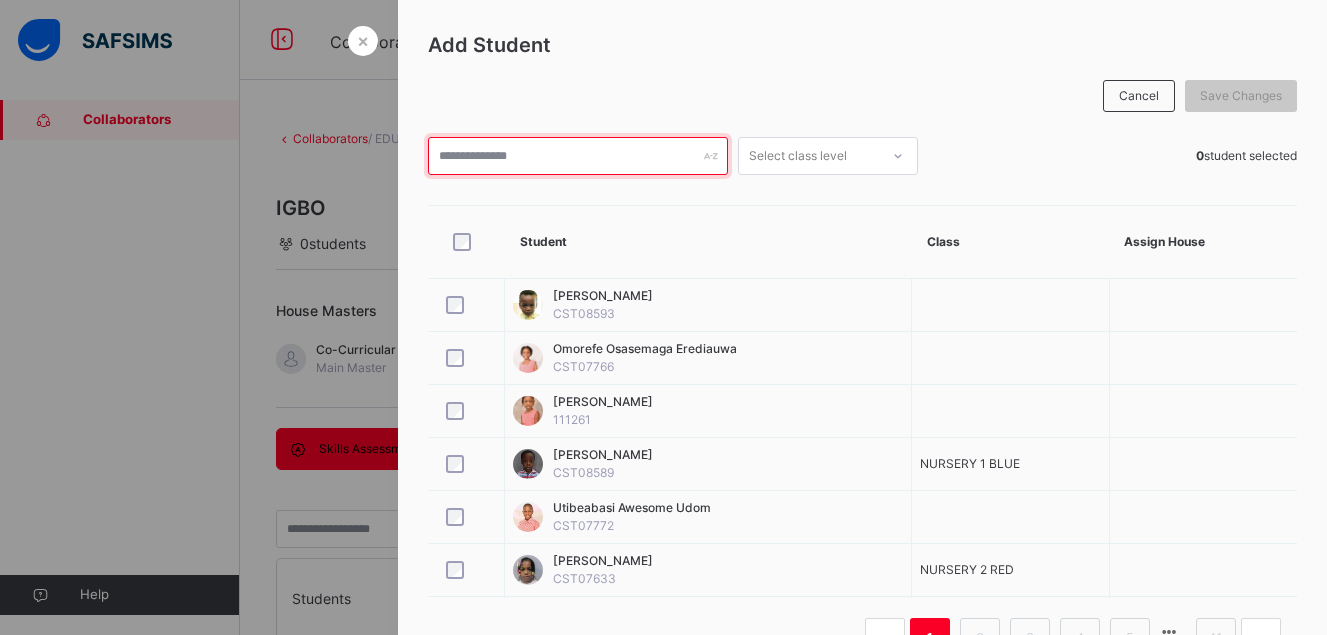 click at bounding box center (578, 156) 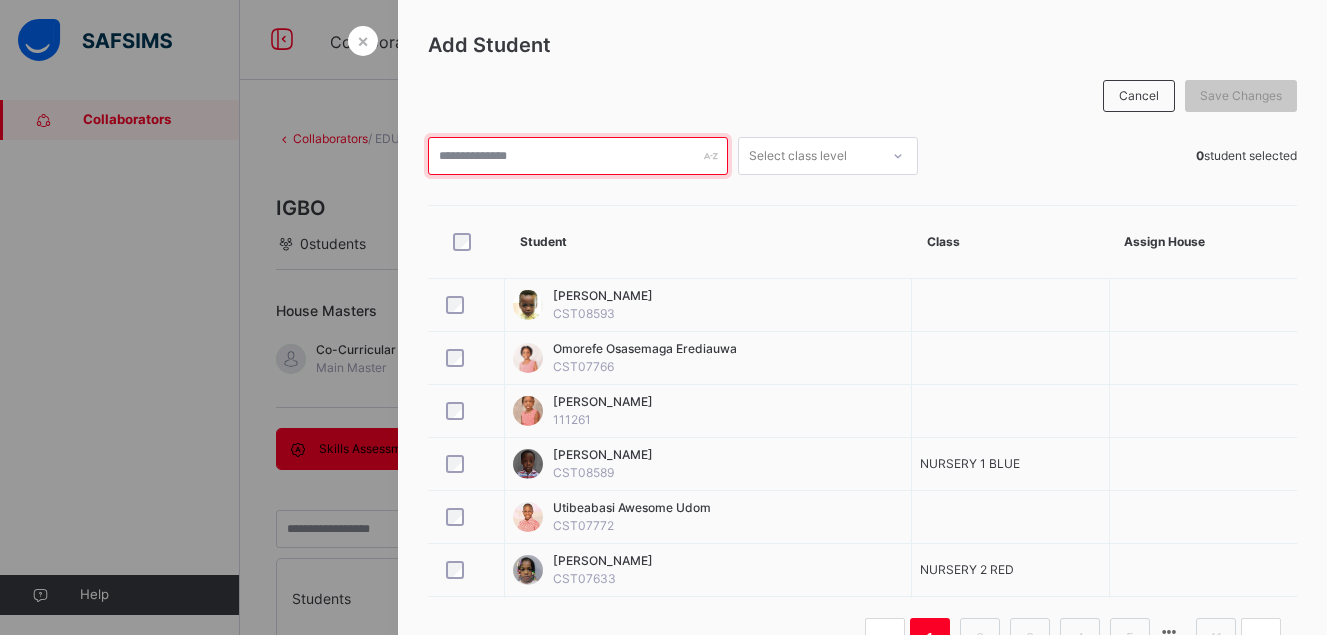 click at bounding box center [578, 156] 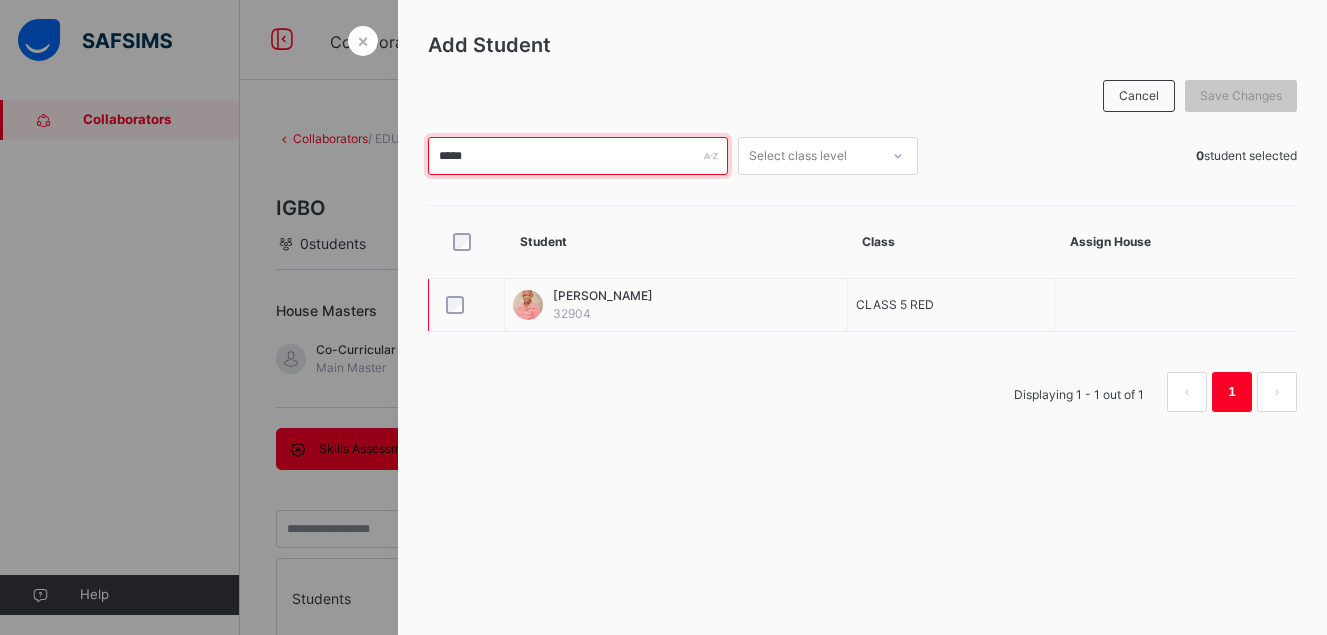 type on "*****" 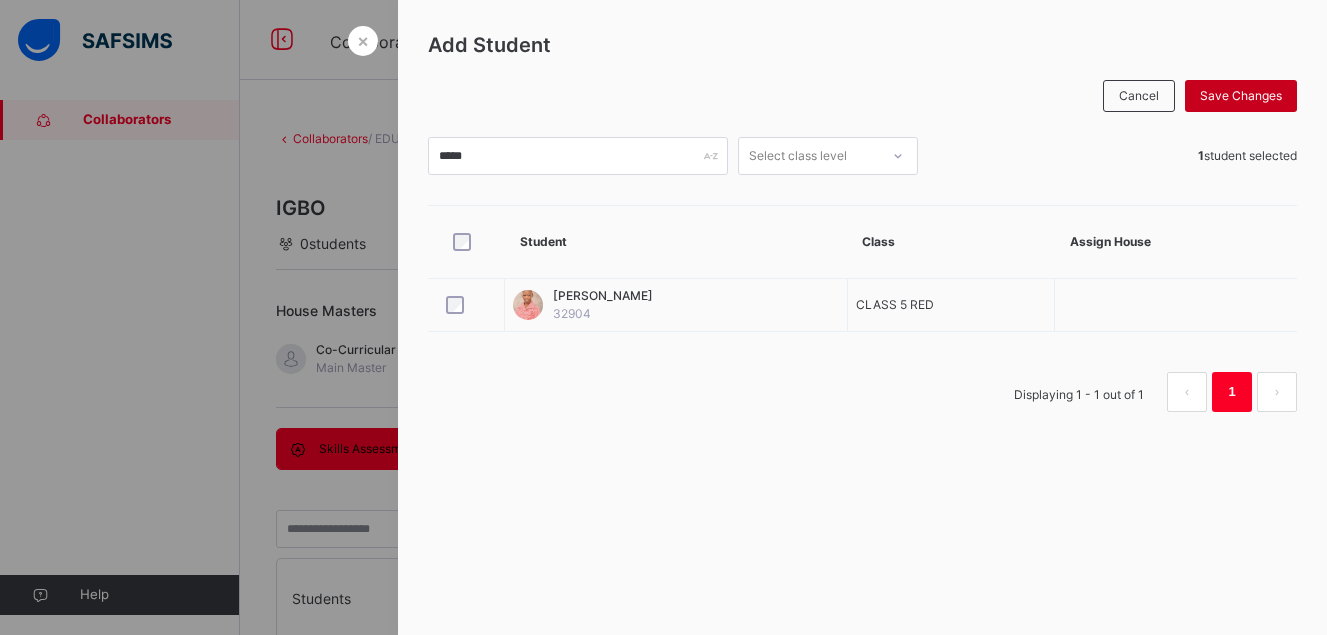 click on "Save Changes" at bounding box center [1241, 96] 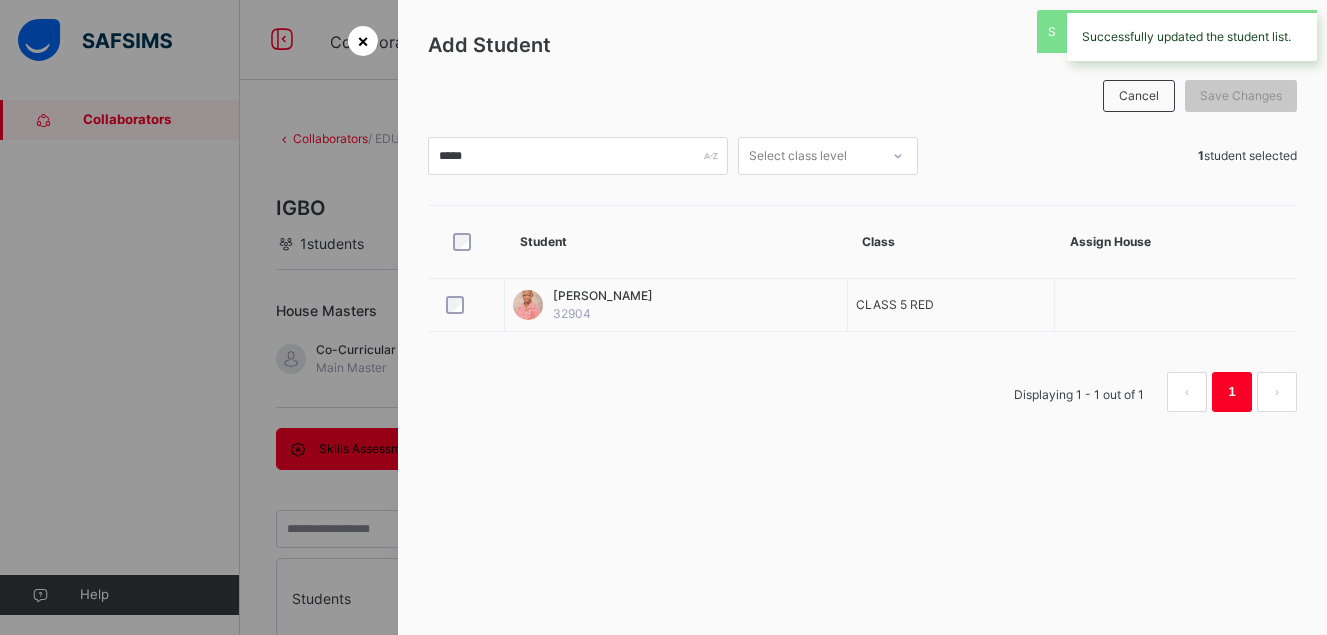 click on "×" at bounding box center (363, 41) 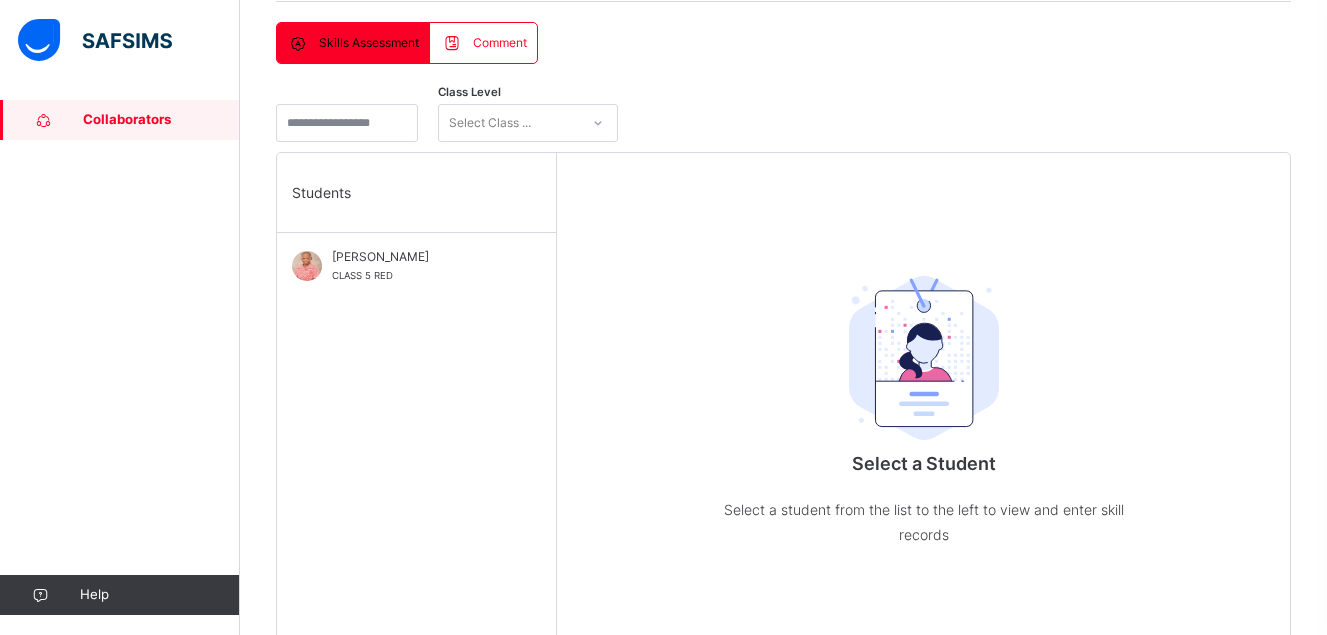 scroll, scrollTop: 415, scrollLeft: 0, axis: vertical 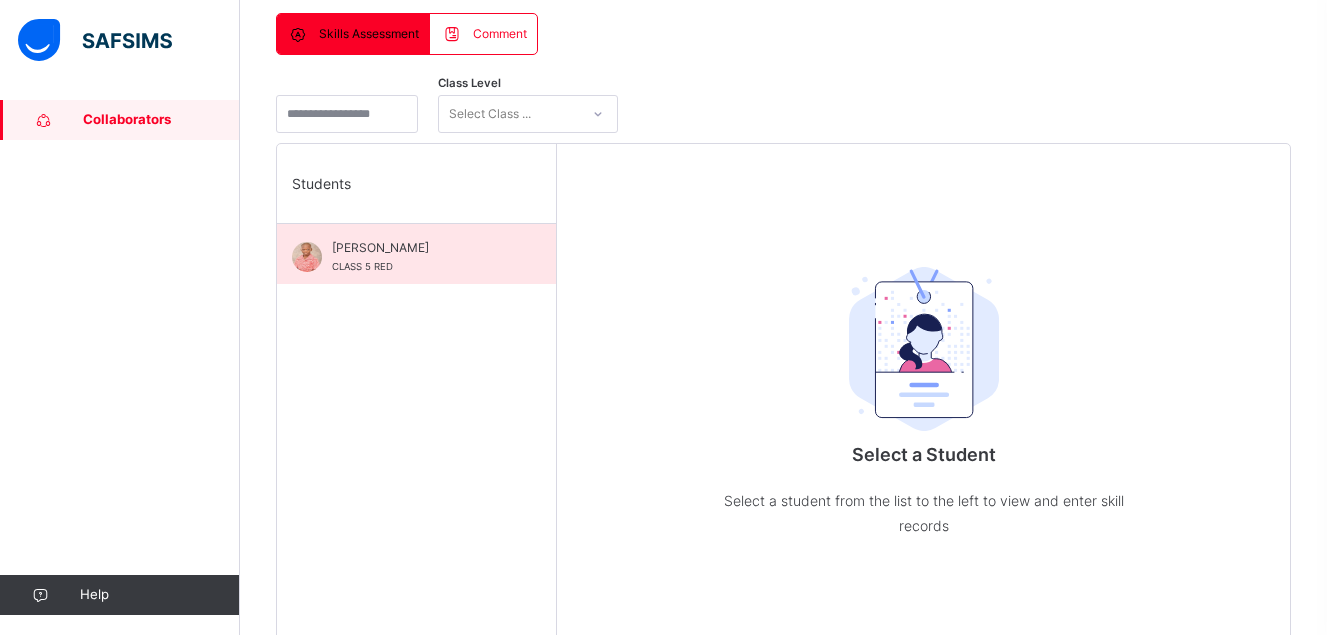 click on "[PERSON_NAME]  CLASS 5 RED" at bounding box center (421, 257) 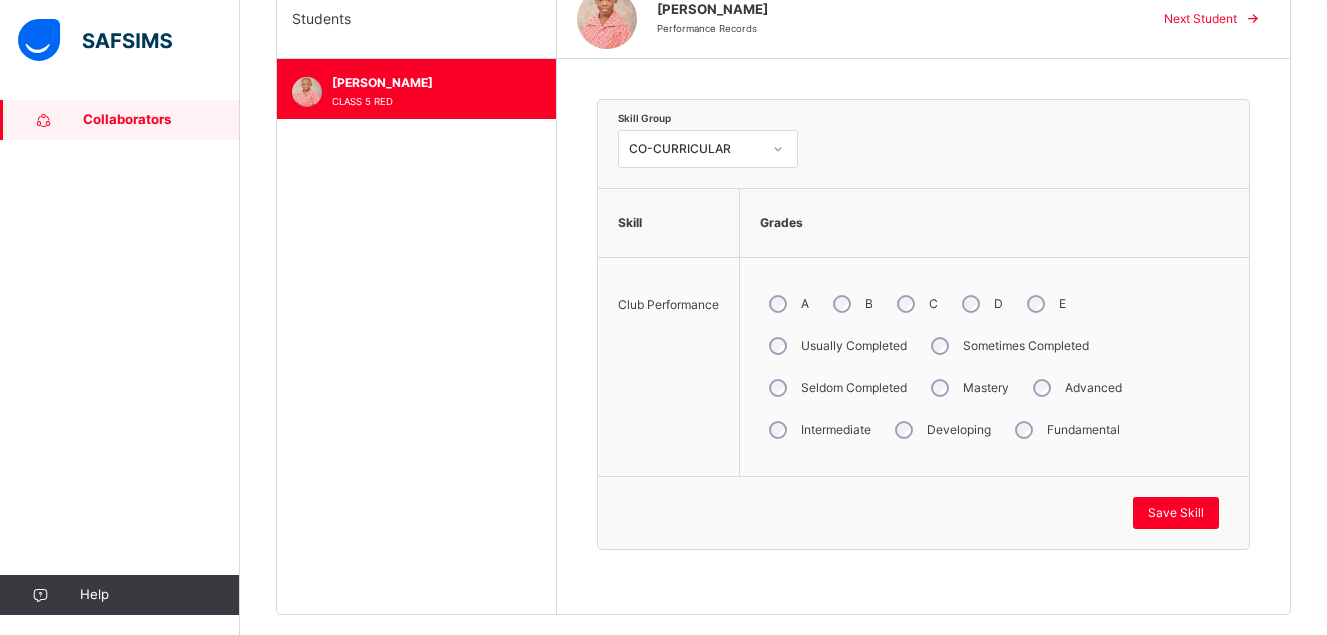 scroll, scrollTop: 620, scrollLeft: 0, axis: vertical 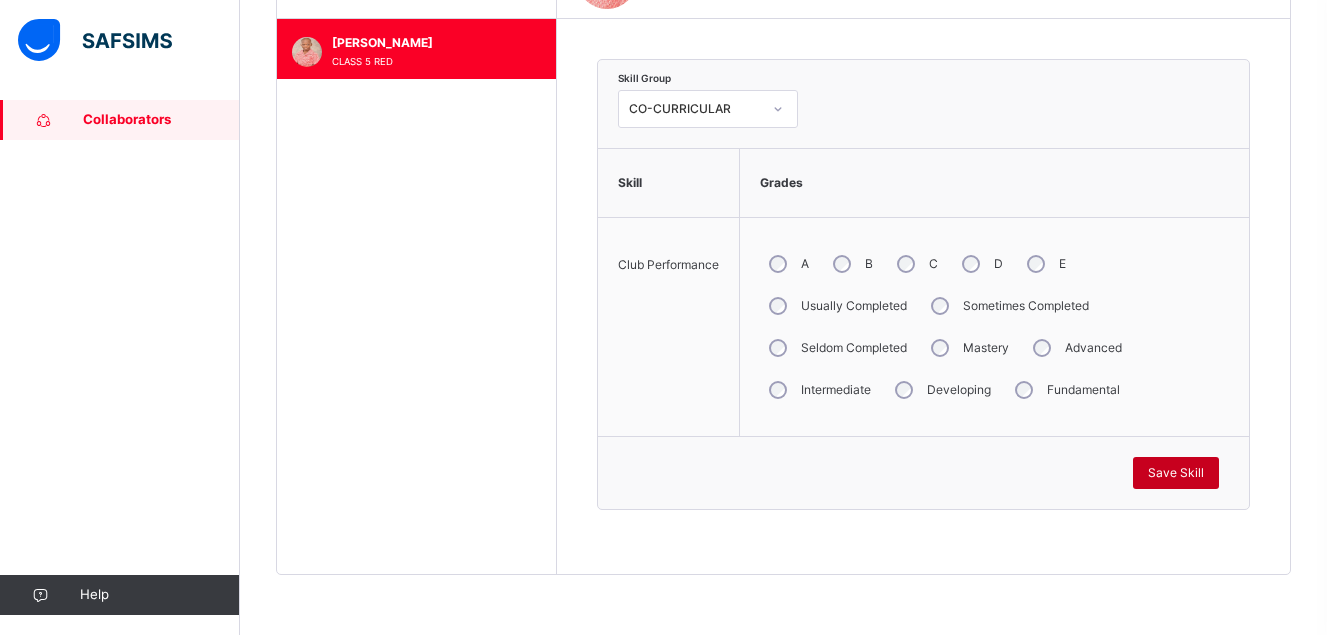 click on "Save Skill" at bounding box center (1176, 473) 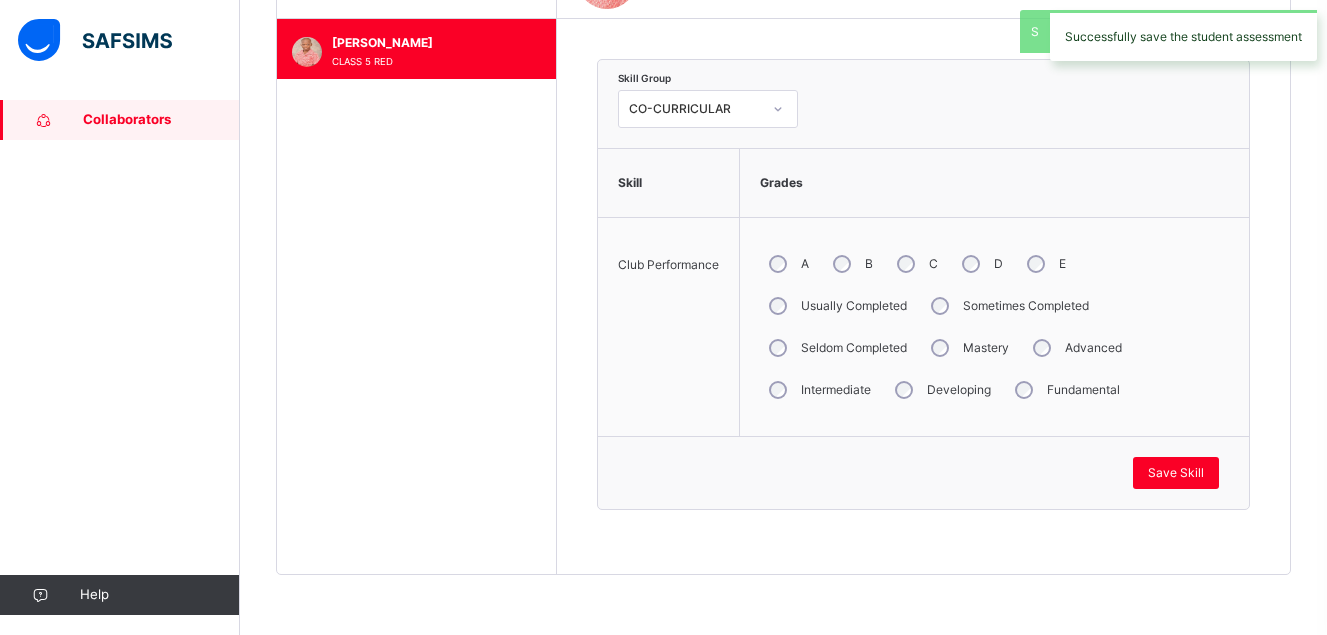 click on "Collaborators" at bounding box center [161, 120] 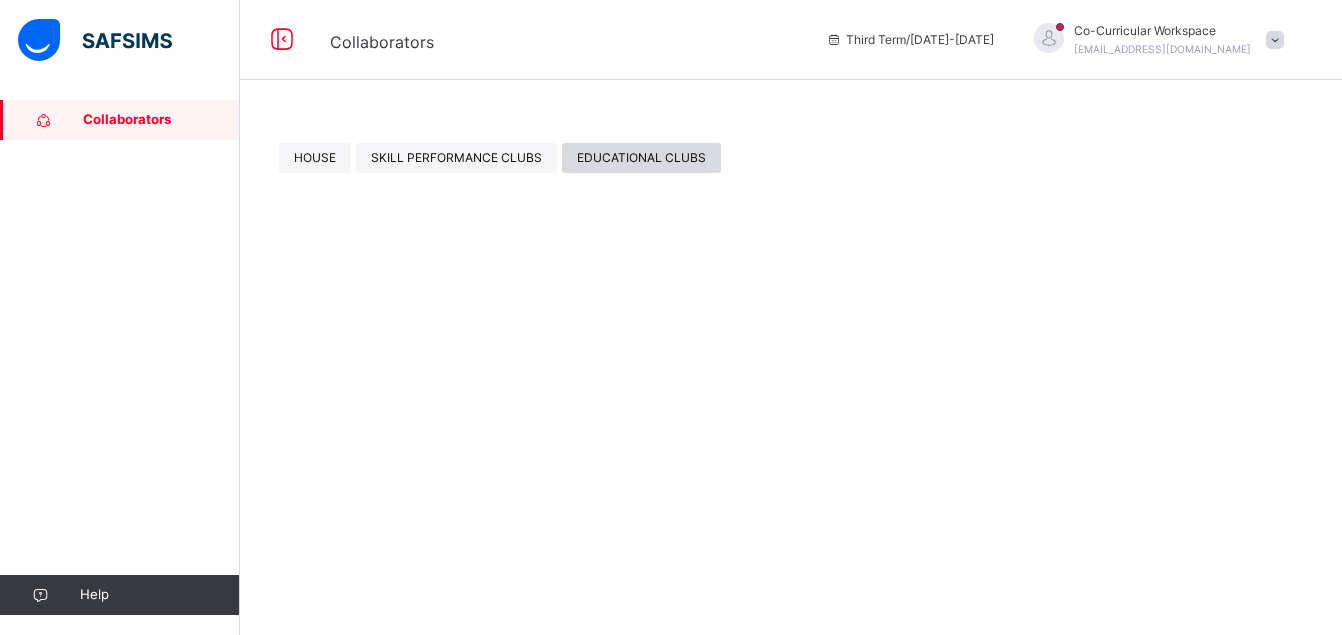 click on "EDUCATIONAL CLUBS" at bounding box center [641, 158] 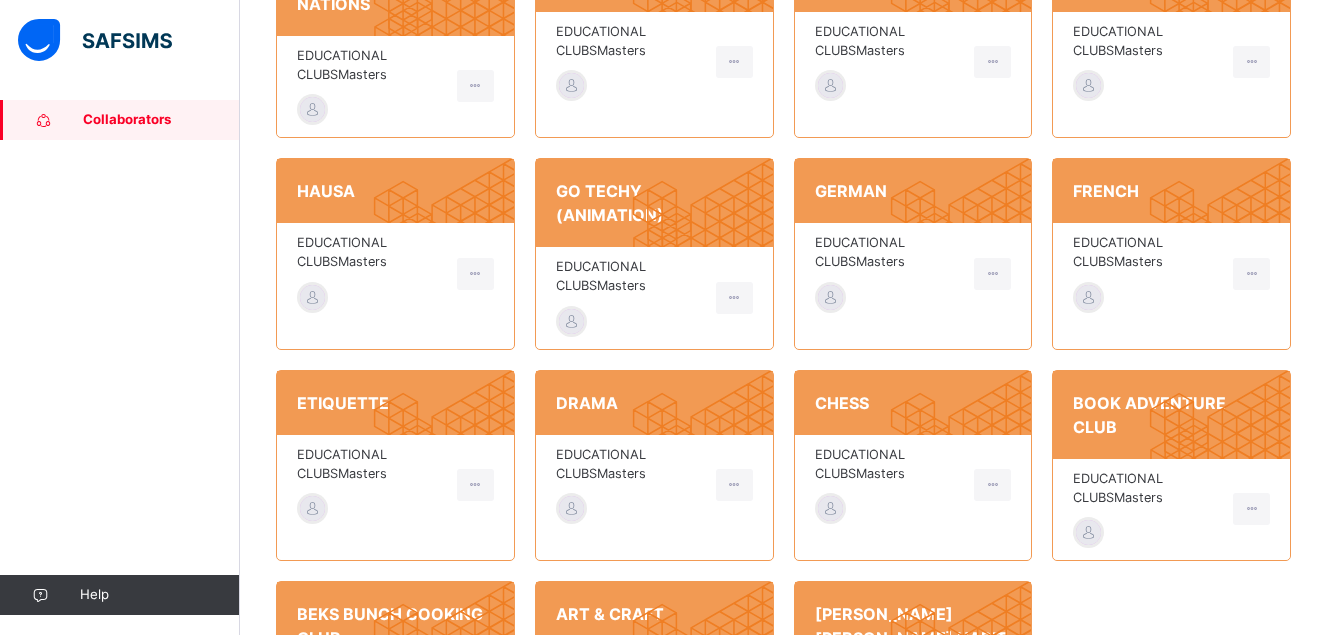 scroll, scrollTop: 725, scrollLeft: 0, axis: vertical 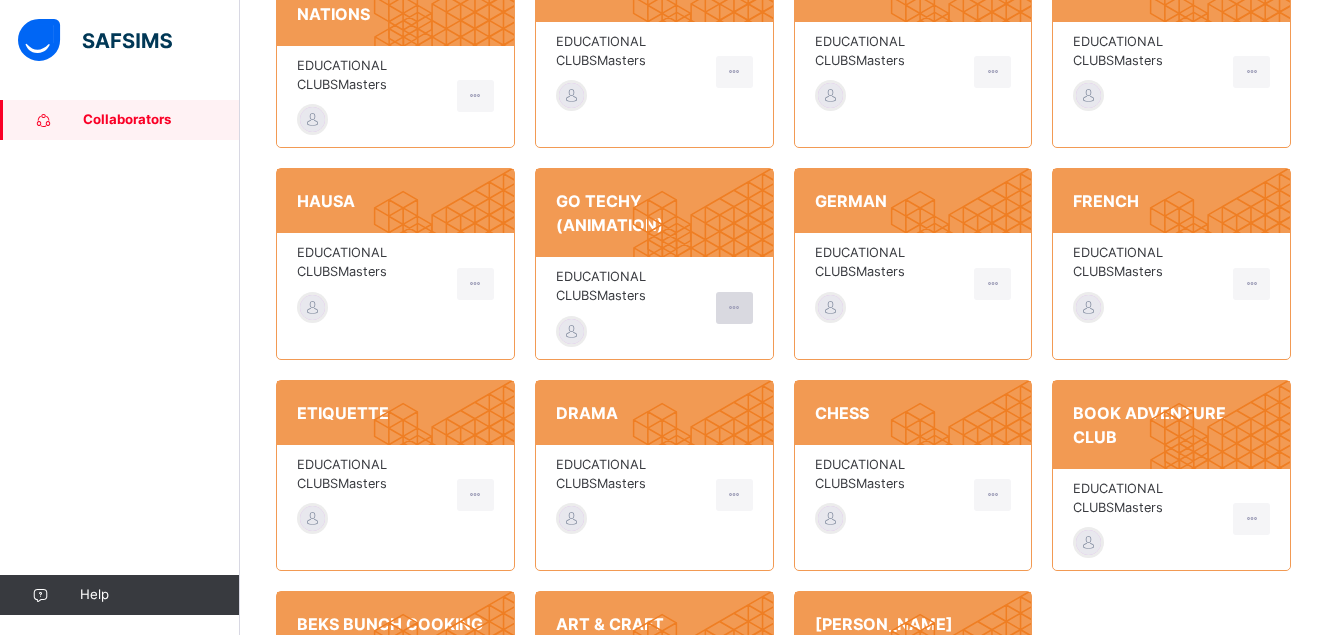 click at bounding box center [734, 308] 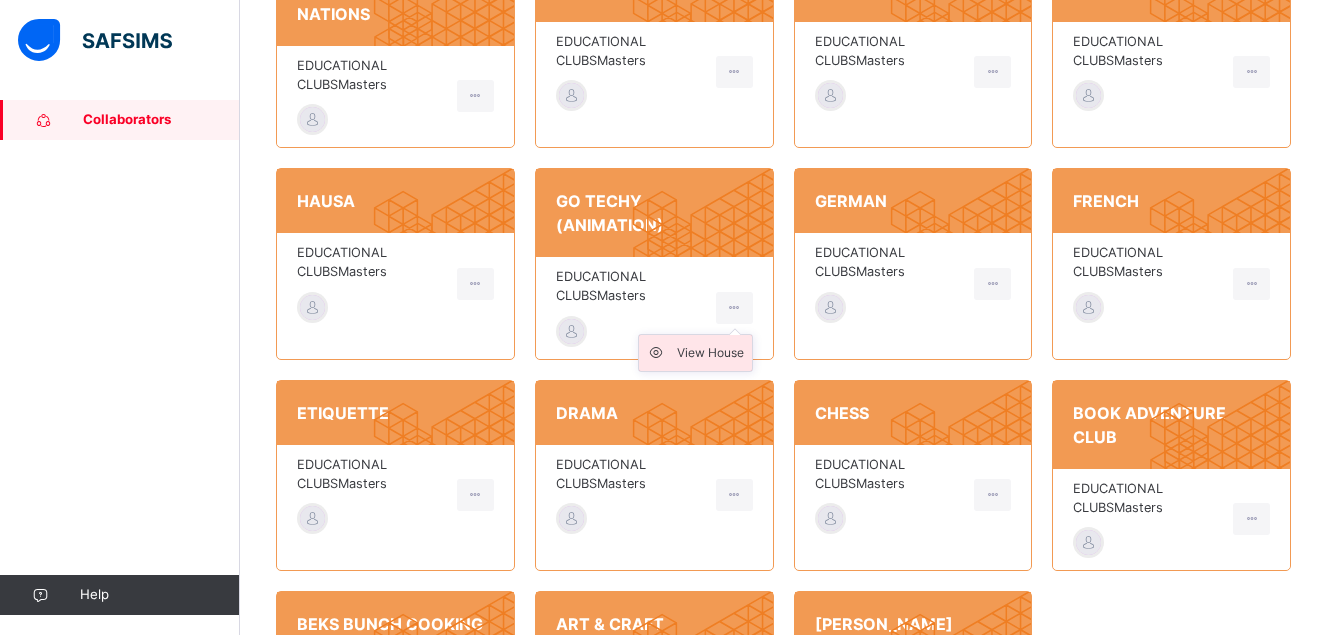 click on "View House" at bounding box center (710, 353) 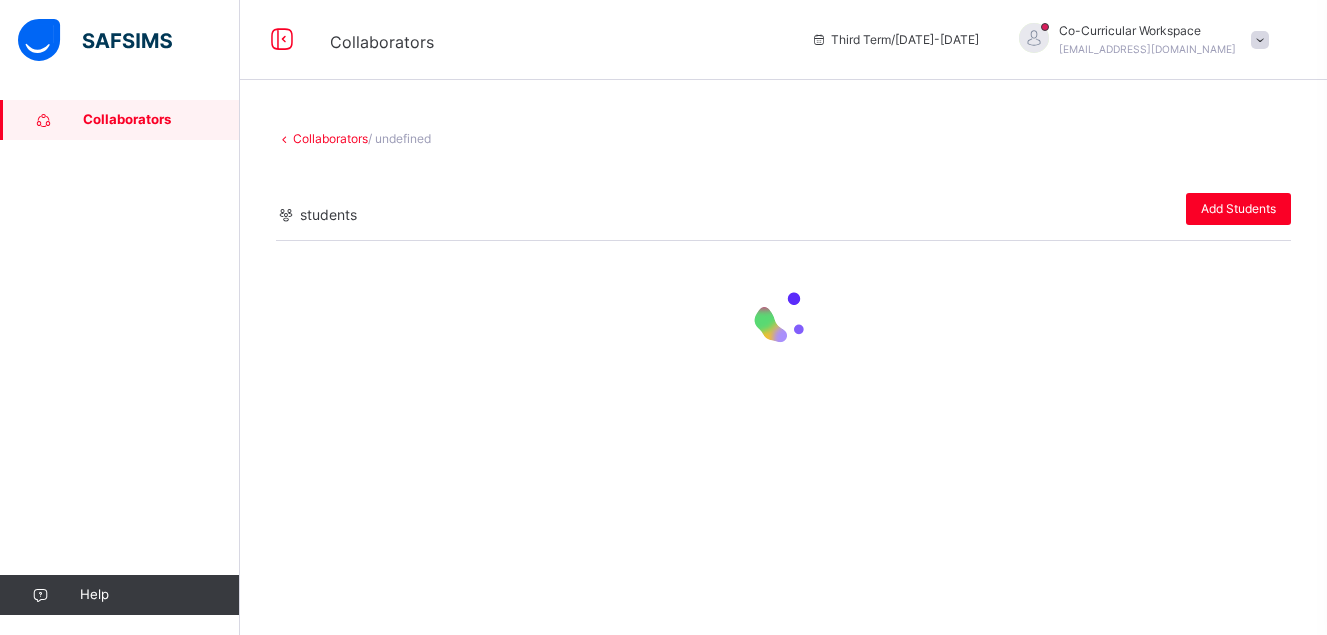 scroll, scrollTop: 0, scrollLeft: 0, axis: both 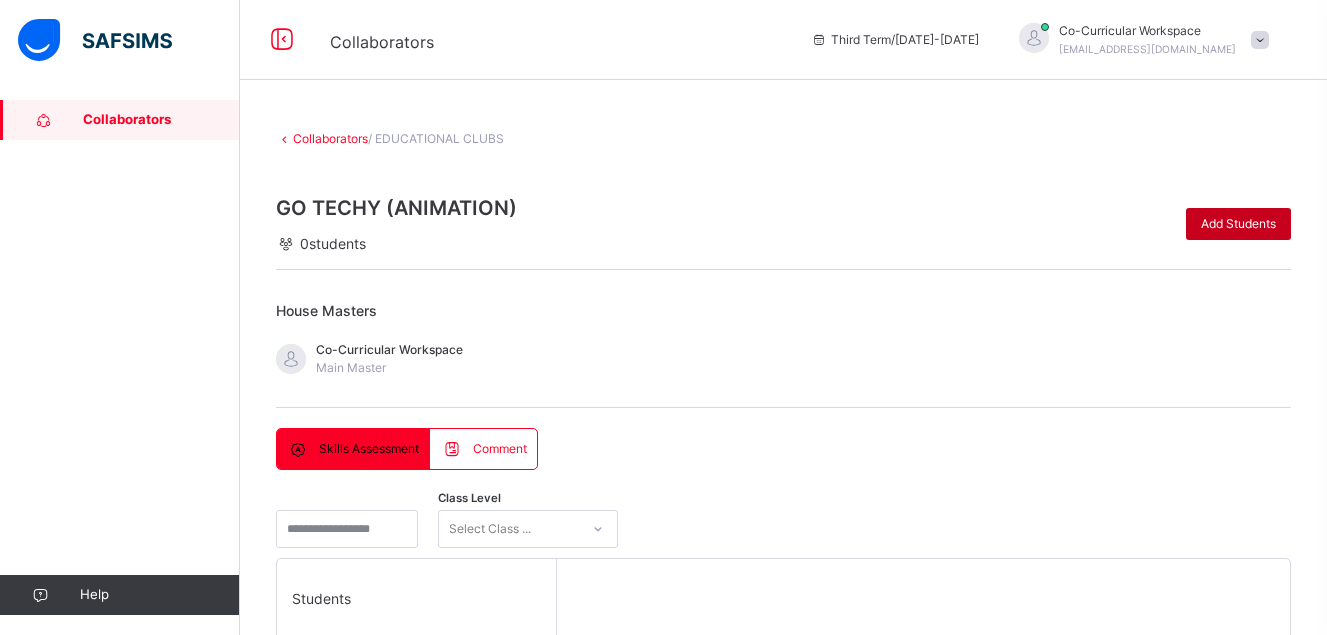 click on "Add Students" at bounding box center [1238, 224] 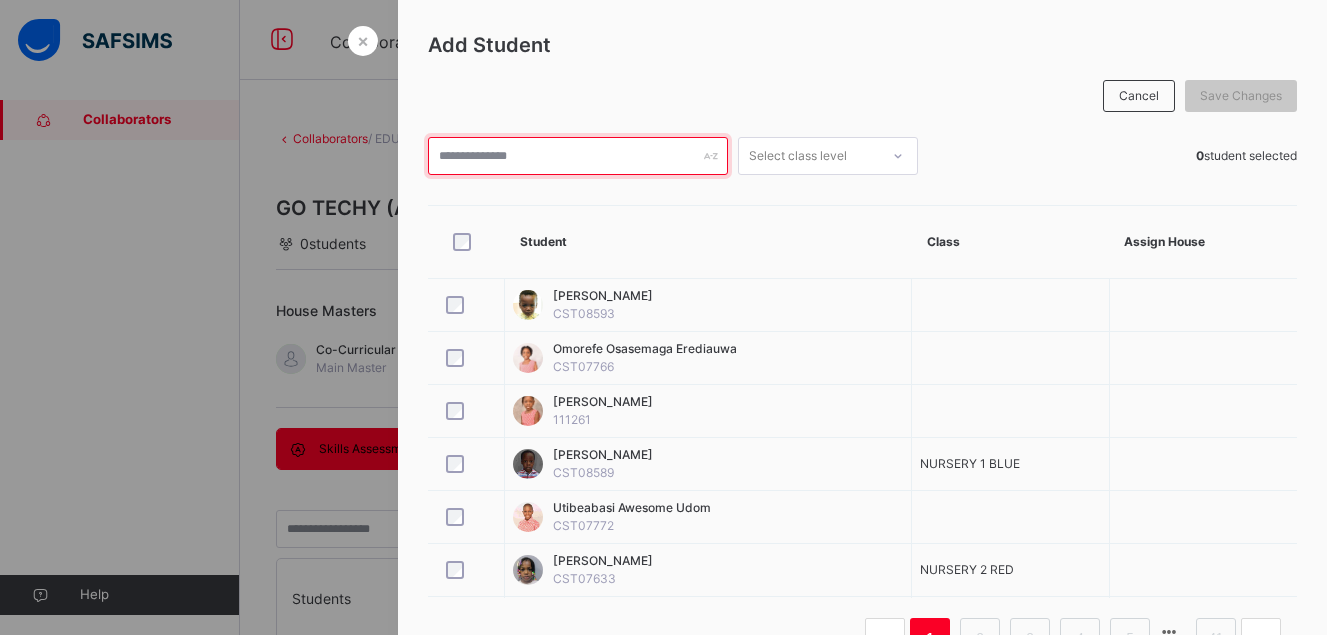 click at bounding box center (578, 156) 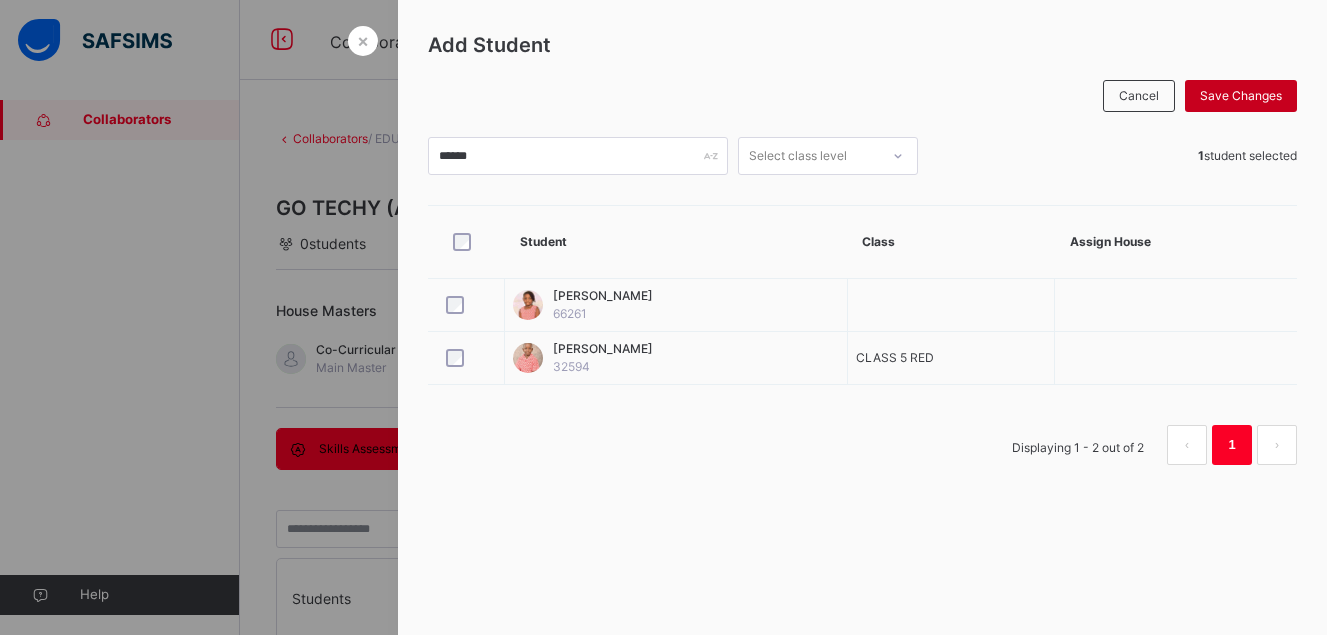 click on "Save Changes" at bounding box center (1241, 96) 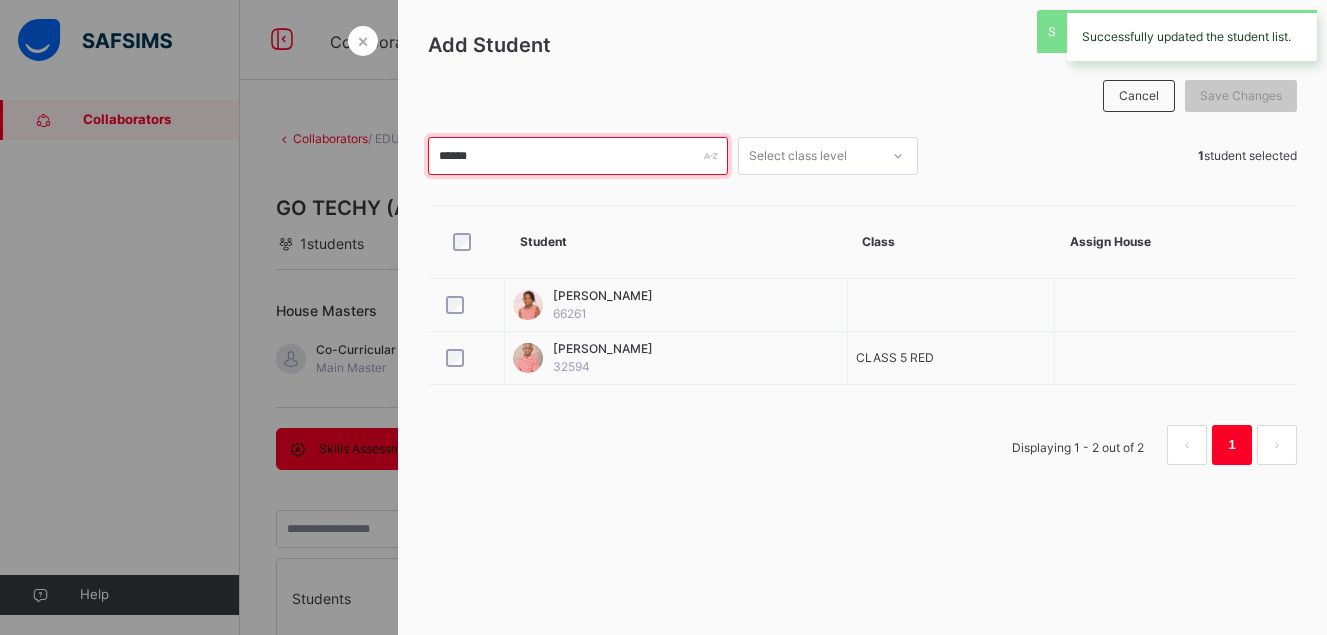 click on "******" at bounding box center [578, 156] 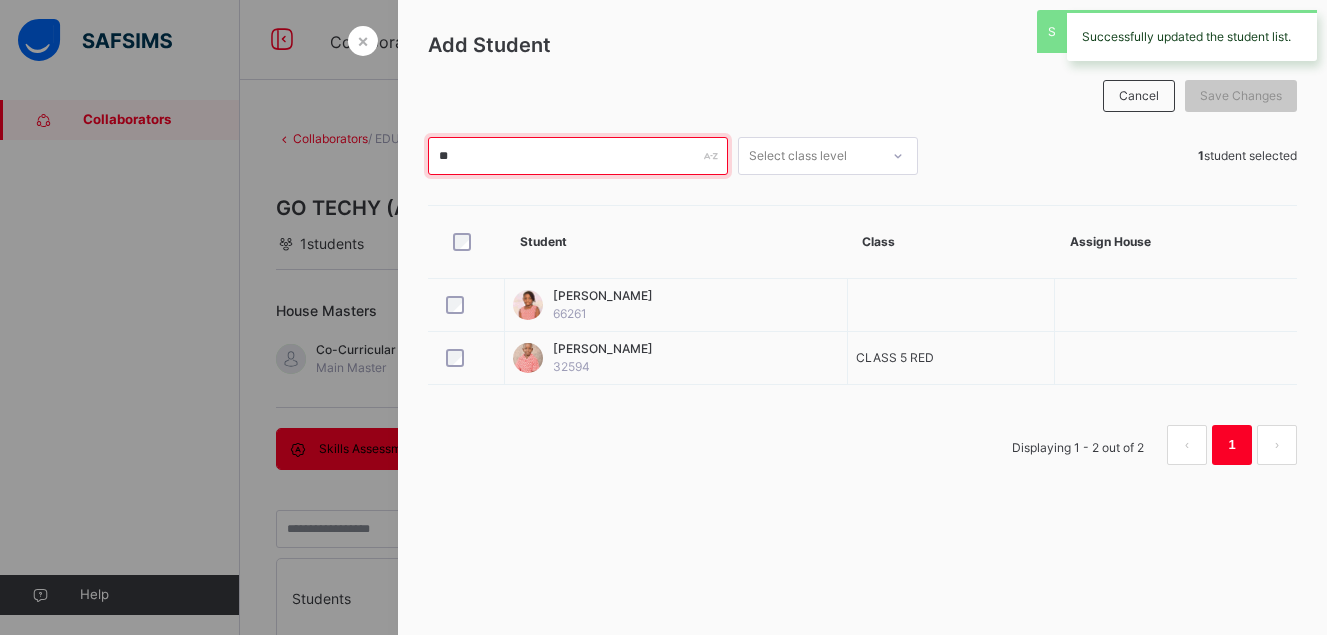 type on "*" 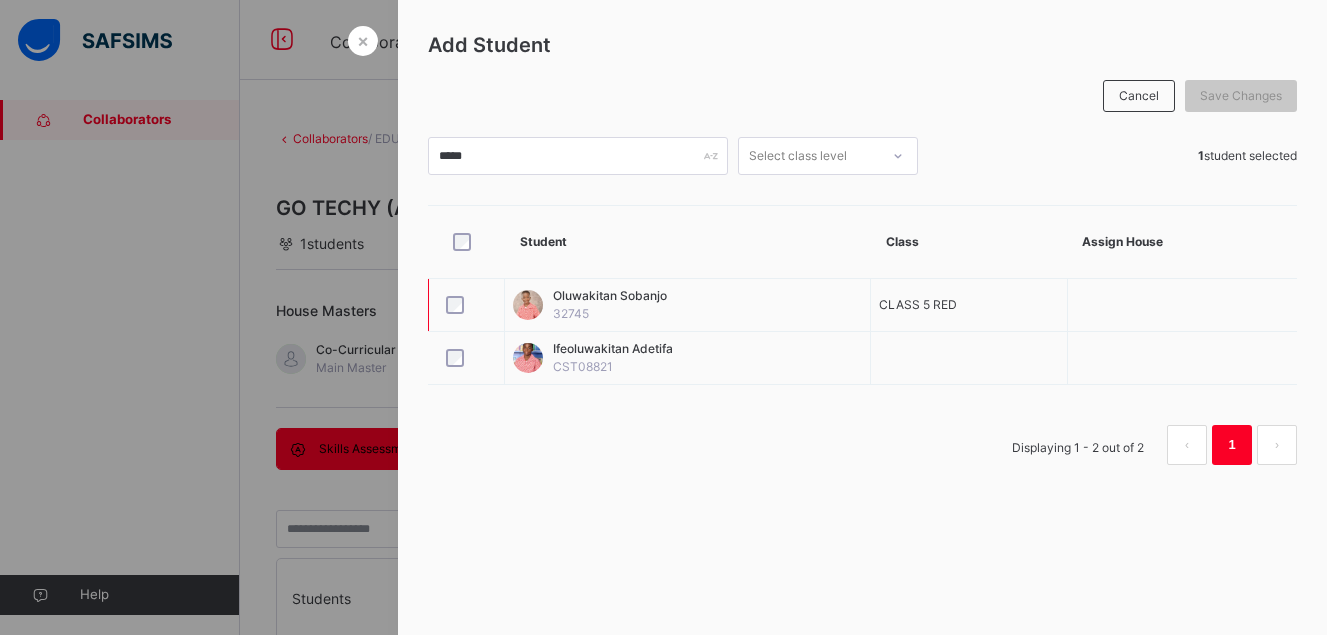 click at bounding box center [466, 305] 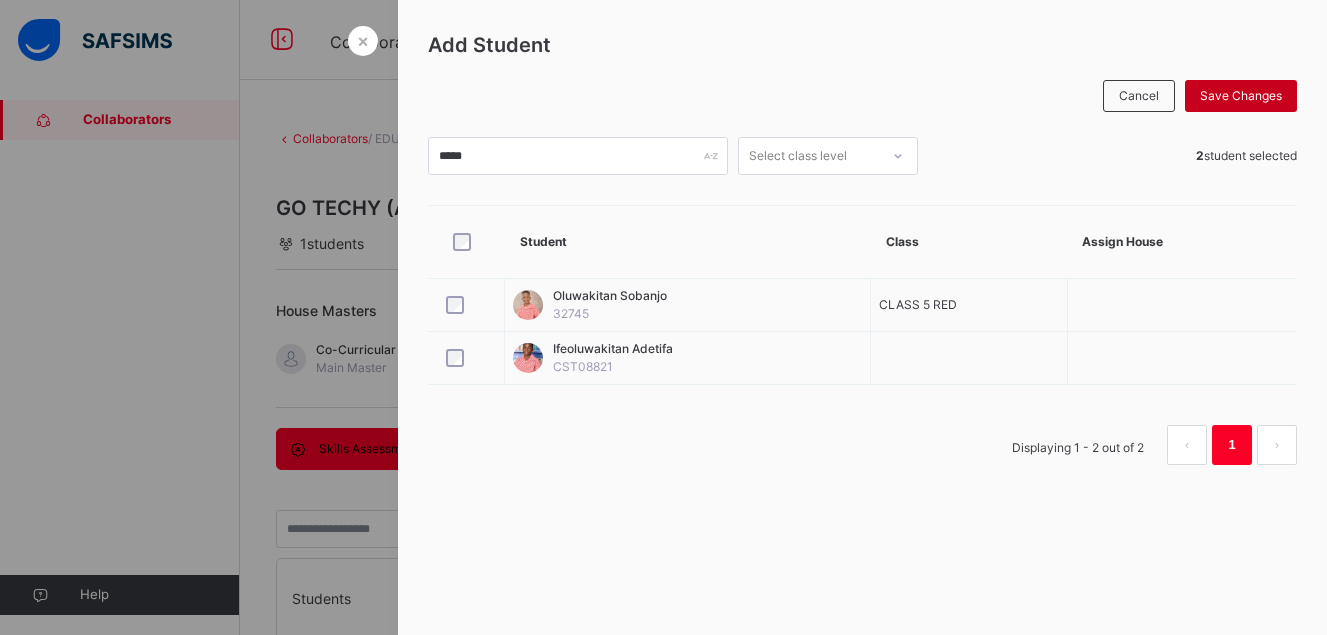 click on "Save Changes" at bounding box center [1241, 96] 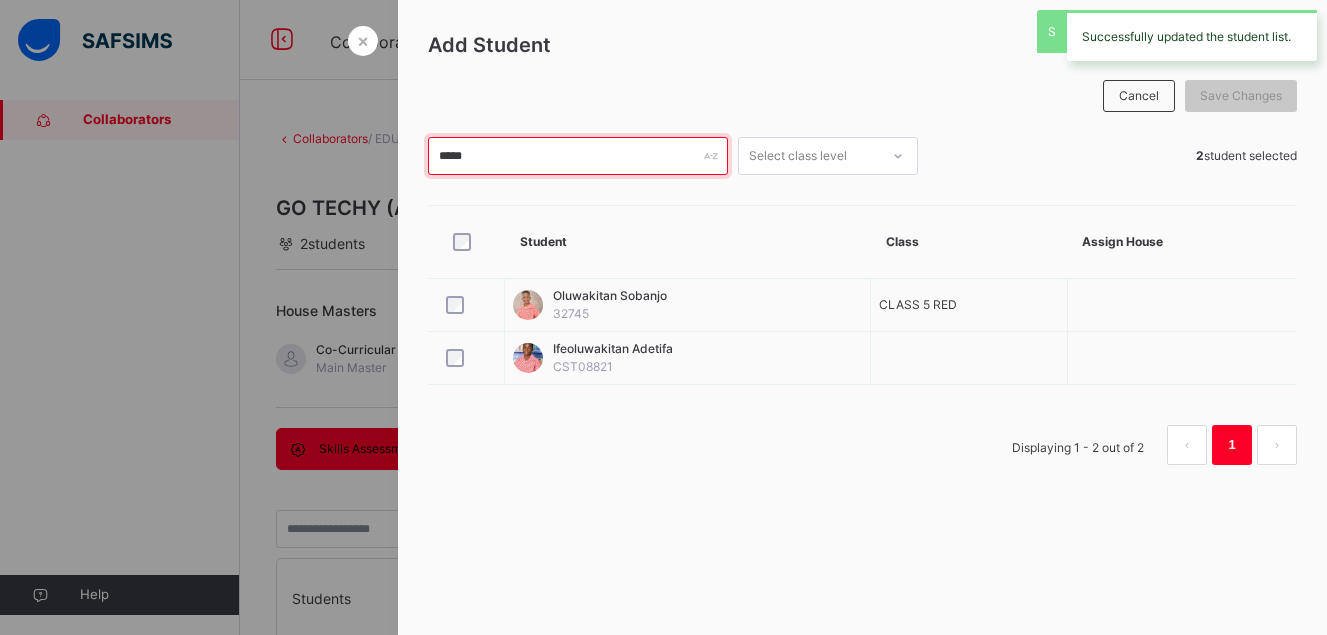 click on "*****" at bounding box center (578, 156) 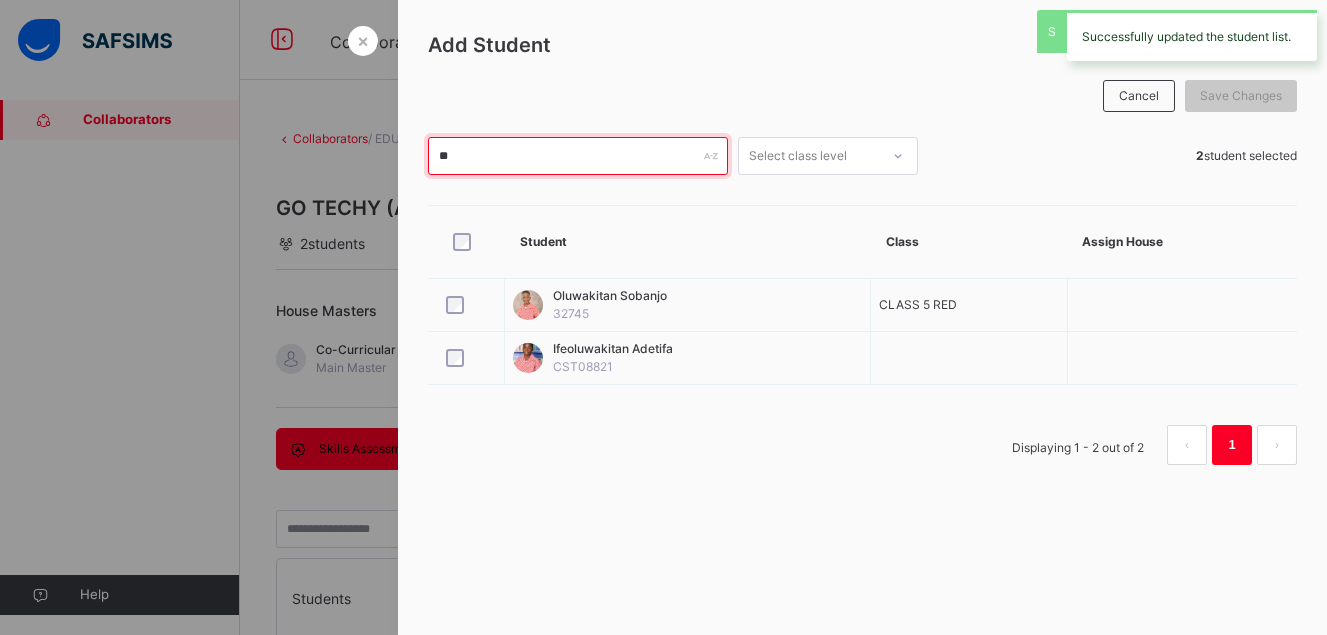 type on "*" 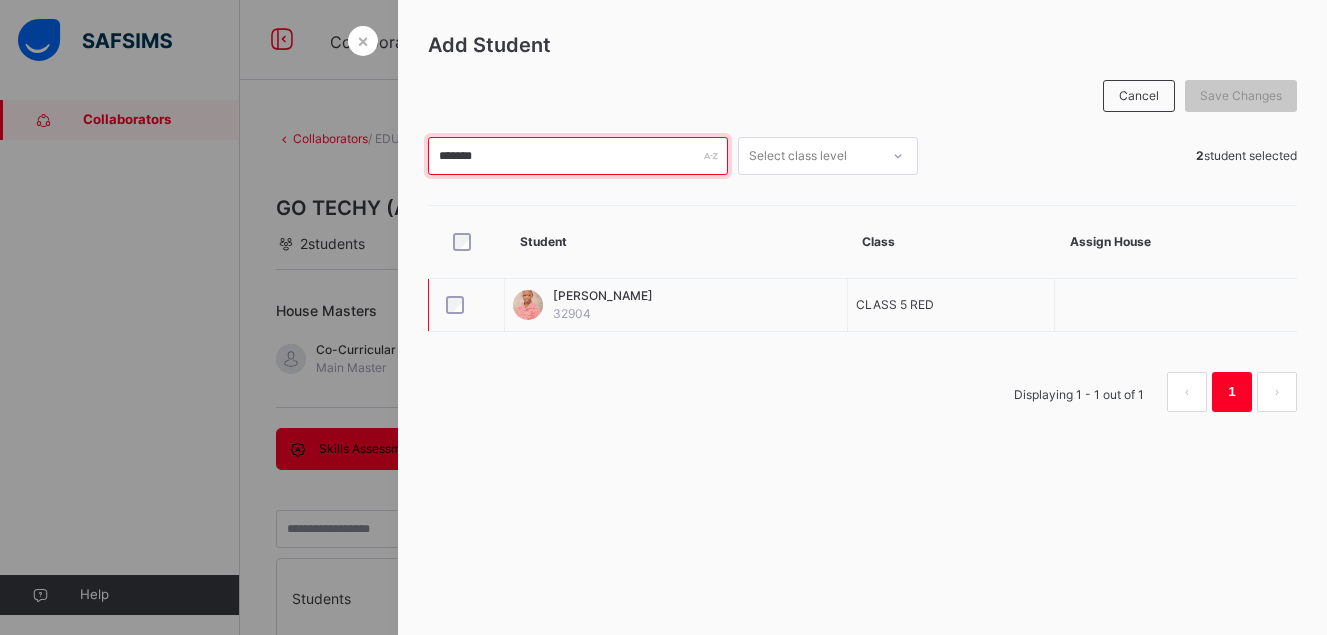 type on "*******" 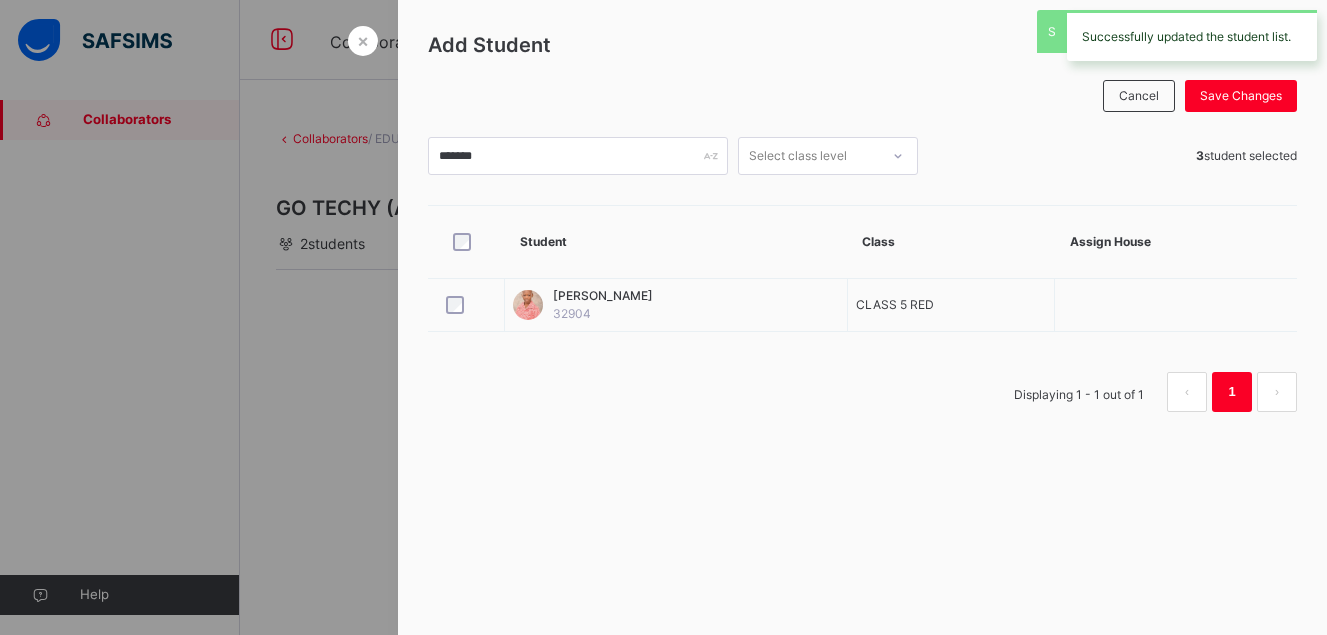 scroll, scrollTop: 0, scrollLeft: 0, axis: both 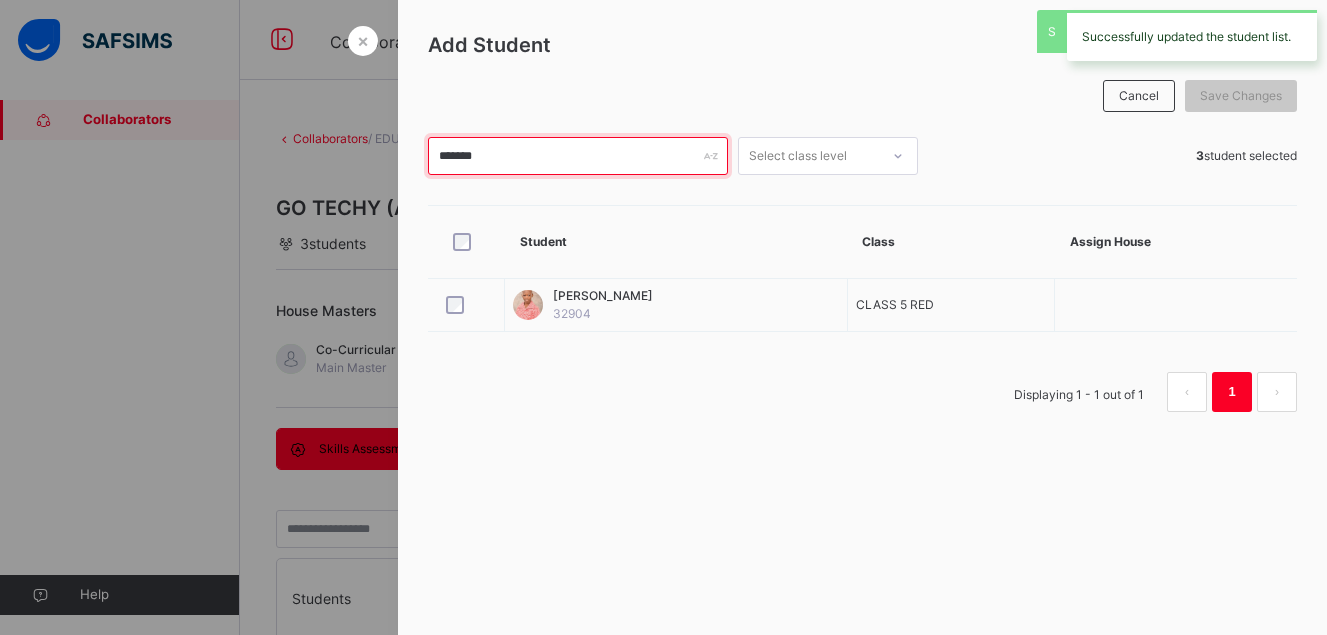 click on "*******" at bounding box center (578, 156) 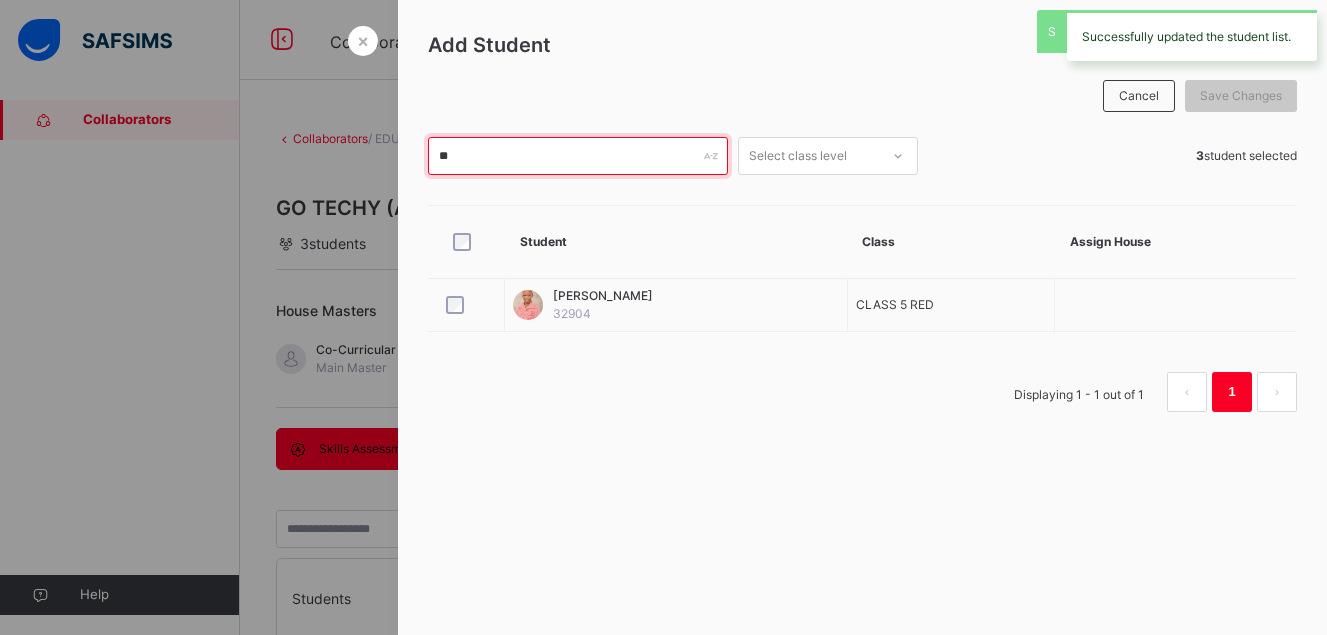 type on "*" 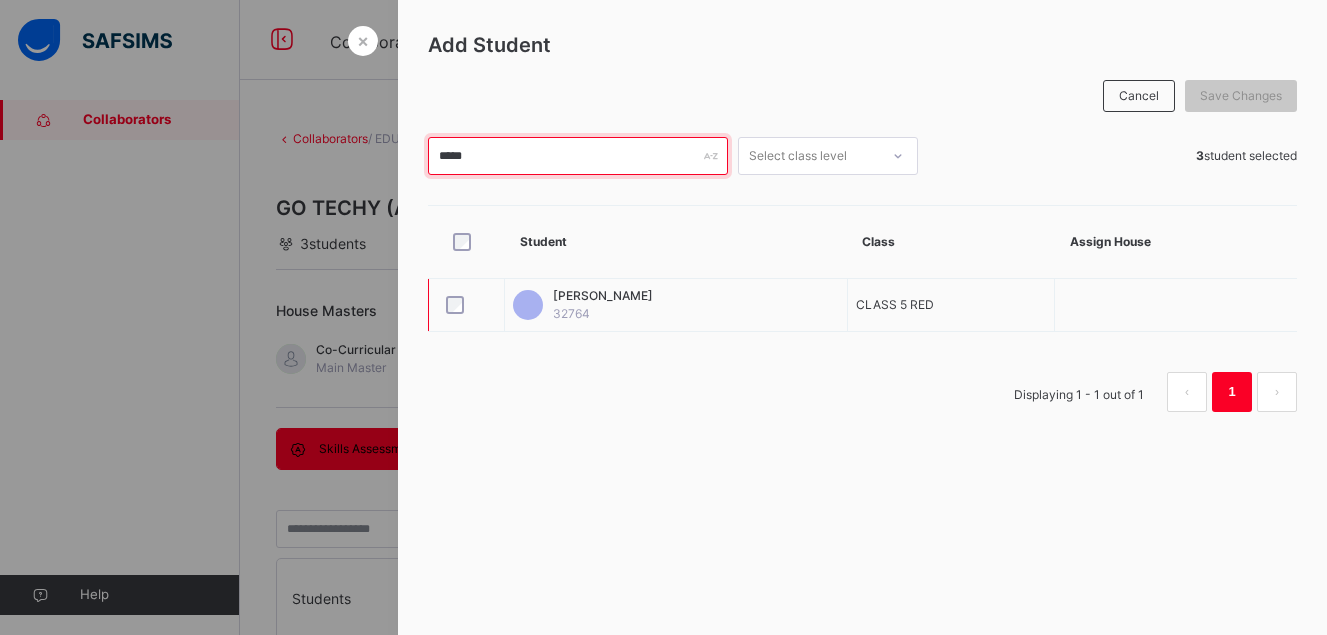 type on "*****" 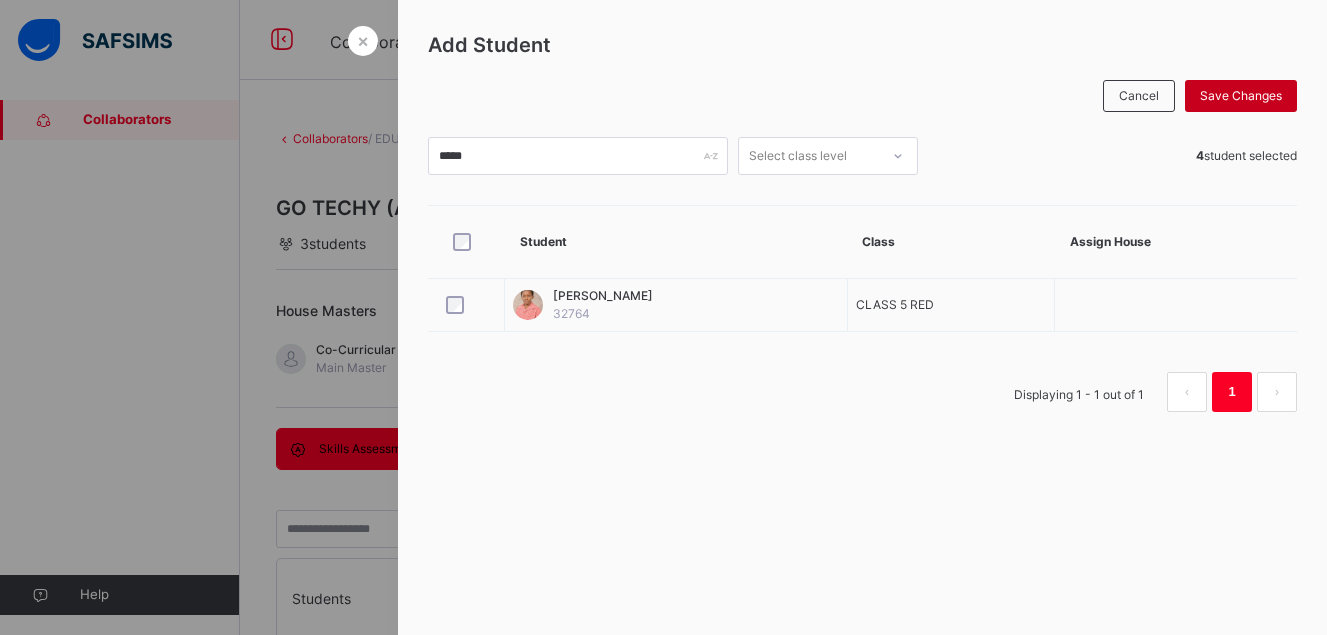 click on "Save Changes" at bounding box center [1241, 96] 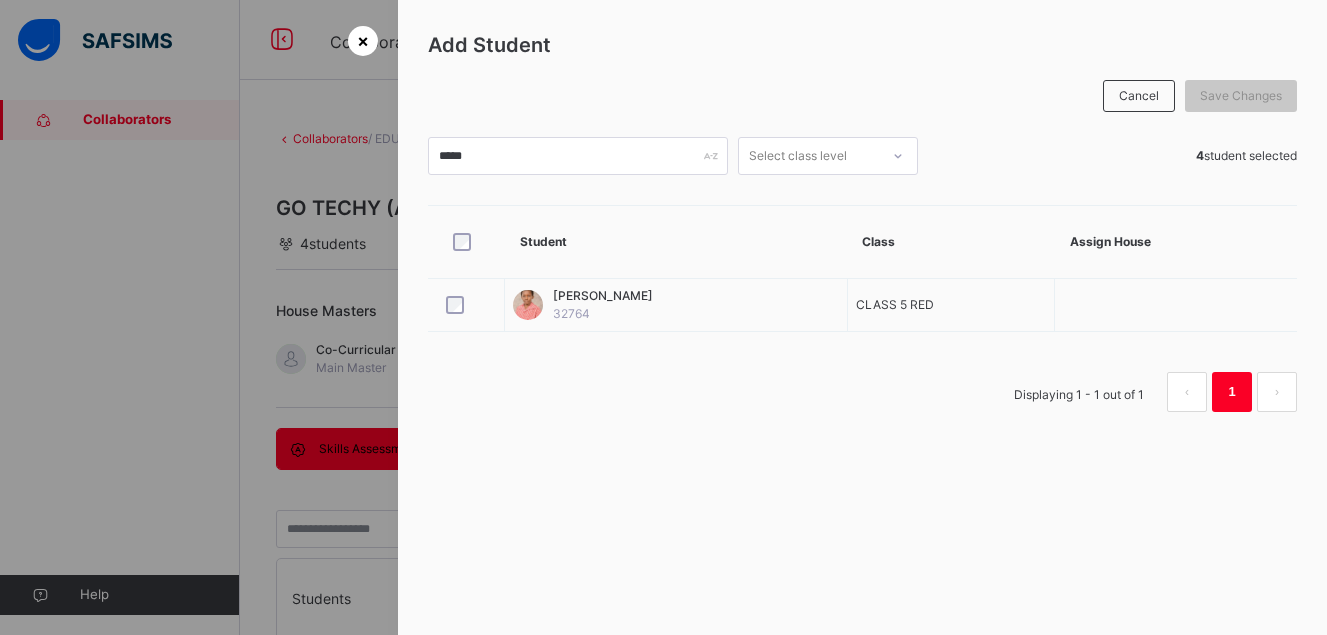click on "×" at bounding box center (363, 40) 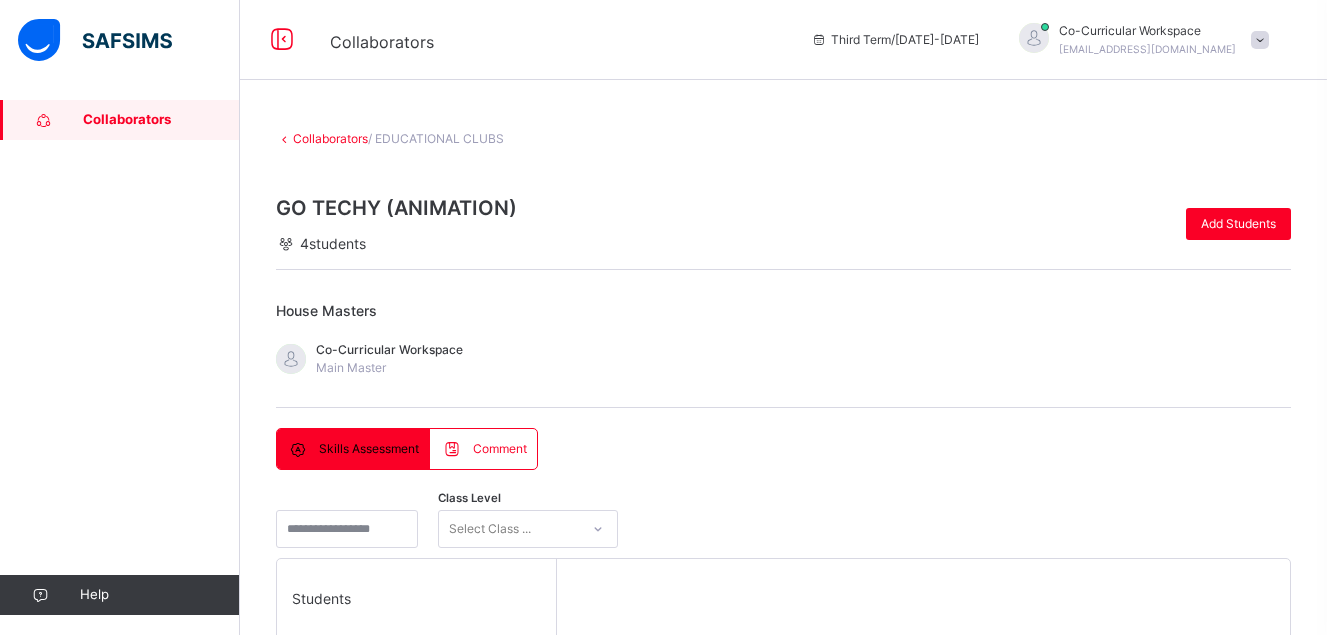 click on "House Masters Co-Curricular  Workspace  Main Master" at bounding box center (783, 346) 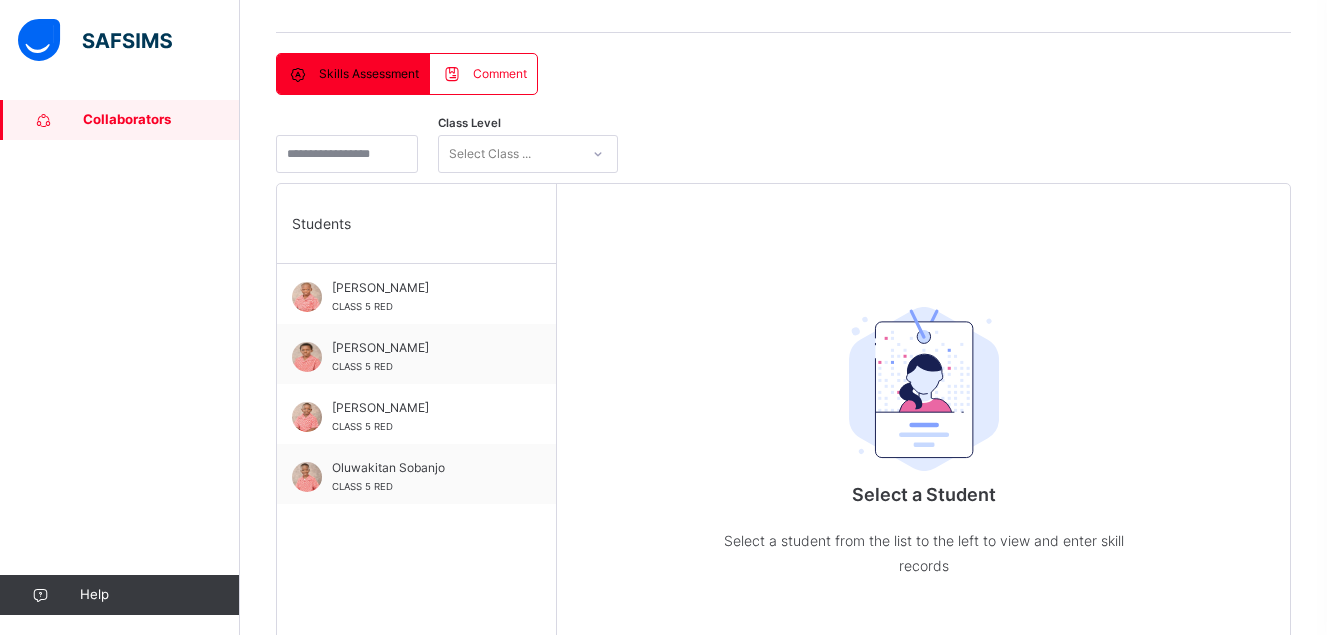 scroll, scrollTop: 440, scrollLeft: 0, axis: vertical 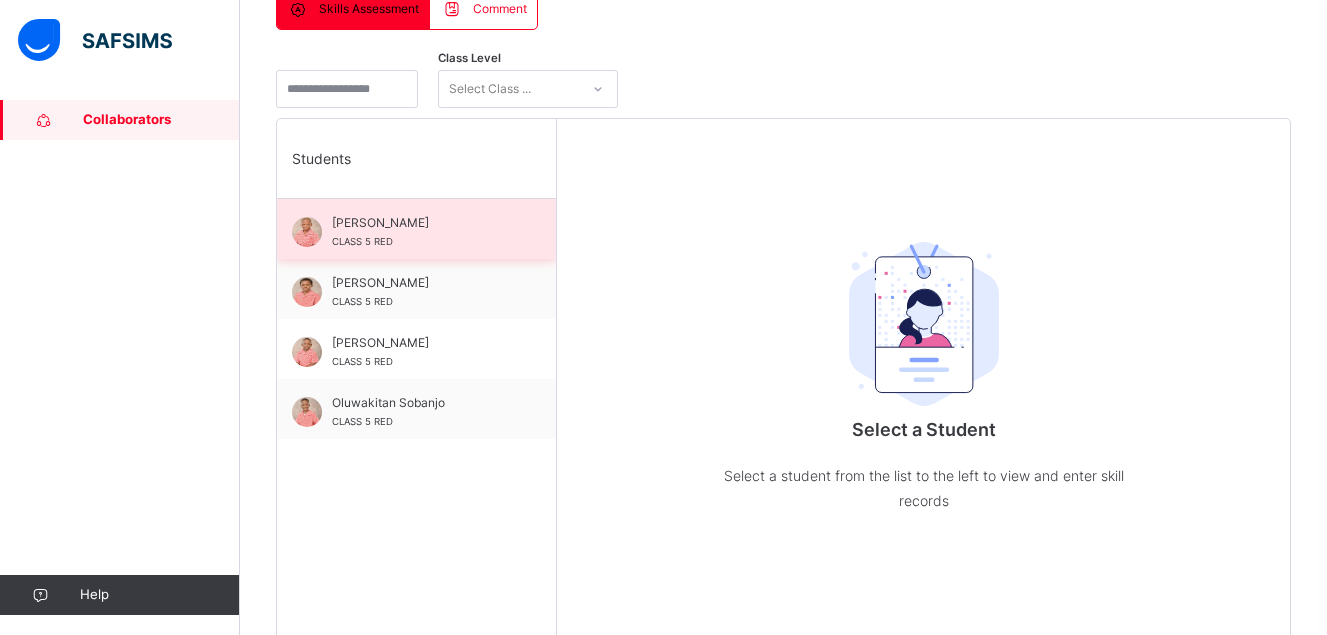 click on "[PERSON_NAME]" at bounding box center [421, 223] 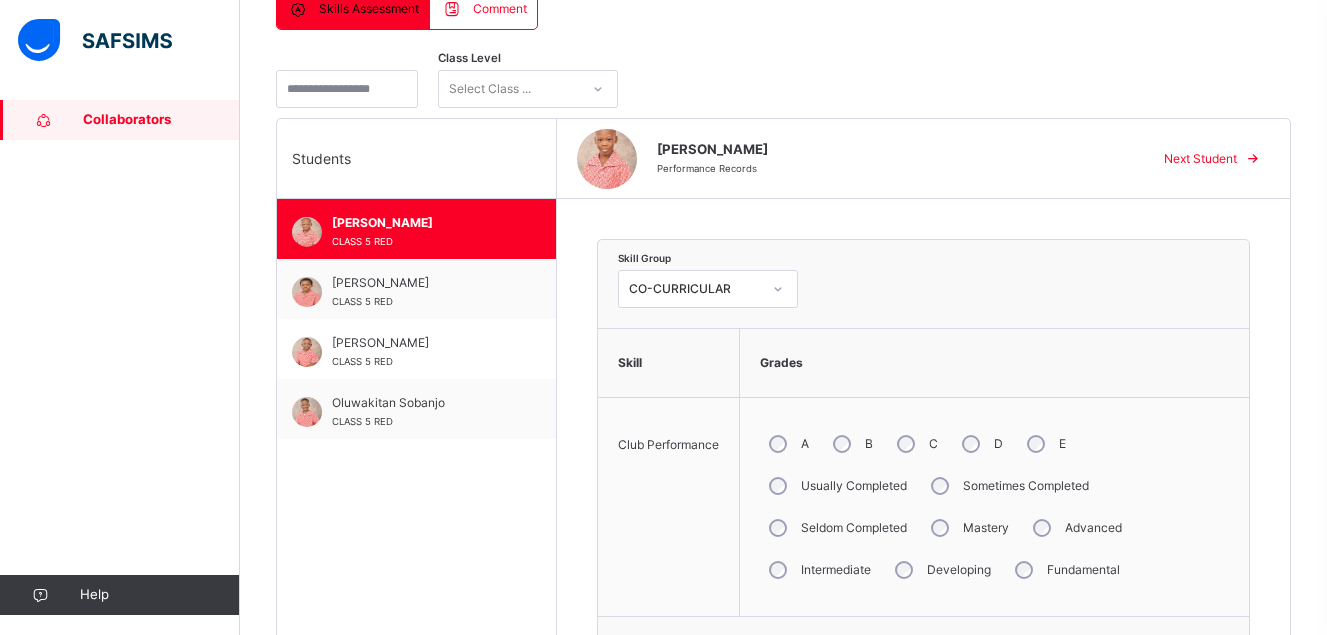click on "Skill Group CO-CURRICULAR Skill Grades Club Performance A B C D E Usually Completed Sometimes Completed Seldom Completed Mastery Advanced Intermediate Developing Fundamental Save Skill" at bounding box center (923, 464) 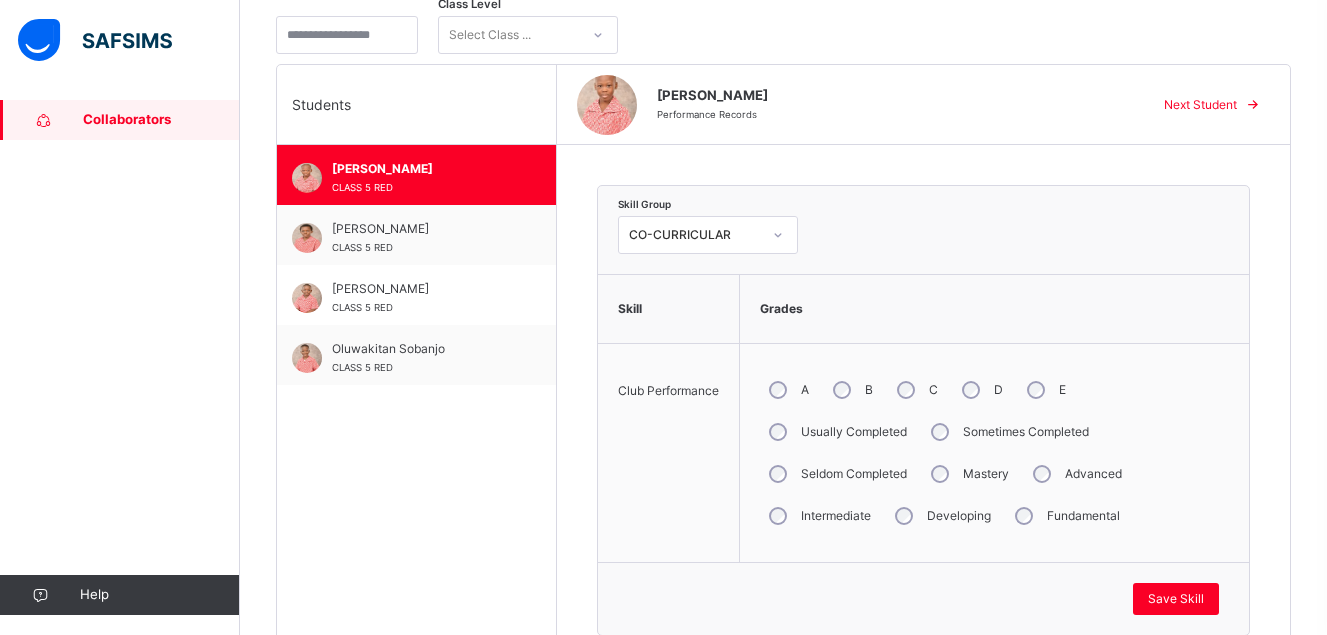 scroll, scrollTop: 560, scrollLeft: 0, axis: vertical 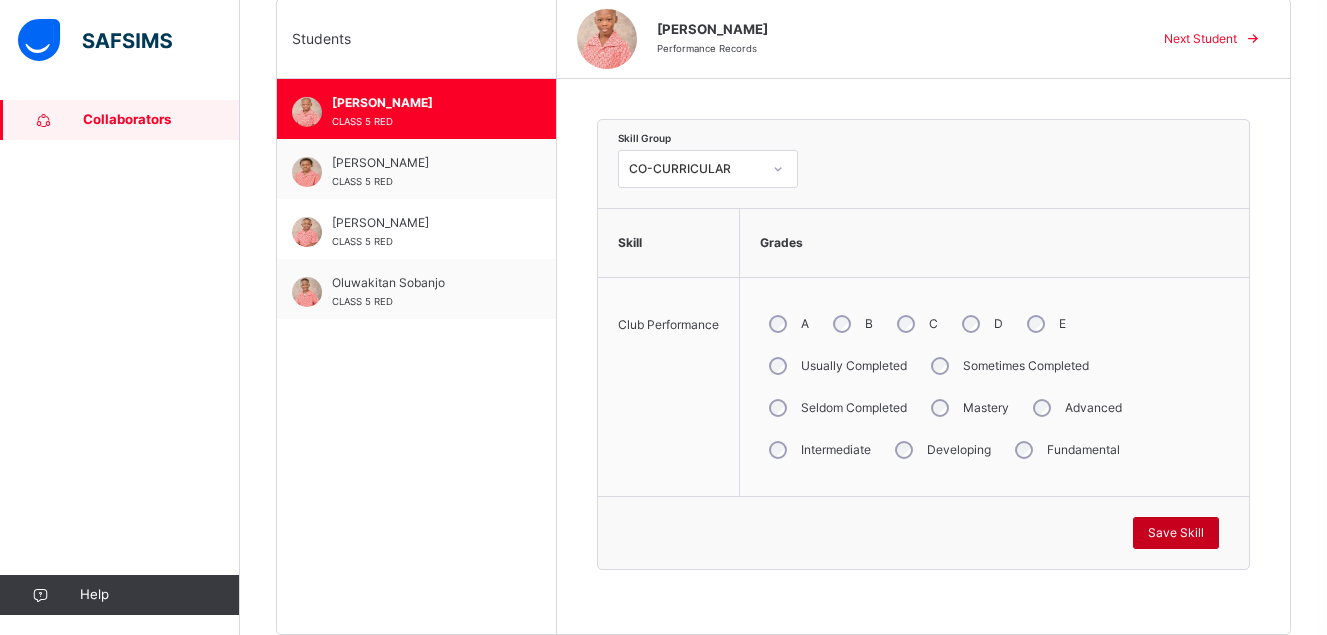 click on "Save Skill" at bounding box center [1176, 533] 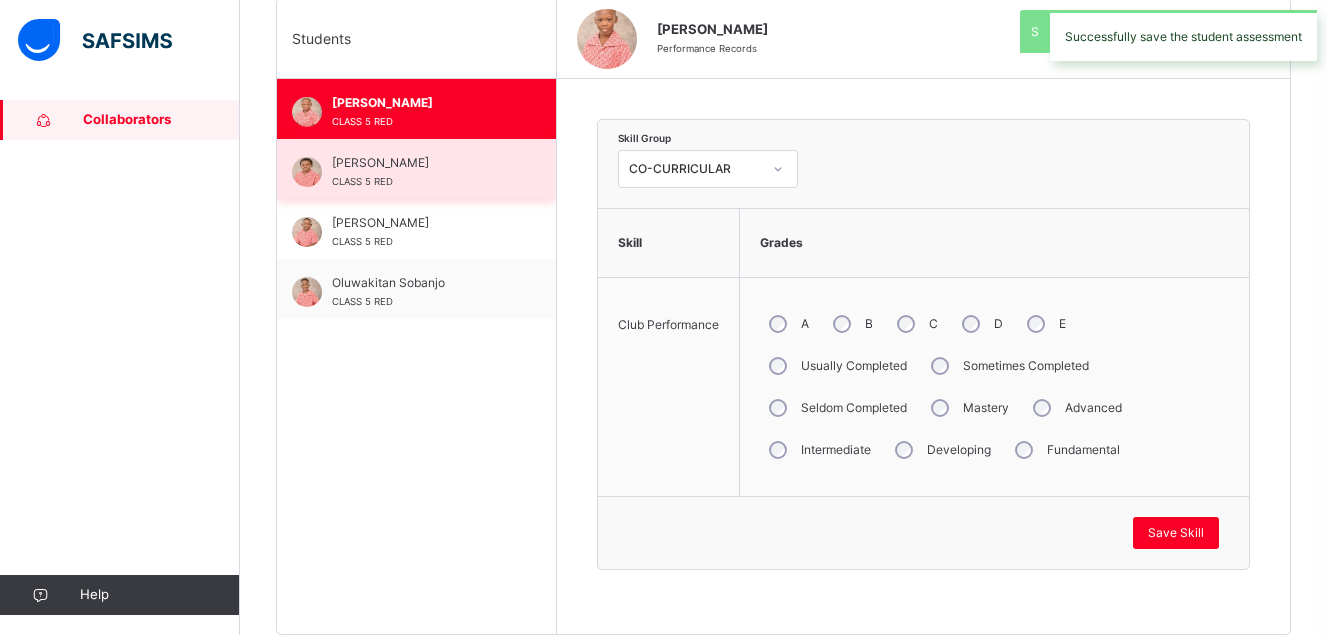 click on "Kamal Idris Abdullahi CLASS 5 RED" at bounding box center (421, 172) 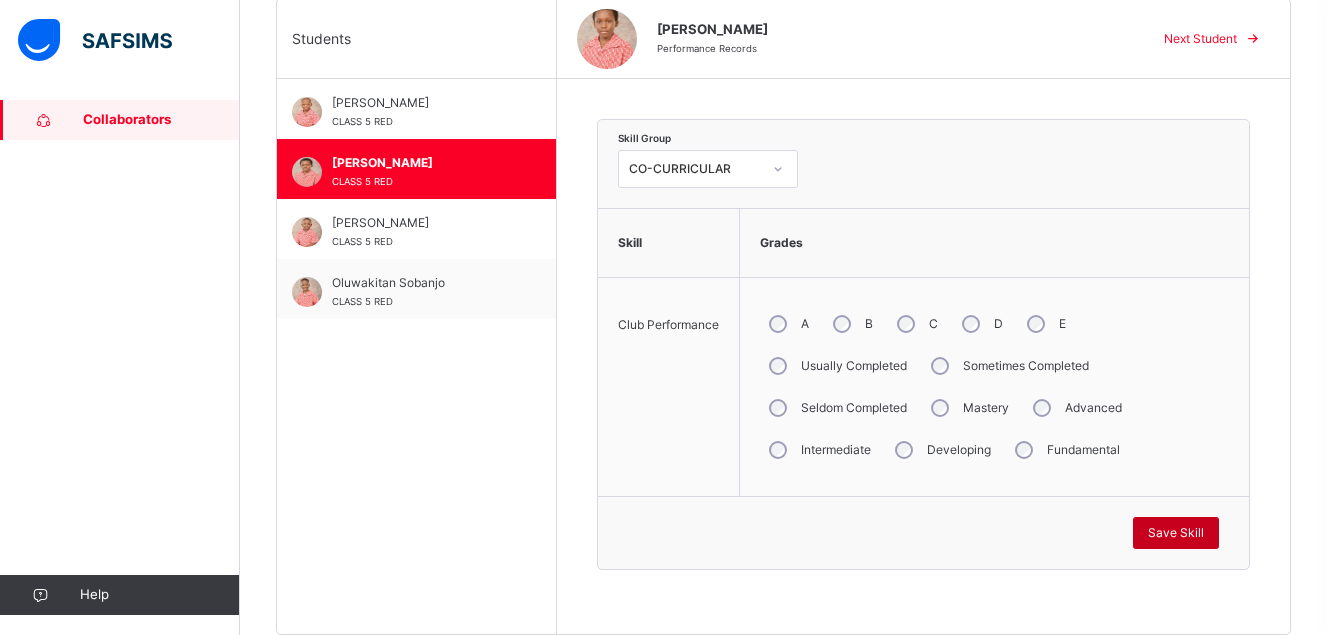 click on "Save Skill" at bounding box center [1176, 533] 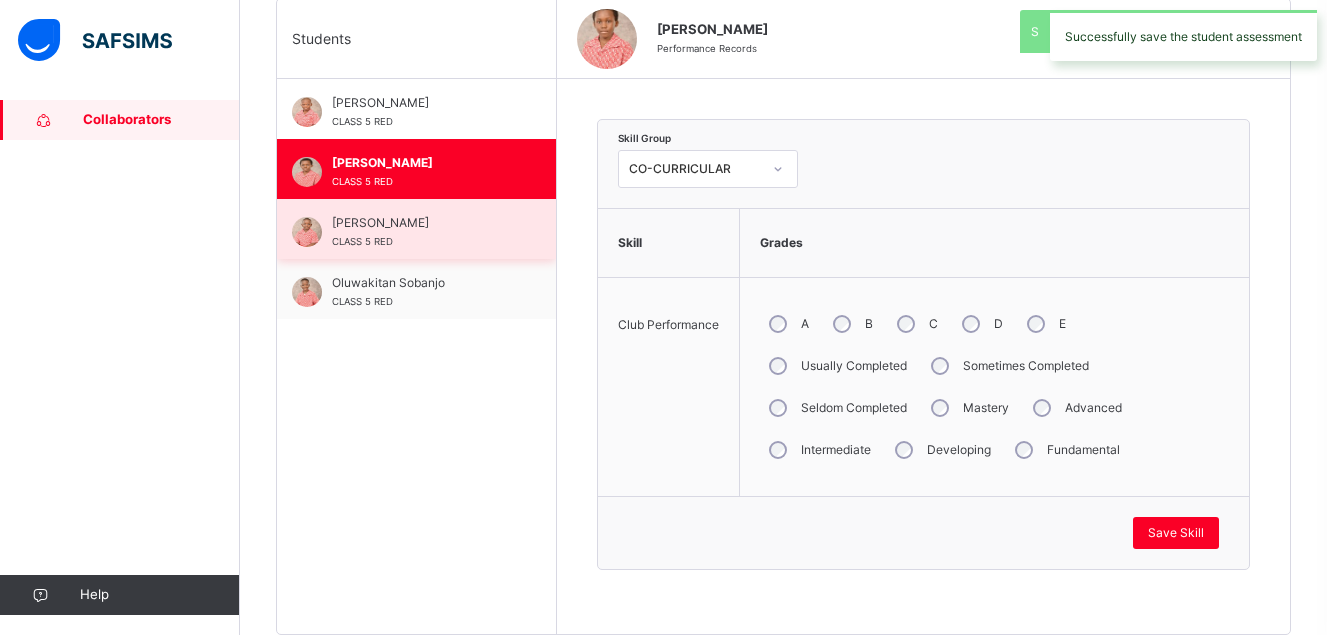 click on "[PERSON_NAME]" at bounding box center (421, 223) 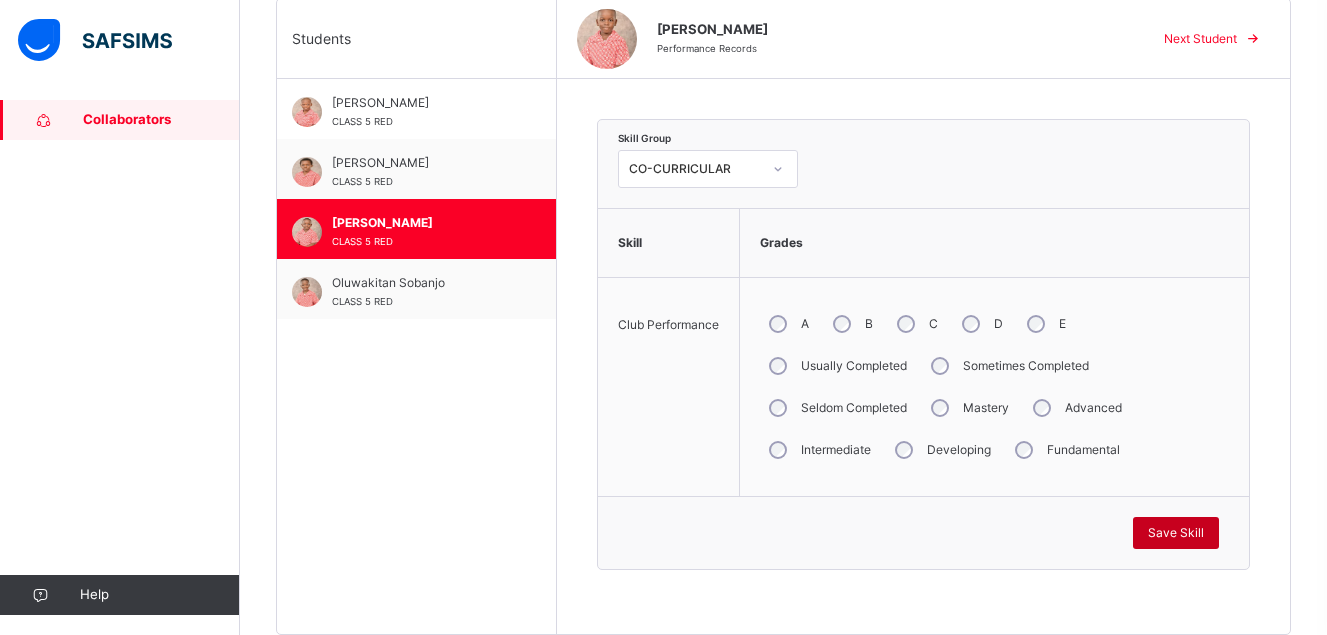 click on "Save Skill" at bounding box center (1176, 533) 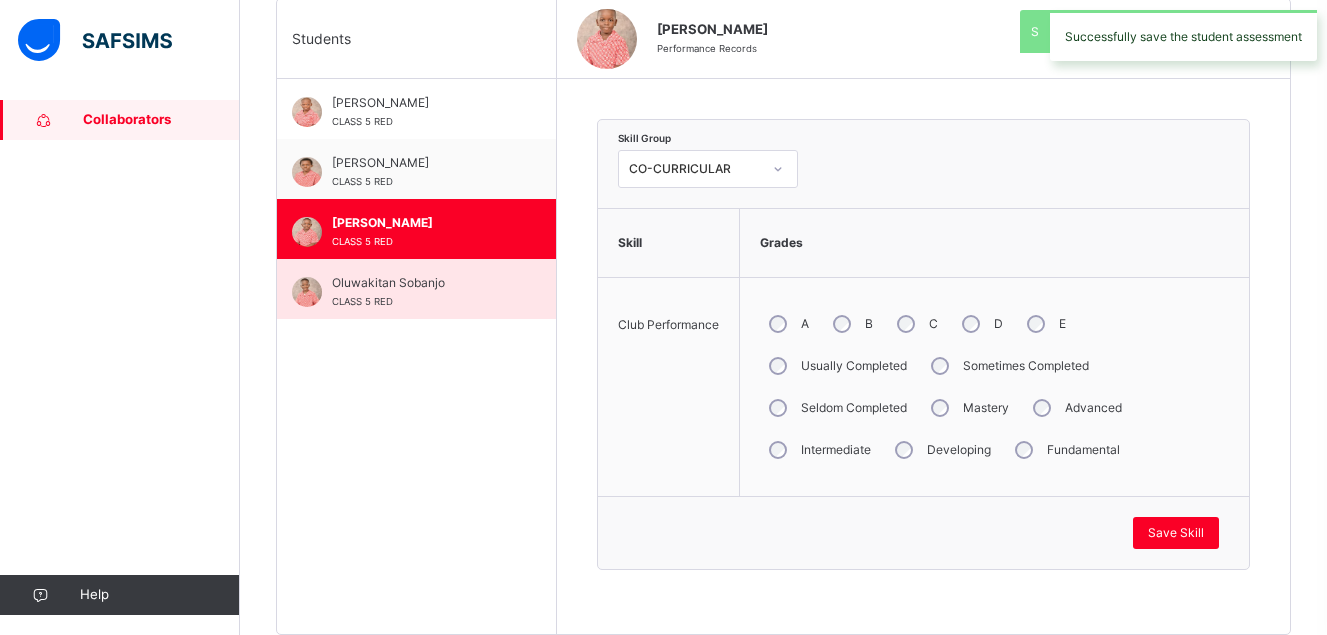 click on "Oluwakitan  Sobanjo CLASS 5 RED" at bounding box center (421, 292) 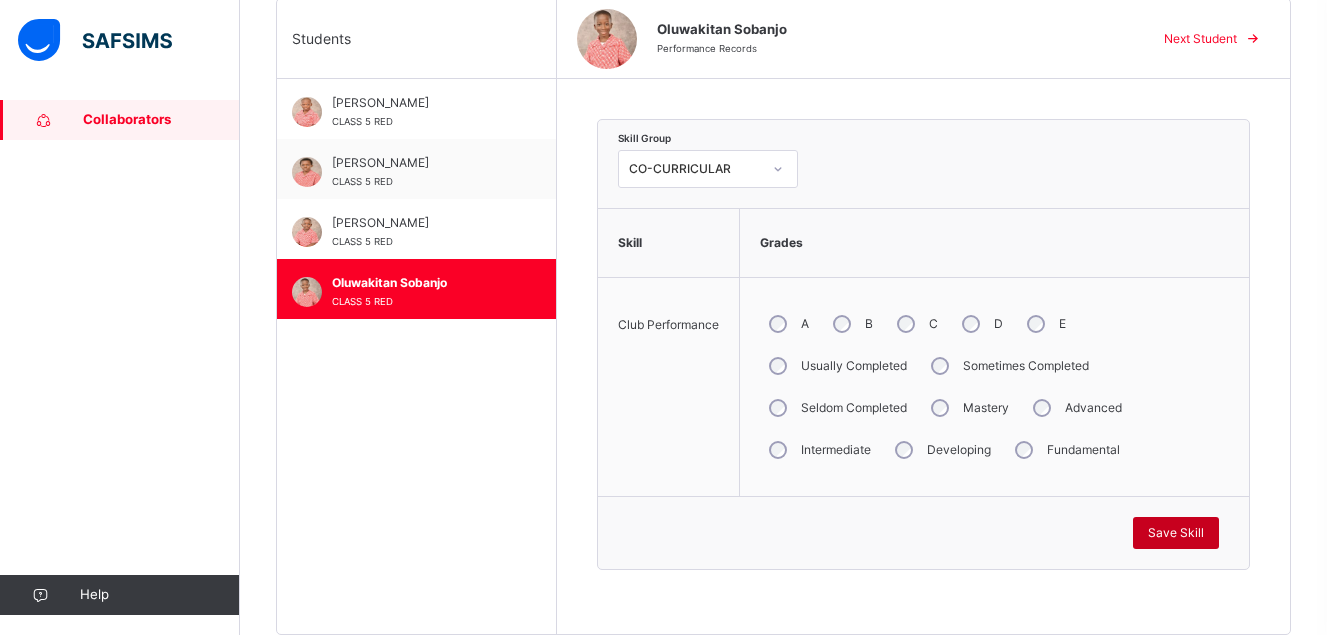 click on "Save Skill" at bounding box center [1176, 533] 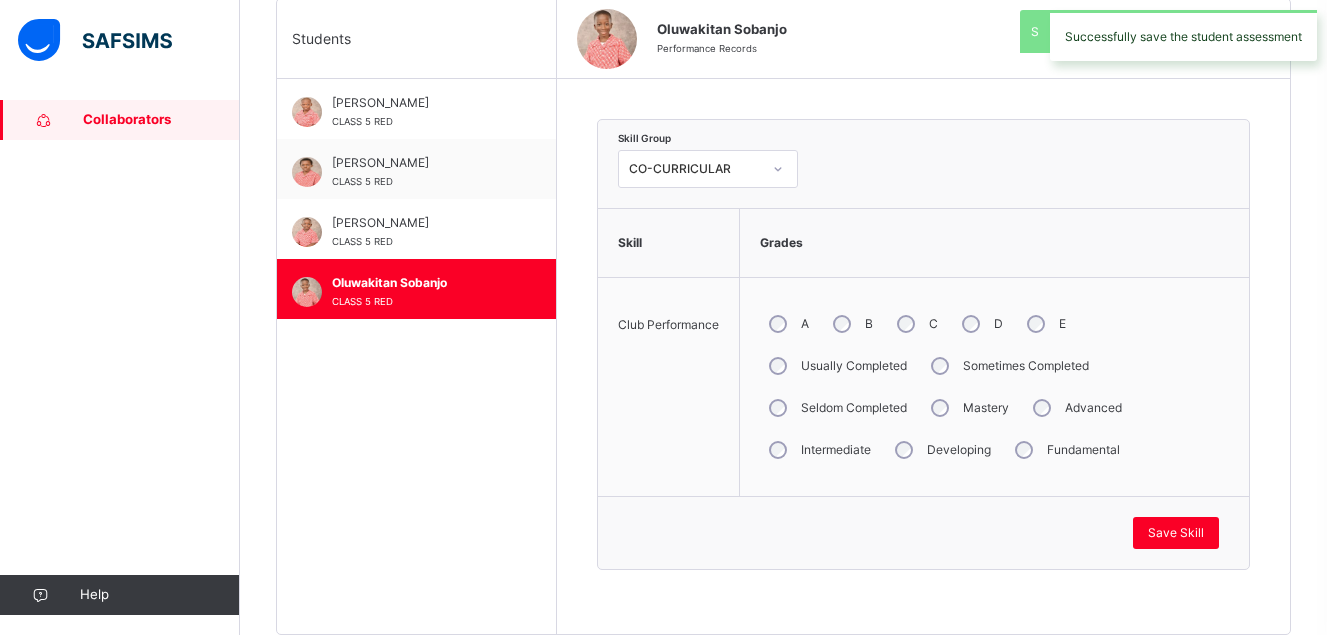 click on "Collaborators" at bounding box center [161, 120] 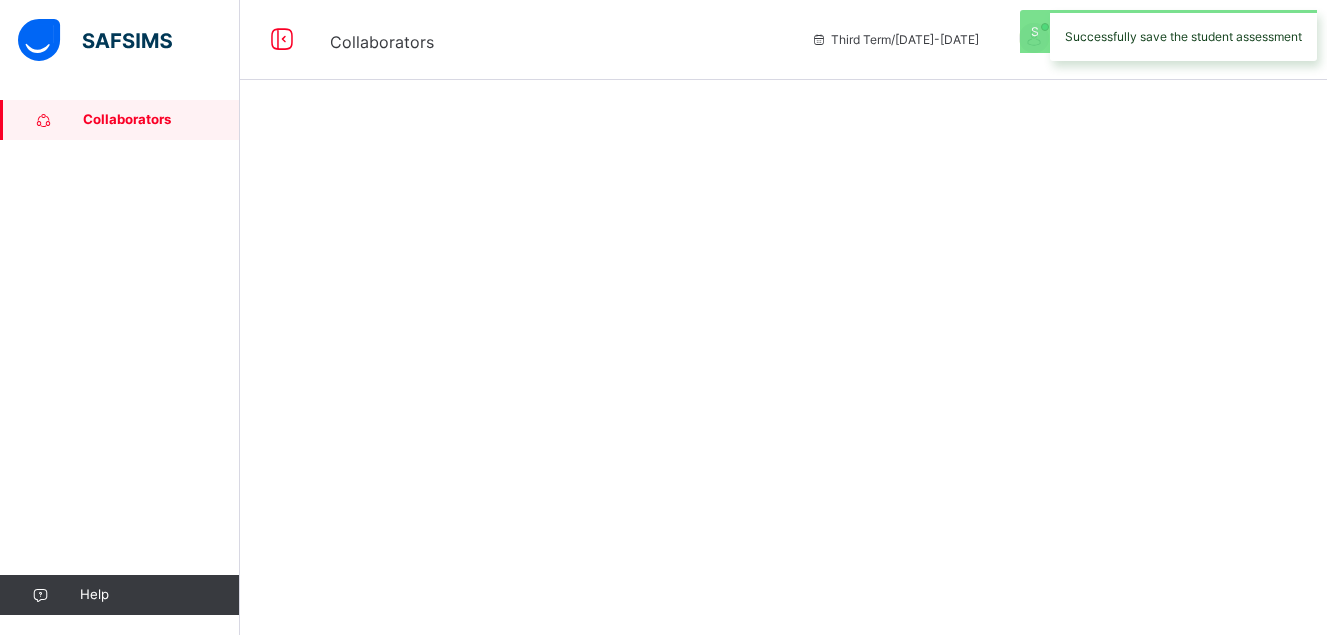 scroll, scrollTop: 0, scrollLeft: 0, axis: both 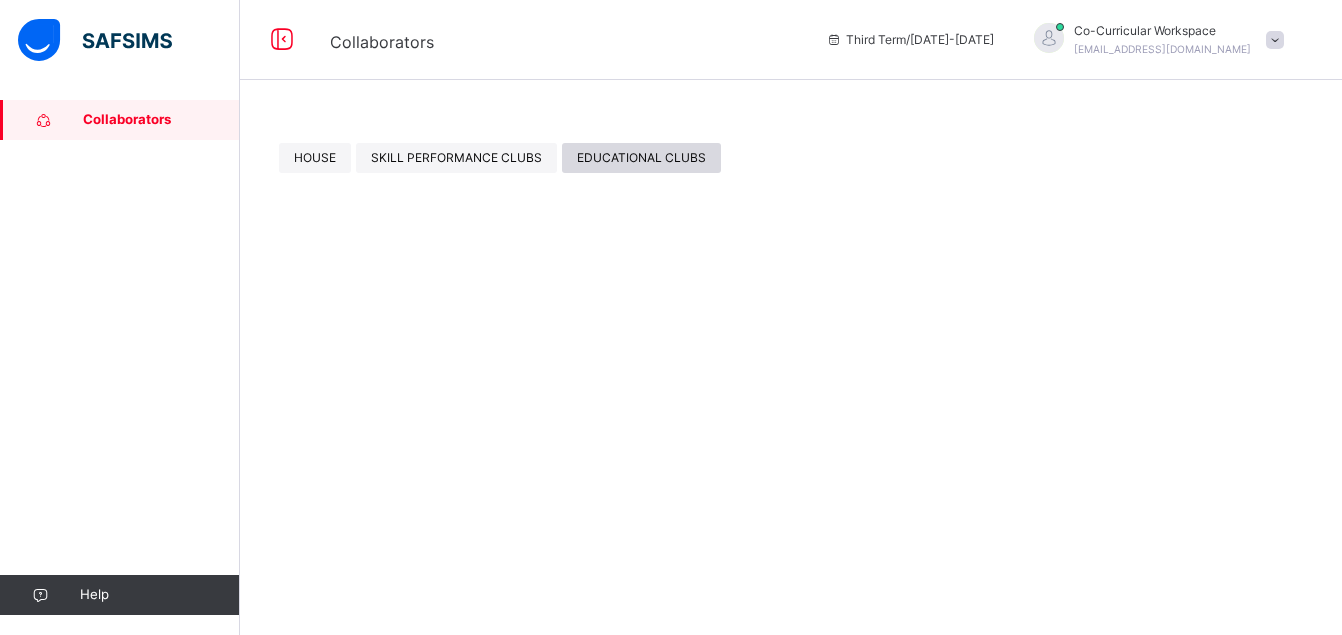 click on "EDUCATIONAL CLUBS" at bounding box center [641, 158] 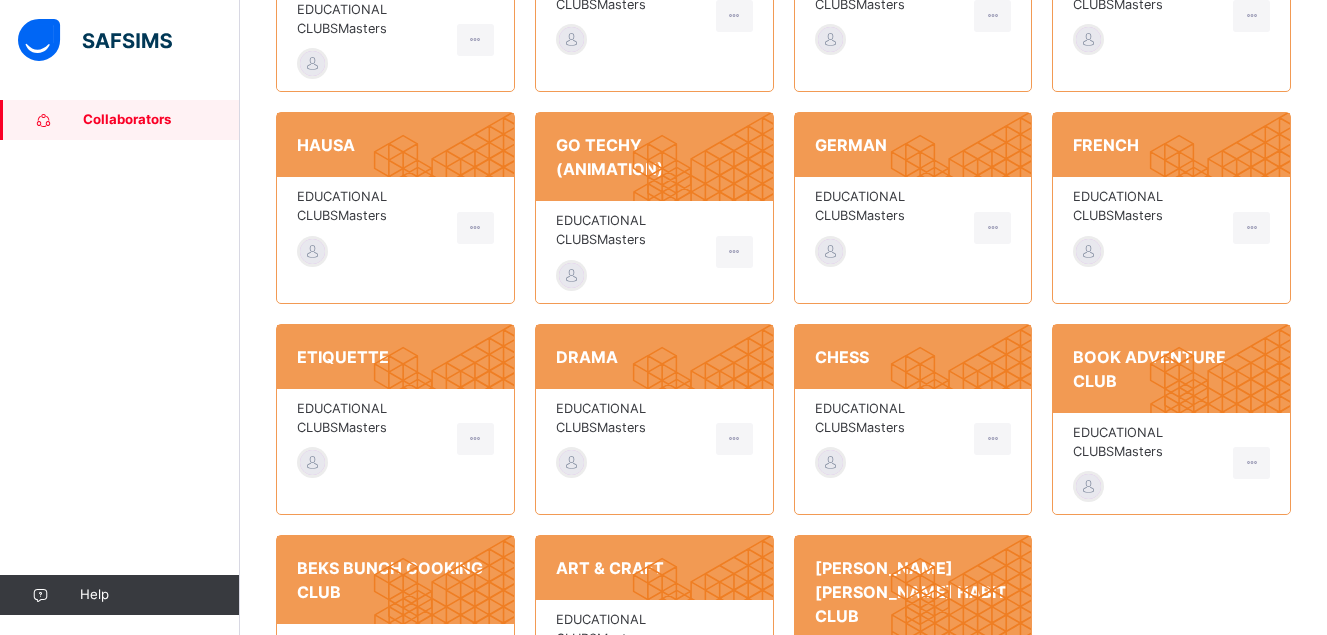 scroll, scrollTop: 786, scrollLeft: 0, axis: vertical 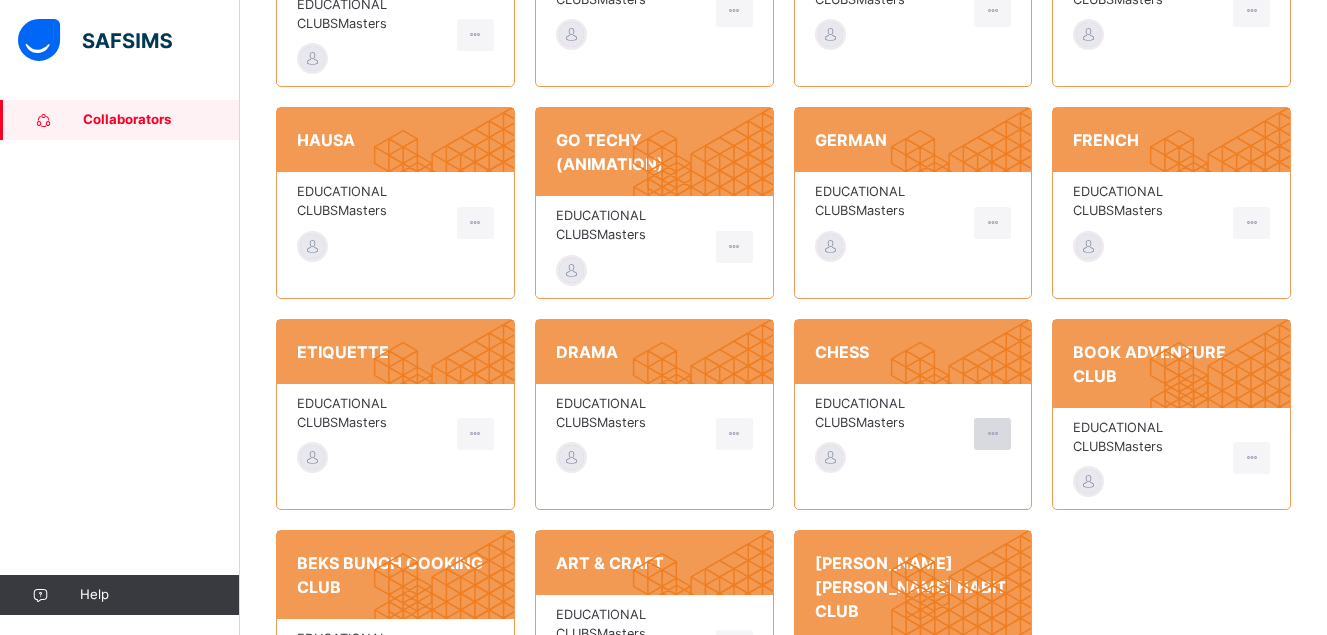 click at bounding box center [992, 434] 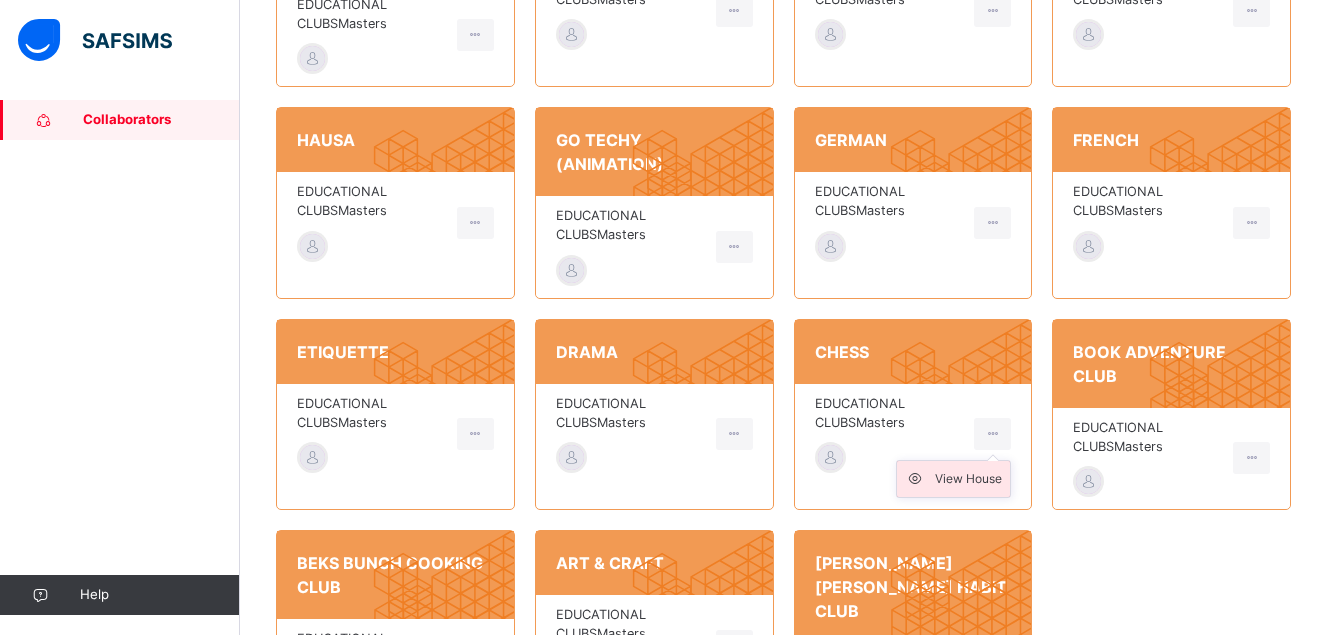 click on "View House" at bounding box center (968, 479) 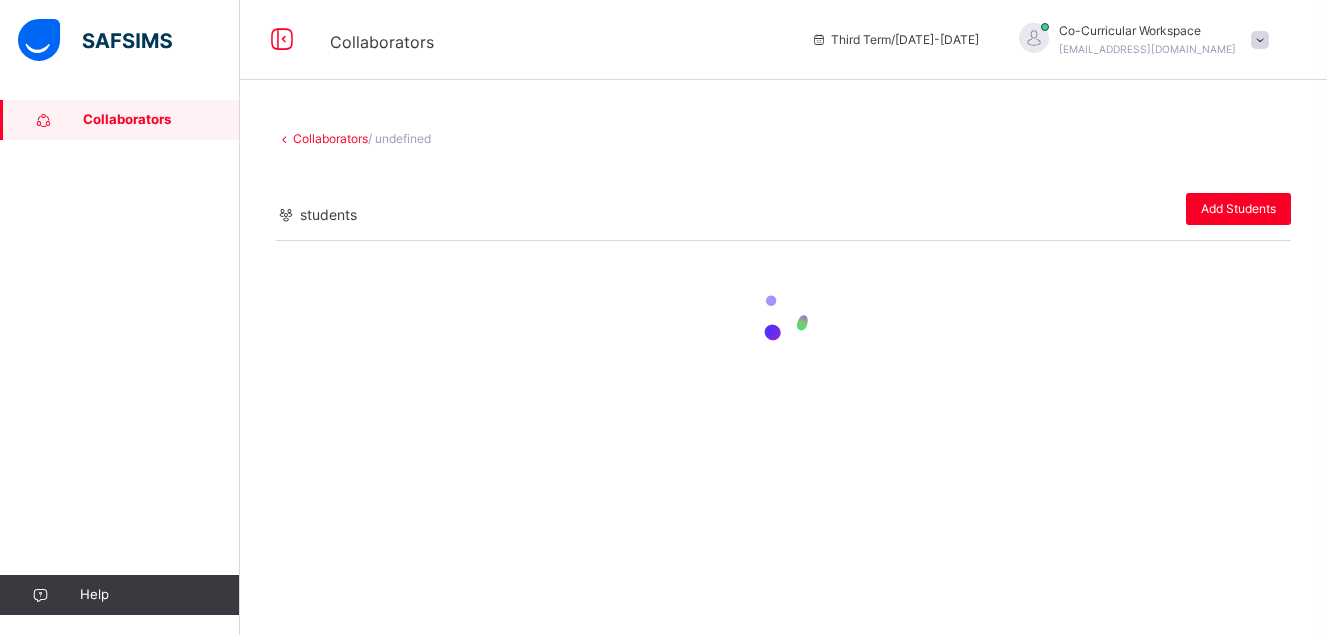 scroll, scrollTop: 0, scrollLeft: 0, axis: both 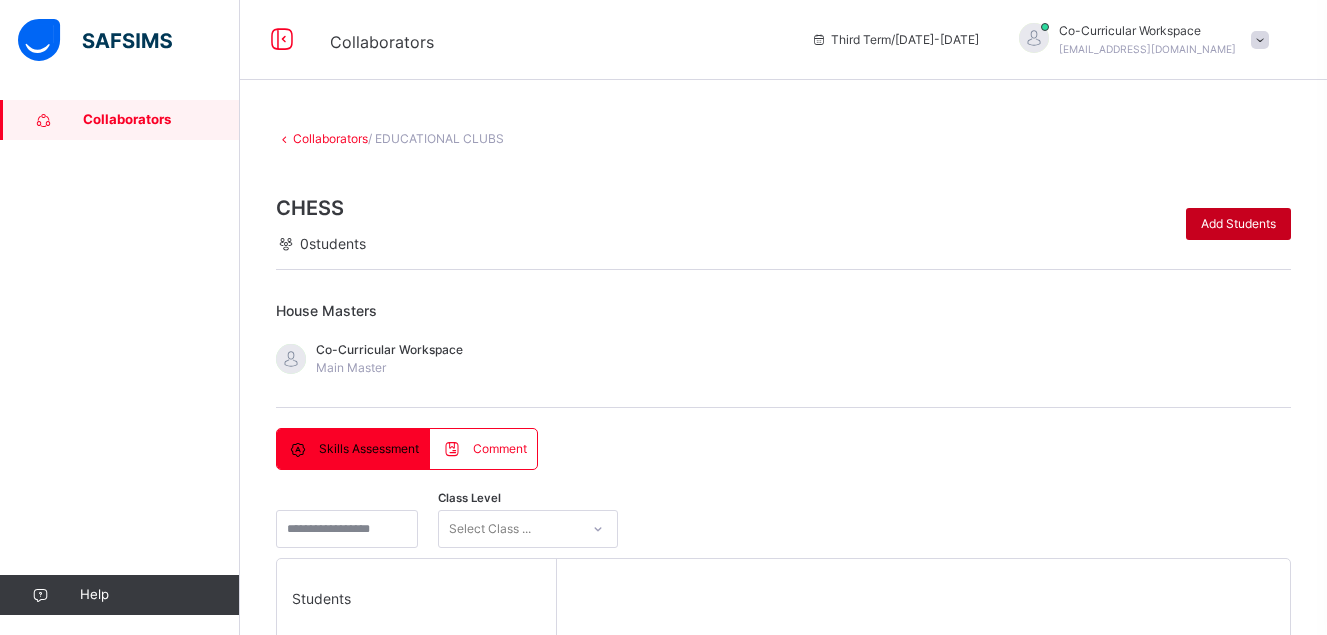 click on "Add Students" at bounding box center (1238, 224) 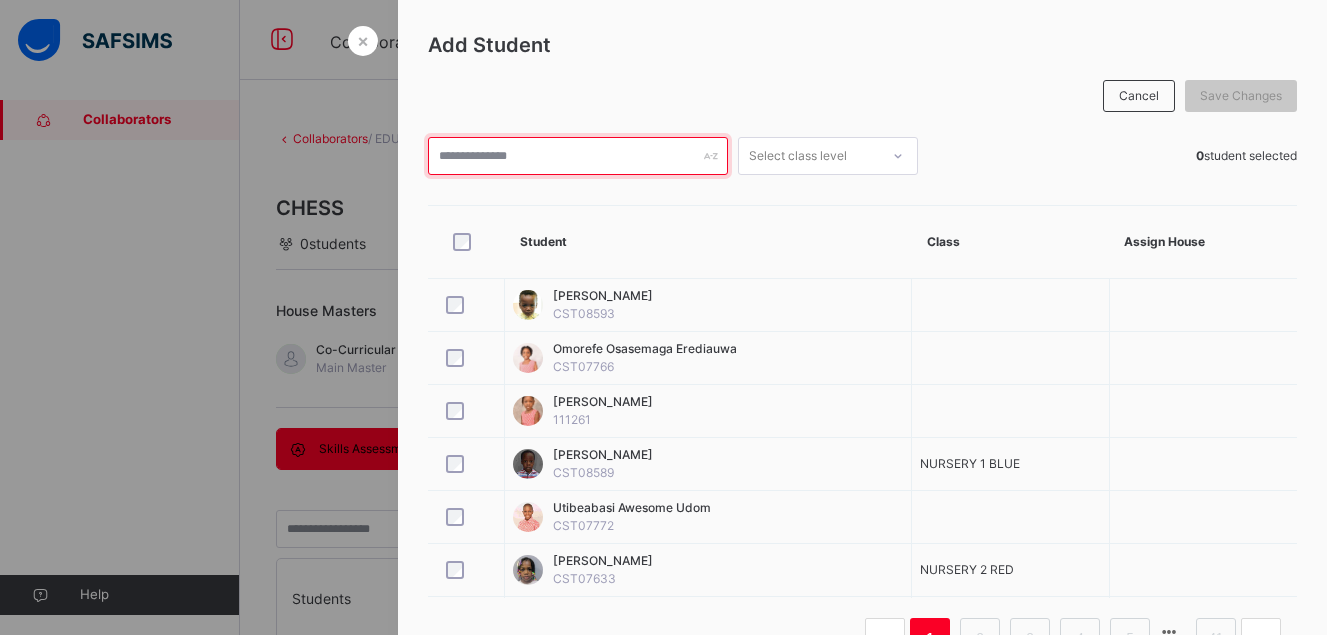 click at bounding box center [578, 156] 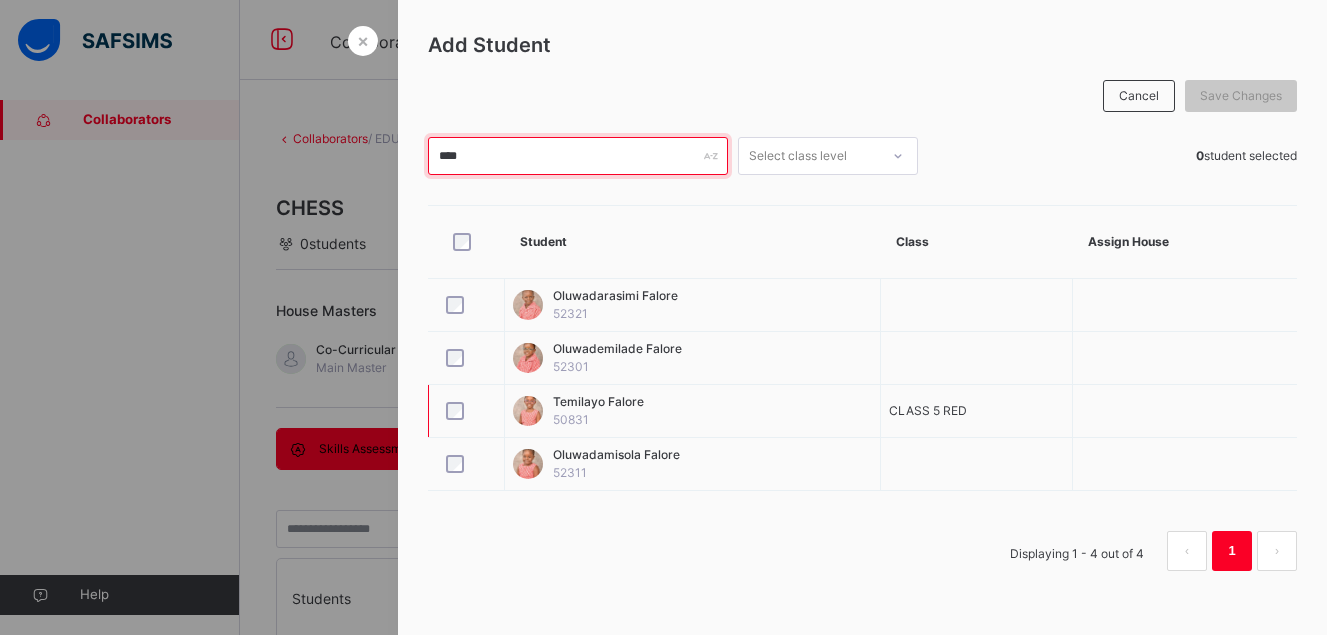 type on "****" 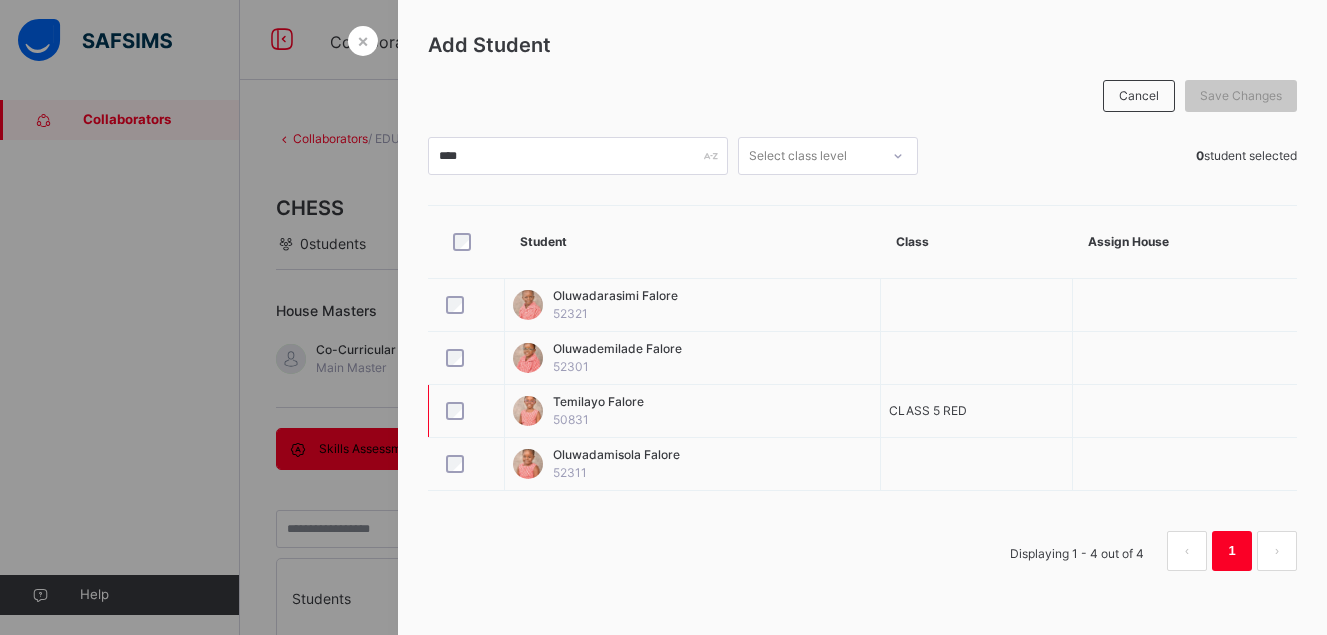 click on "Temilayo  Falore   50831" at bounding box center [598, 411] 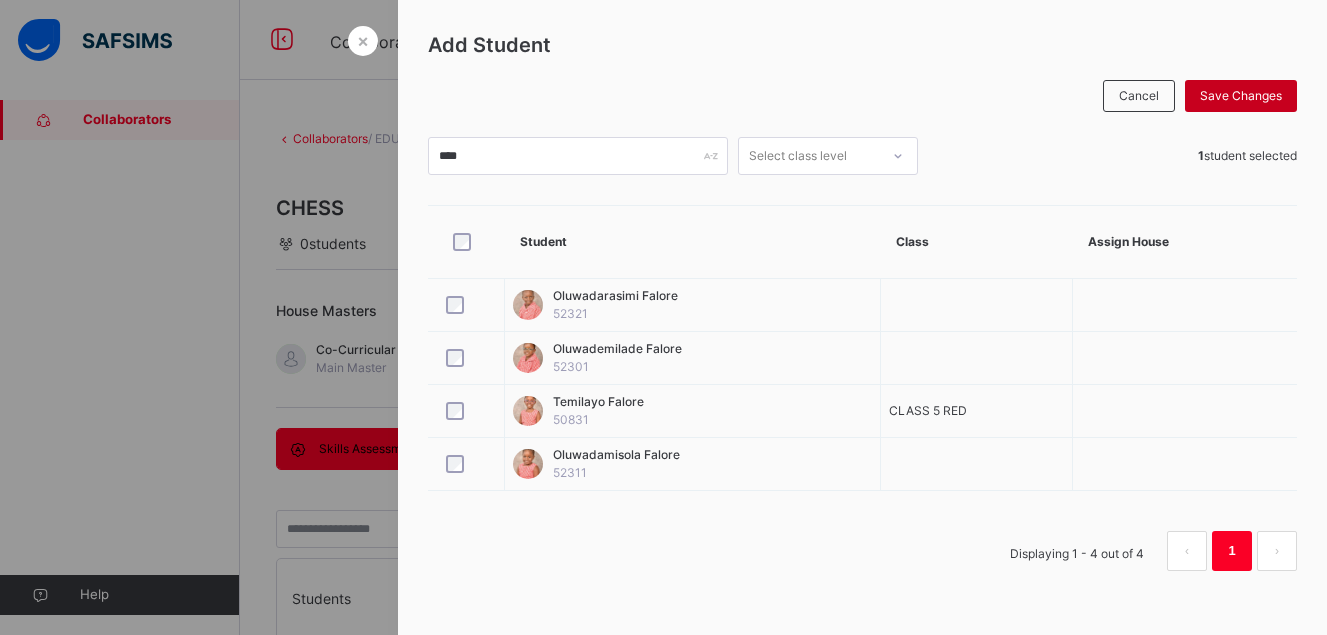 click on "Save Changes" at bounding box center (1241, 96) 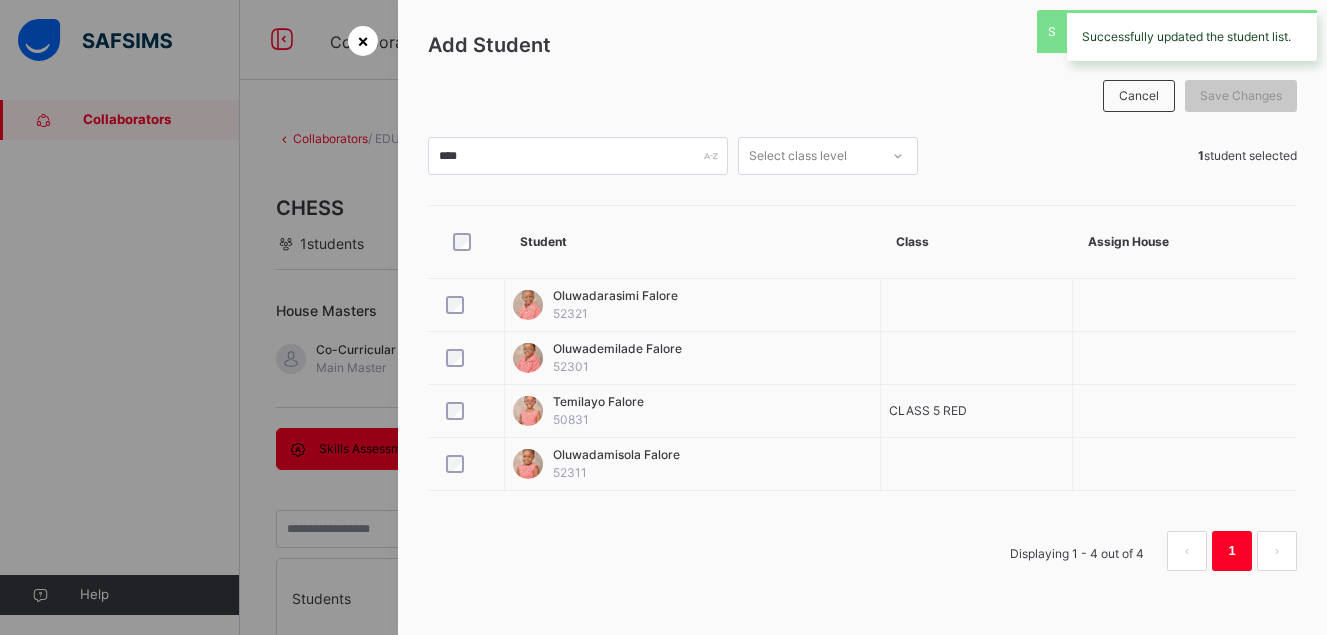 click on "×" at bounding box center [363, 40] 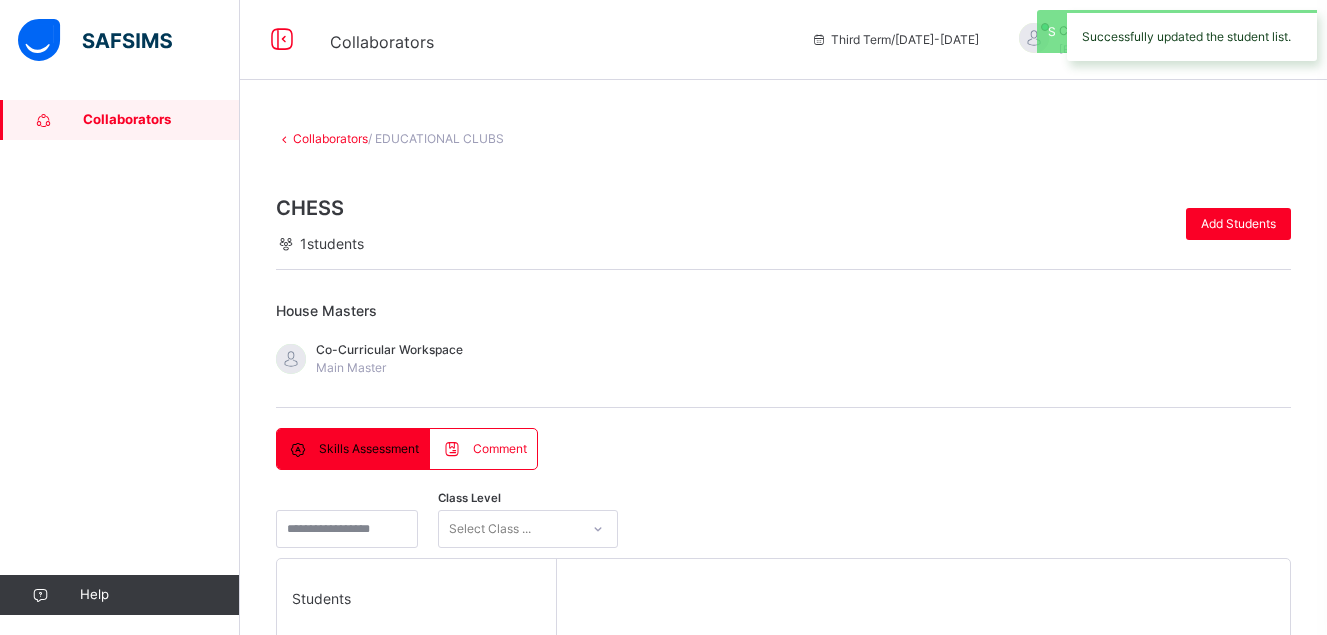 click on "Class Level Select Class ..." at bounding box center [783, 529] 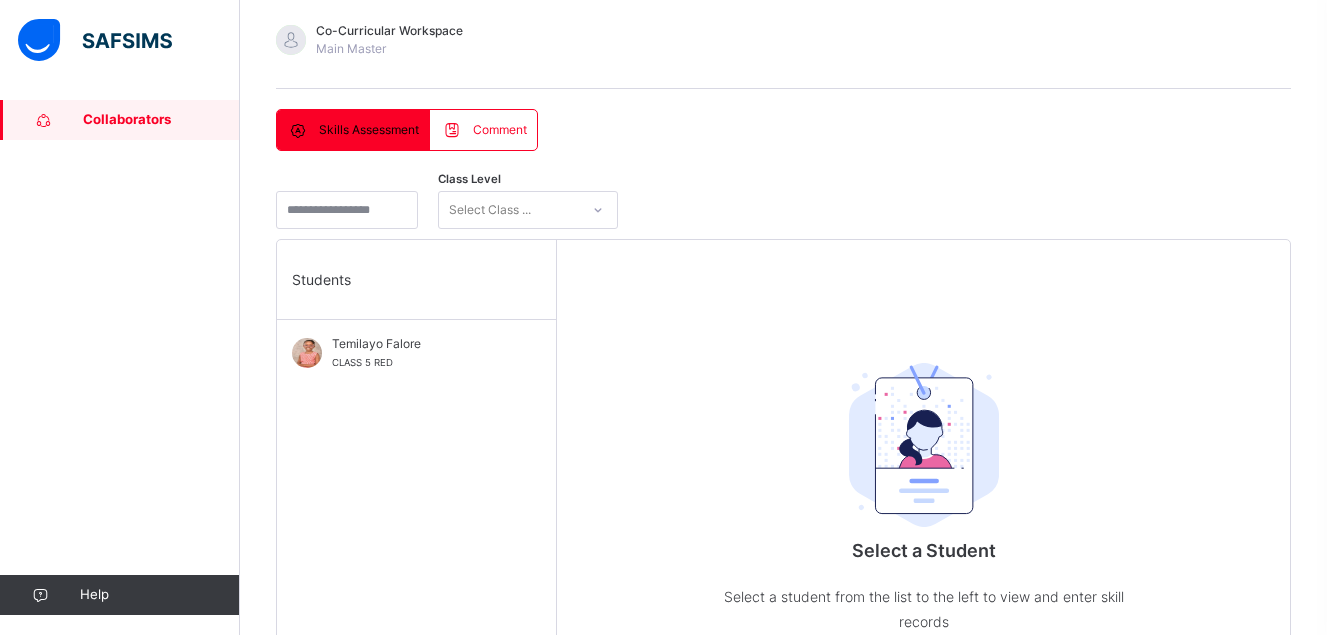 scroll, scrollTop: 320, scrollLeft: 0, axis: vertical 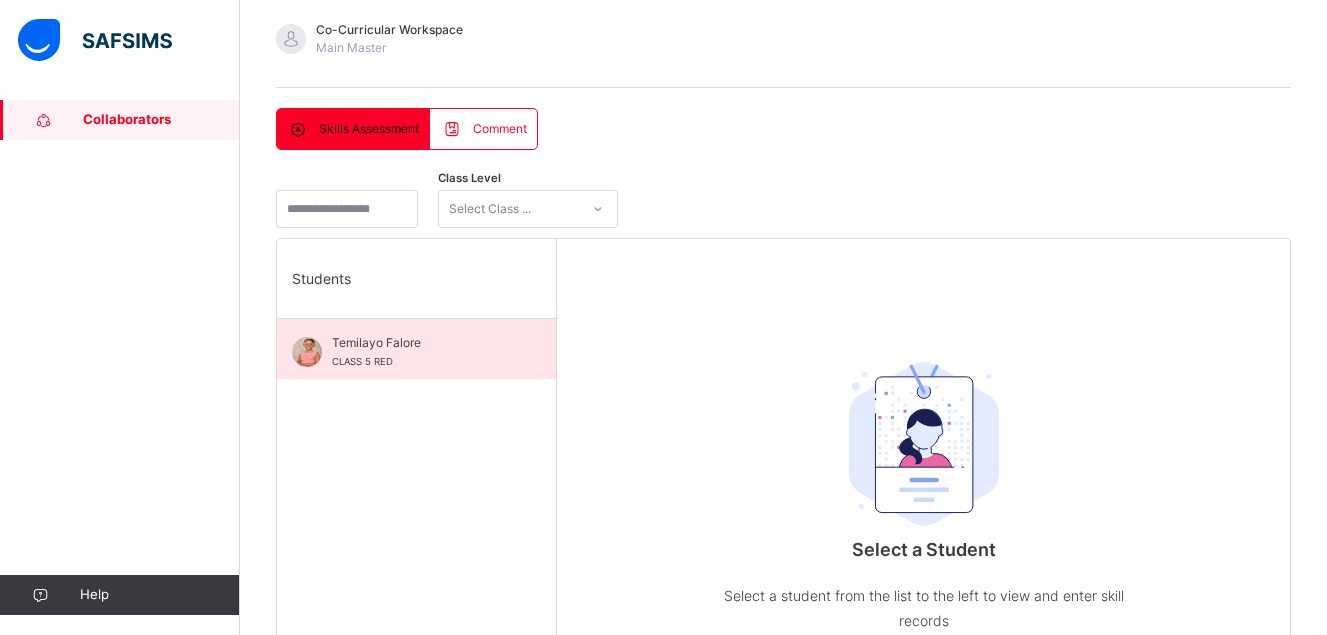 click on "Temilayo  Falore CLASS 5 RED" at bounding box center [421, 352] 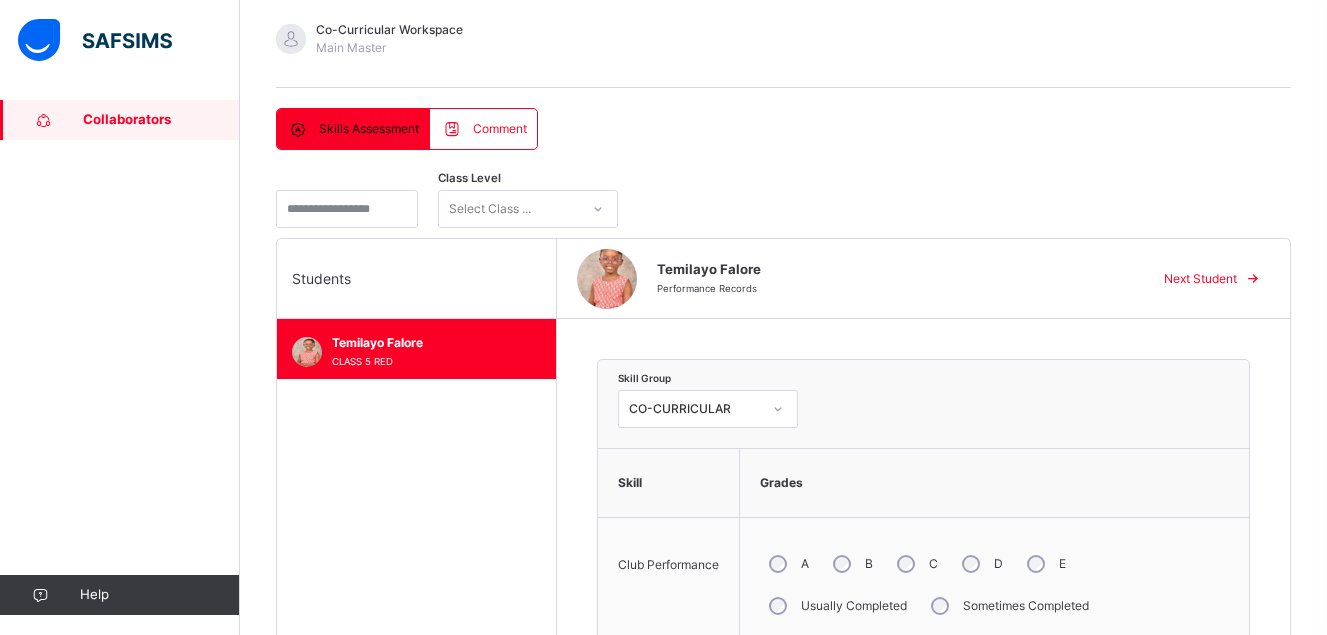click on "Skill Group CO-CURRICULAR Skill Grades Club Performance A B C D E Usually Completed Sometimes Completed Seldom Completed Mastery Advanced Intermediate Developing Fundamental Save Skill" at bounding box center [923, 584] 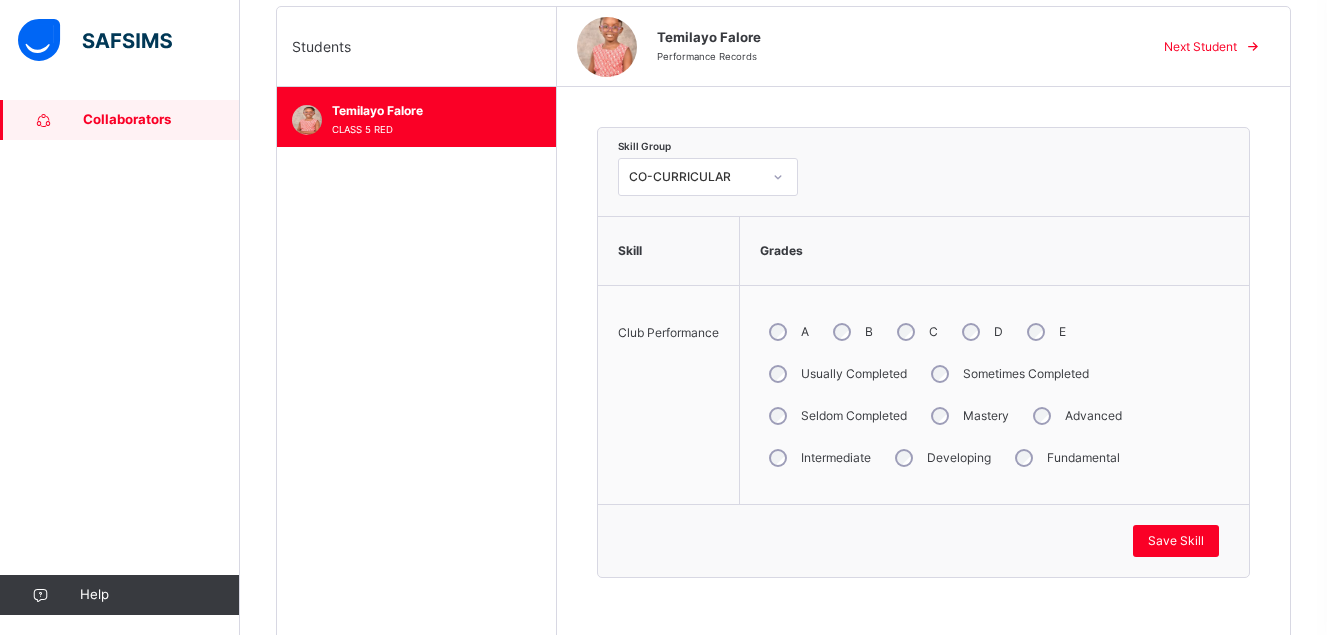 scroll, scrollTop: 560, scrollLeft: 0, axis: vertical 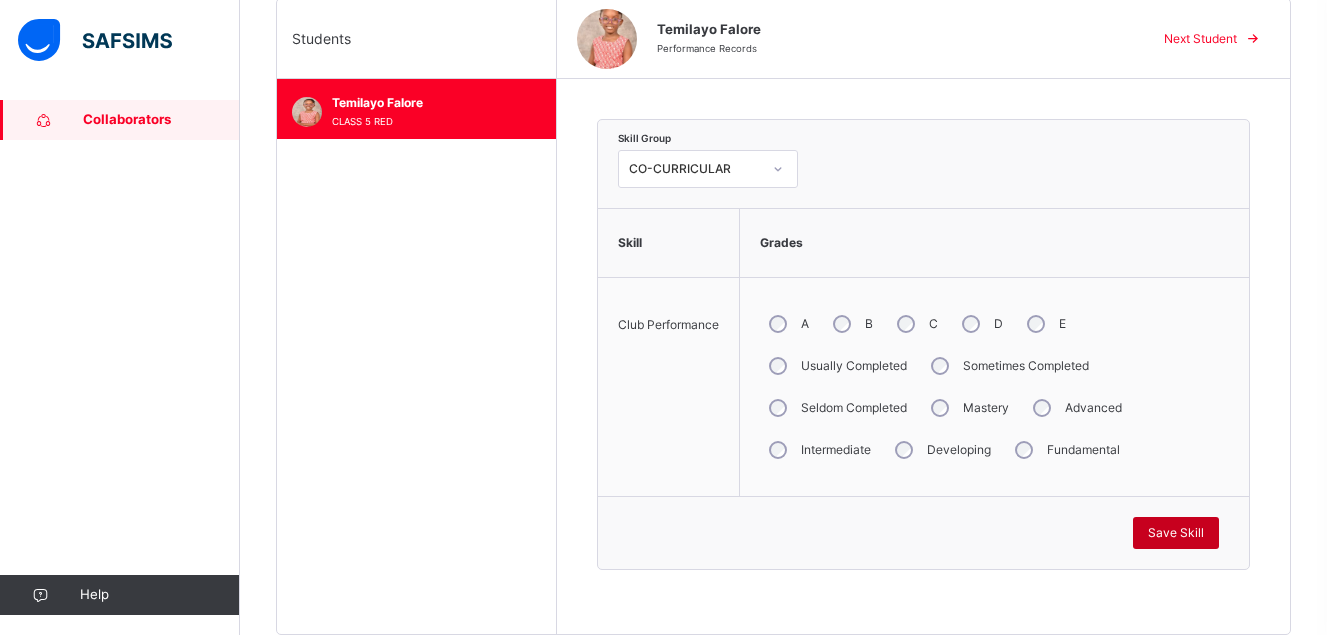 click on "Save Skill" at bounding box center [1176, 533] 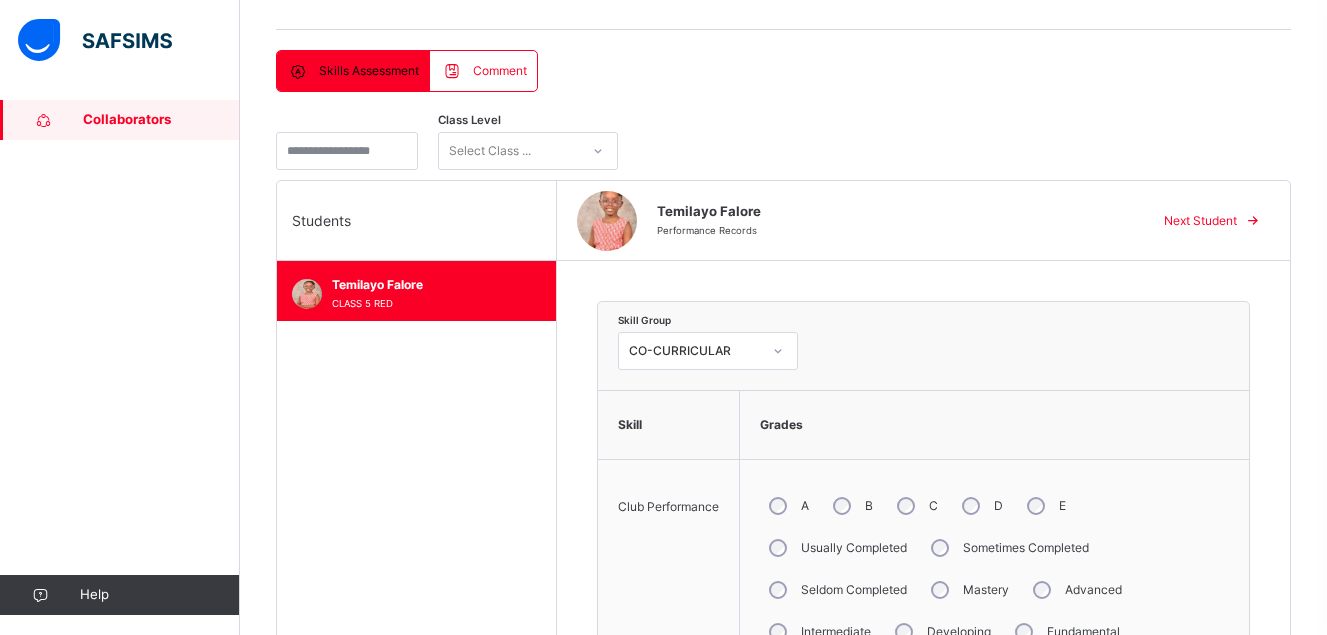 scroll, scrollTop: 376, scrollLeft: 0, axis: vertical 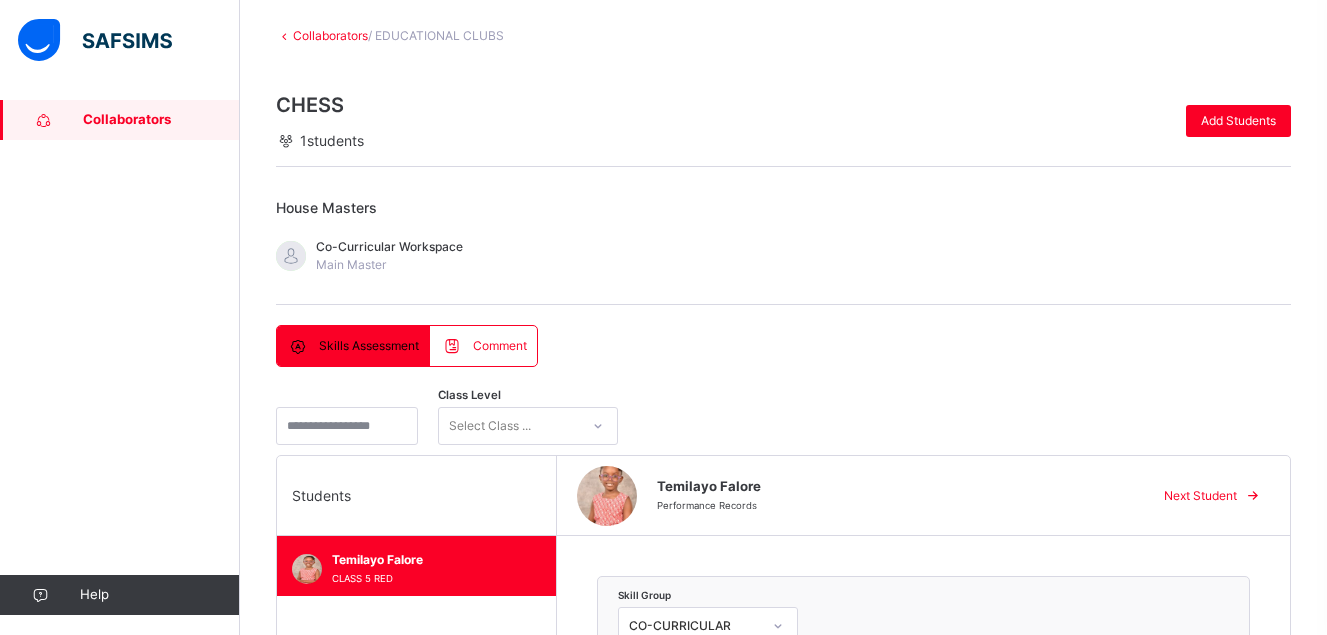 click on "Collaborators" at bounding box center [161, 120] 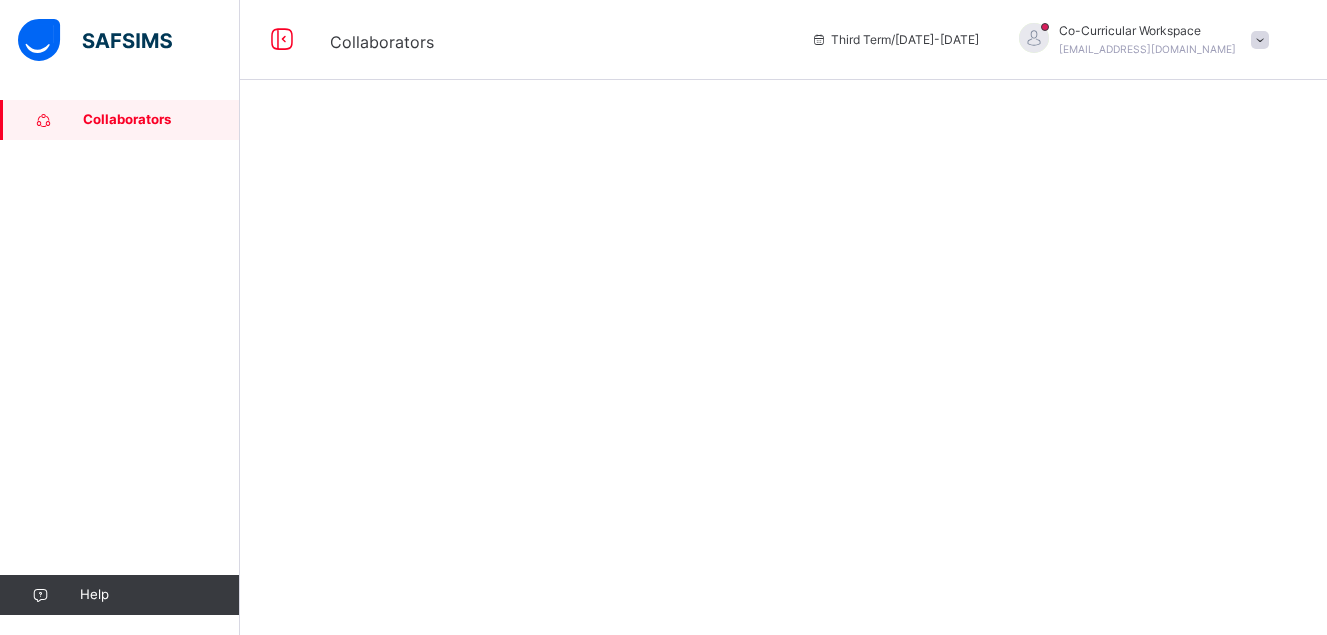 scroll, scrollTop: 0, scrollLeft: 0, axis: both 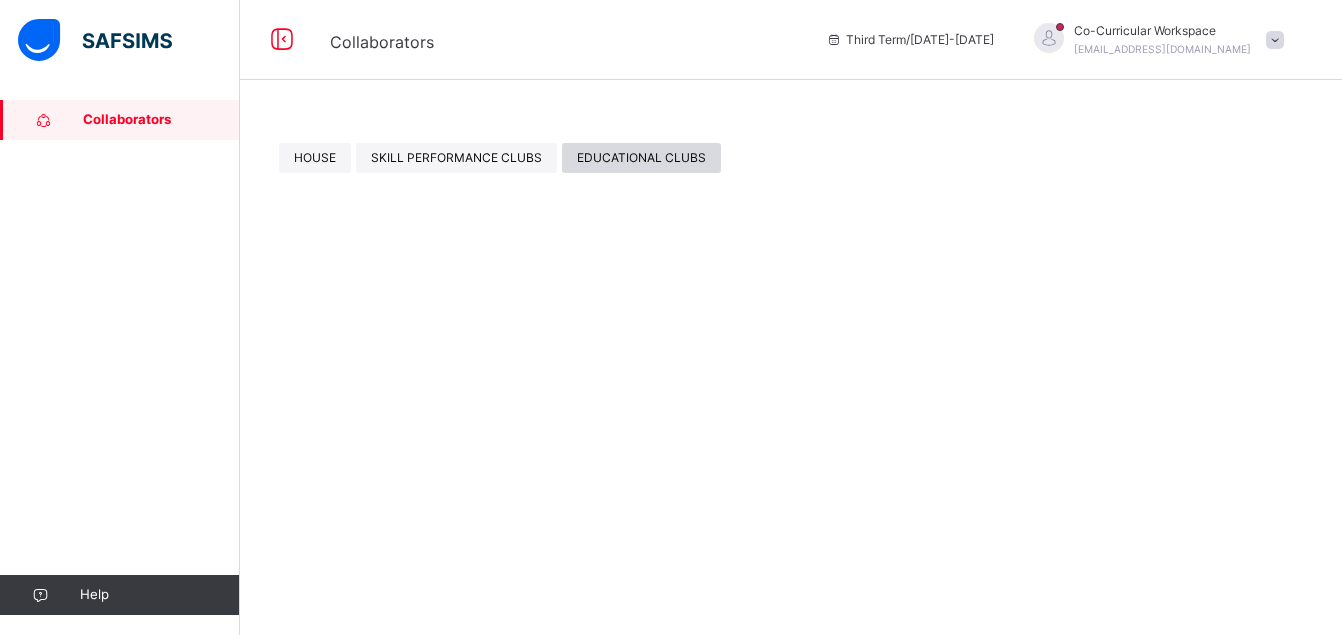 click on "EDUCATIONAL CLUBS" at bounding box center (641, 158) 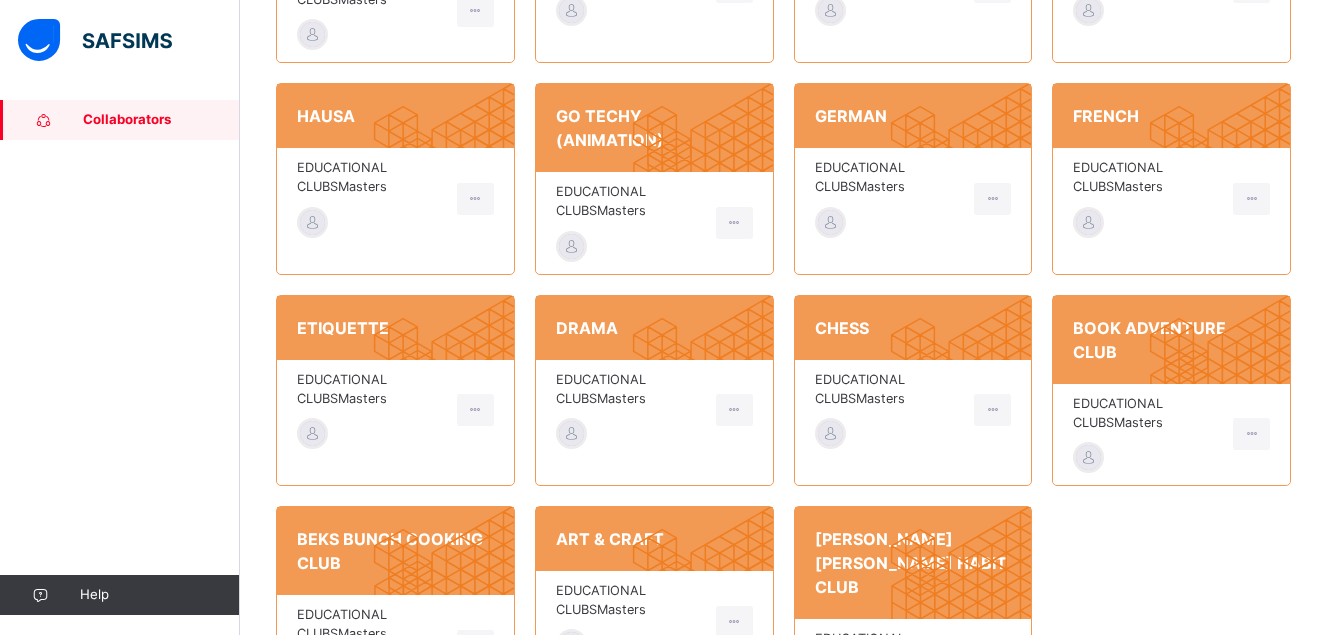 scroll, scrollTop: 830, scrollLeft: 0, axis: vertical 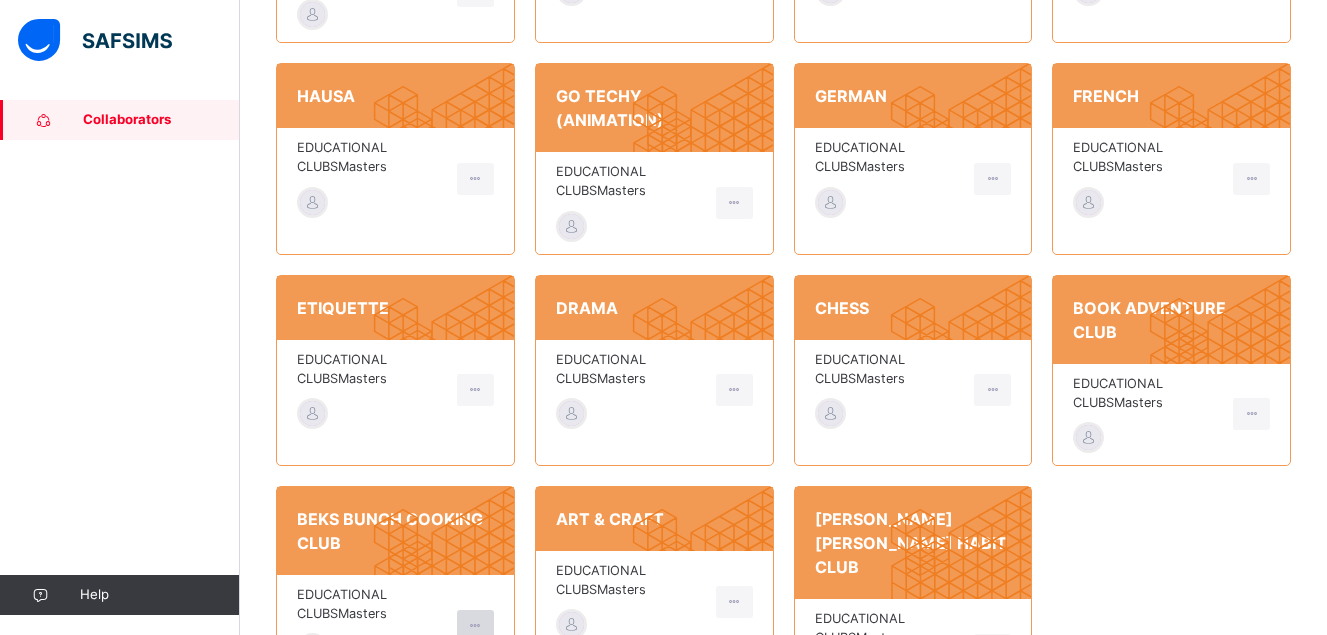 click at bounding box center [475, 626] 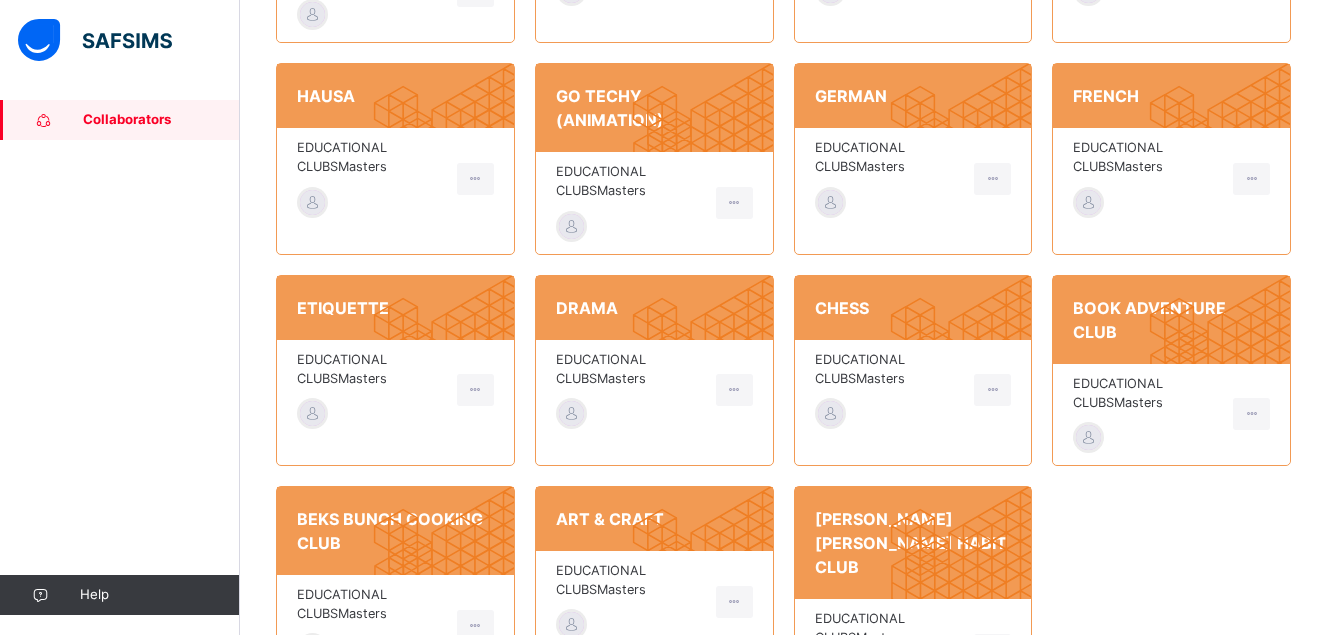 click on "View House" at bounding box center [451, 671] 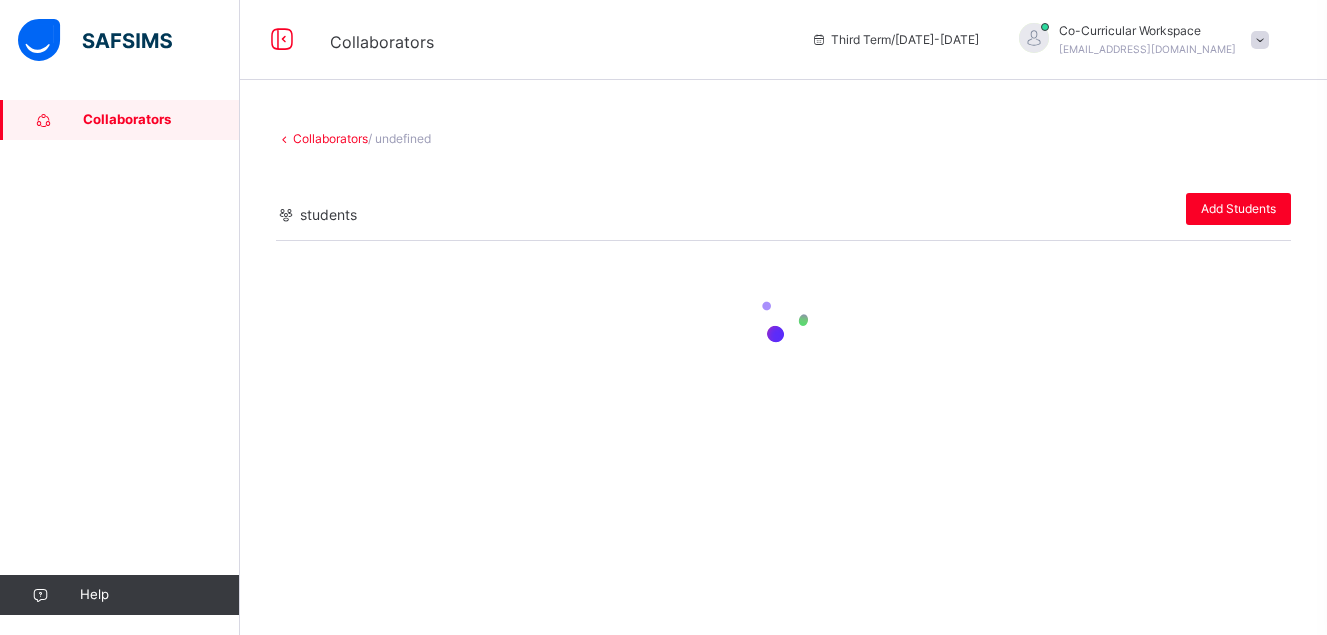 scroll, scrollTop: 0, scrollLeft: 0, axis: both 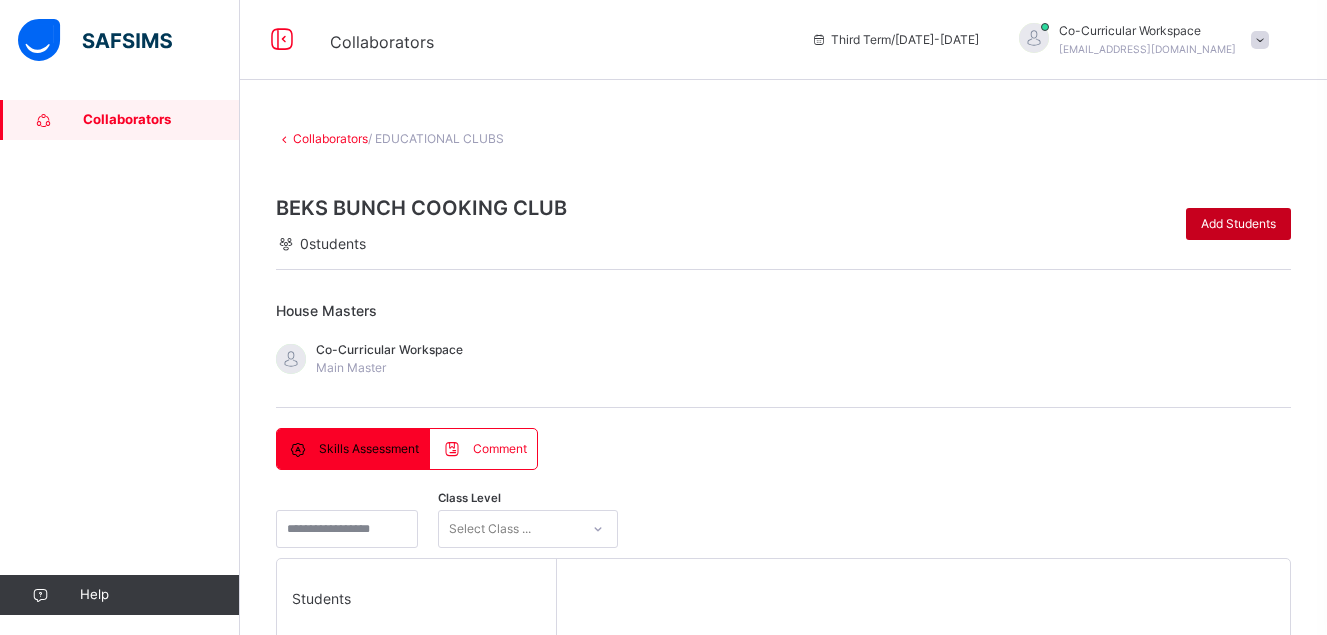 click on "Add Students" at bounding box center (1238, 224) 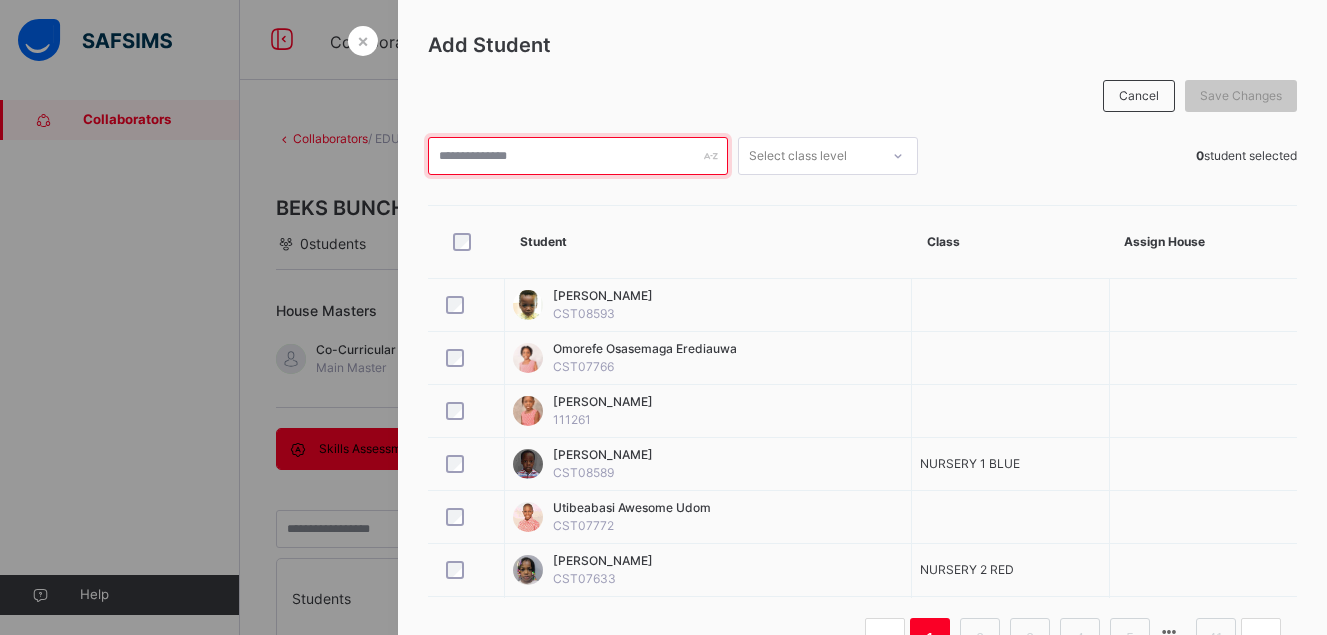 click at bounding box center (578, 156) 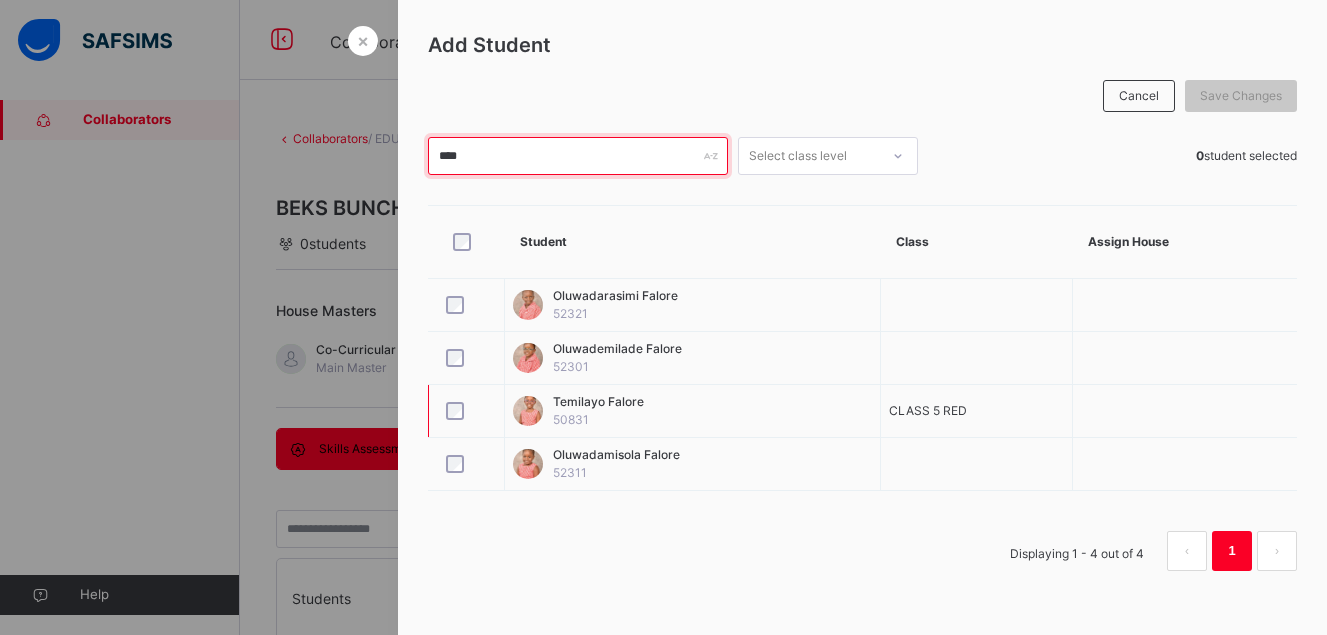 type on "****" 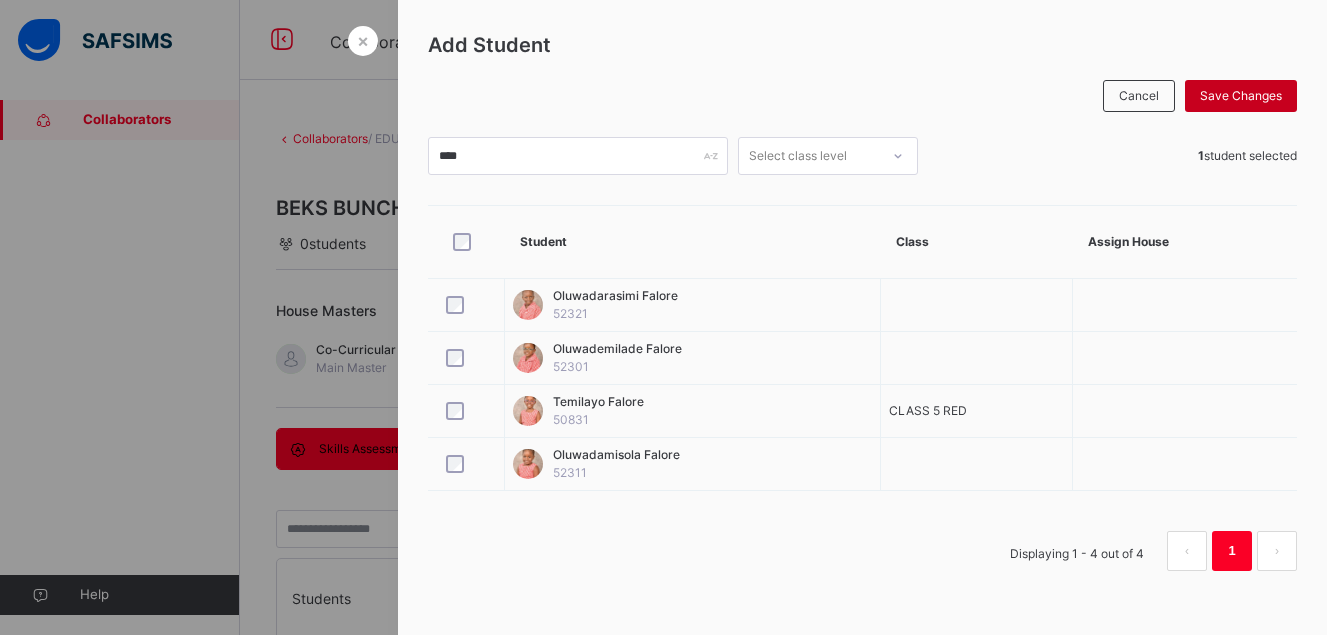 click on "Save Changes" at bounding box center (1241, 96) 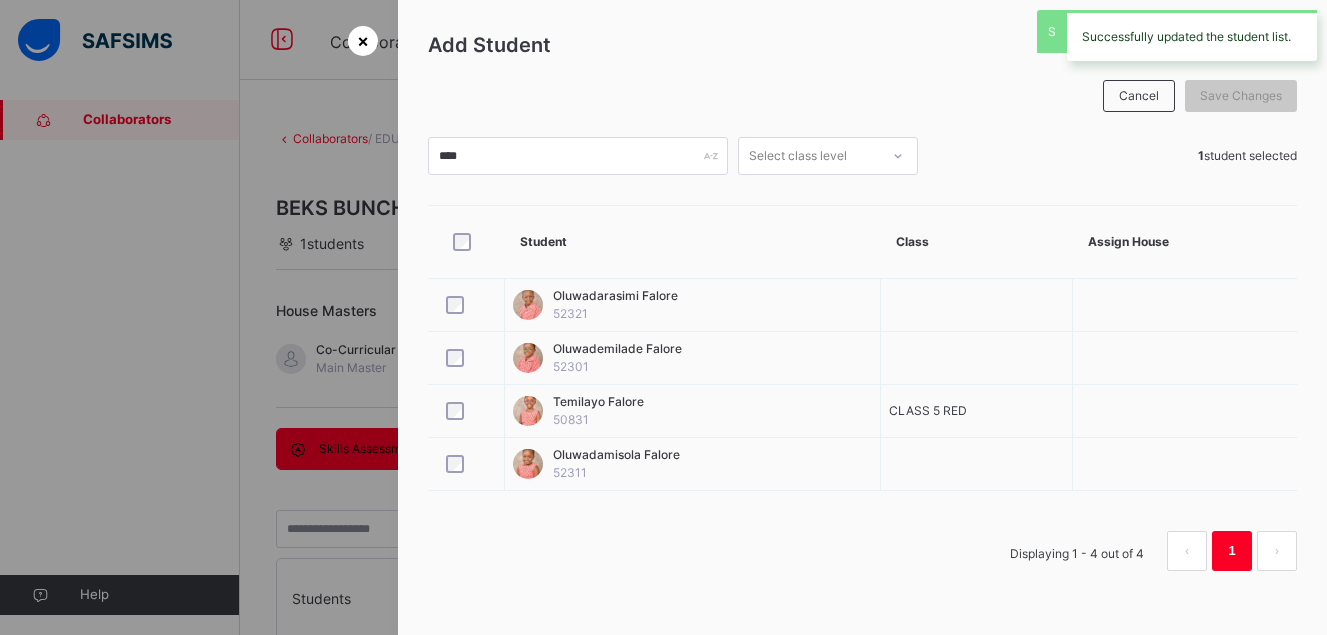 click on "×" at bounding box center (363, 40) 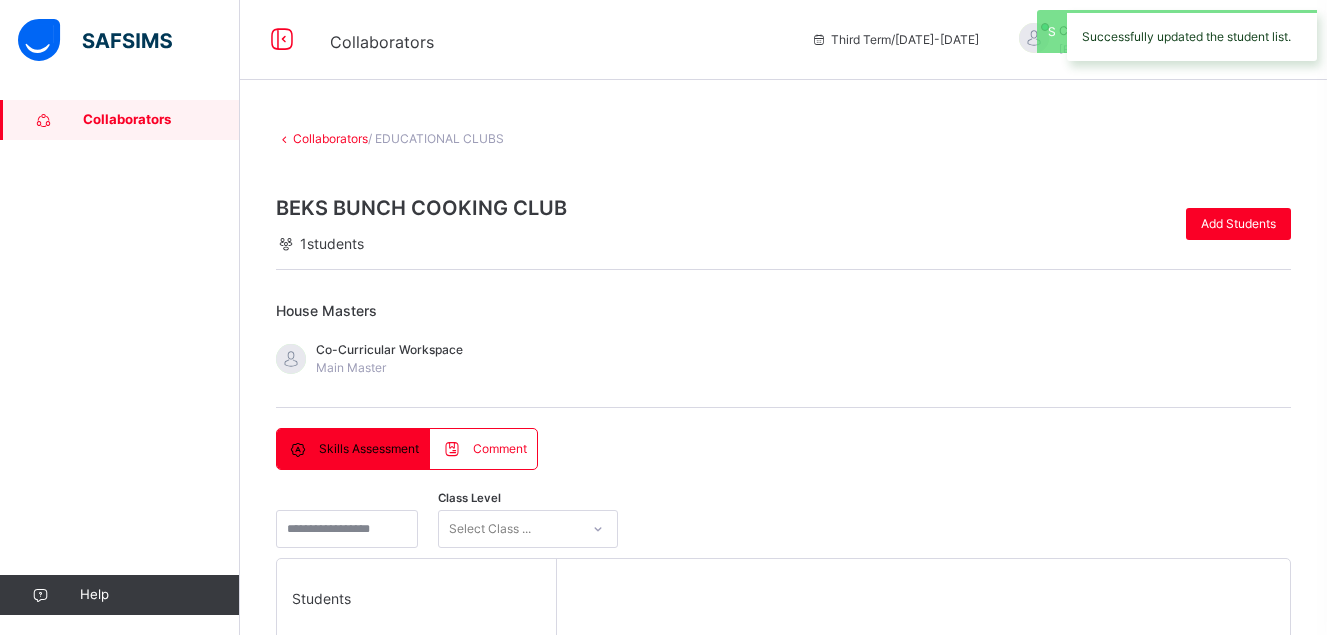 click on "Class Level Select Class ..." at bounding box center [783, 529] 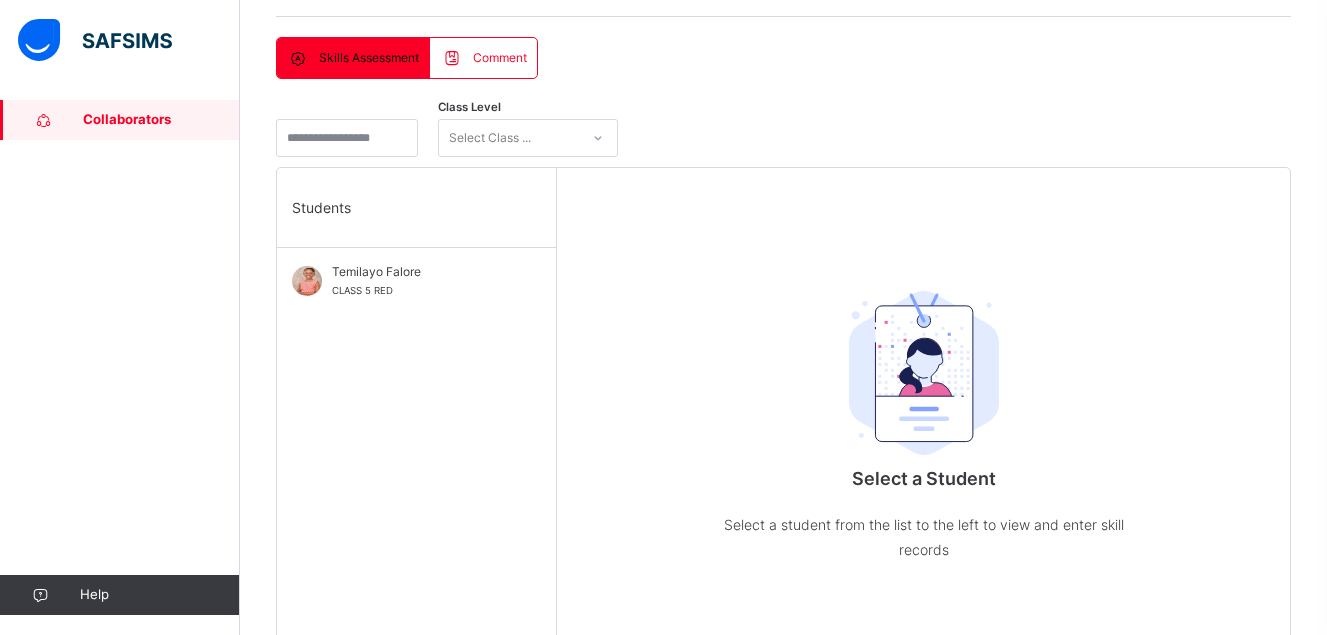 scroll, scrollTop: 400, scrollLeft: 0, axis: vertical 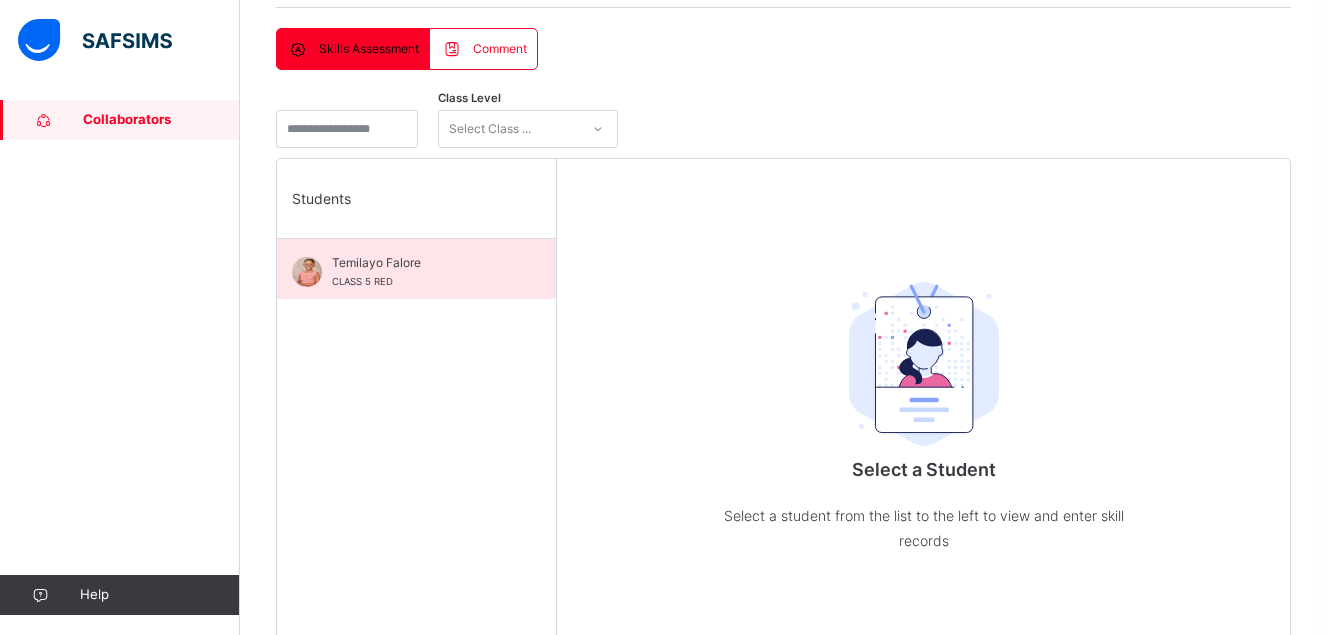 click on "Temilayo  Falore" at bounding box center [421, 263] 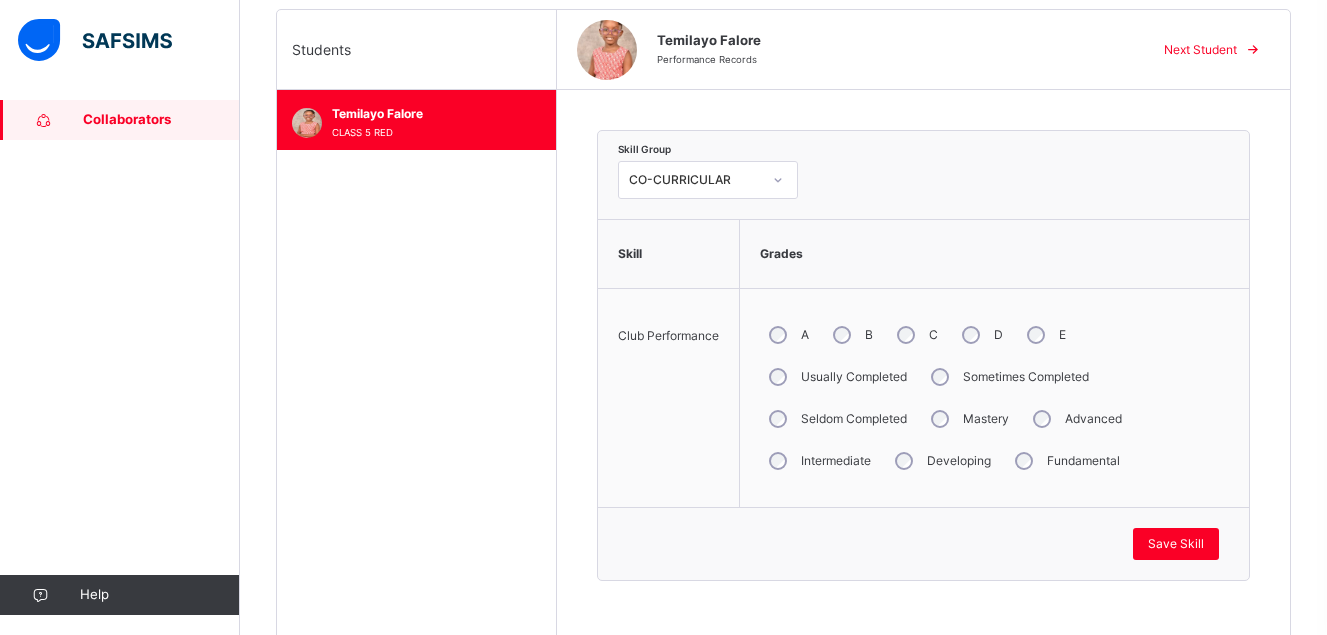 scroll, scrollTop: 574, scrollLeft: 0, axis: vertical 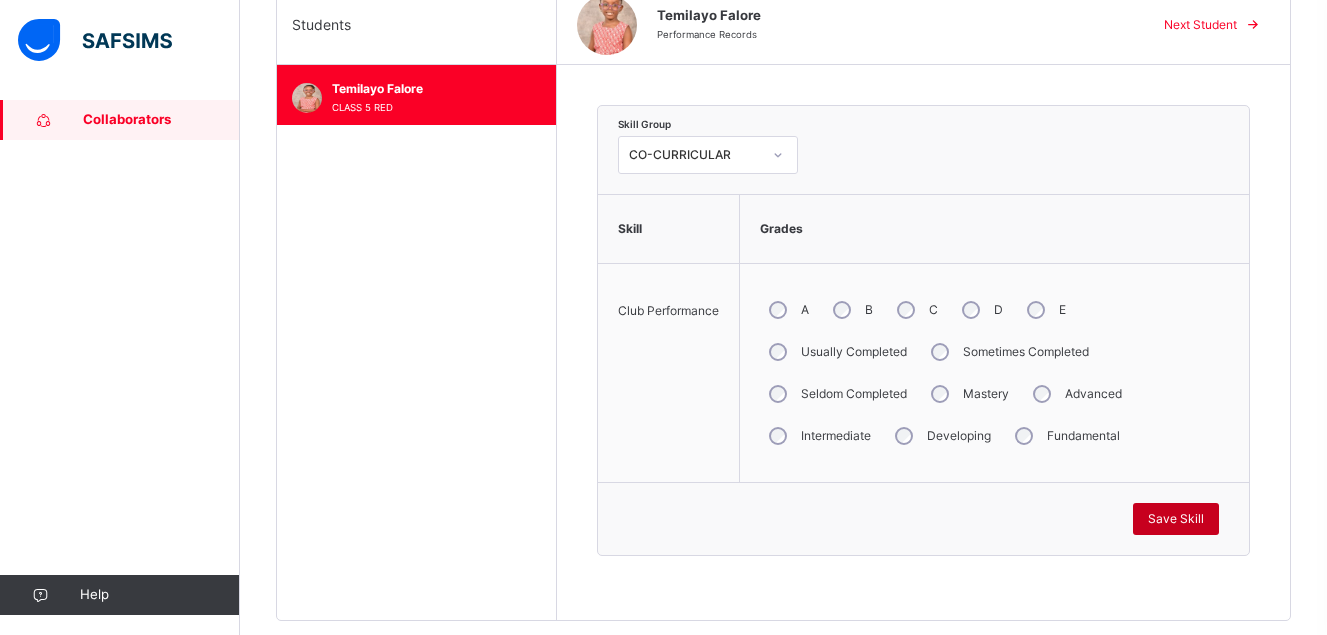 click on "Save Skill" at bounding box center (1176, 519) 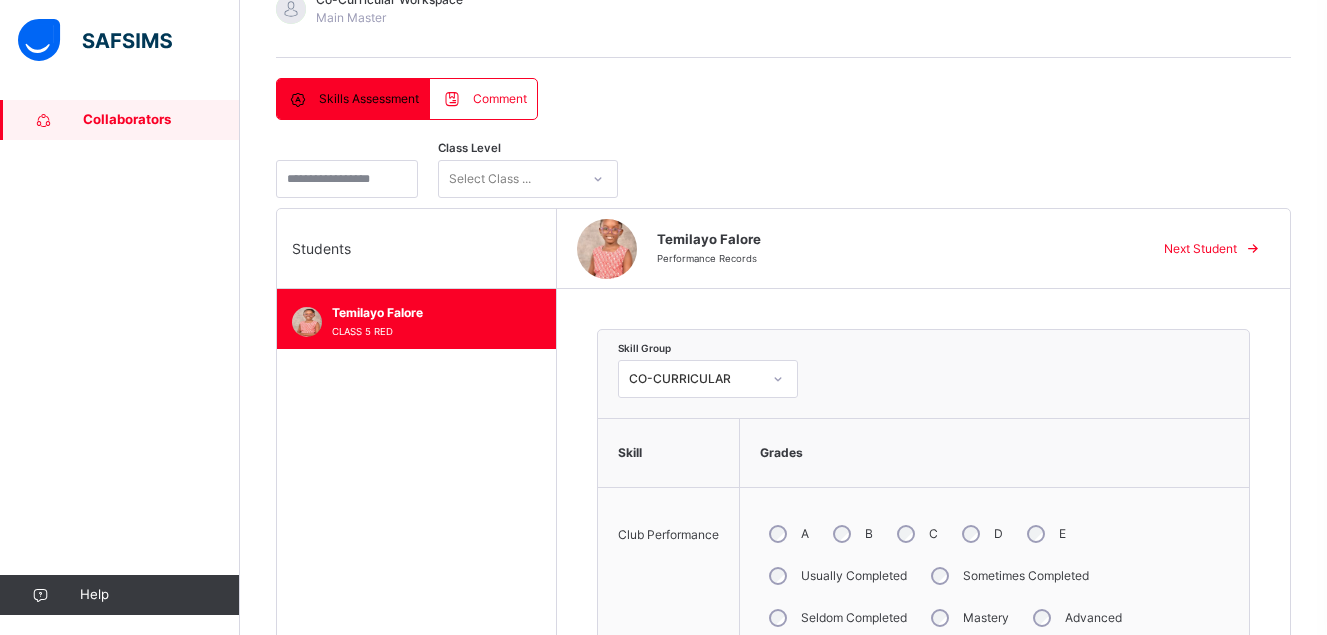 scroll, scrollTop: 346, scrollLeft: 0, axis: vertical 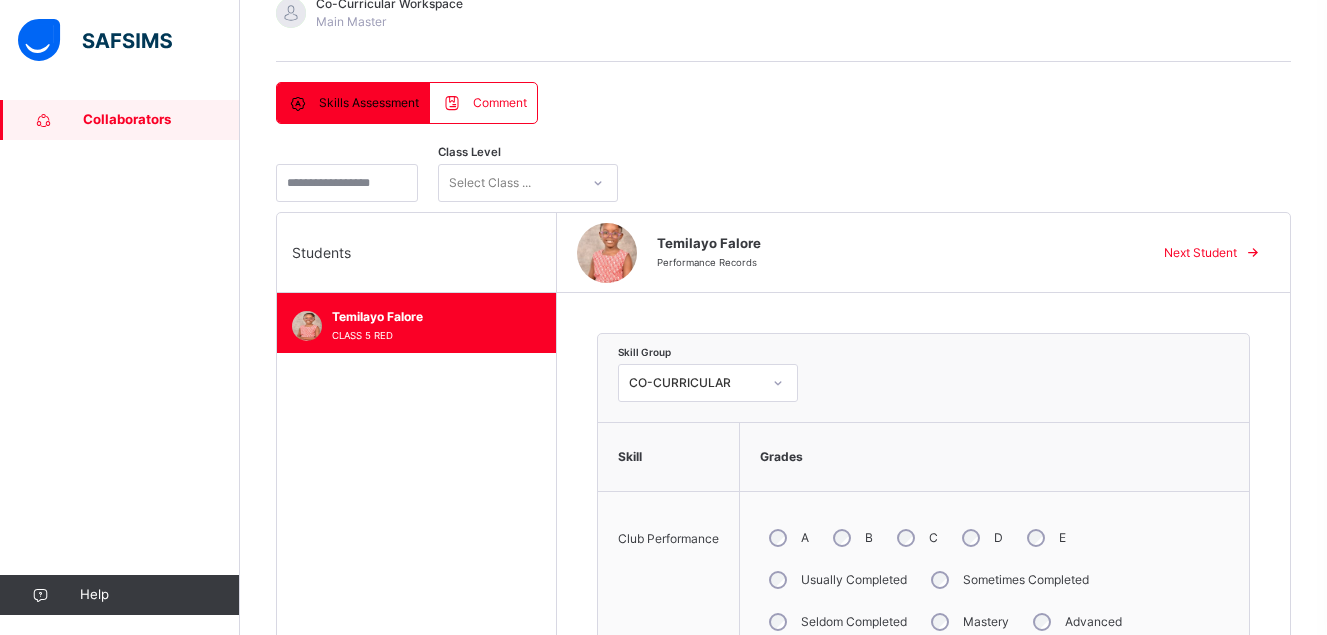 click on "Collaborators" at bounding box center (161, 120) 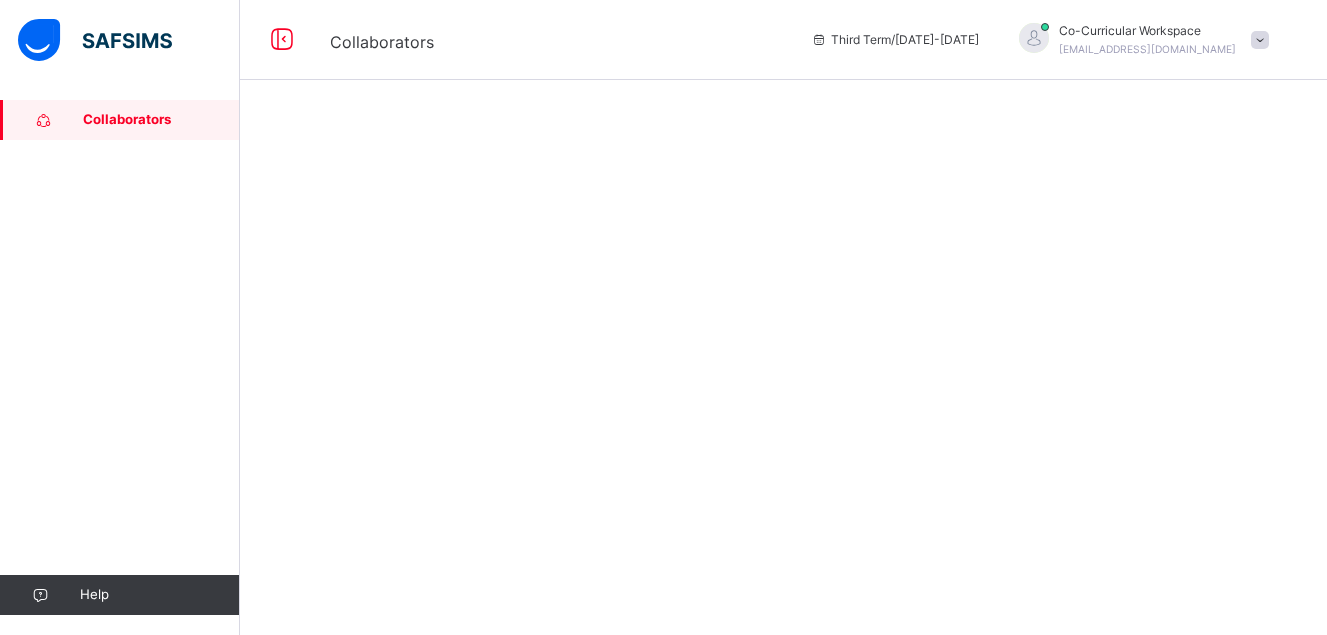 scroll, scrollTop: 0, scrollLeft: 0, axis: both 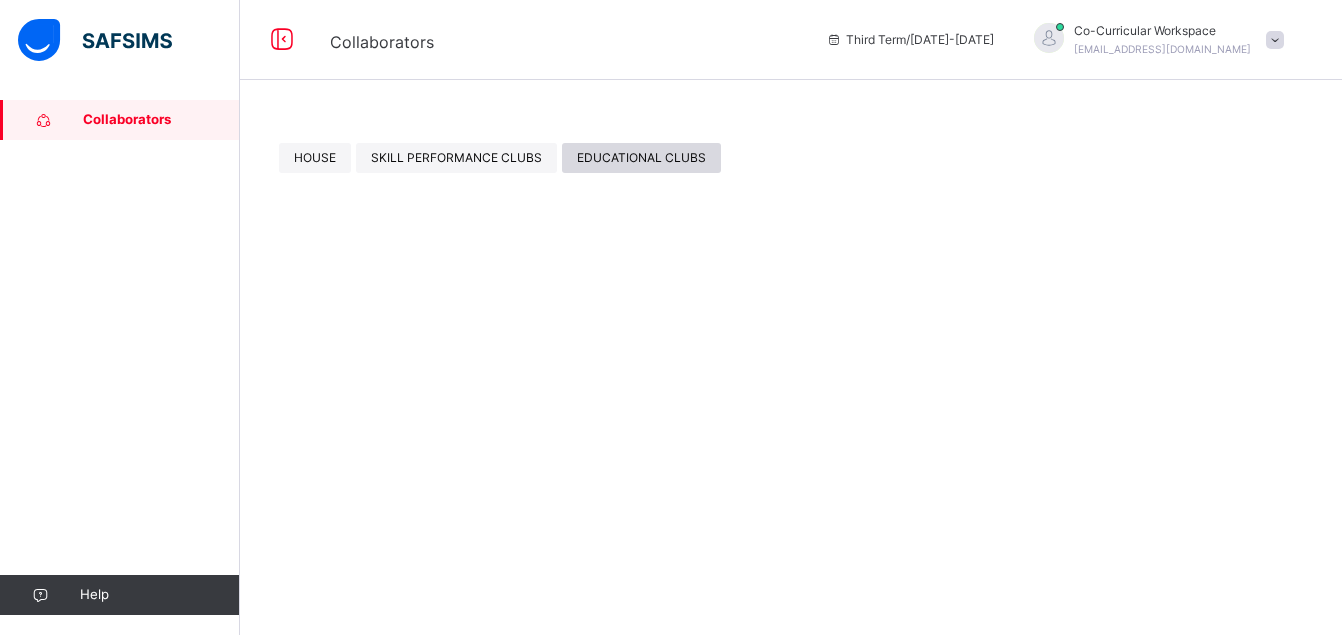click on "EDUCATIONAL CLUBS" at bounding box center [641, 158] 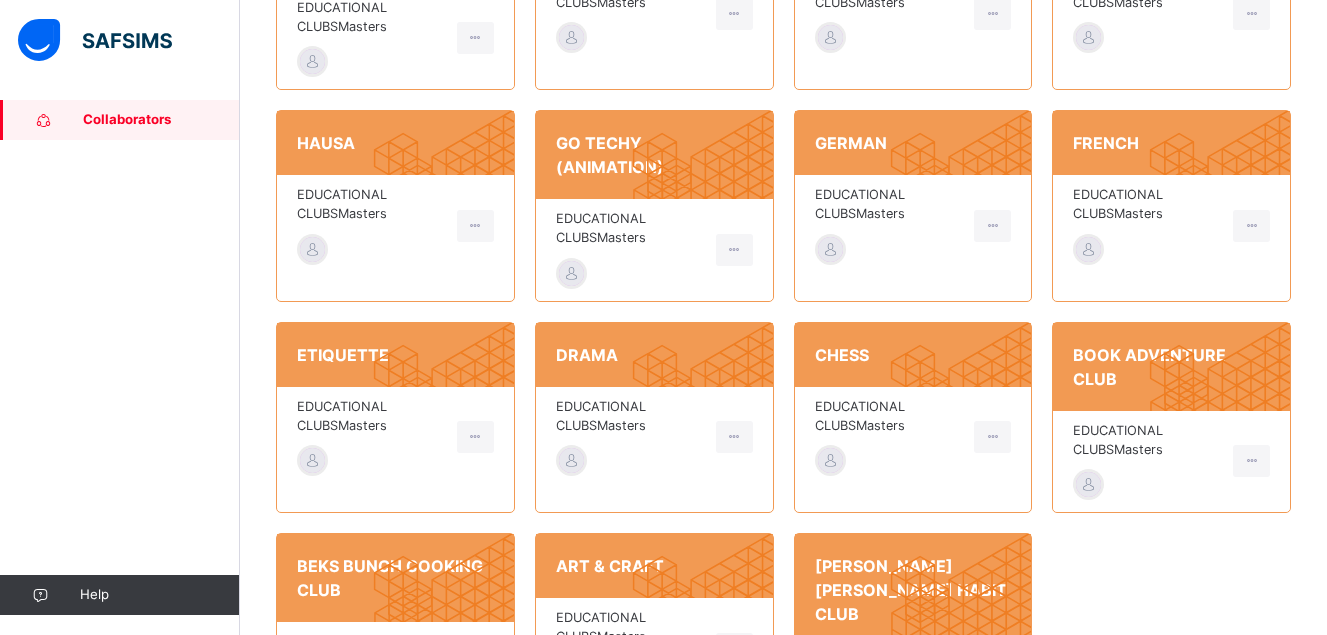 scroll, scrollTop: 830, scrollLeft: 0, axis: vertical 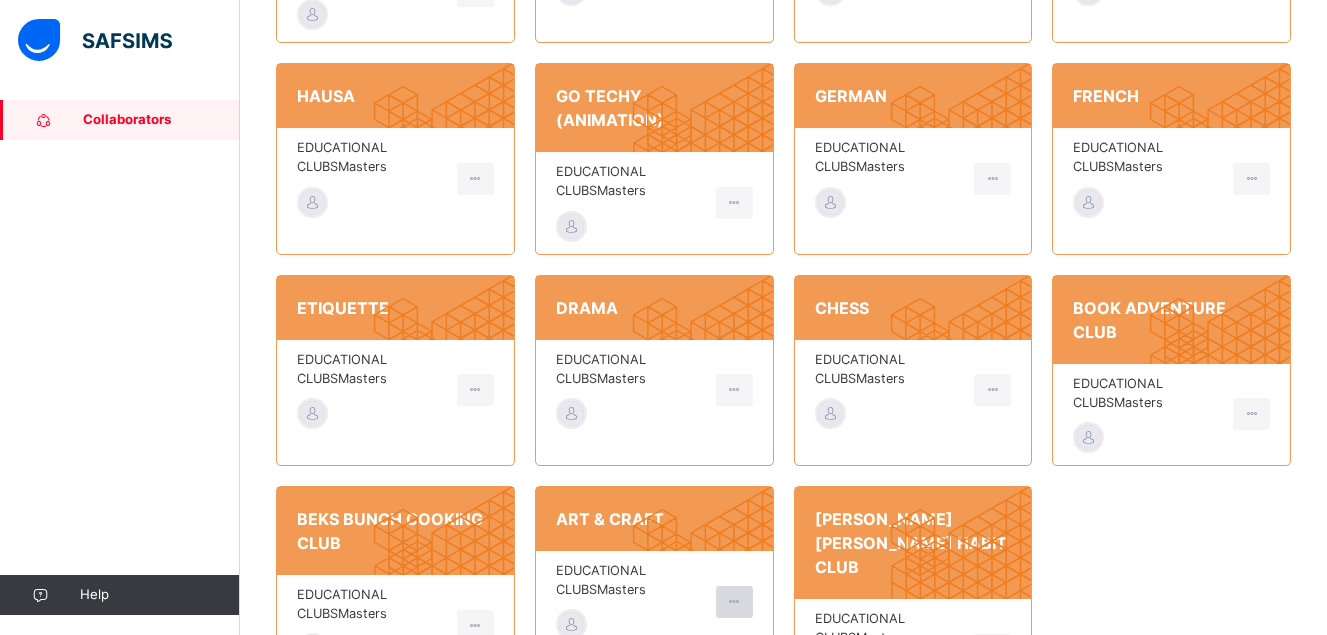 click at bounding box center [734, 602] 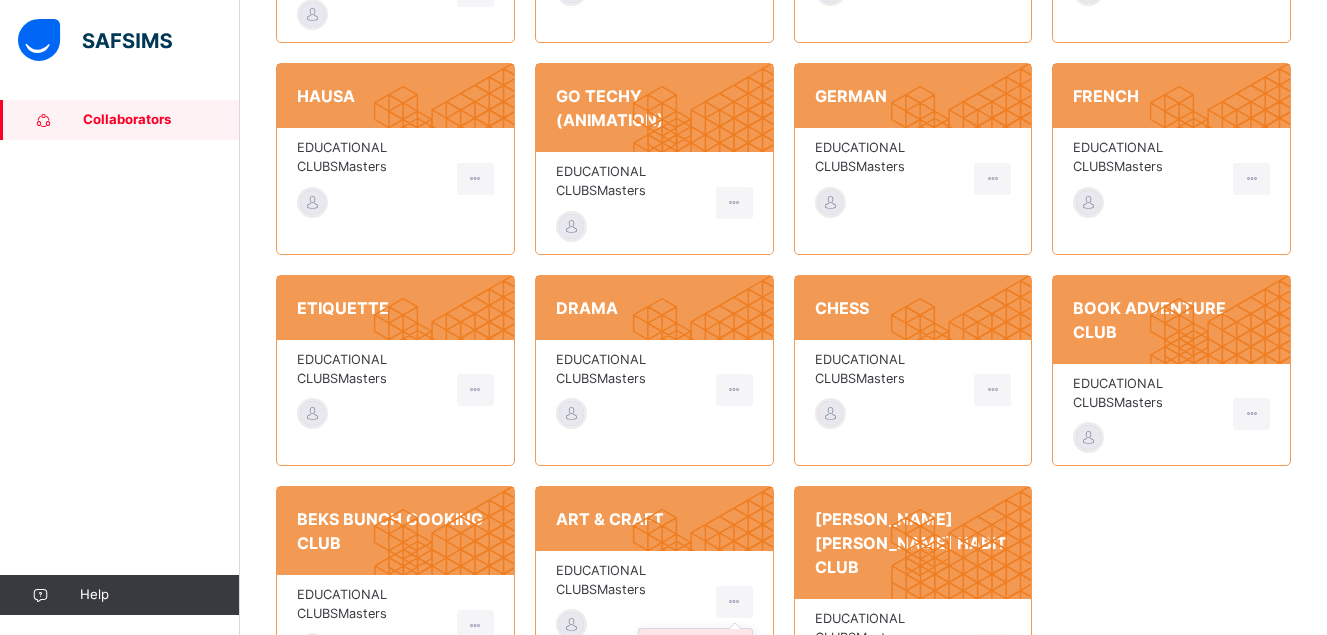 click on "View House" at bounding box center (710, 647) 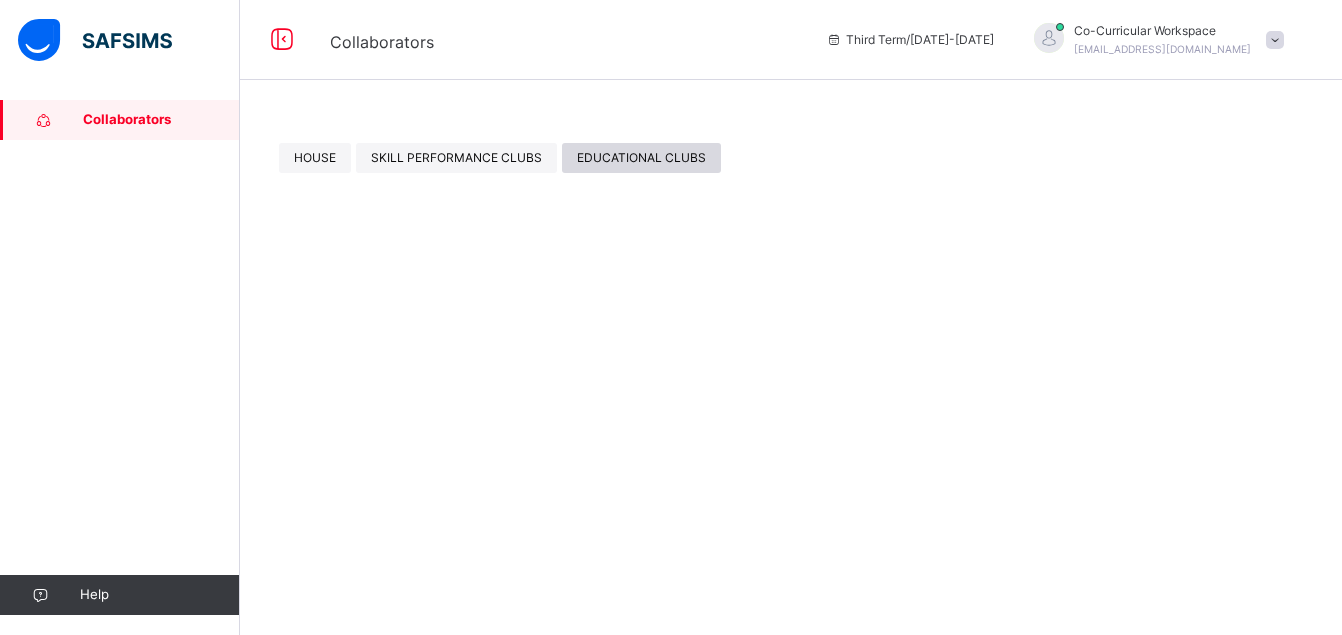 click on "EDUCATIONAL CLUBS" at bounding box center [641, 158] 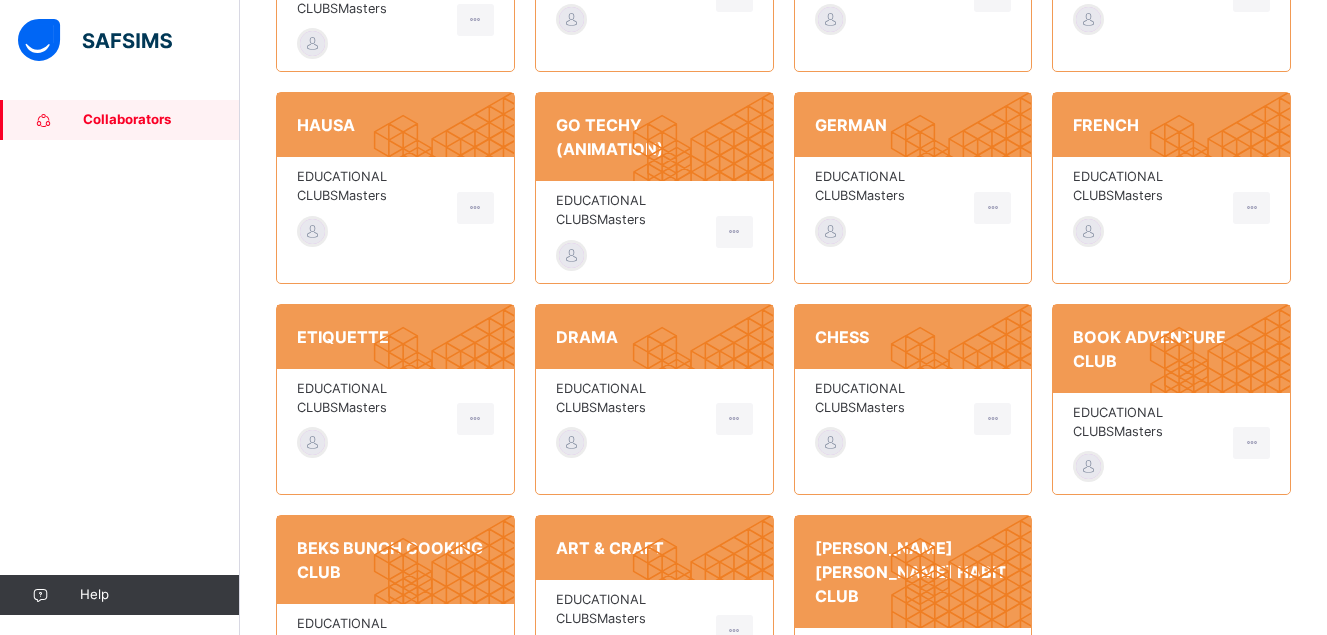 scroll, scrollTop: 830, scrollLeft: 0, axis: vertical 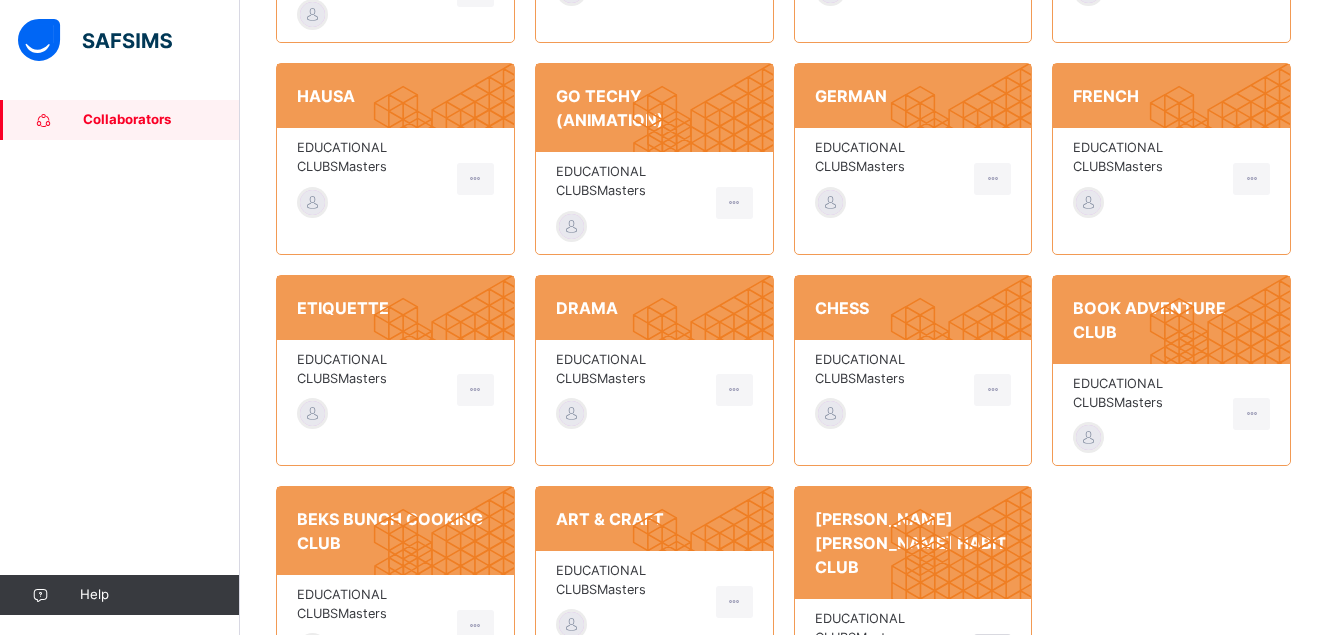 click at bounding box center [992, 650] 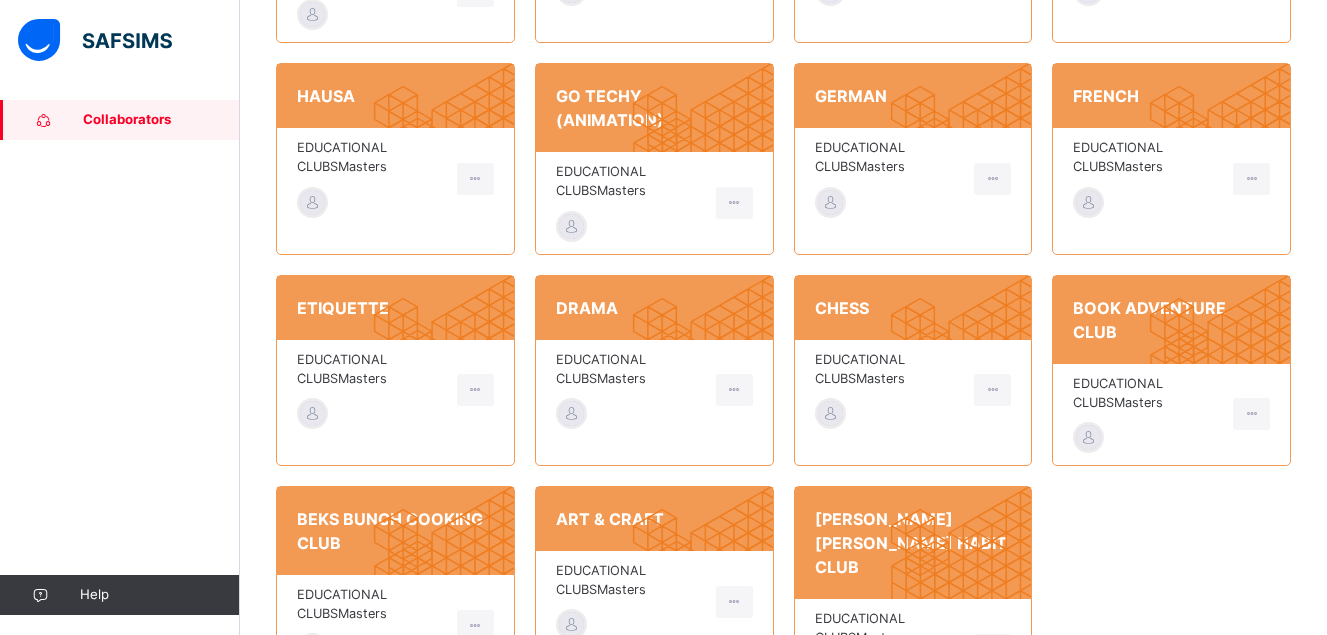 click on "View House" at bounding box center [968, 695] 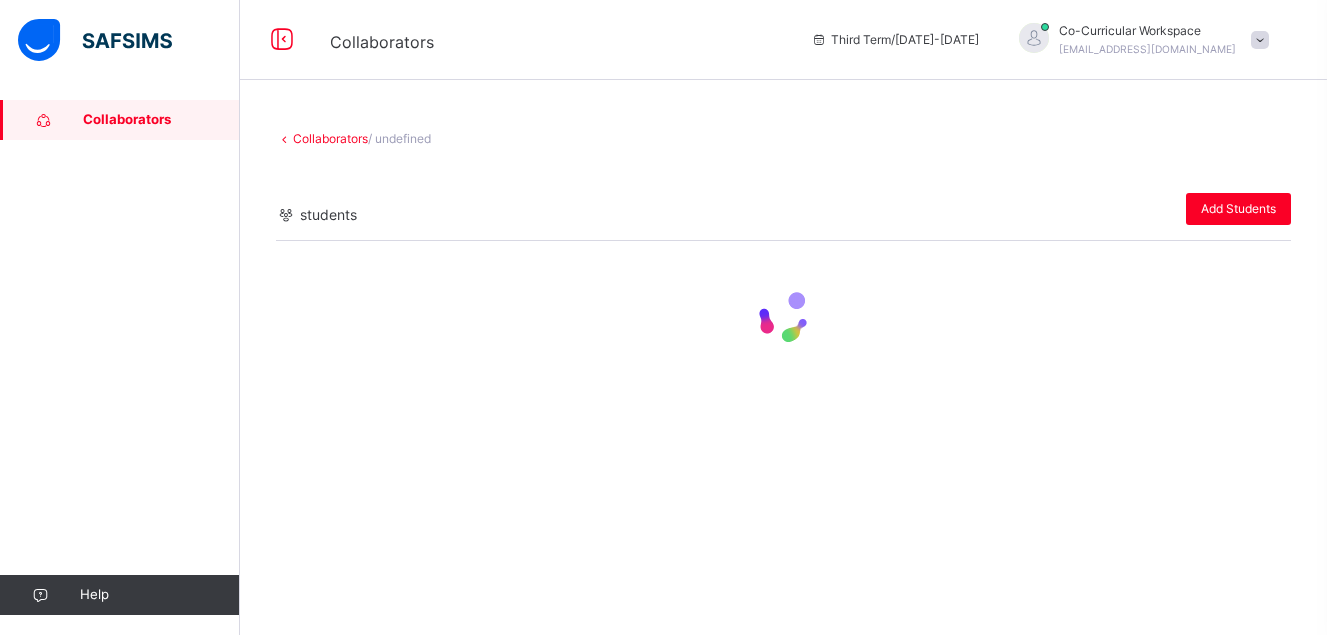 scroll, scrollTop: 0, scrollLeft: 0, axis: both 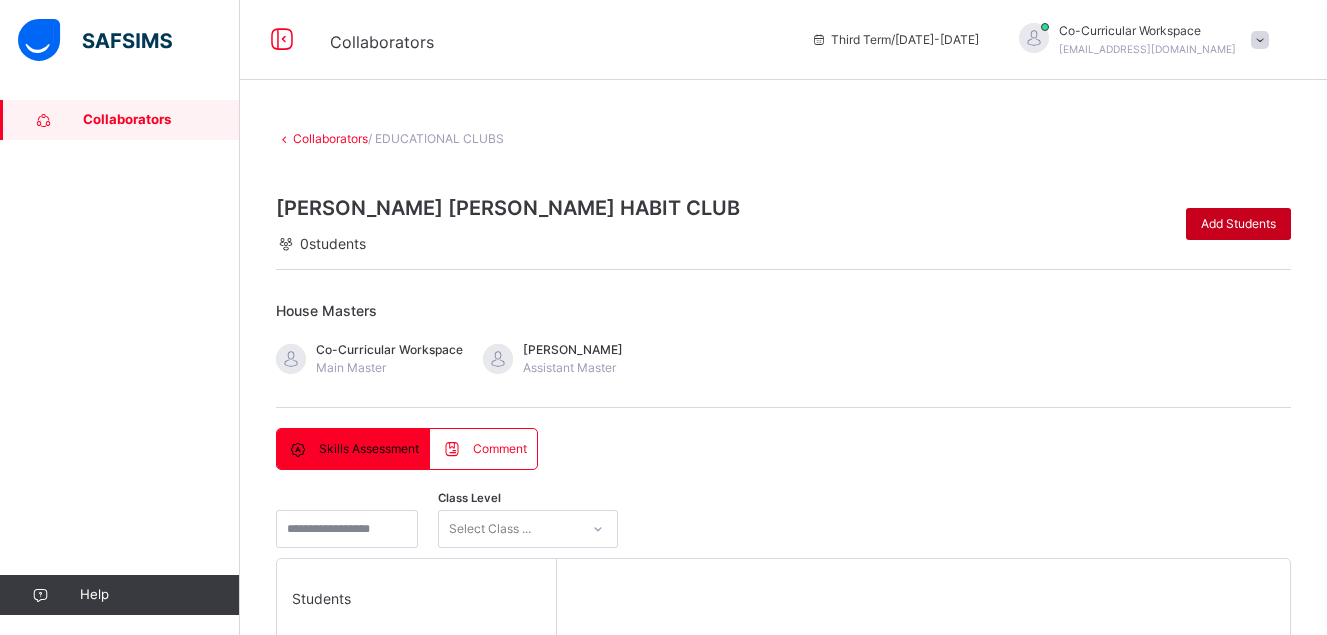 click on "Add Students" at bounding box center [1238, 224] 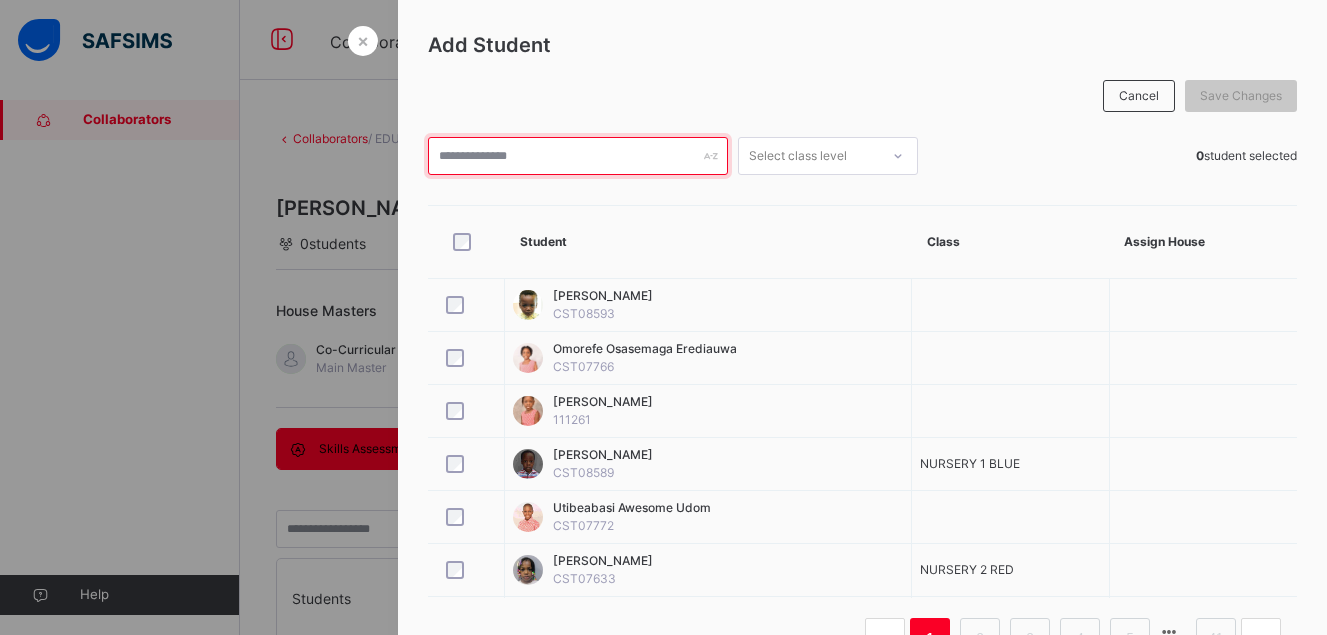 click at bounding box center [578, 156] 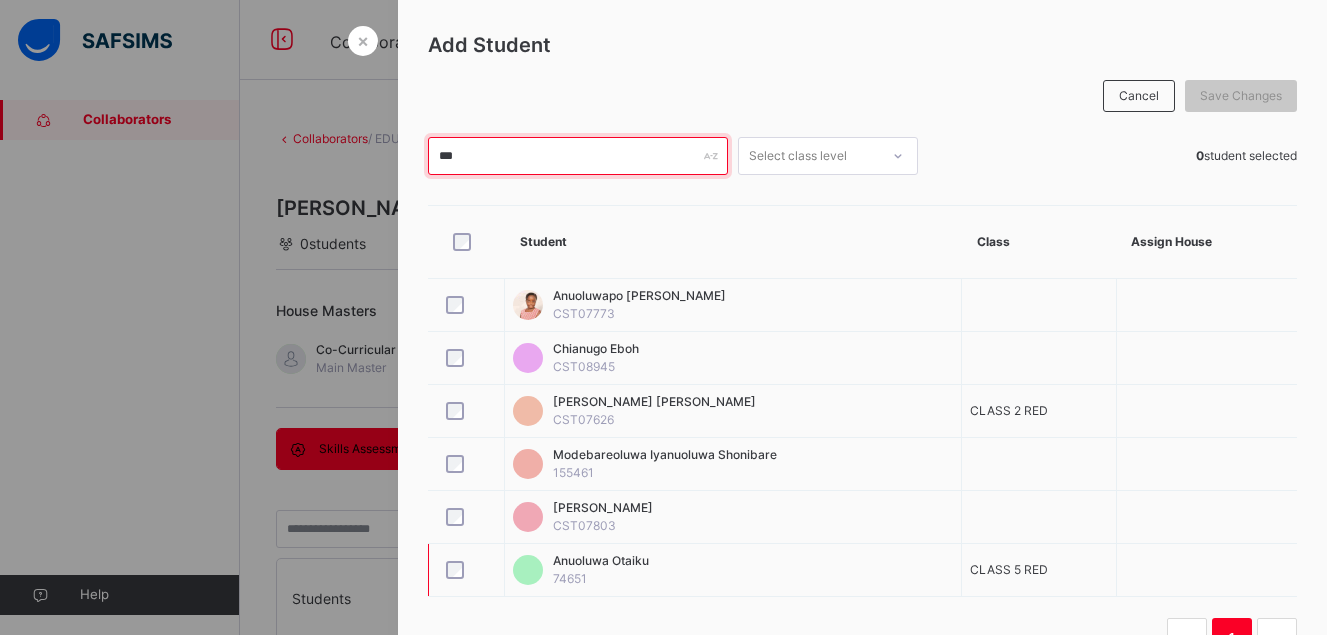 type on "***" 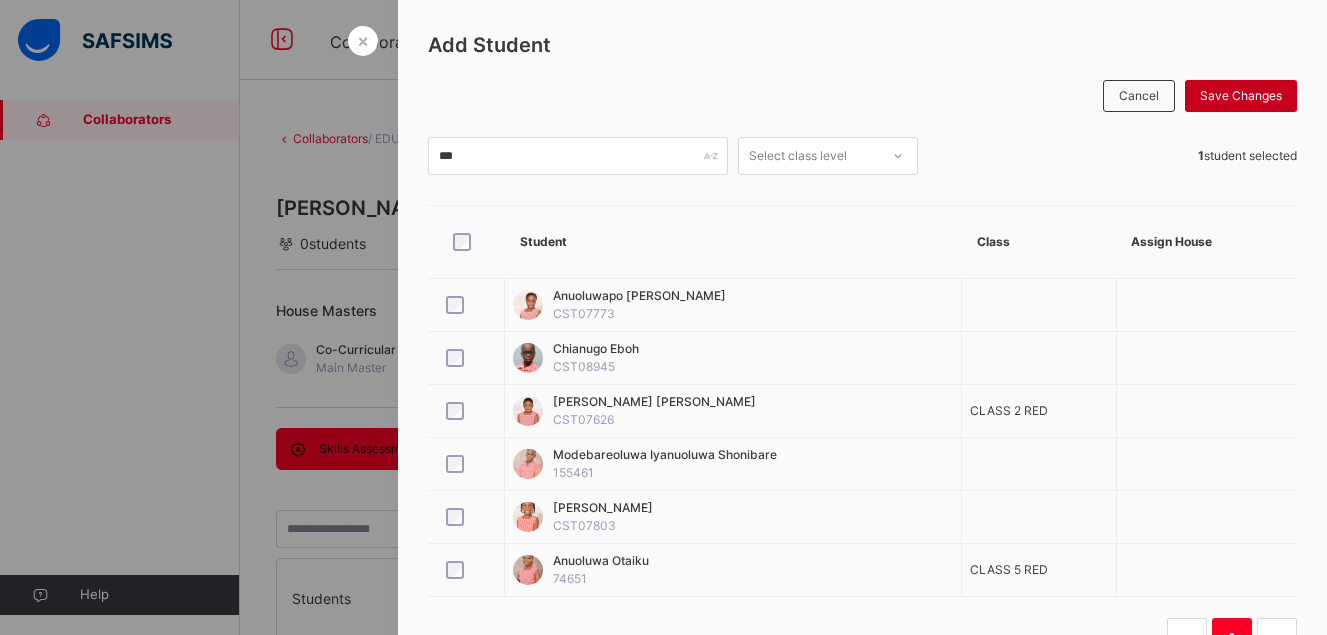 click on "Save Changes" at bounding box center [1241, 96] 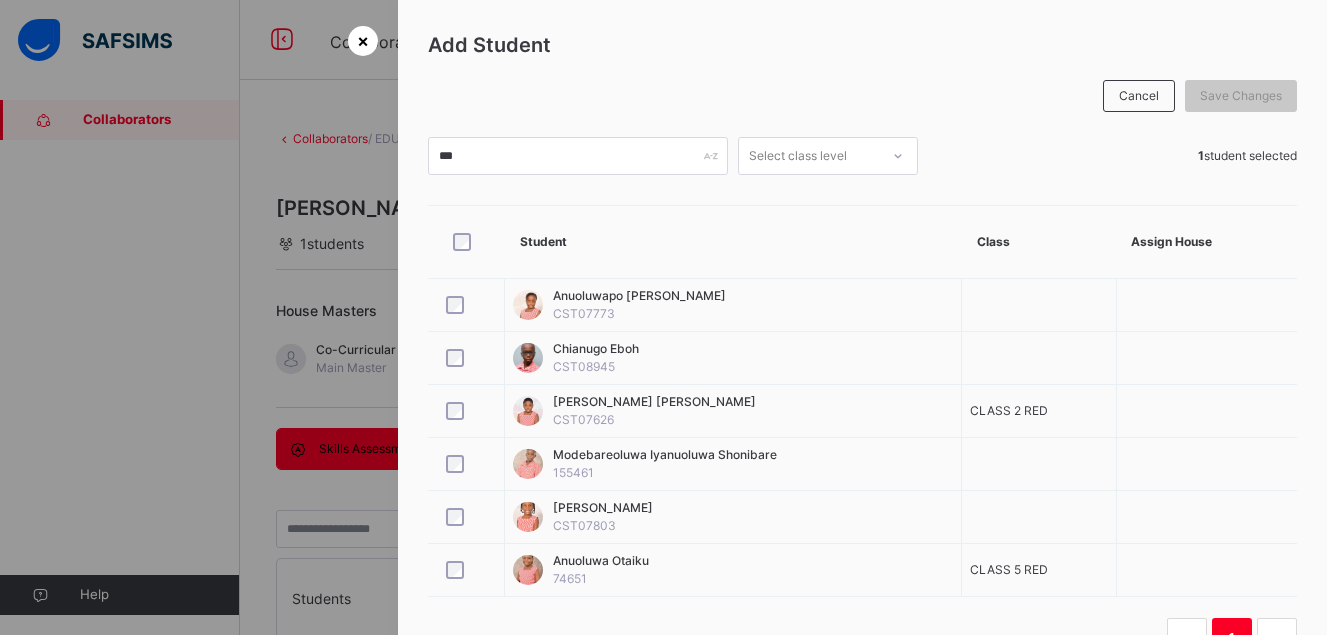 click on "×" at bounding box center [363, 40] 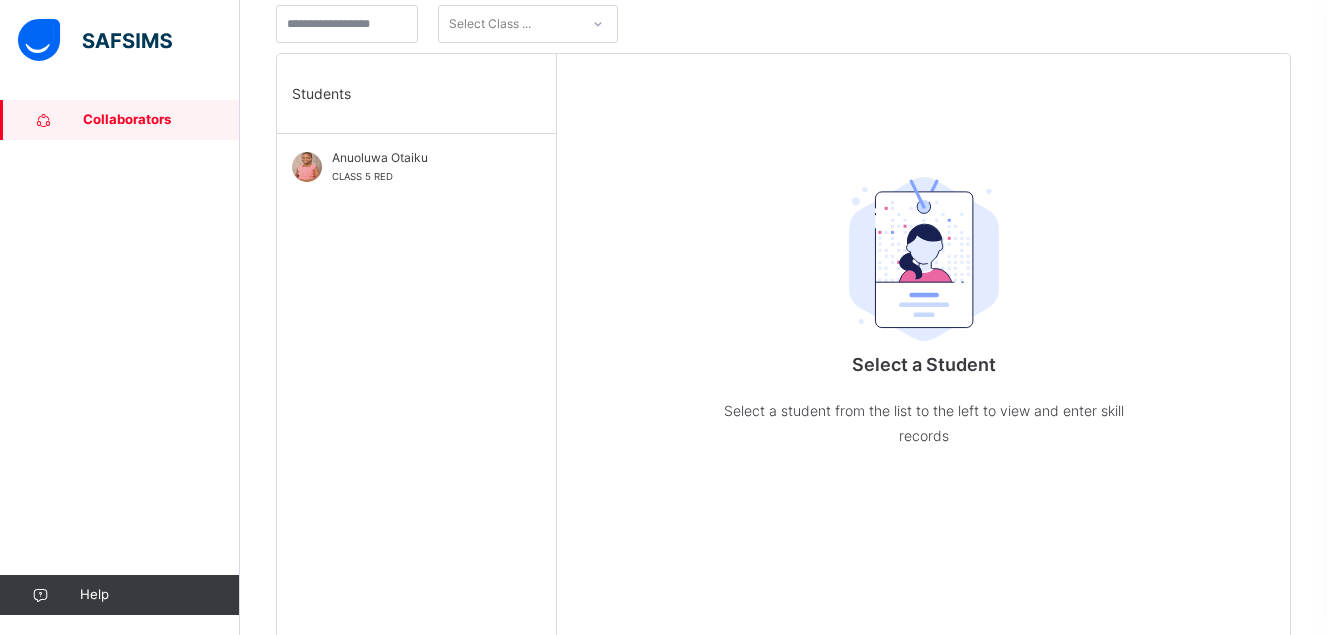 scroll, scrollTop: 499, scrollLeft: 0, axis: vertical 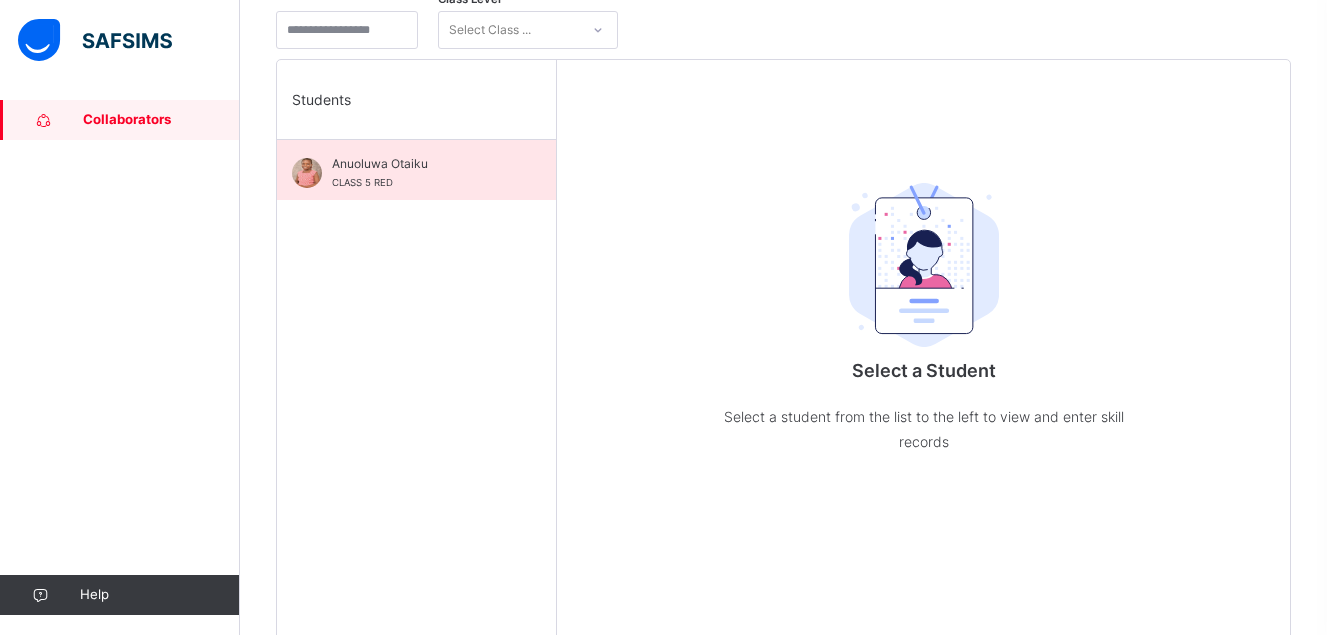 click on "Anuoluwa  Otaiku" at bounding box center (421, 164) 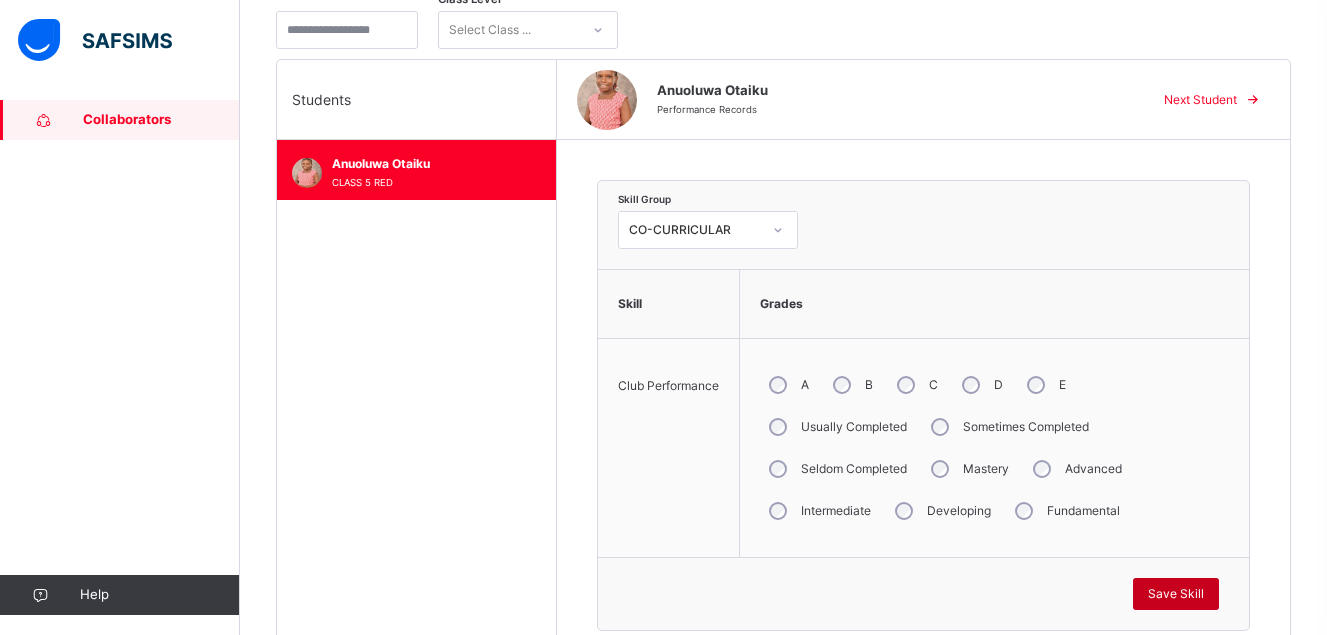 click on "Save Skill" at bounding box center [1176, 594] 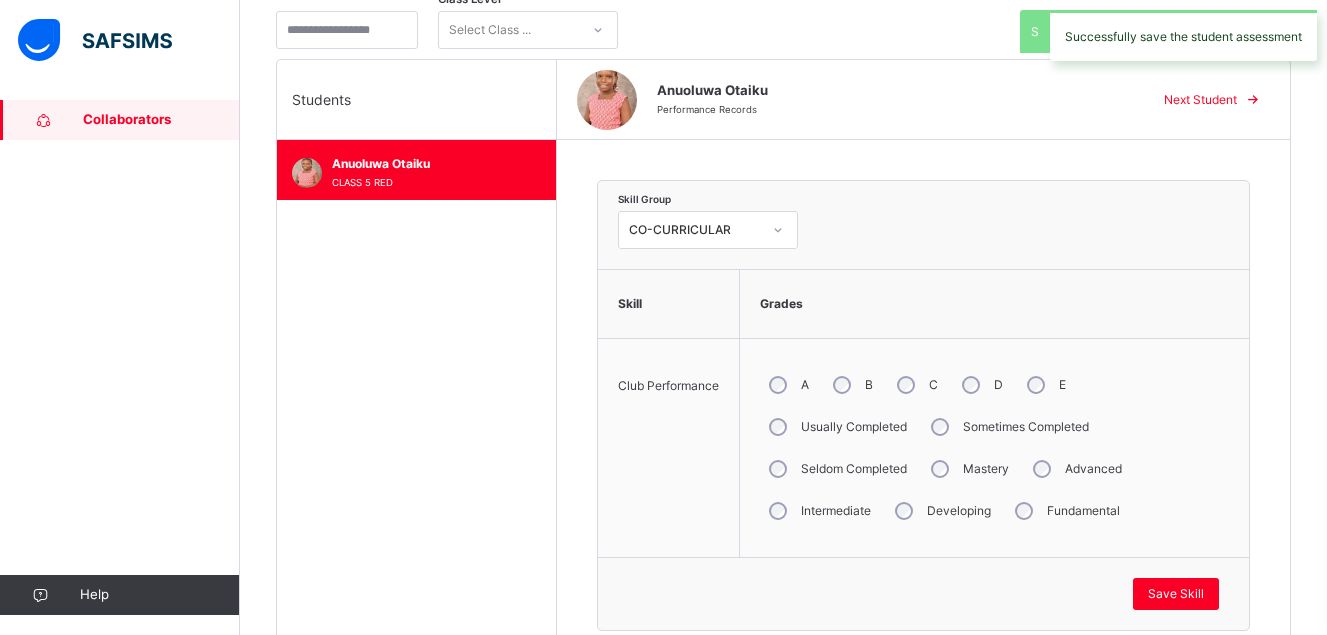 scroll, scrollTop: 0, scrollLeft: 0, axis: both 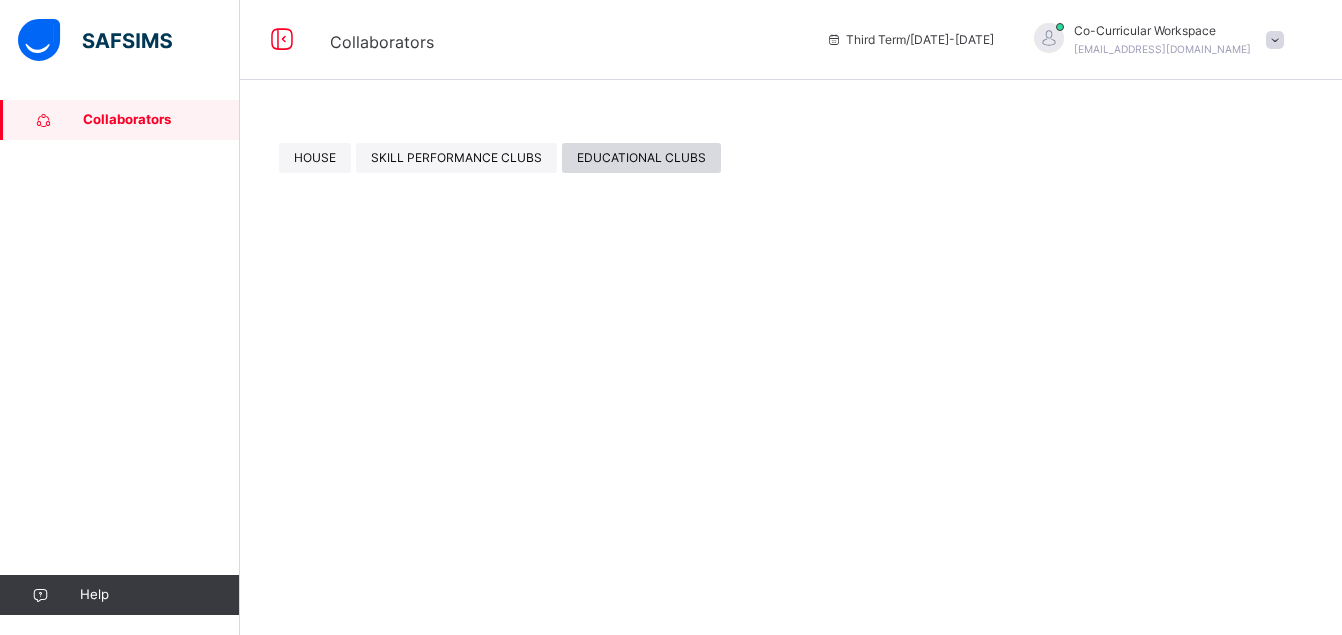 click on "EDUCATIONAL CLUBS" at bounding box center [641, 158] 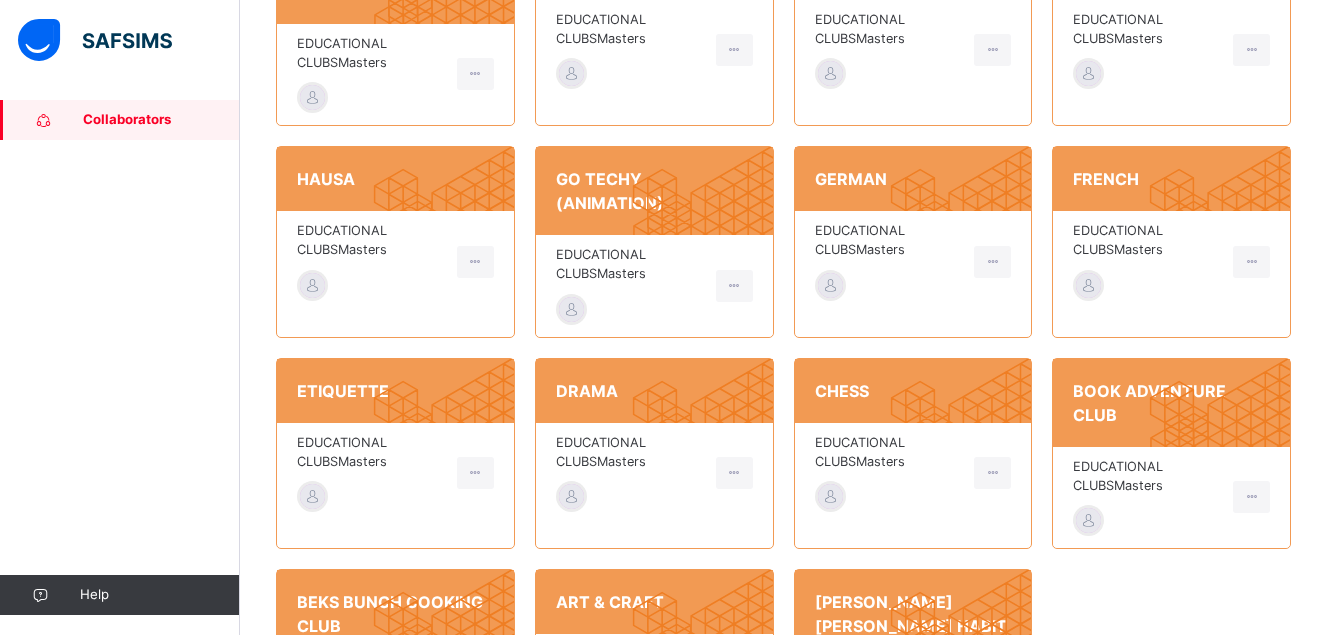 scroll, scrollTop: 830, scrollLeft: 0, axis: vertical 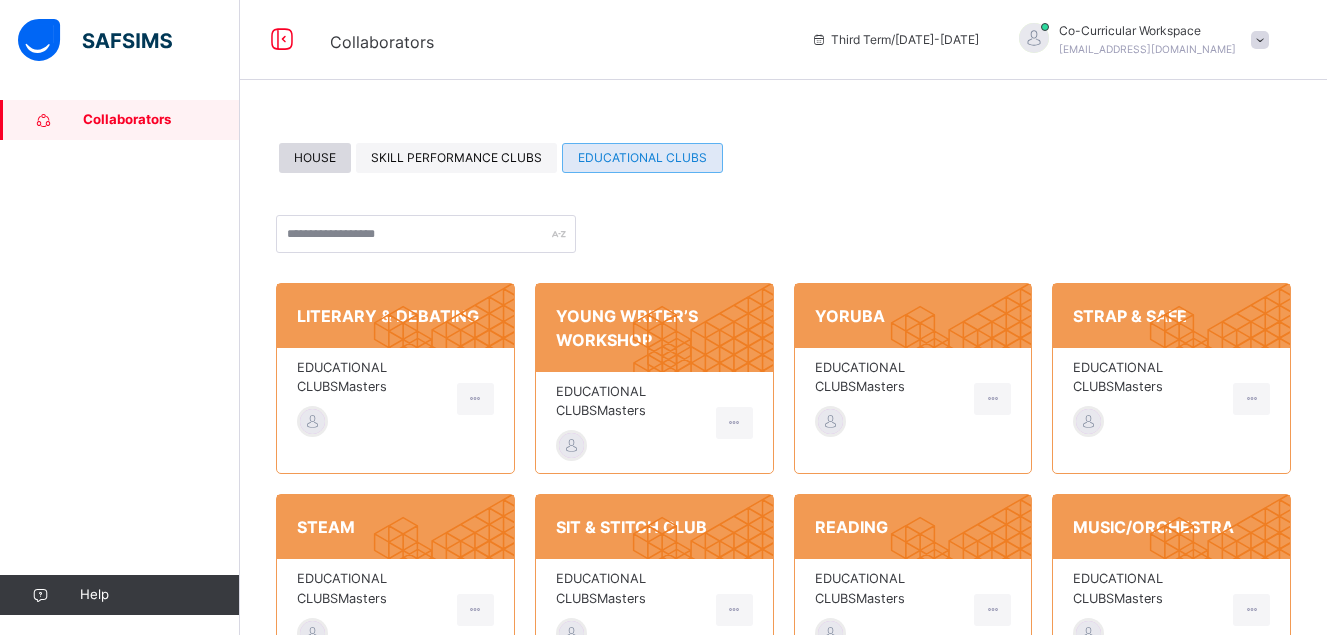 click on "HOUSE" at bounding box center (315, 158) 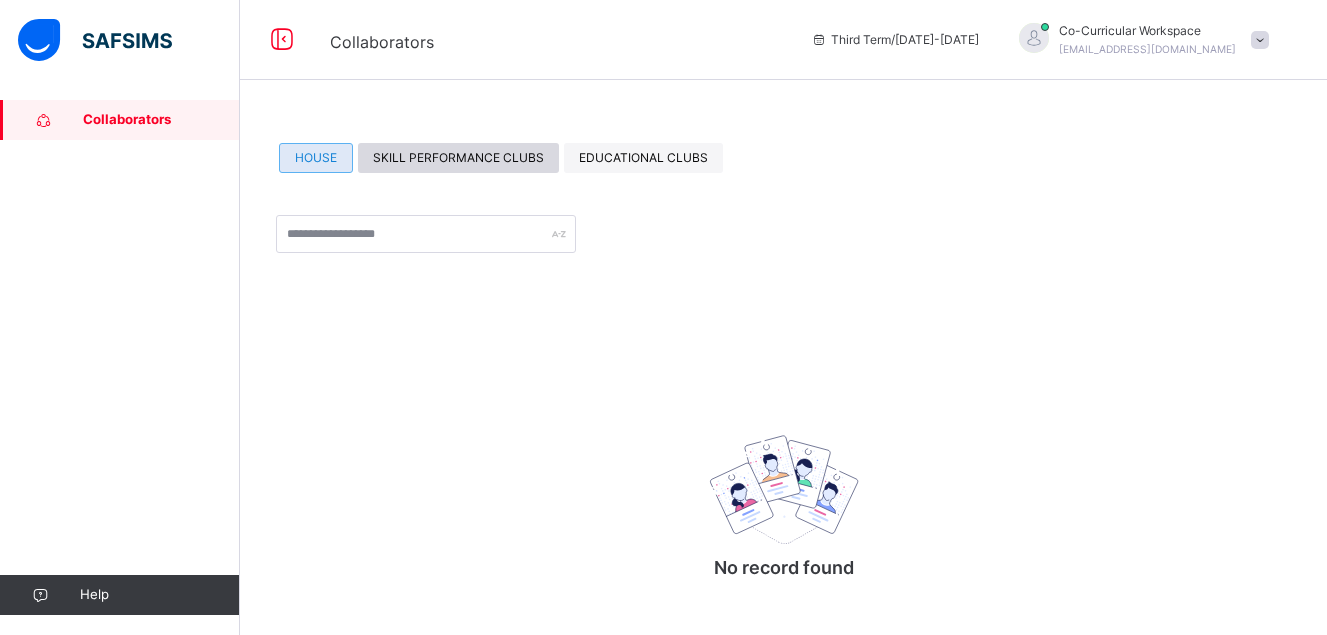 click on "SKILL PERFORMANCE CLUBS" at bounding box center [458, 158] 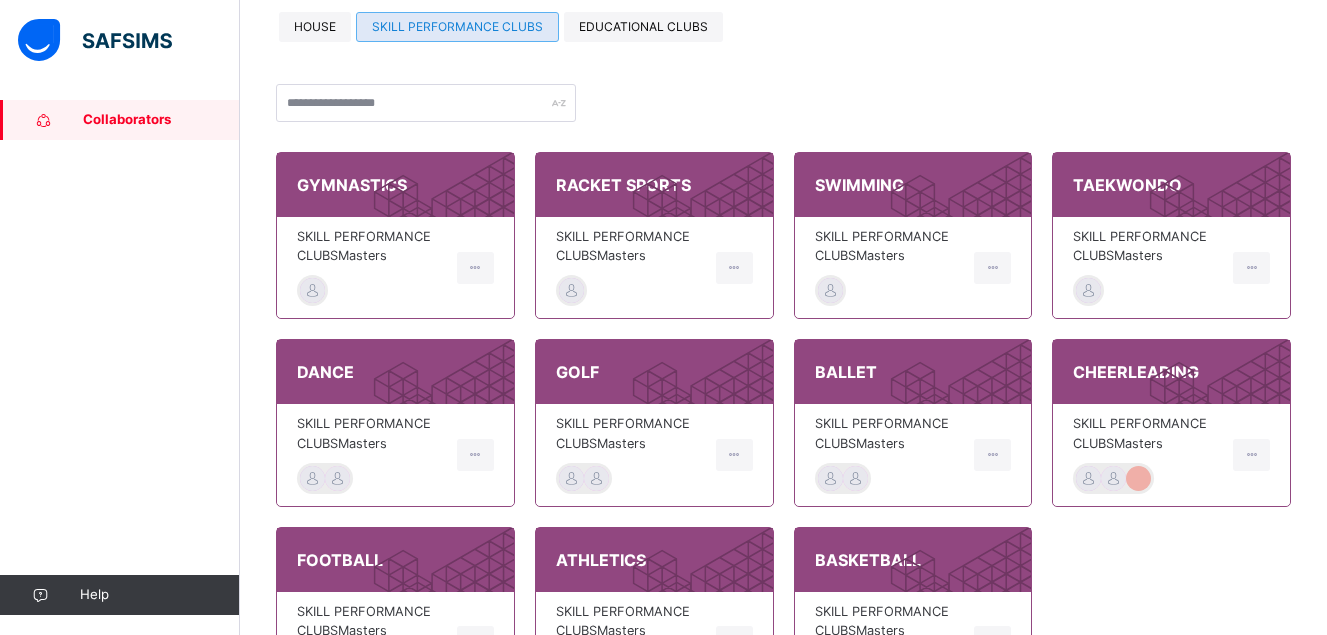 scroll, scrollTop: 111, scrollLeft: 0, axis: vertical 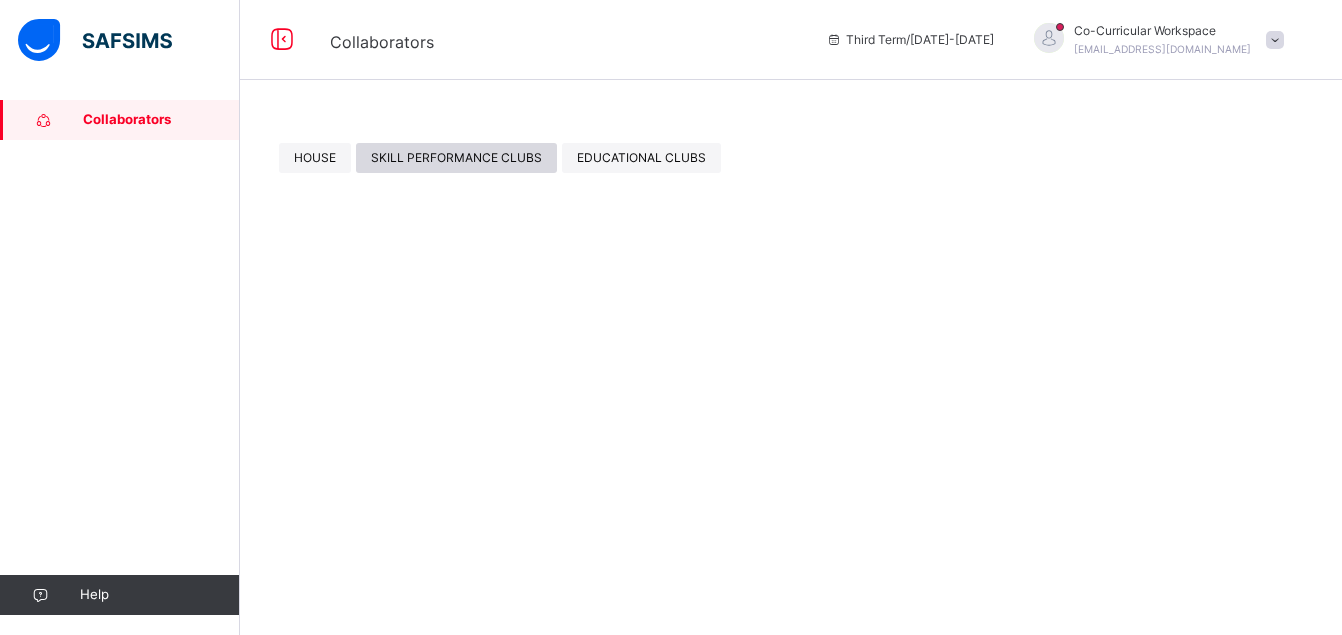 click on "SKILL PERFORMANCE CLUBS" at bounding box center [456, 158] 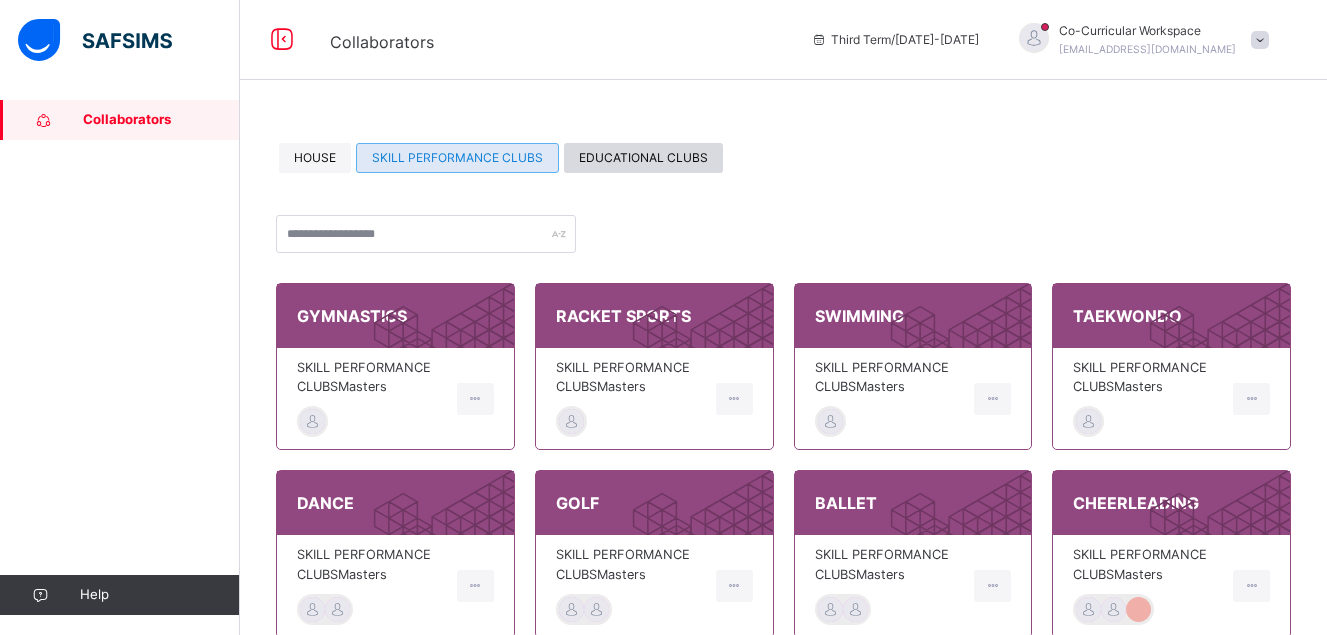 click on "EDUCATIONAL CLUBS" at bounding box center [643, 158] 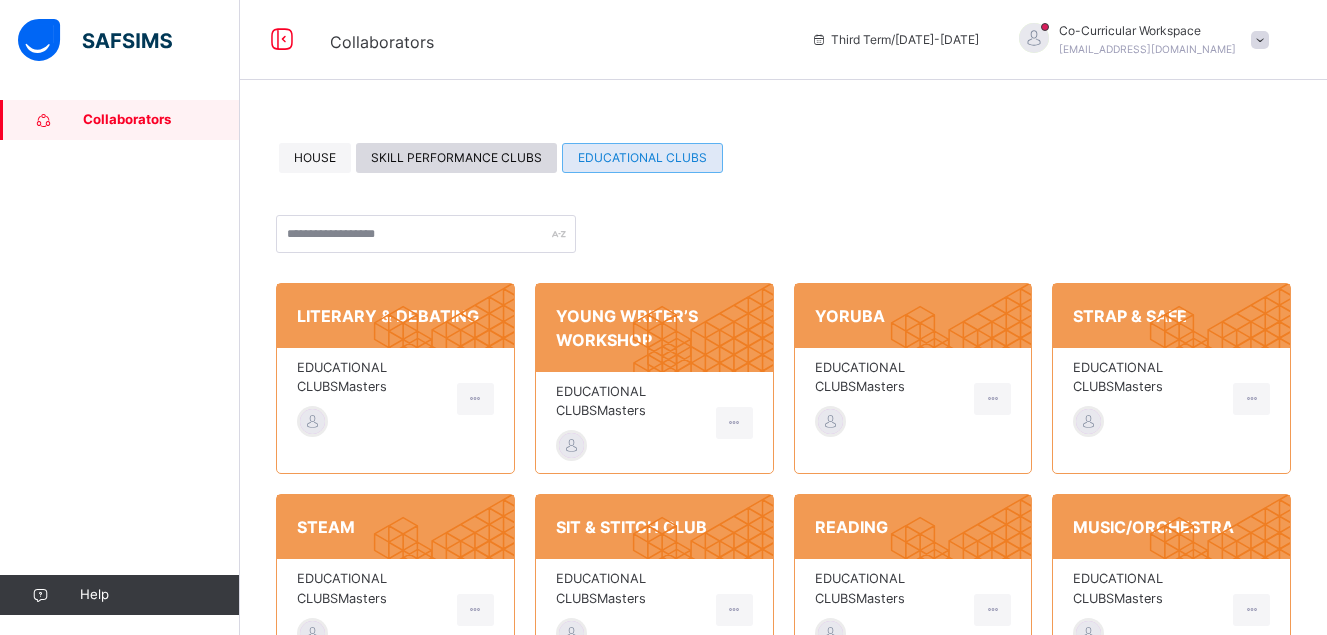 click on "SKILL PERFORMANCE CLUBS" at bounding box center [456, 158] 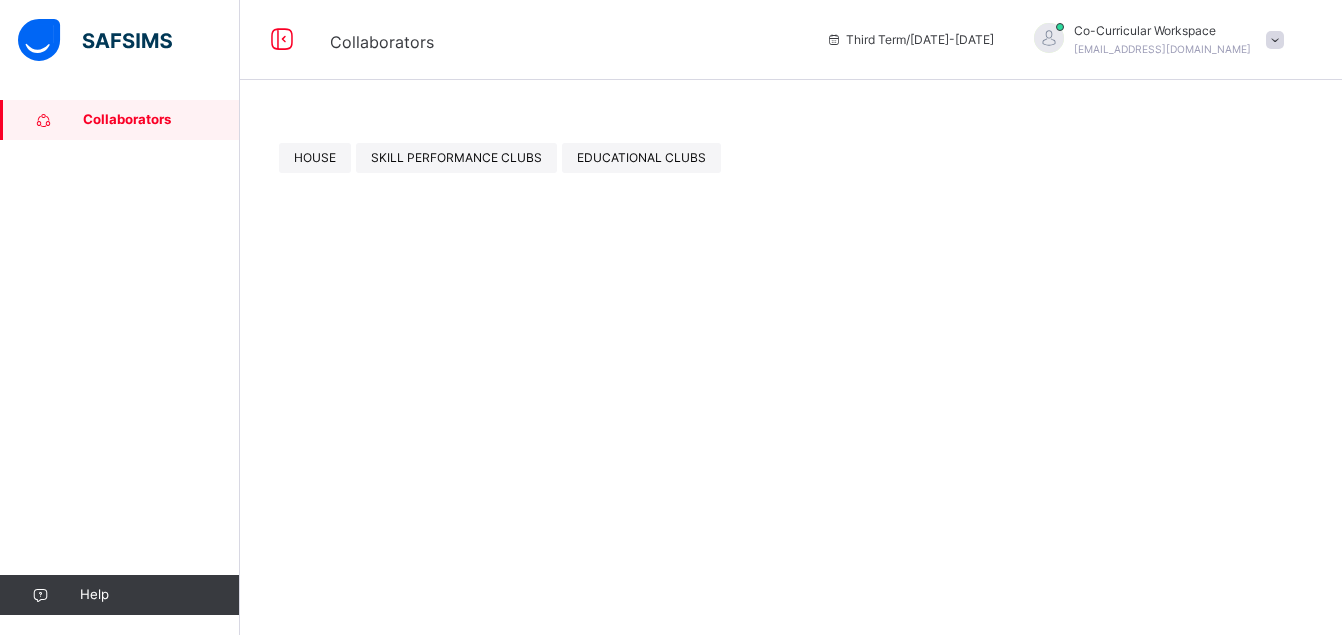 click on "Collaborators" at bounding box center (161, 120) 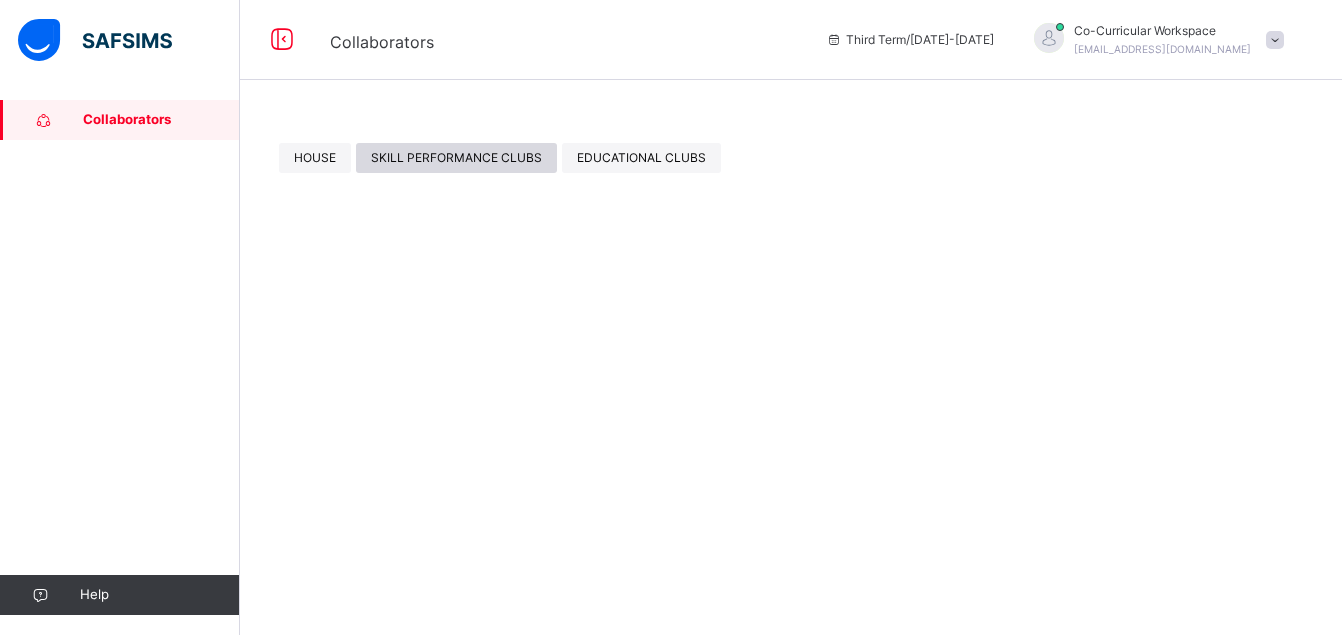 click on "SKILL PERFORMANCE CLUBS" at bounding box center (456, 158) 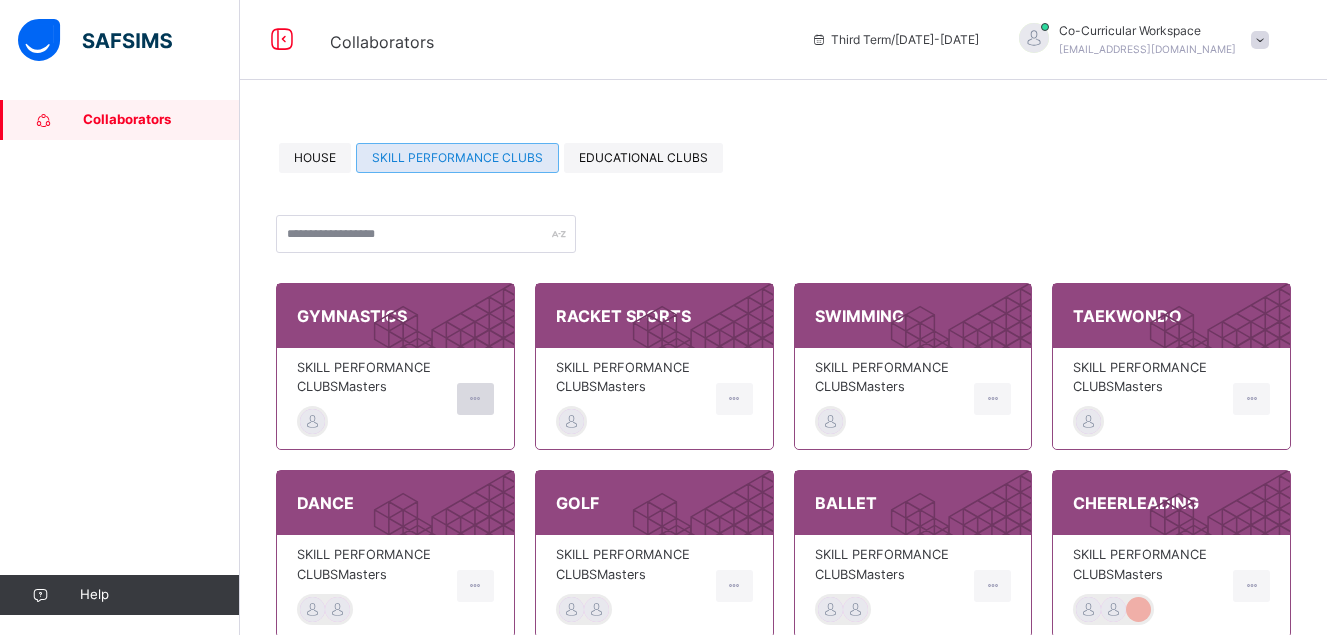 click at bounding box center (475, 399) 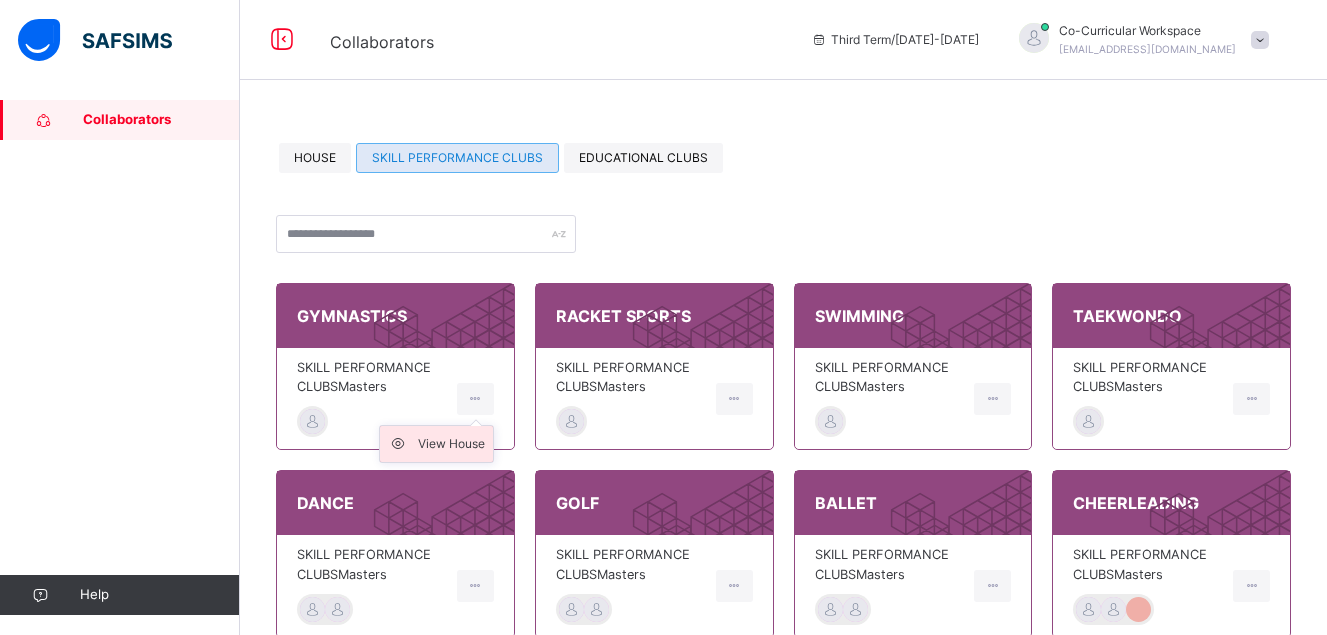 click on "View House" at bounding box center (451, 444) 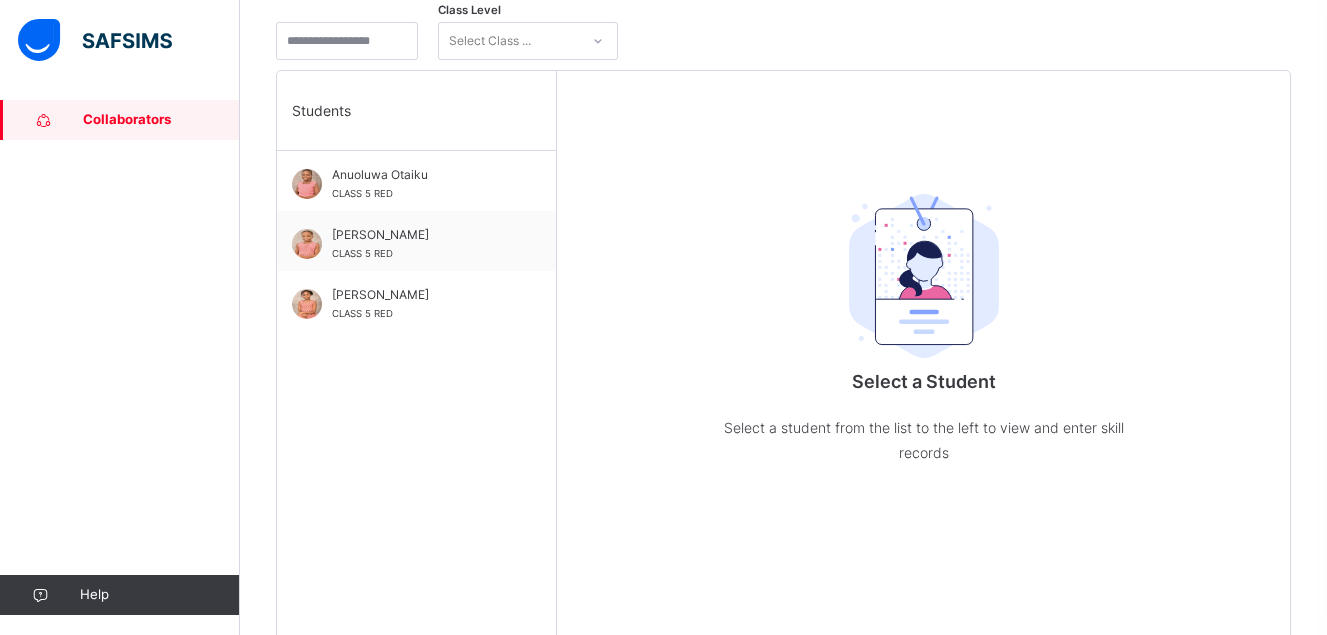 scroll, scrollTop: 34, scrollLeft: 0, axis: vertical 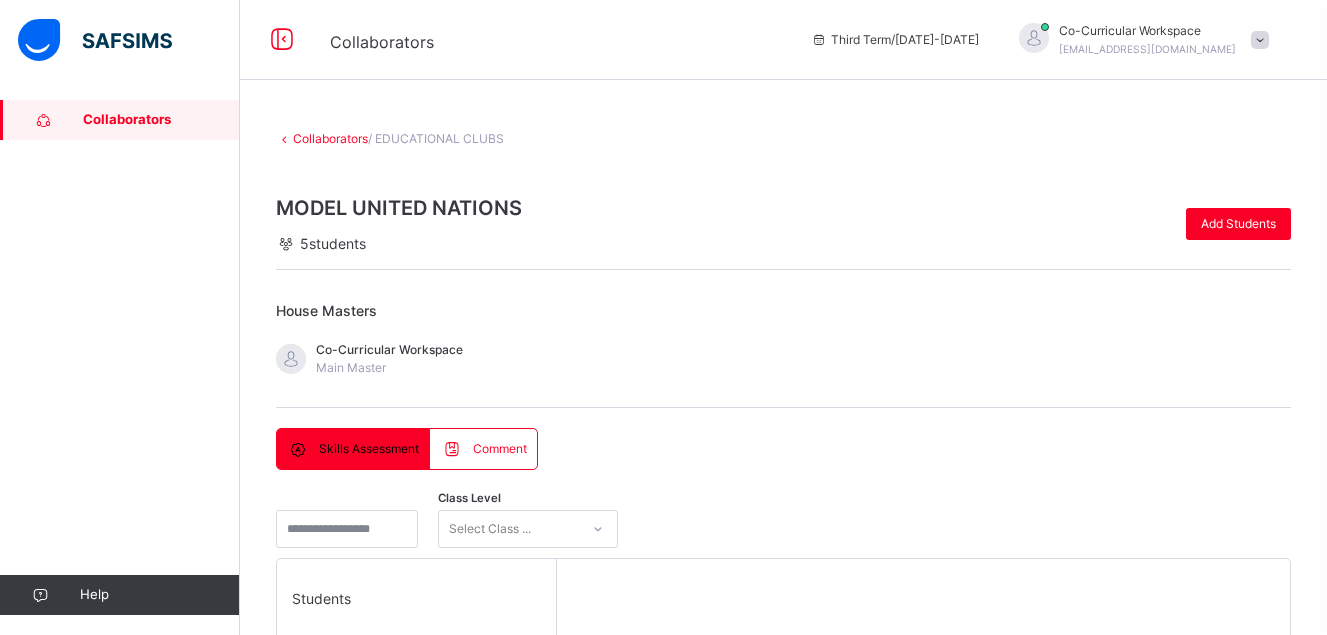 click on "Co-Curricular   Workspace vis-admin@coronaschools.org" at bounding box center (1139, 40) 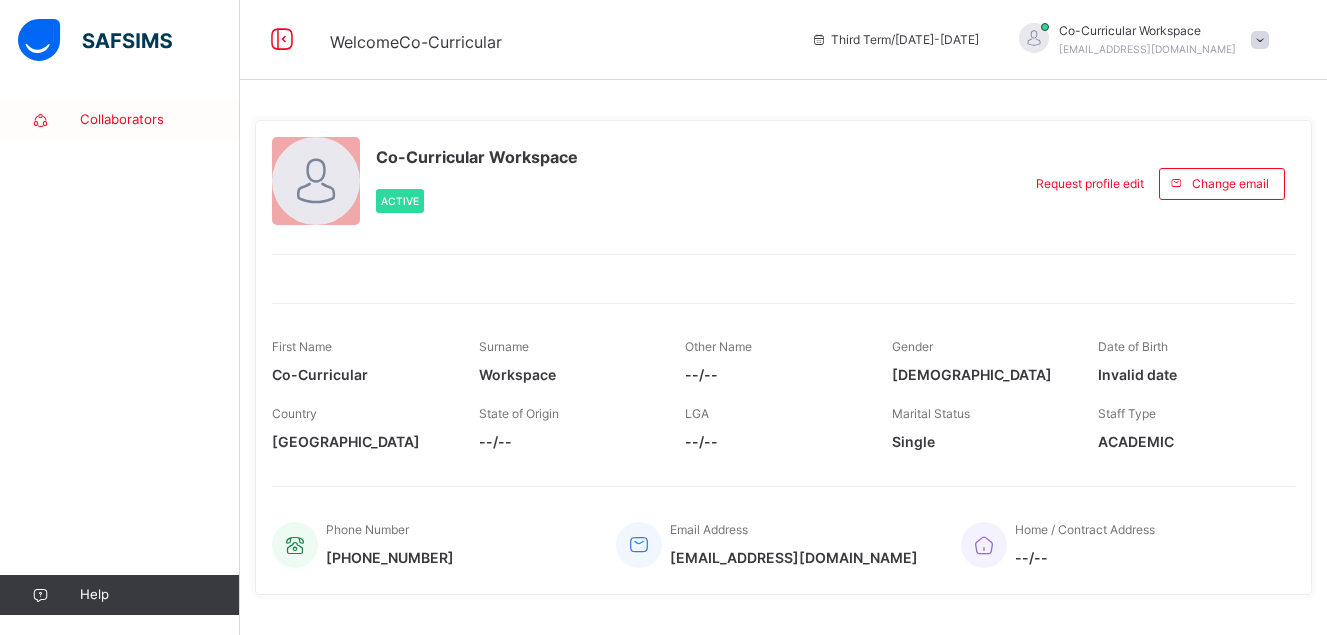 click on "Collaborators" at bounding box center [160, 120] 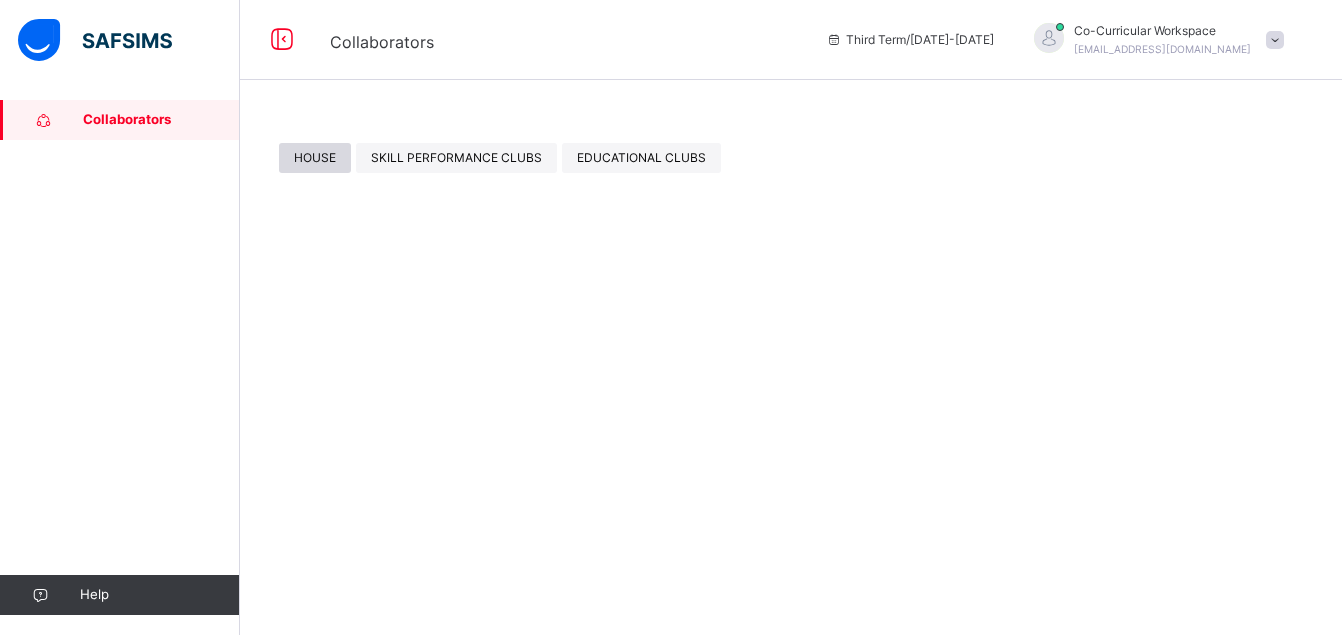 click on "HOUSE" at bounding box center (315, 158) 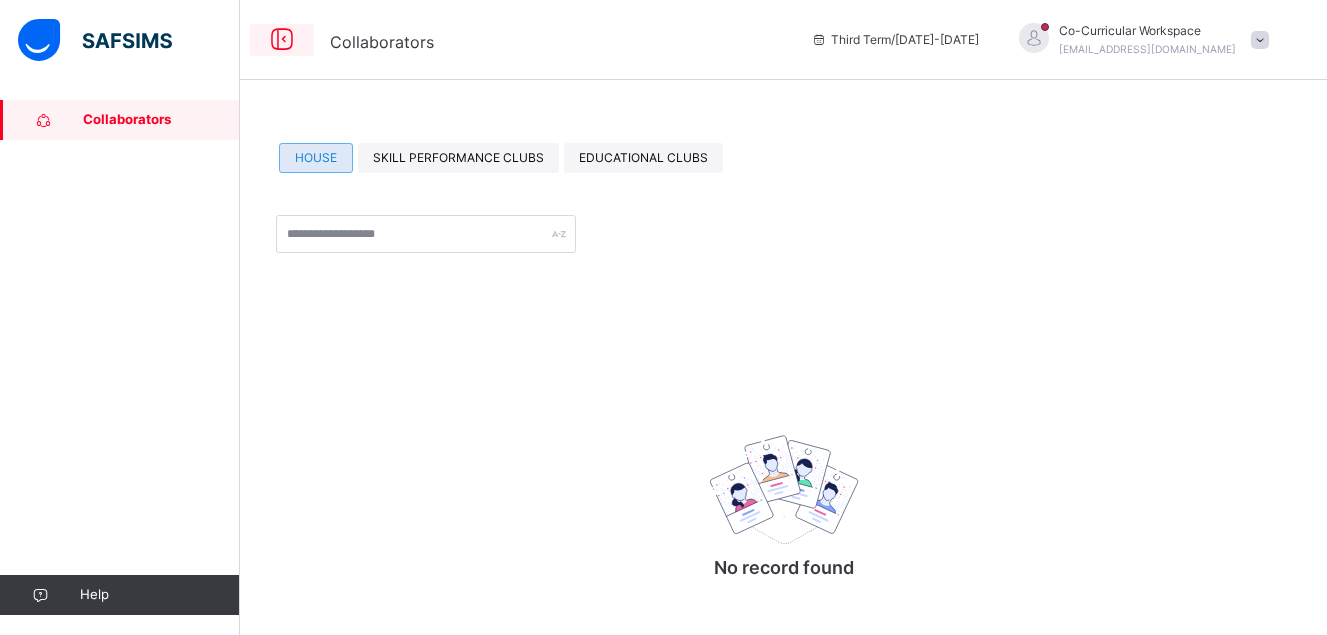 click at bounding box center [282, 40] 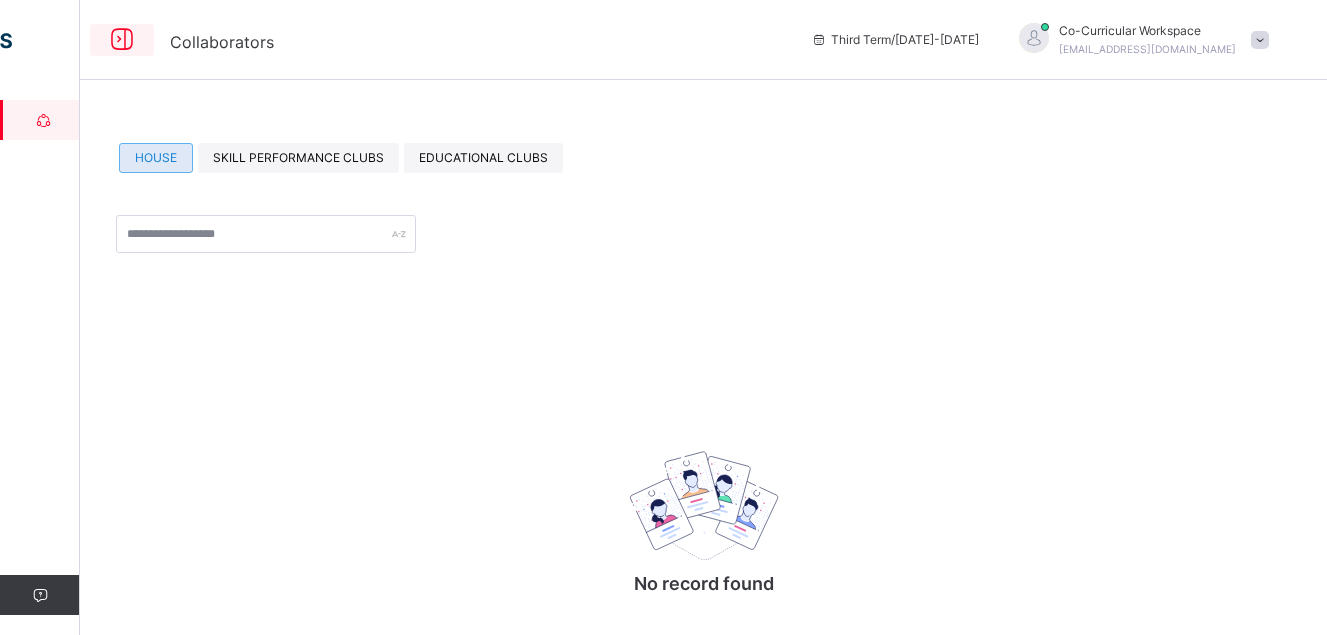 click at bounding box center [122, 40] 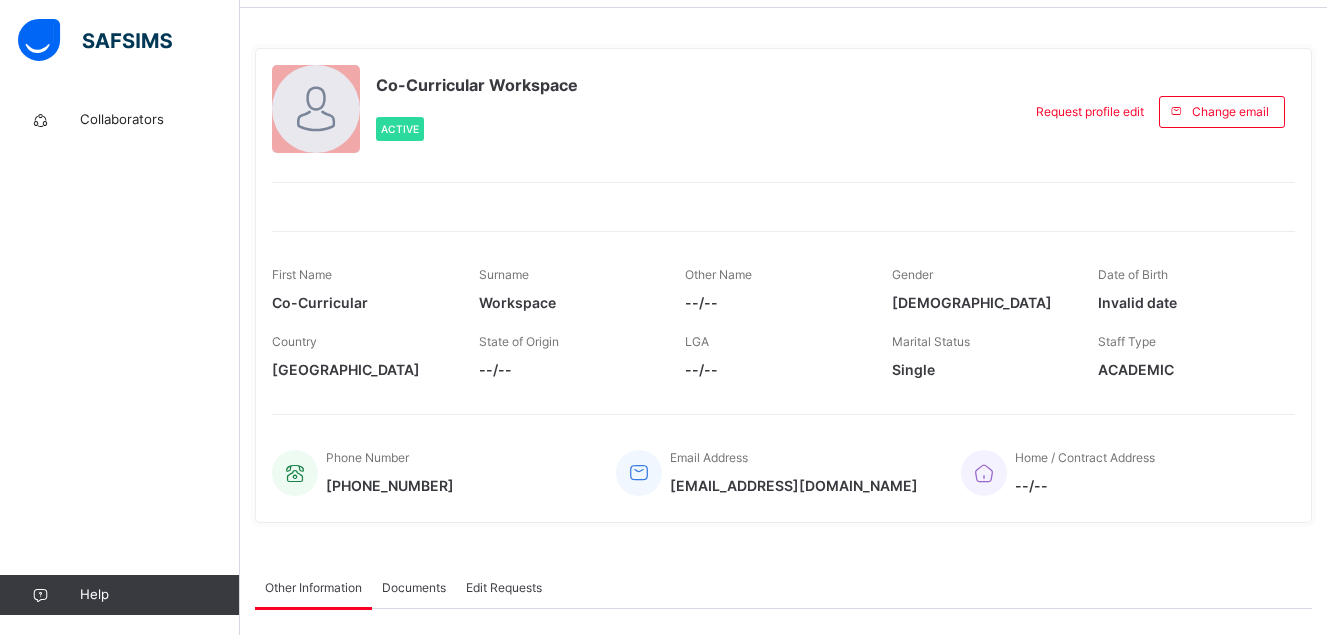 scroll, scrollTop: 74, scrollLeft: 0, axis: vertical 